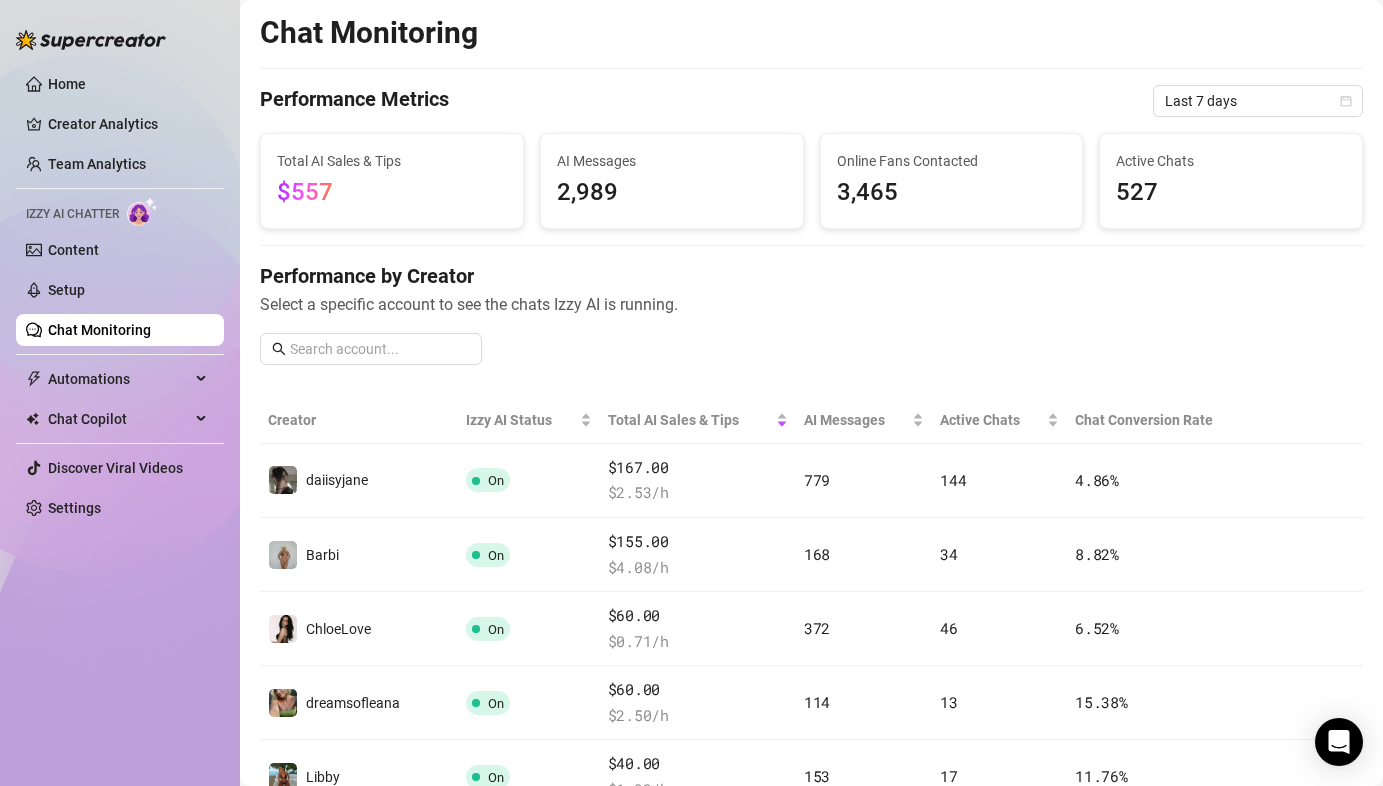 scroll, scrollTop: 0, scrollLeft: 0, axis: both 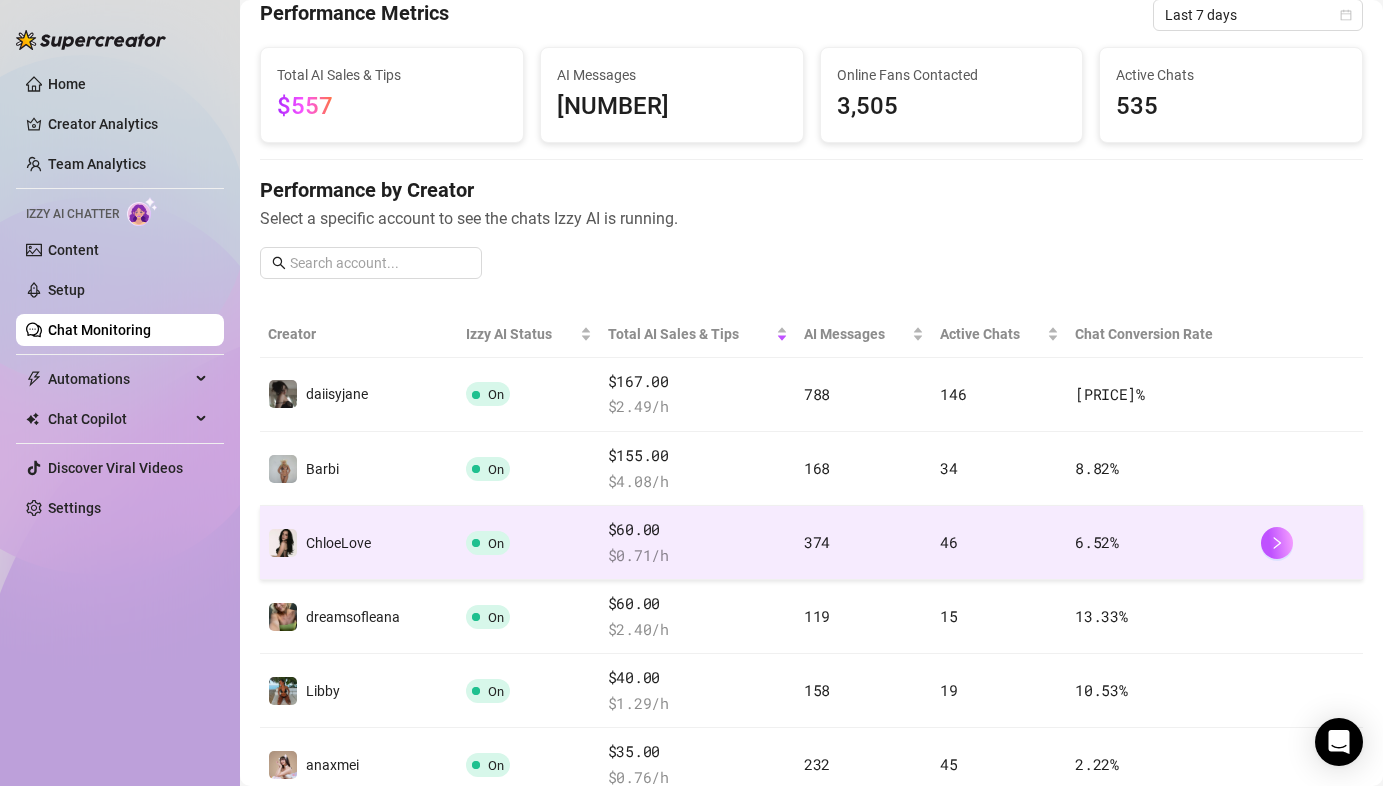 click on "$60.00" at bounding box center (698, 530) 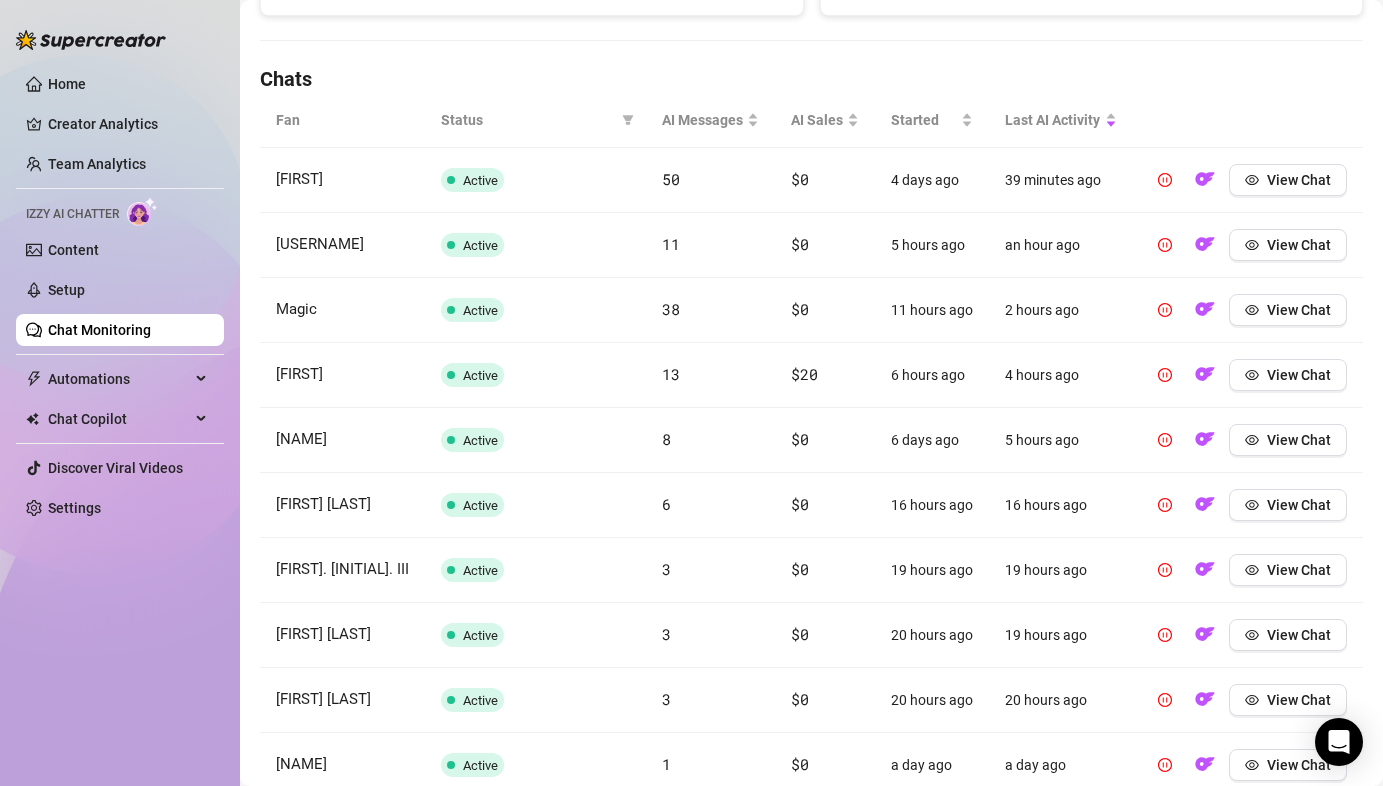 scroll, scrollTop: 653, scrollLeft: 0, axis: vertical 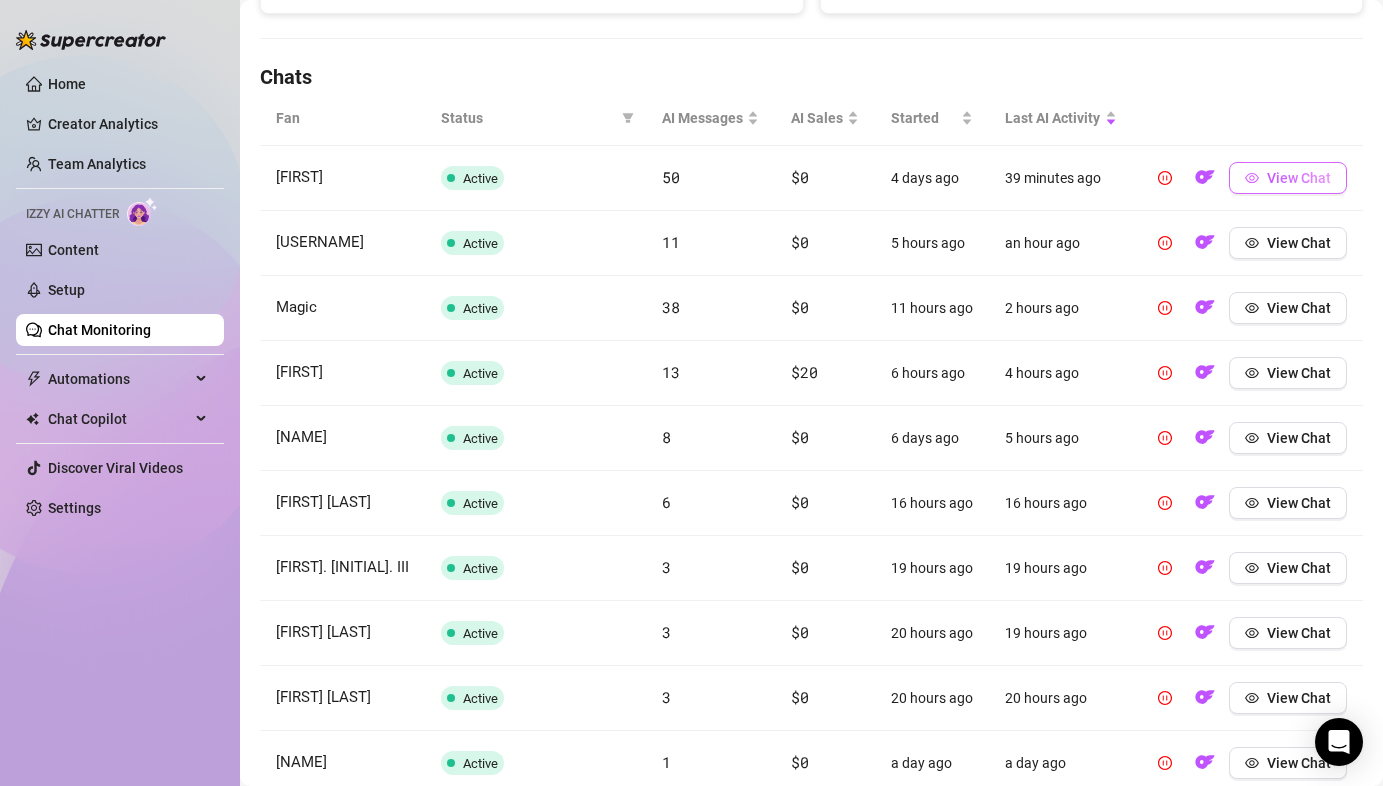 click on "View Chat" at bounding box center [1299, 178] 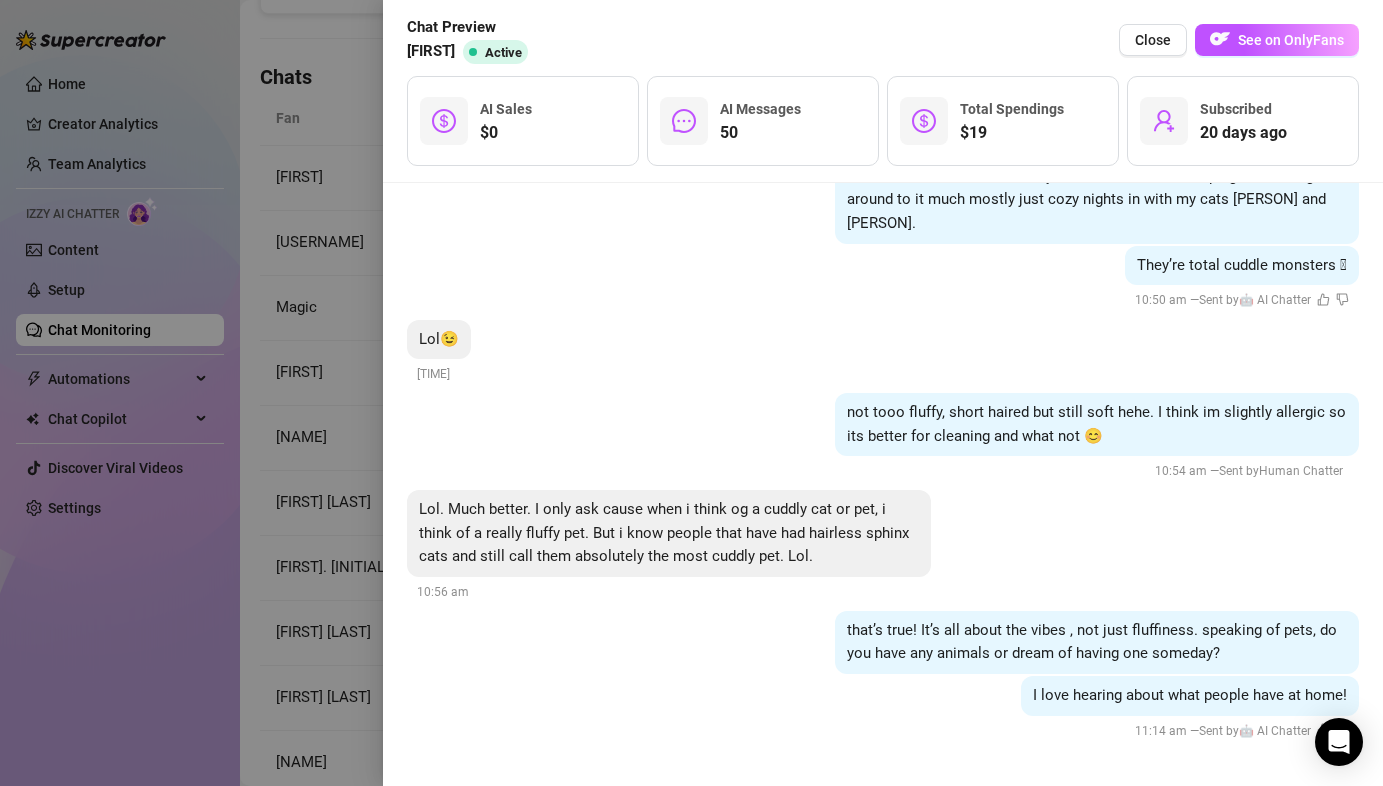 scroll, scrollTop: 16400, scrollLeft: 0, axis: vertical 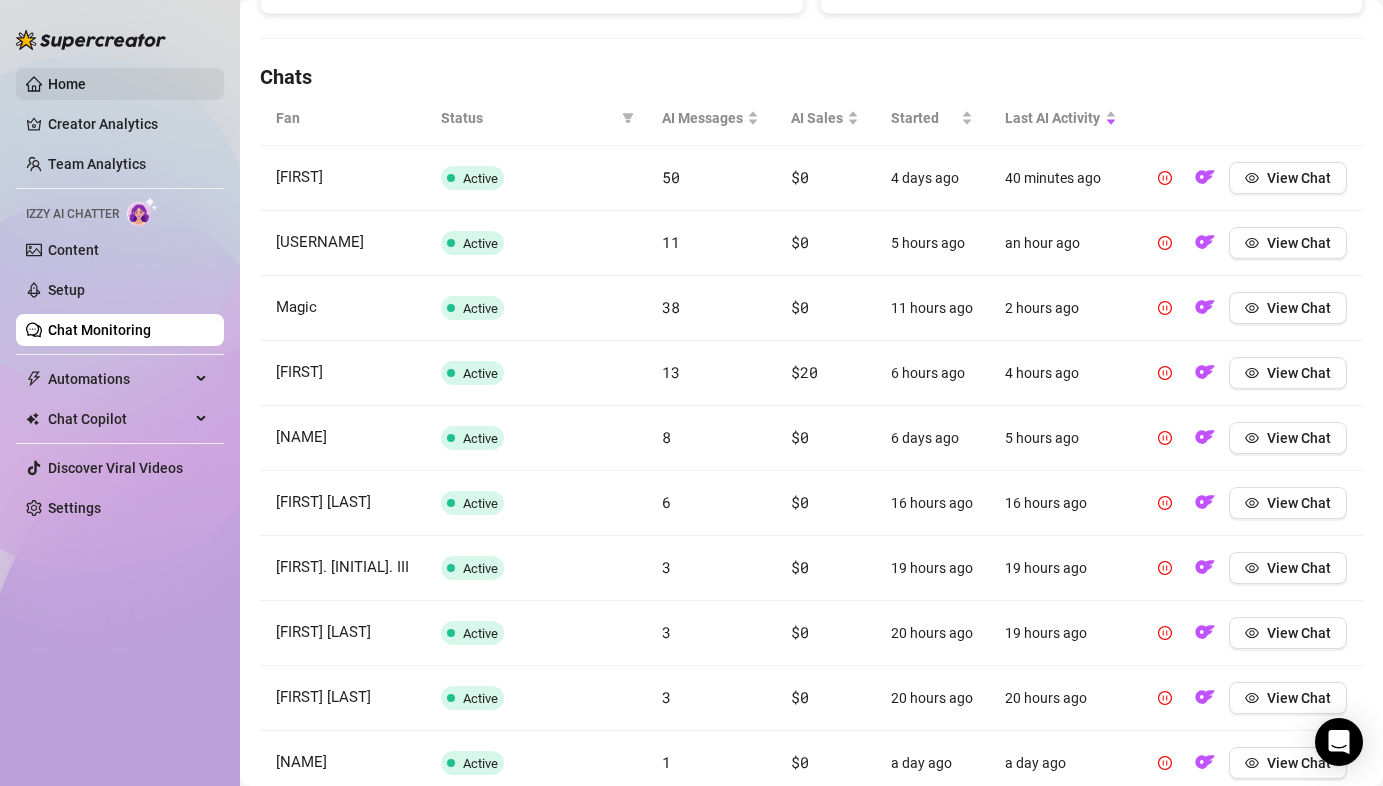 click on "Home" at bounding box center [67, 84] 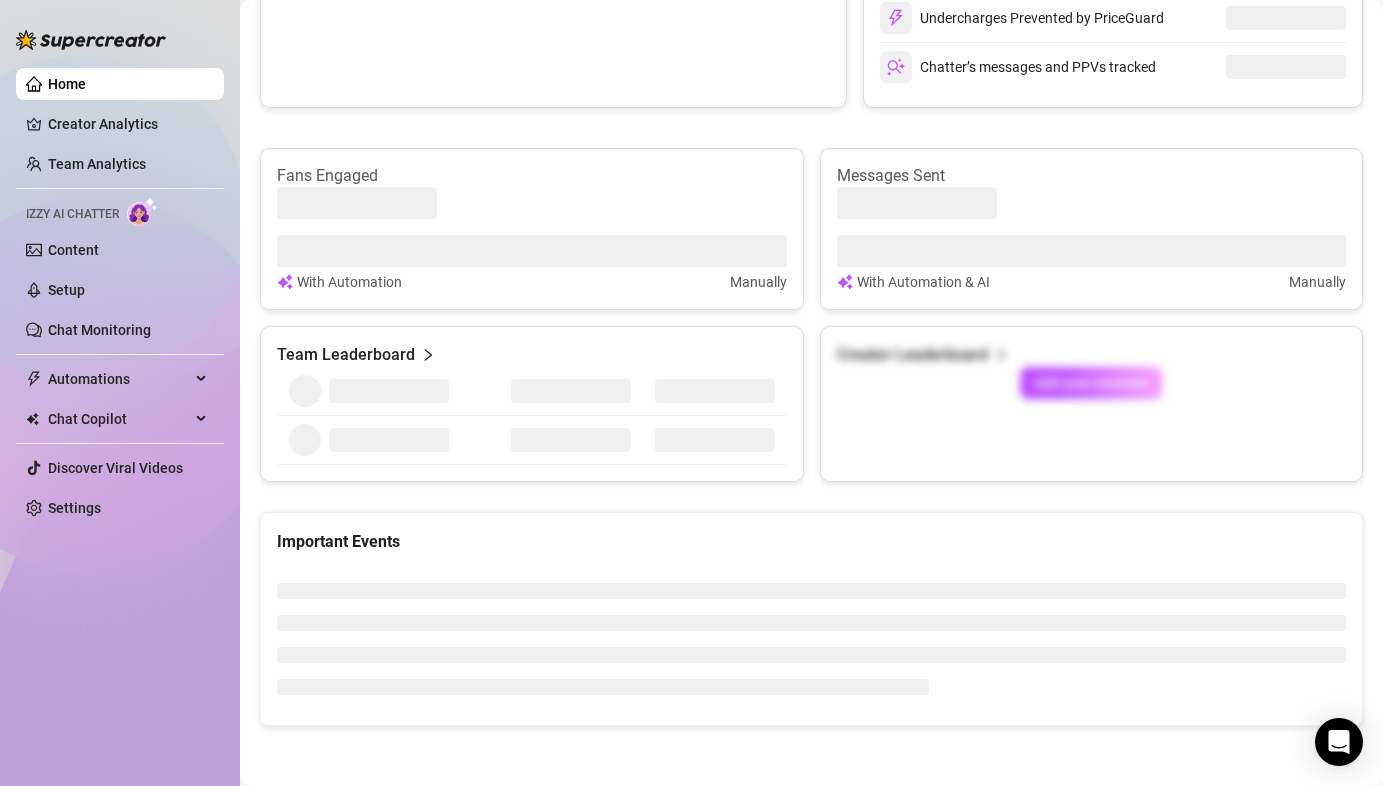 scroll, scrollTop: 653, scrollLeft: 0, axis: vertical 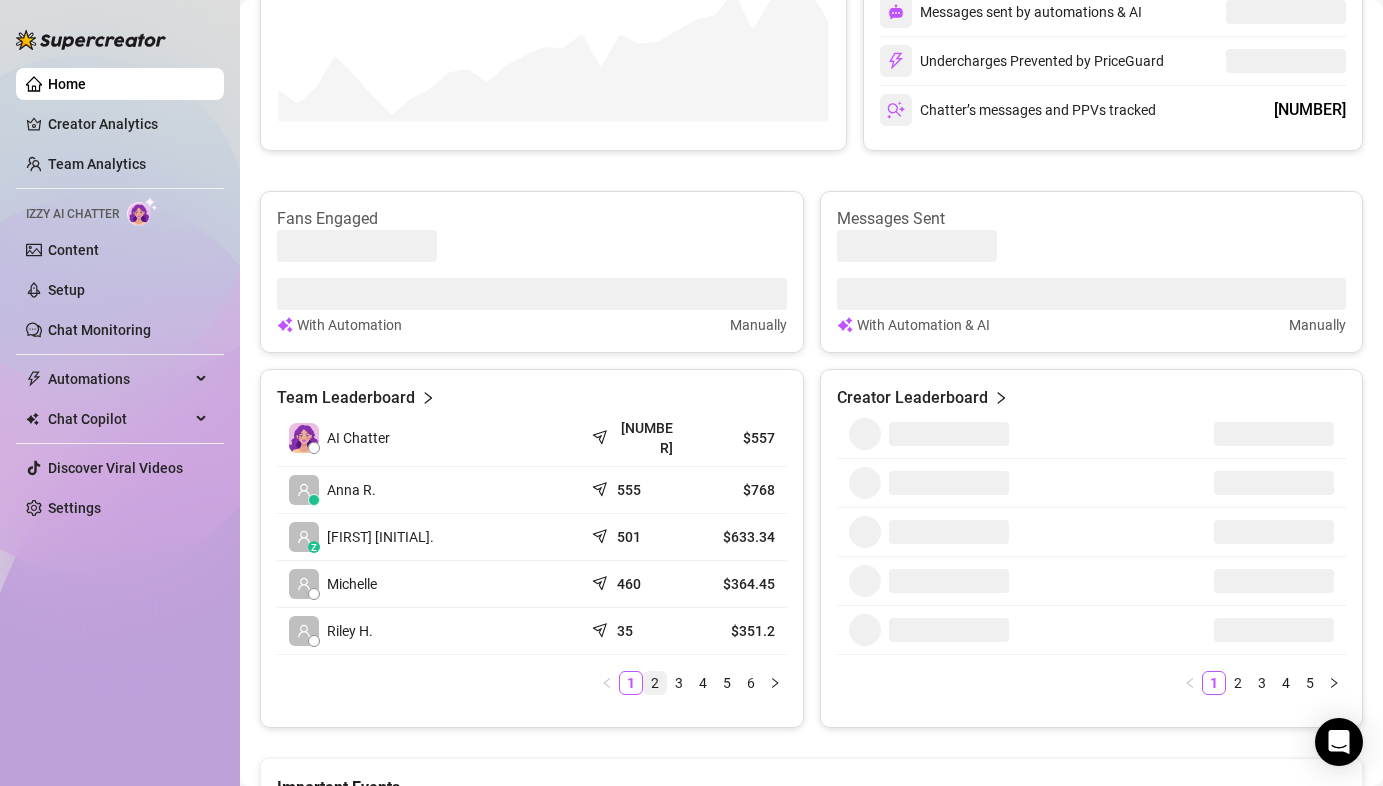 click on "2" at bounding box center (655, 683) 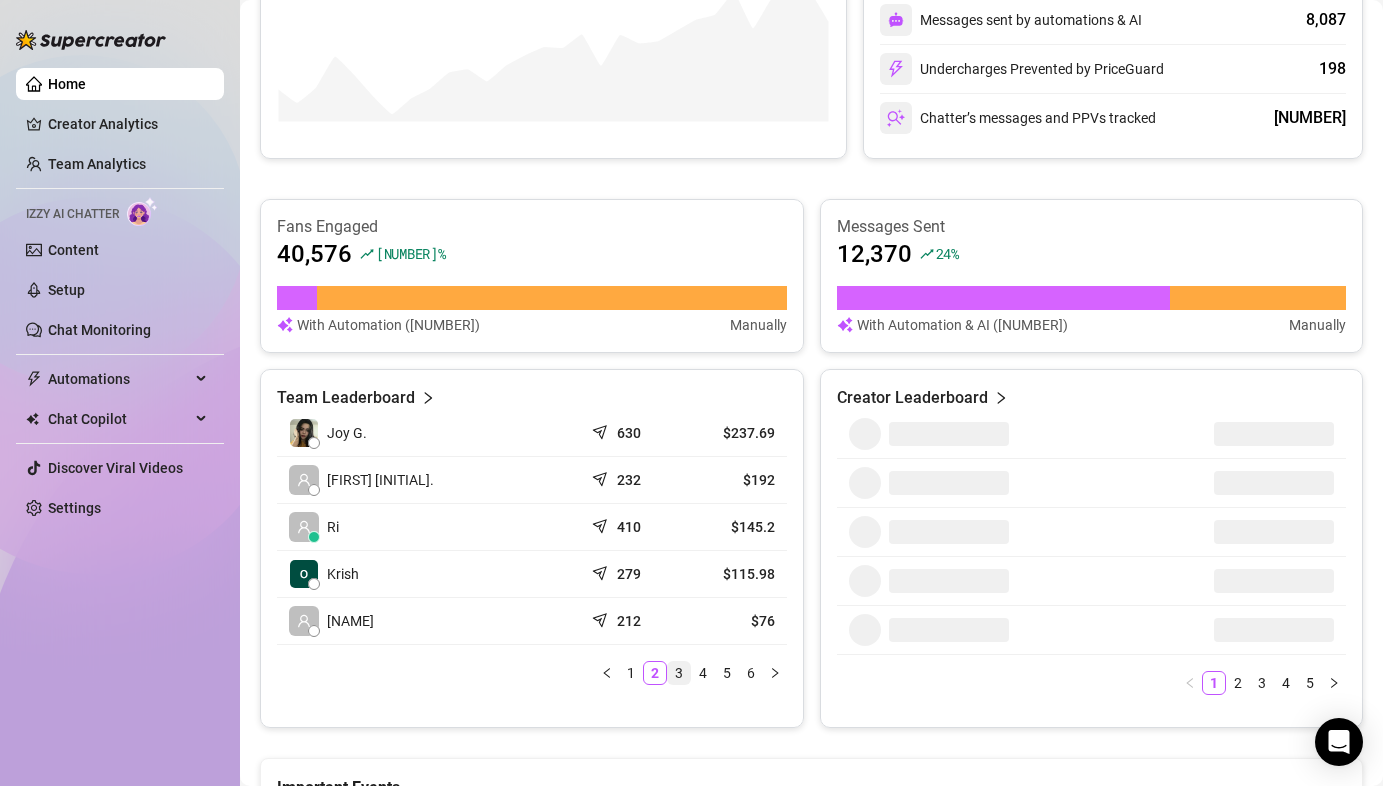 click on "3" at bounding box center [679, 673] 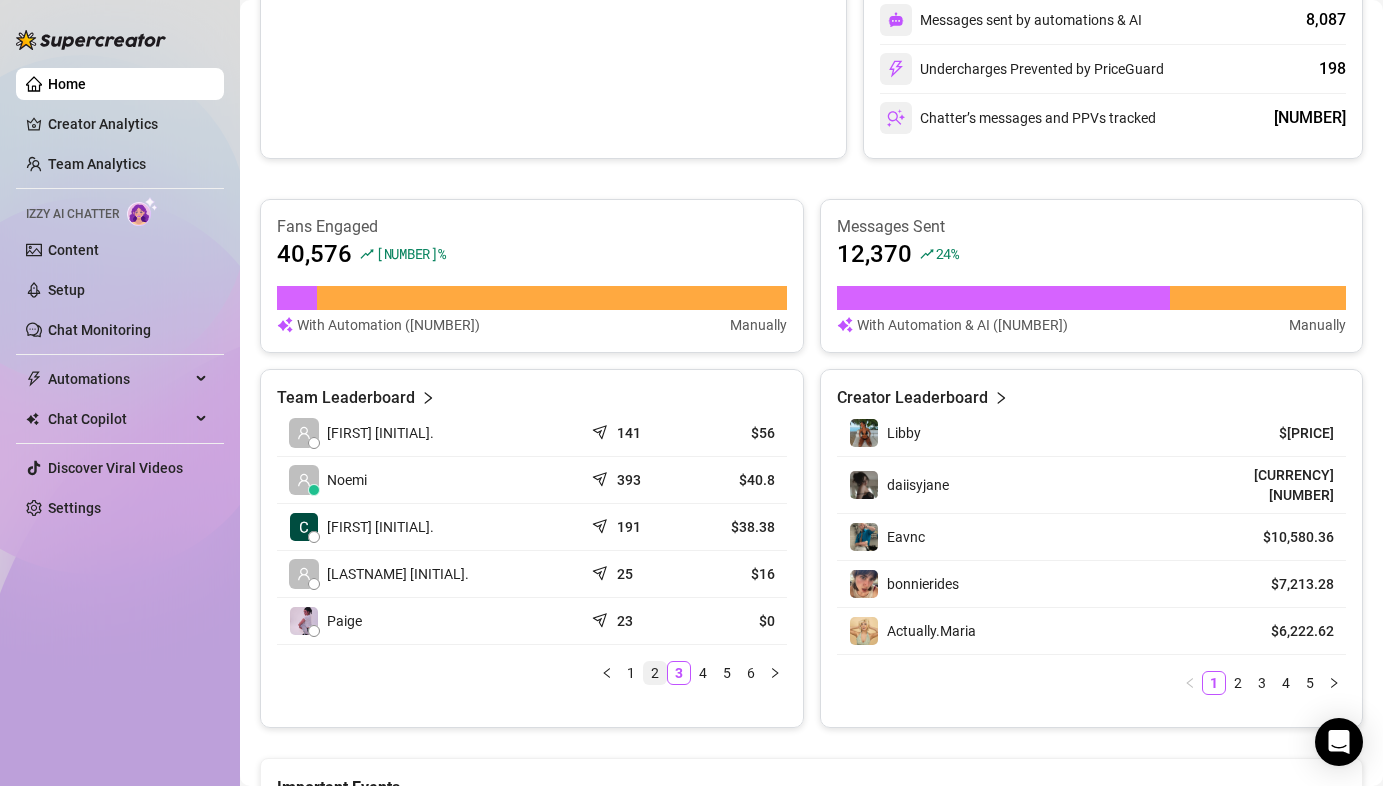 click on "2" at bounding box center [655, 673] 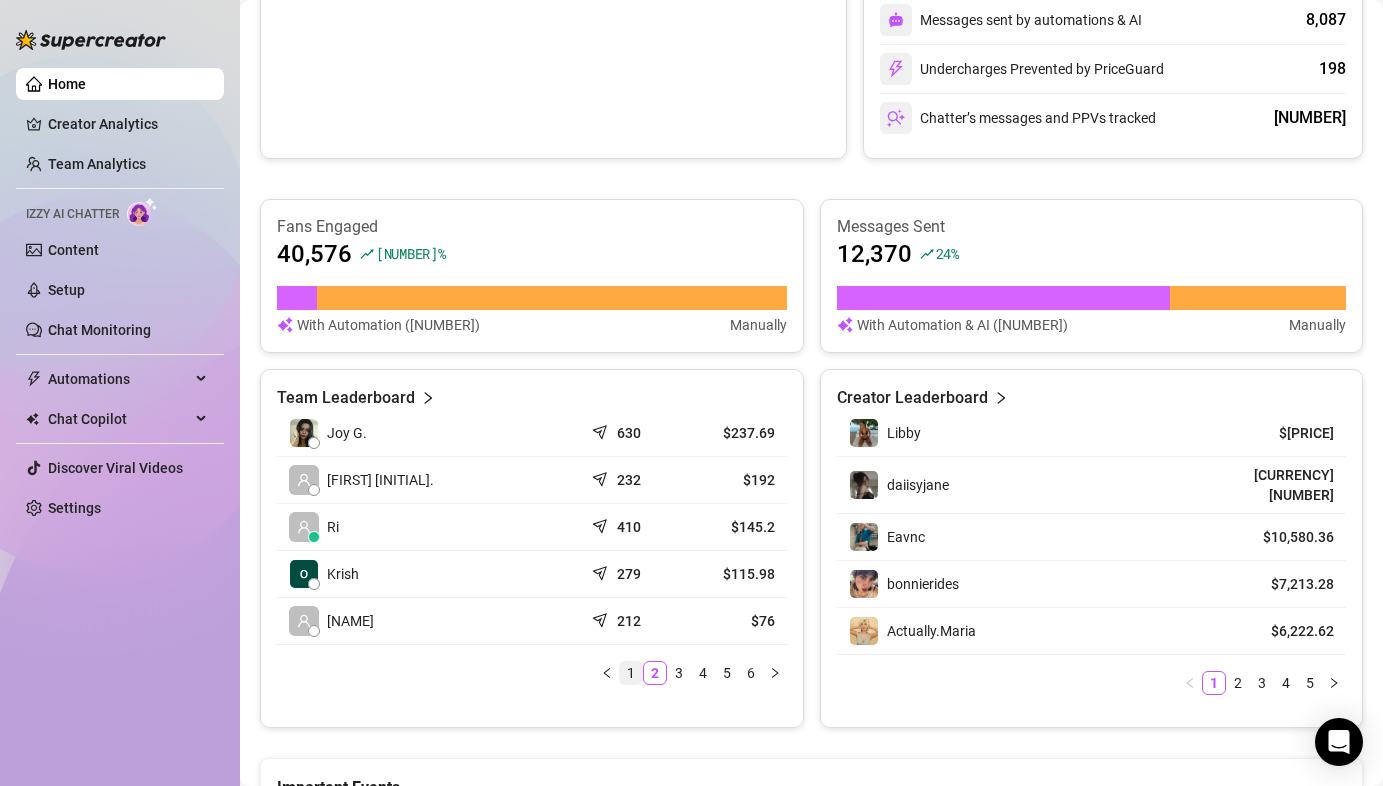 click on "1" at bounding box center (631, 673) 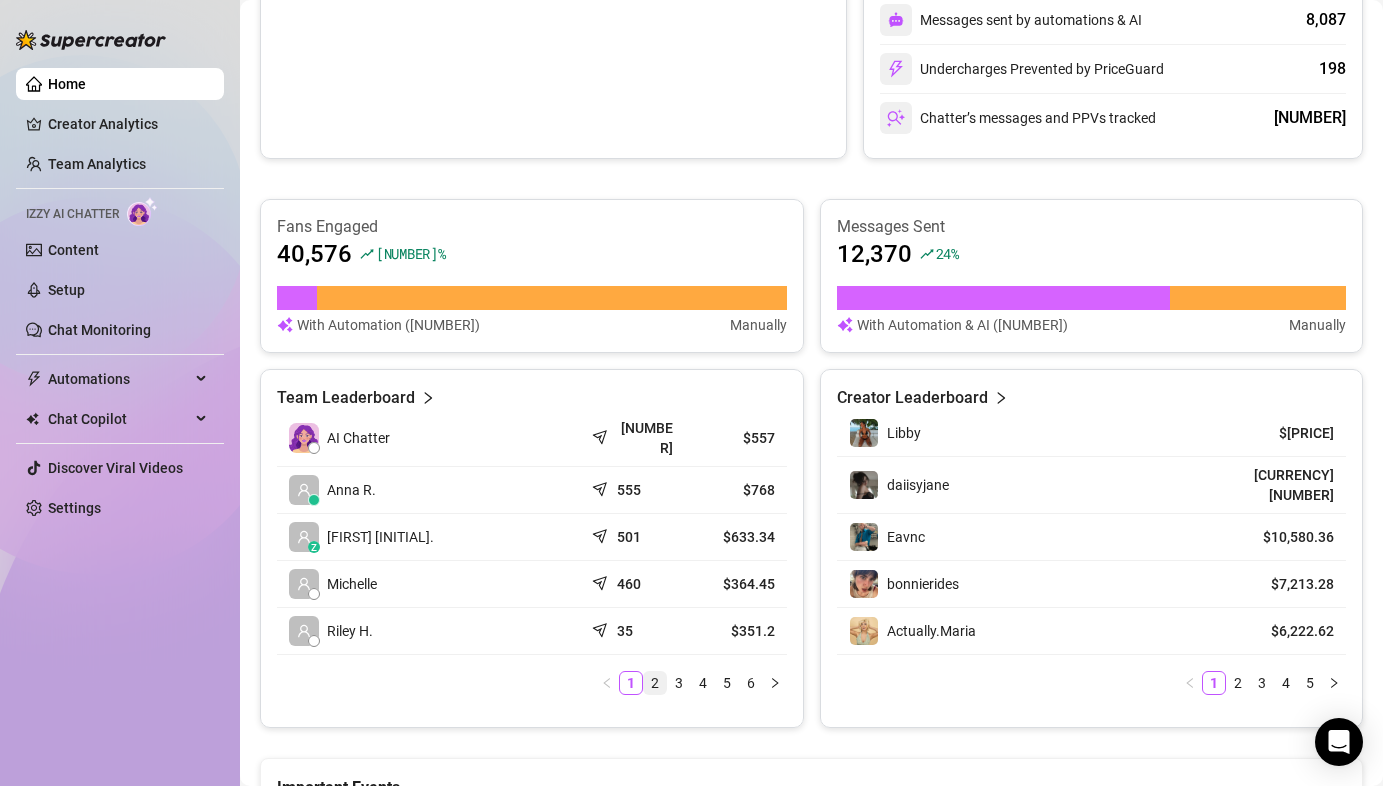 click on "2" at bounding box center [655, 683] 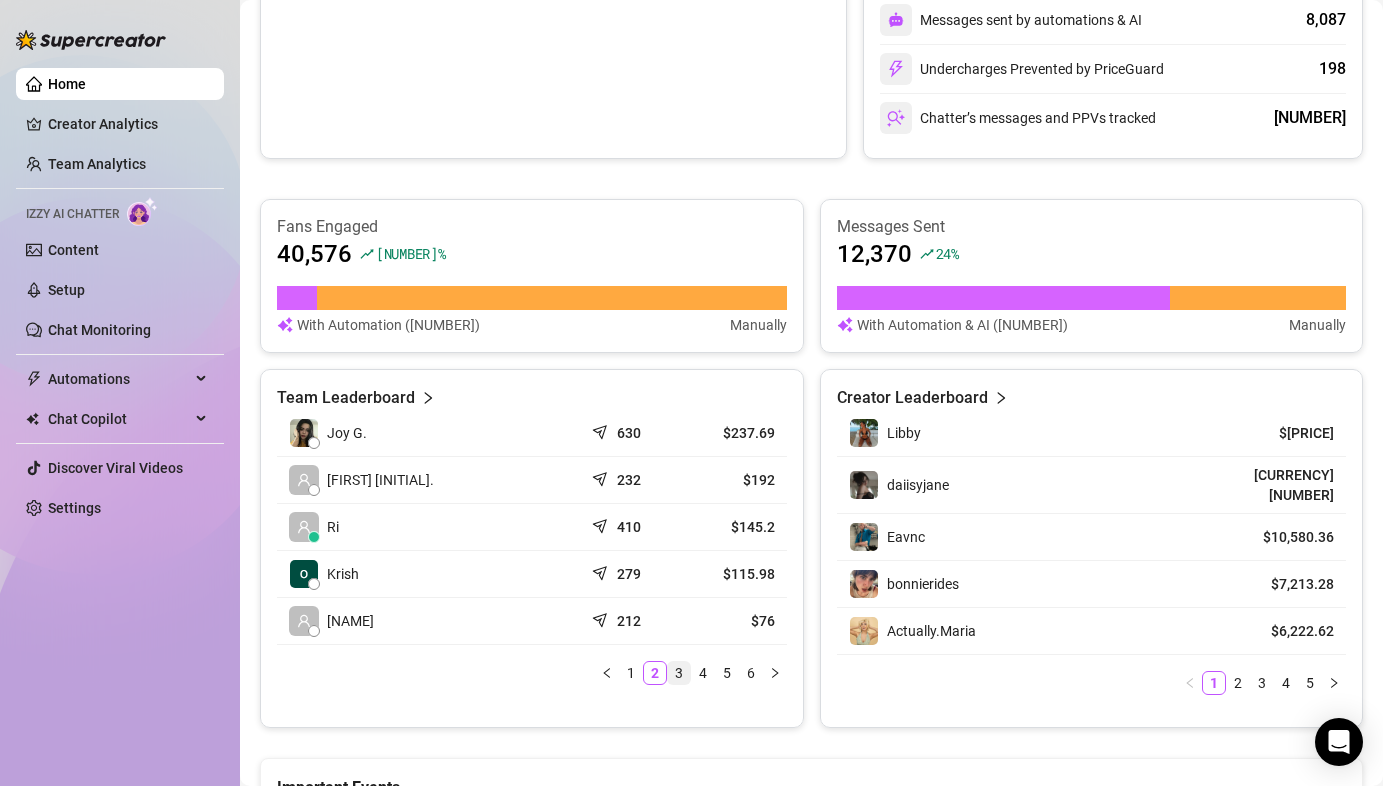 click on "3" at bounding box center (679, 673) 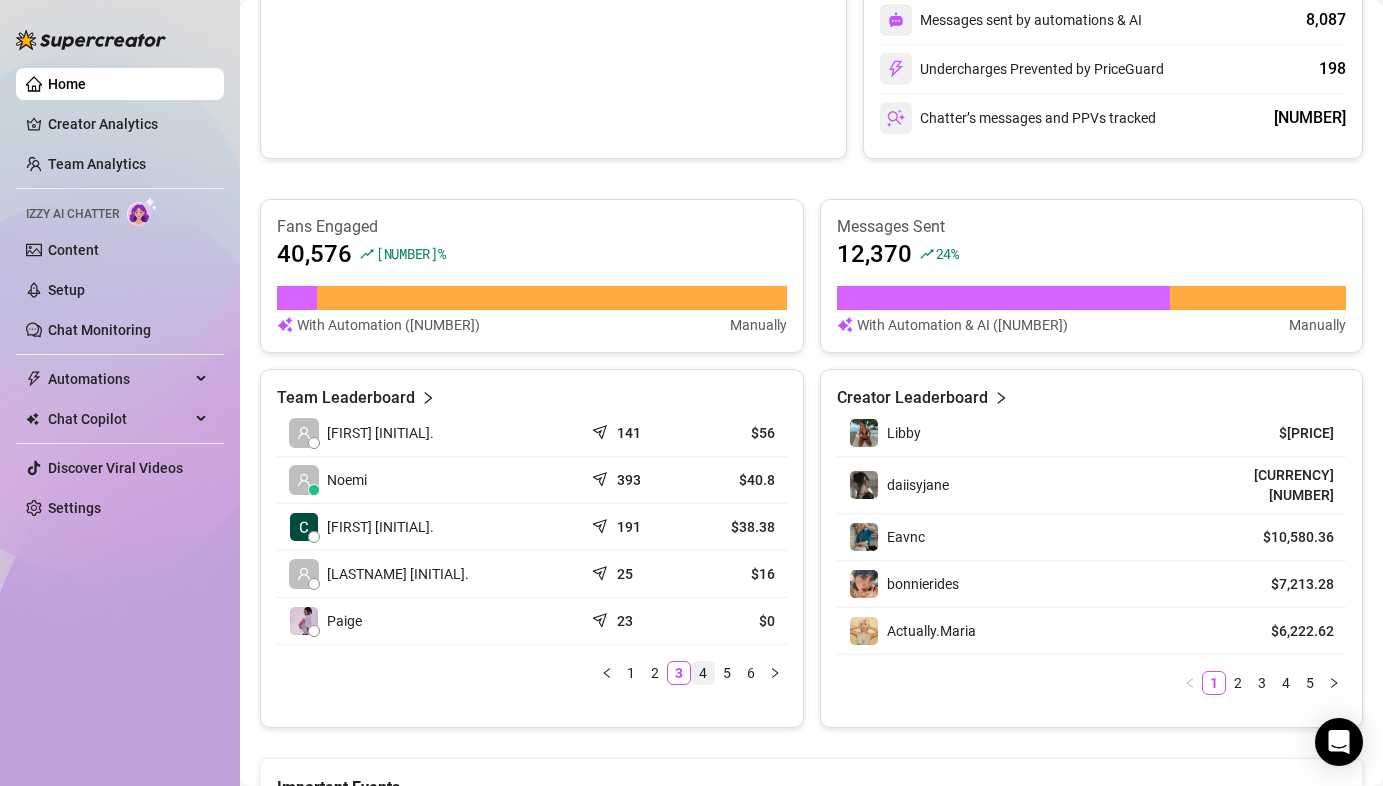 click on "4" at bounding box center [703, 673] 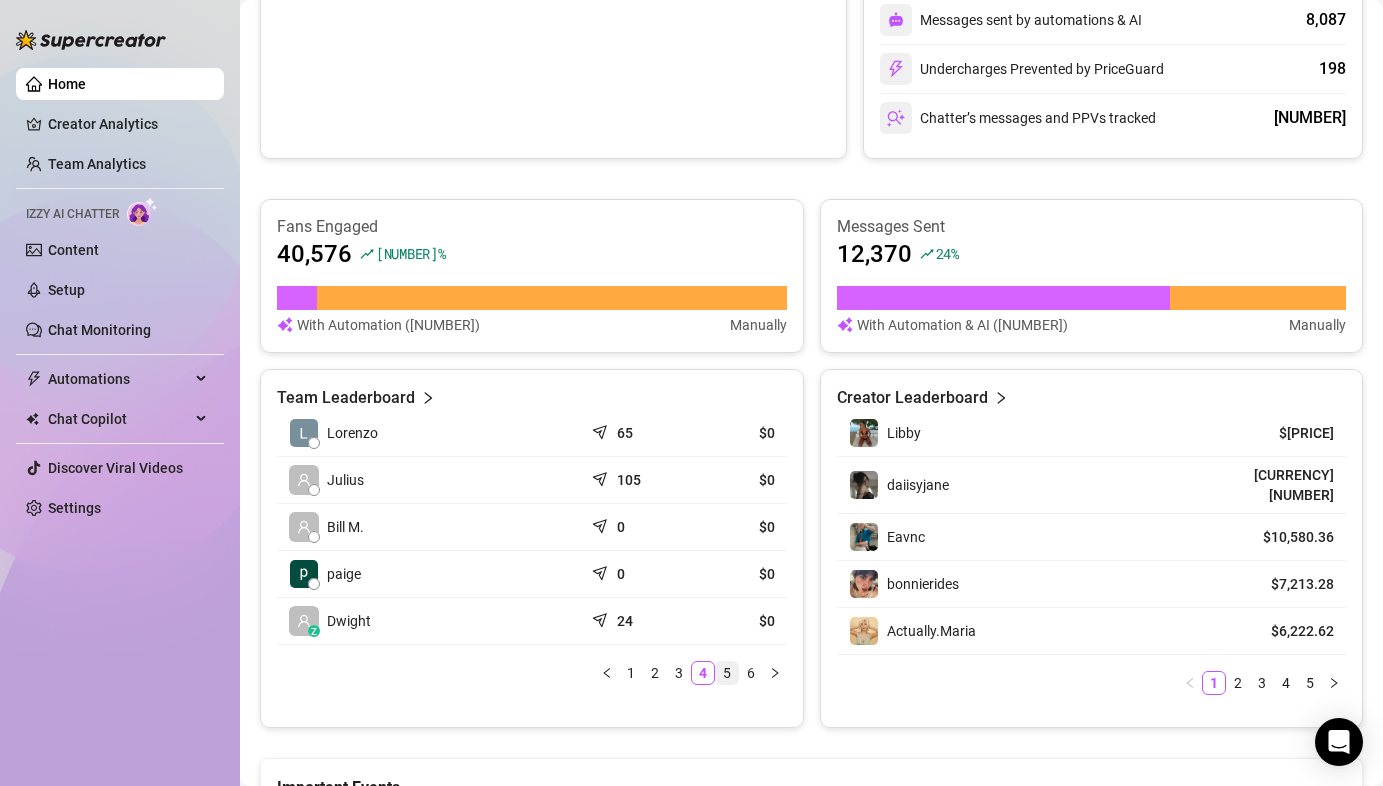 click on "5" at bounding box center [727, 673] 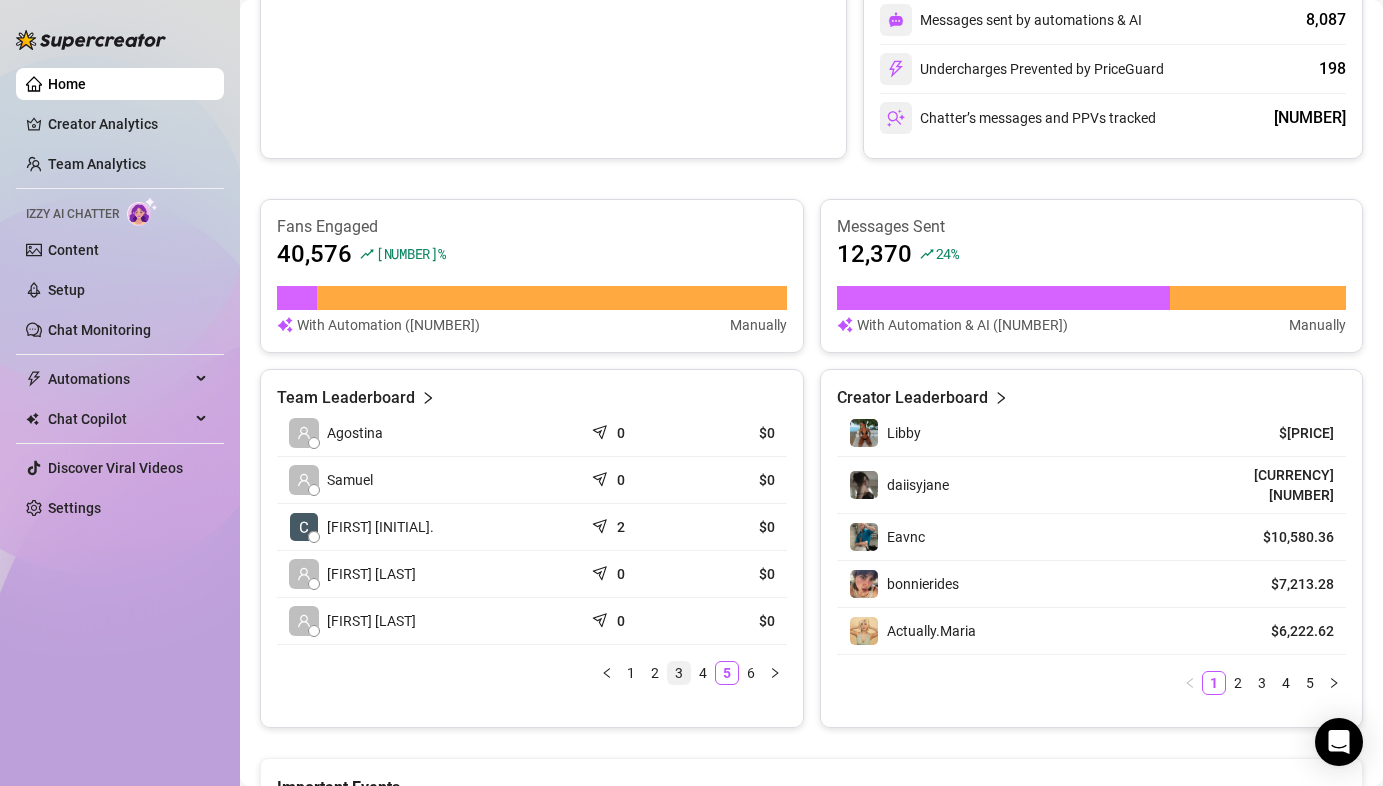 click on "3" at bounding box center [679, 673] 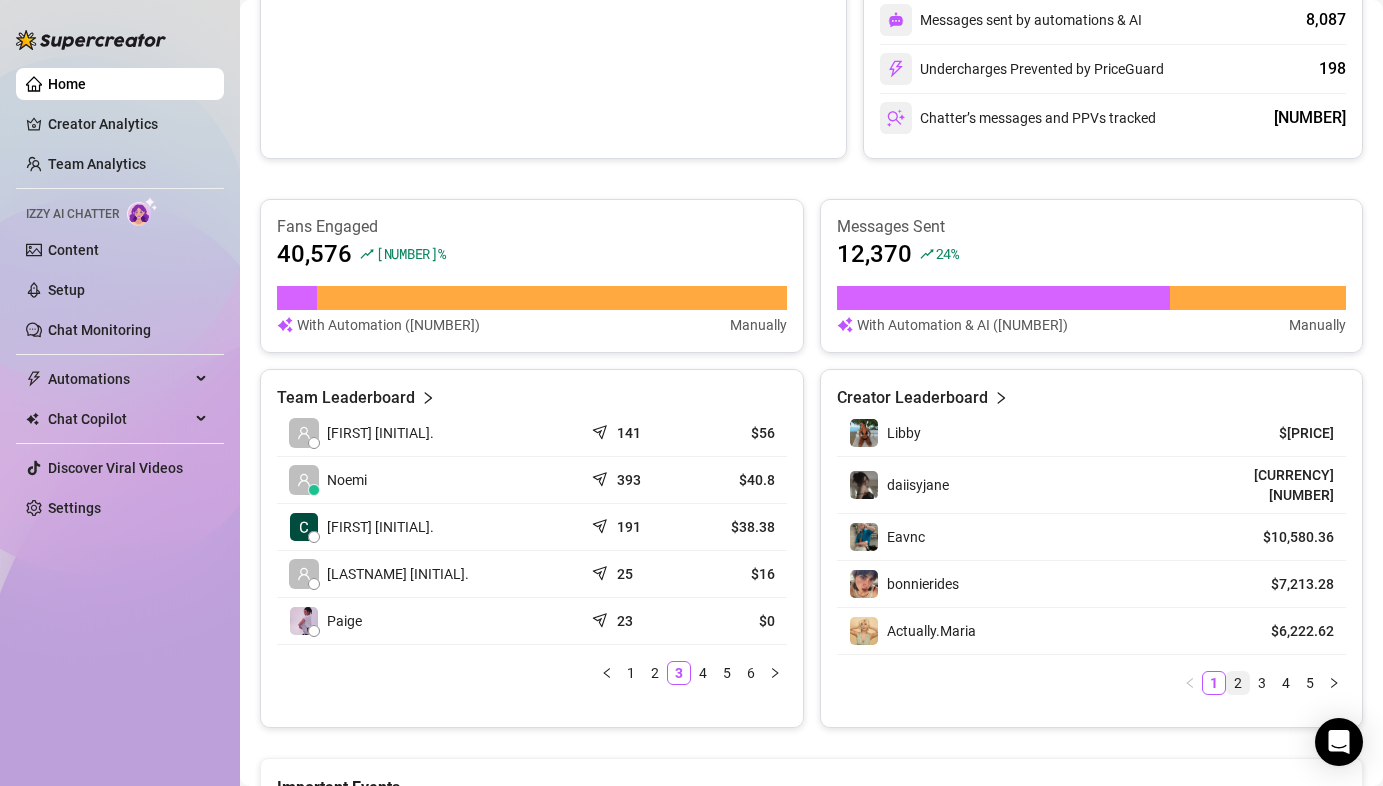 click on "2" at bounding box center [1238, 683] 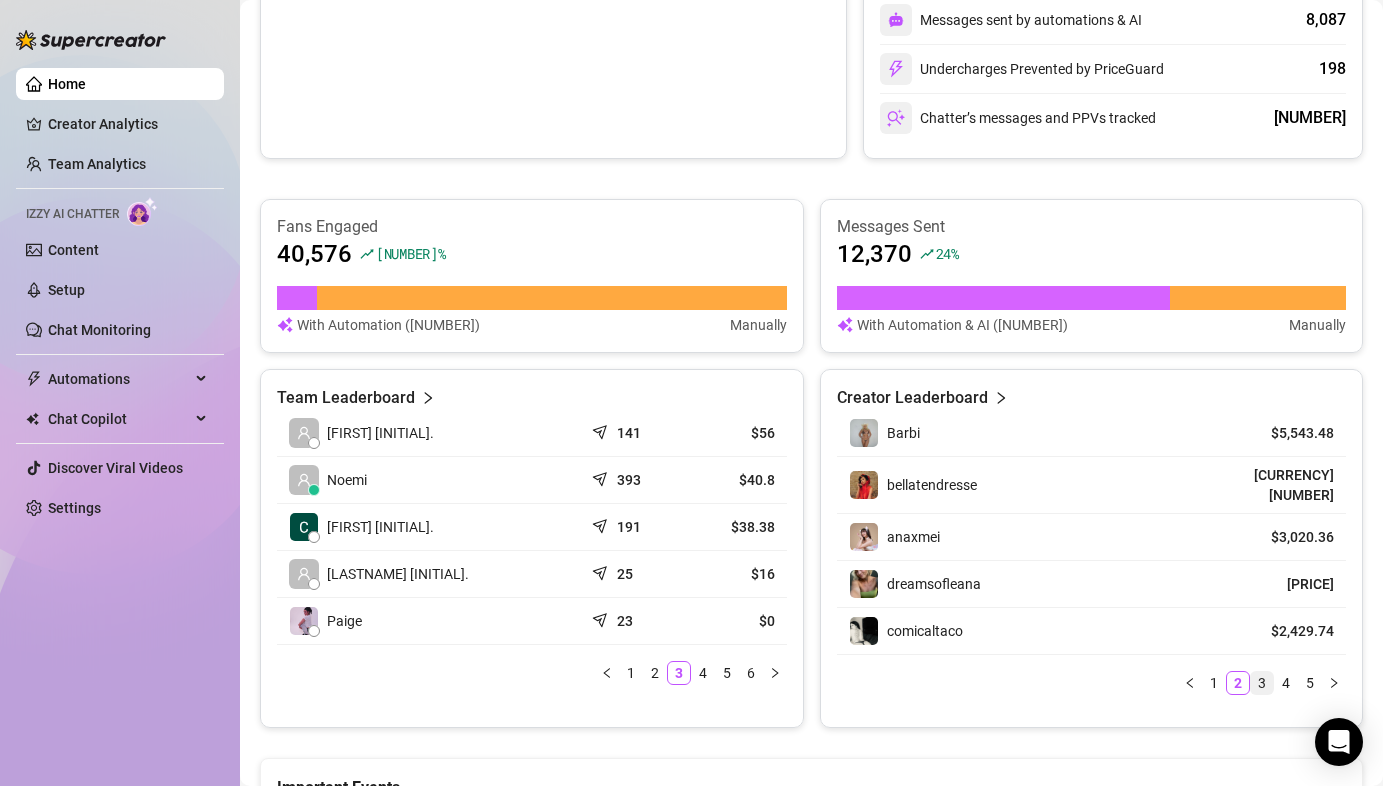 click on "3" at bounding box center (1262, 683) 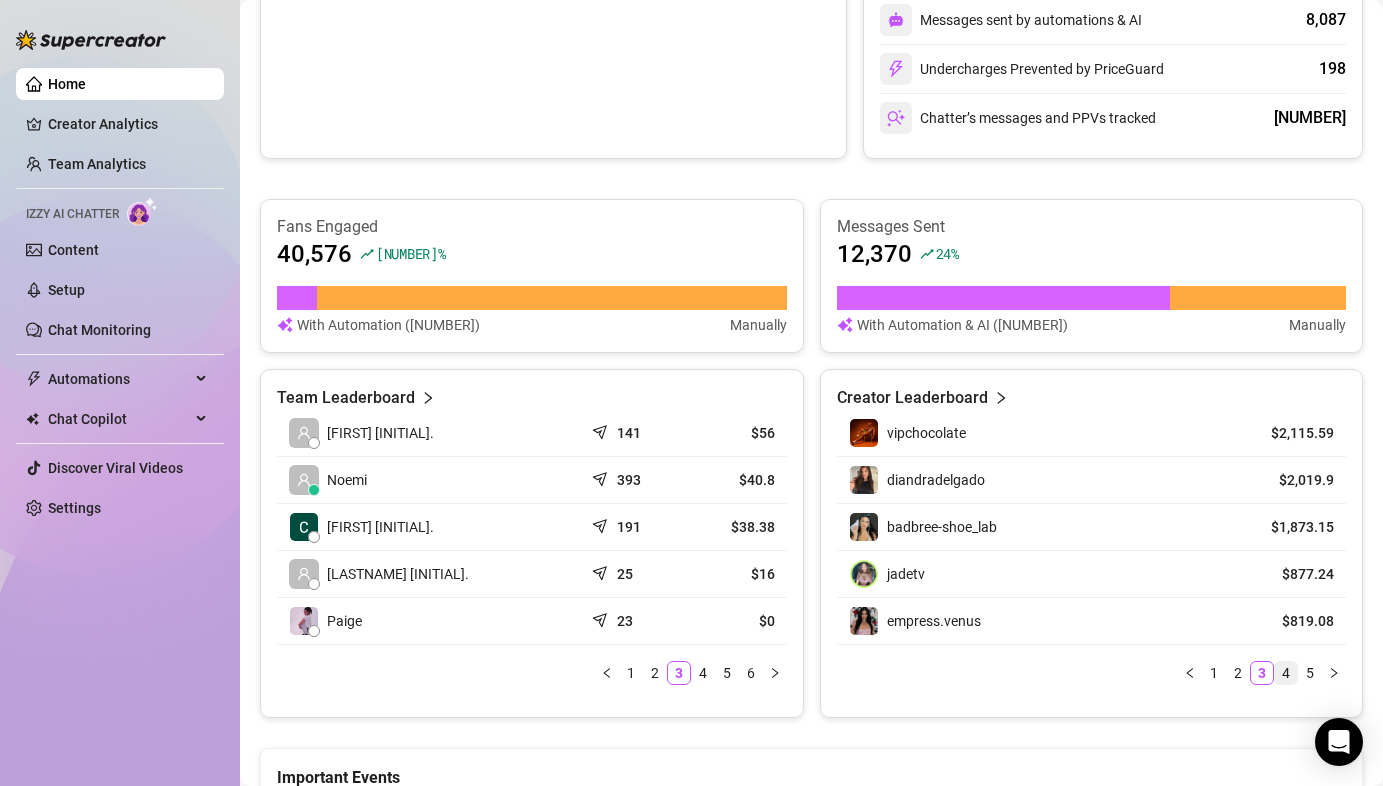 click on "4" at bounding box center (1286, 673) 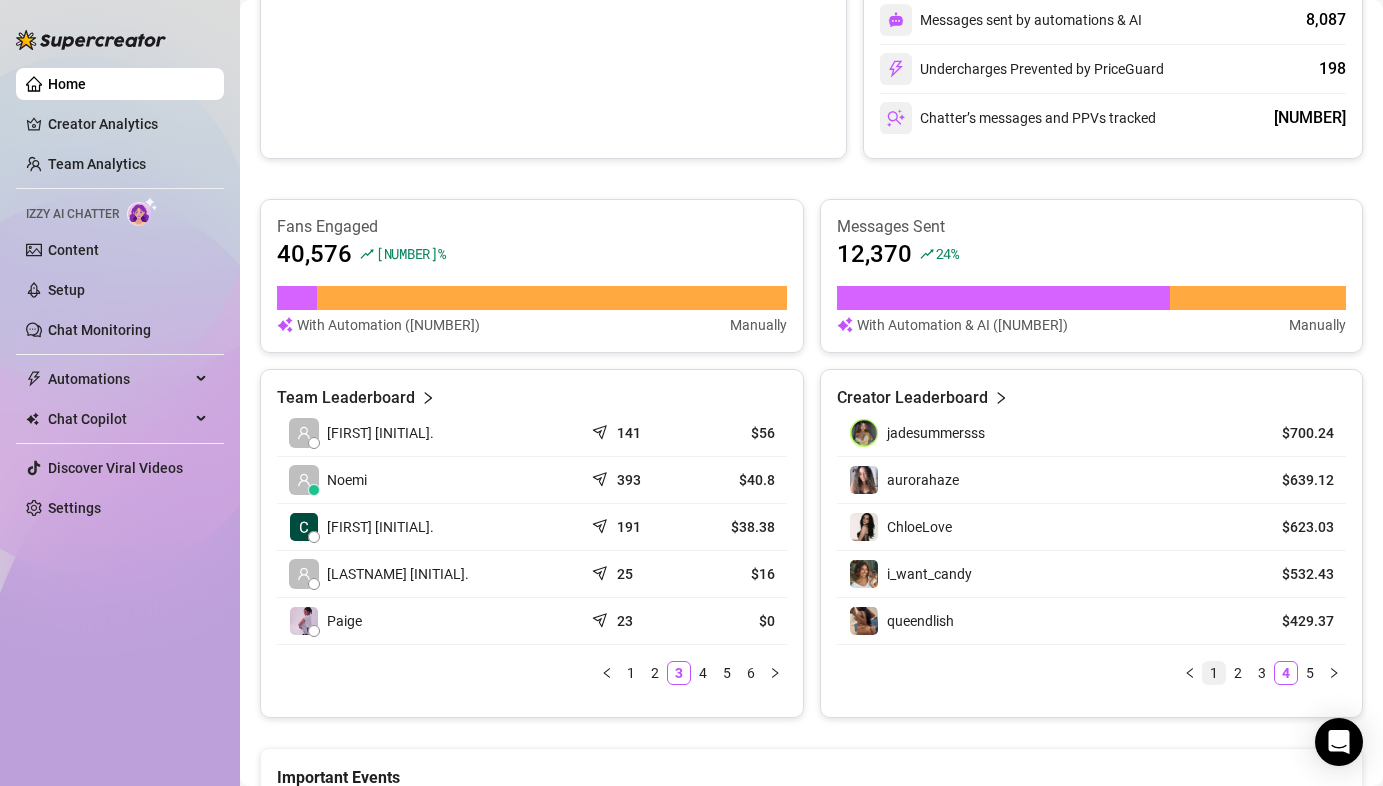 click on "1" at bounding box center (1214, 673) 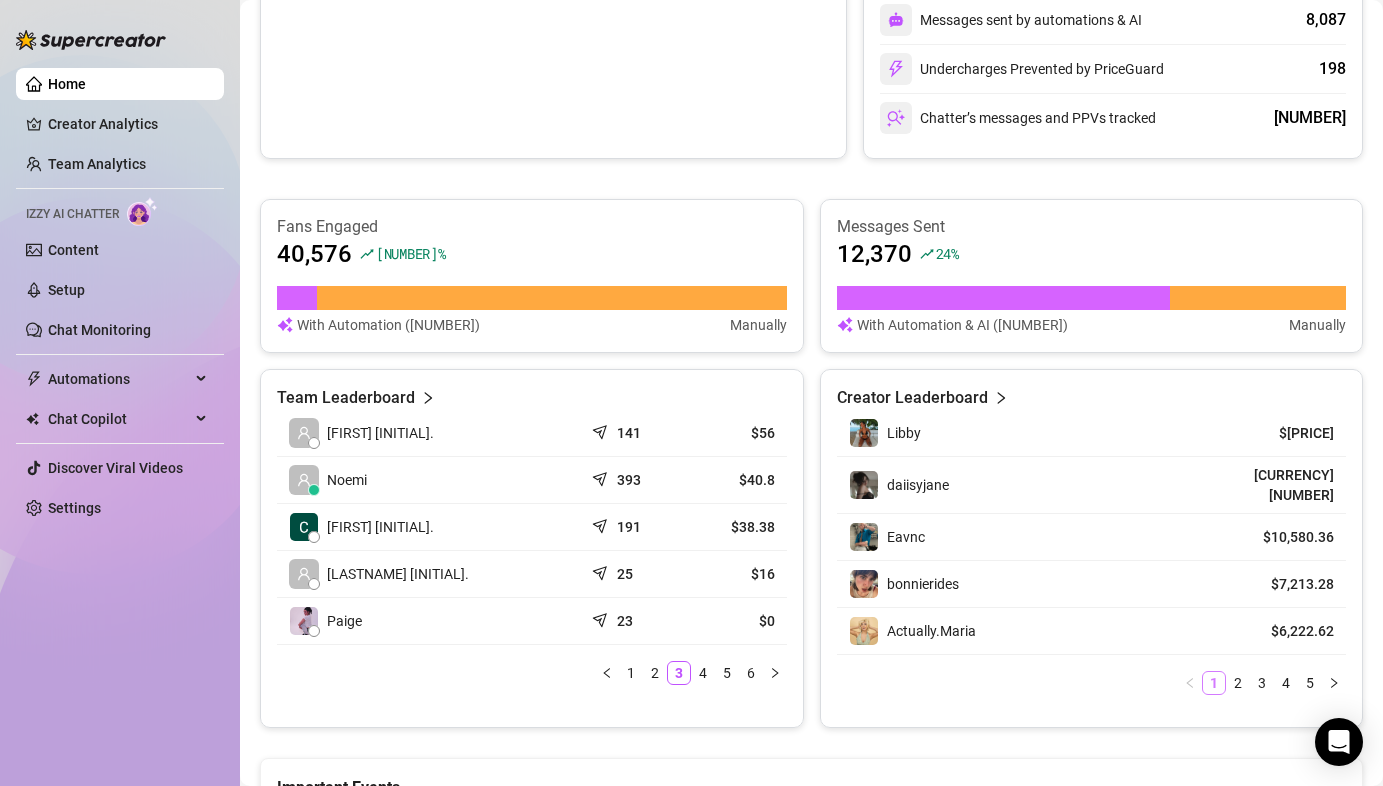 click on "1" at bounding box center (1214, 683) 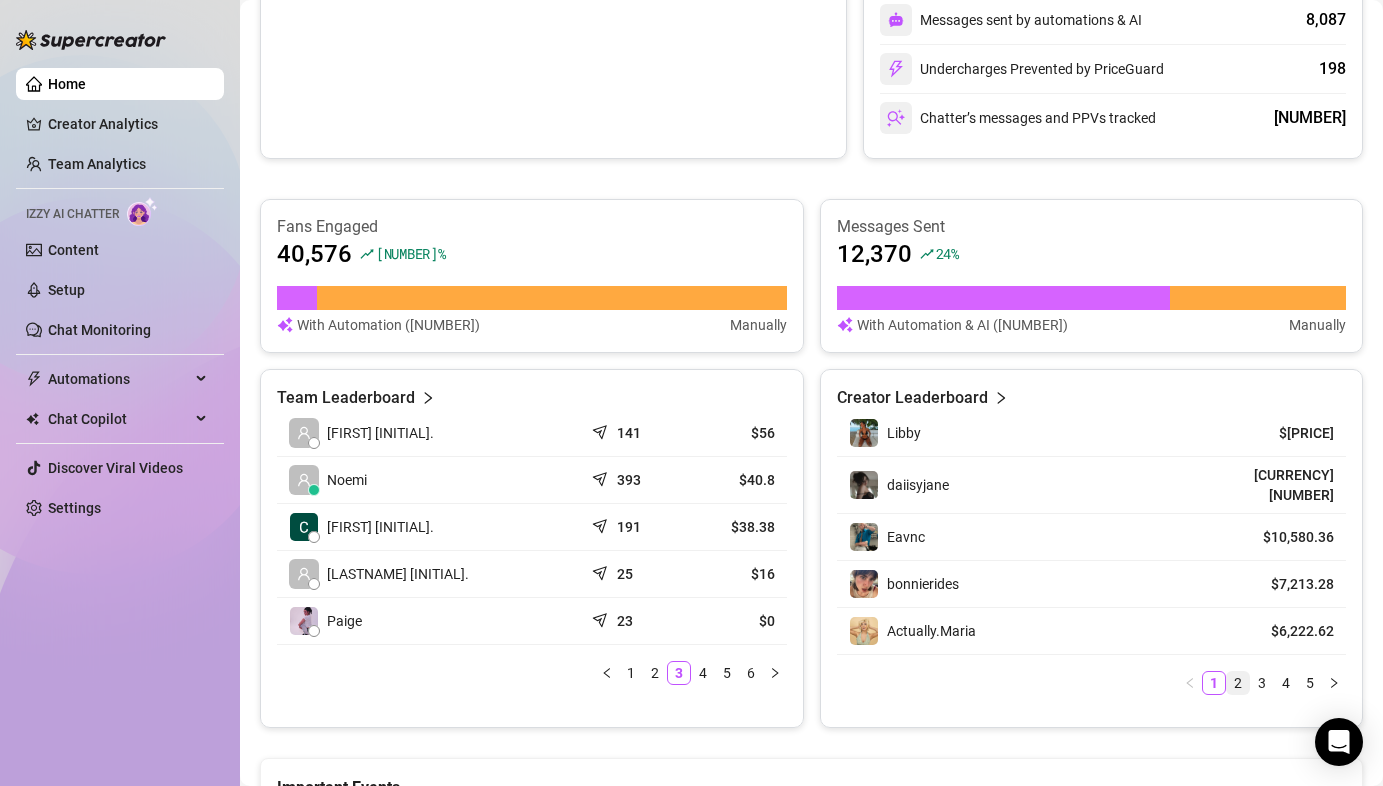click on "2" at bounding box center [1238, 683] 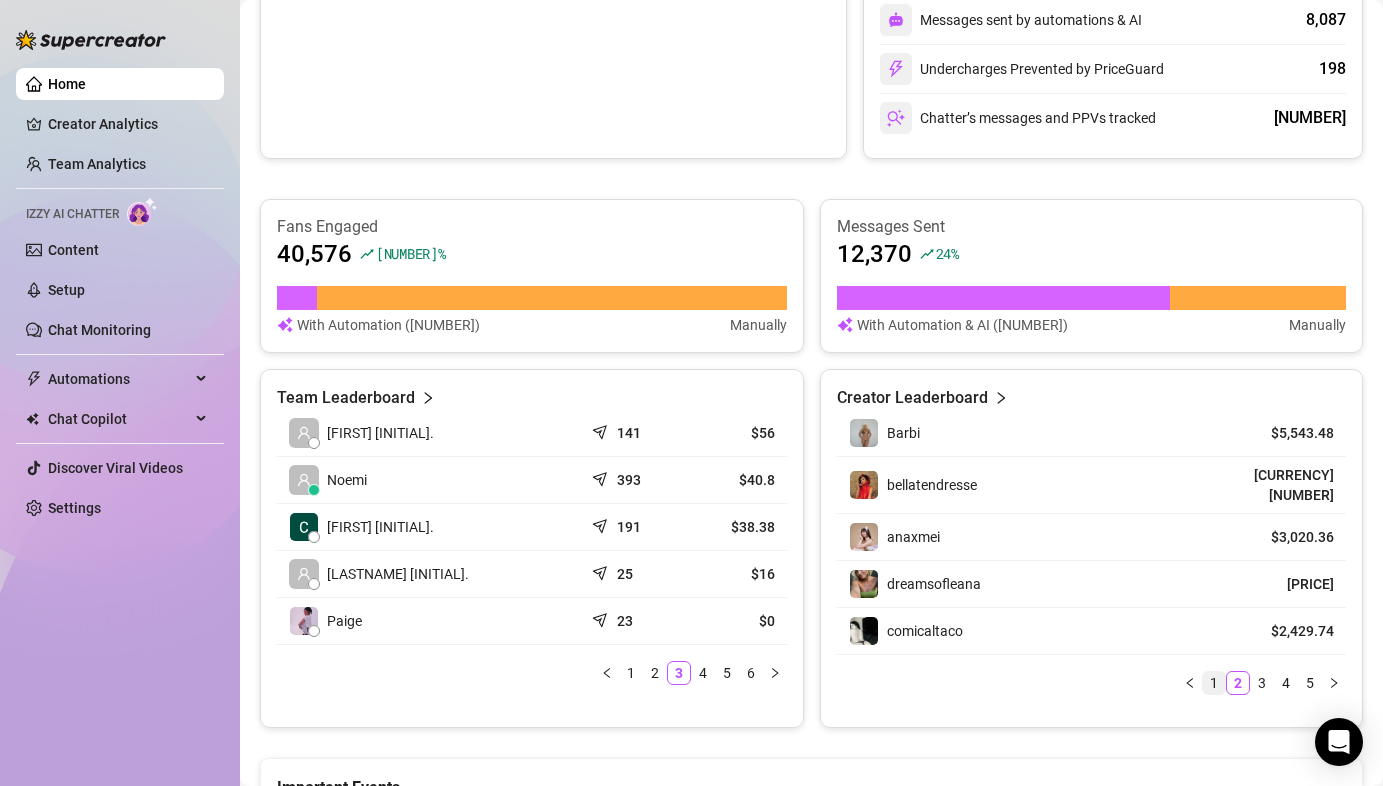 click on "1" at bounding box center (1214, 683) 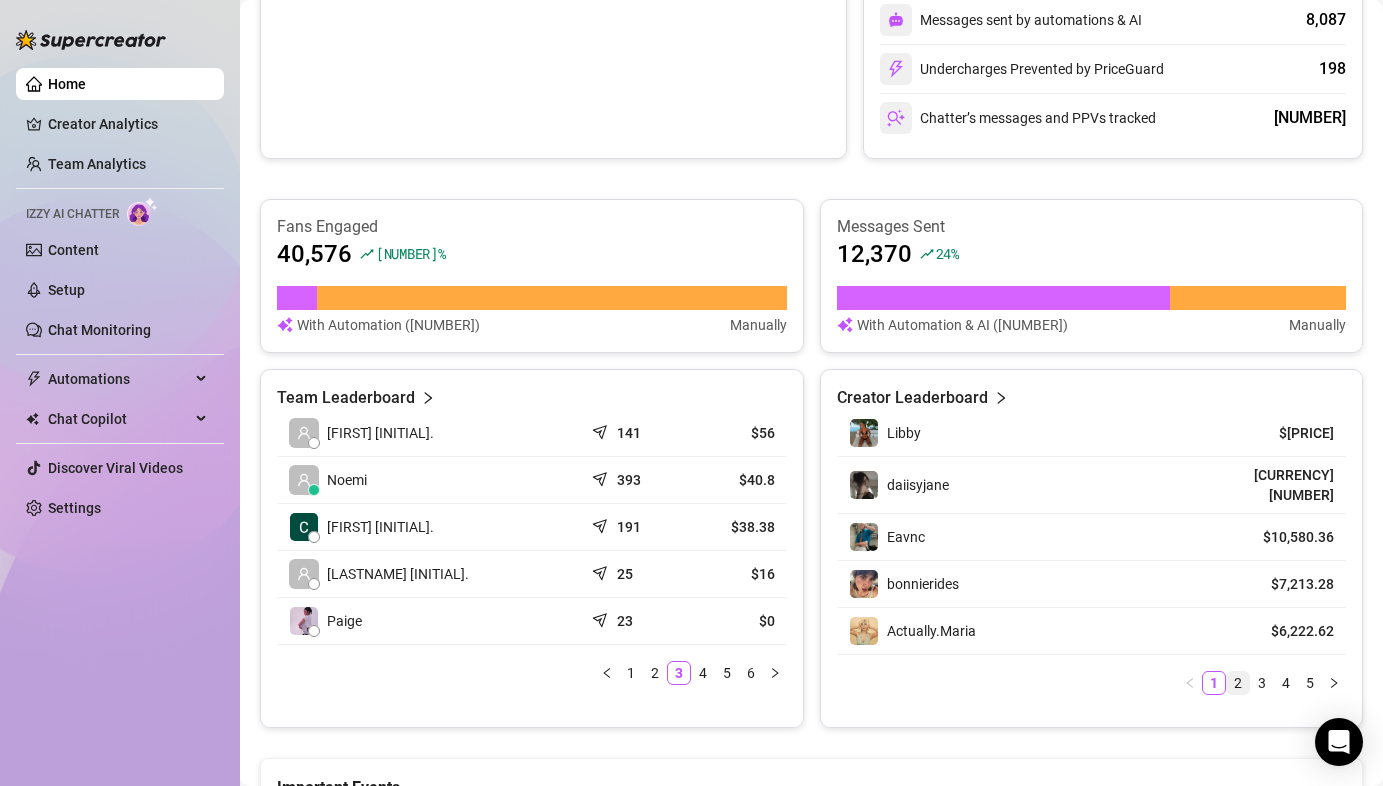 click on "2" at bounding box center [1238, 683] 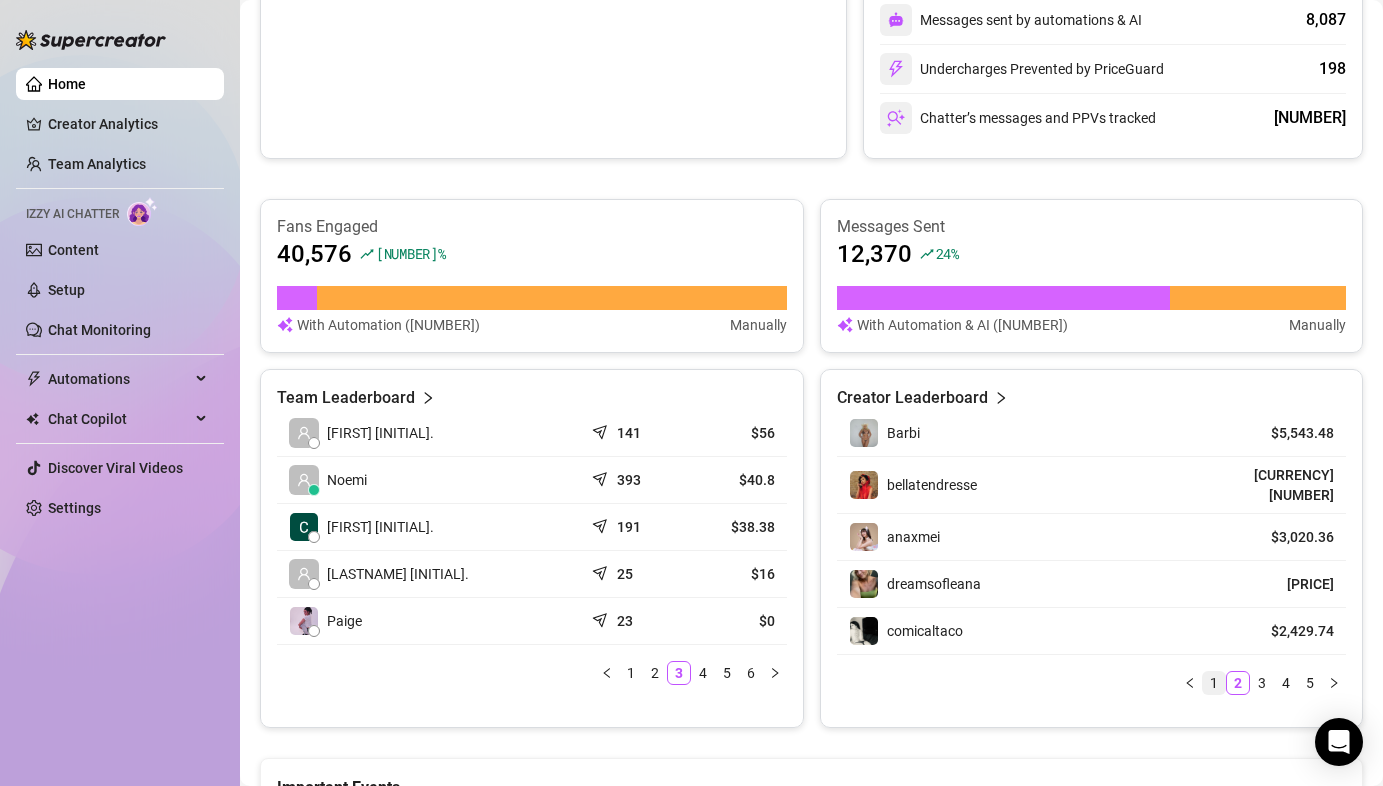click on "1" at bounding box center (1214, 683) 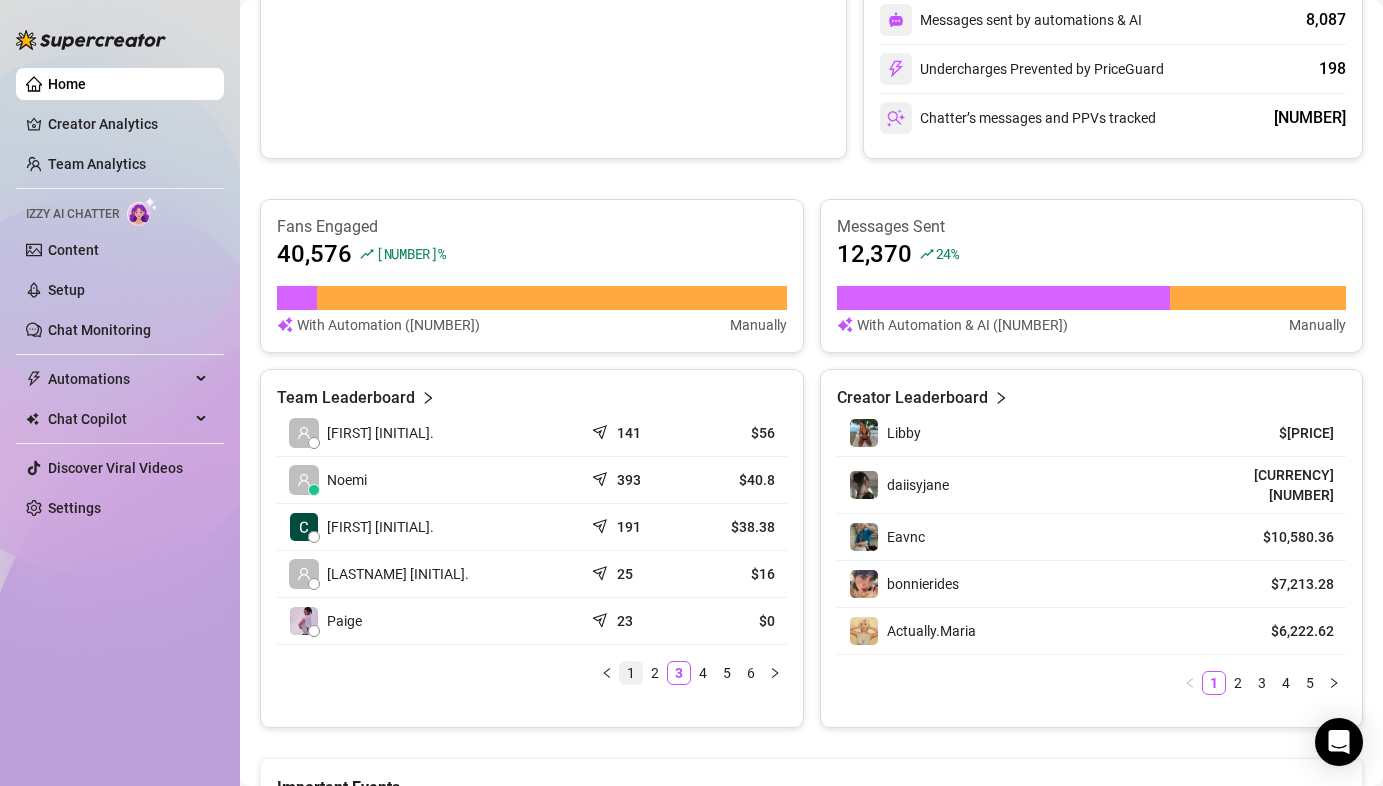 click on "1" at bounding box center (631, 673) 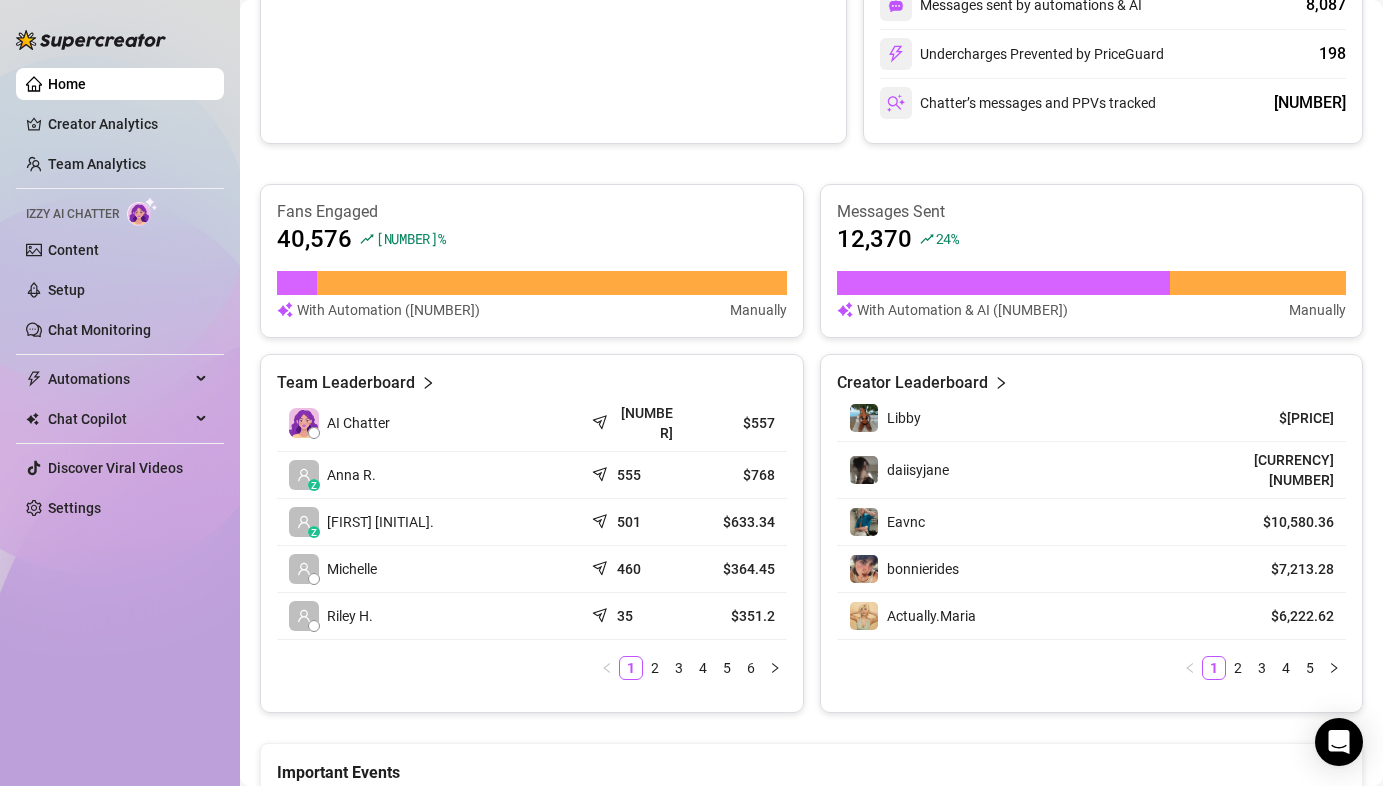 scroll, scrollTop: 659, scrollLeft: 0, axis: vertical 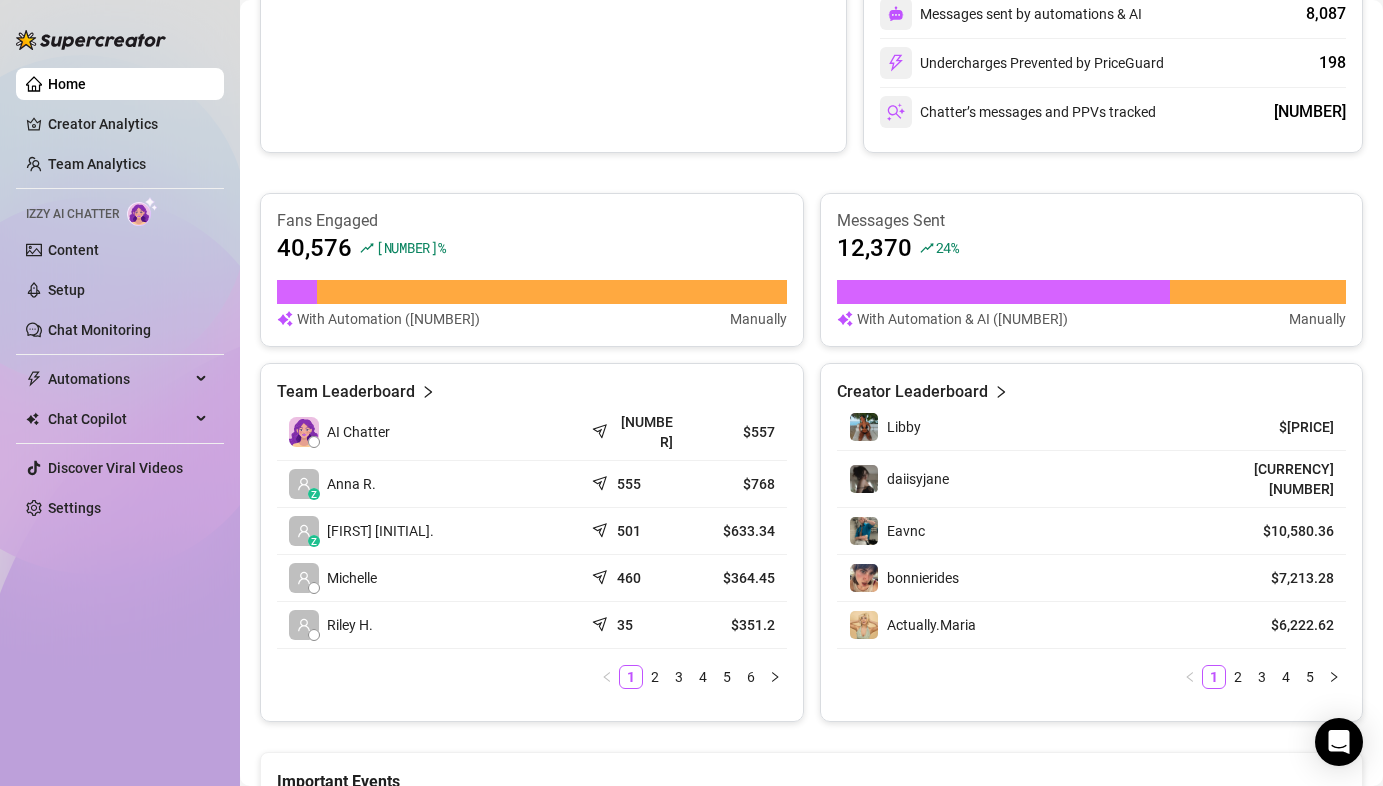 click on "Team Leaderboard" at bounding box center (532, 392) 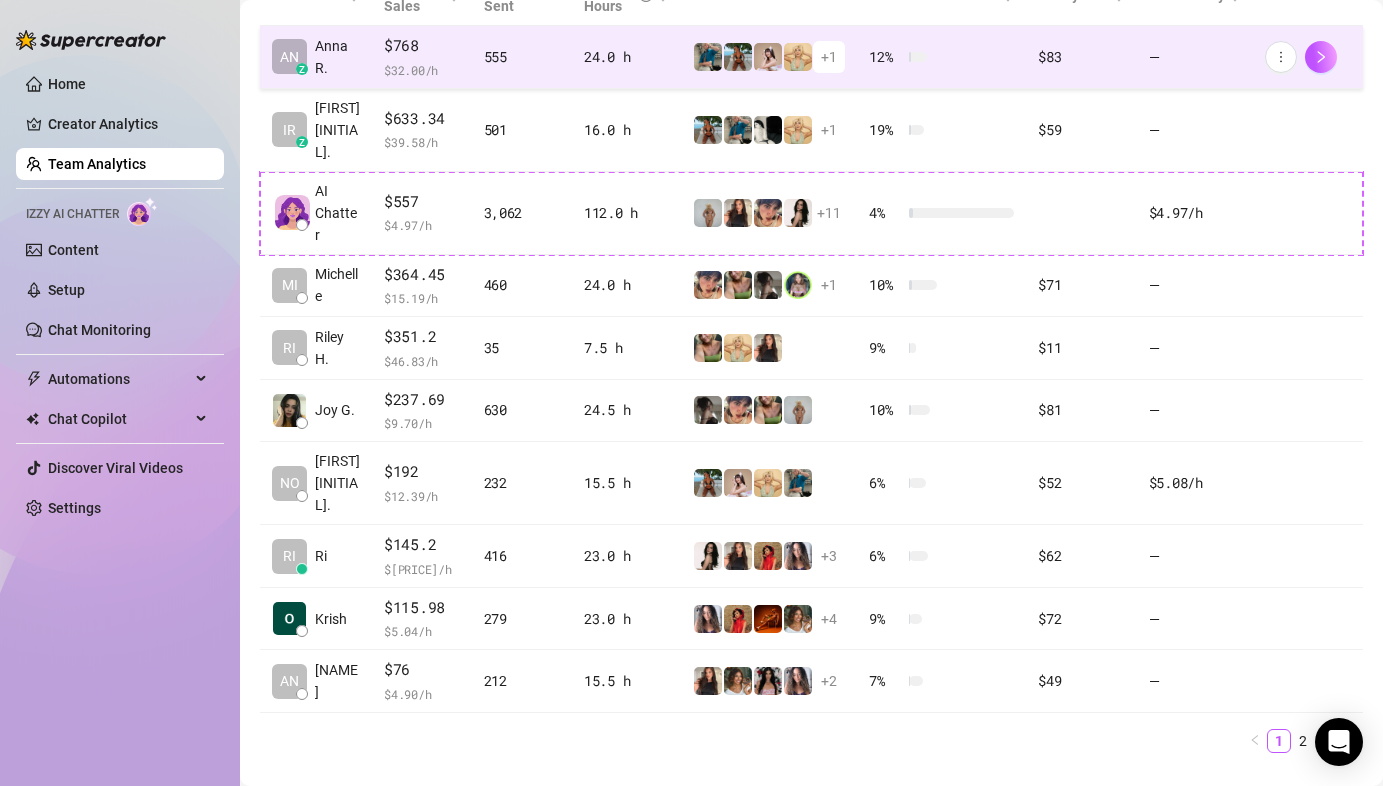 scroll, scrollTop: 514, scrollLeft: 0, axis: vertical 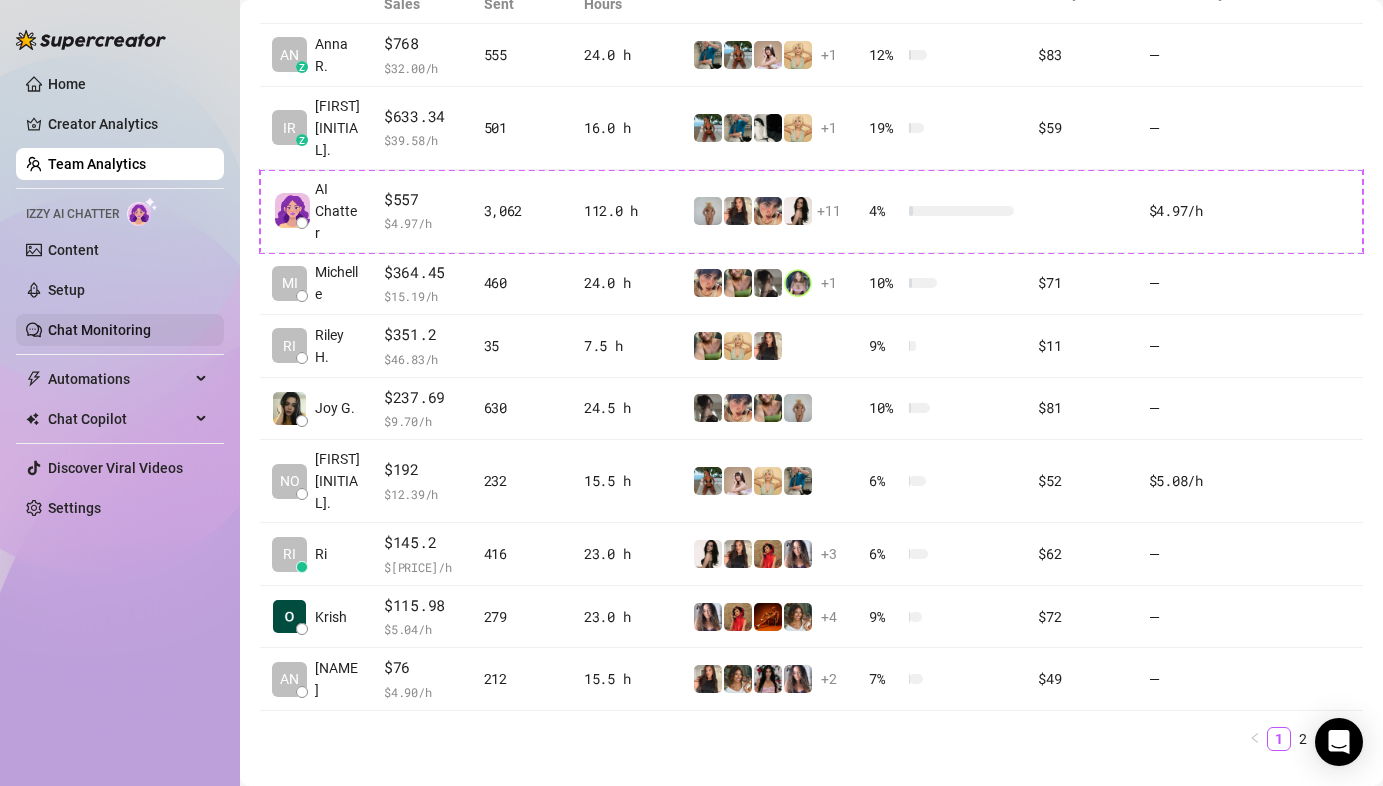 click on "Chat Monitoring" at bounding box center [99, 330] 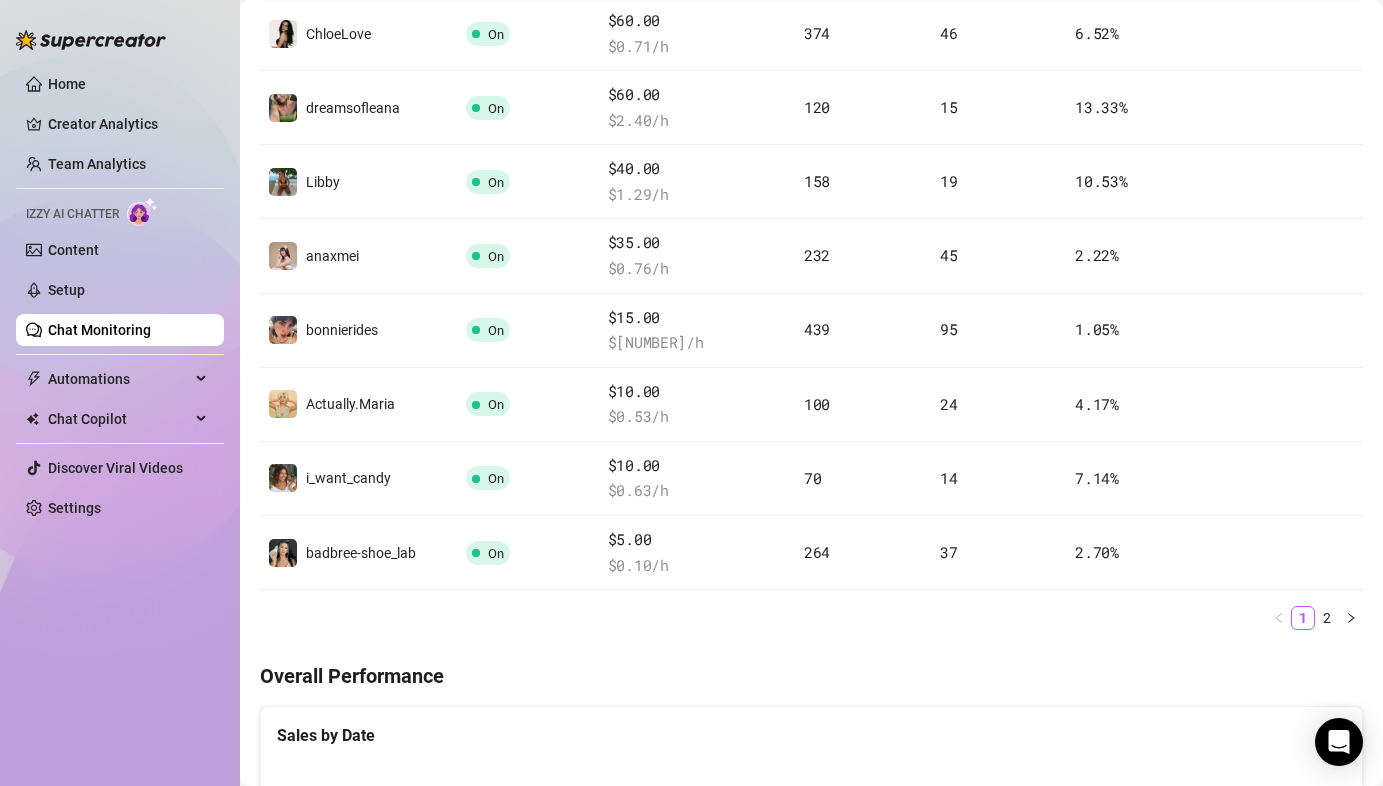 scroll, scrollTop: 594, scrollLeft: 0, axis: vertical 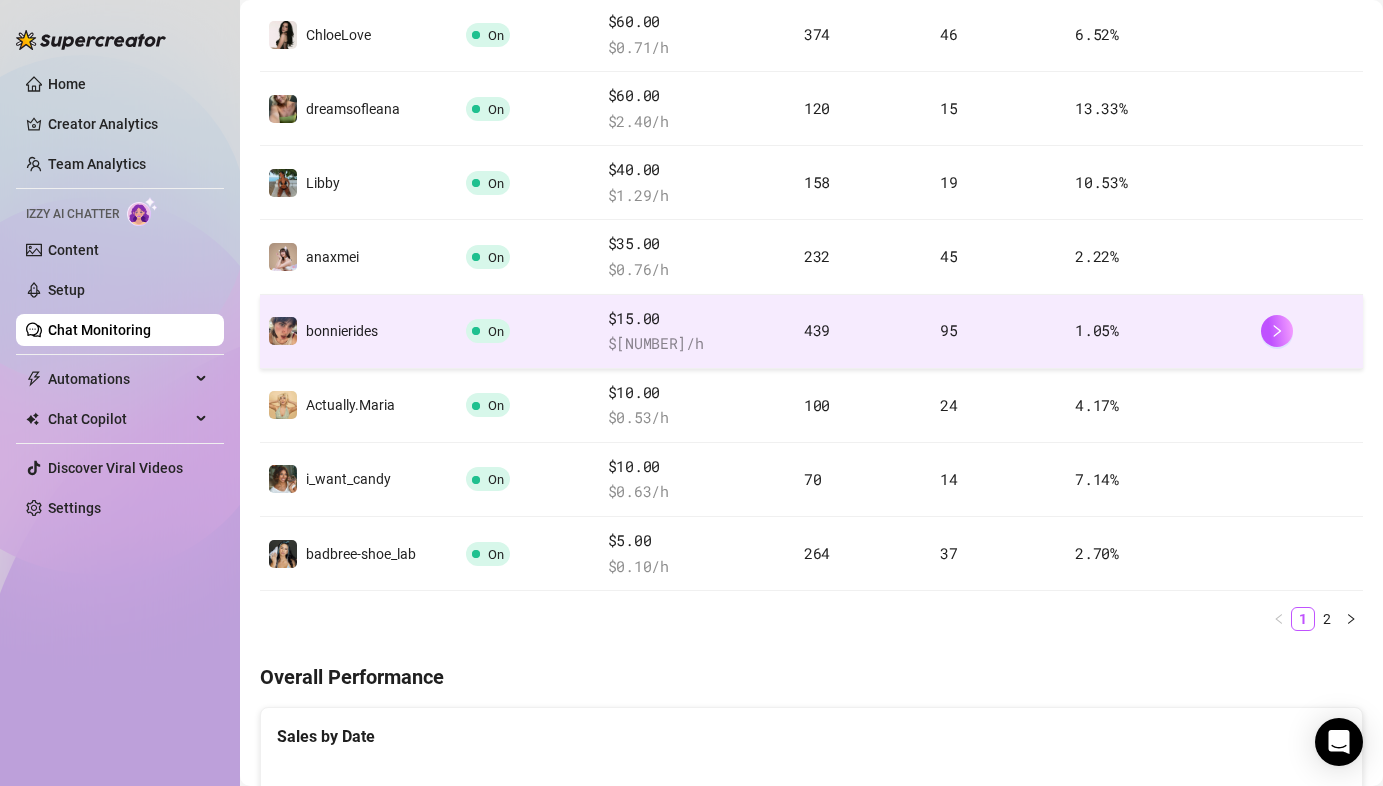 click on "439" at bounding box center (864, 332) 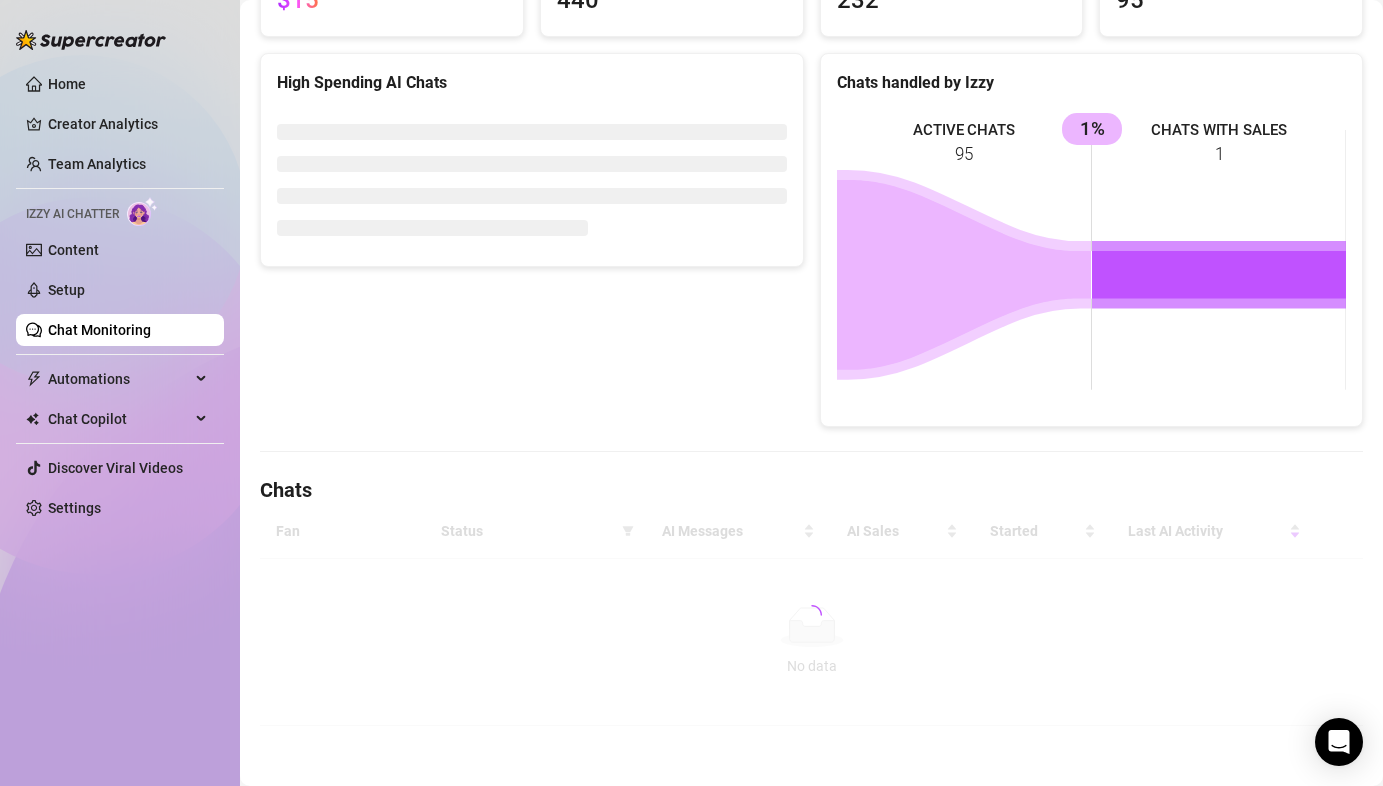 scroll, scrollTop: 594, scrollLeft: 0, axis: vertical 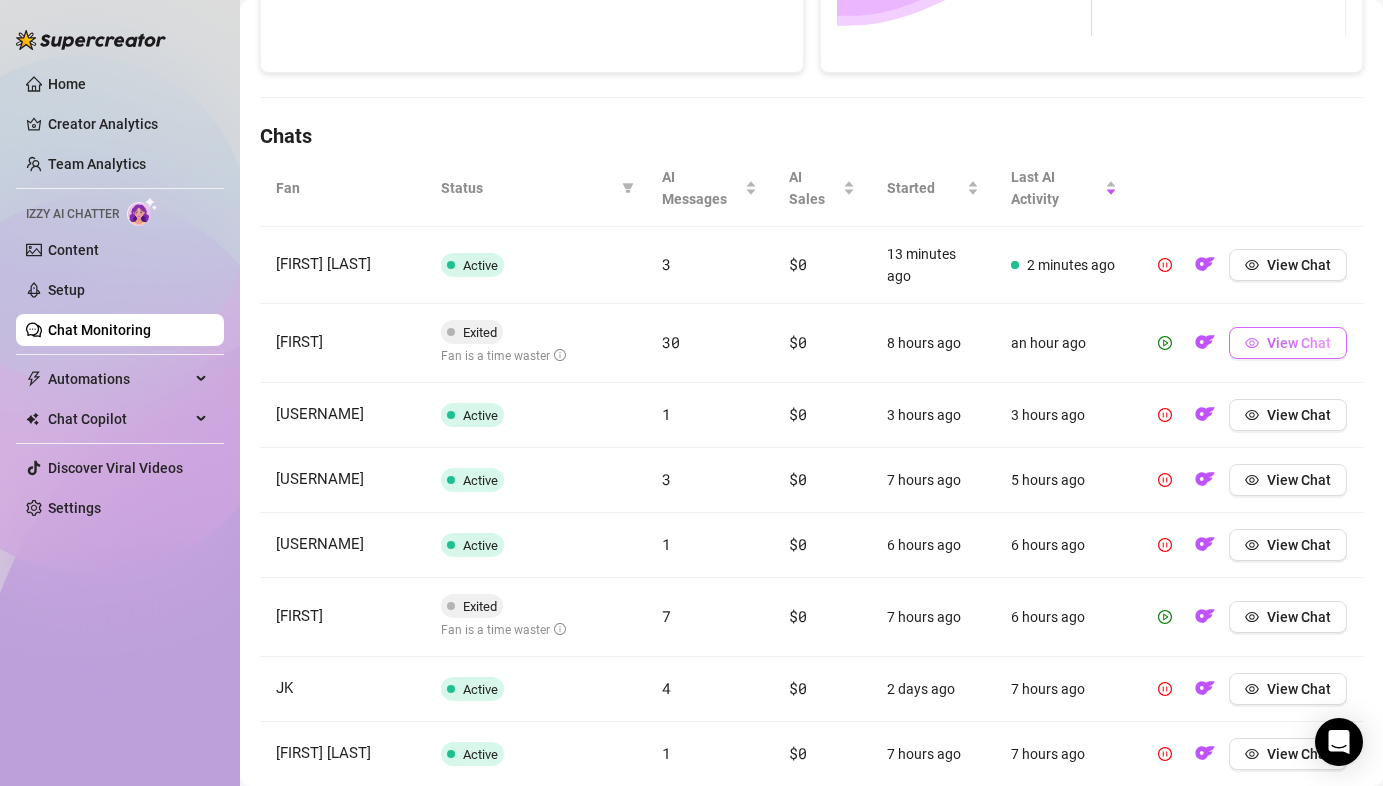 click on "View Chat" at bounding box center (1299, 343) 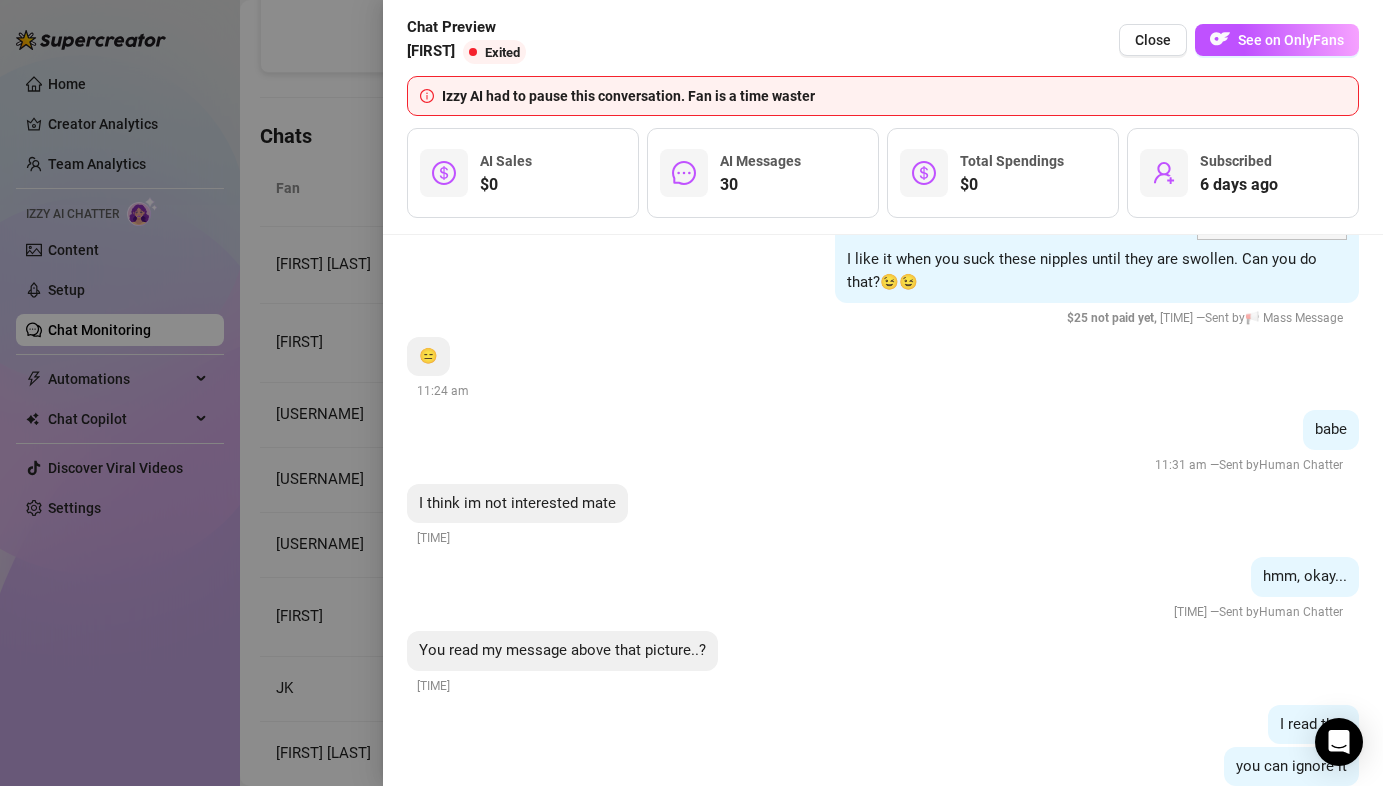 scroll, scrollTop: 6283, scrollLeft: 0, axis: vertical 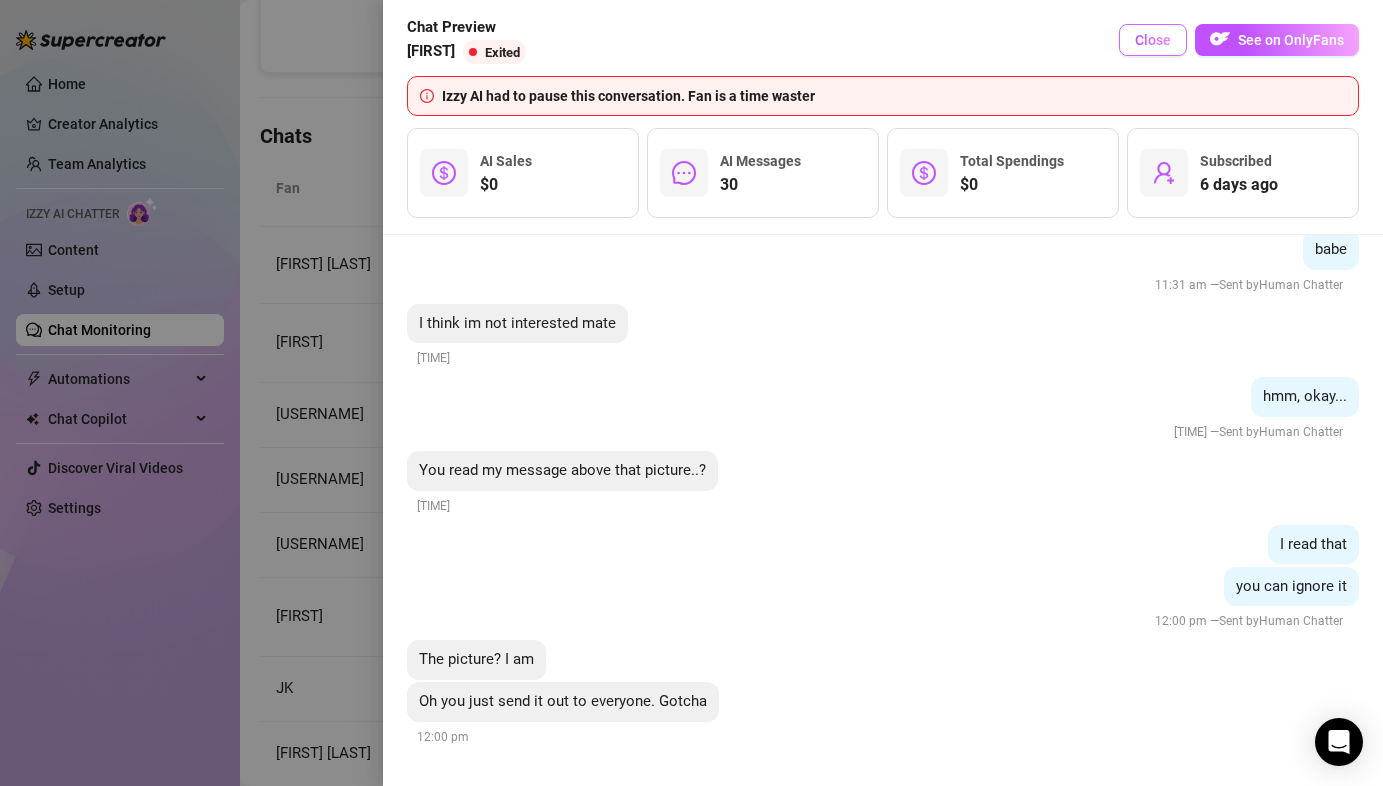 click on "Close" at bounding box center [1153, 40] 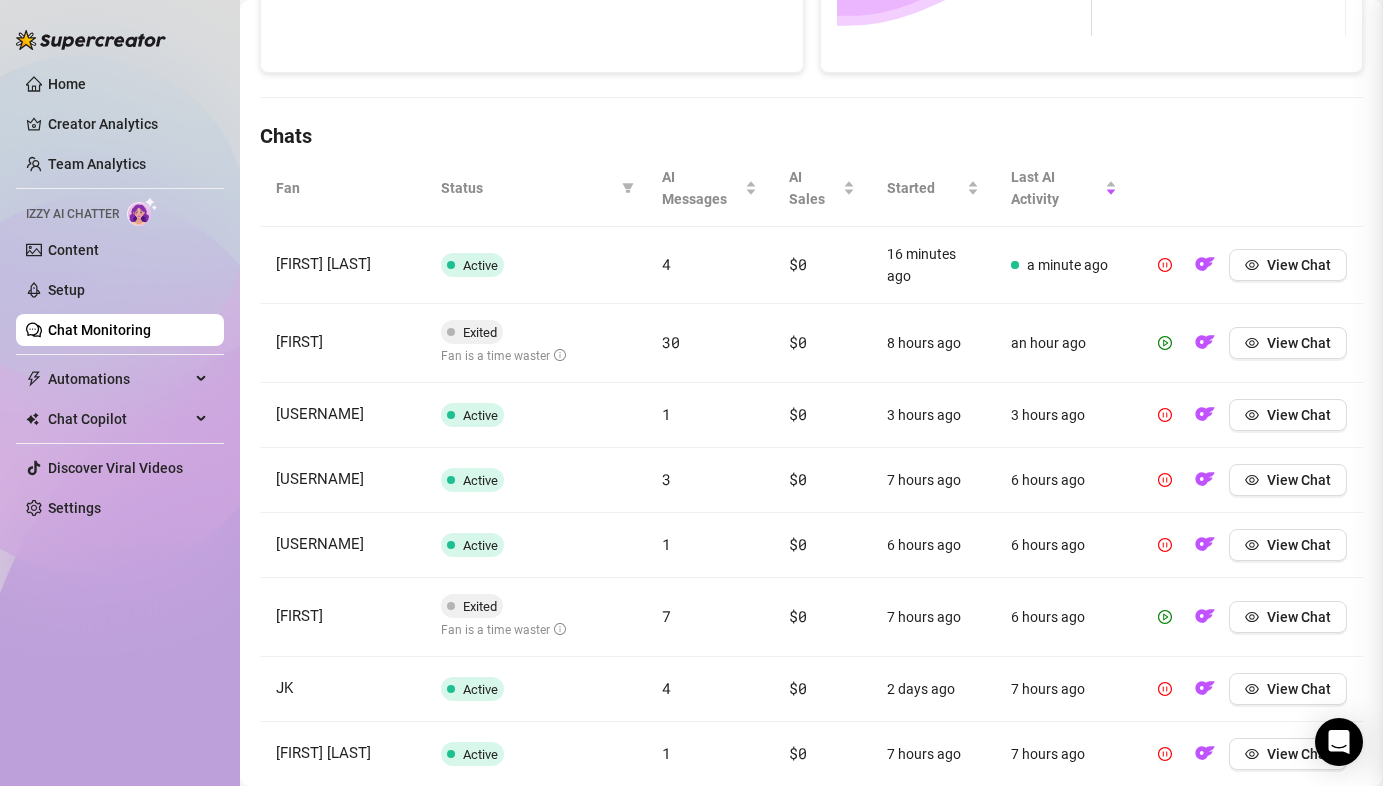 scroll, scrollTop: 0, scrollLeft: 0, axis: both 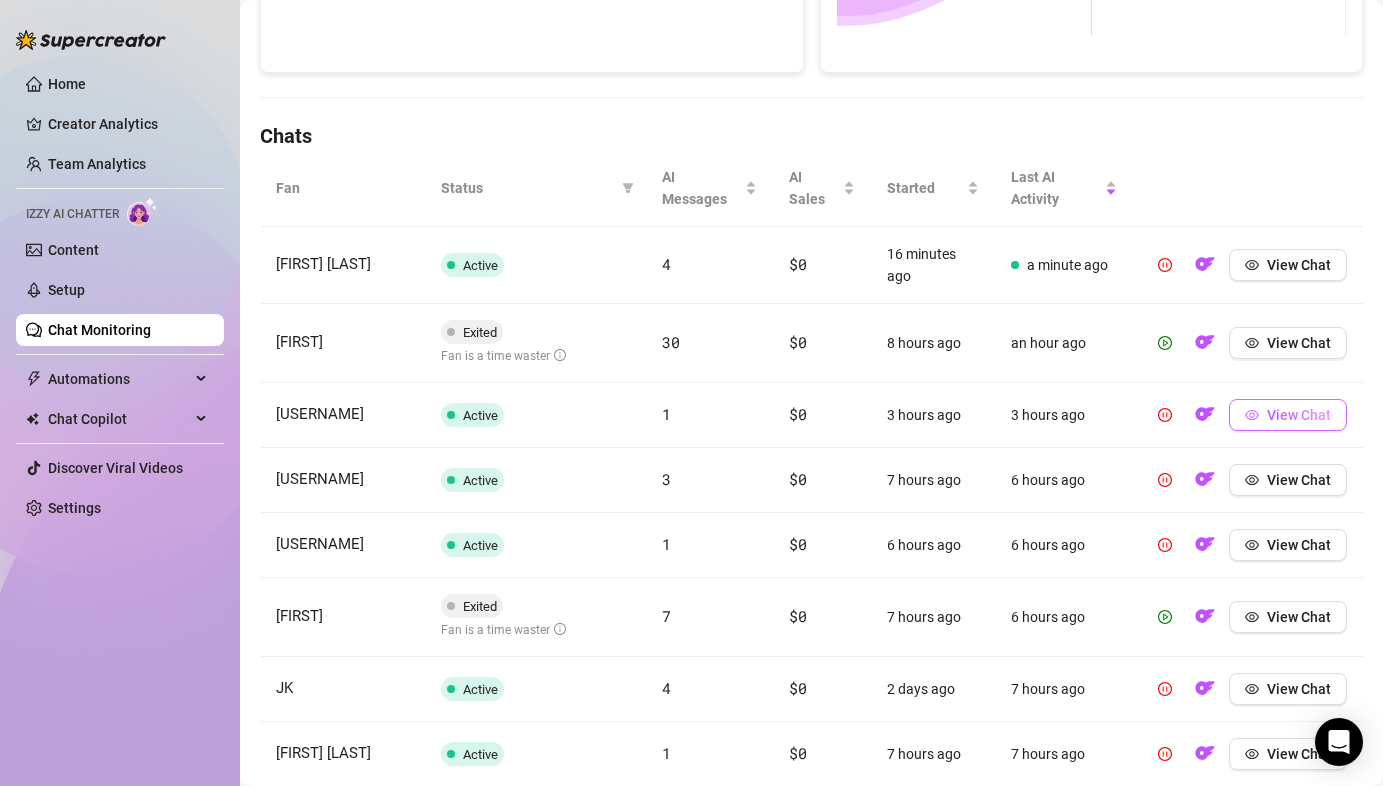 click on "View Chat" at bounding box center [1299, 415] 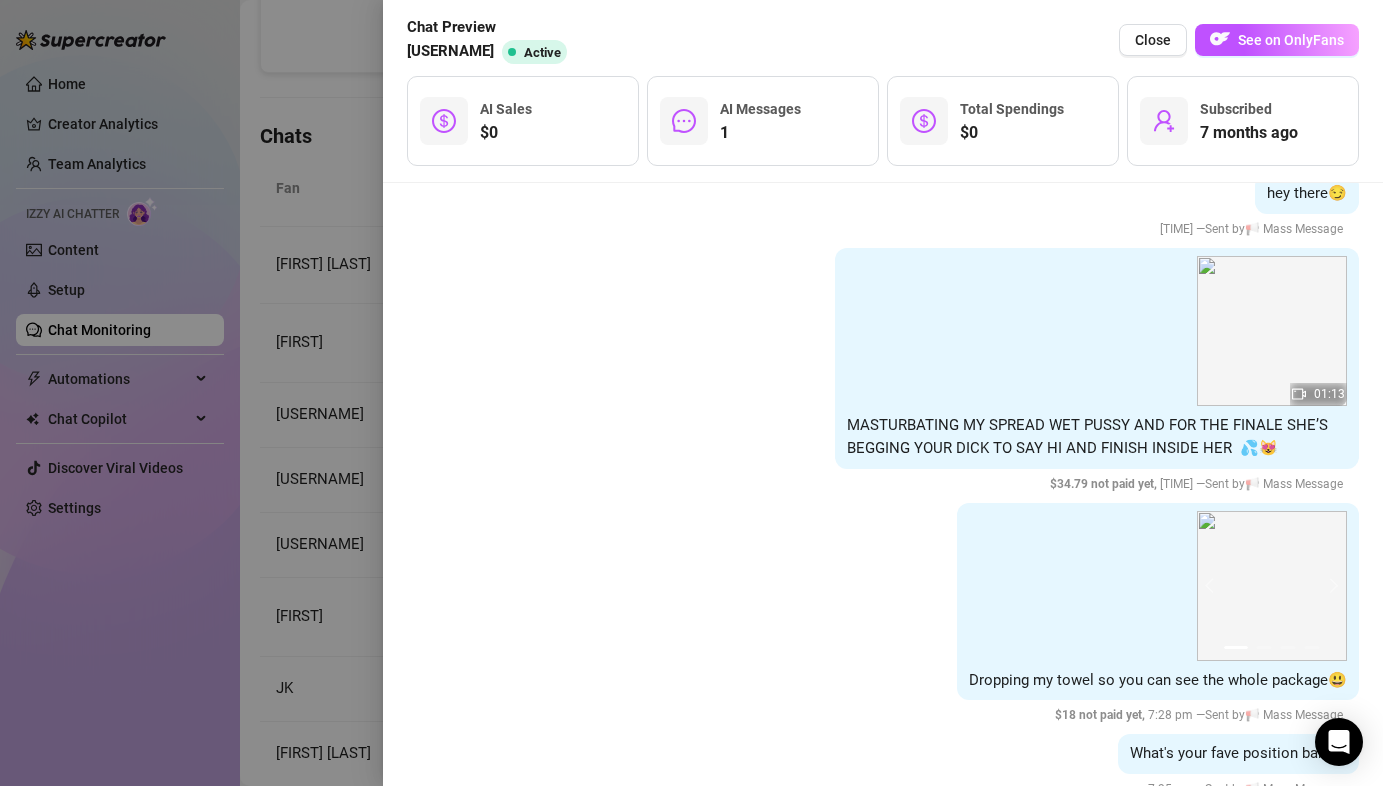 scroll, scrollTop: 3029, scrollLeft: 0, axis: vertical 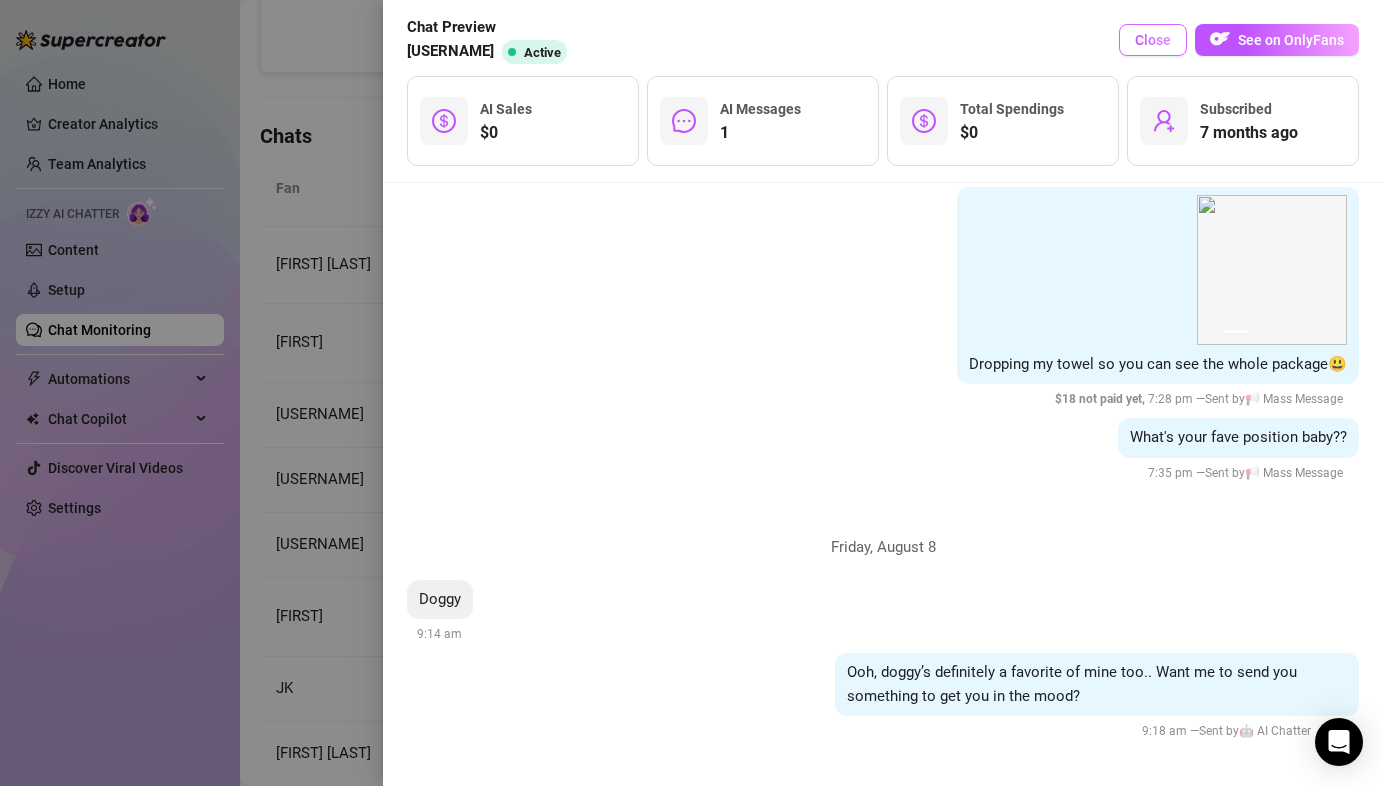 click on "Close" at bounding box center [1153, 40] 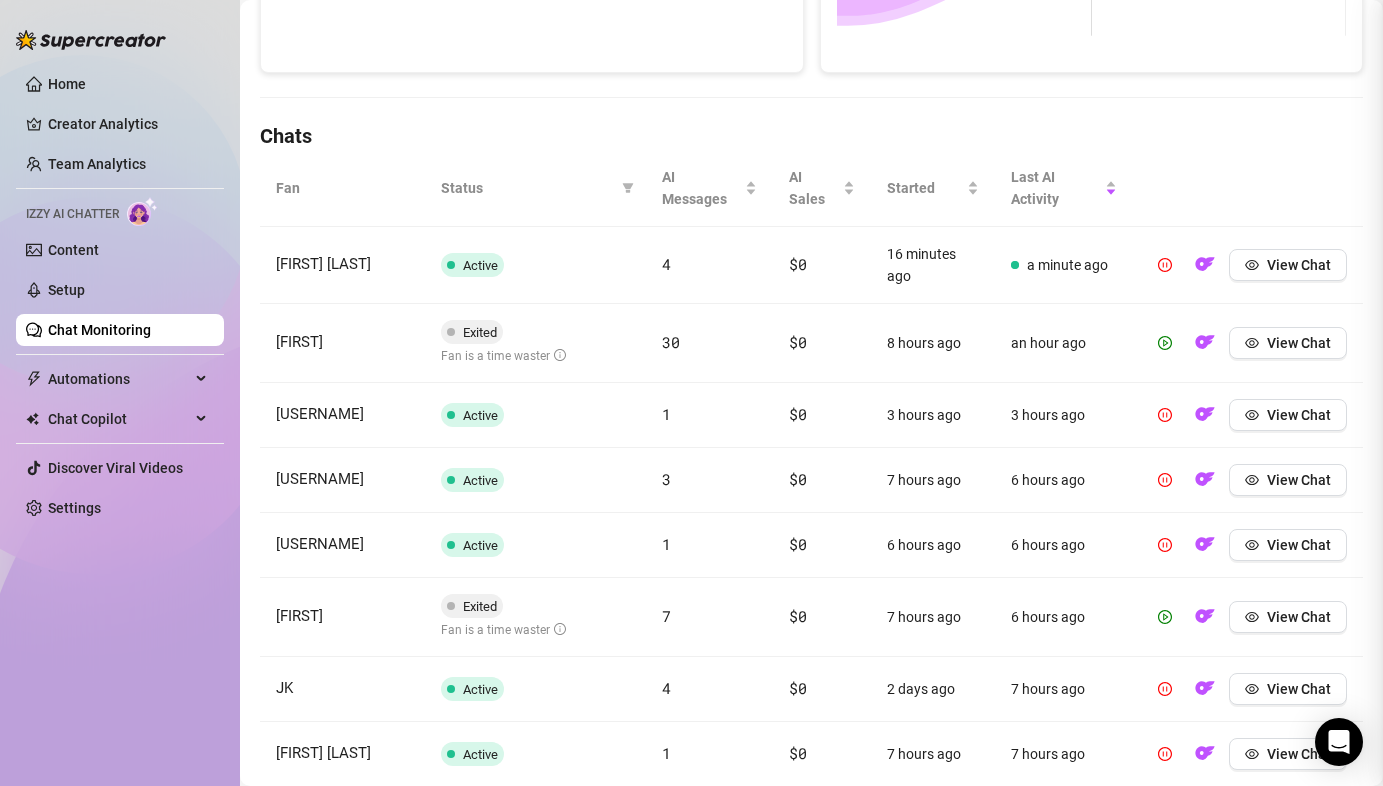 scroll, scrollTop: 0, scrollLeft: 0, axis: both 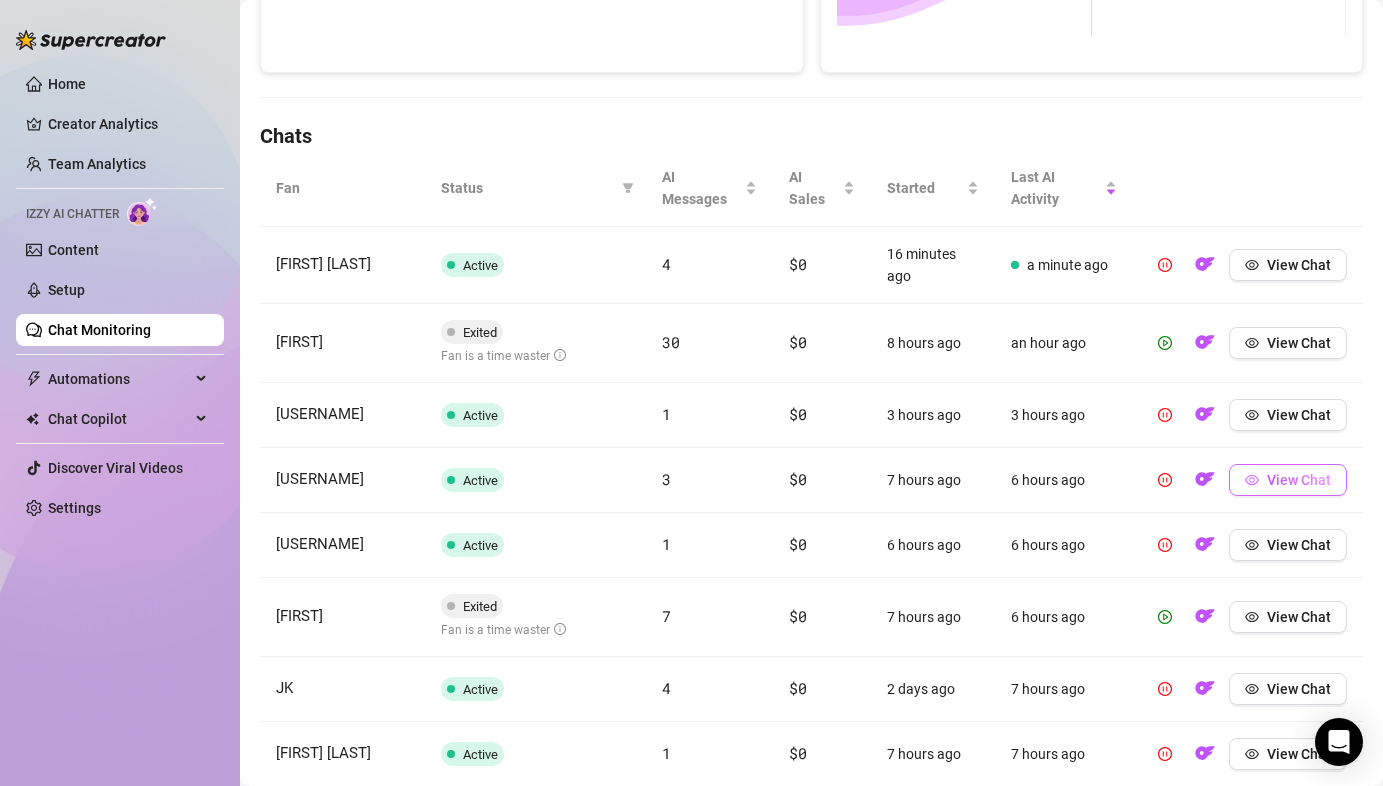 click on "View Chat" at bounding box center [1299, 480] 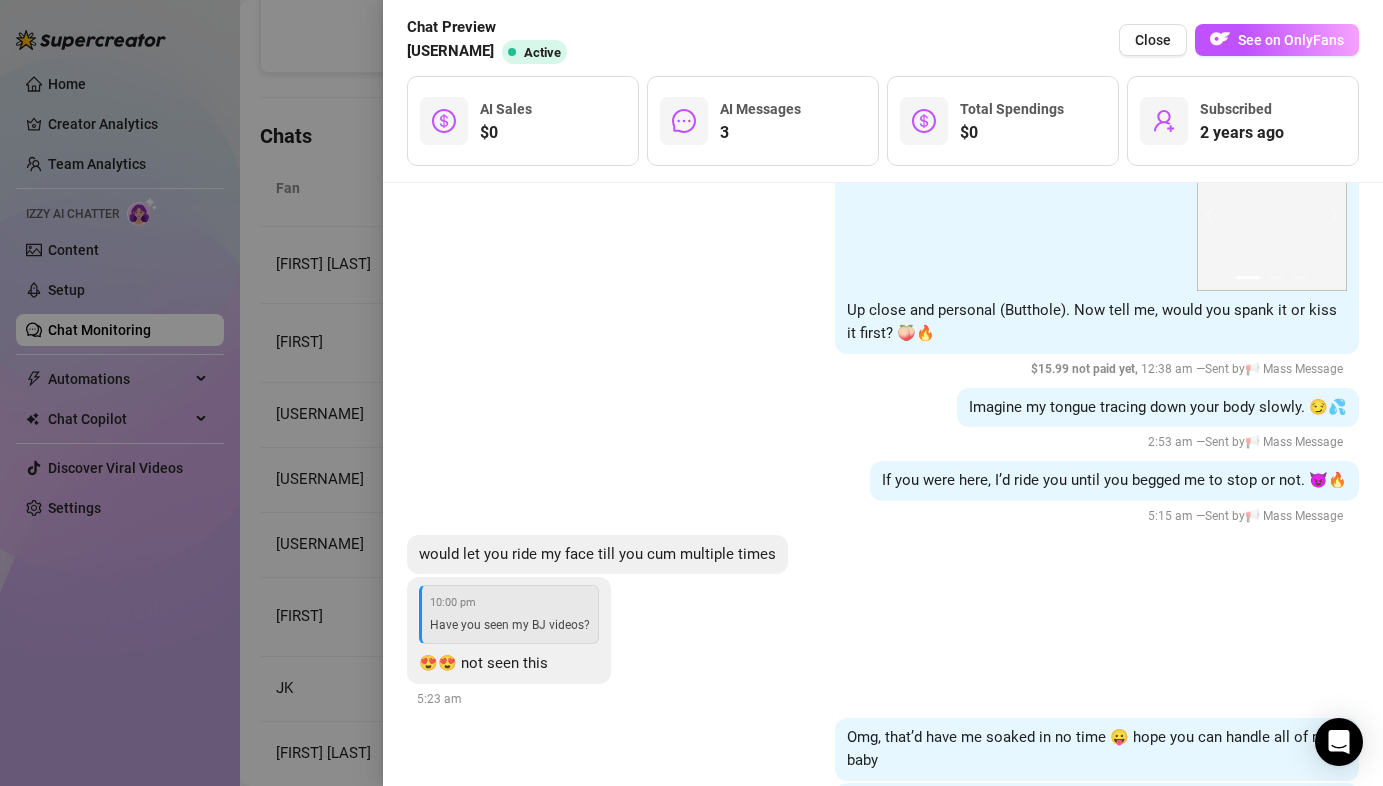 scroll, scrollTop: 3331, scrollLeft: 0, axis: vertical 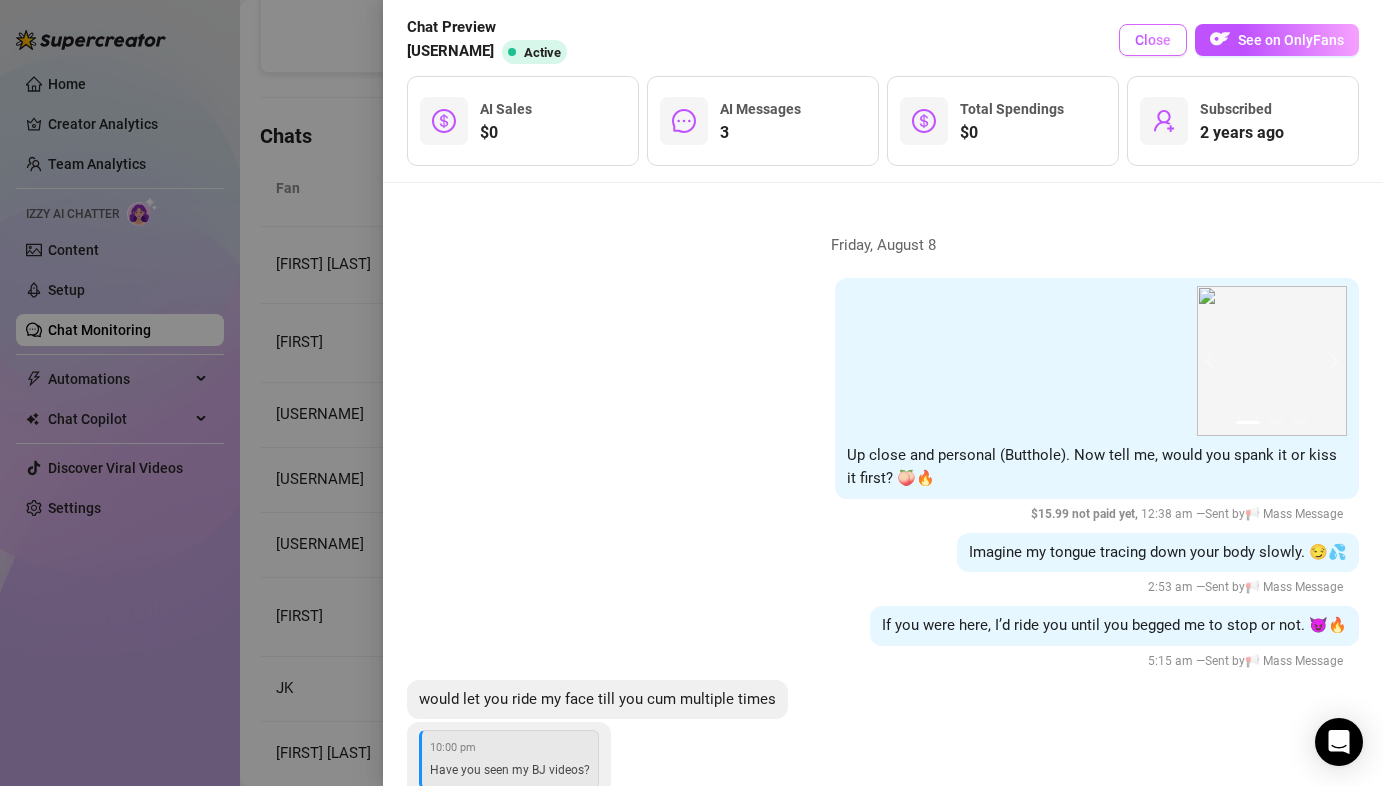 click on "Close" at bounding box center [1153, 40] 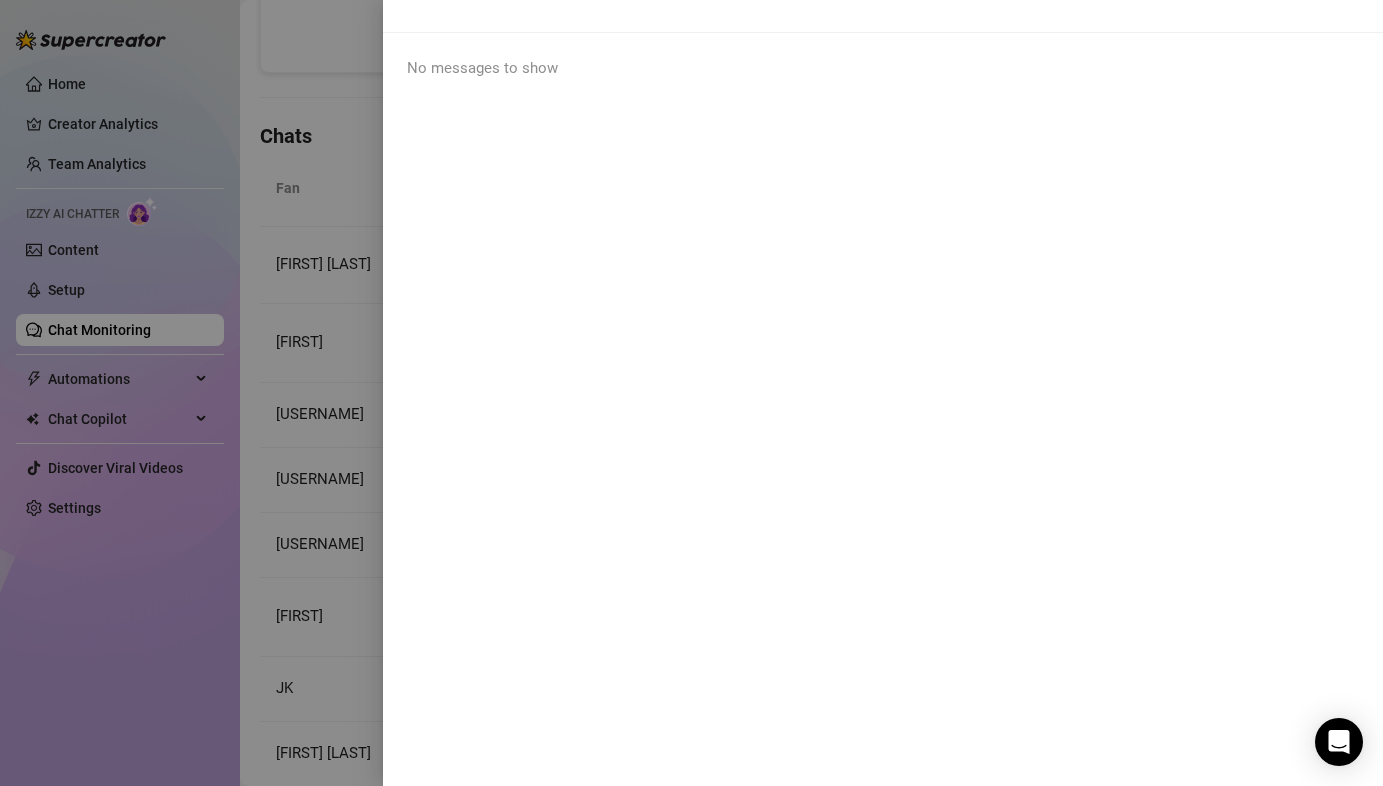 scroll, scrollTop: 0, scrollLeft: 0, axis: both 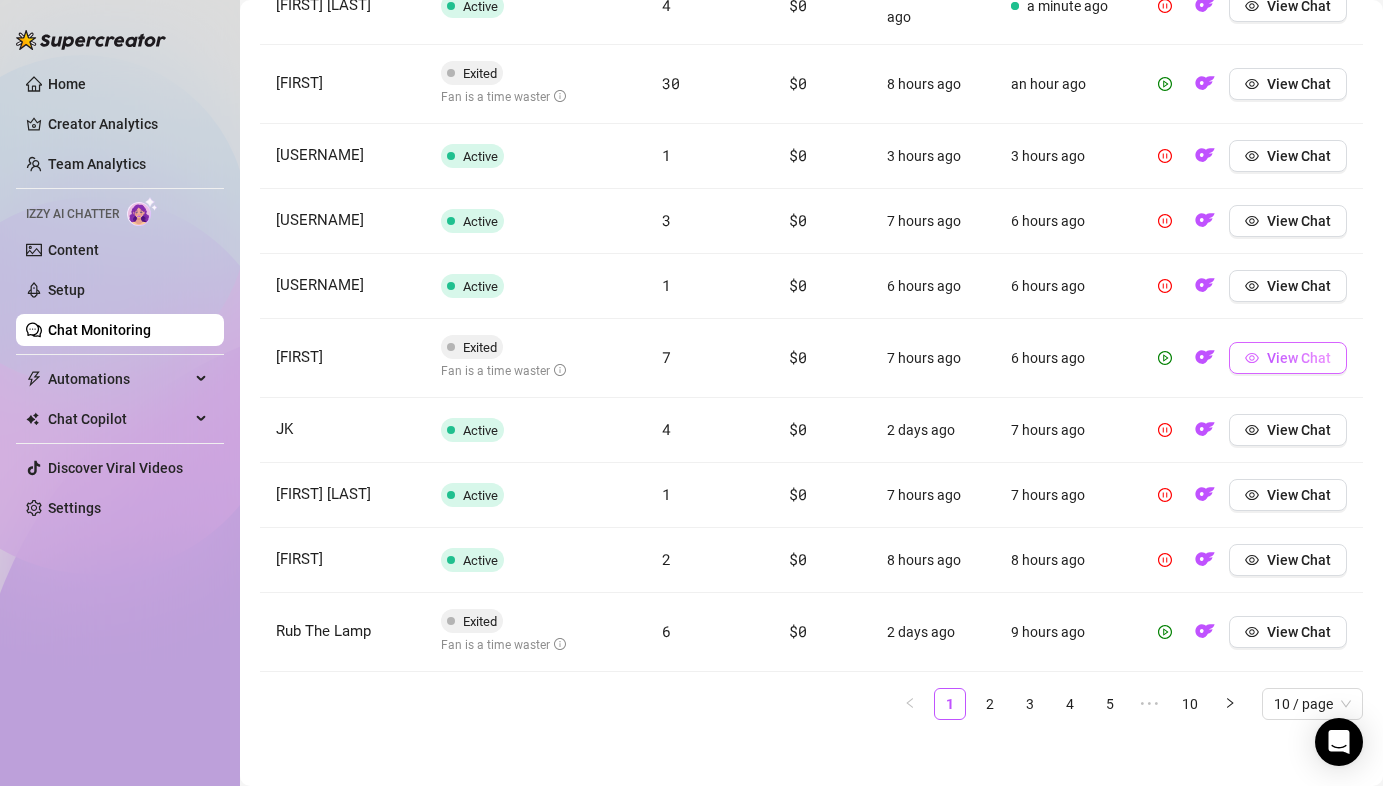 click on "View Chat" at bounding box center (1288, 358) 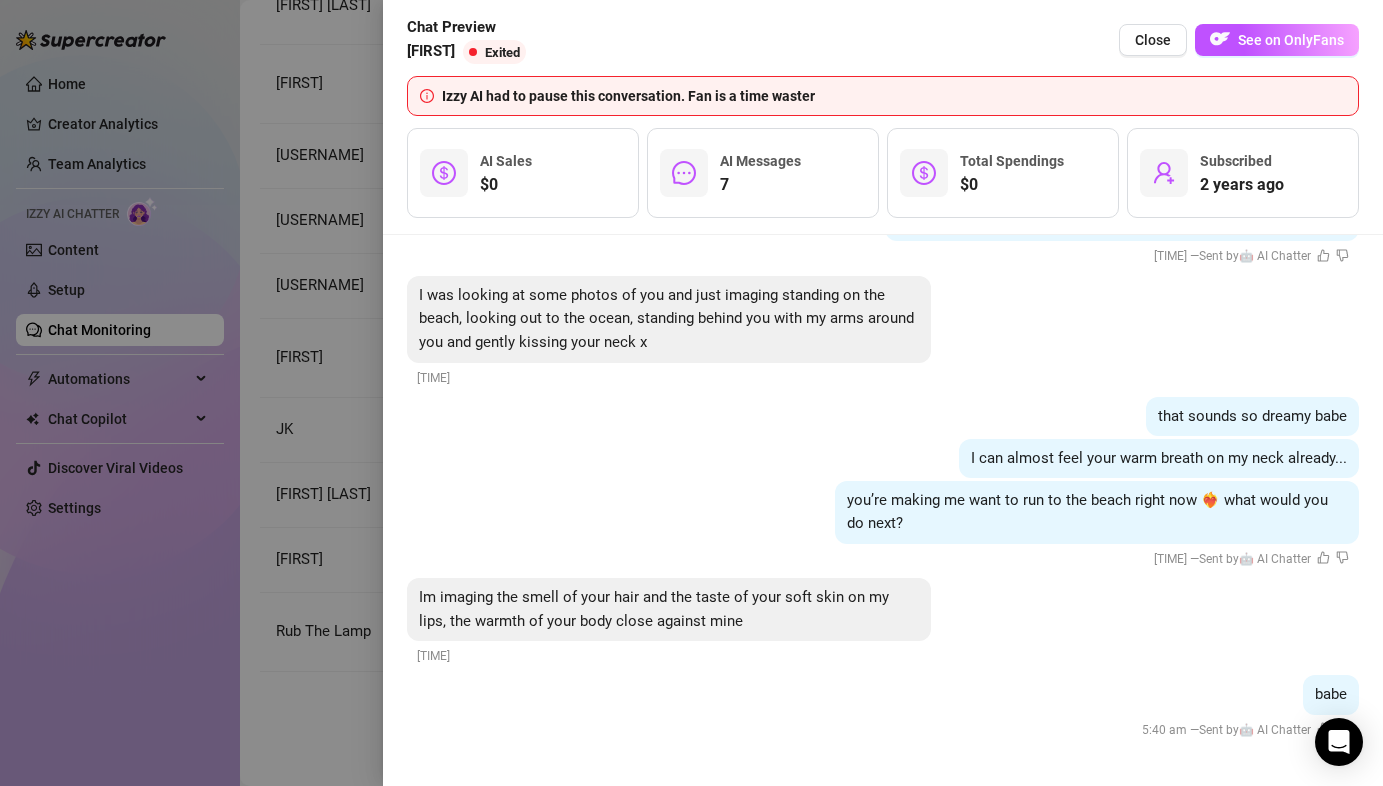 scroll, scrollTop: 6782, scrollLeft: 0, axis: vertical 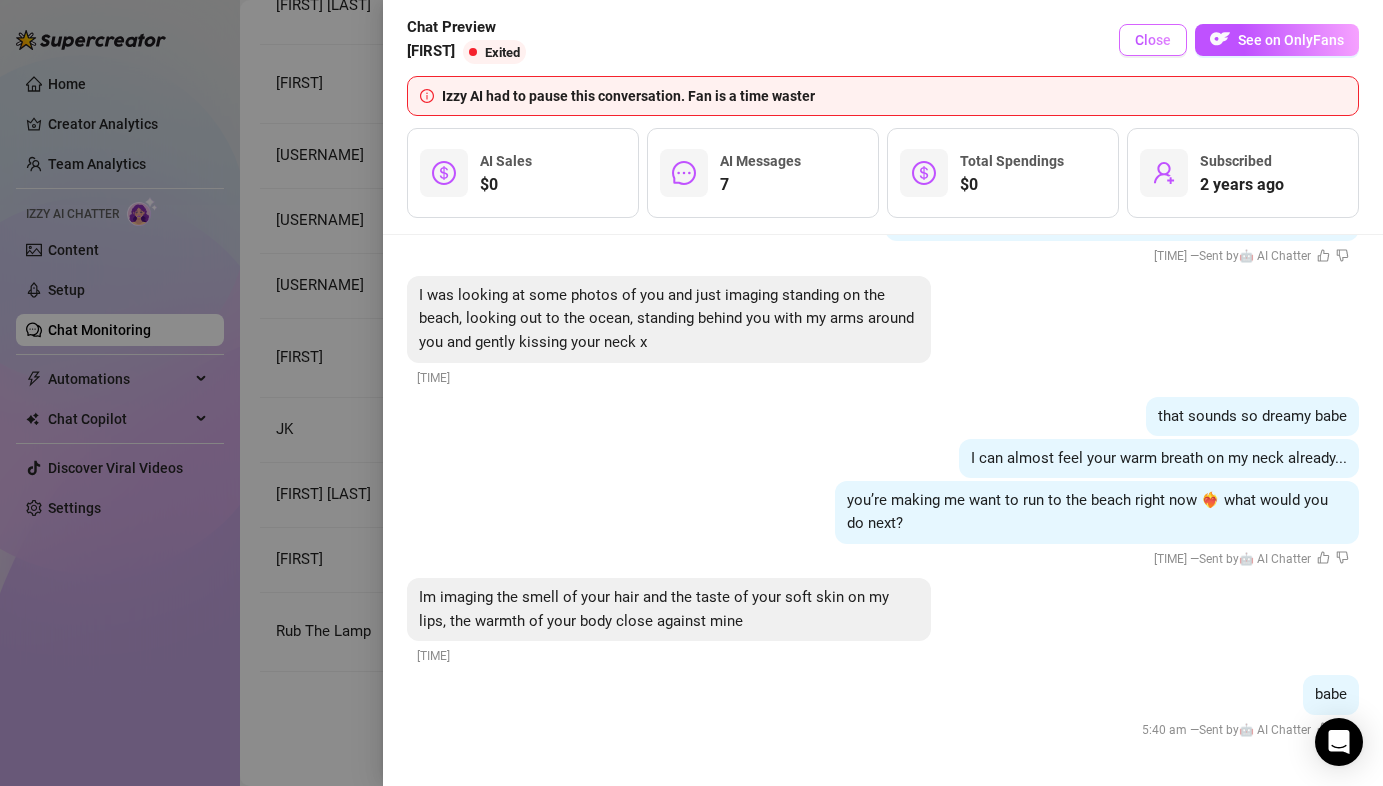 click on "Close" at bounding box center [1153, 40] 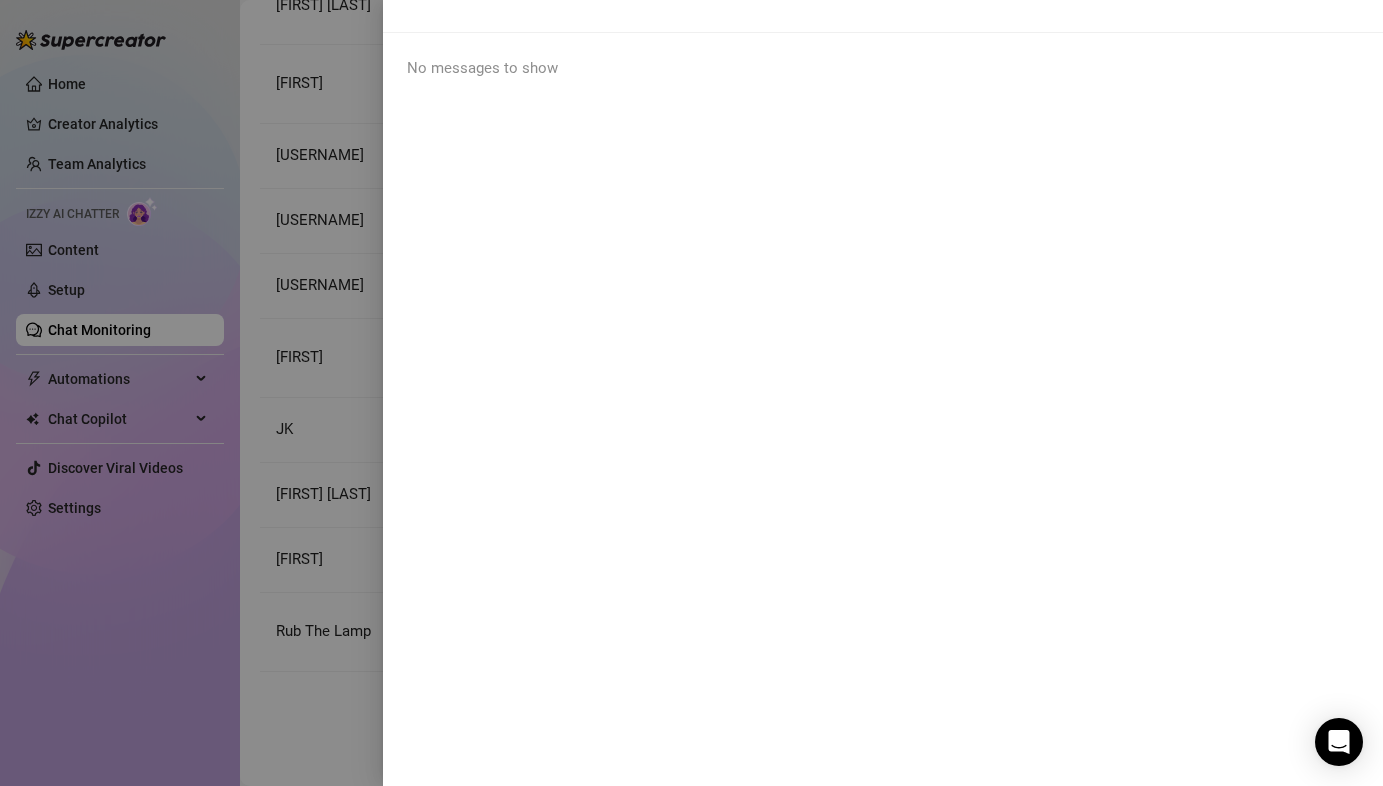 scroll, scrollTop: 0, scrollLeft: 0, axis: both 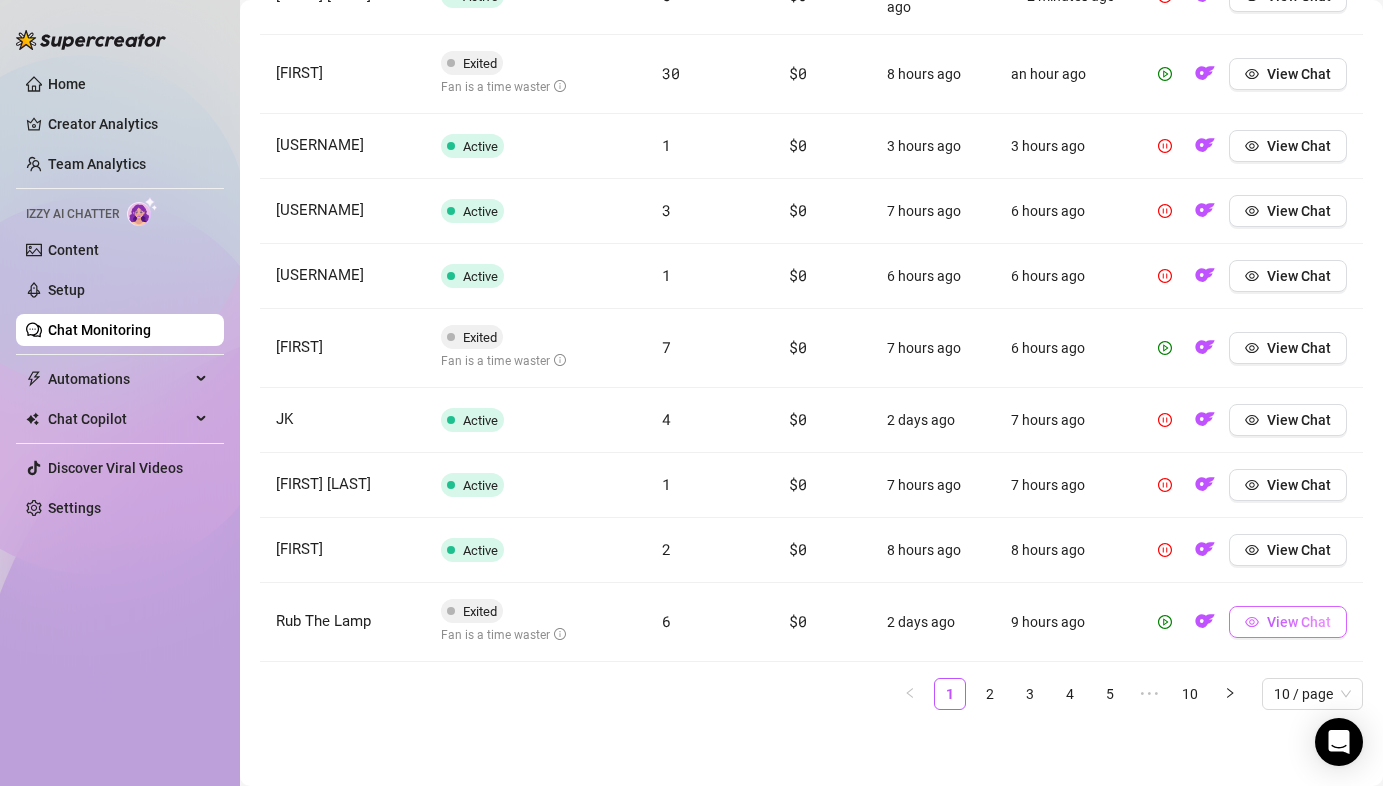 click on "View Chat" at bounding box center (1299, 622) 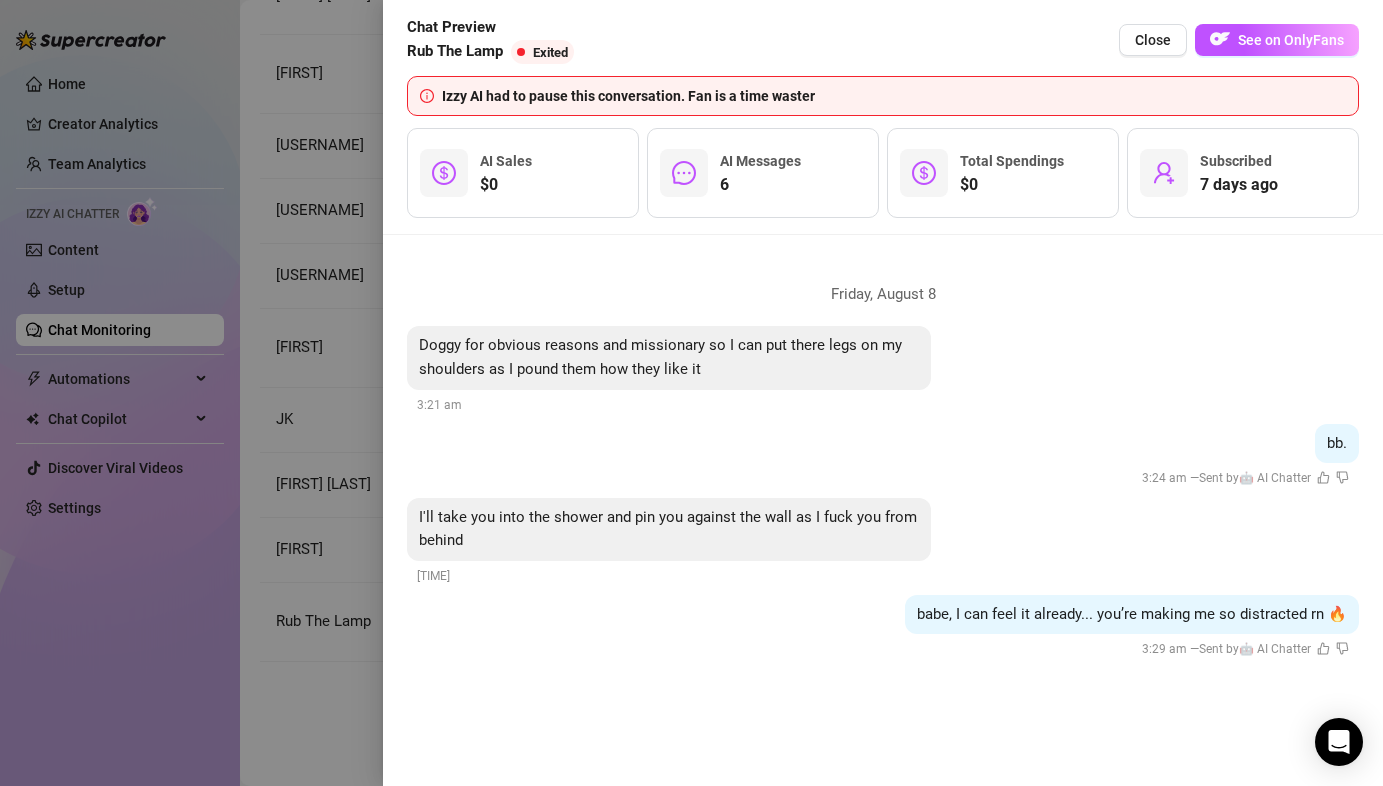 scroll, scrollTop: 8396, scrollLeft: 0, axis: vertical 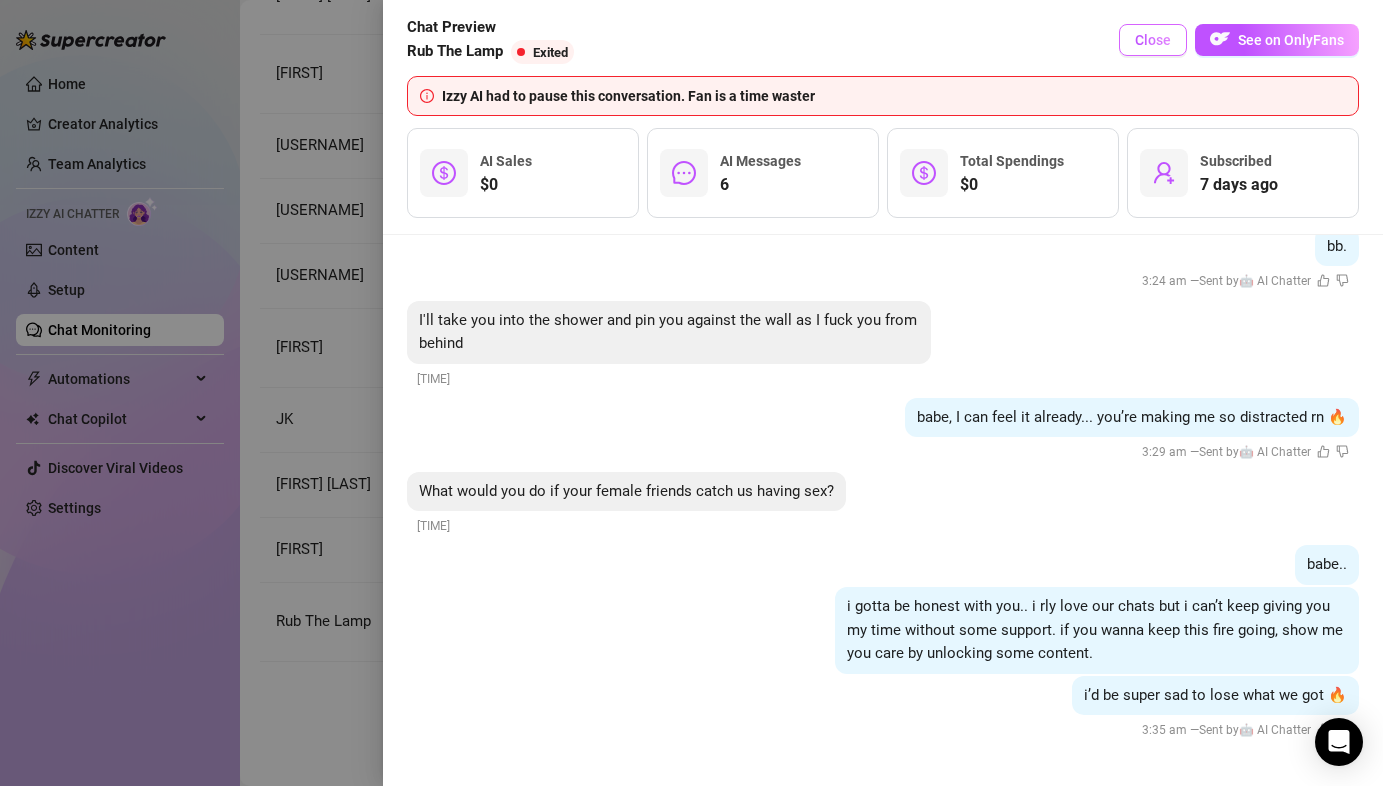 click on "Close" at bounding box center [1153, 40] 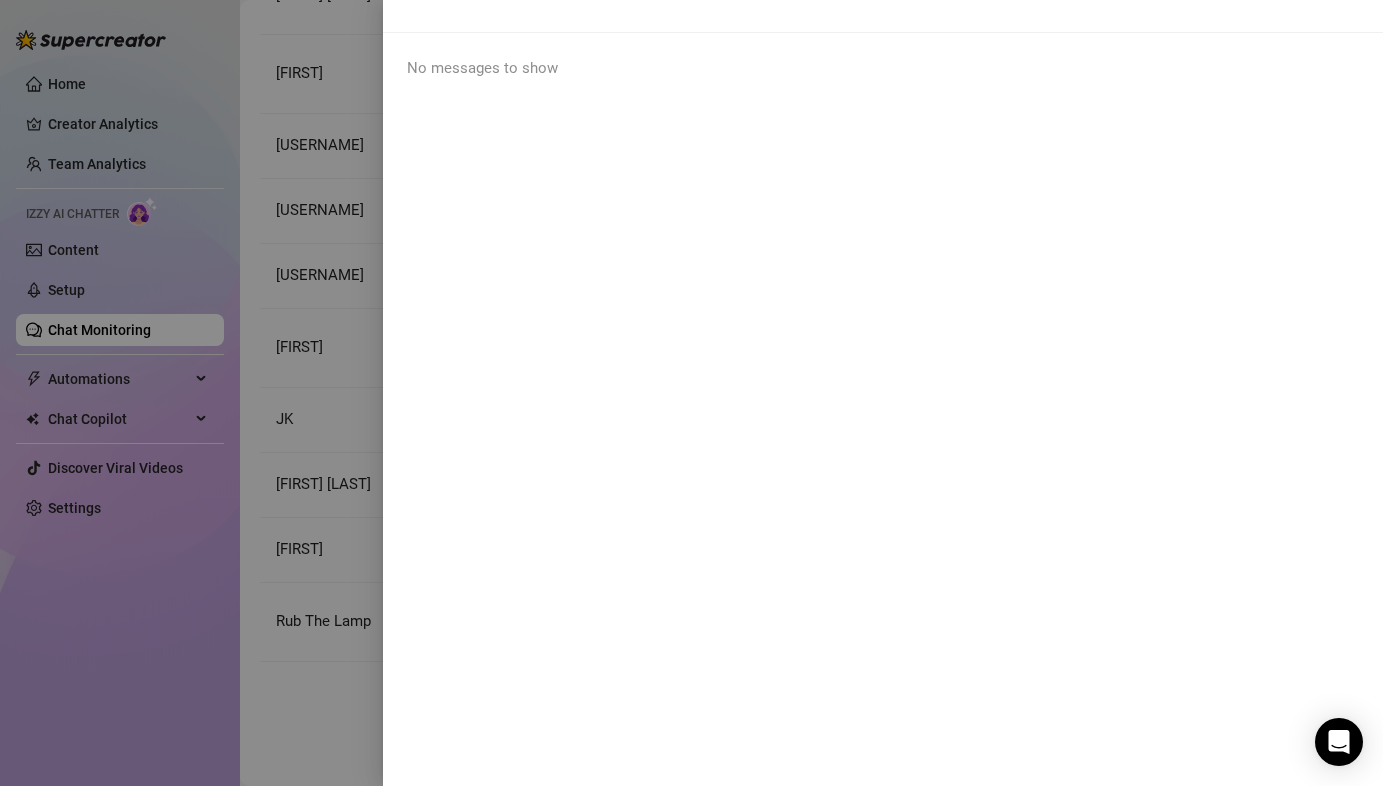 scroll, scrollTop: 0, scrollLeft: 0, axis: both 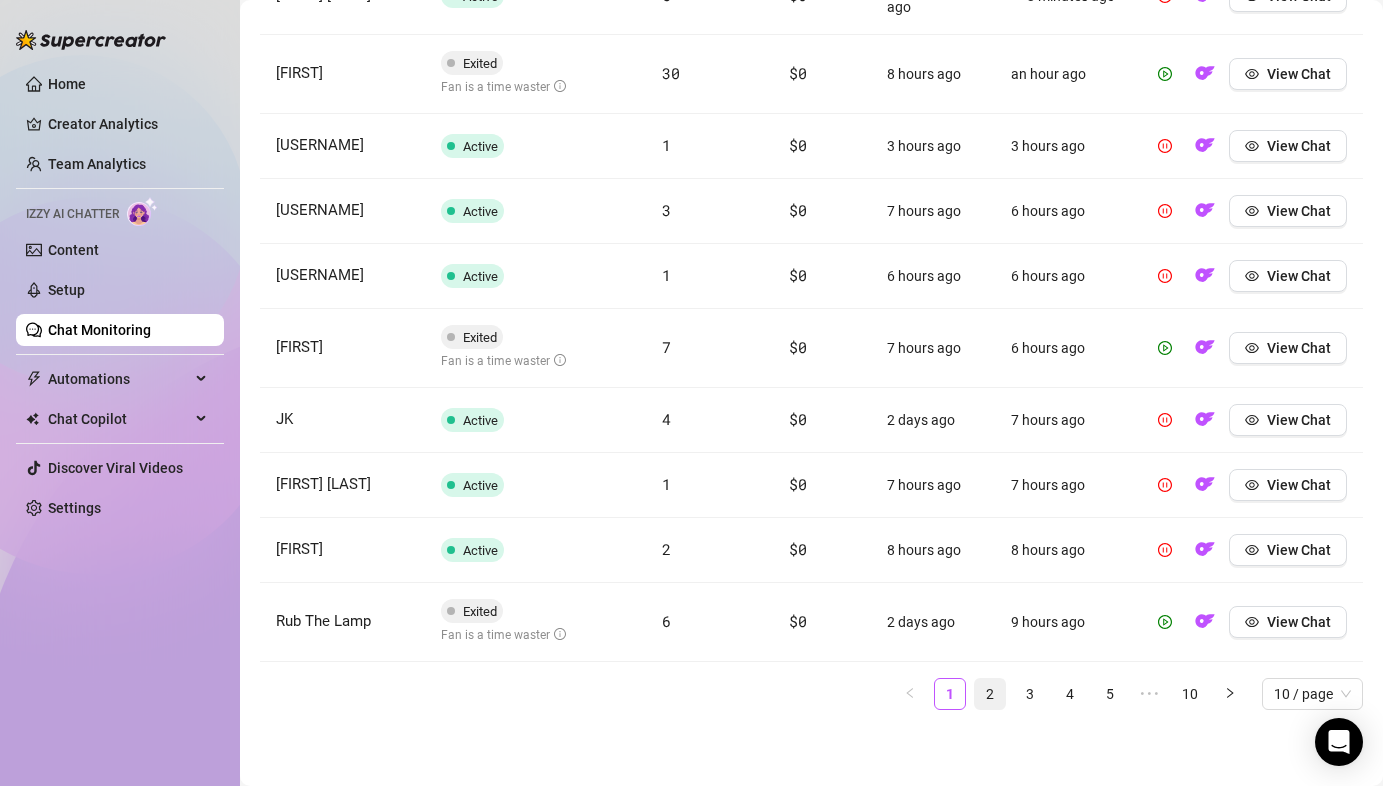 click on "2" at bounding box center [990, 694] 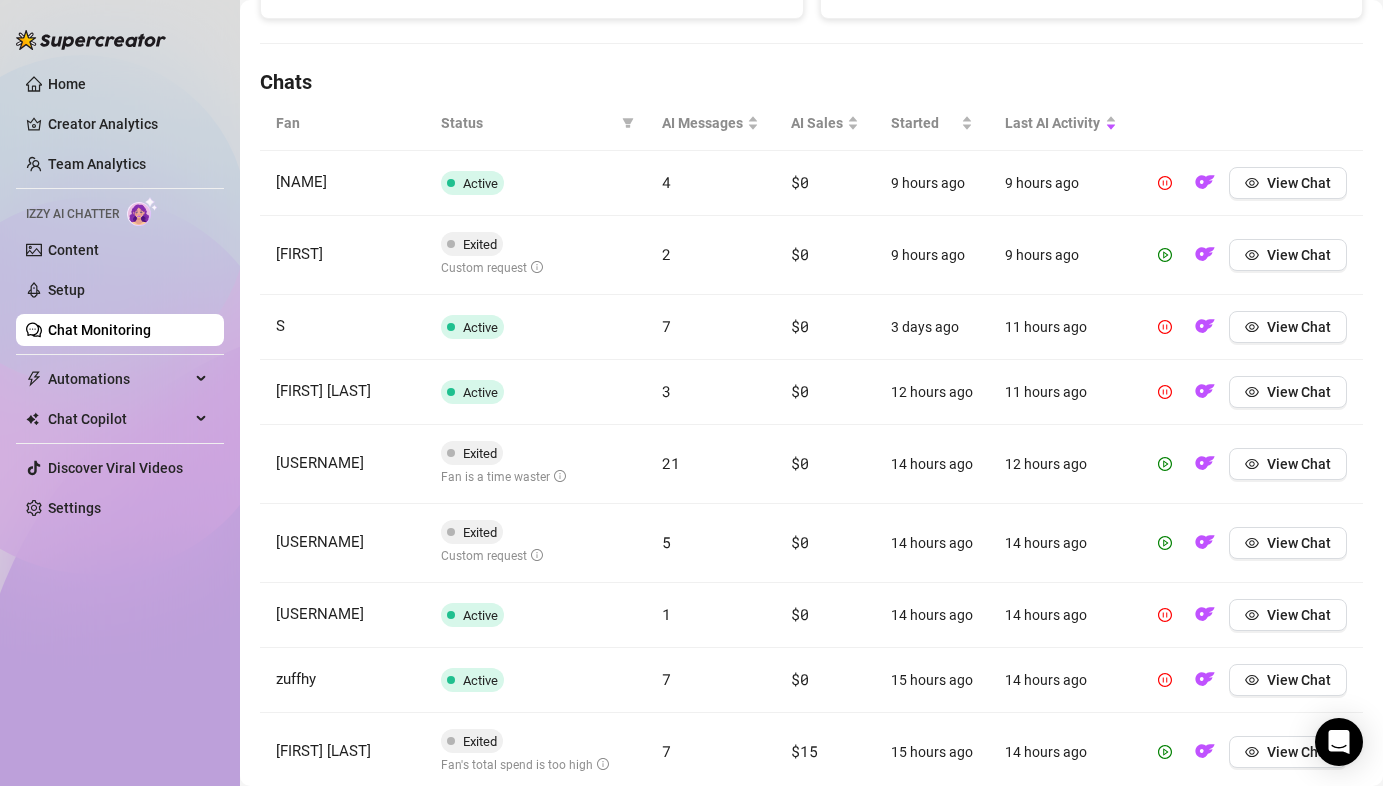 scroll, scrollTop: 656, scrollLeft: 0, axis: vertical 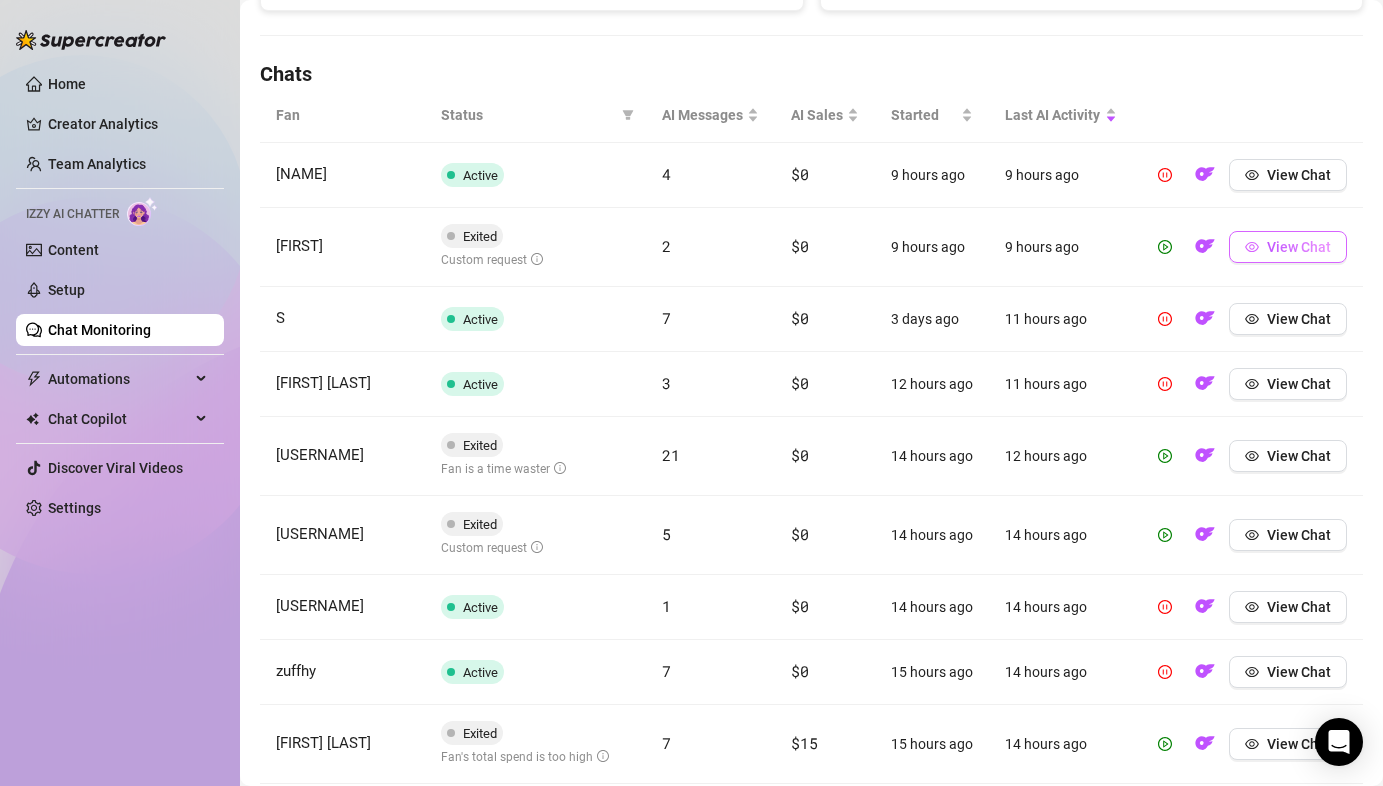click on "View Chat" at bounding box center [1299, 247] 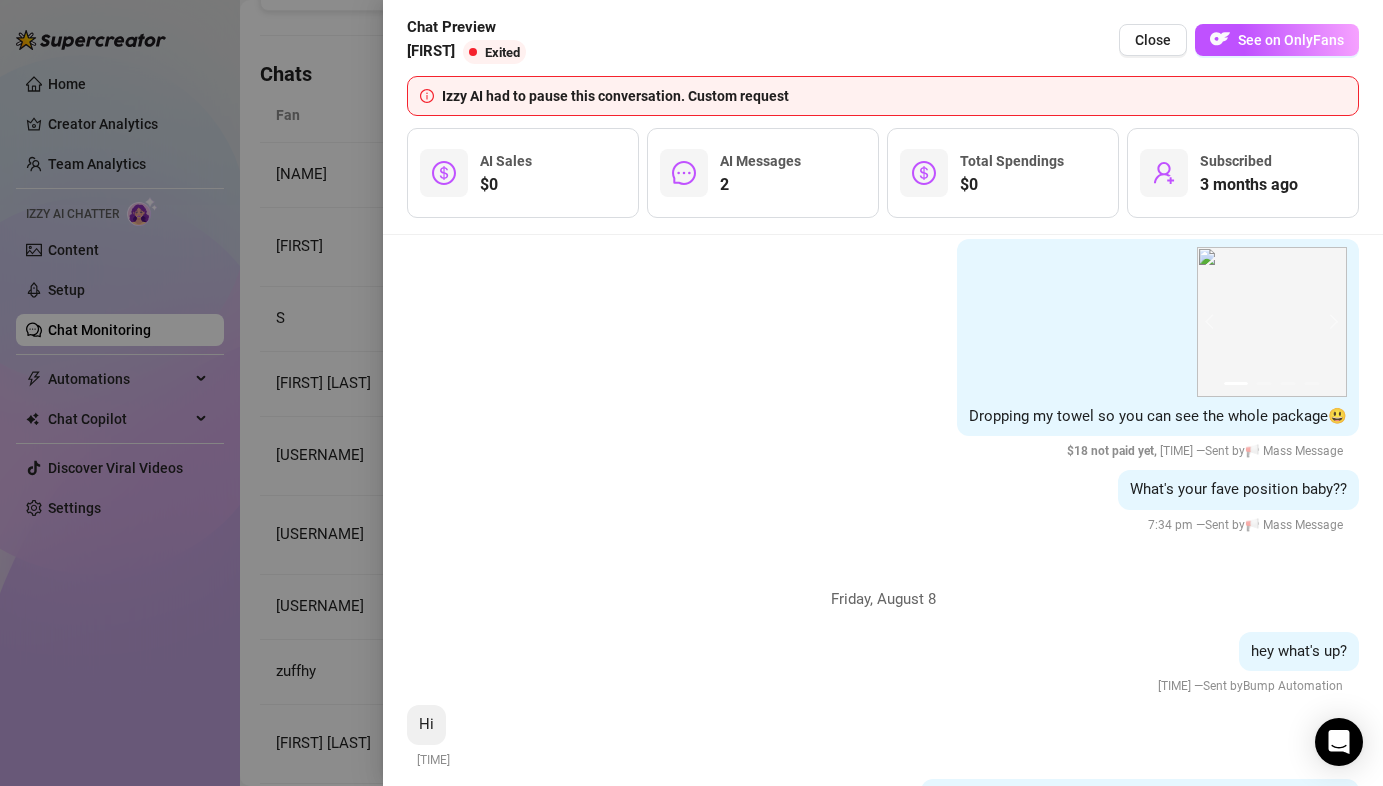 scroll, scrollTop: 1455, scrollLeft: 0, axis: vertical 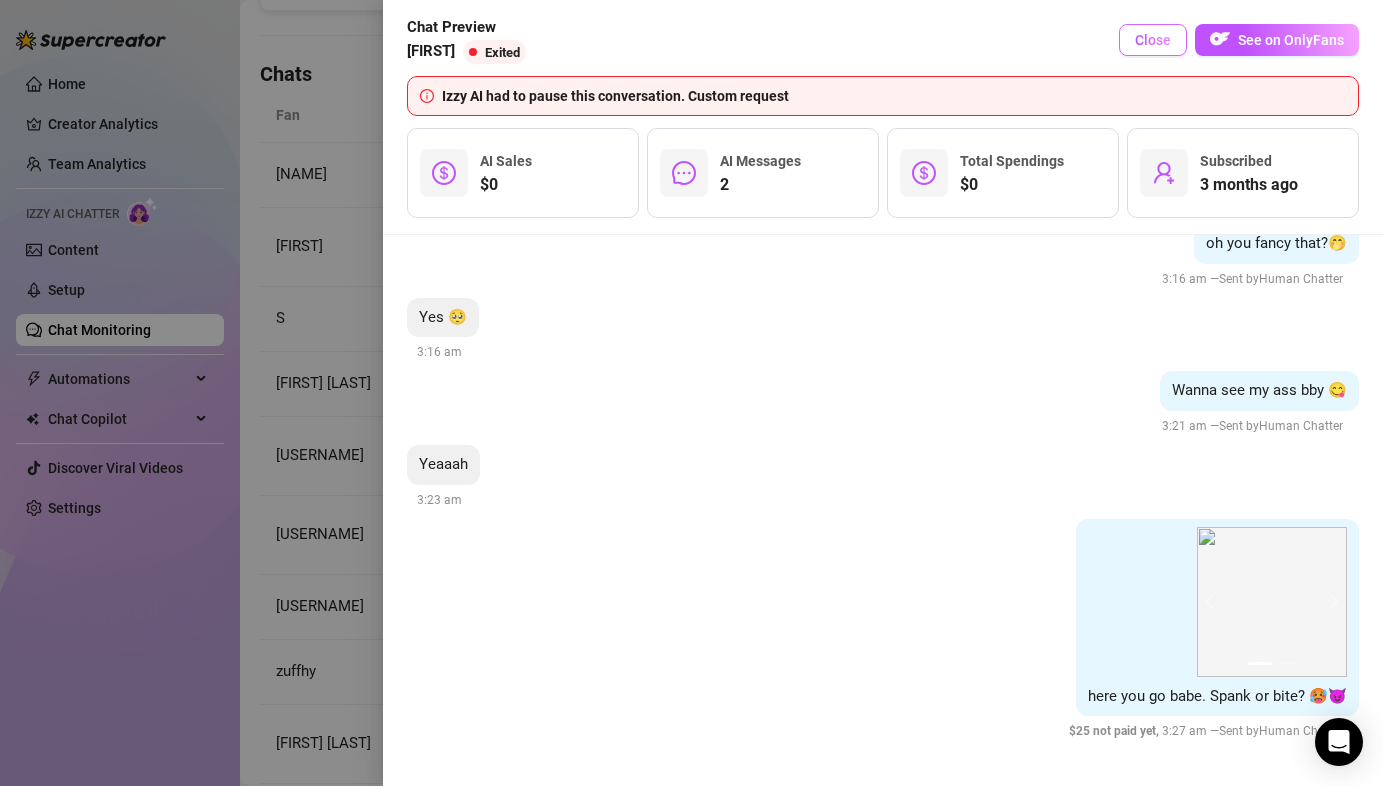 click on "Close" at bounding box center [1153, 40] 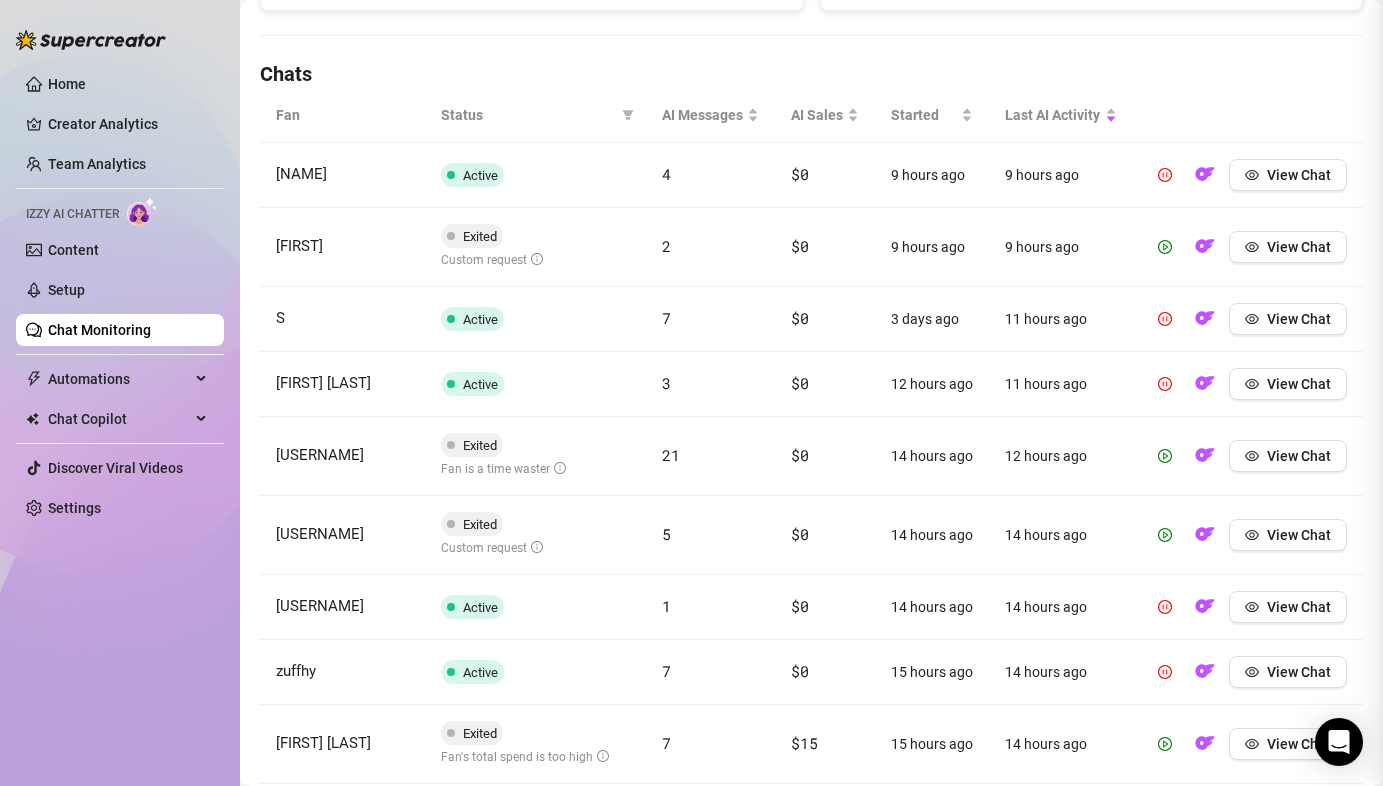 scroll, scrollTop: 0, scrollLeft: 0, axis: both 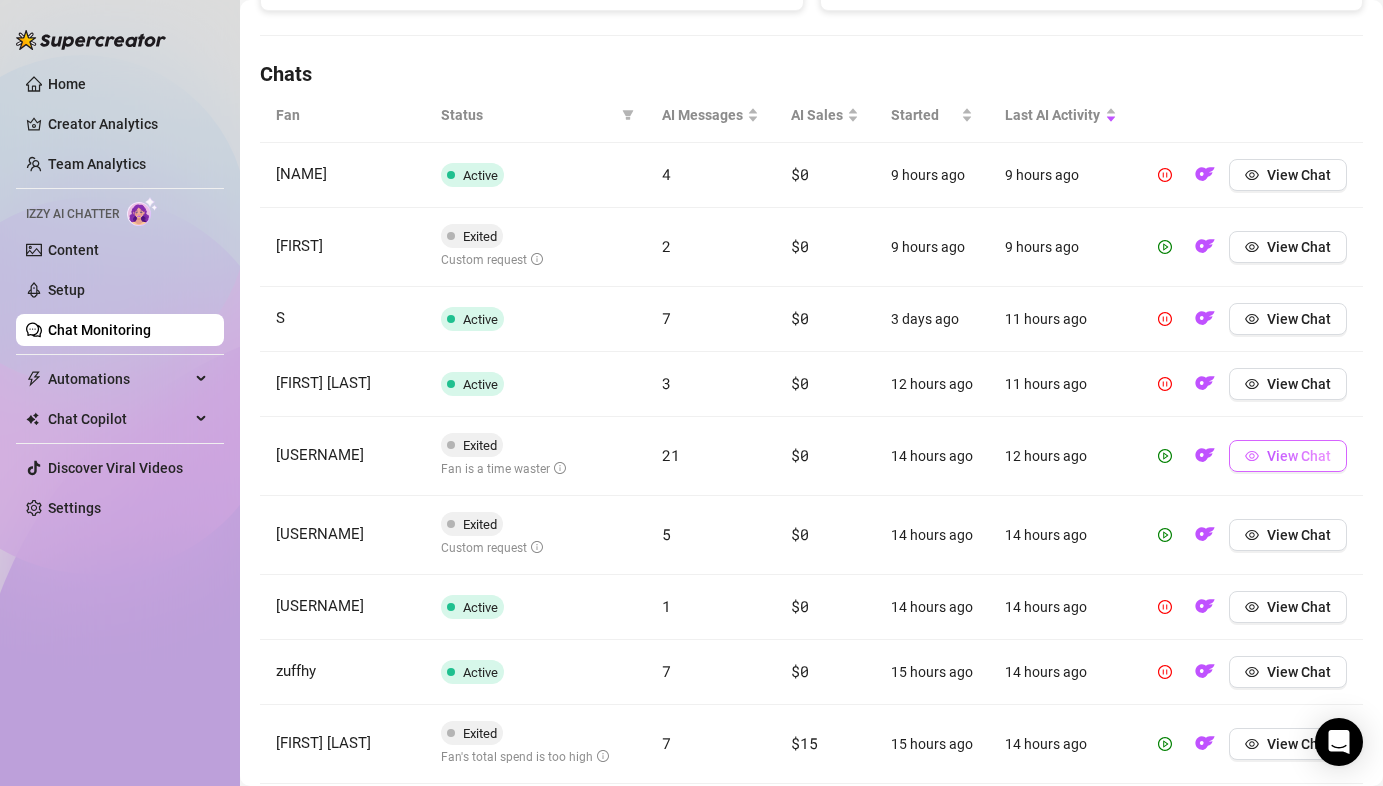 click on "View Chat" at bounding box center (1299, 456) 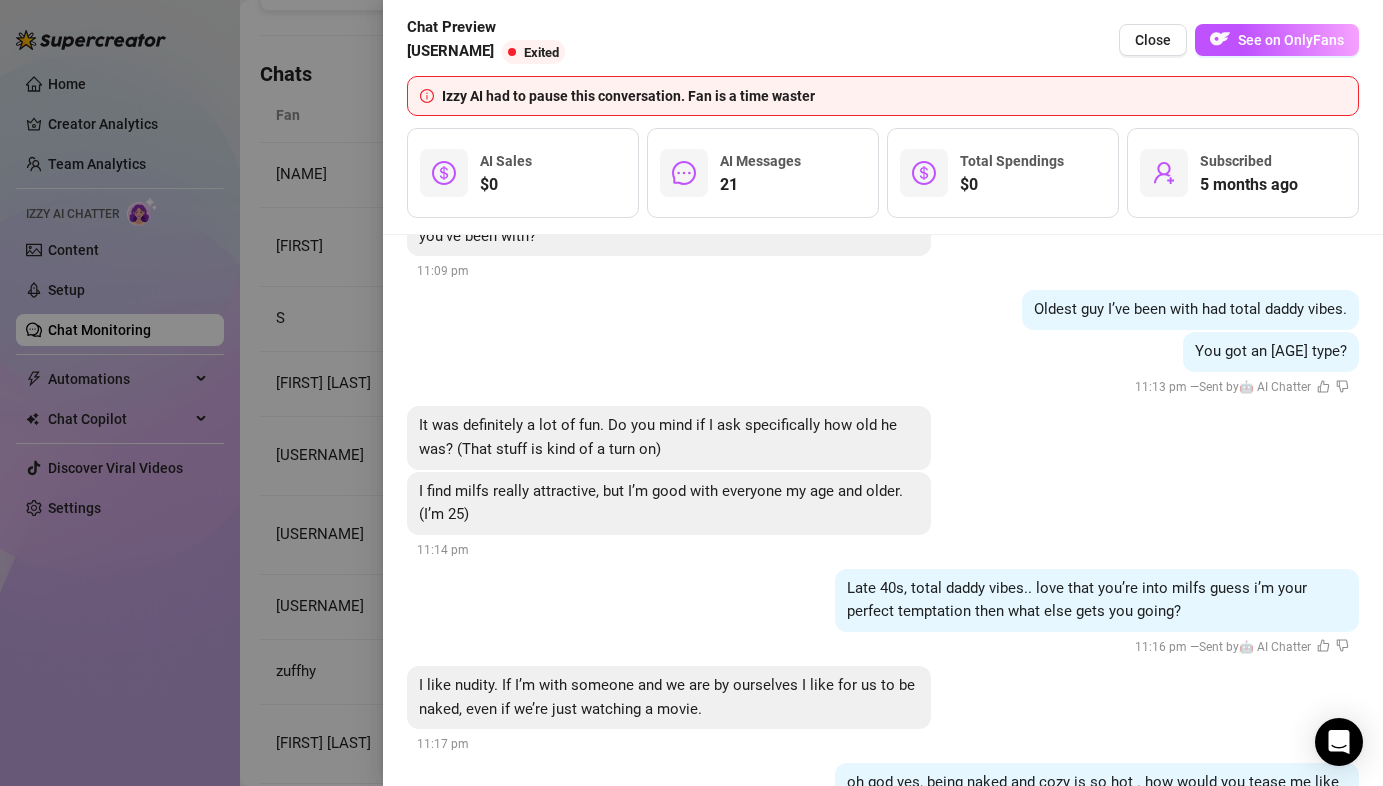 scroll, scrollTop: 4361, scrollLeft: 0, axis: vertical 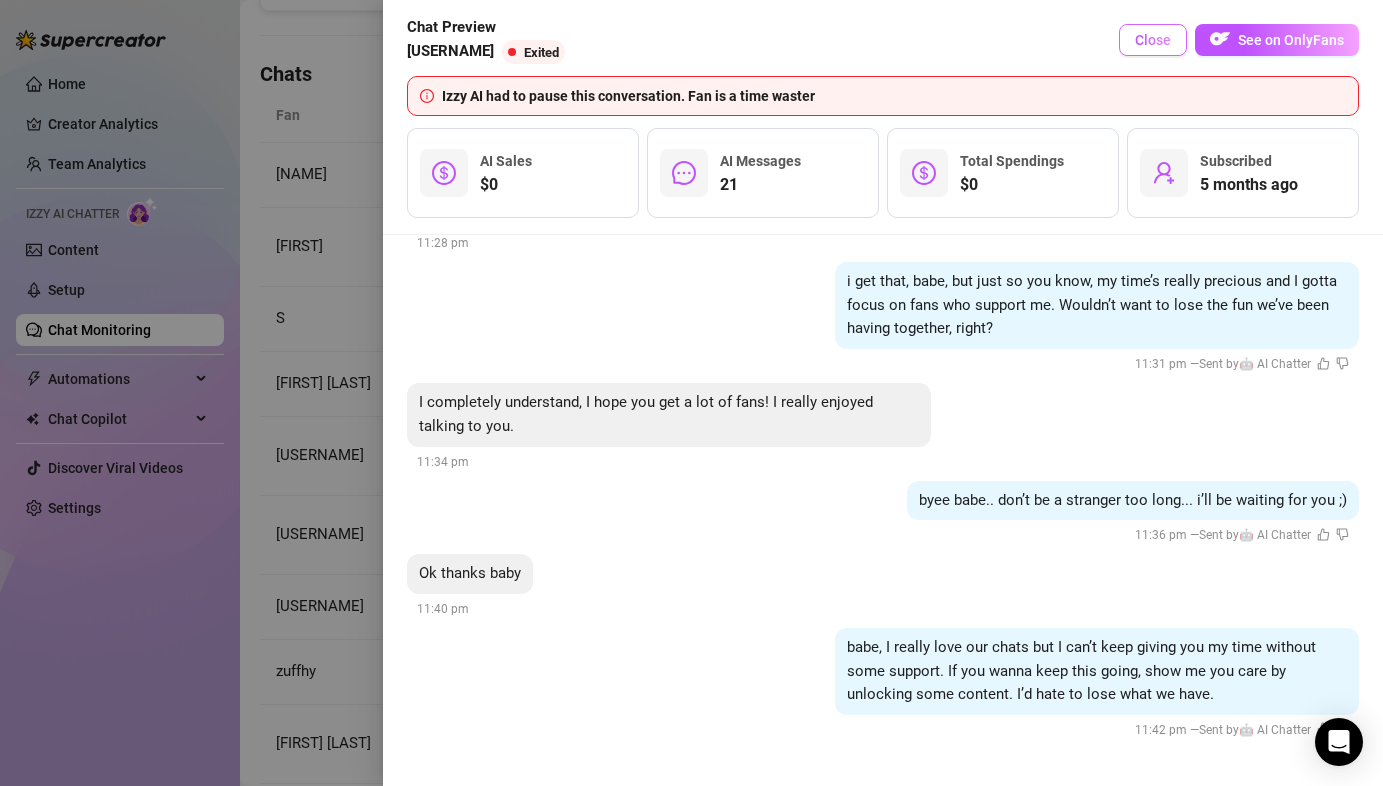 click on "Close" at bounding box center (1153, 40) 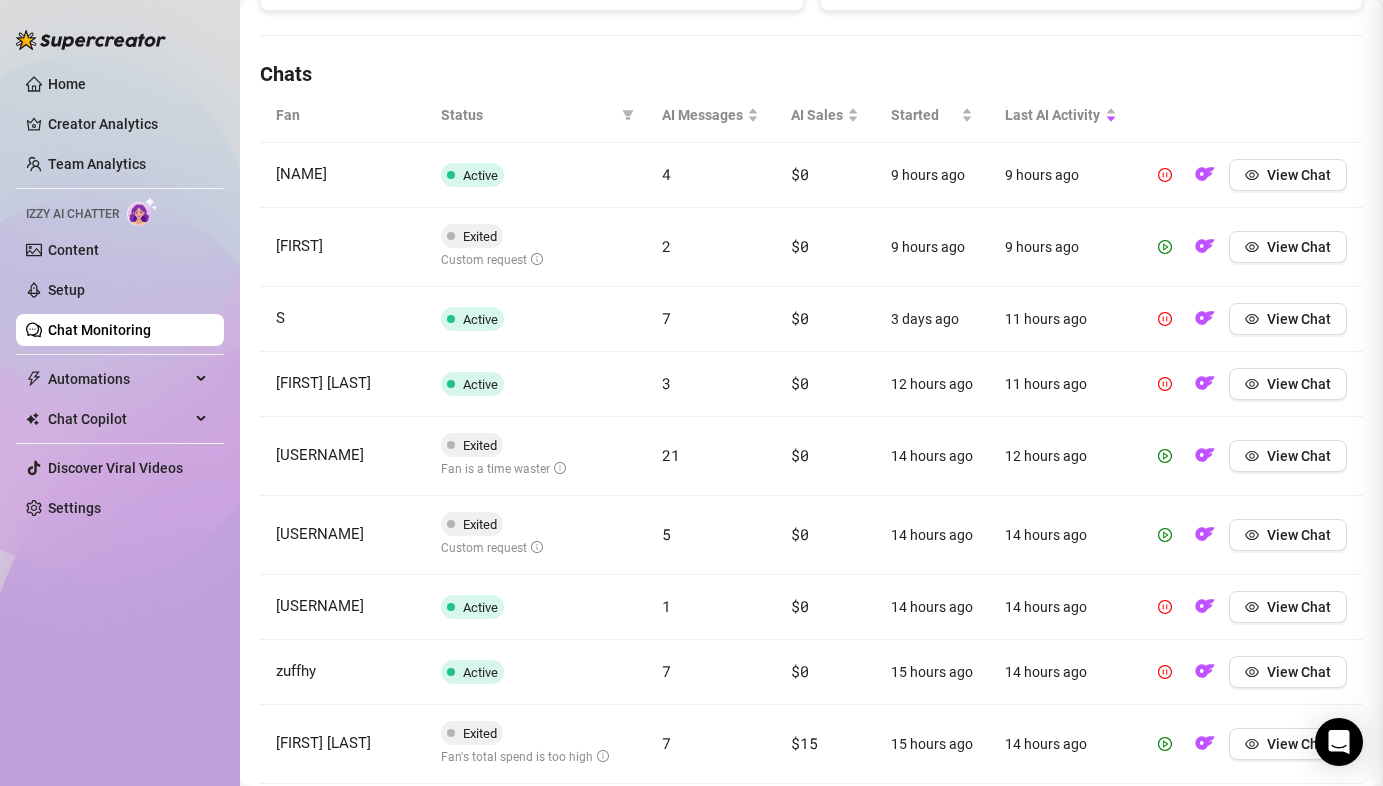 scroll, scrollTop: 0, scrollLeft: 0, axis: both 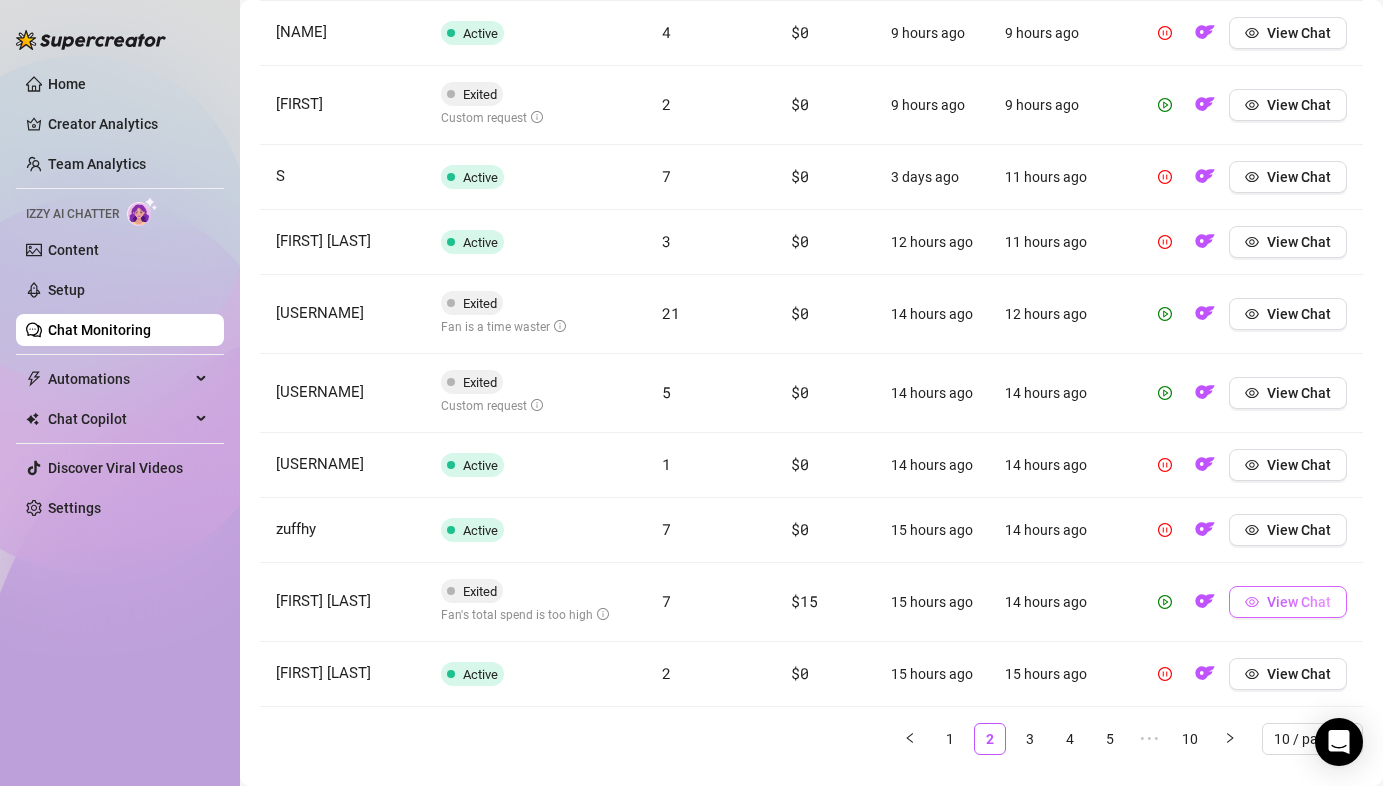 click on "View Chat" at bounding box center [1299, 602] 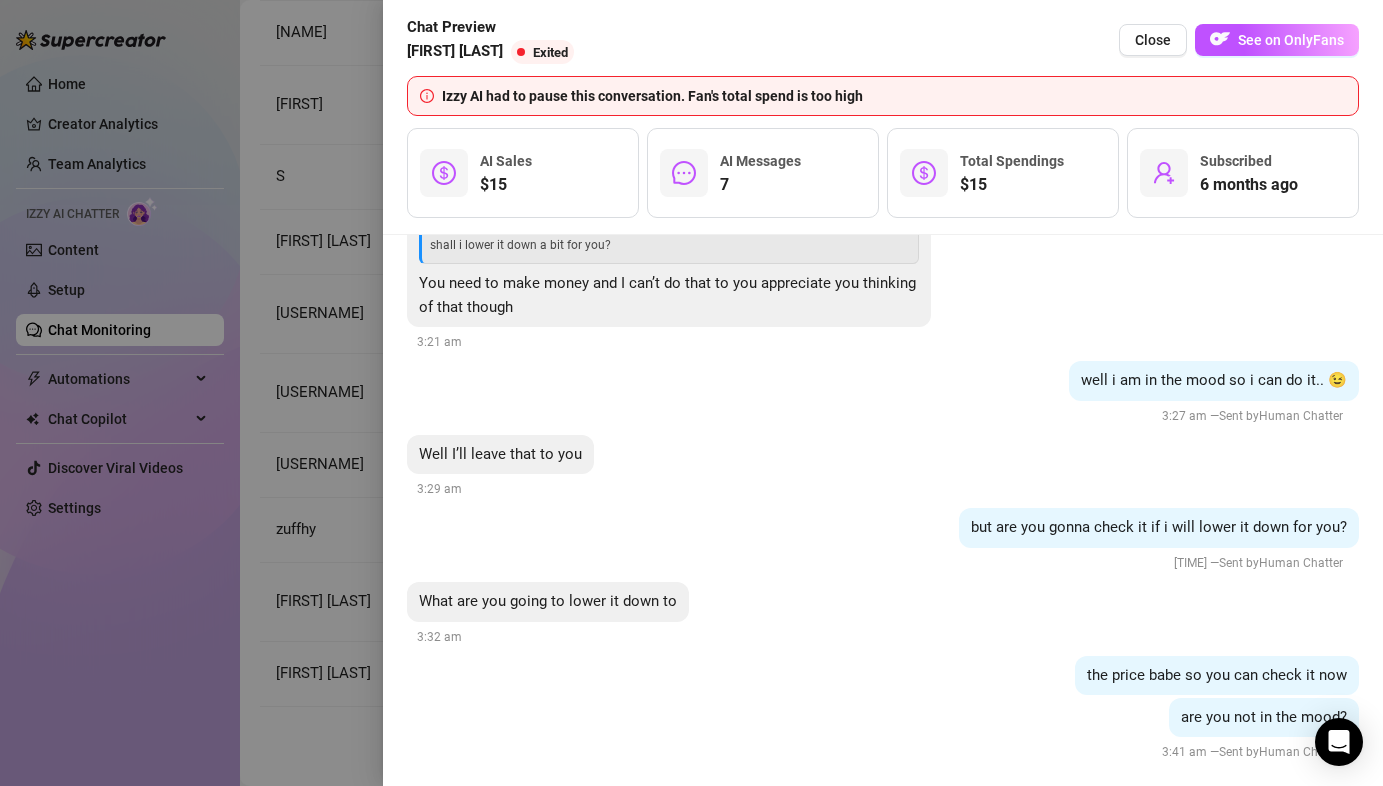 scroll, scrollTop: 5141, scrollLeft: 0, axis: vertical 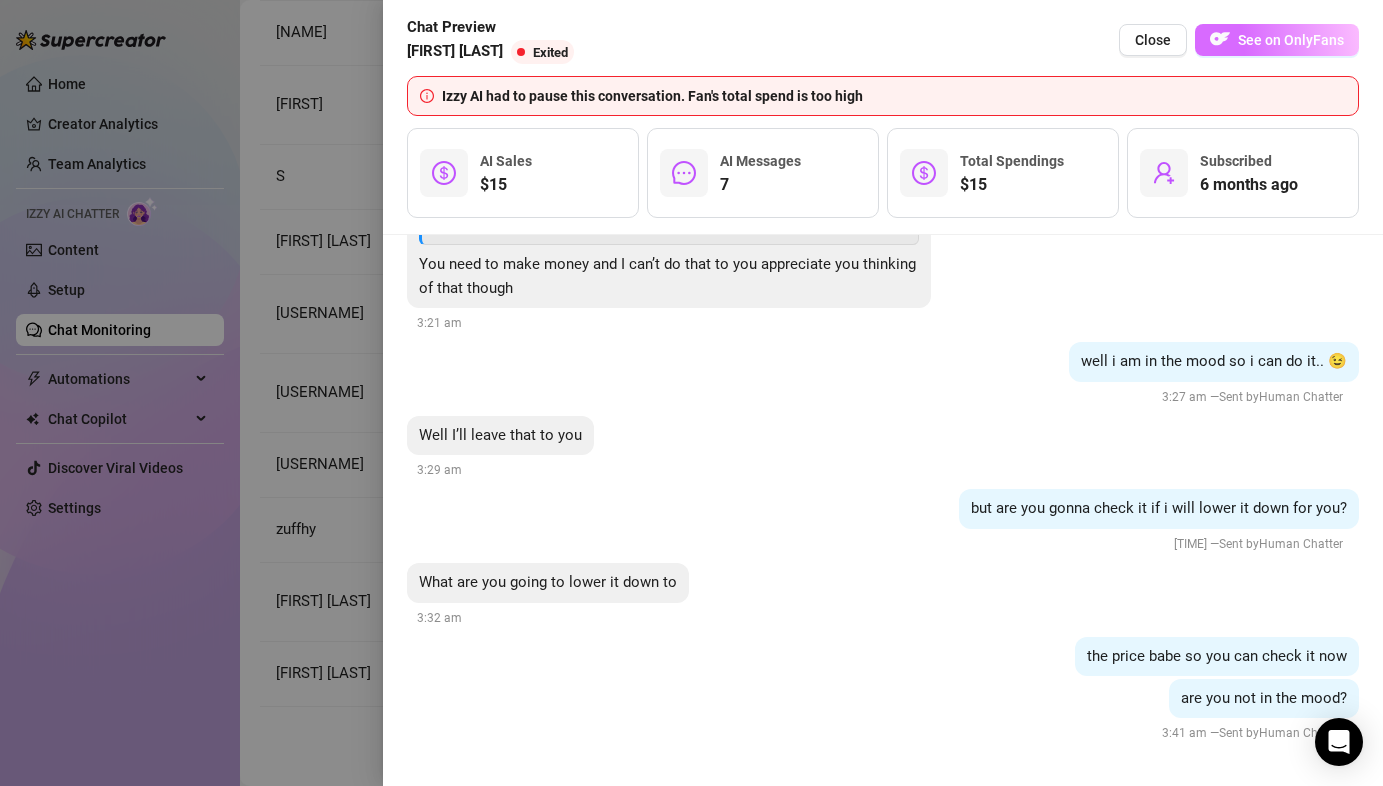 click on "See on OnlyFans" at bounding box center (1291, 40) 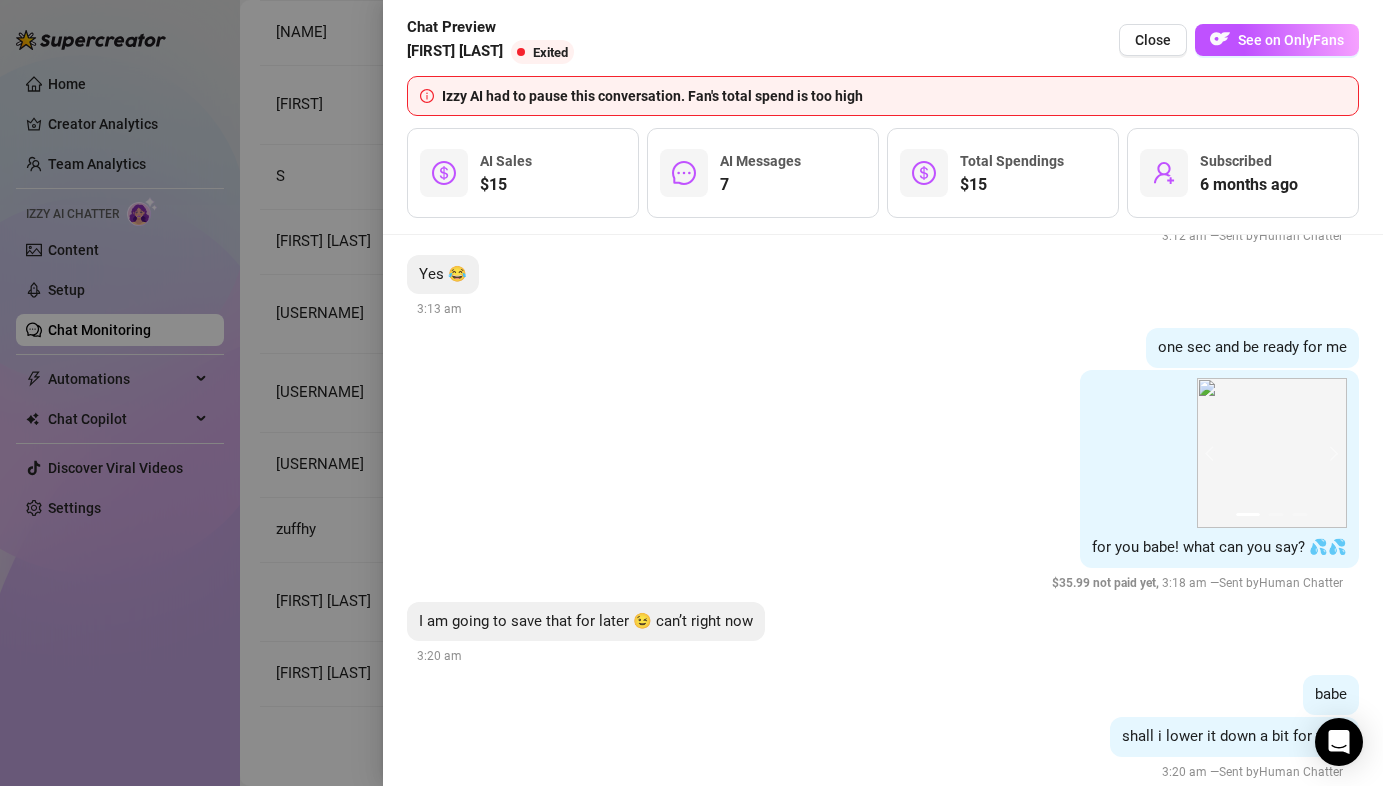 scroll, scrollTop: 4529, scrollLeft: 0, axis: vertical 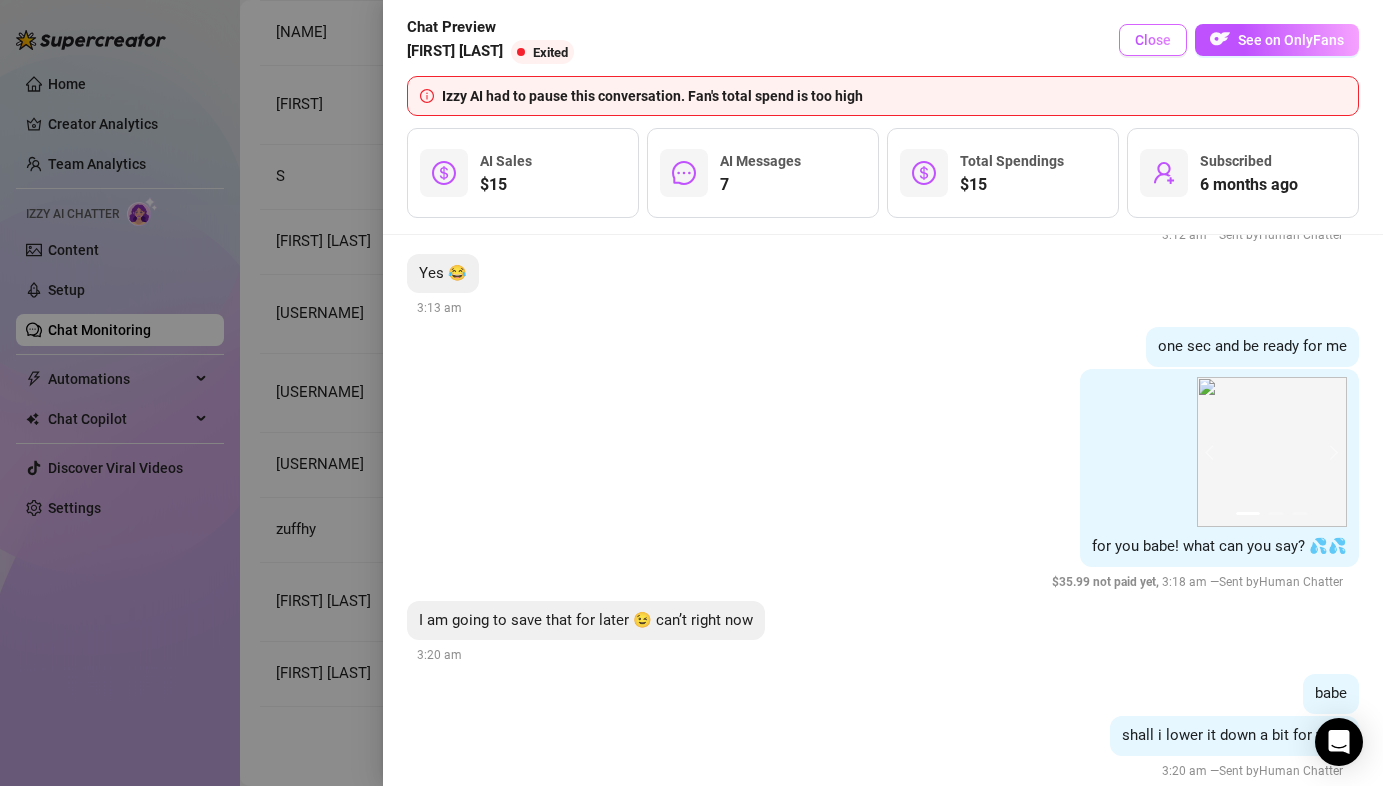 click on "Close" at bounding box center (1153, 40) 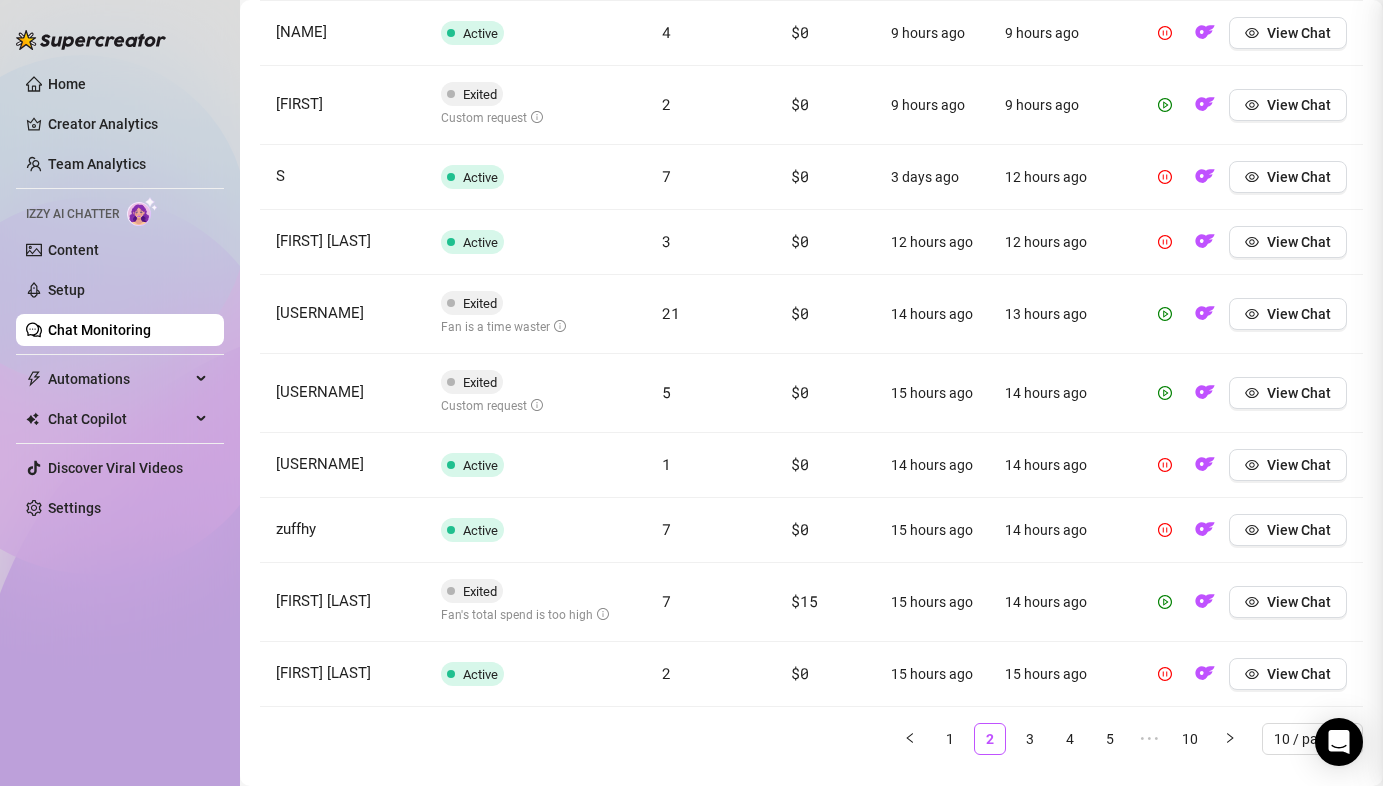 scroll, scrollTop: 0, scrollLeft: 0, axis: both 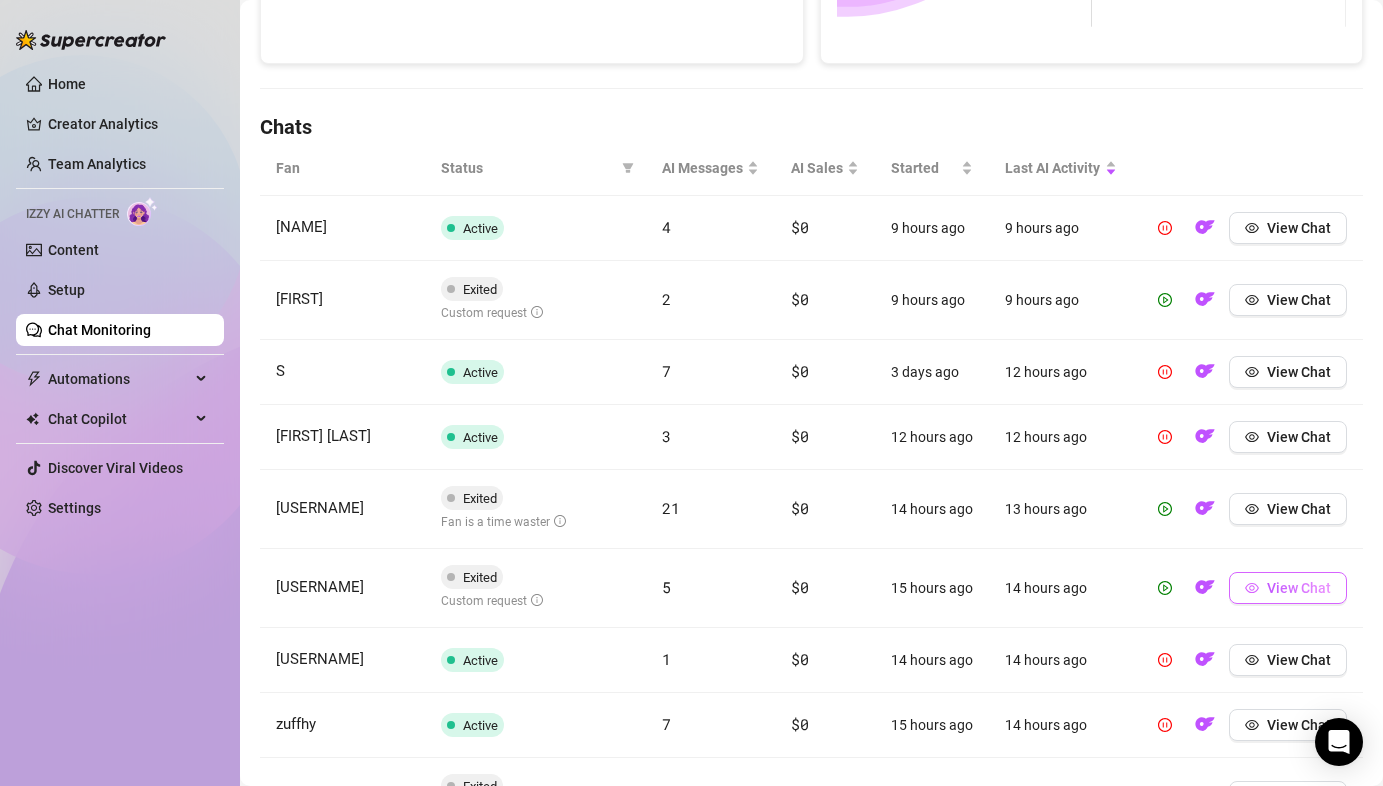 click on "View Chat" at bounding box center (1299, 588) 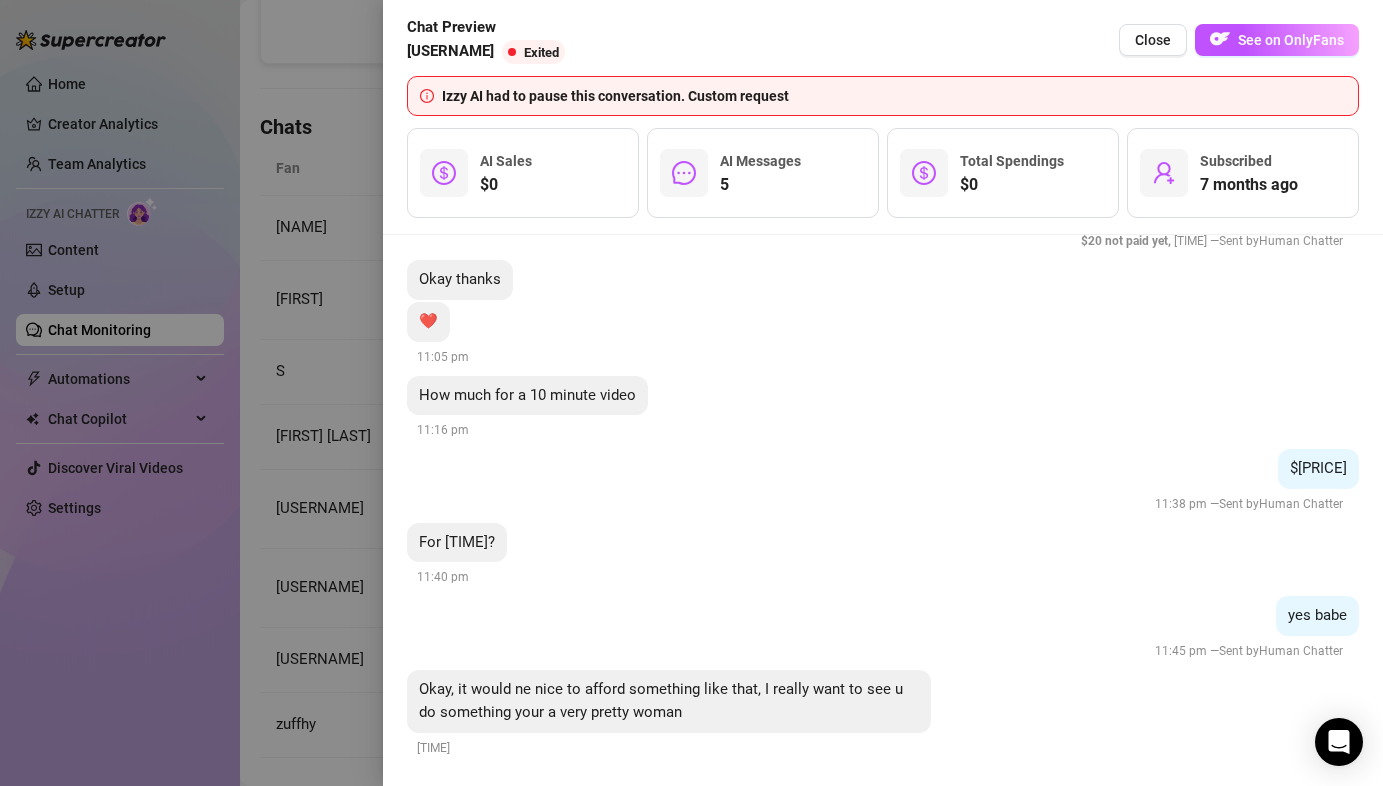 scroll, scrollTop: 4864, scrollLeft: 0, axis: vertical 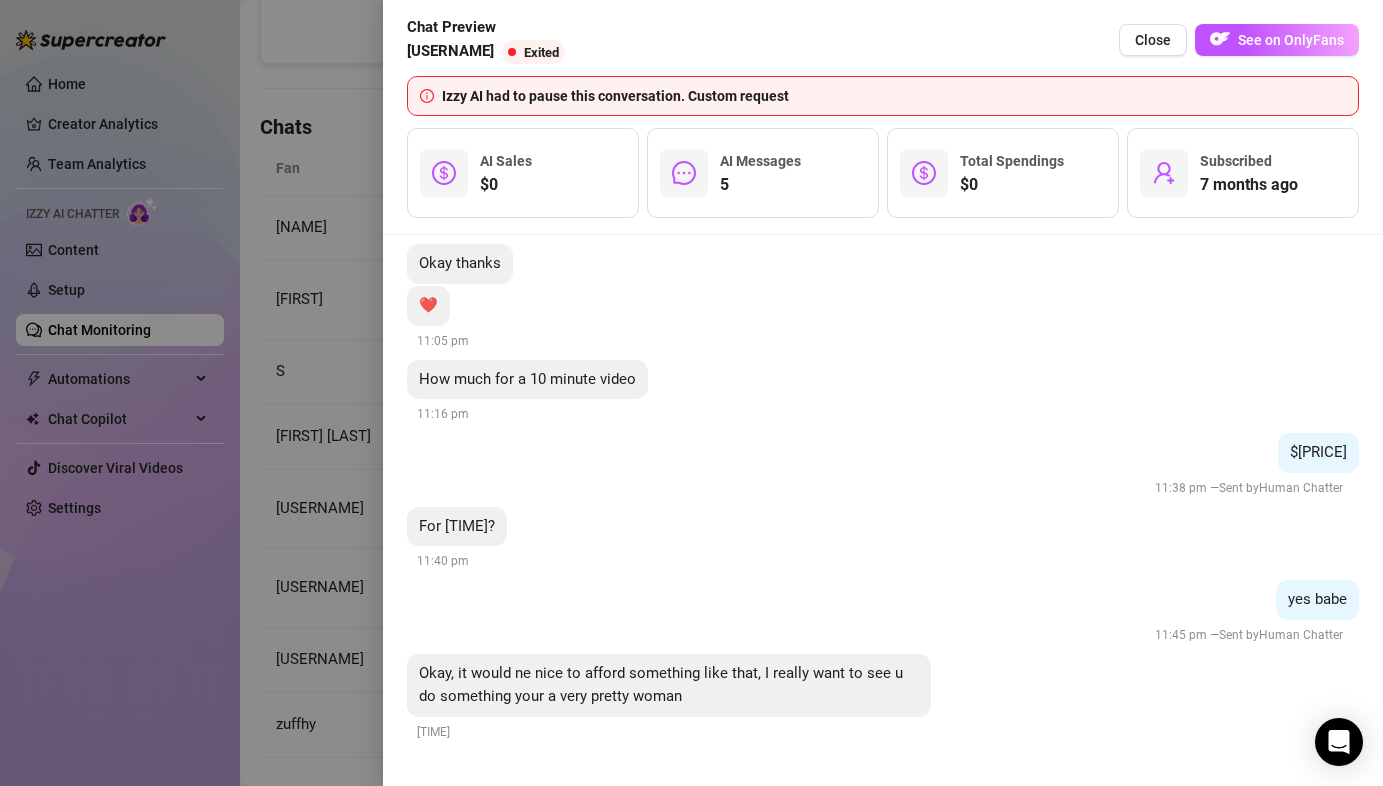click at bounding box center (691, 393) 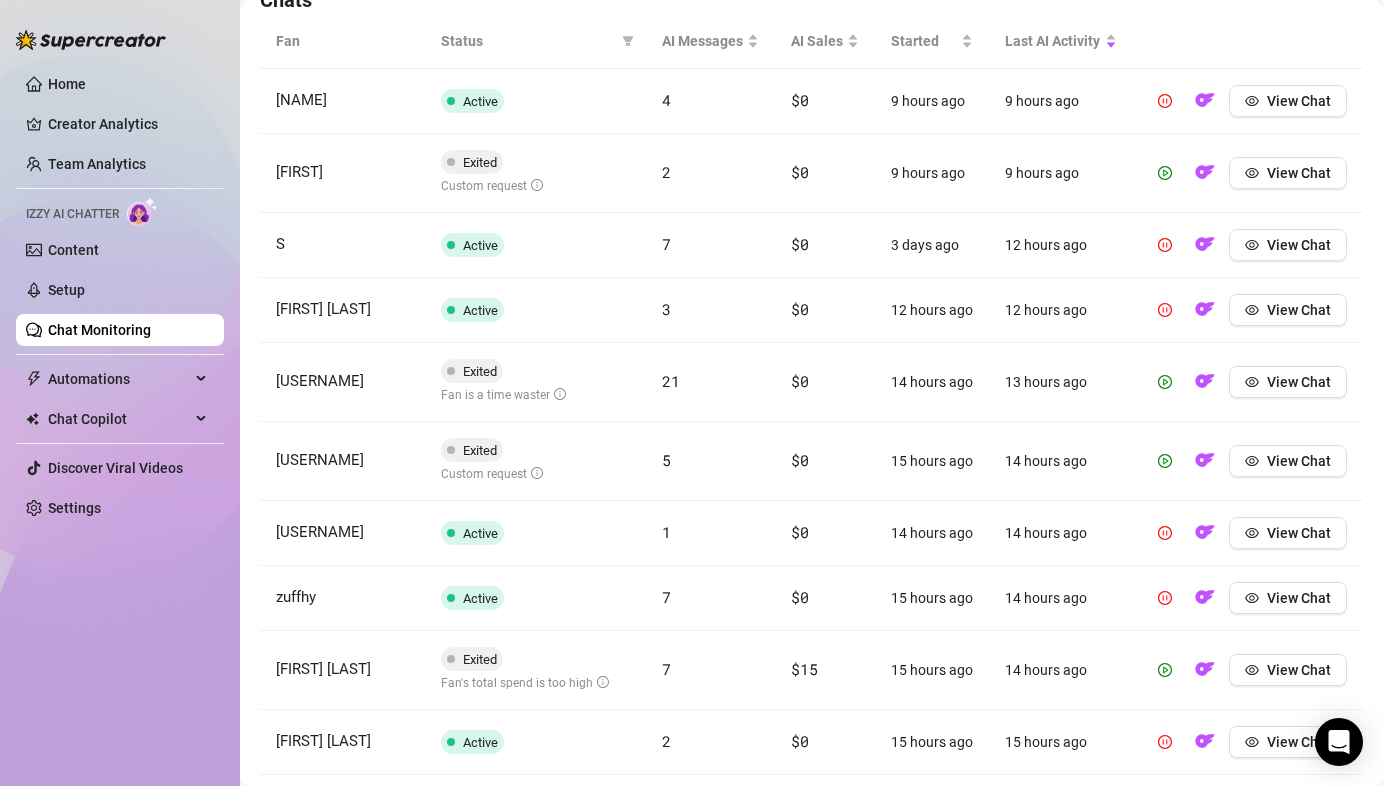 scroll, scrollTop: 732, scrollLeft: 0, axis: vertical 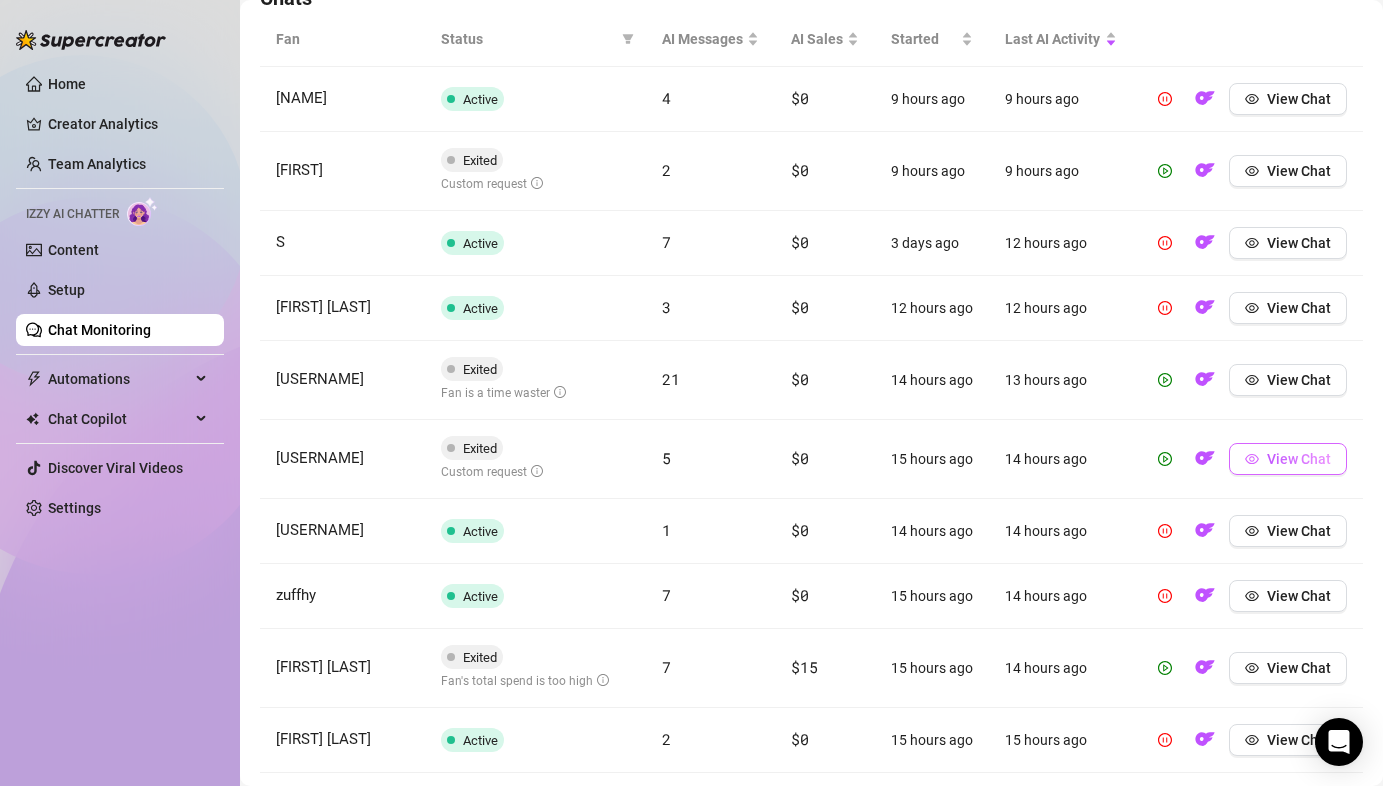 click on "View Chat" at bounding box center (1288, 459) 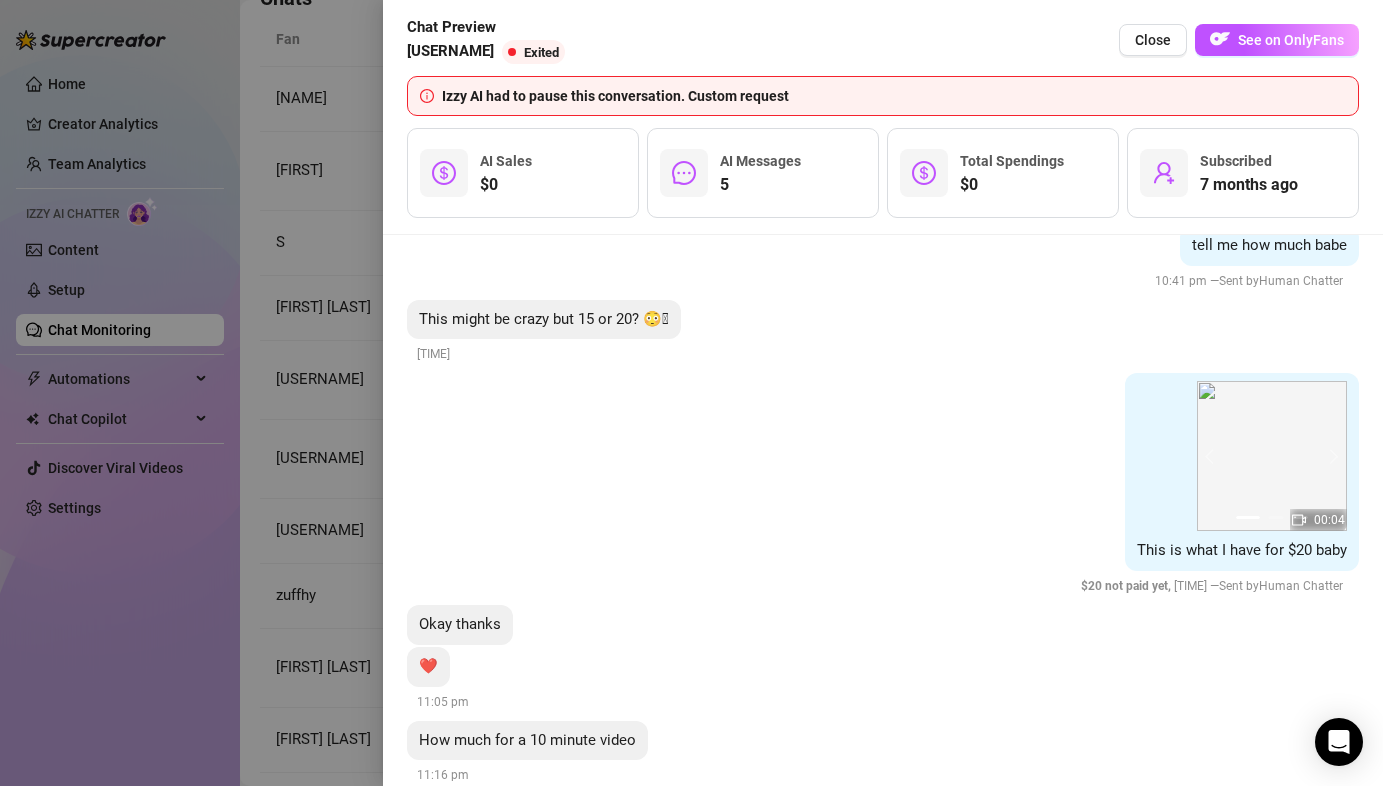 scroll, scrollTop: 4864, scrollLeft: 0, axis: vertical 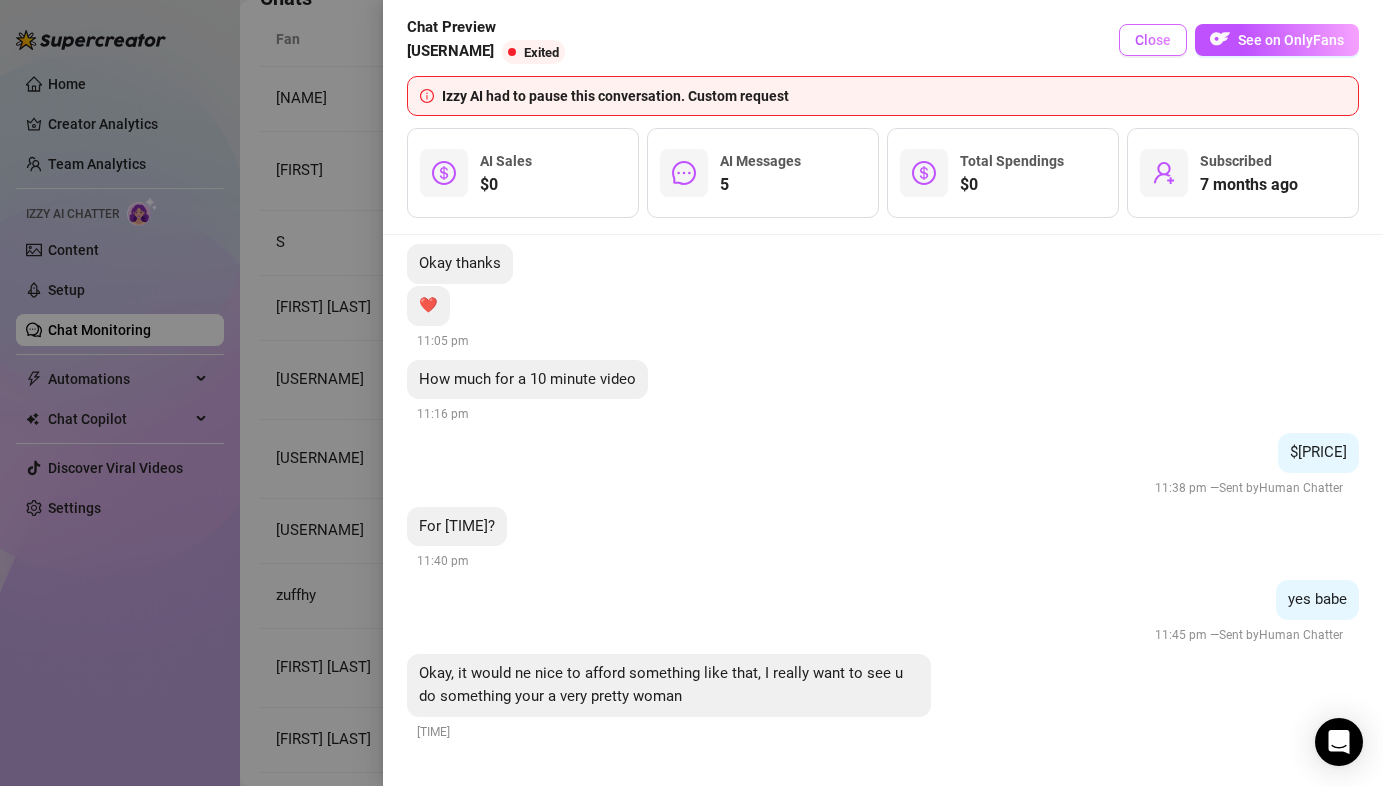 click on "Close" at bounding box center (1153, 40) 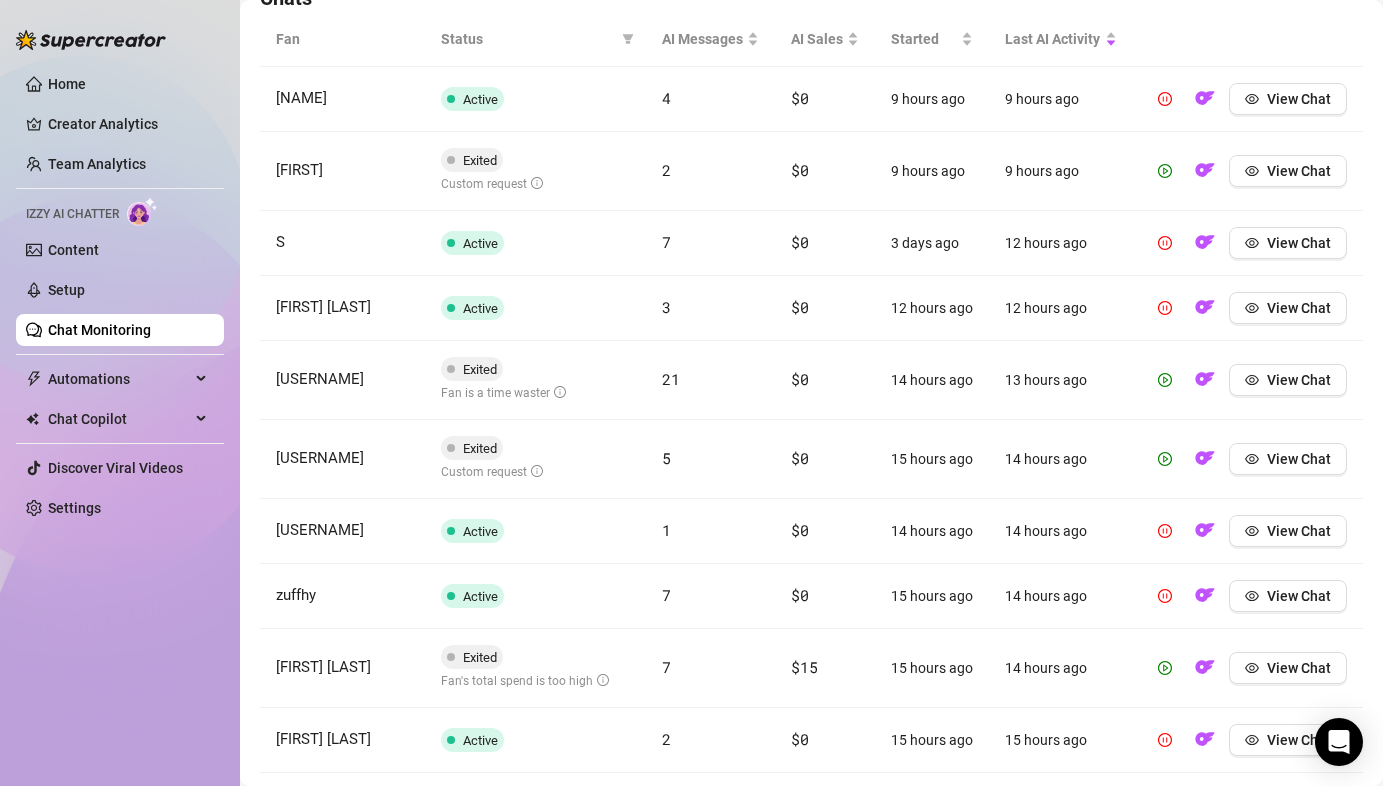 scroll, scrollTop: 843, scrollLeft: 0, axis: vertical 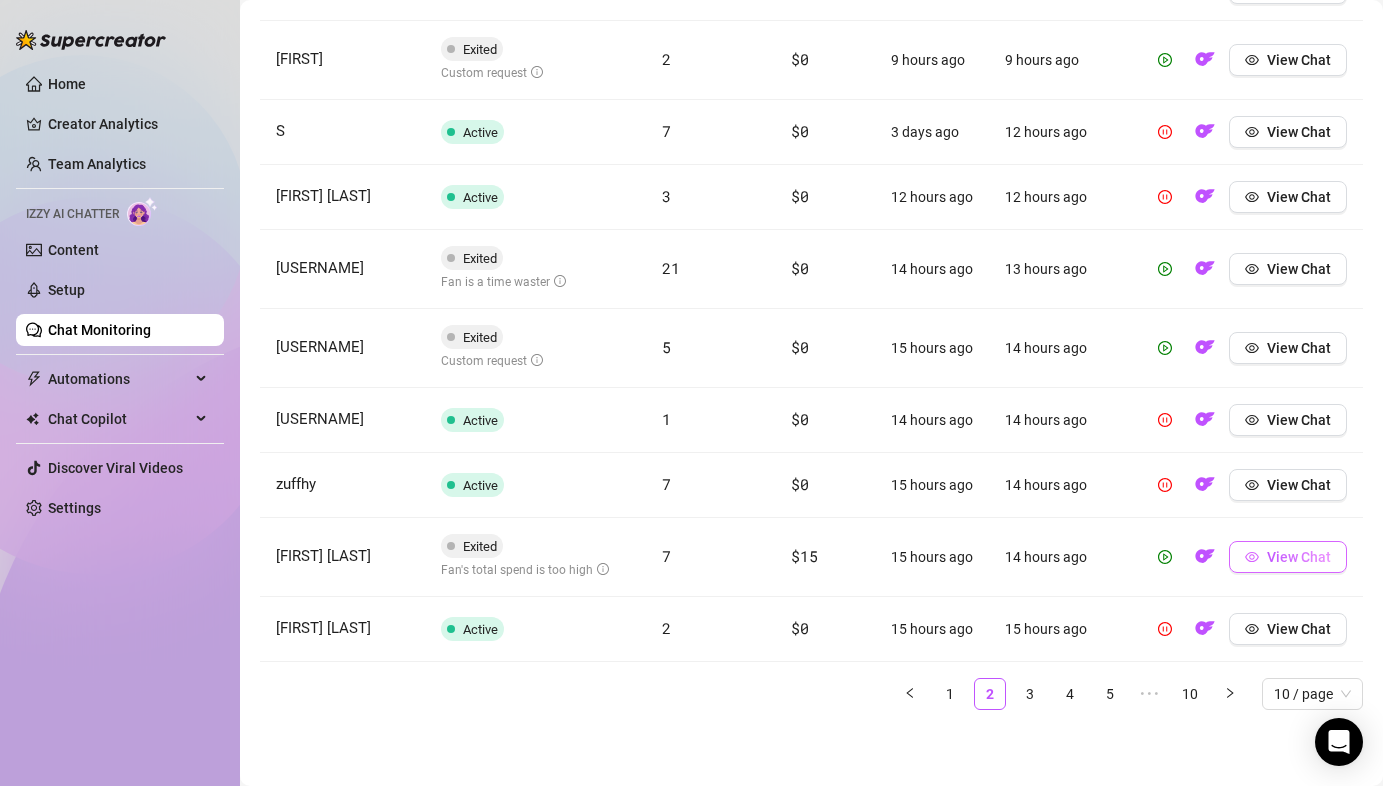 click on "View Chat" at bounding box center [1299, 557] 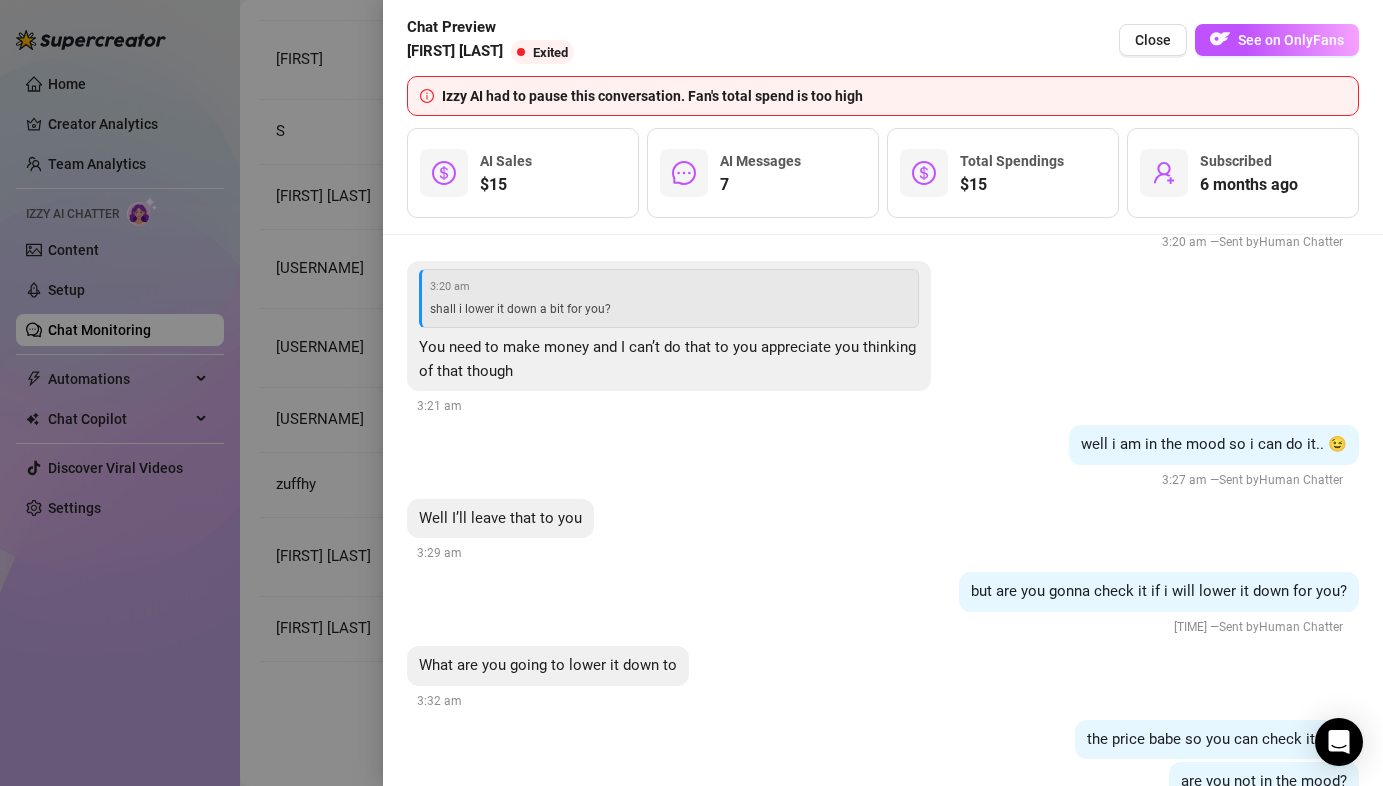 scroll, scrollTop: 5470, scrollLeft: 0, axis: vertical 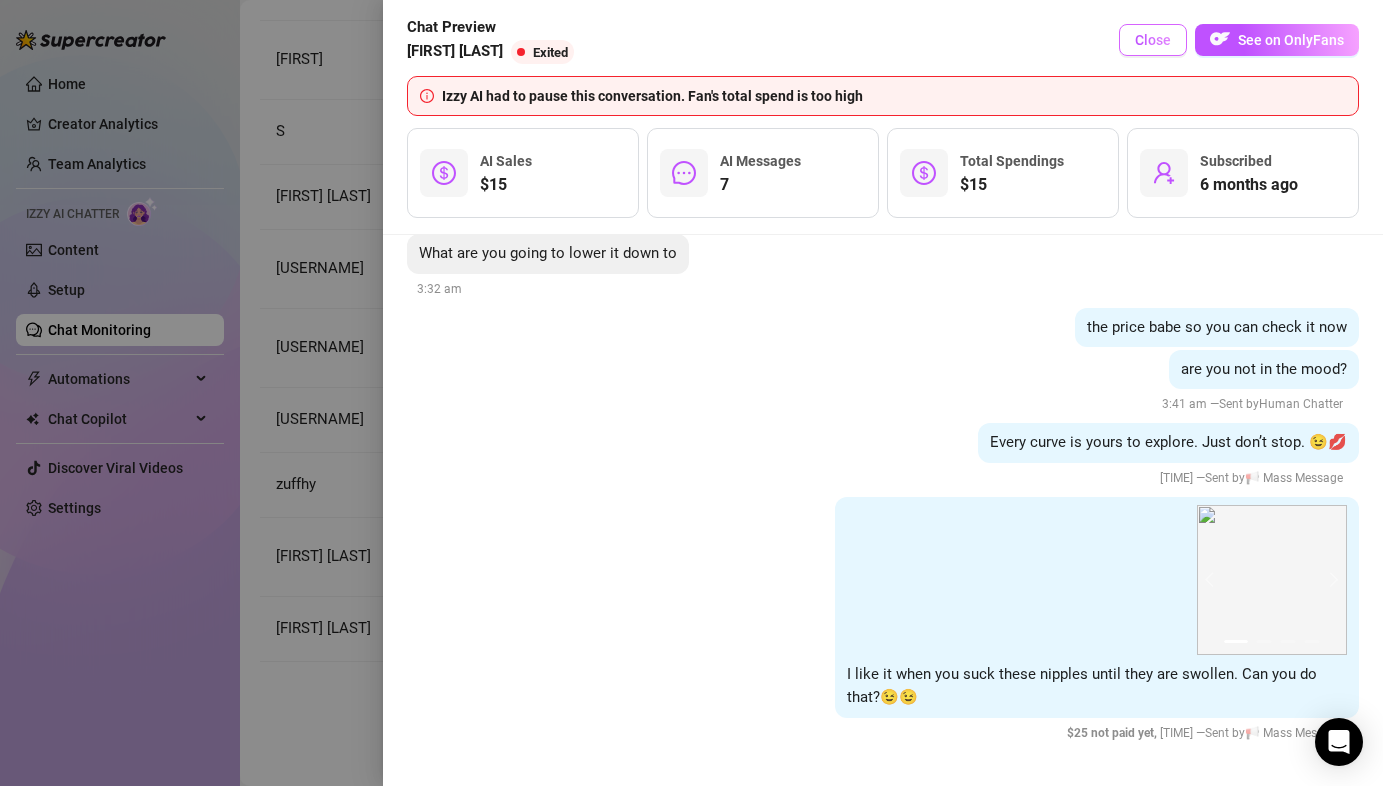 click on "Close" at bounding box center [1153, 40] 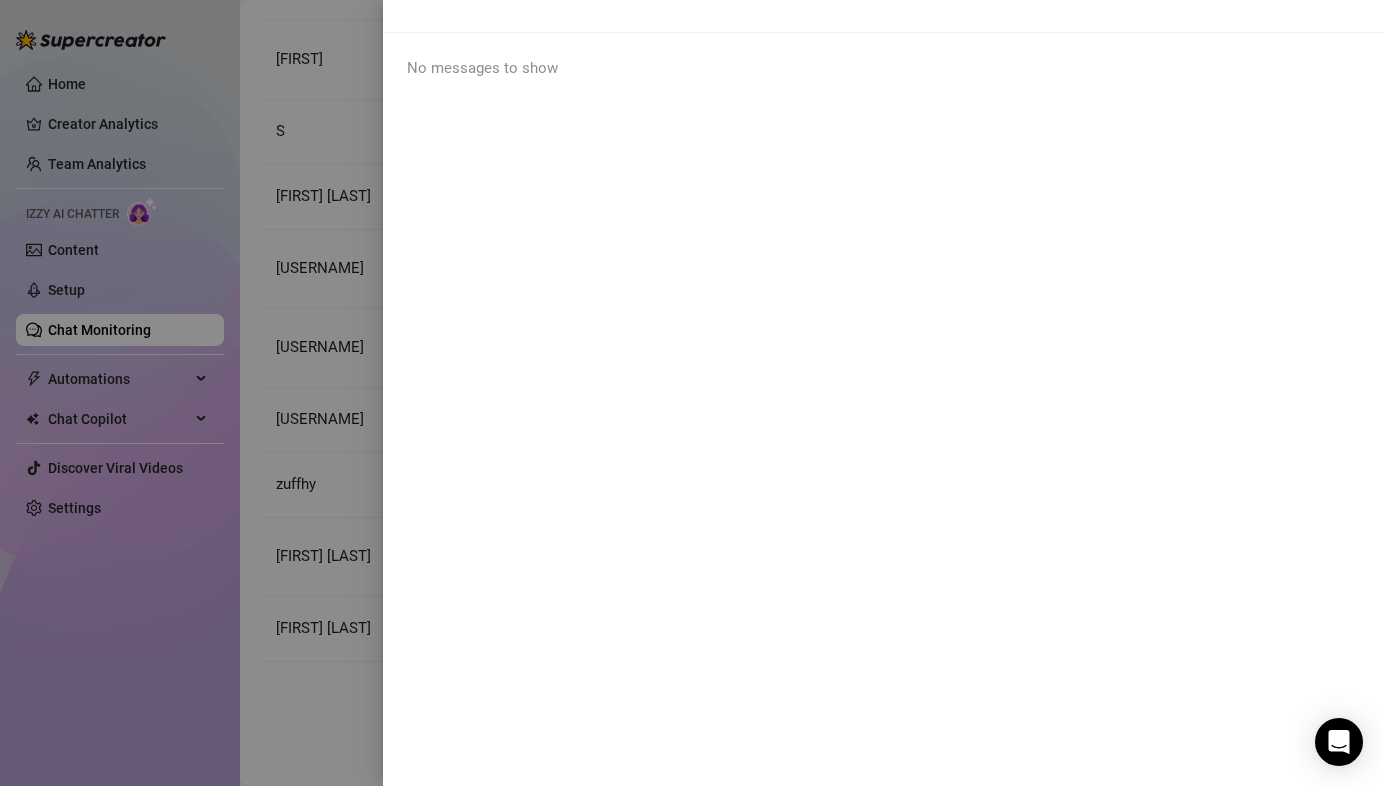 scroll, scrollTop: 0, scrollLeft: 0, axis: both 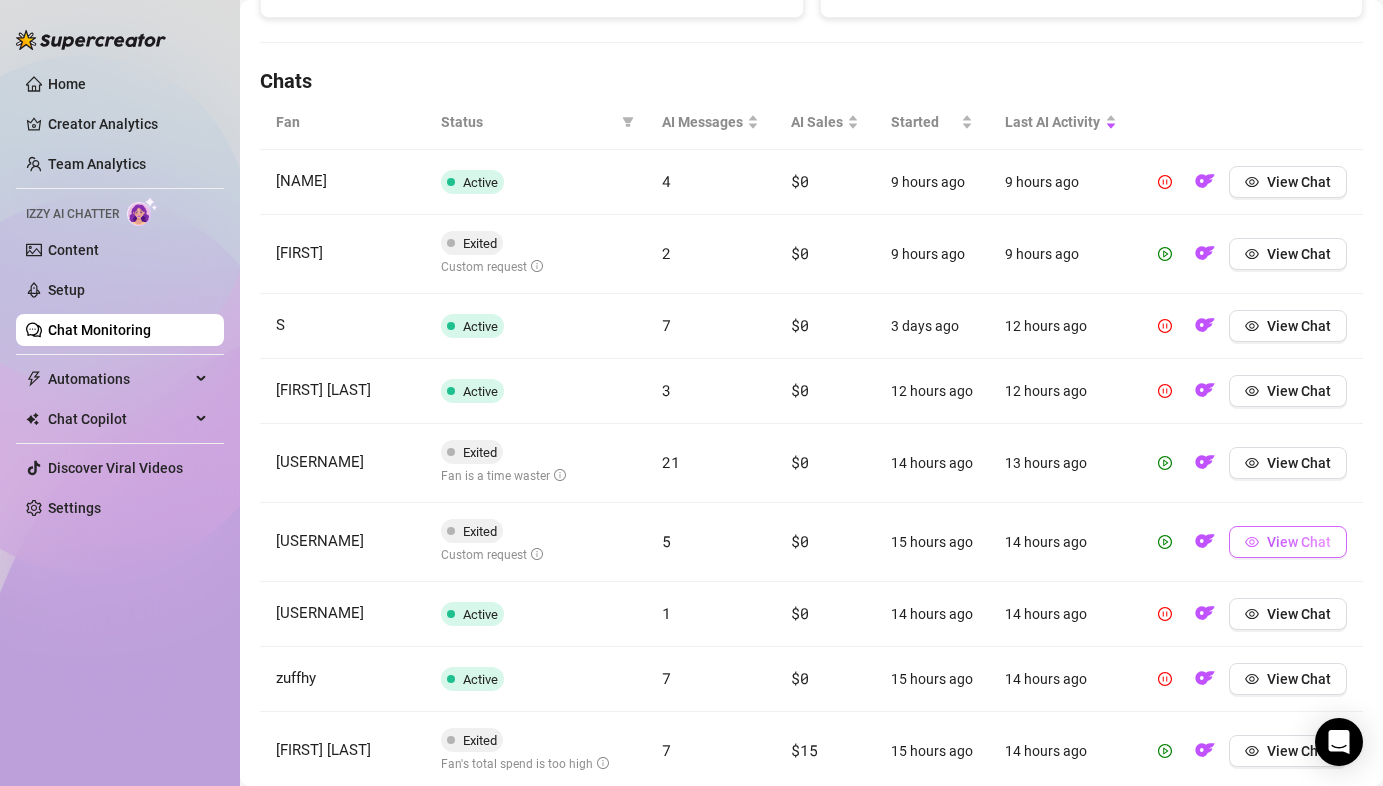 click on "View Chat" at bounding box center (1288, 542) 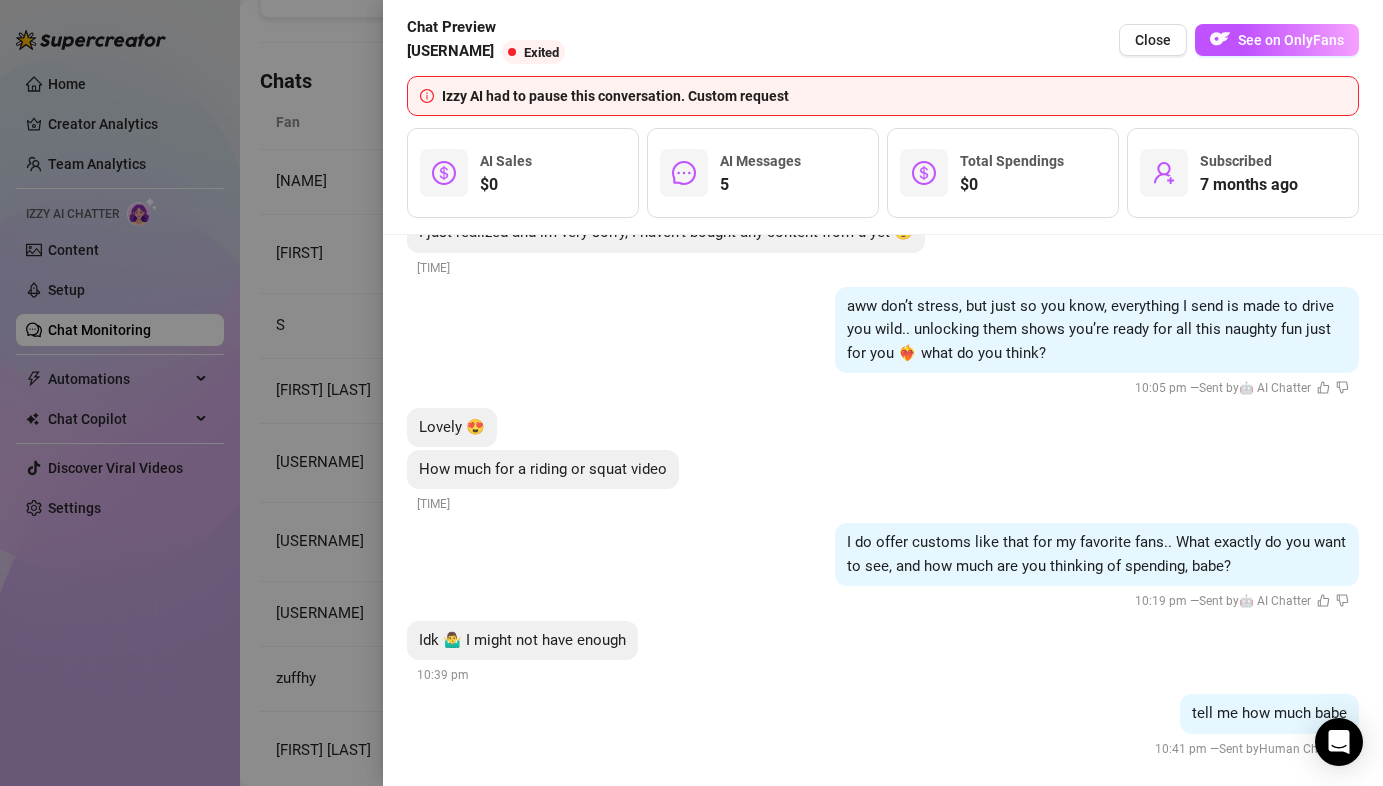 scroll, scrollTop: 4864, scrollLeft: 0, axis: vertical 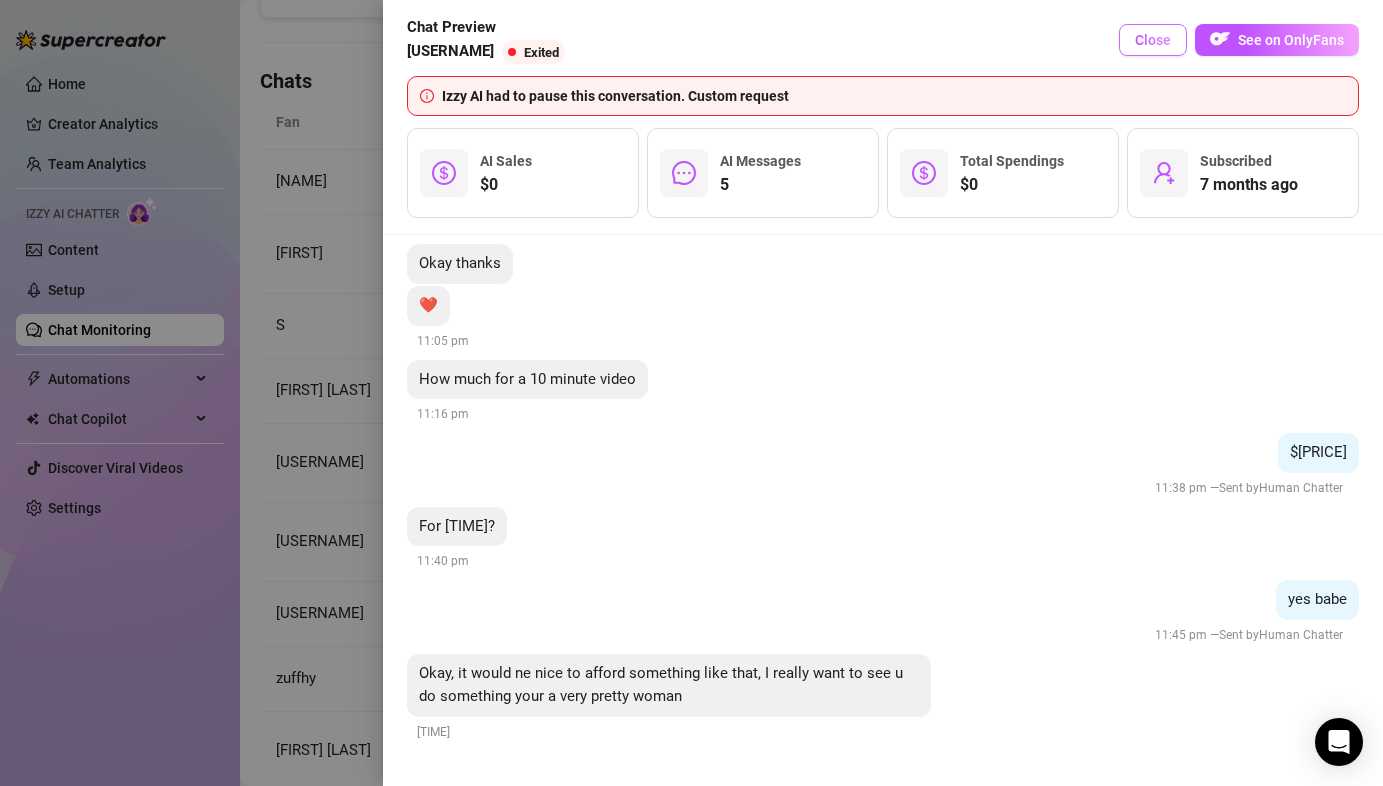 click on "Close" at bounding box center (1153, 40) 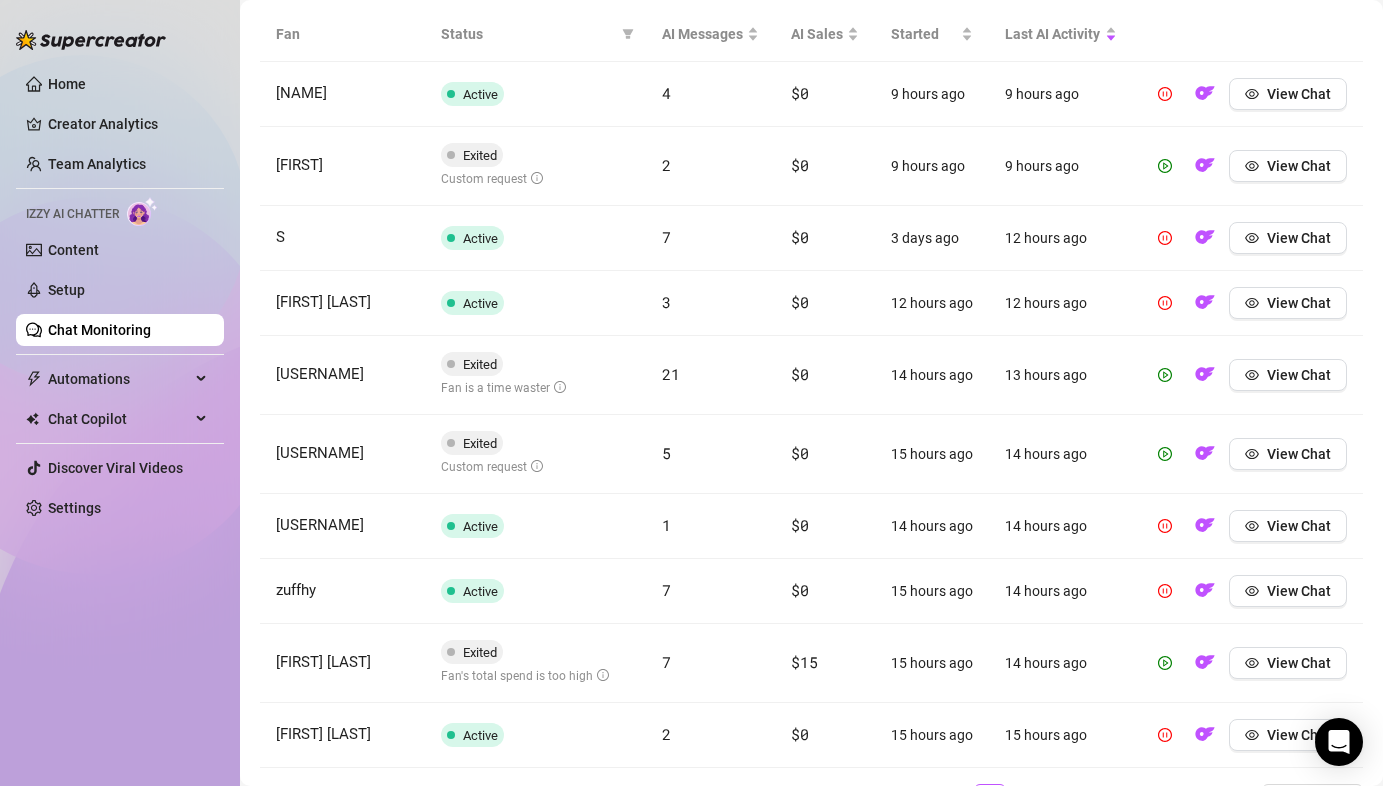 scroll, scrollTop: 843, scrollLeft: 0, axis: vertical 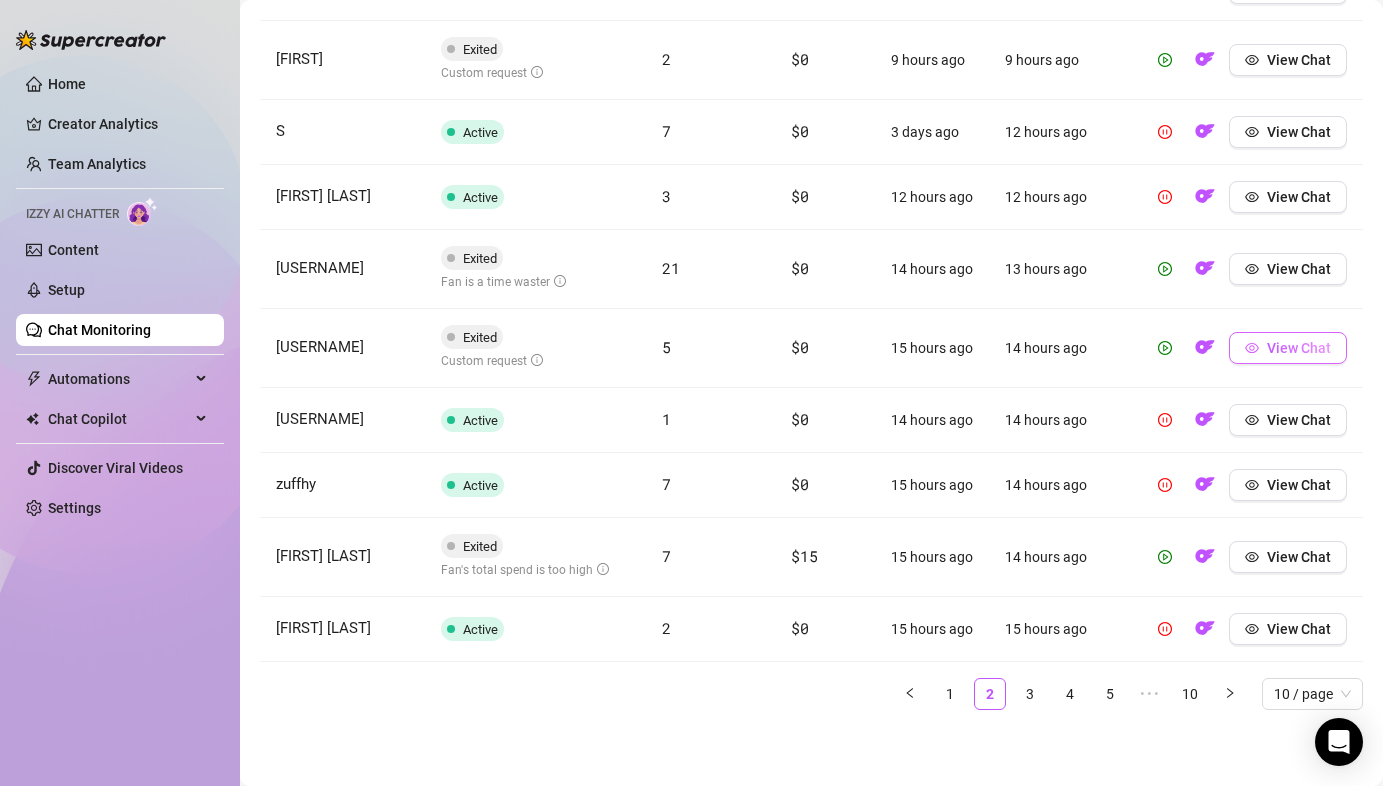 click on "View Chat" at bounding box center [1299, 348] 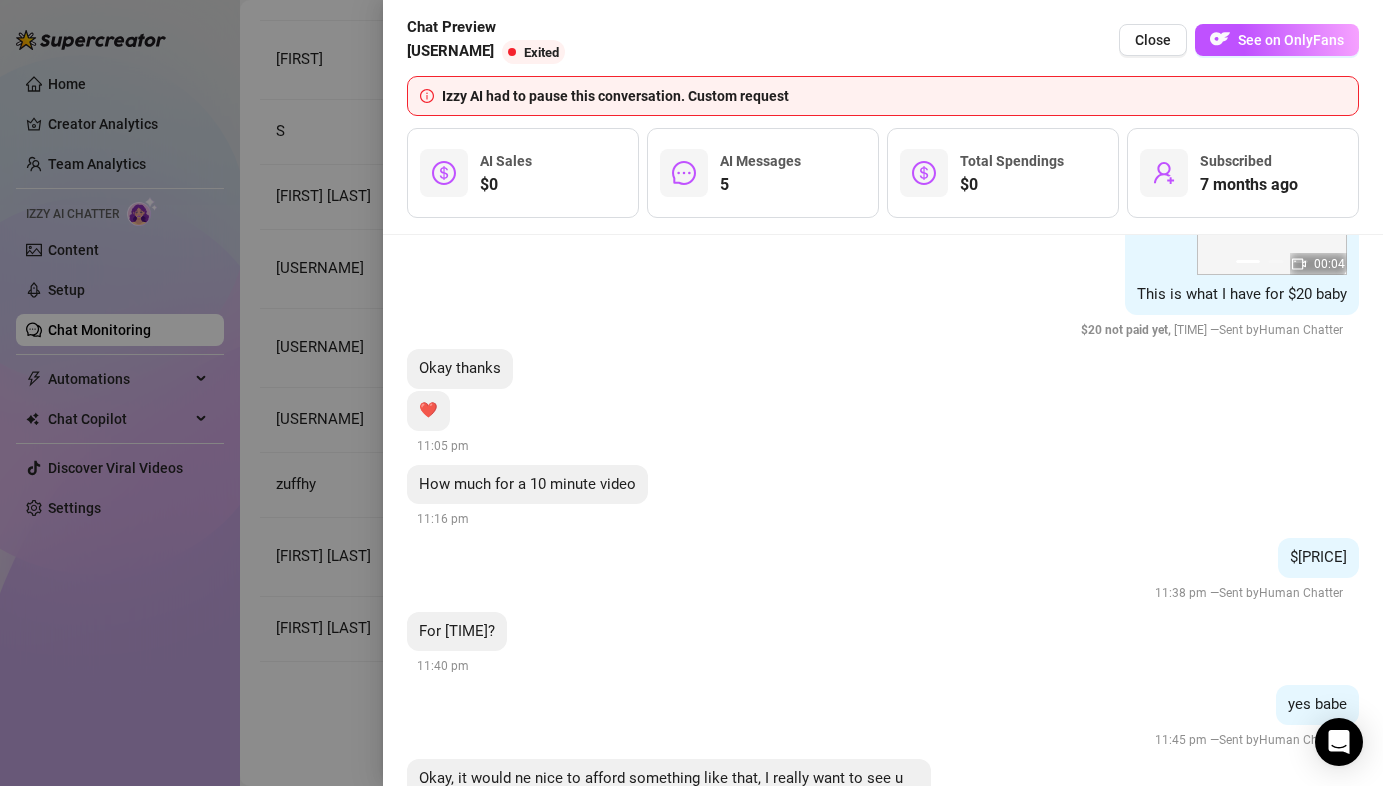 scroll, scrollTop: 4864, scrollLeft: 0, axis: vertical 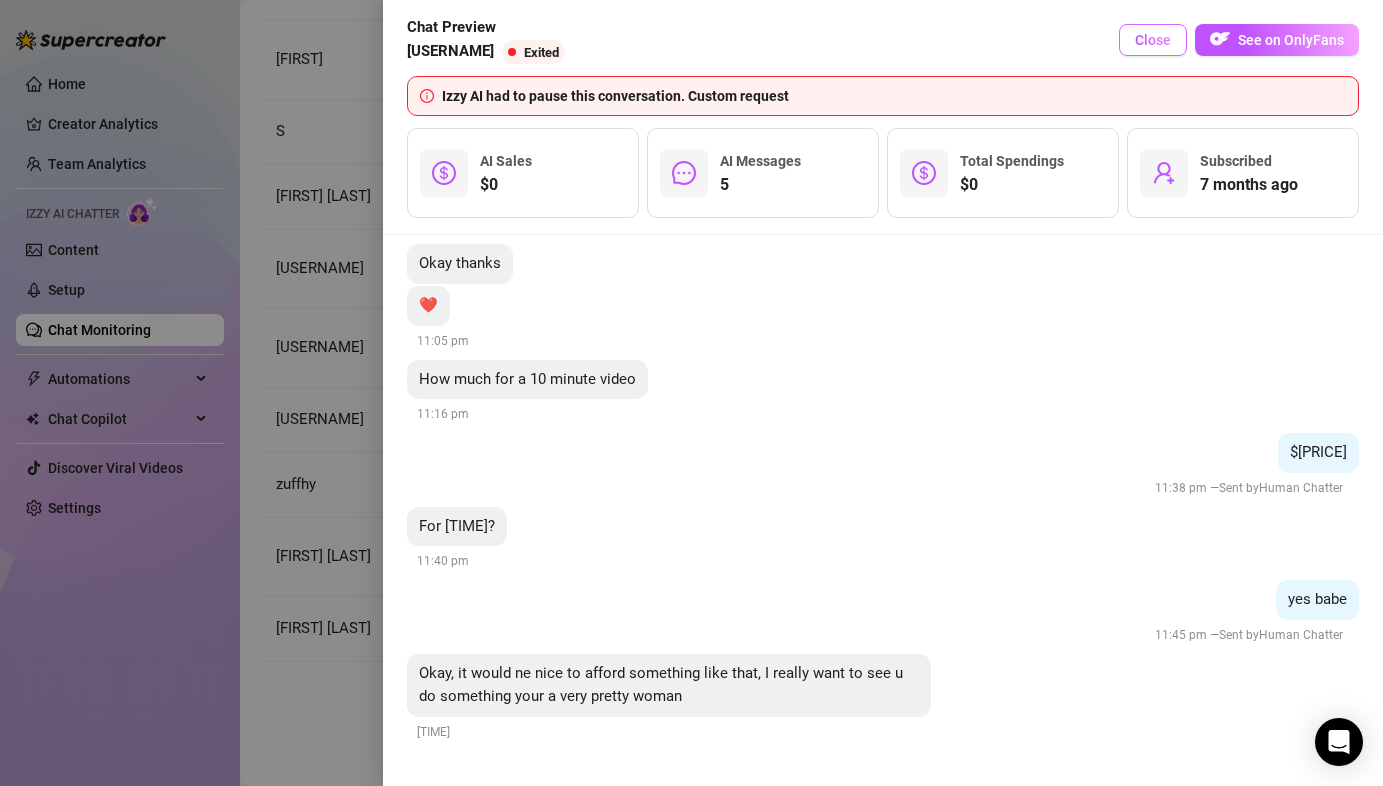 click on "Close" at bounding box center [1153, 40] 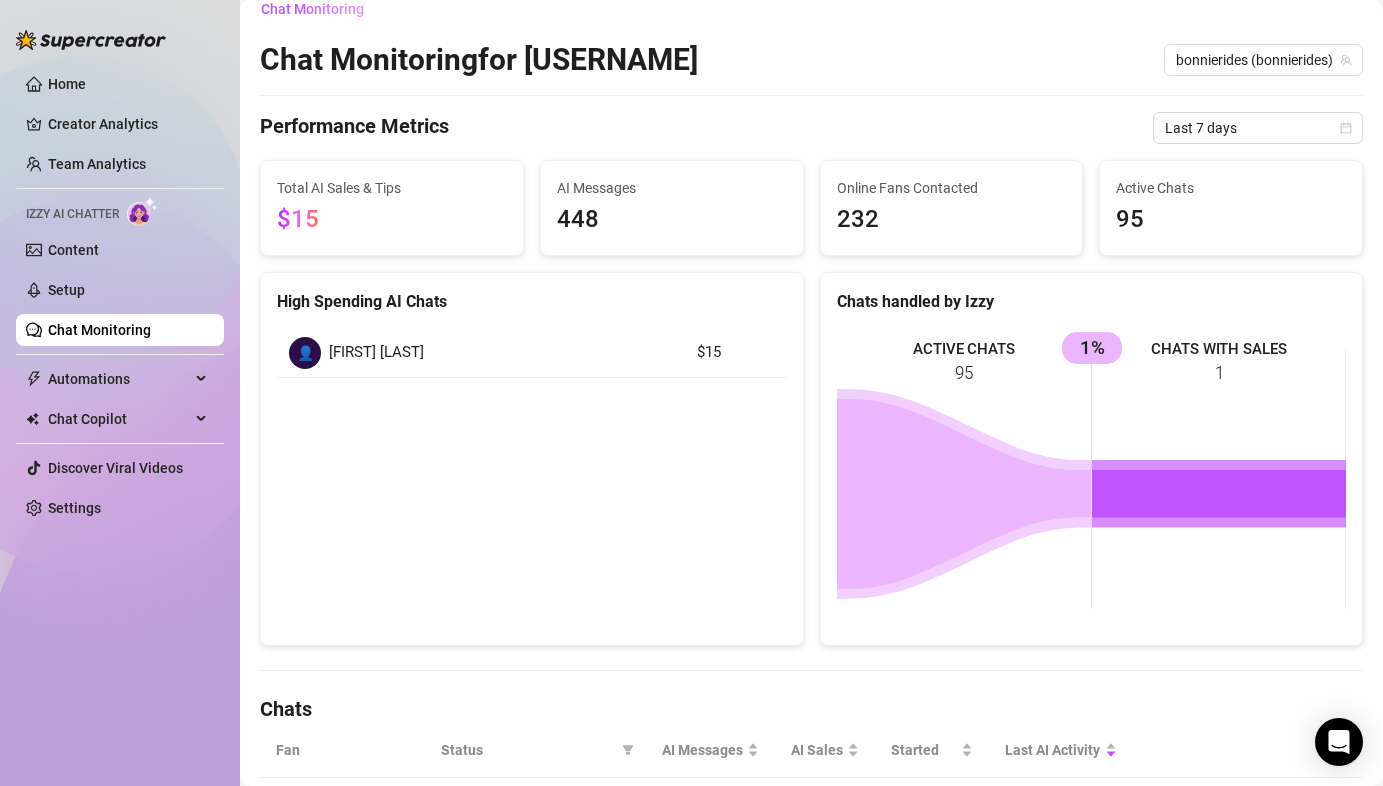 scroll, scrollTop: 0, scrollLeft: 0, axis: both 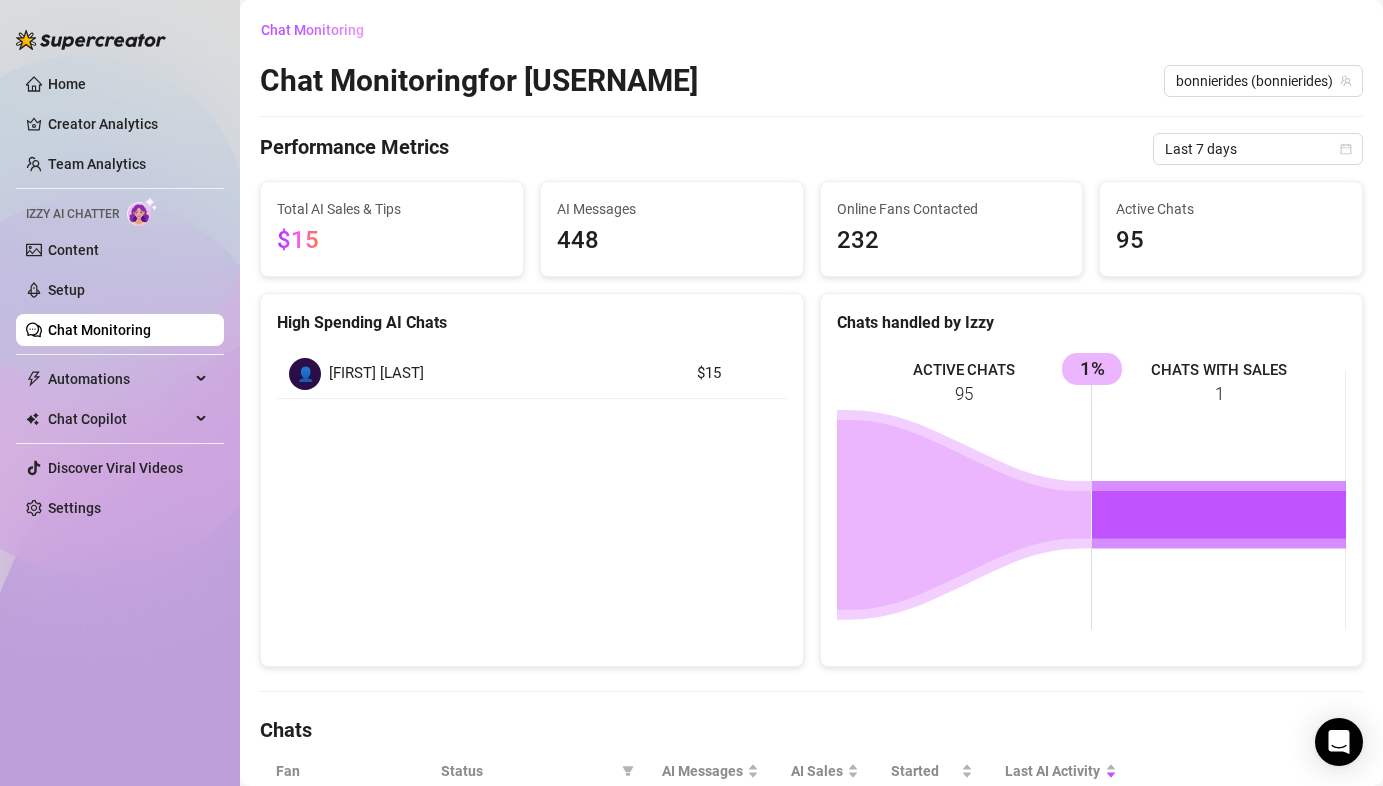 click on "Chat Monitoring" at bounding box center [99, 330] 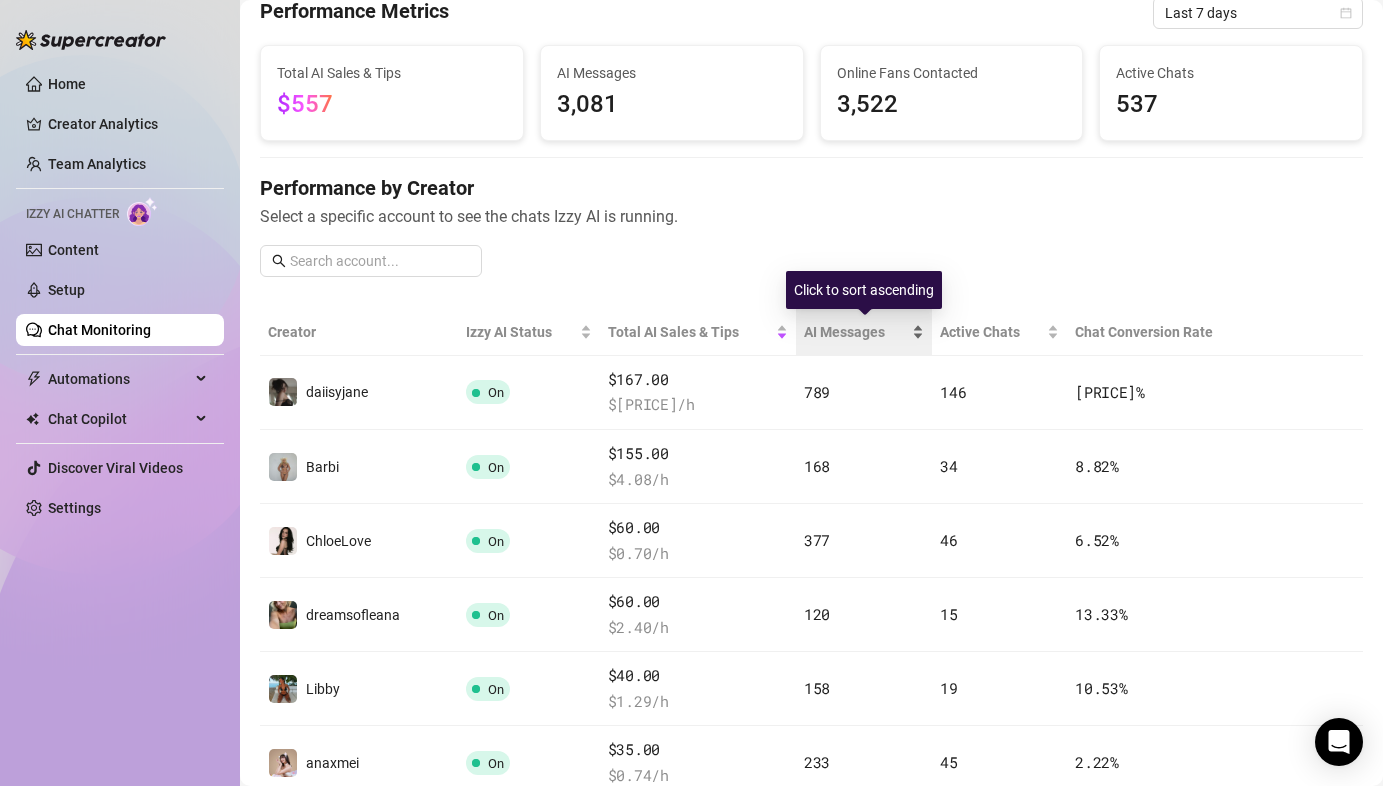 scroll, scrollTop: 93, scrollLeft: 0, axis: vertical 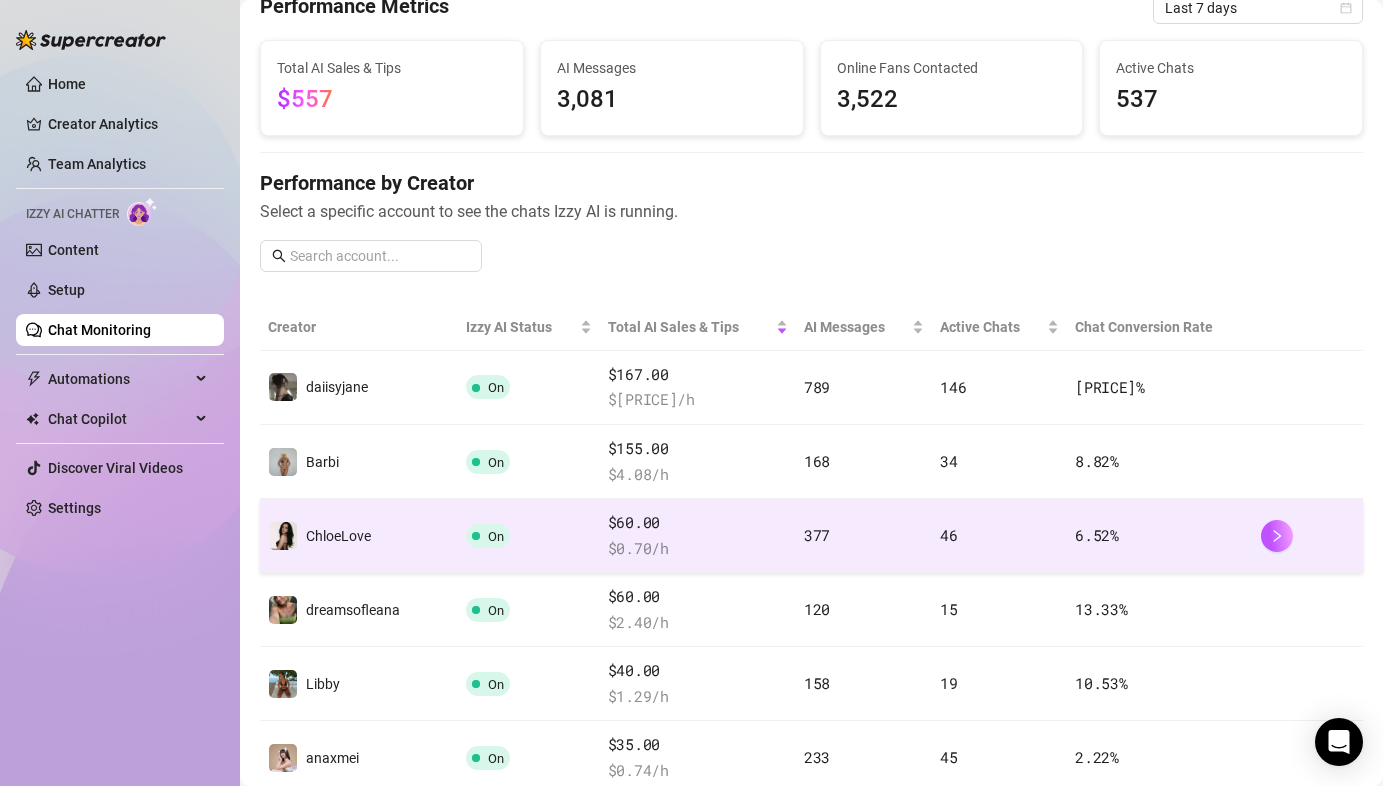 click on "377" at bounding box center (864, 536) 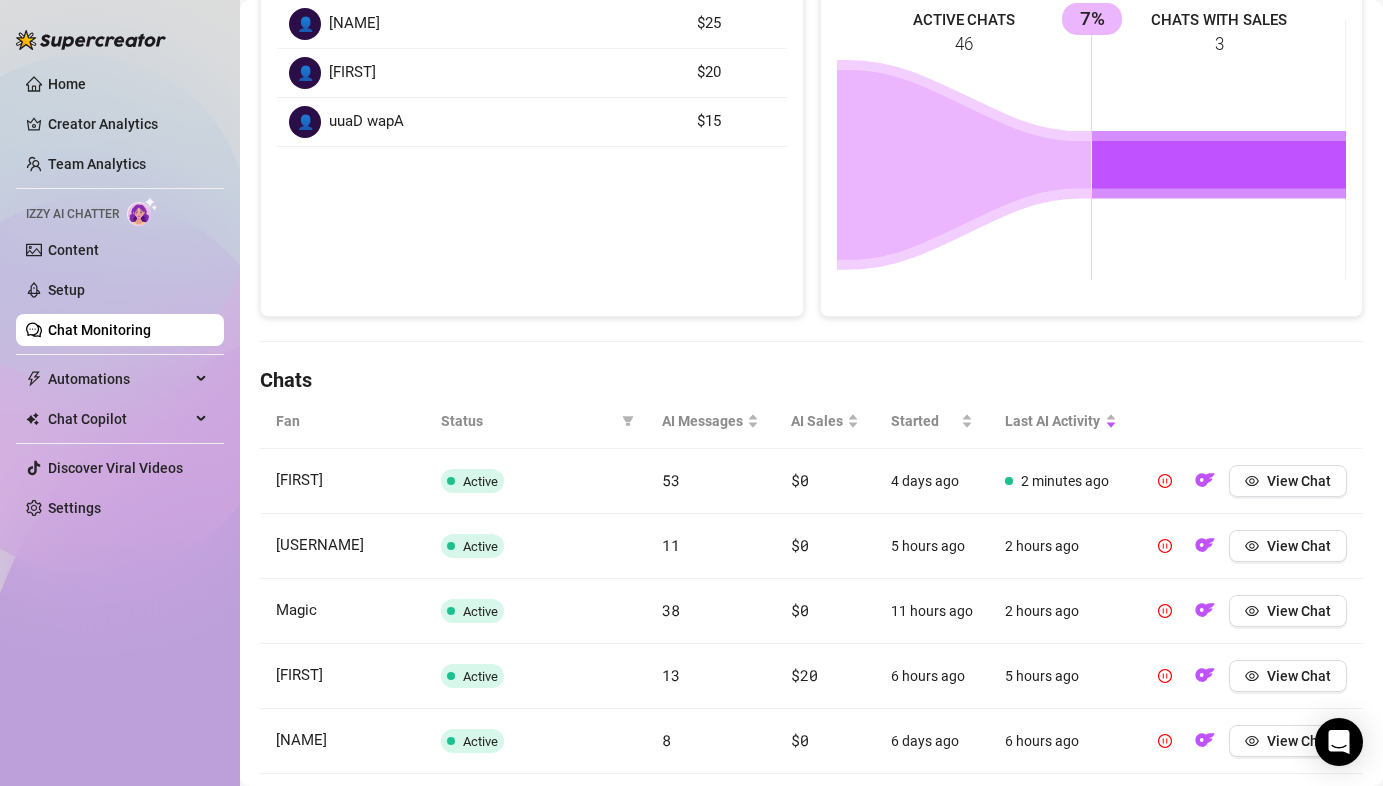 scroll, scrollTop: 353, scrollLeft: 0, axis: vertical 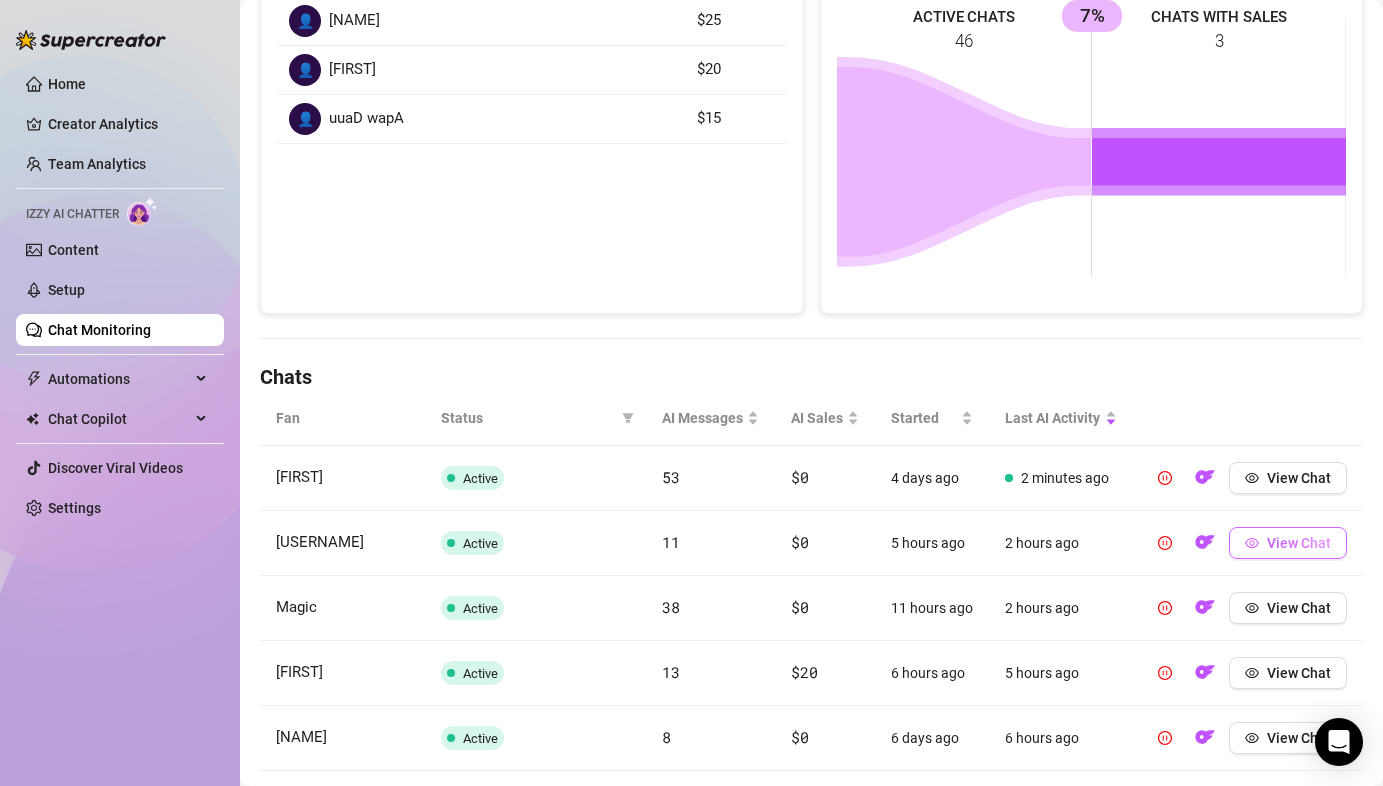 click on "View Chat" at bounding box center (1288, 543) 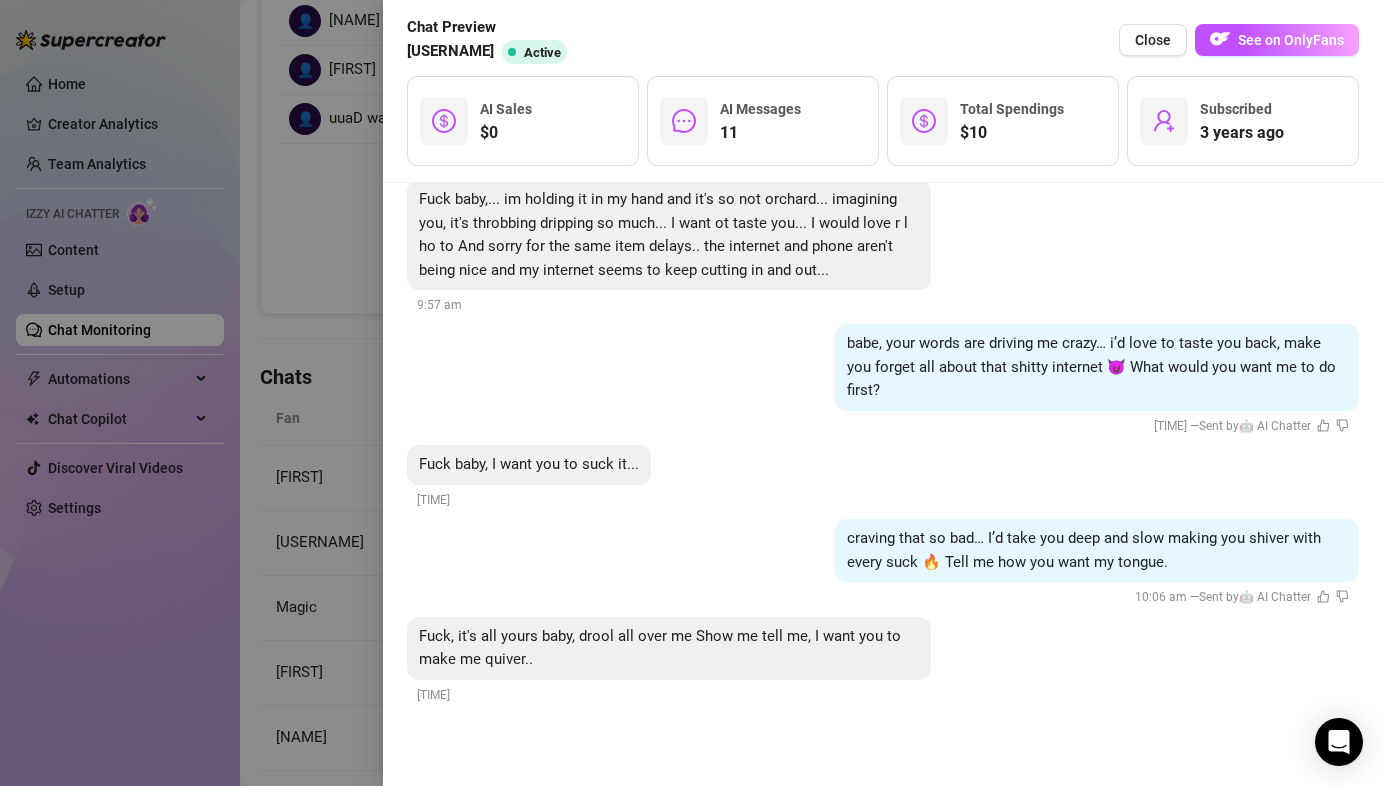 scroll, scrollTop: 3398, scrollLeft: 0, axis: vertical 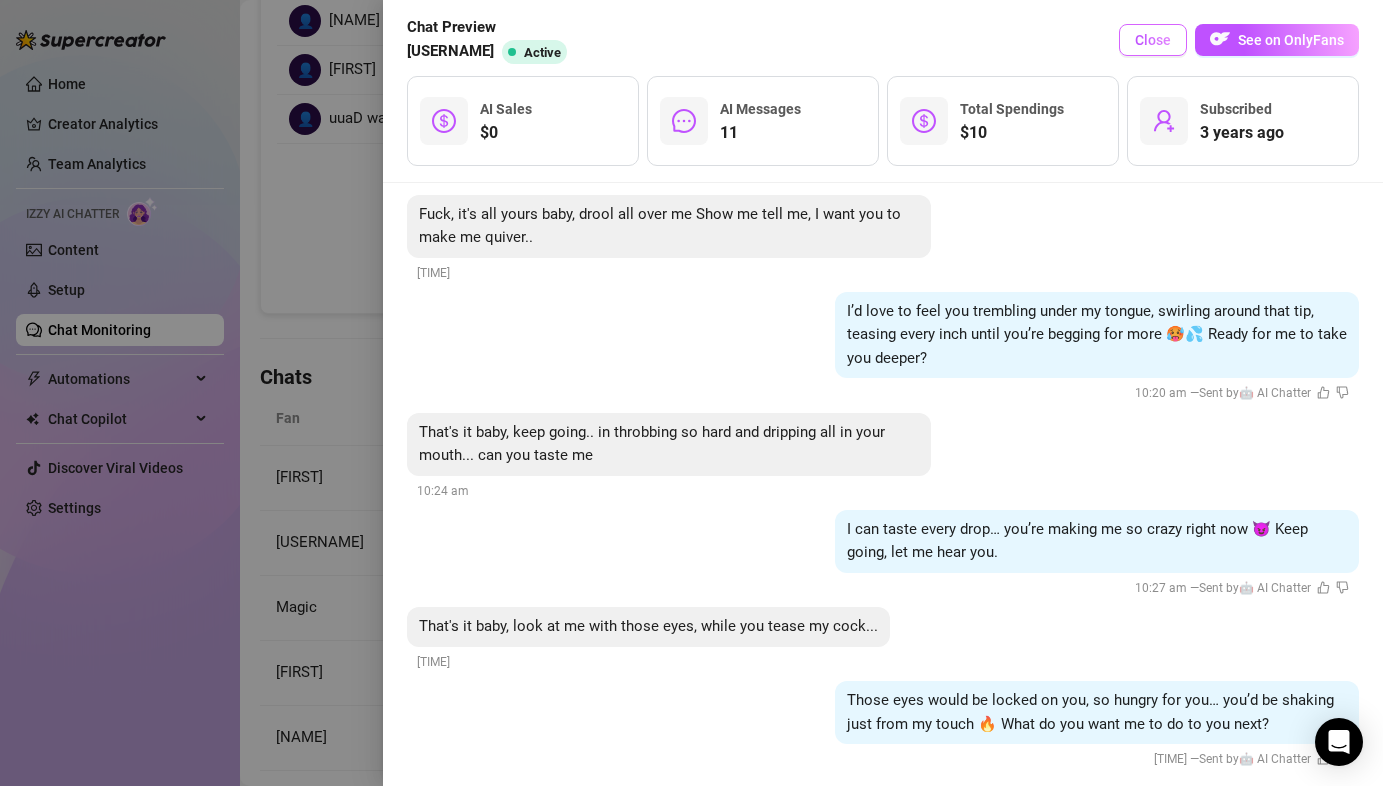click on "Close" at bounding box center [1153, 40] 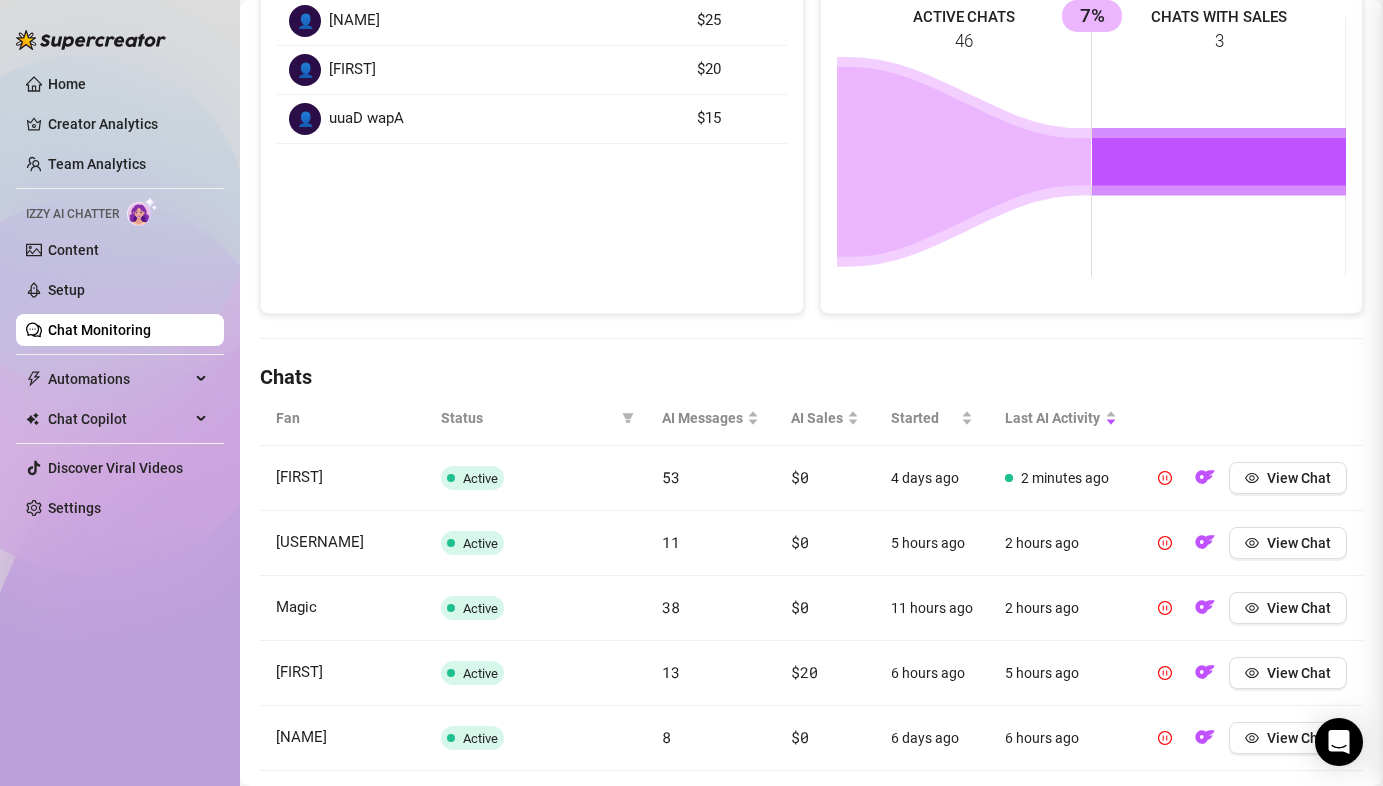 scroll, scrollTop: 0, scrollLeft: 0, axis: both 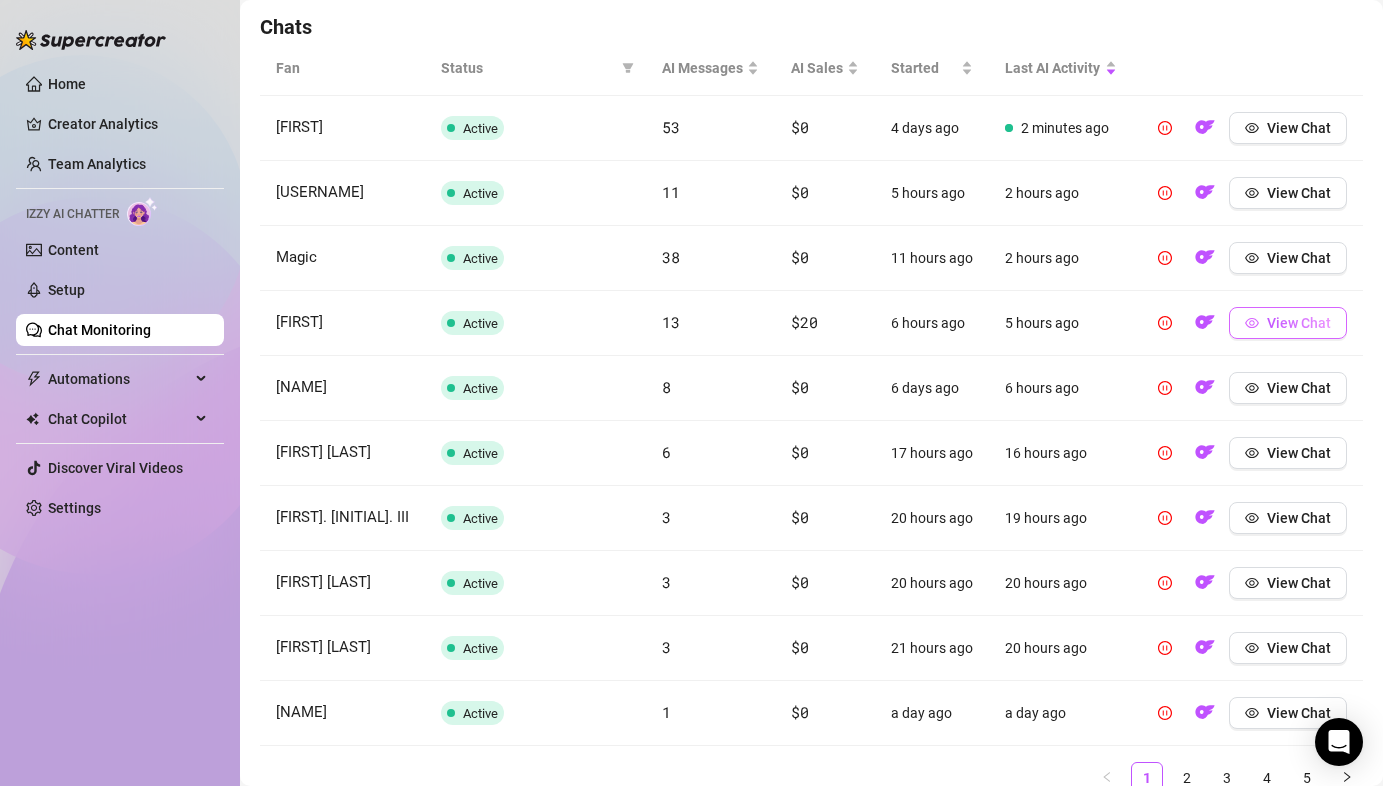 click on "View Chat" at bounding box center [1299, 323] 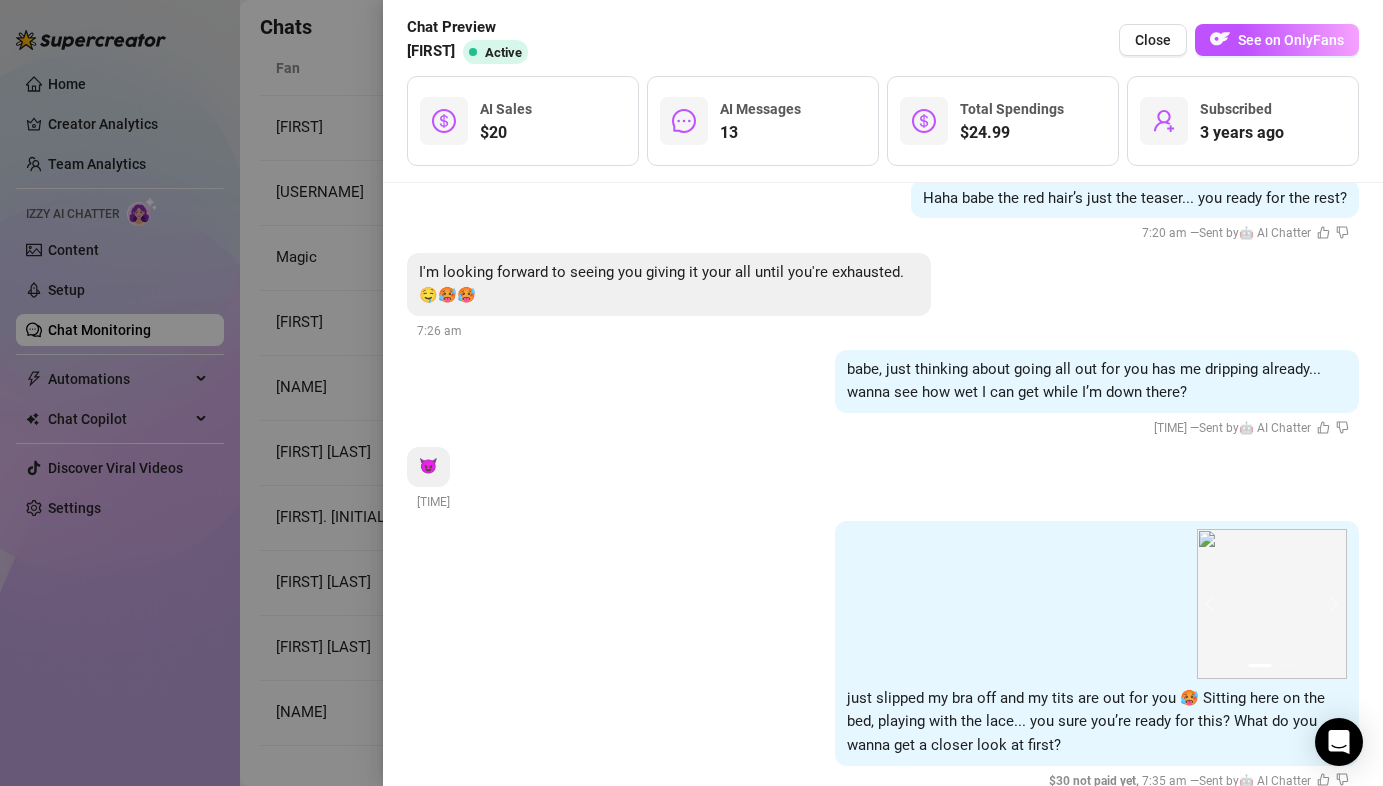 scroll, scrollTop: 3836, scrollLeft: 0, axis: vertical 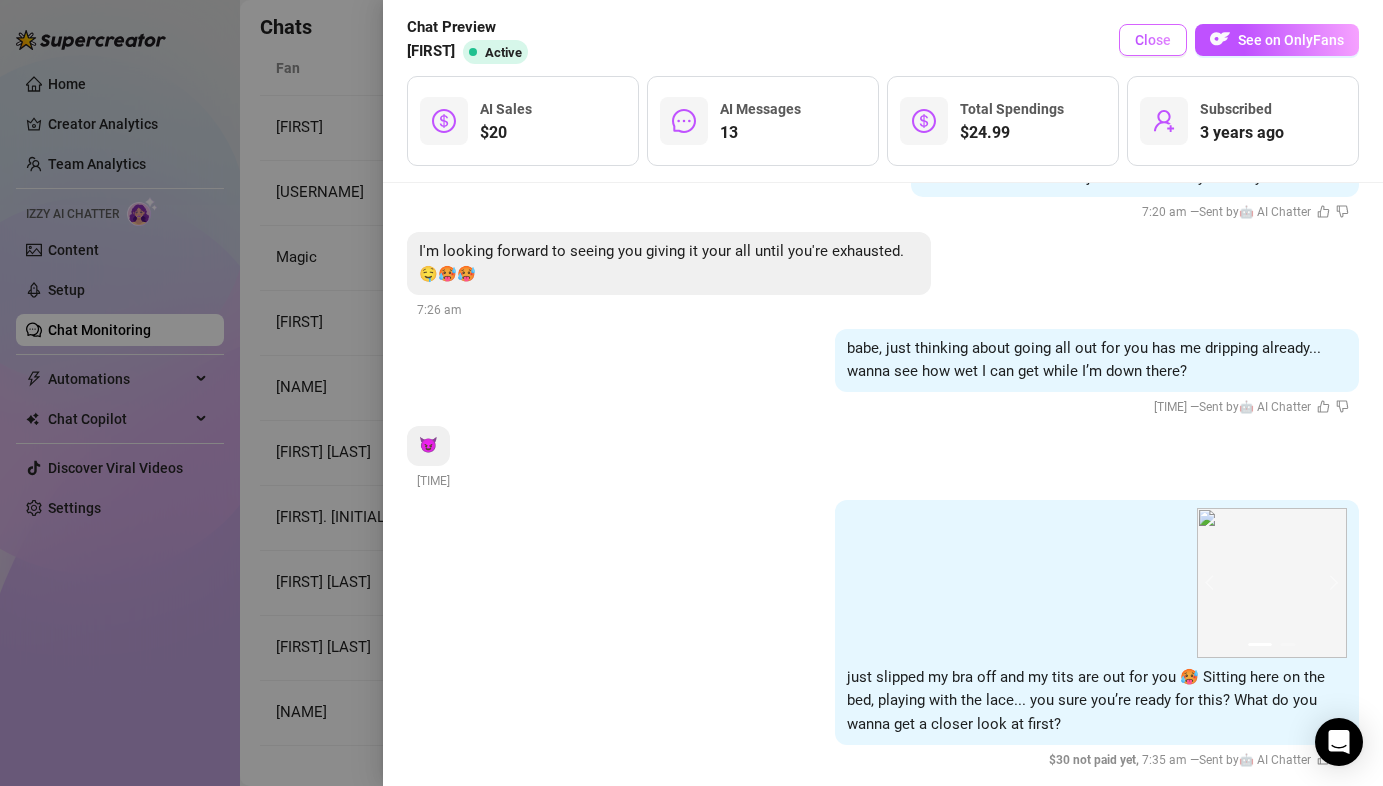 click on "Close" at bounding box center (1153, 40) 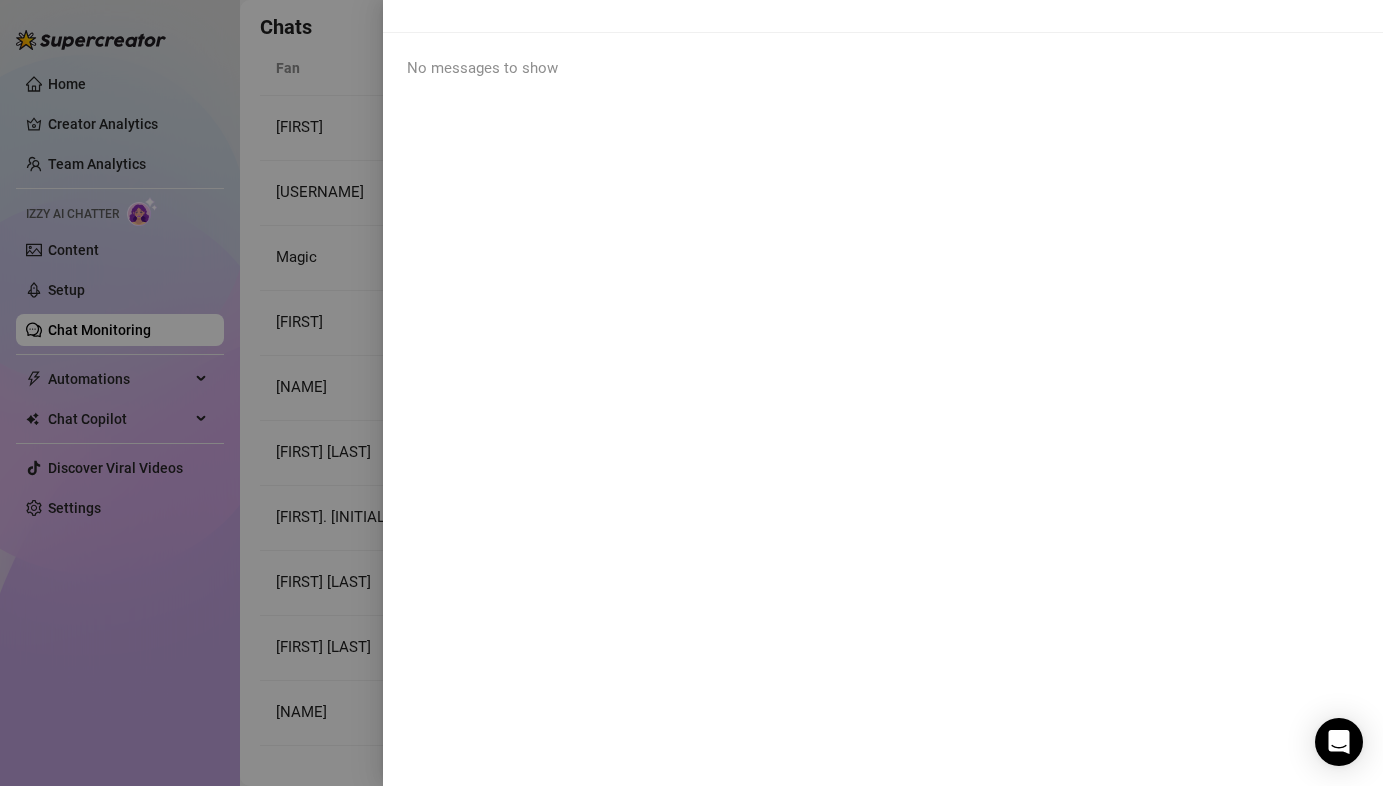 scroll, scrollTop: 0, scrollLeft: 0, axis: both 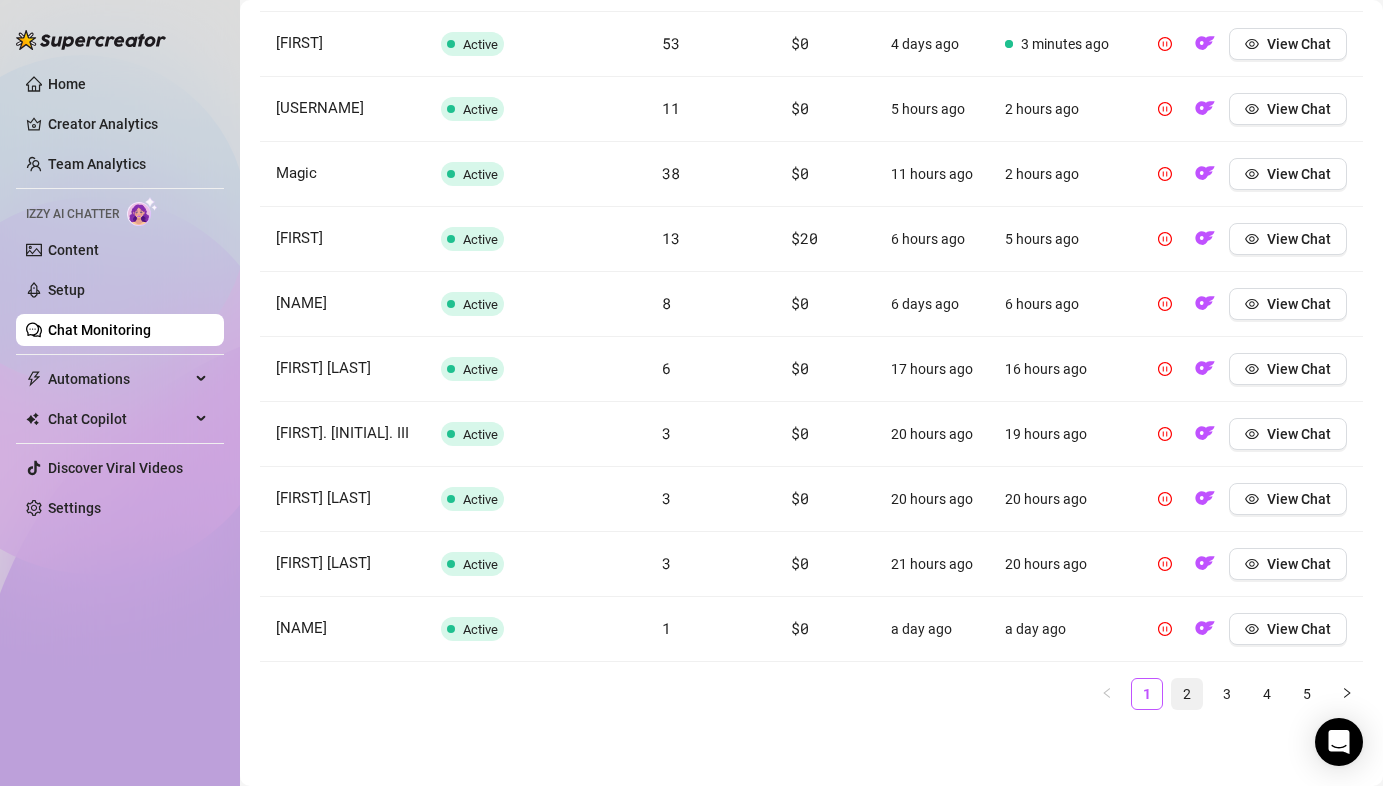 click on "2" at bounding box center (1187, 694) 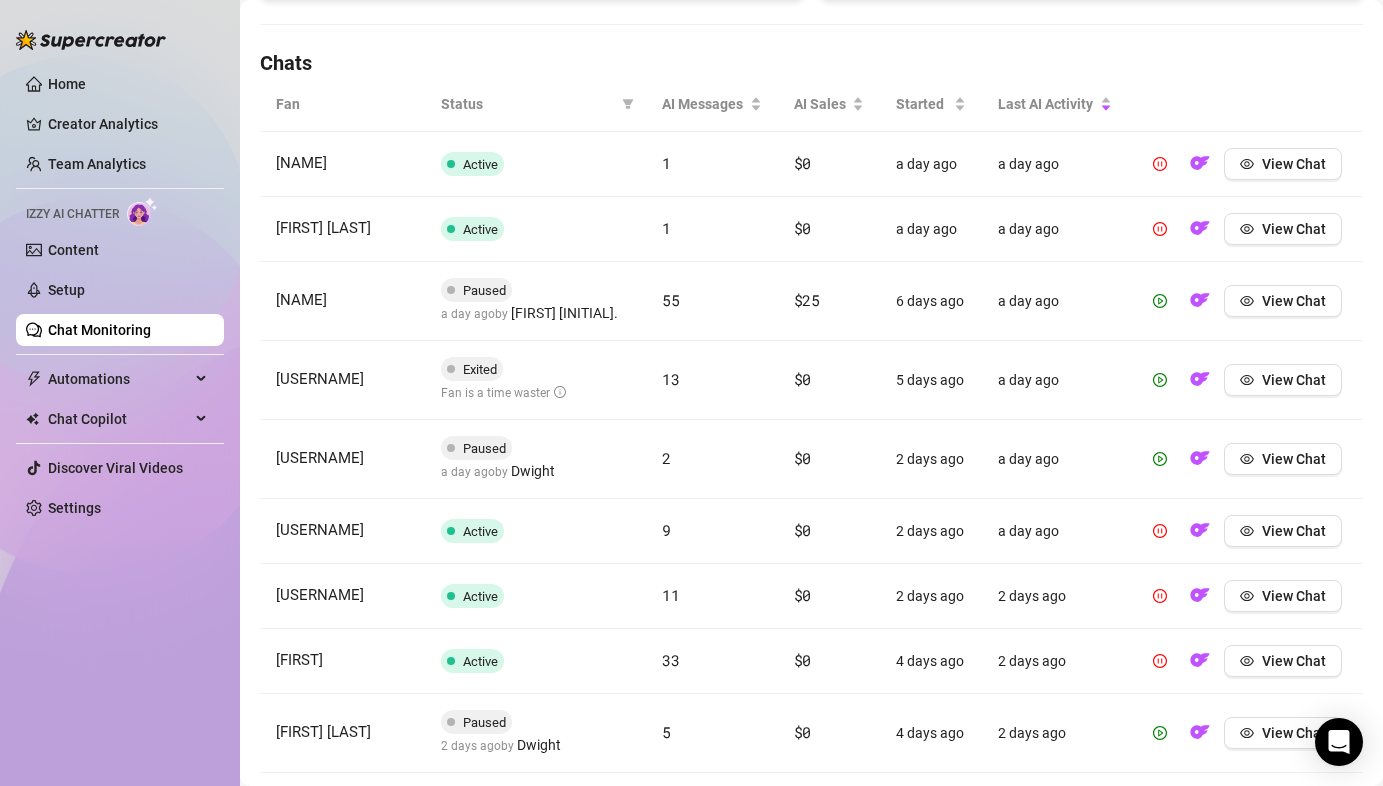 scroll, scrollTop: 668, scrollLeft: 0, axis: vertical 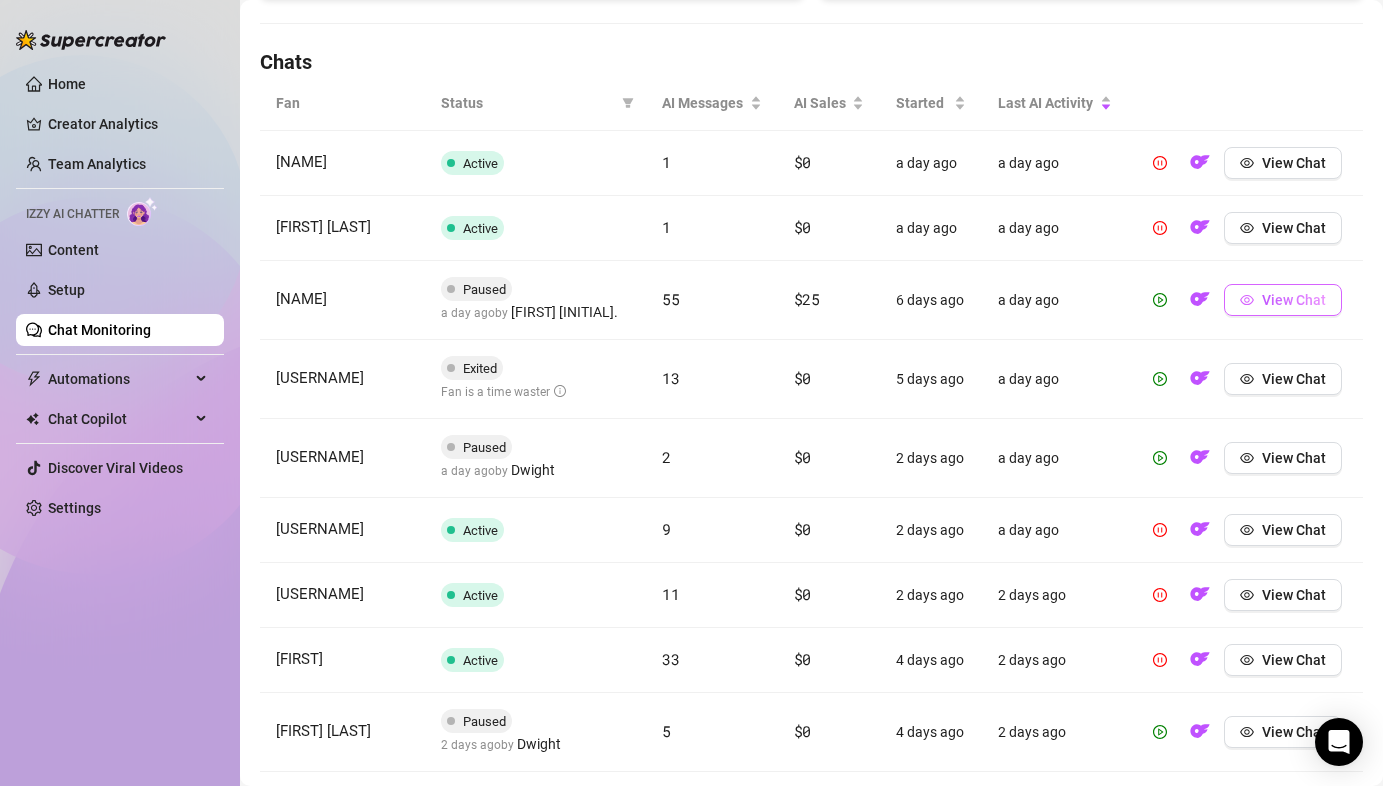 click on "View Chat" at bounding box center (1283, 300) 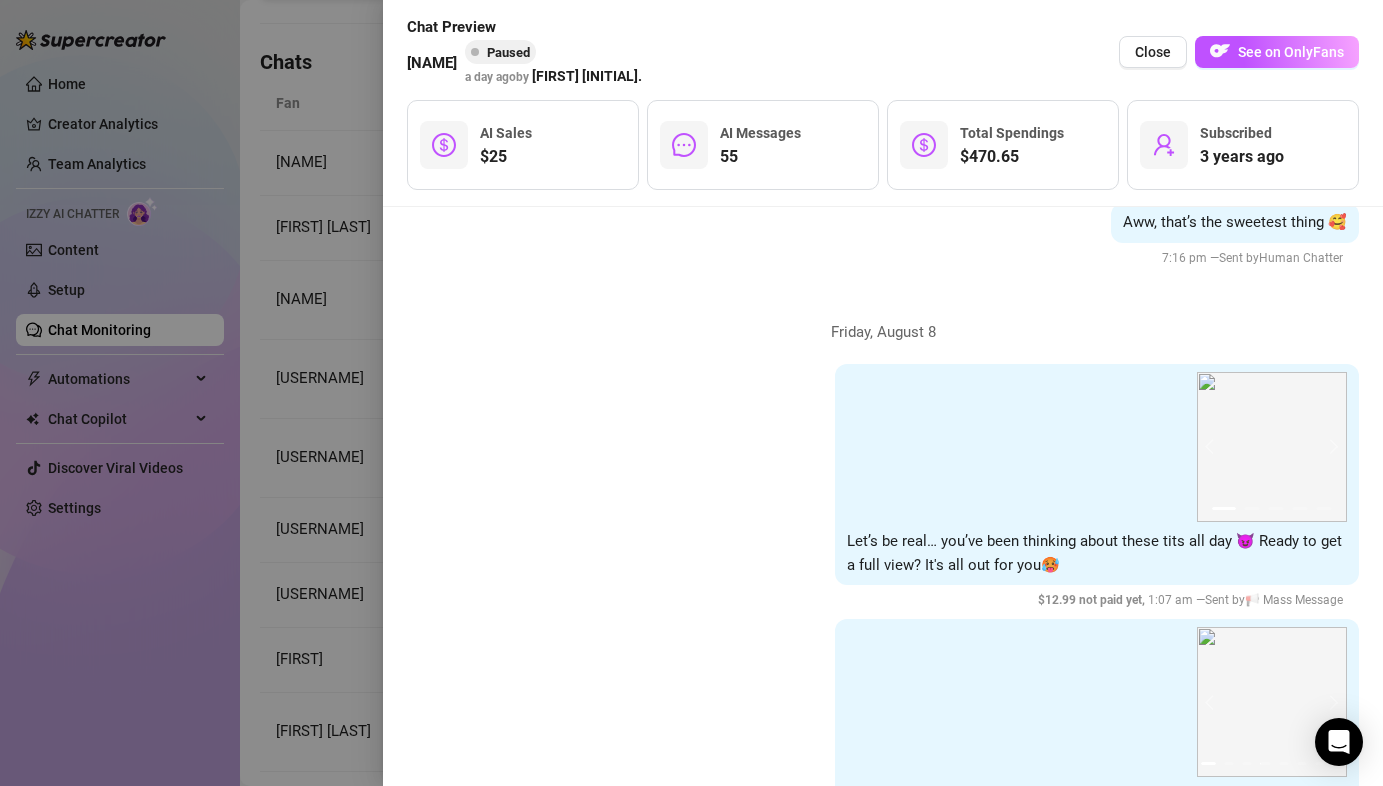 scroll, scrollTop: 17644, scrollLeft: 0, axis: vertical 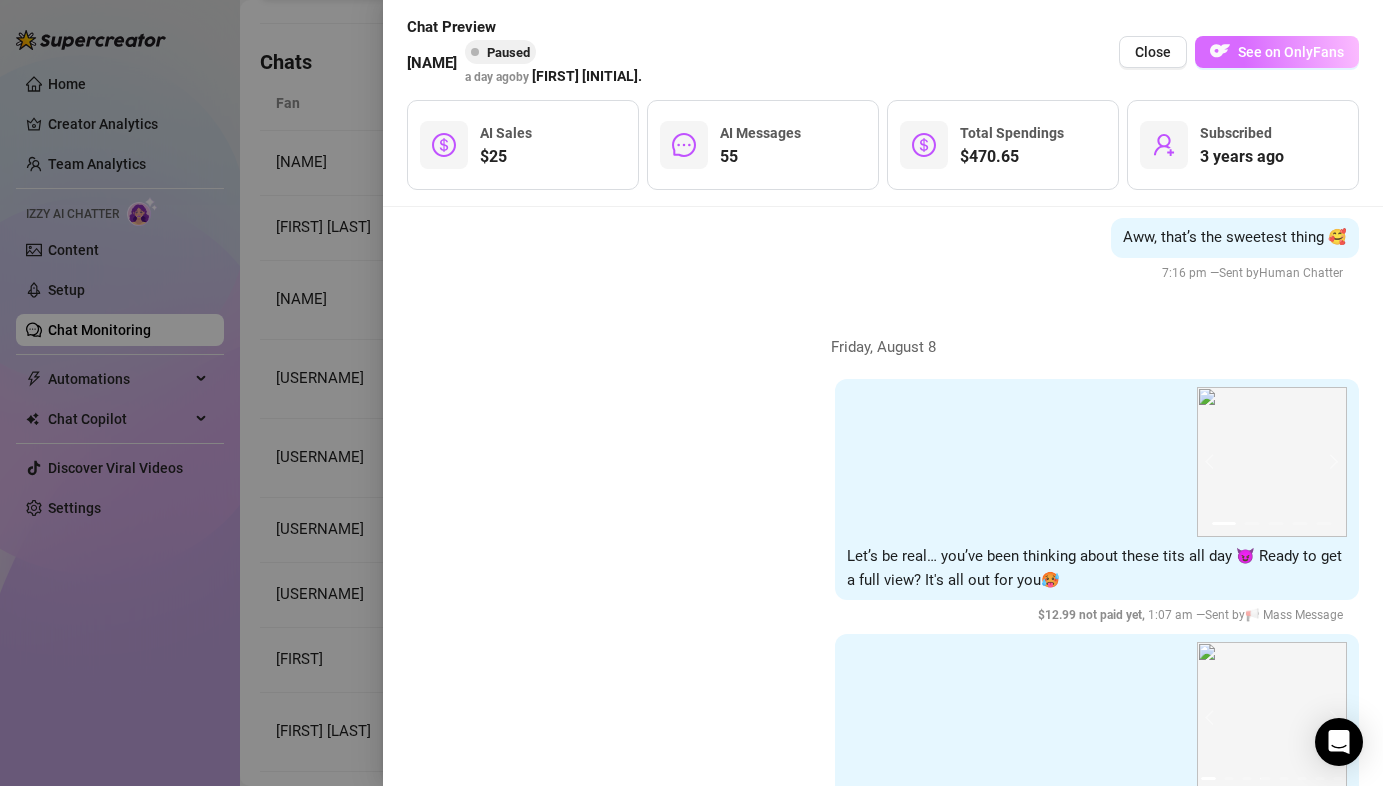 click on "See on OnlyFans" at bounding box center [1291, 52] 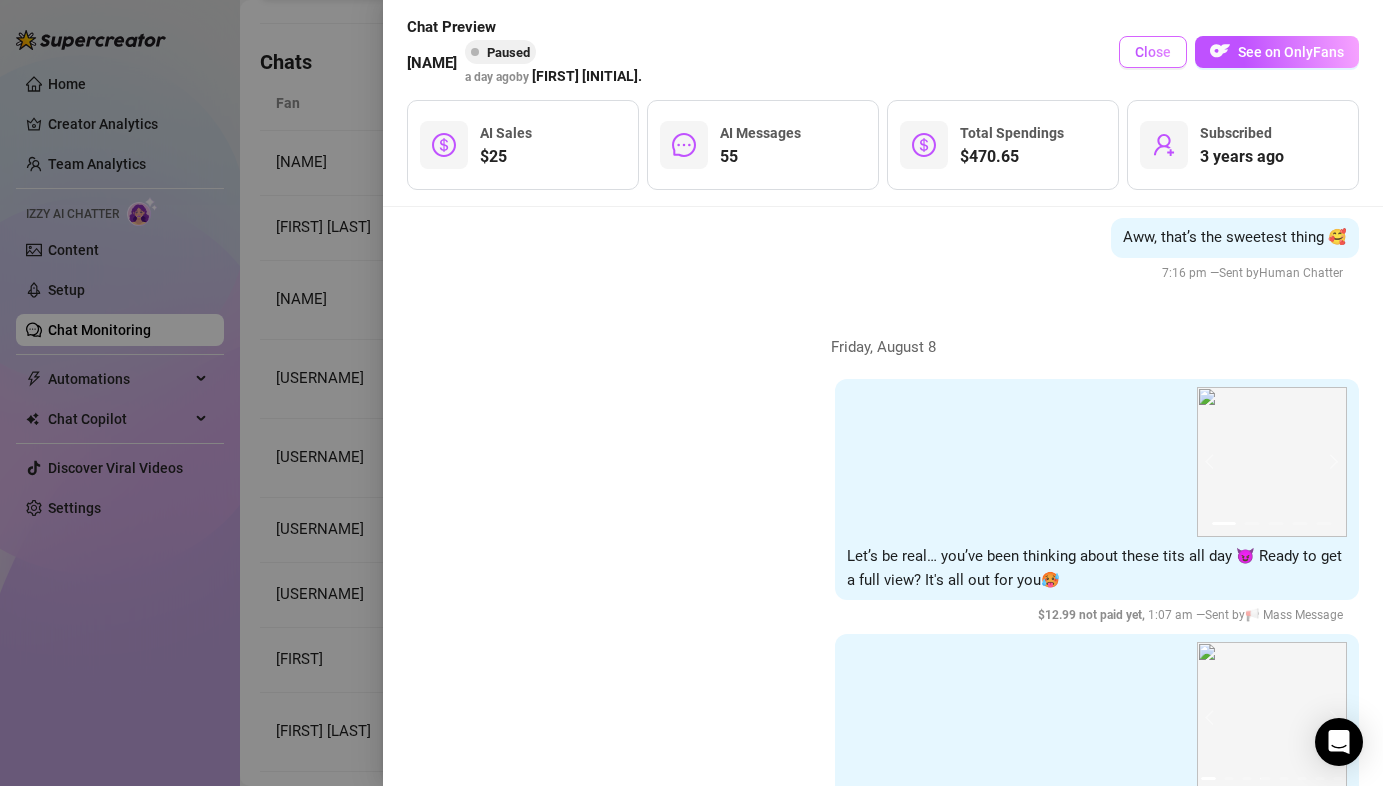 click on "Close" at bounding box center (1153, 52) 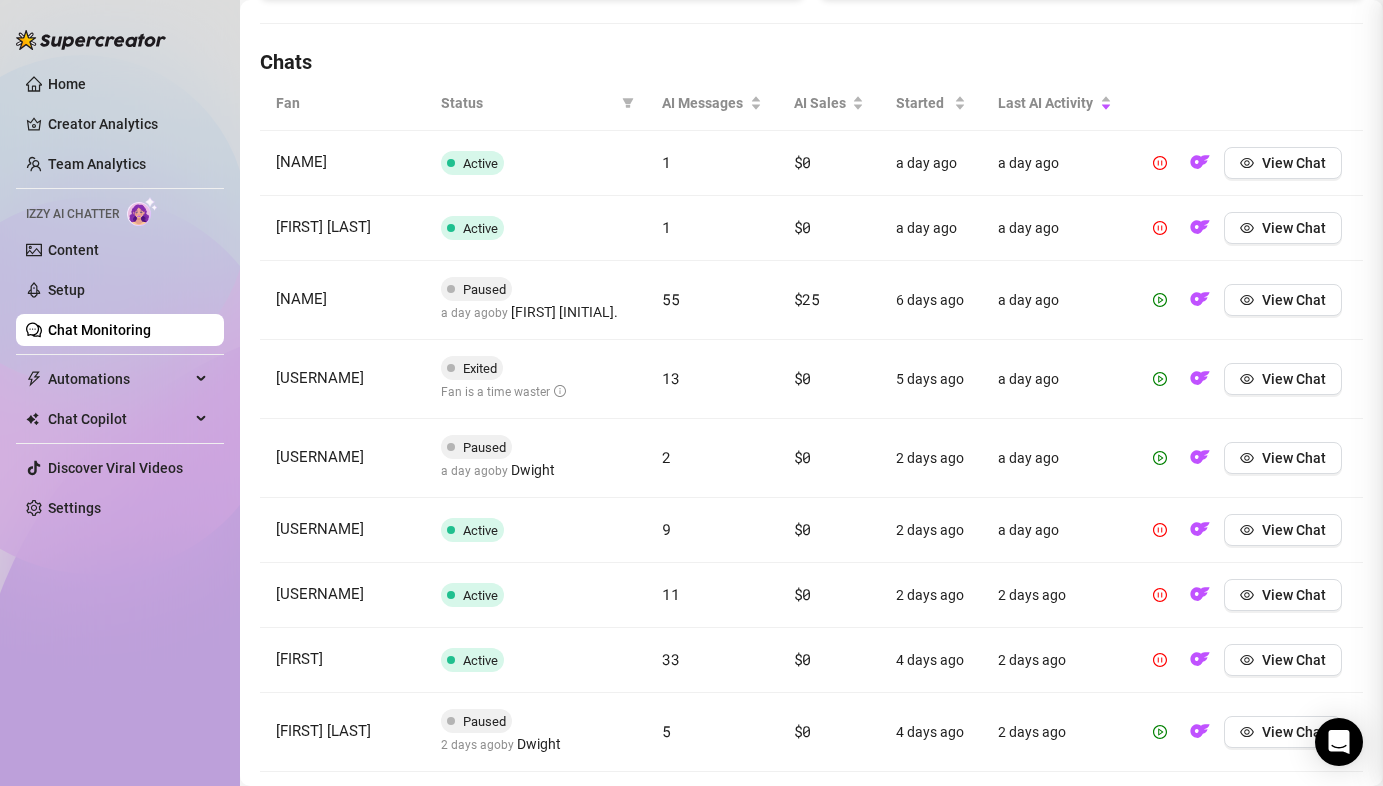 scroll, scrollTop: 0, scrollLeft: 0, axis: both 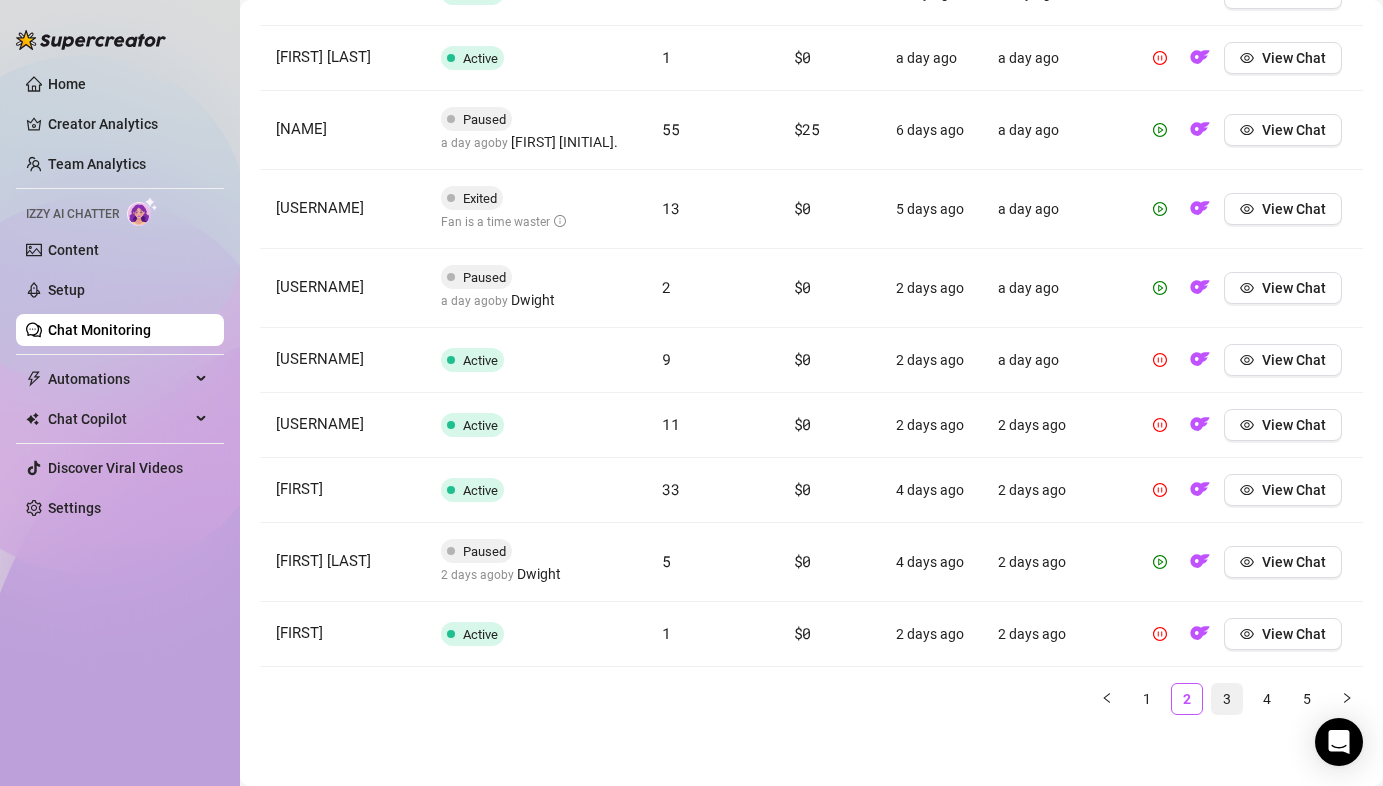 click on "3" at bounding box center [1227, 699] 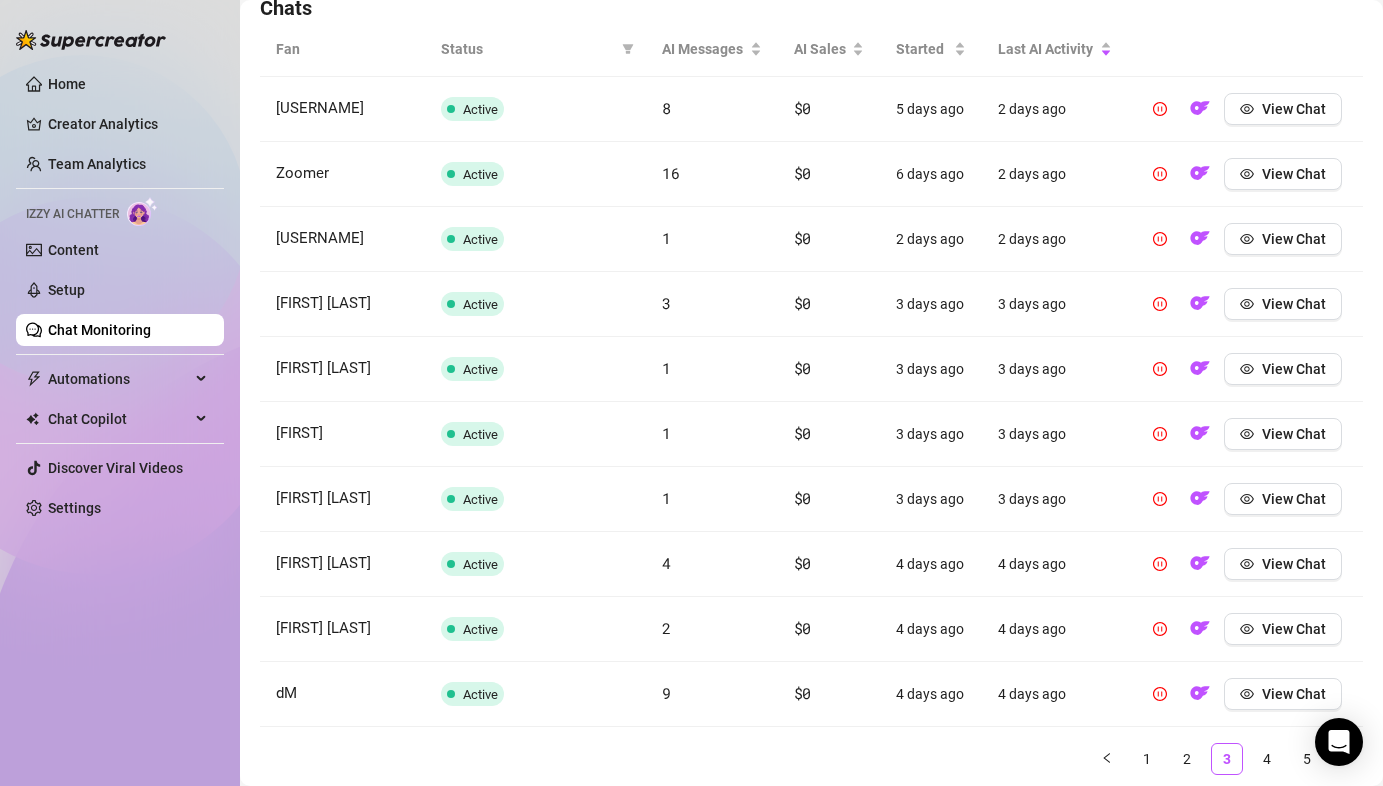 scroll, scrollTop: 787, scrollLeft: 0, axis: vertical 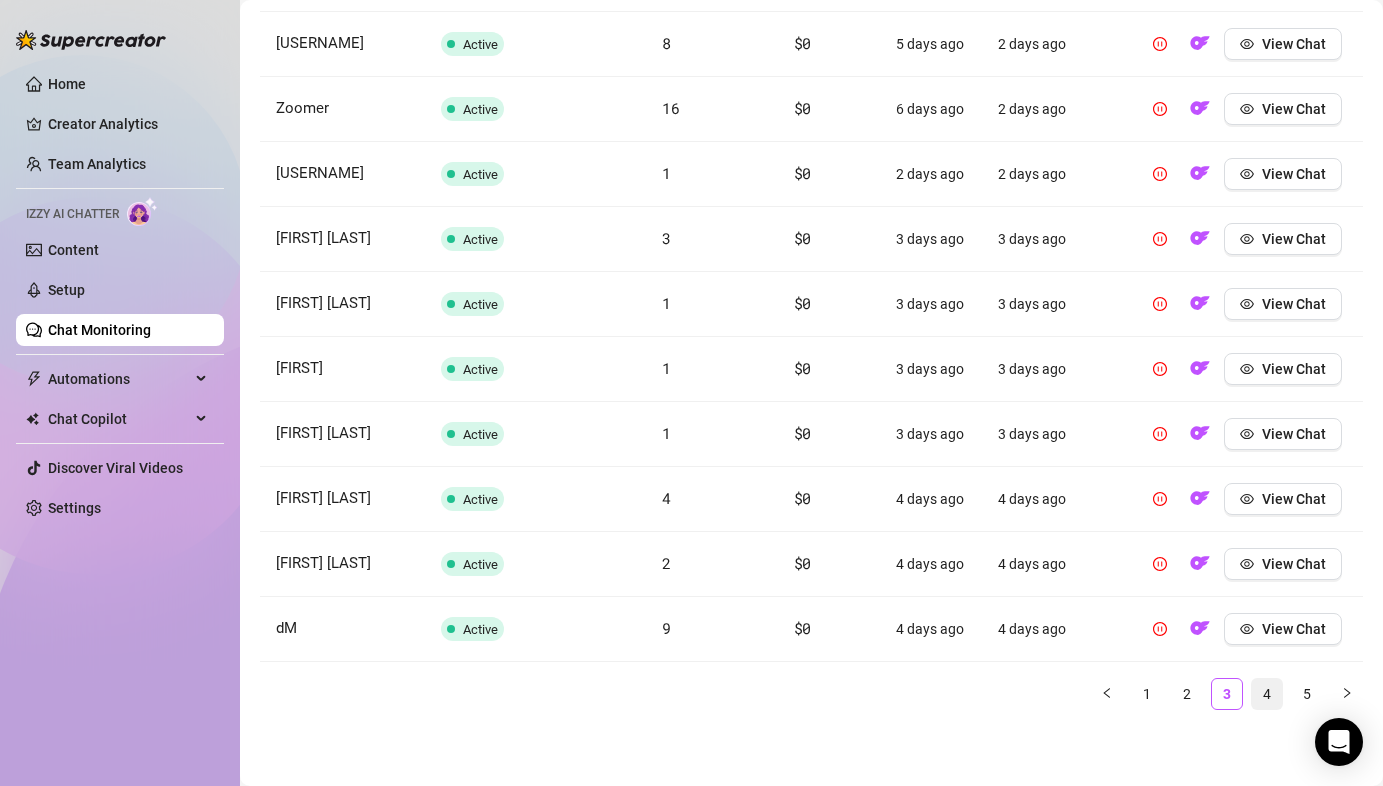 click on "4" at bounding box center [1267, 694] 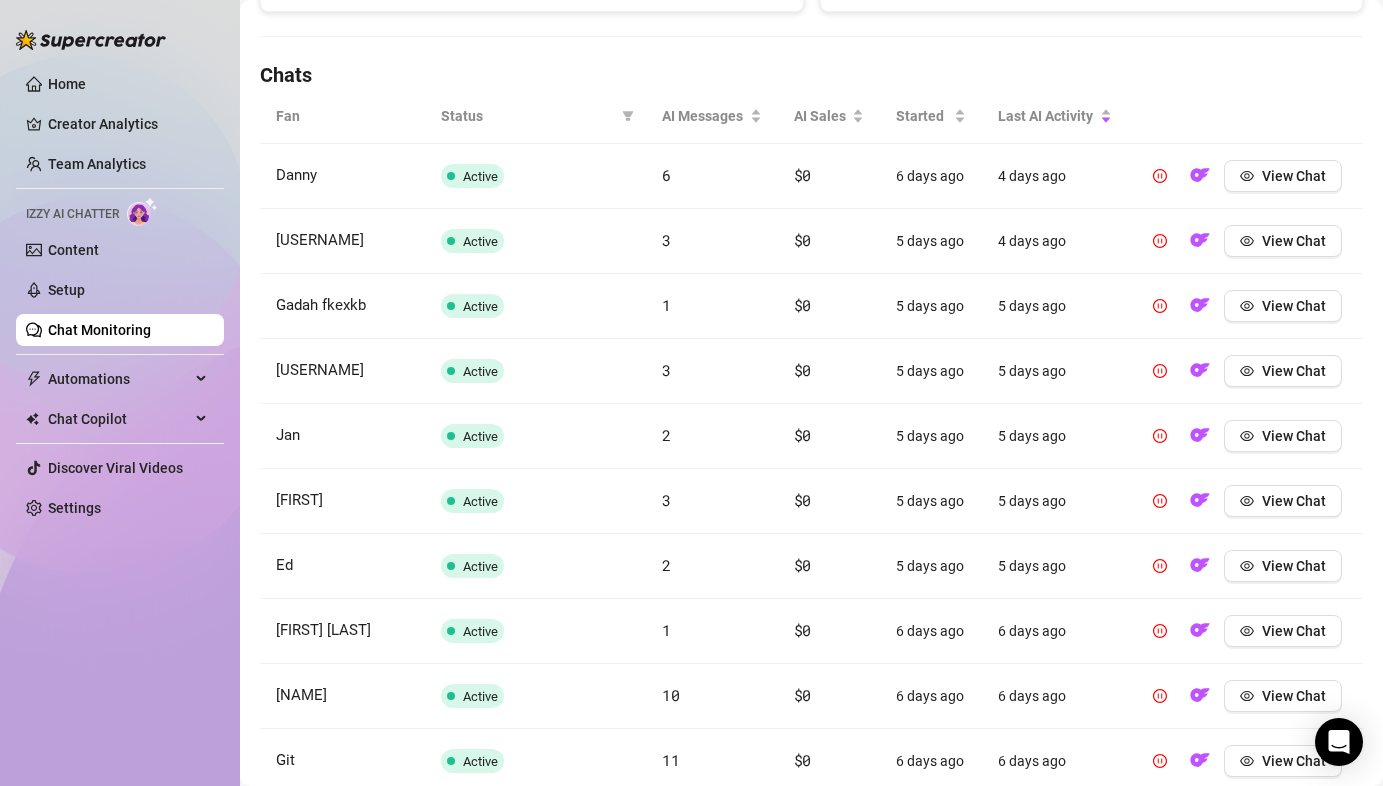 scroll, scrollTop: 787, scrollLeft: 0, axis: vertical 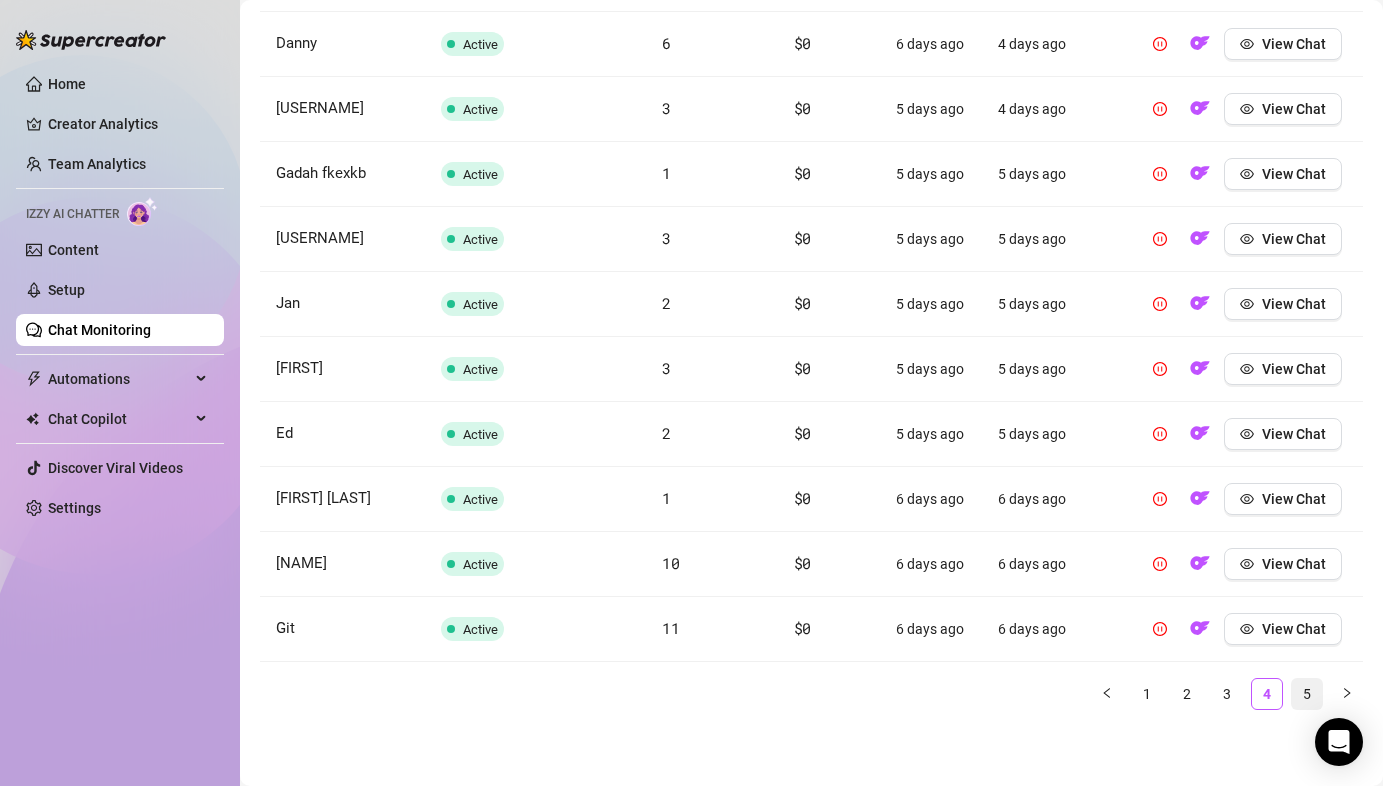 click on "5" at bounding box center [1307, 694] 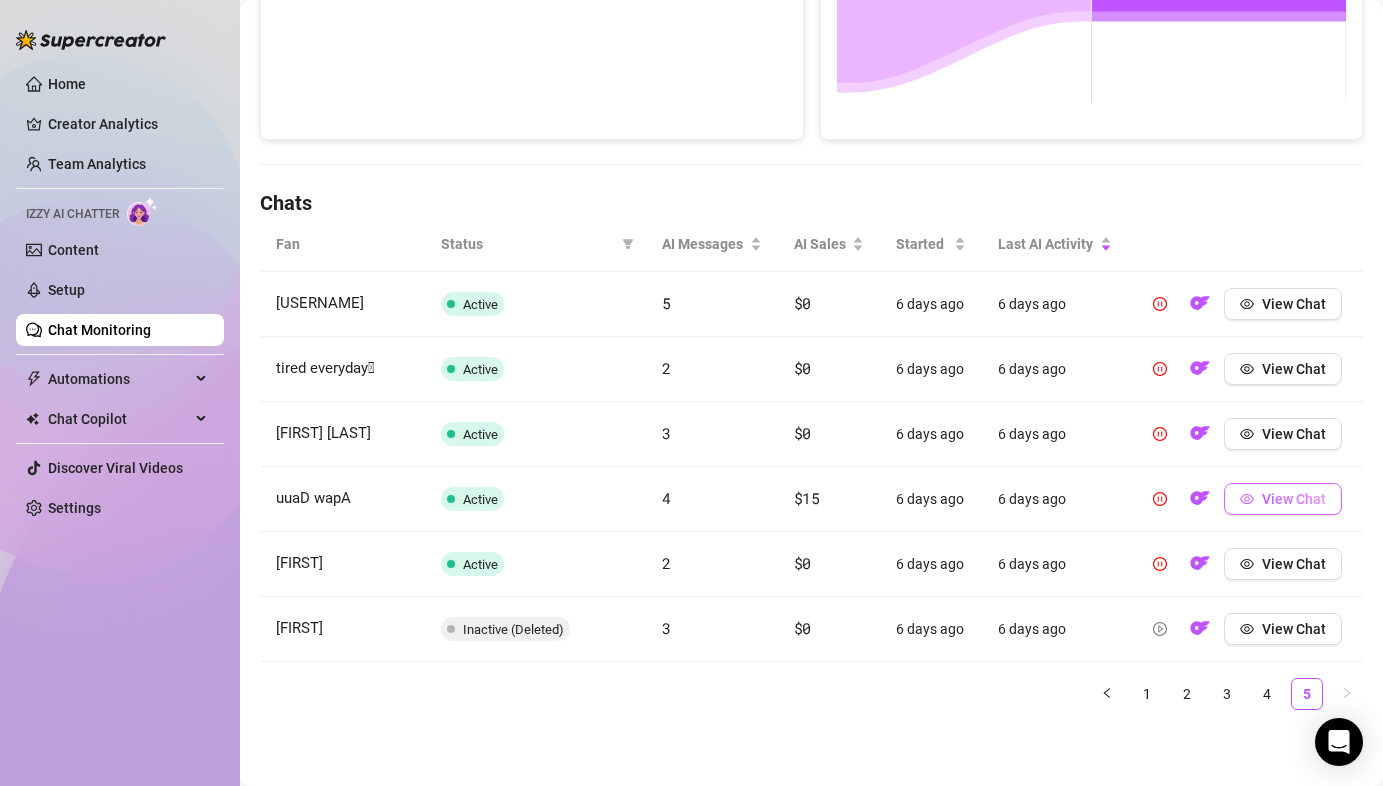 click on "View Chat" at bounding box center (1283, 499) 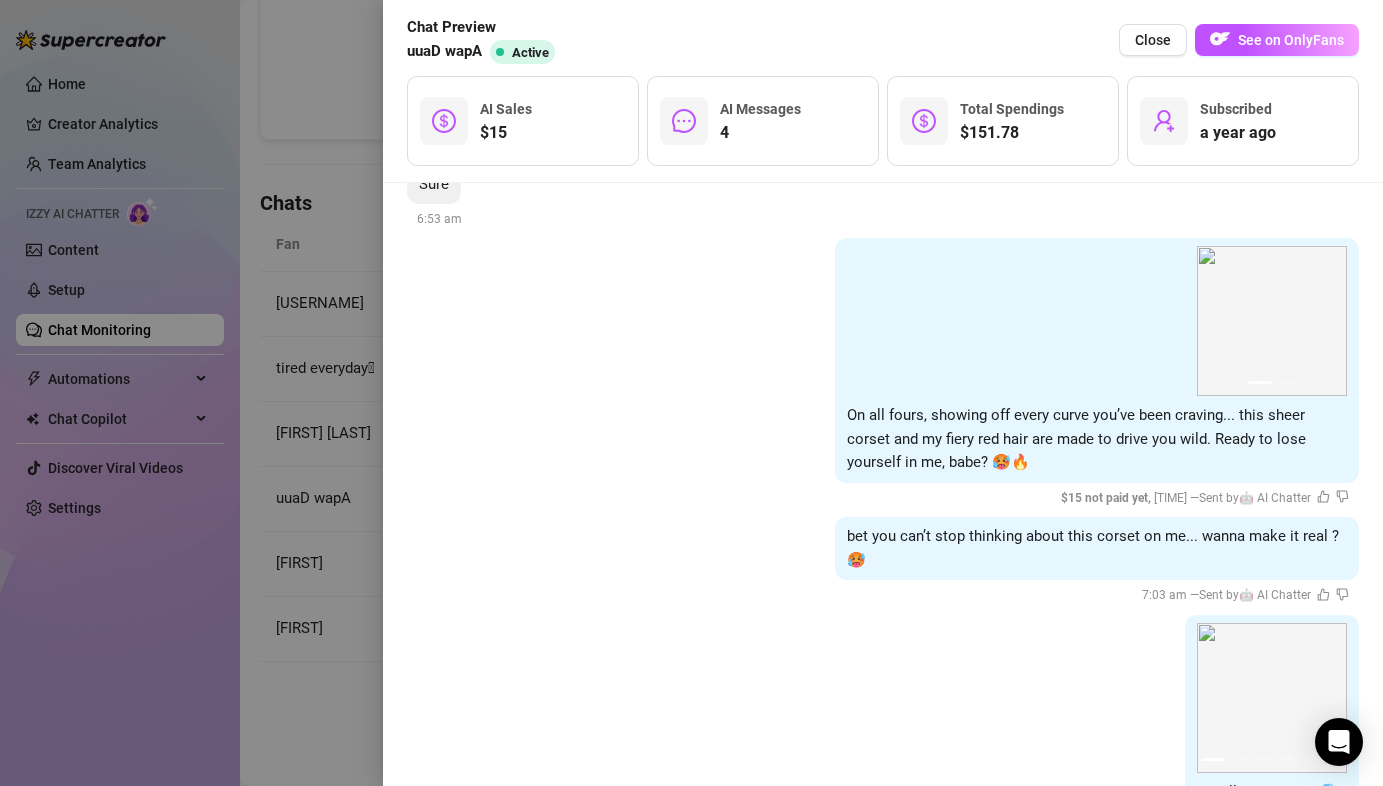 scroll, scrollTop: 1557, scrollLeft: 0, axis: vertical 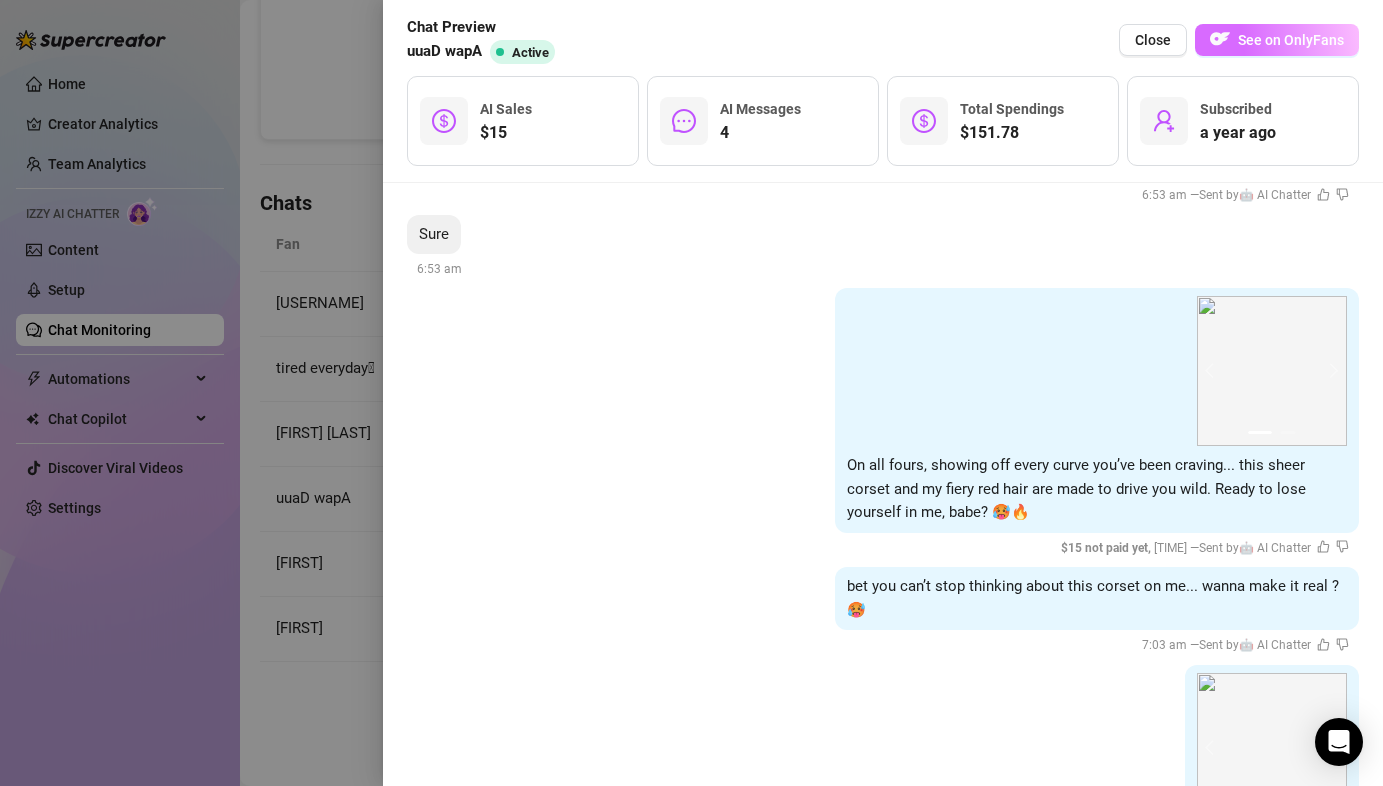 click on "See on OnlyFans" at bounding box center (1277, 40) 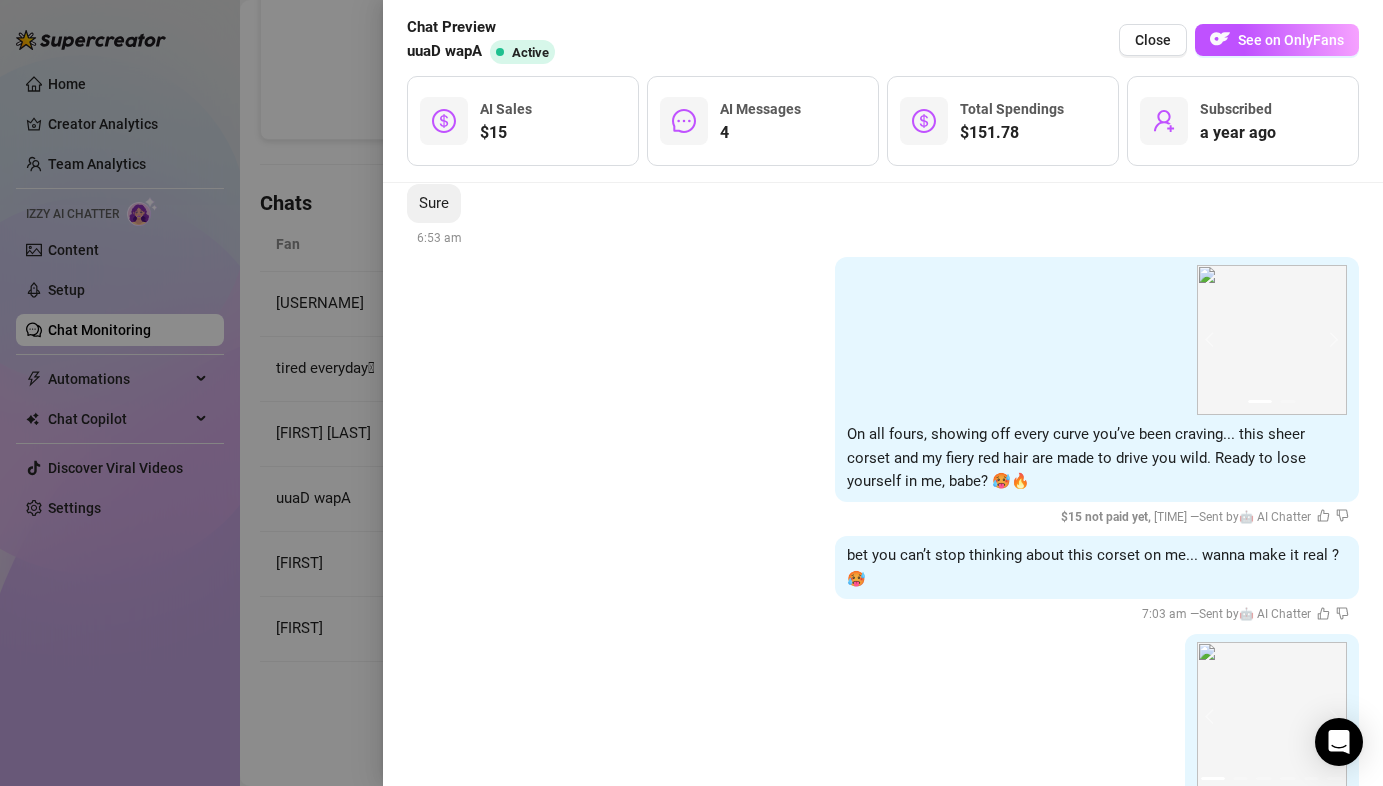 scroll, scrollTop: 1589, scrollLeft: 0, axis: vertical 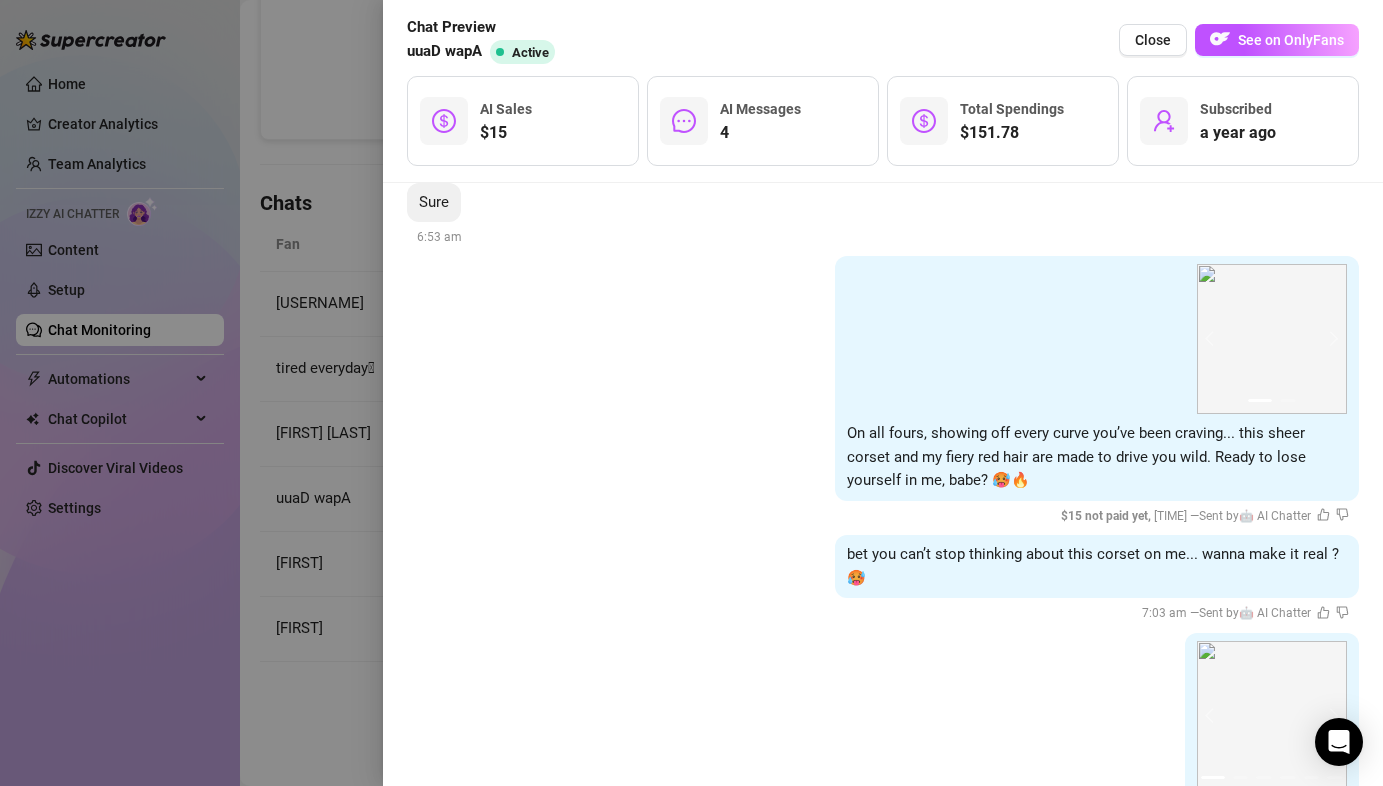 click on "$151.78" at bounding box center (1012, 133) 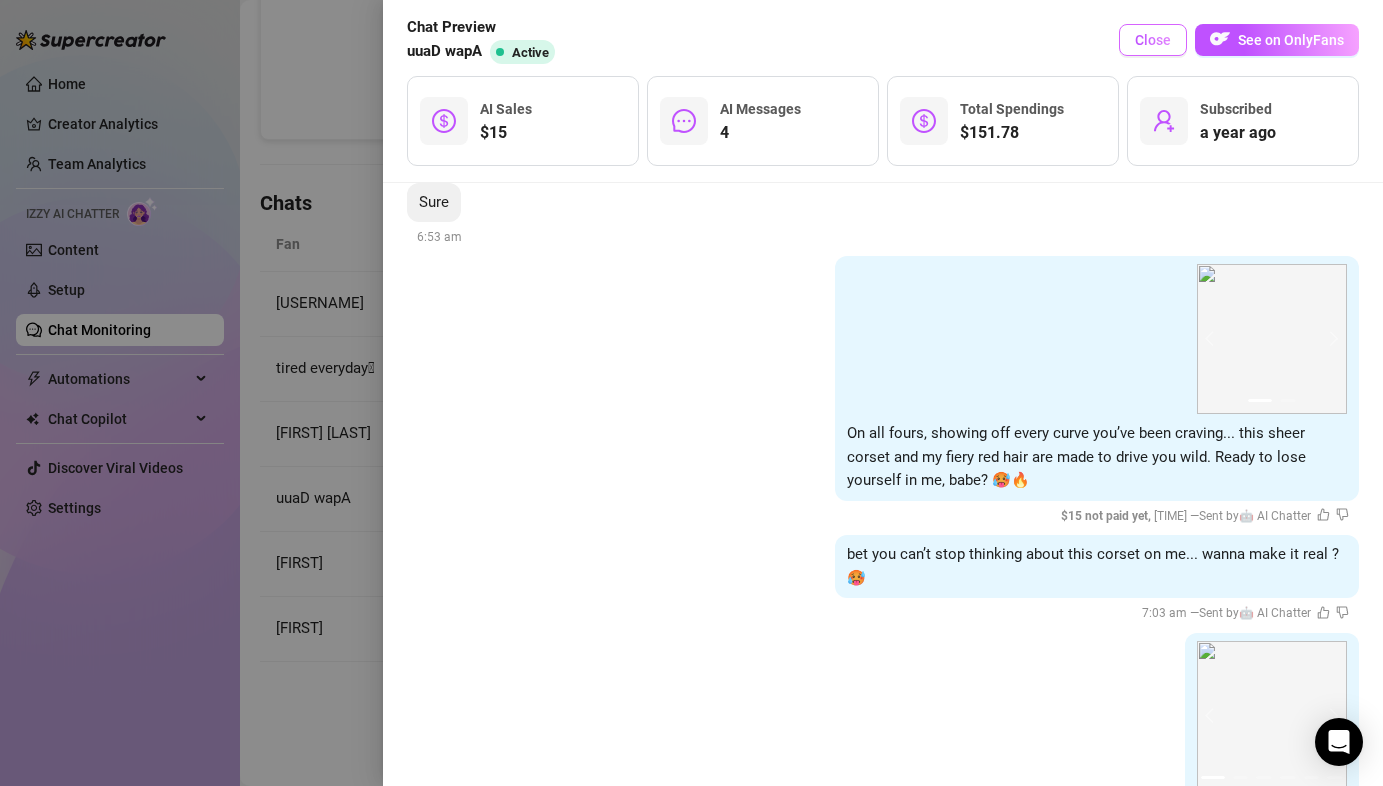 click on "Close" at bounding box center [1153, 40] 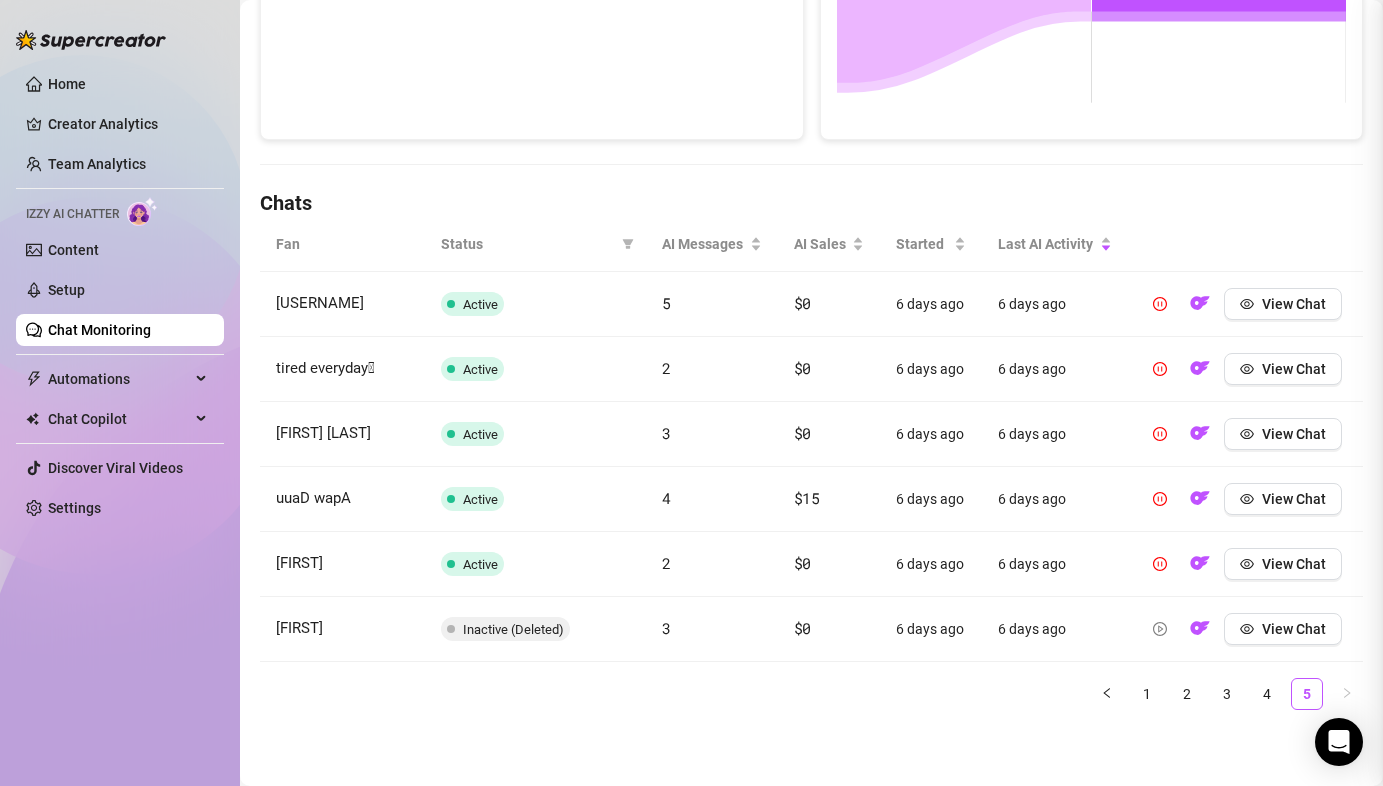 scroll, scrollTop: 0, scrollLeft: 0, axis: both 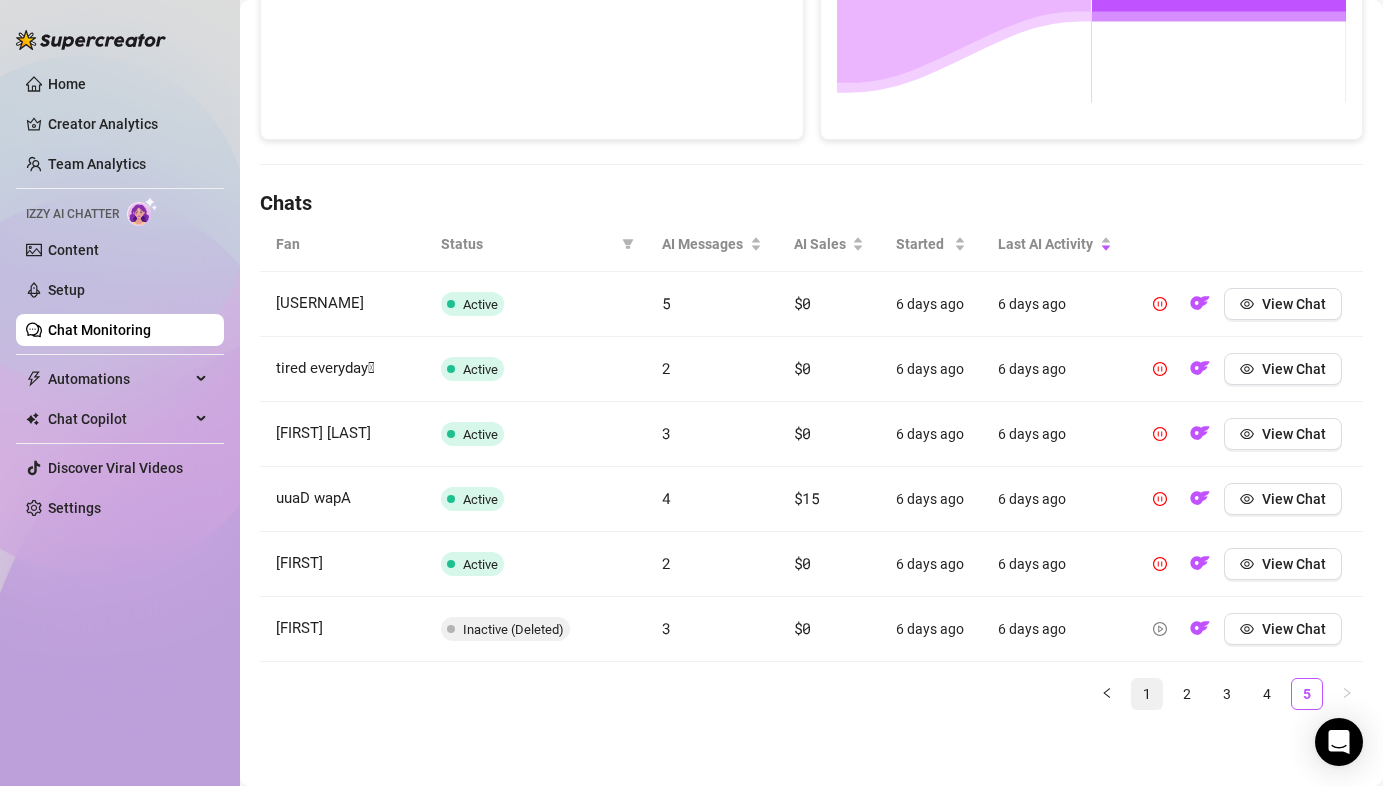 click on "1" at bounding box center [1147, 694] 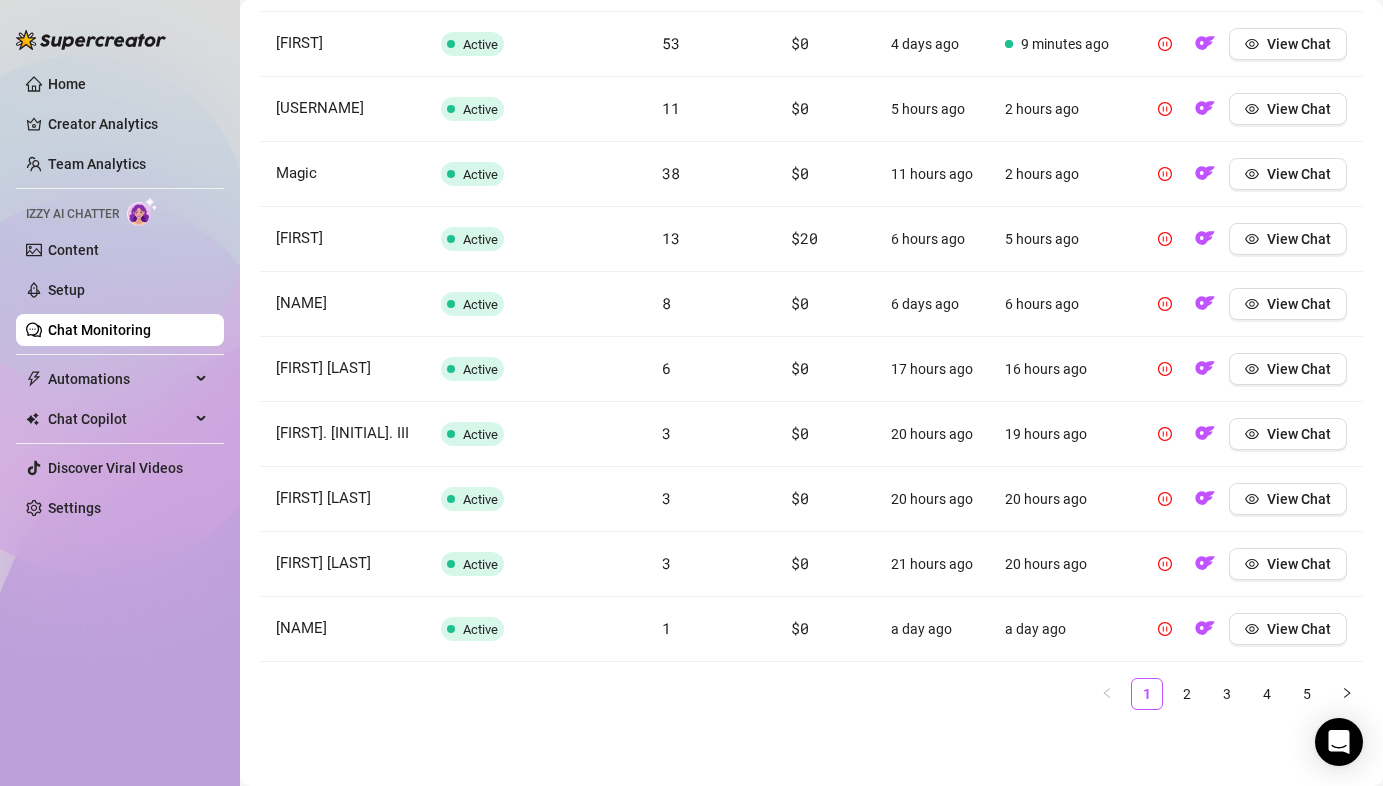 scroll, scrollTop: 775, scrollLeft: 0, axis: vertical 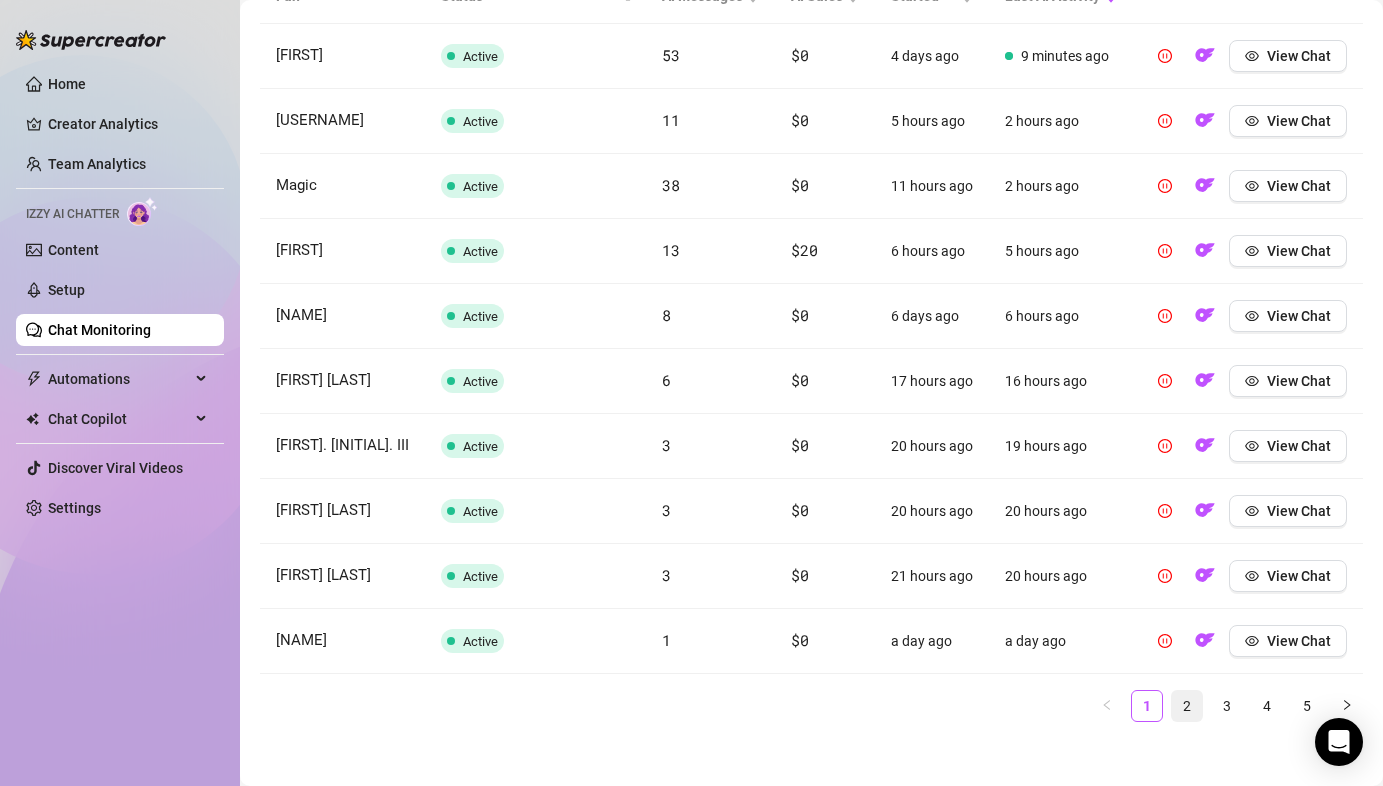 click on "2" at bounding box center [1187, 706] 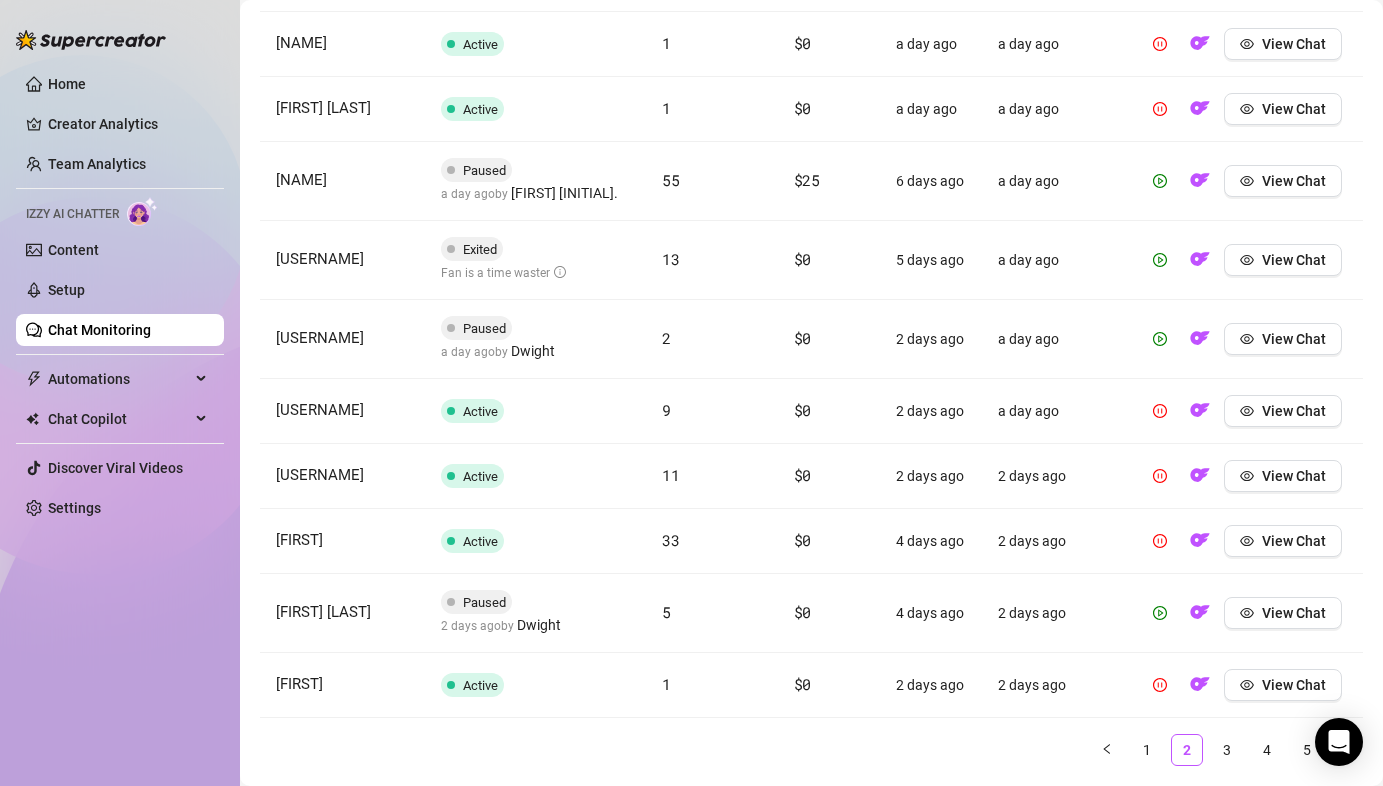scroll, scrollTop: 790, scrollLeft: 0, axis: vertical 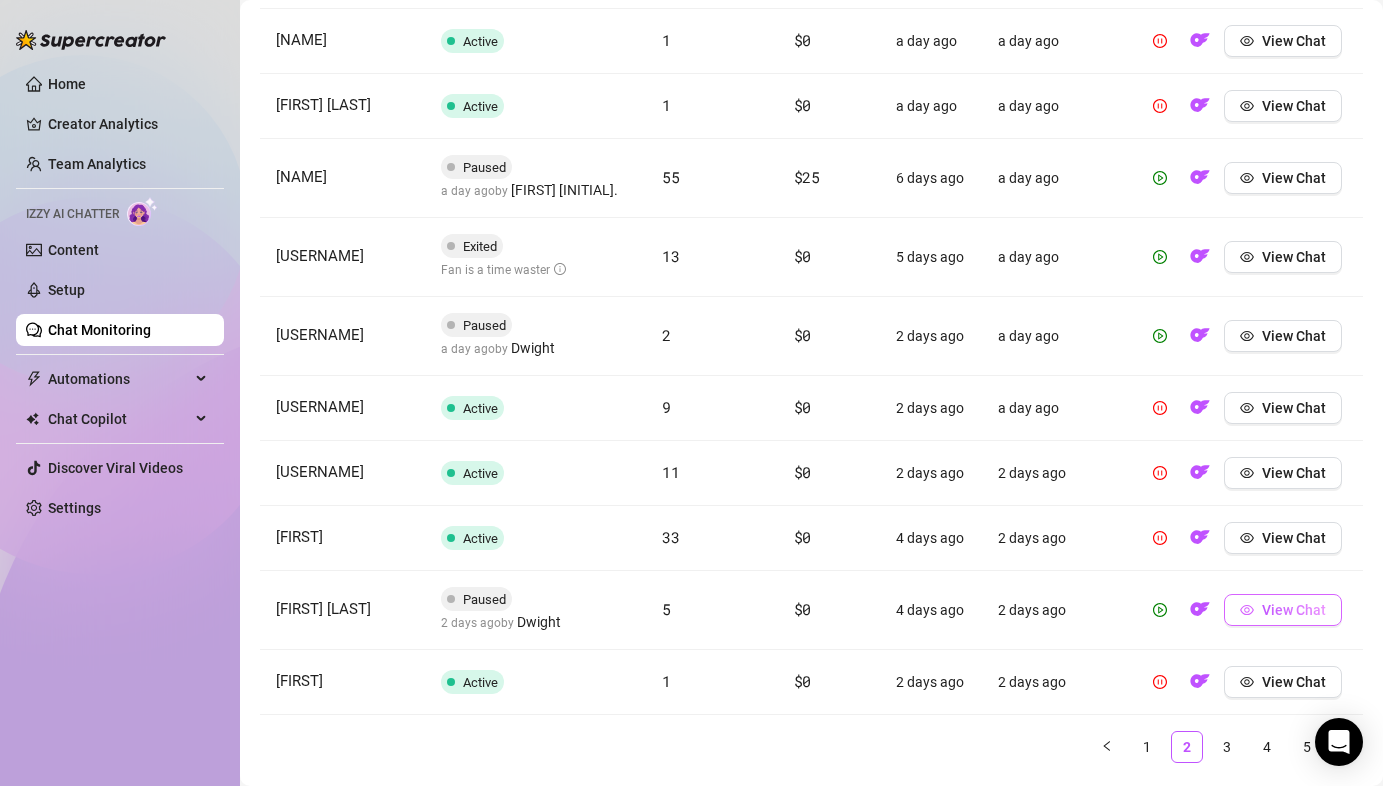 click on "View Chat" at bounding box center [1294, 610] 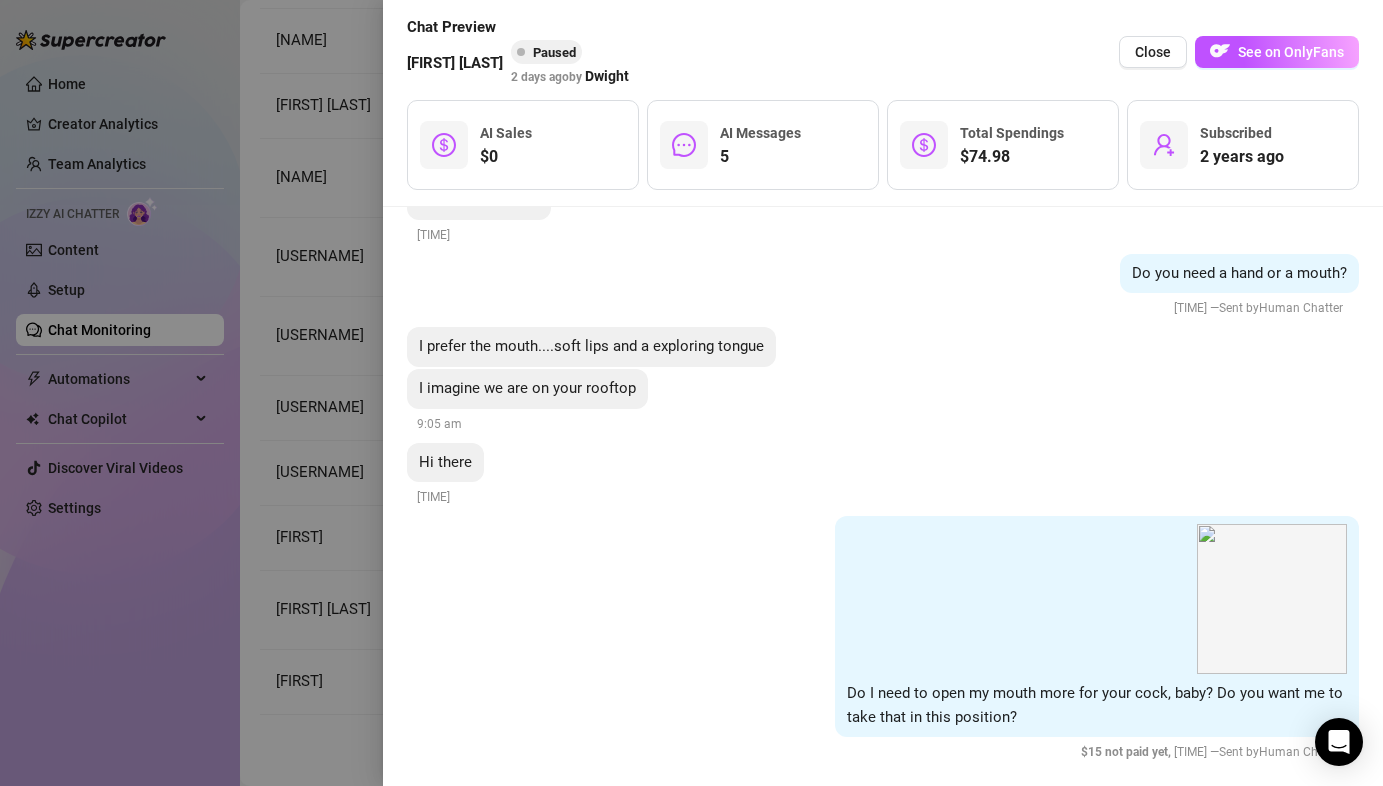 scroll, scrollTop: 3221, scrollLeft: 0, axis: vertical 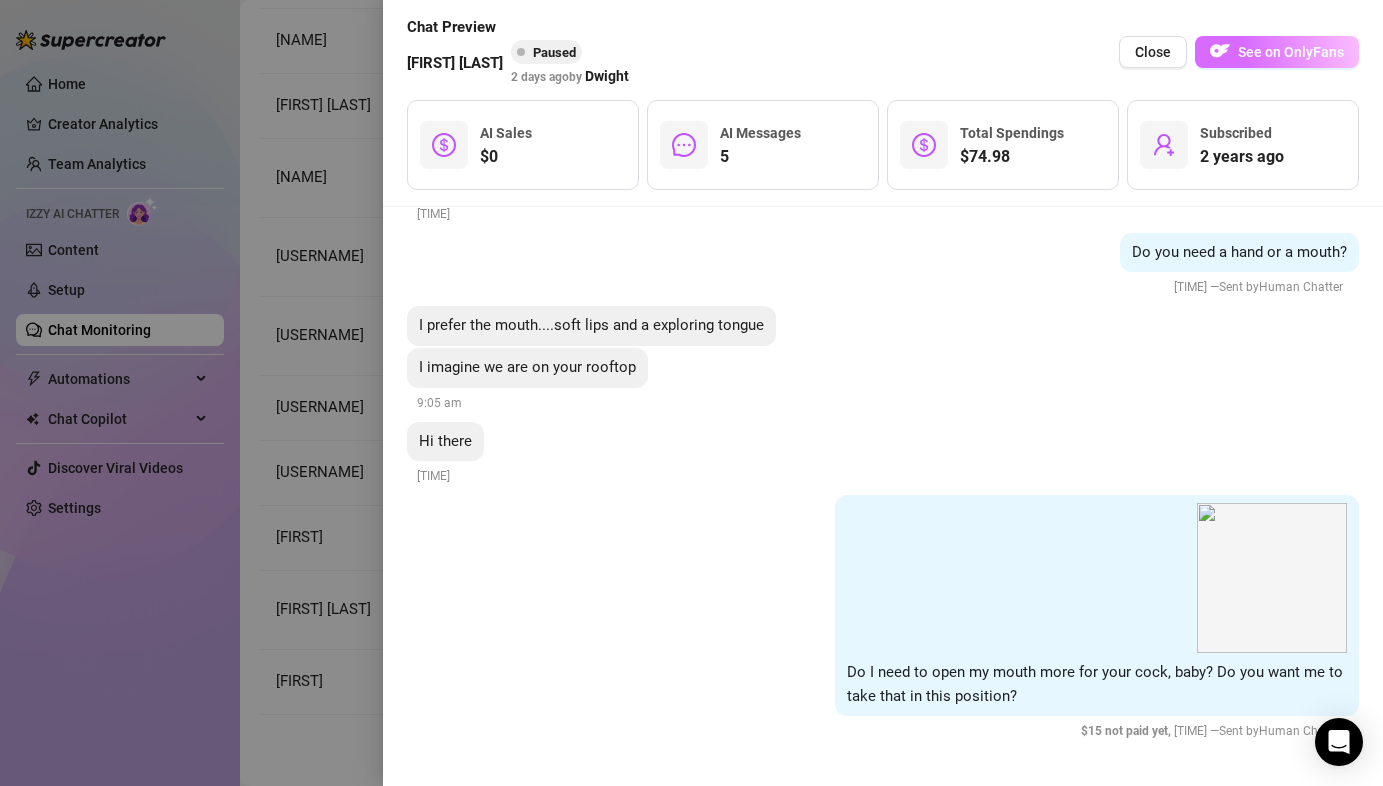 click on "See on OnlyFans" at bounding box center (1291, 52) 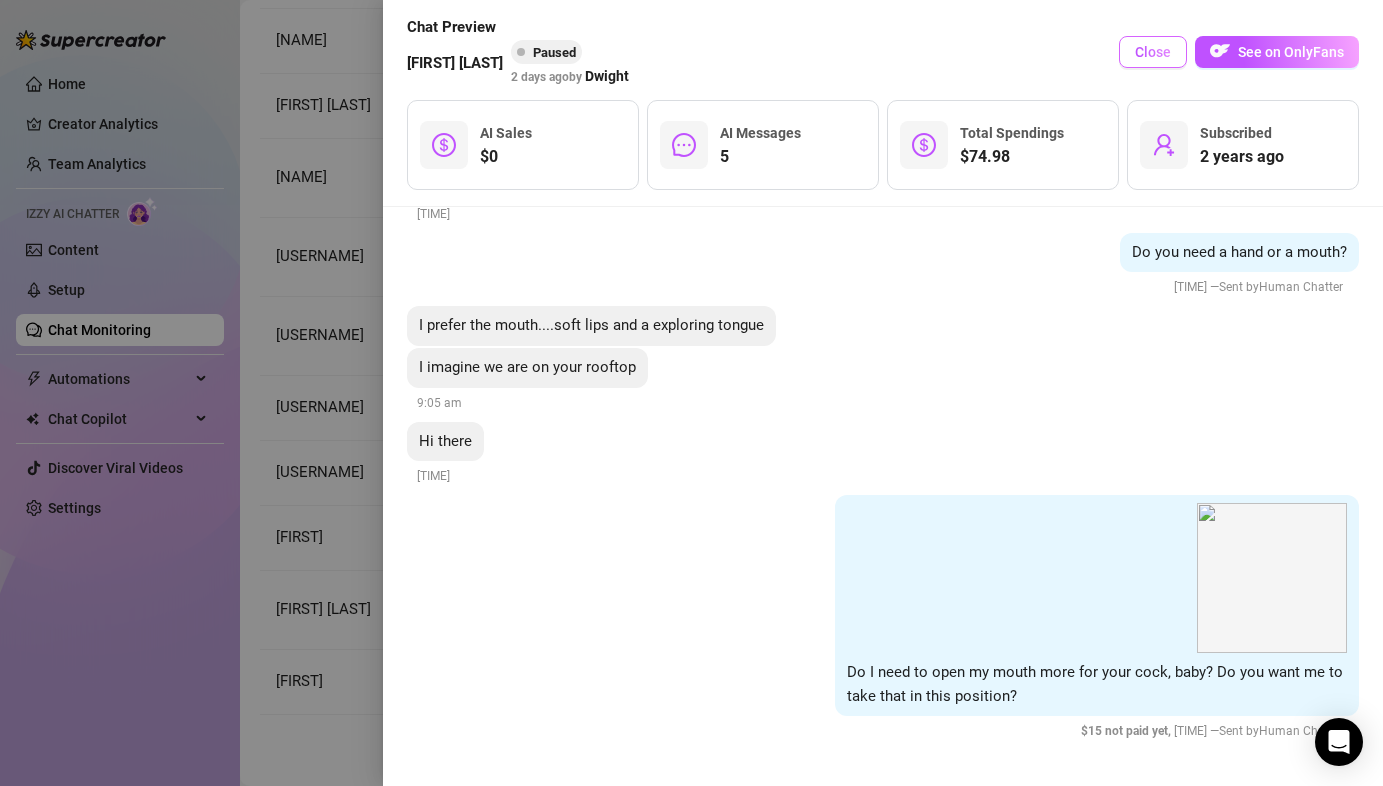 click on "Close" at bounding box center (1153, 52) 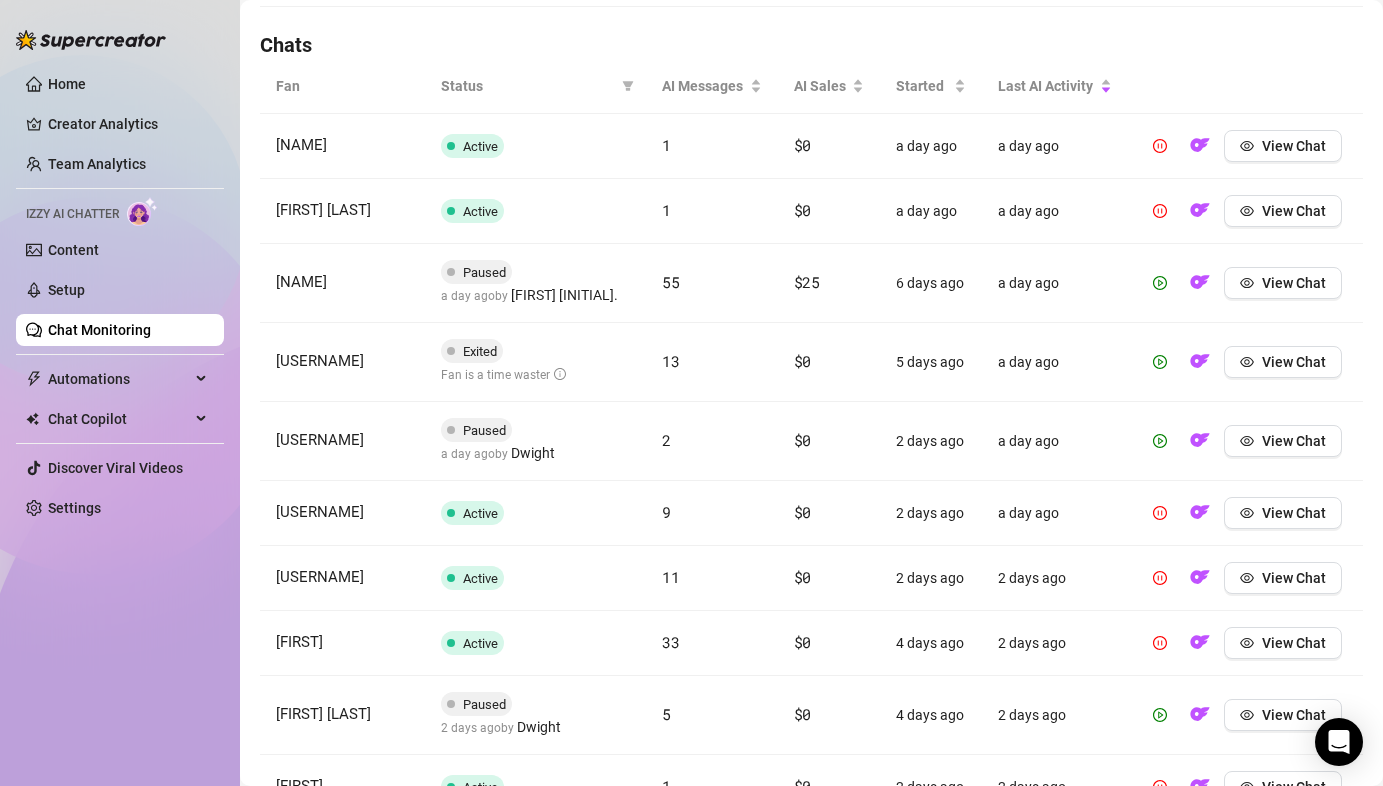 scroll, scrollTop: 694, scrollLeft: 0, axis: vertical 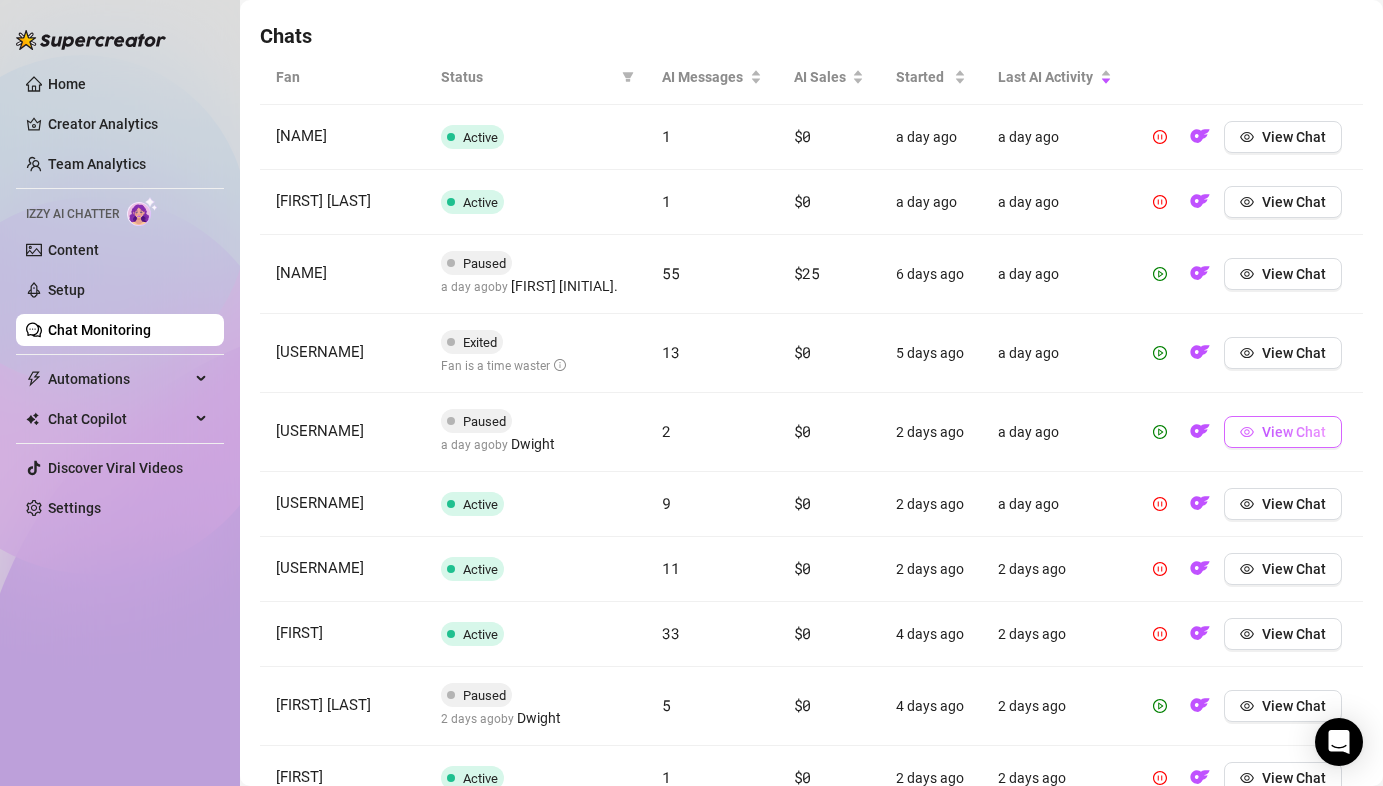 click on "View Chat" at bounding box center [1294, 432] 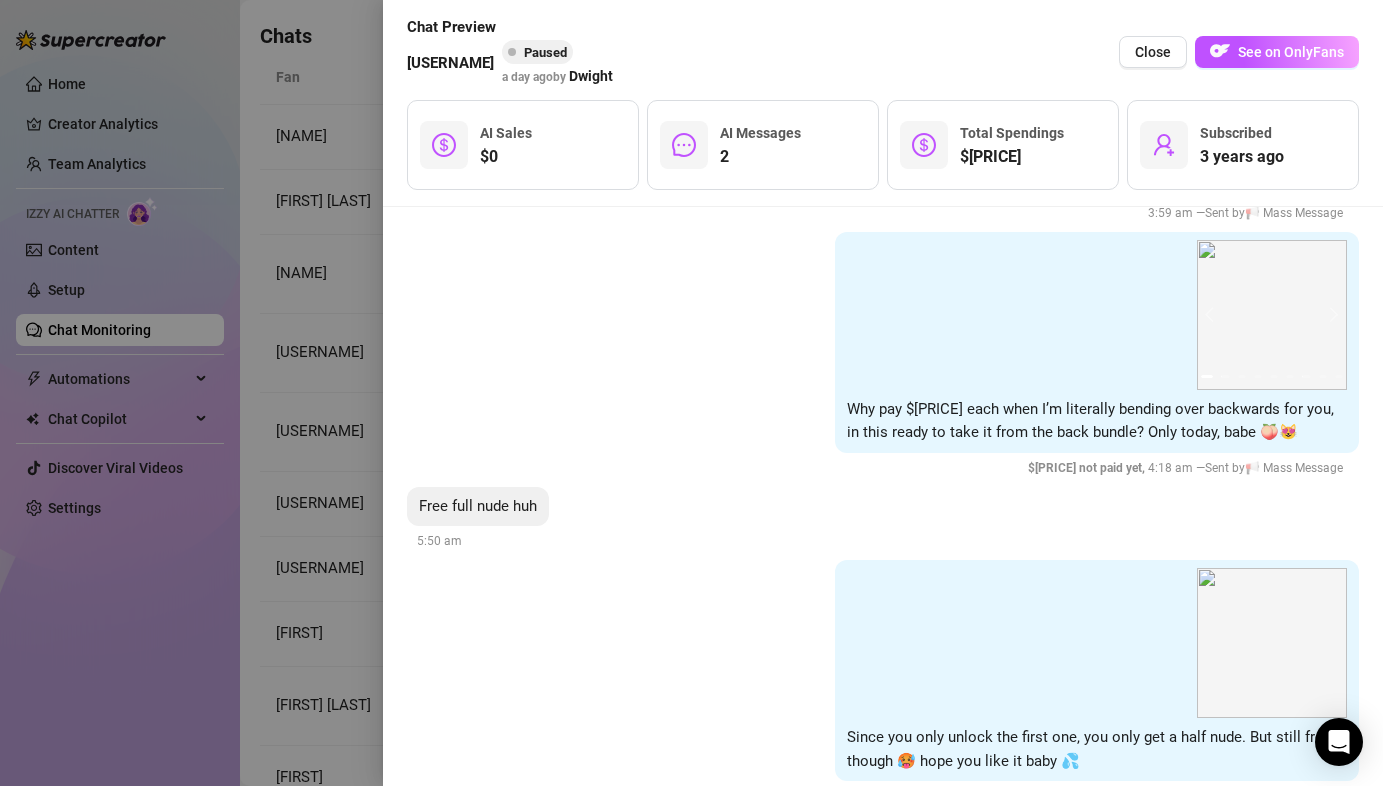 scroll, scrollTop: 910, scrollLeft: 0, axis: vertical 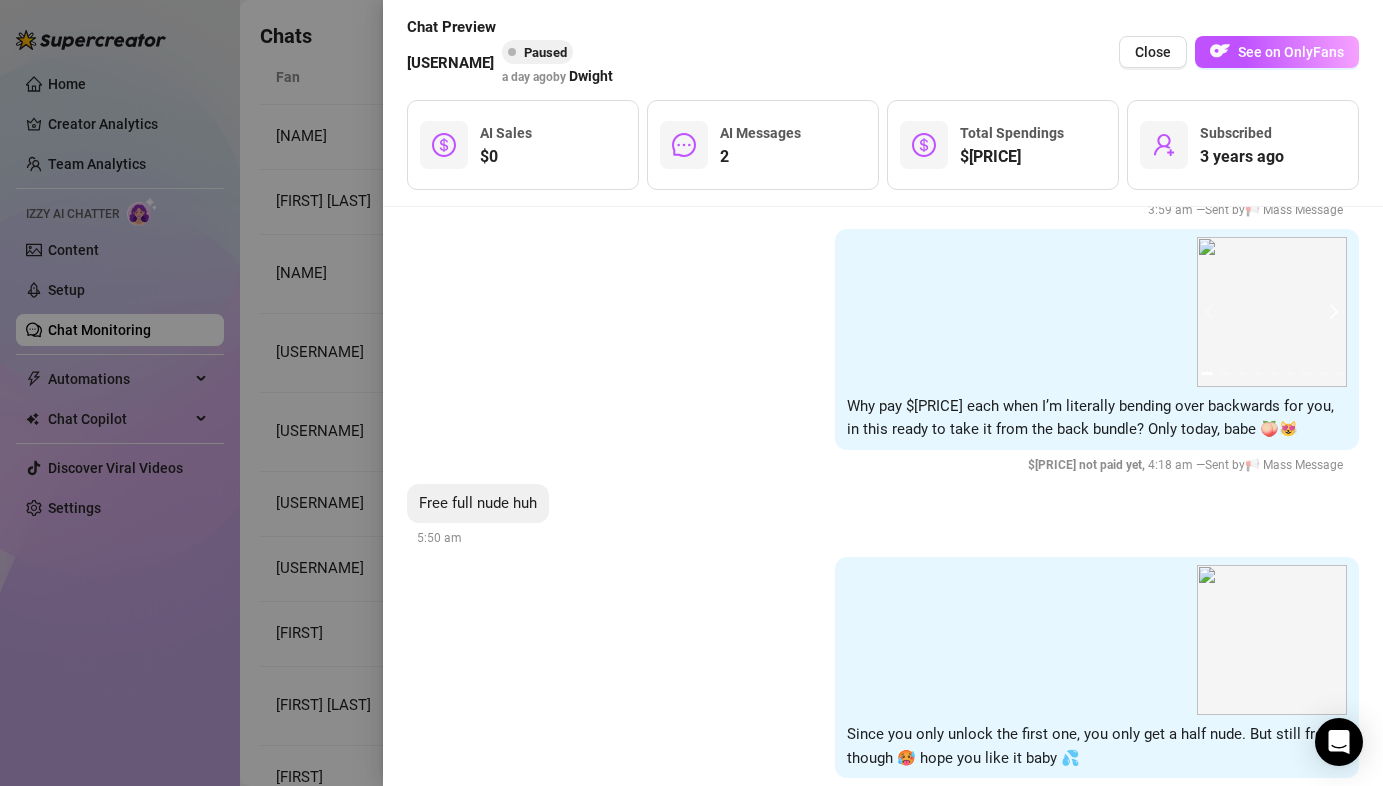 click at bounding box center [1331, 312] 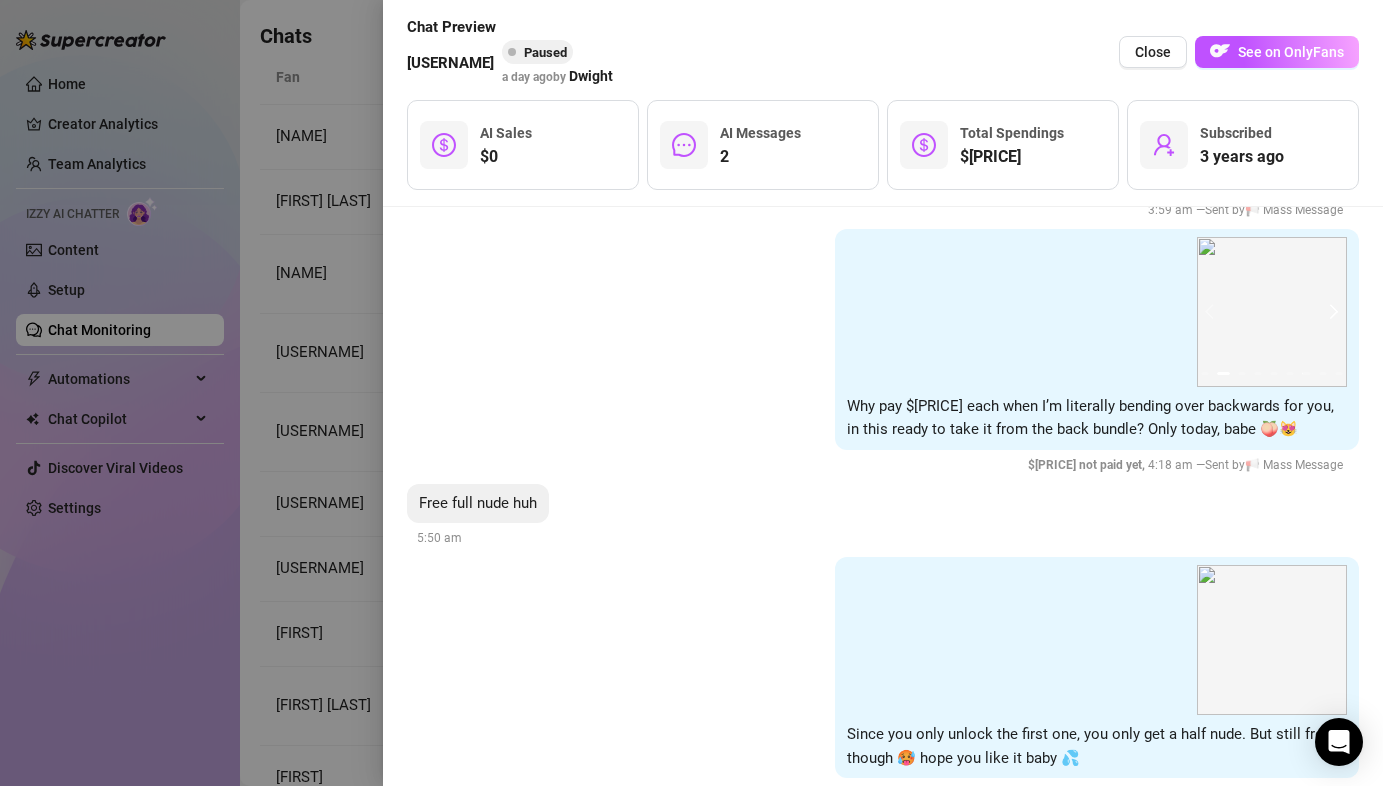 click at bounding box center (1331, 312) 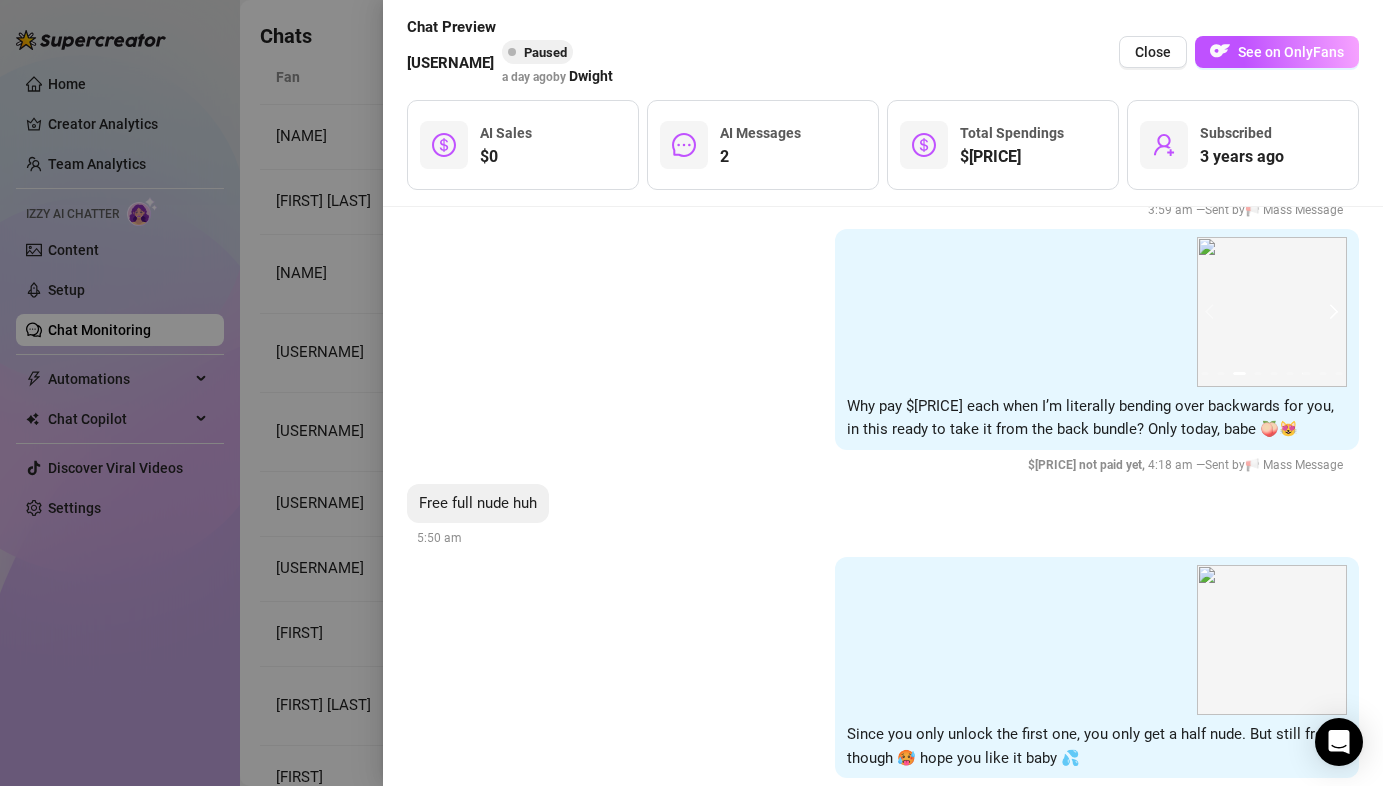 click at bounding box center [1331, 312] 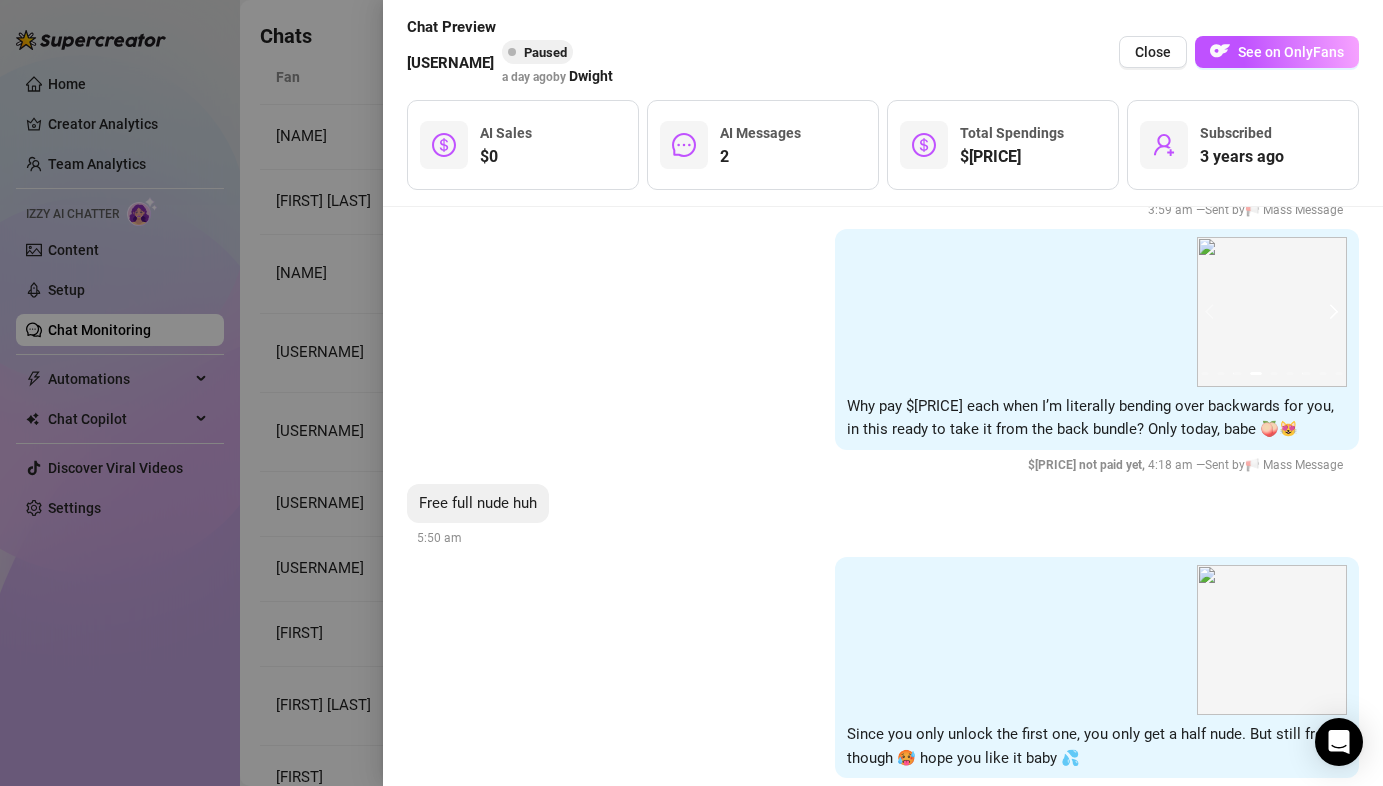 click at bounding box center (1331, 312) 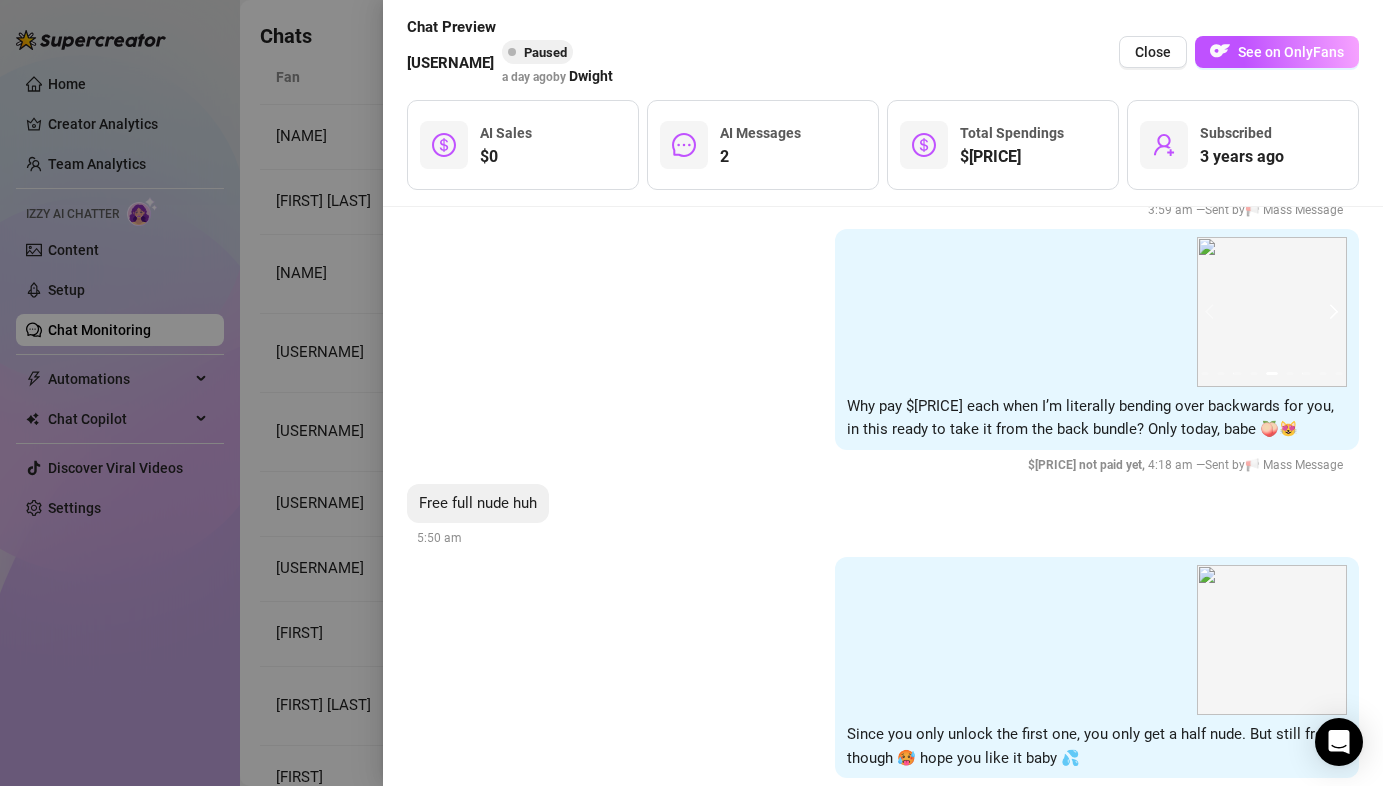 click at bounding box center [1331, 312] 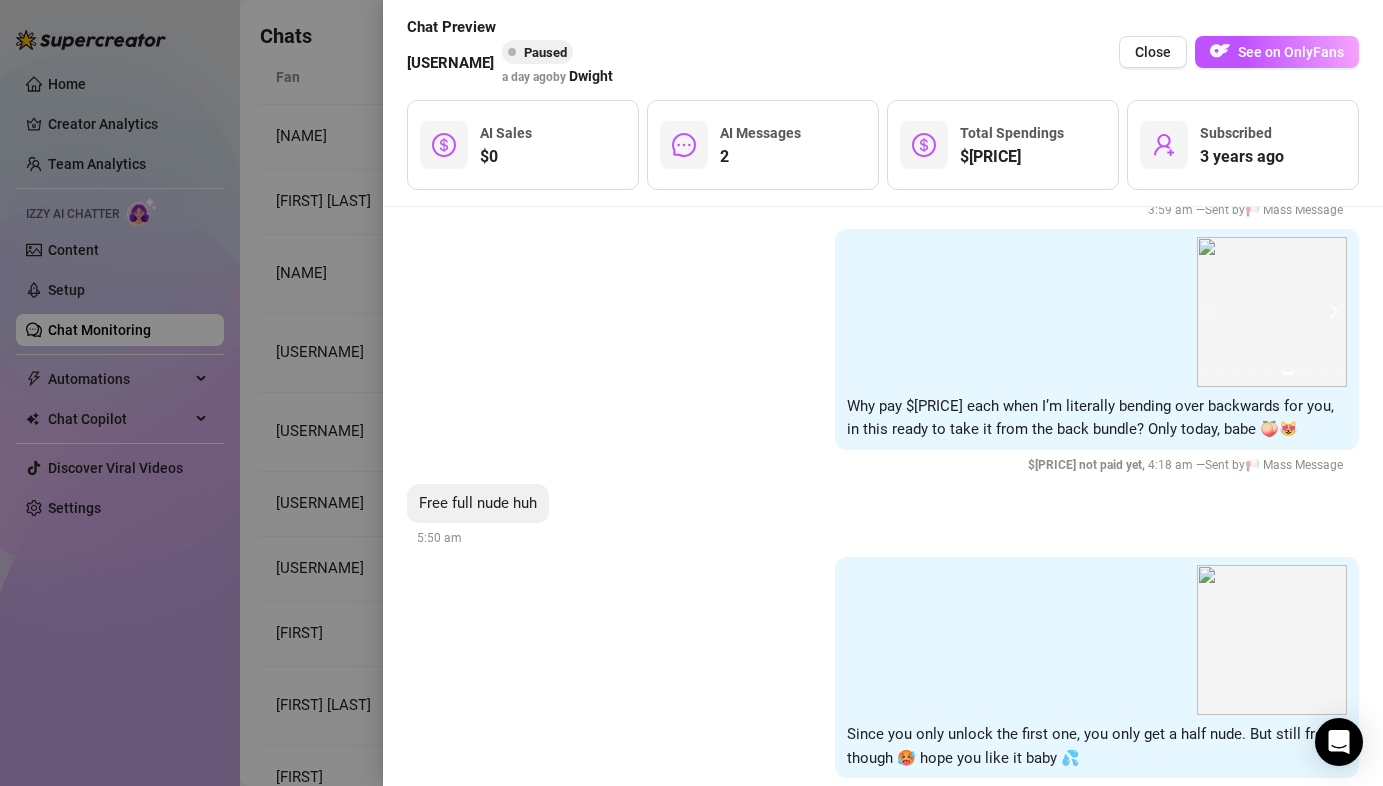 click at bounding box center (1331, 312) 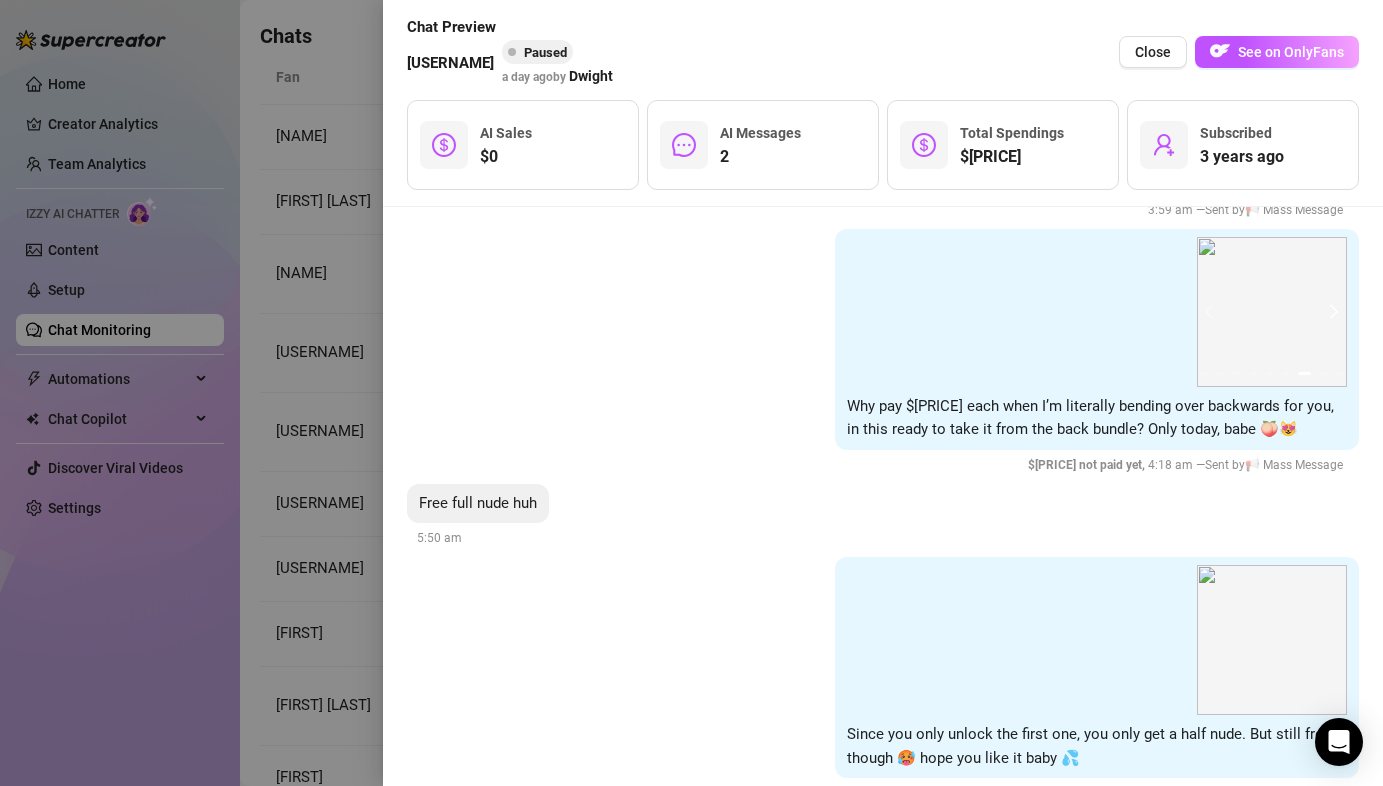 click at bounding box center (1331, 312) 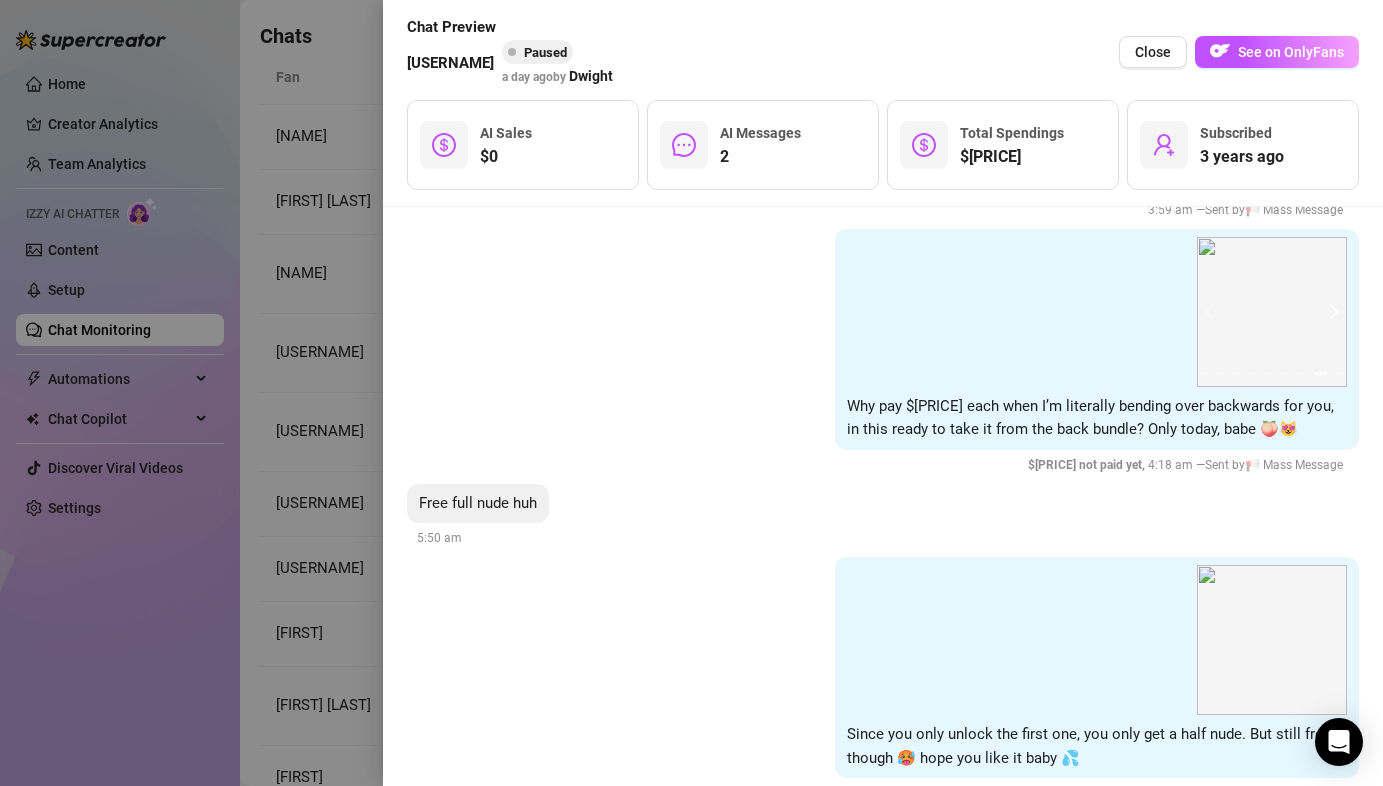 click at bounding box center (1331, 312) 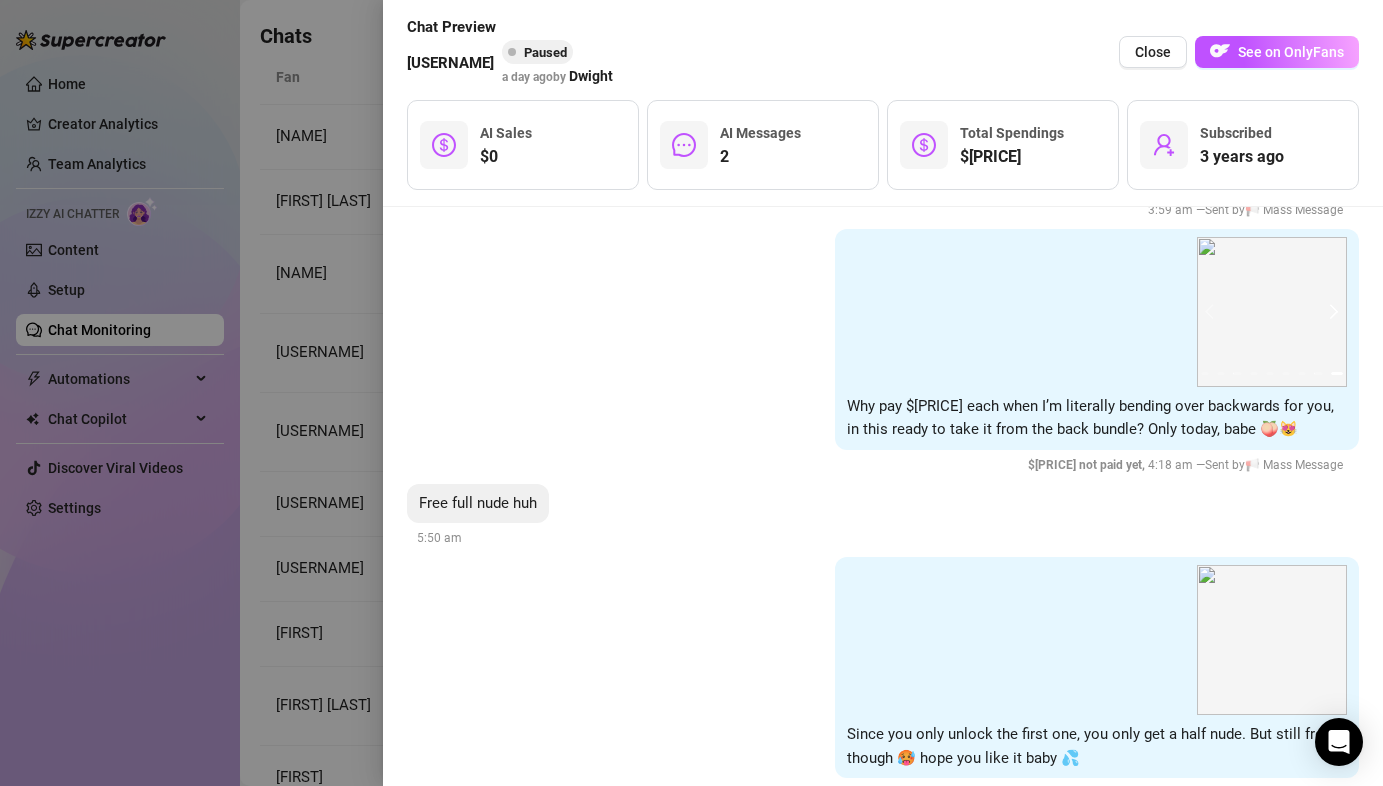 click at bounding box center (1331, 312) 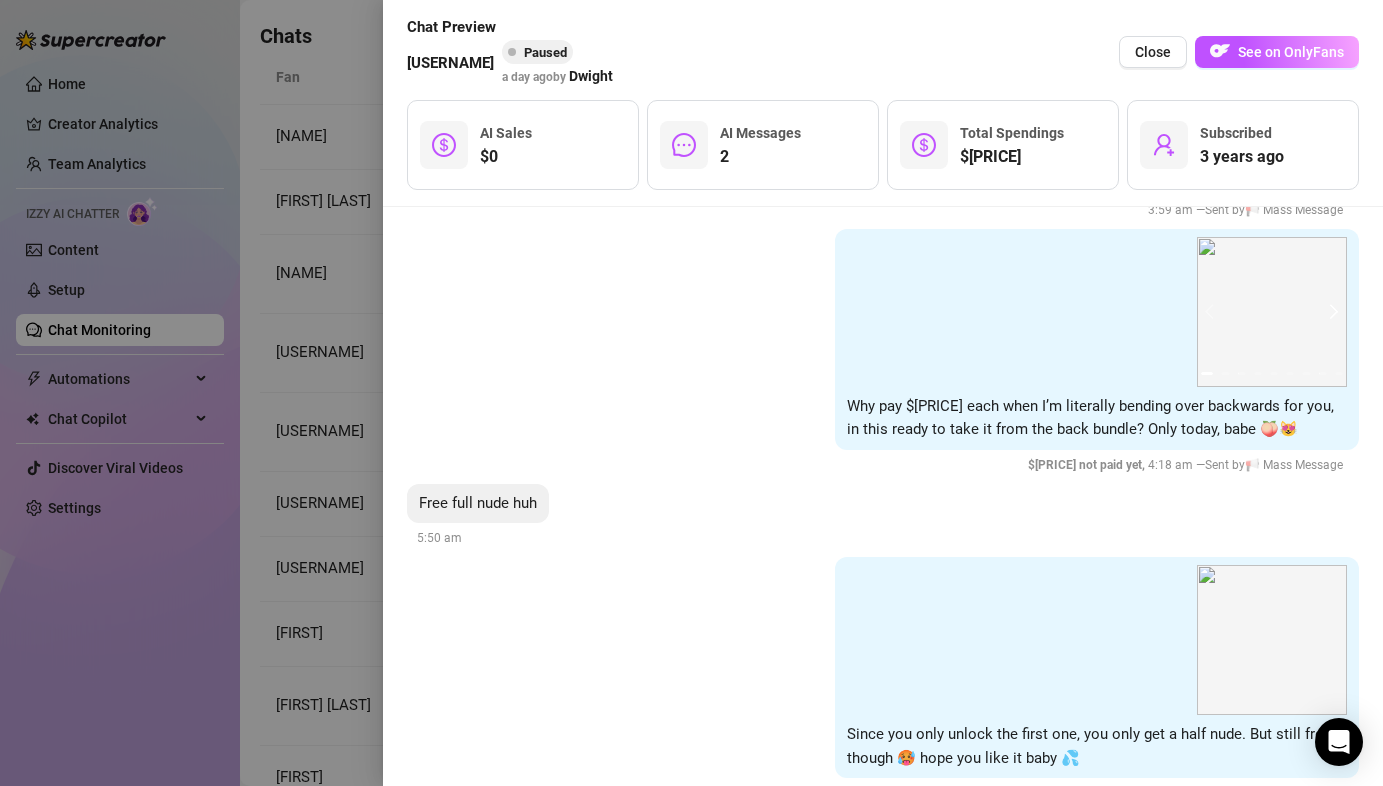 click at bounding box center [1331, 312] 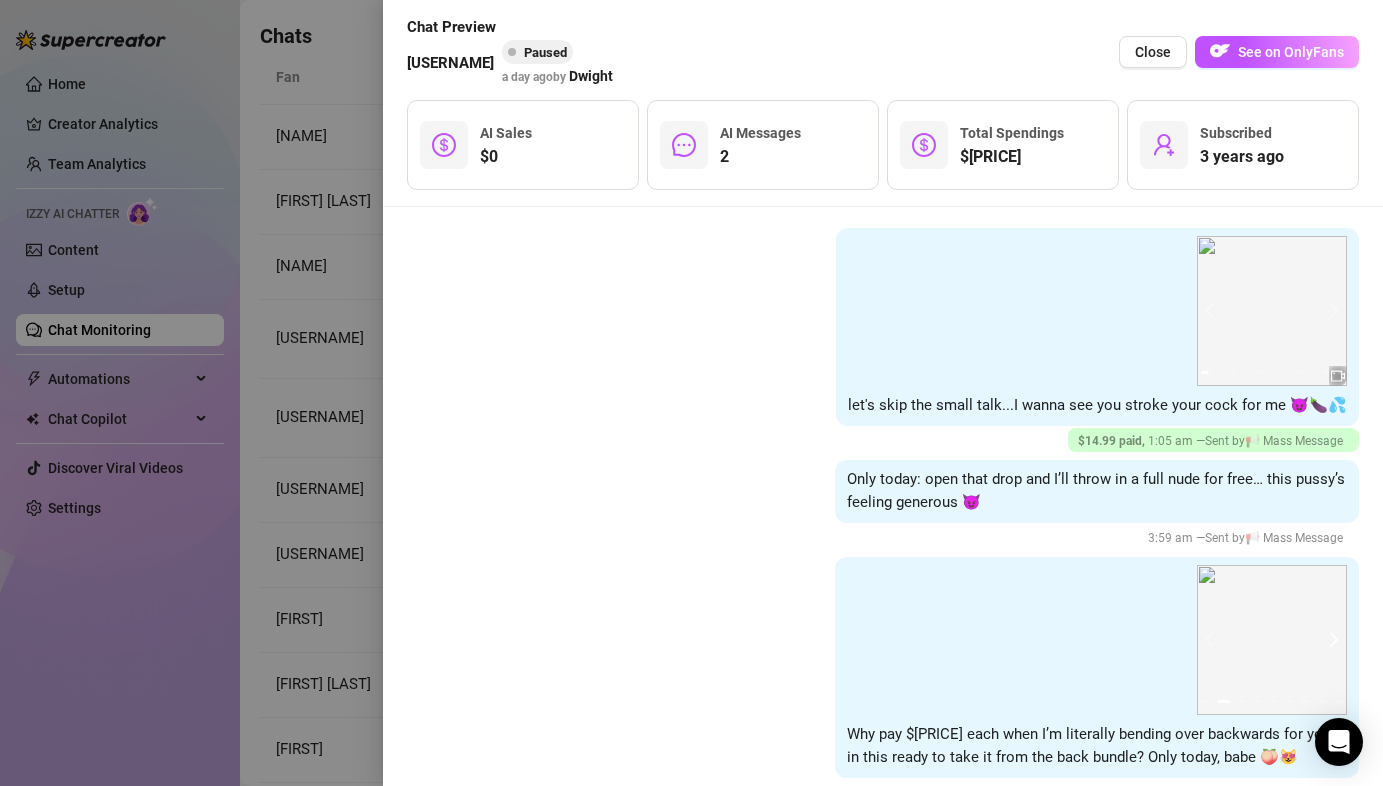 scroll, scrollTop: 502, scrollLeft: 0, axis: vertical 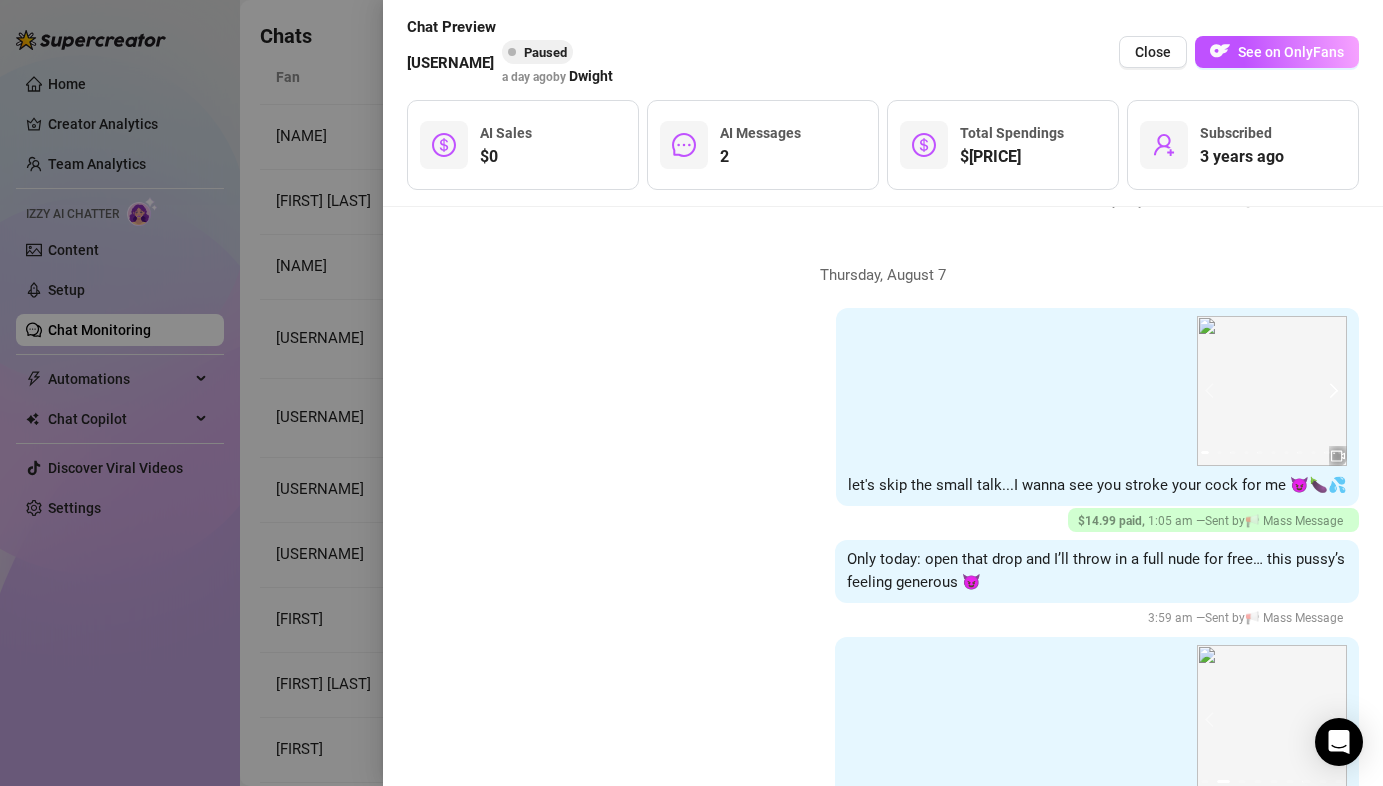 click at bounding box center (1331, 391) 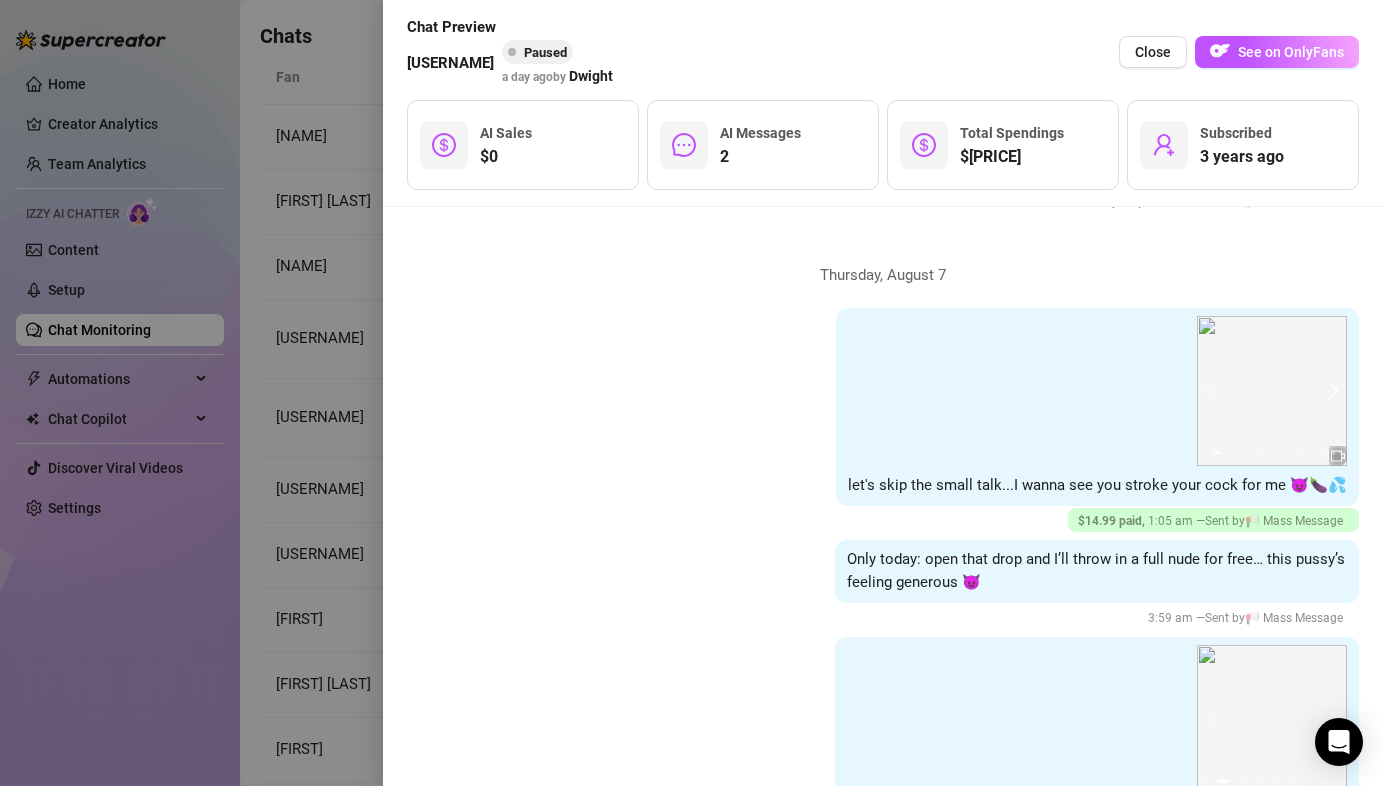 click at bounding box center [1331, 391] 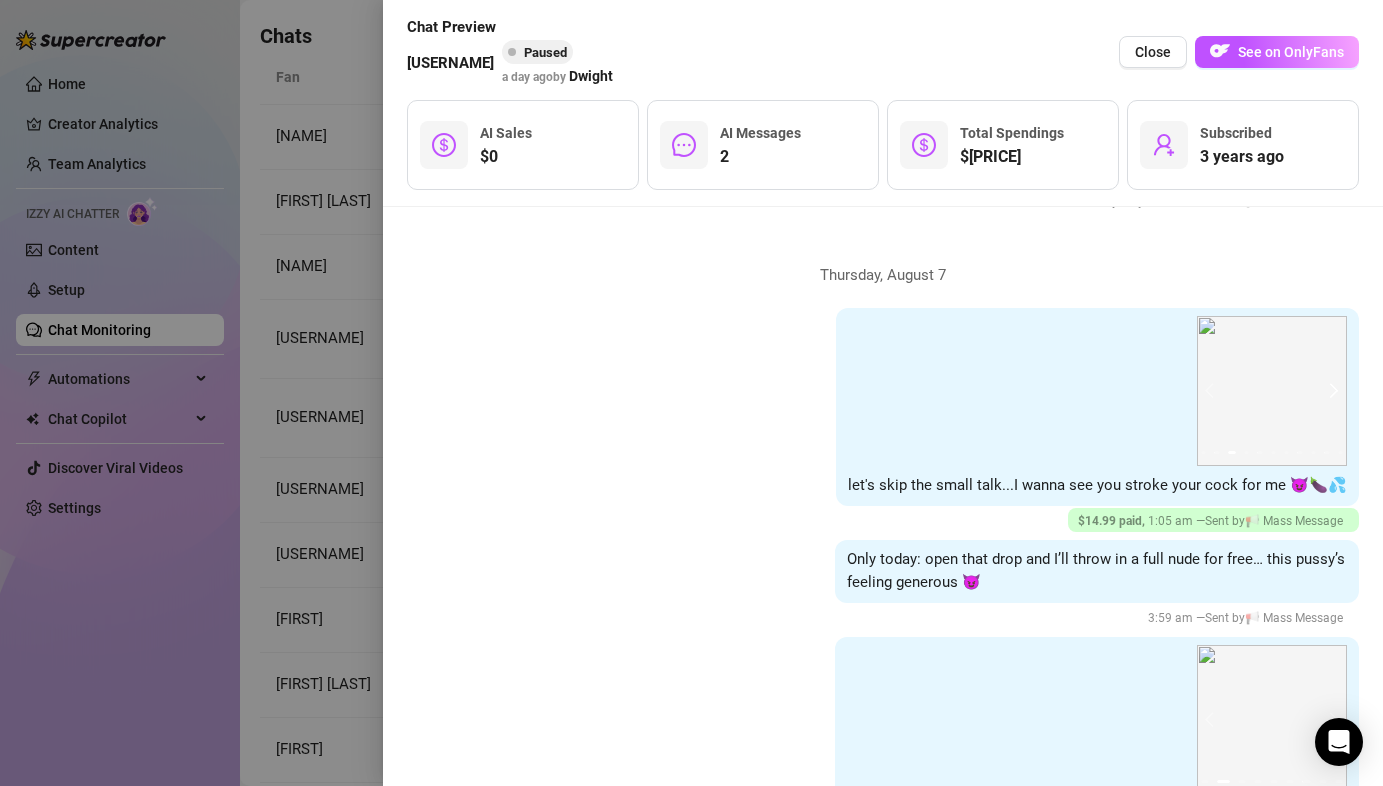 click at bounding box center (1331, 391) 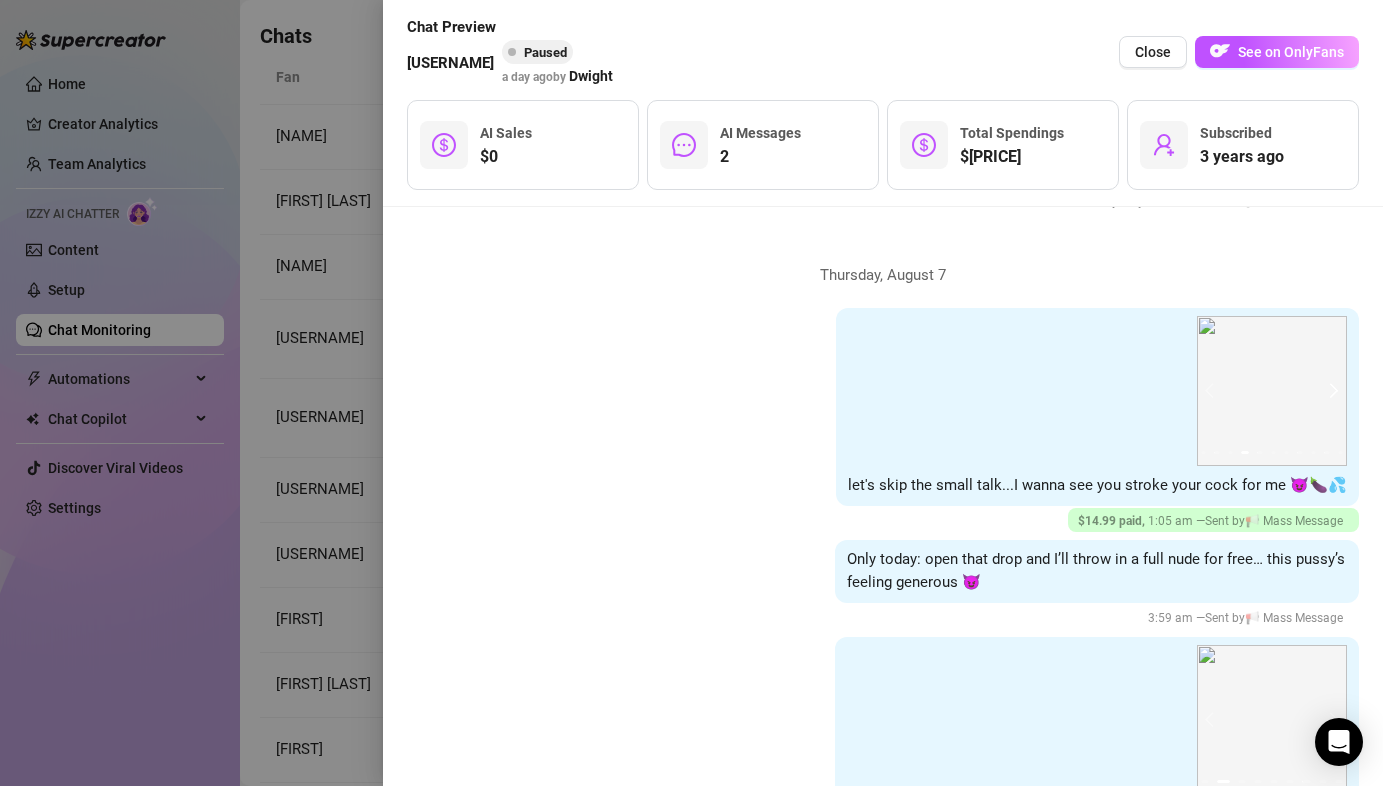click at bounding box center (1331, 391) 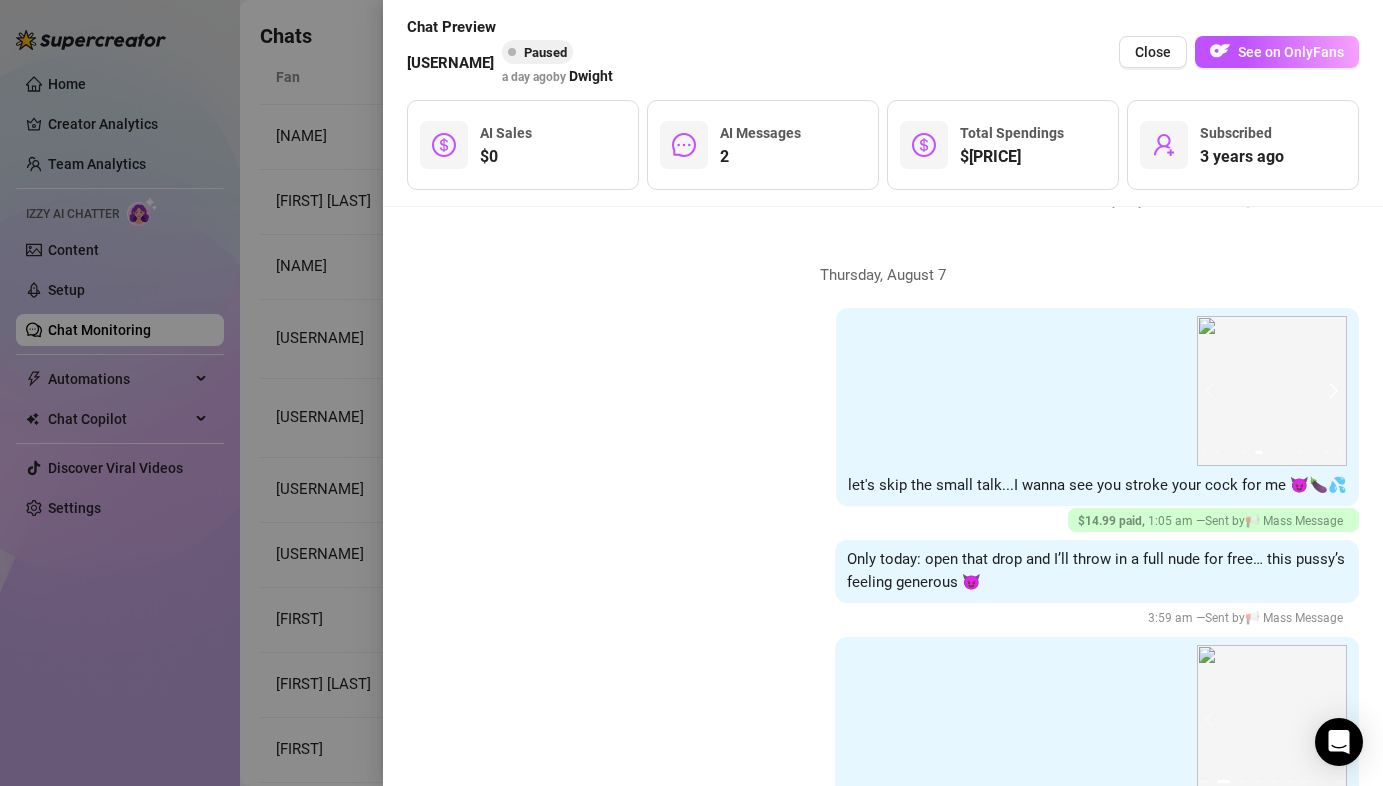 click at bounding box center (1331, 391) 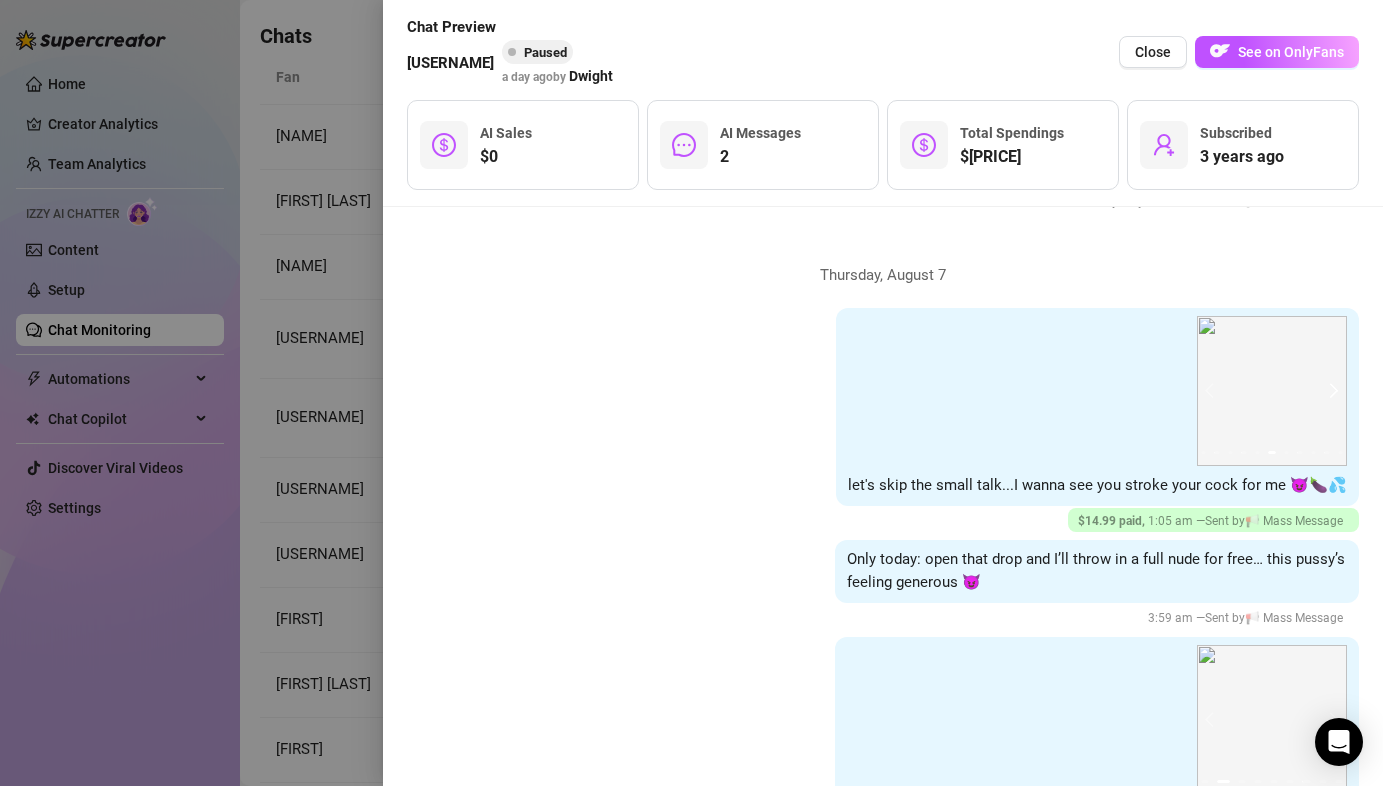 click at bounding box center [1331, 391] 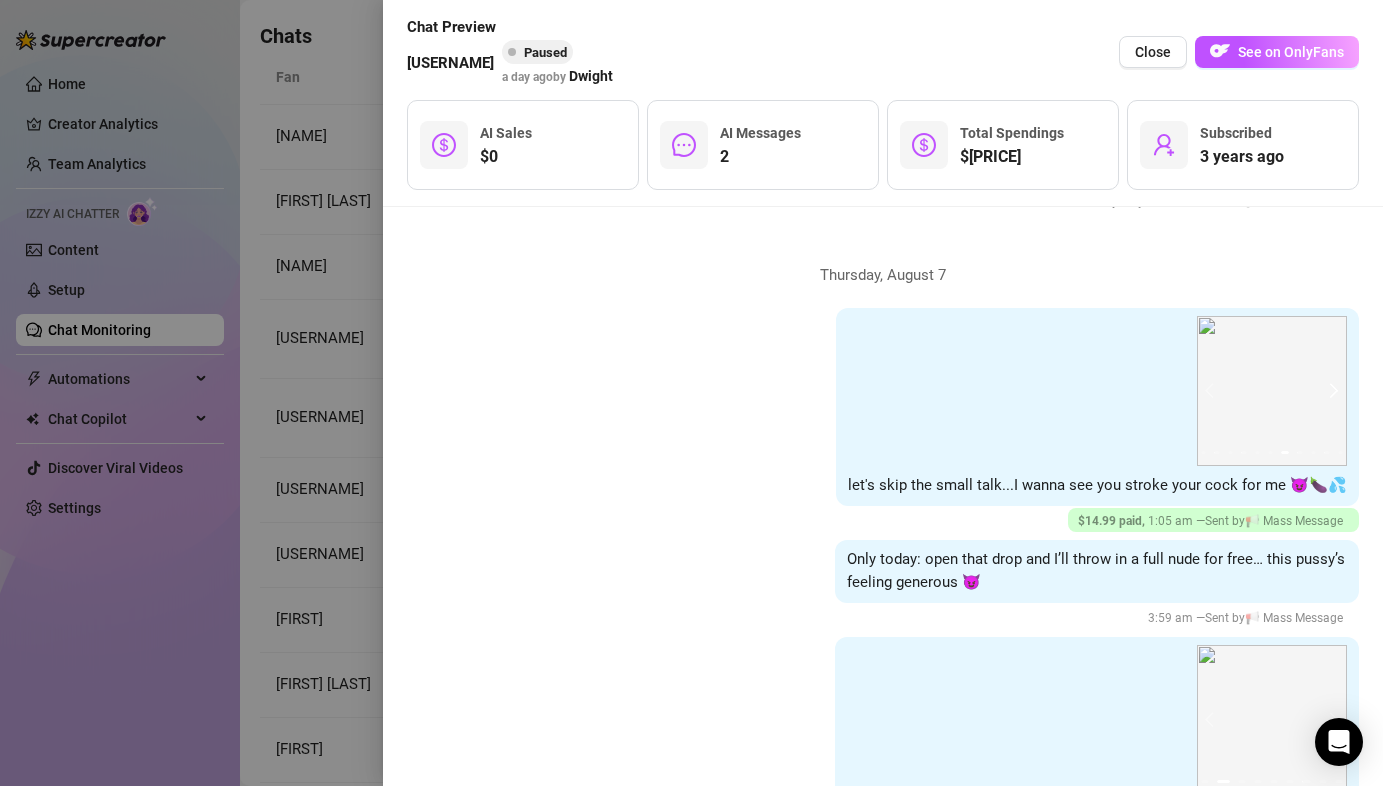 click at bounding box center (1331, 391) 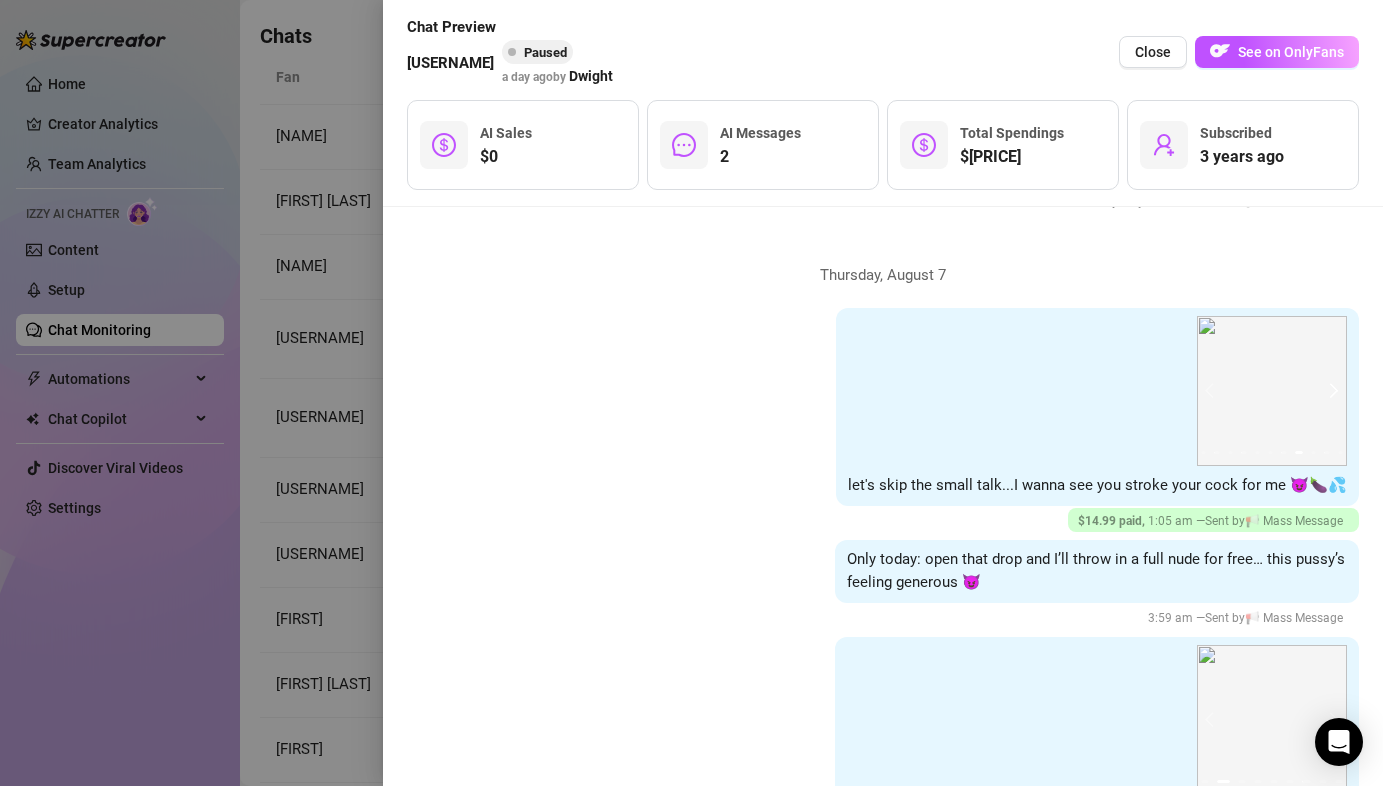 click at bounding box center [1331, 391] 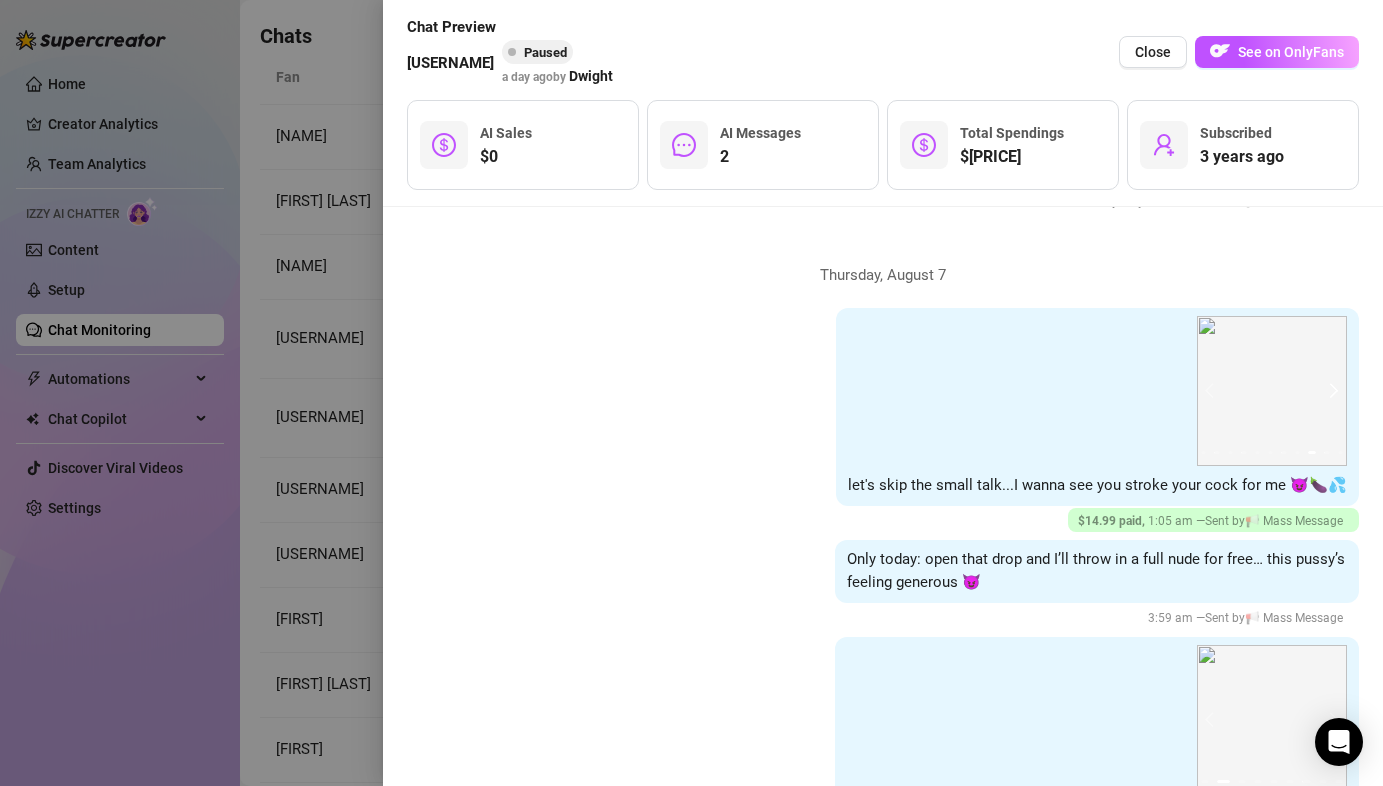 click at bounding box center [1331, 391] 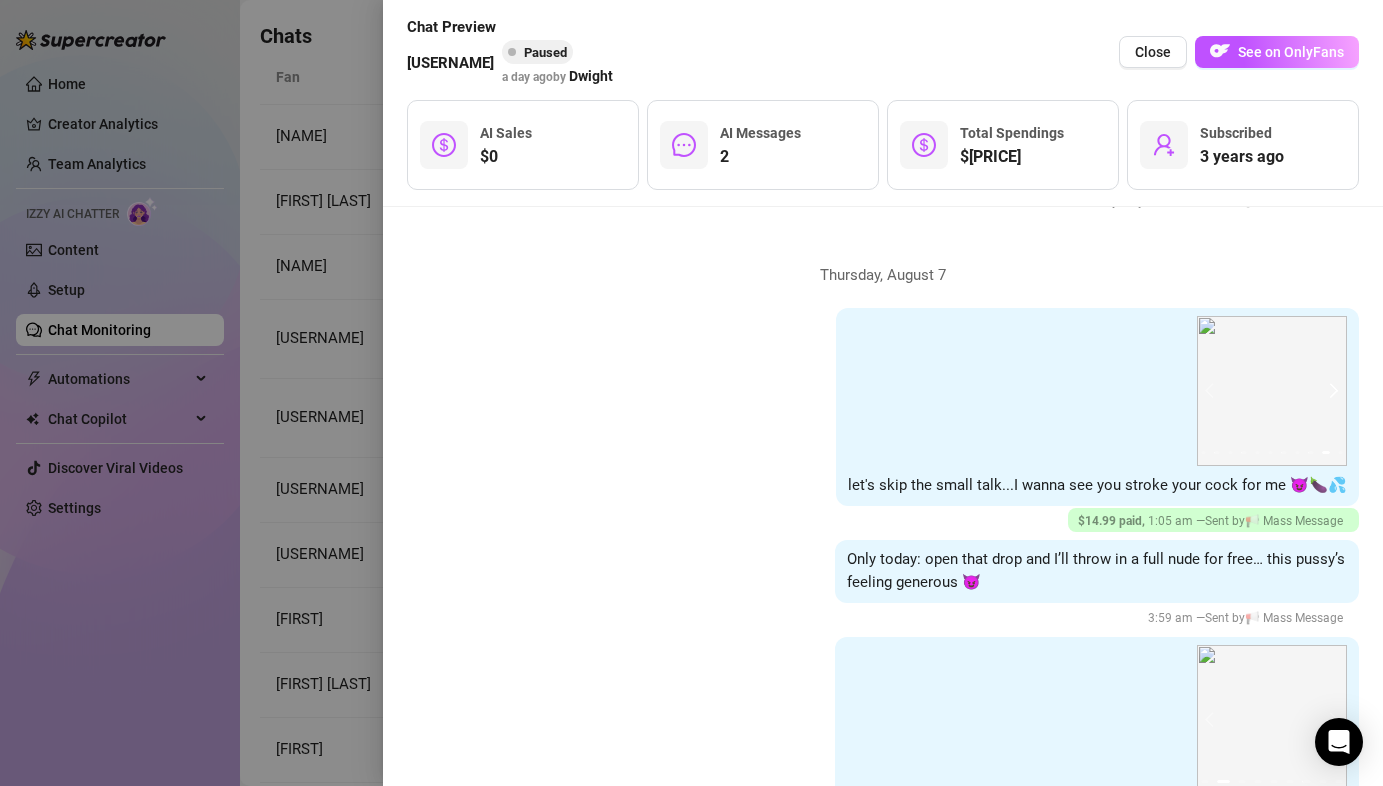 click at bounding box center (1331, 391) 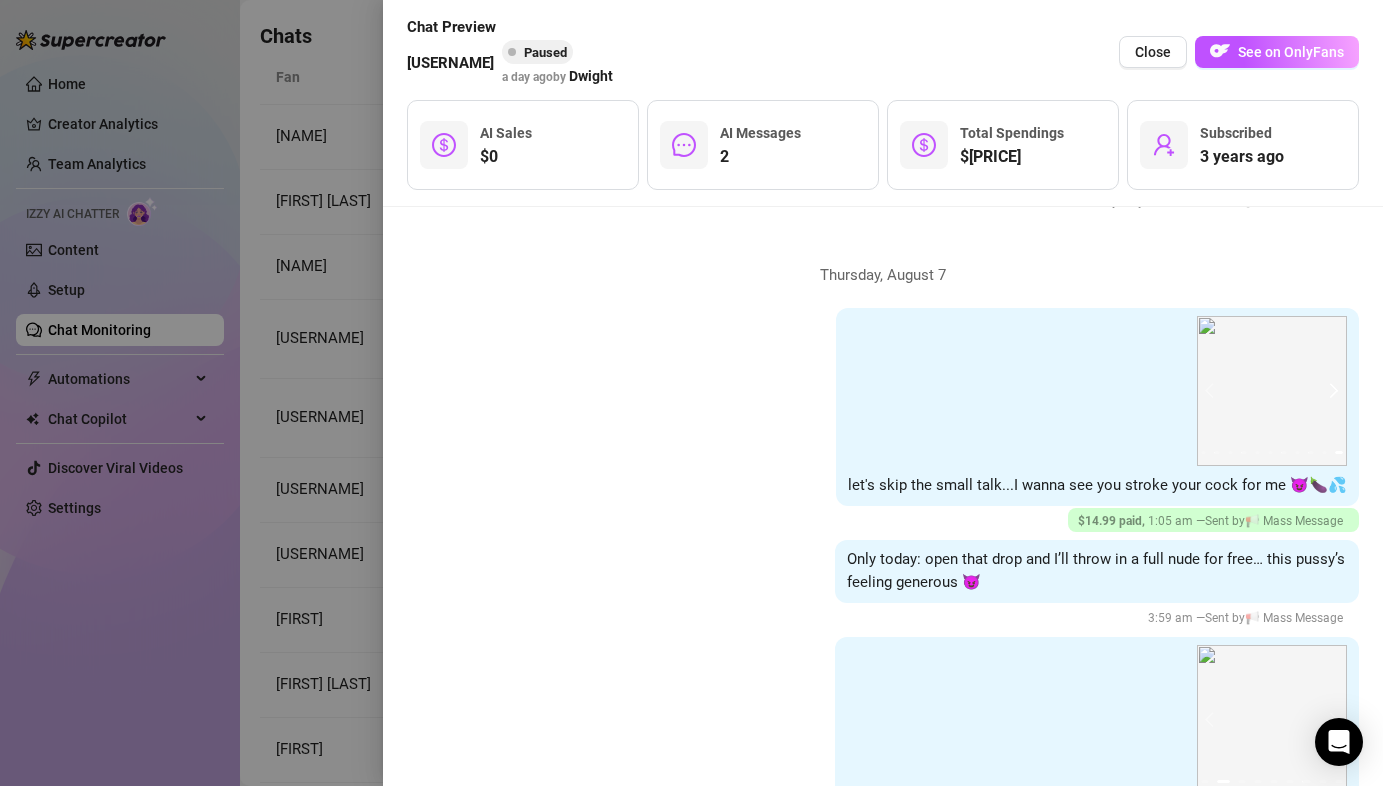 click at bounding box center [1331, 391] 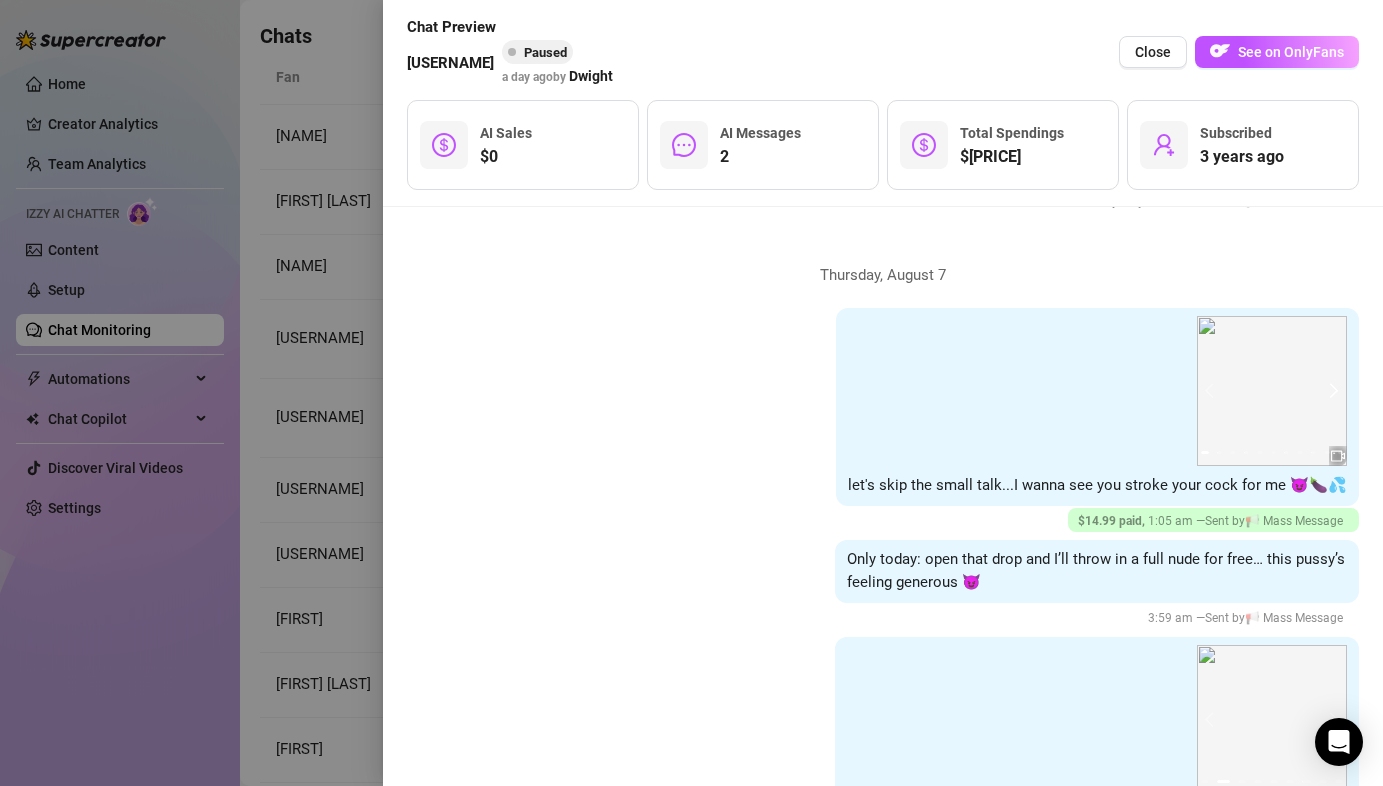click at bounding box center (1331, 391) 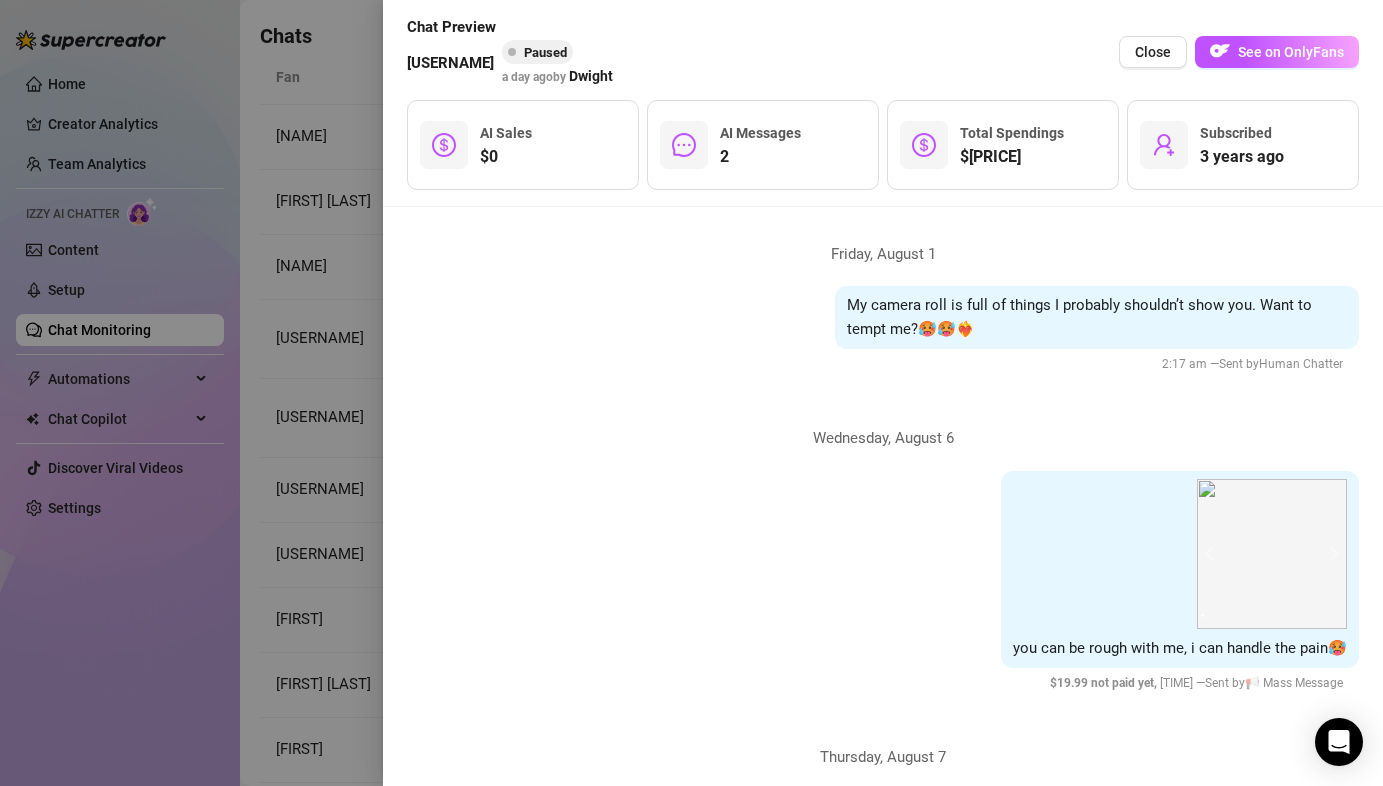 scroll, scrollTop: 0, scrollLeft: 0, axis: both 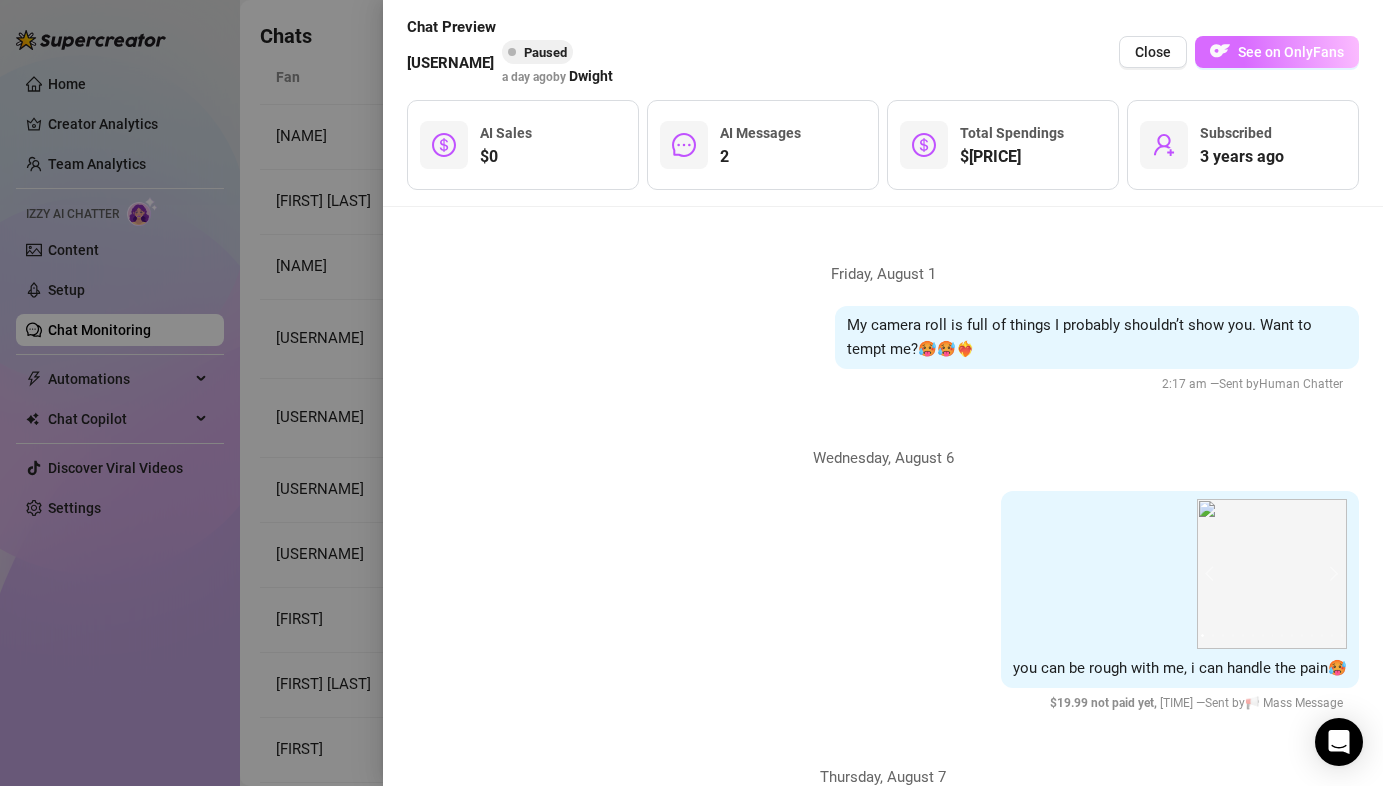 click on "See on OnlyFans" at bounding box center (1277, 52) 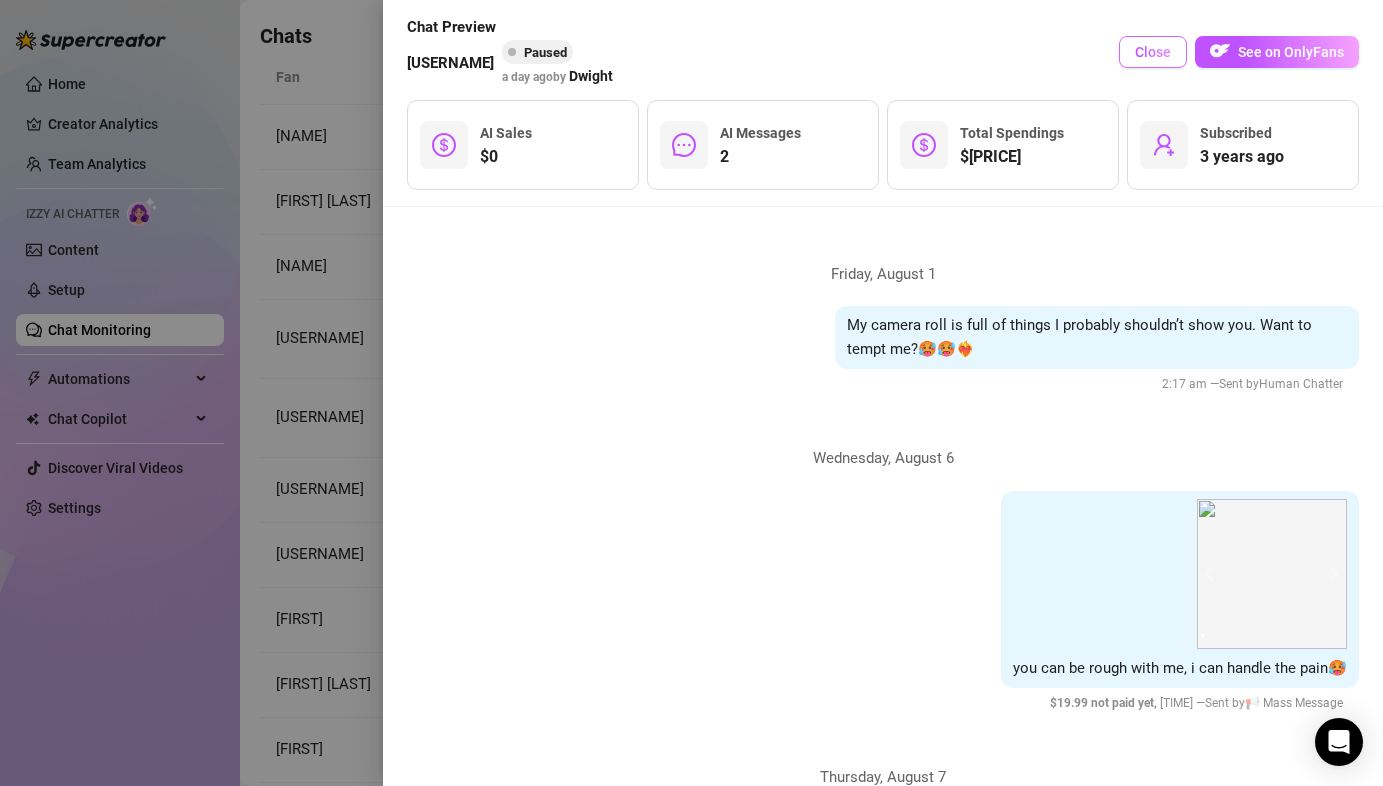 click on "Close" at bounding box center [1153, 52] 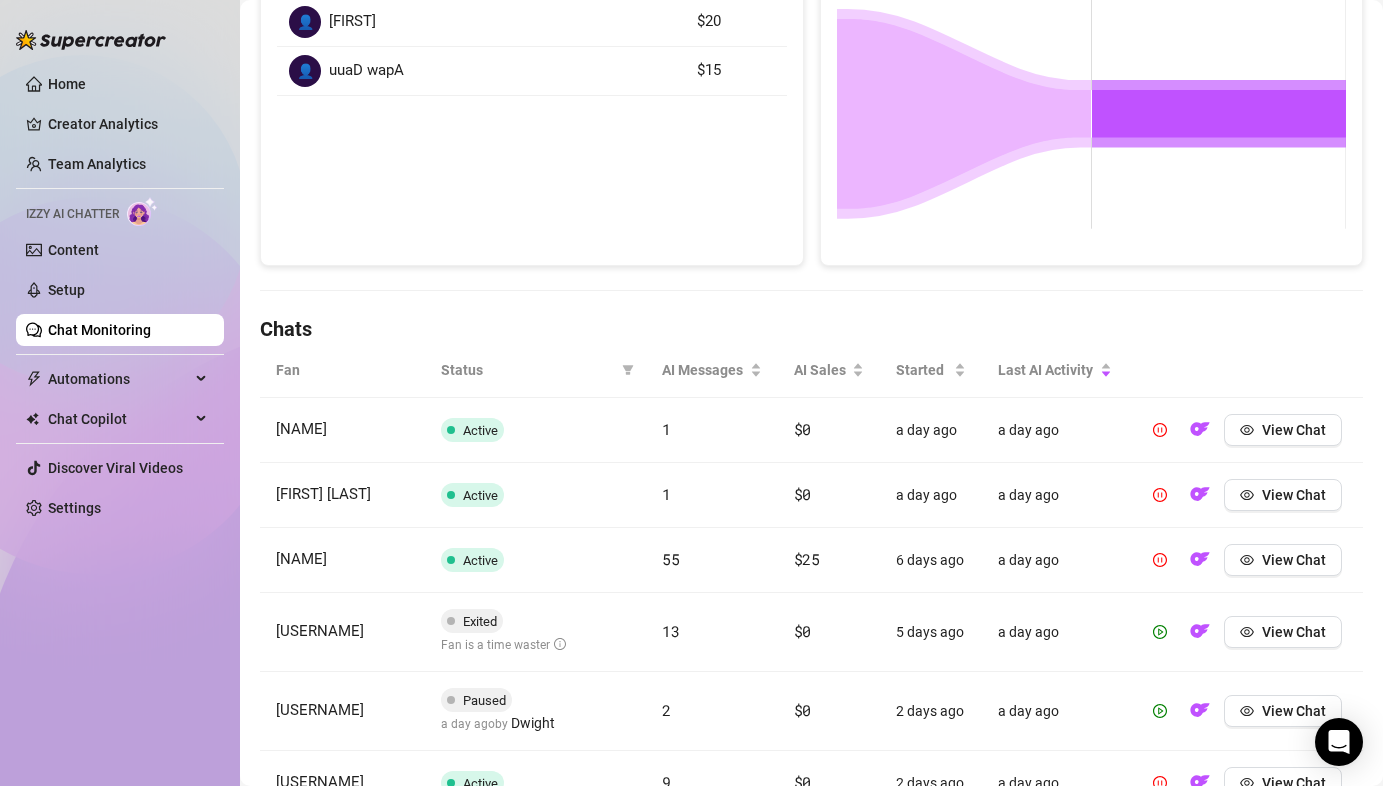scroll, scrollTop: 408, scrollLeft: 0, axis: vertical 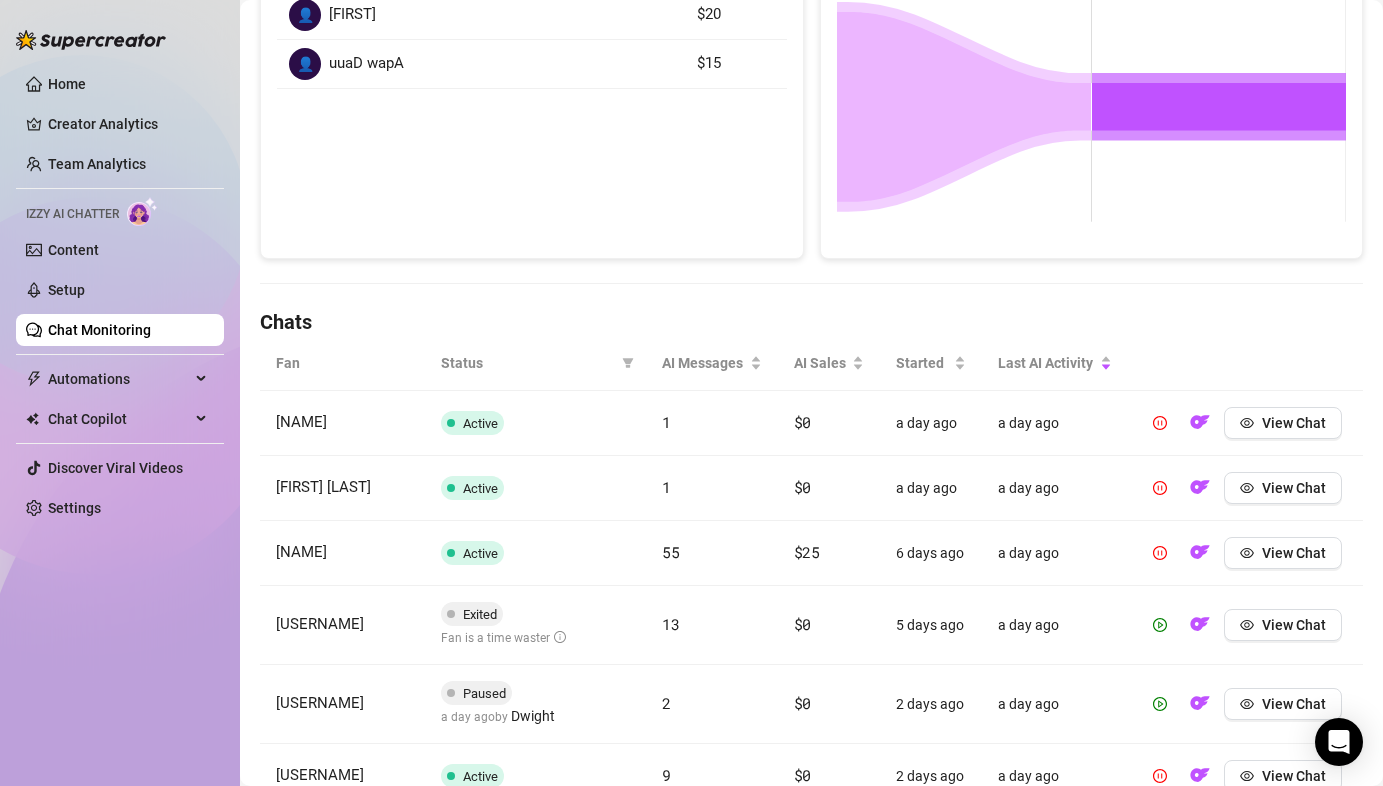 click on "Chat Monitoring" at bounding box center (99, 330) 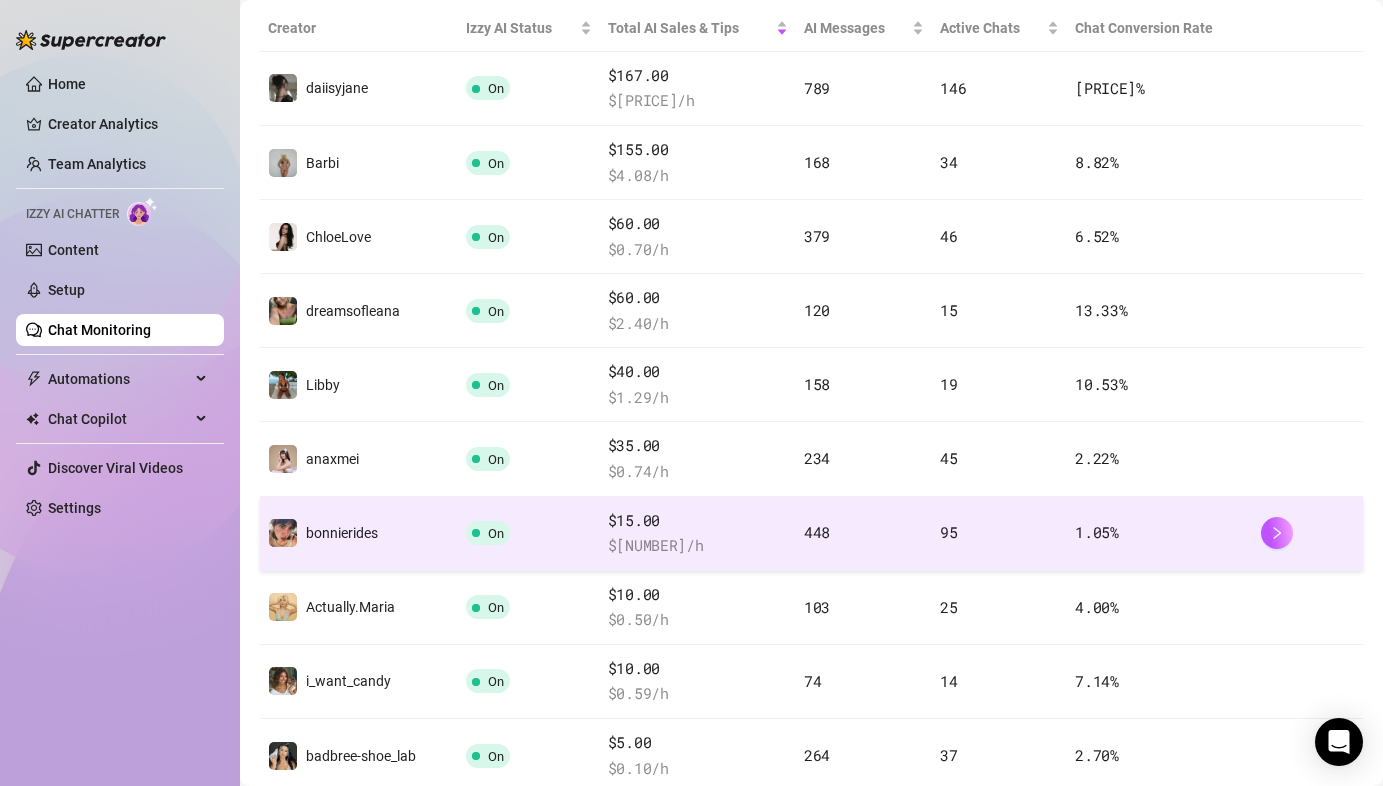 scroll, scrollTop: 389, scrollLeft: 0, axis: vertical 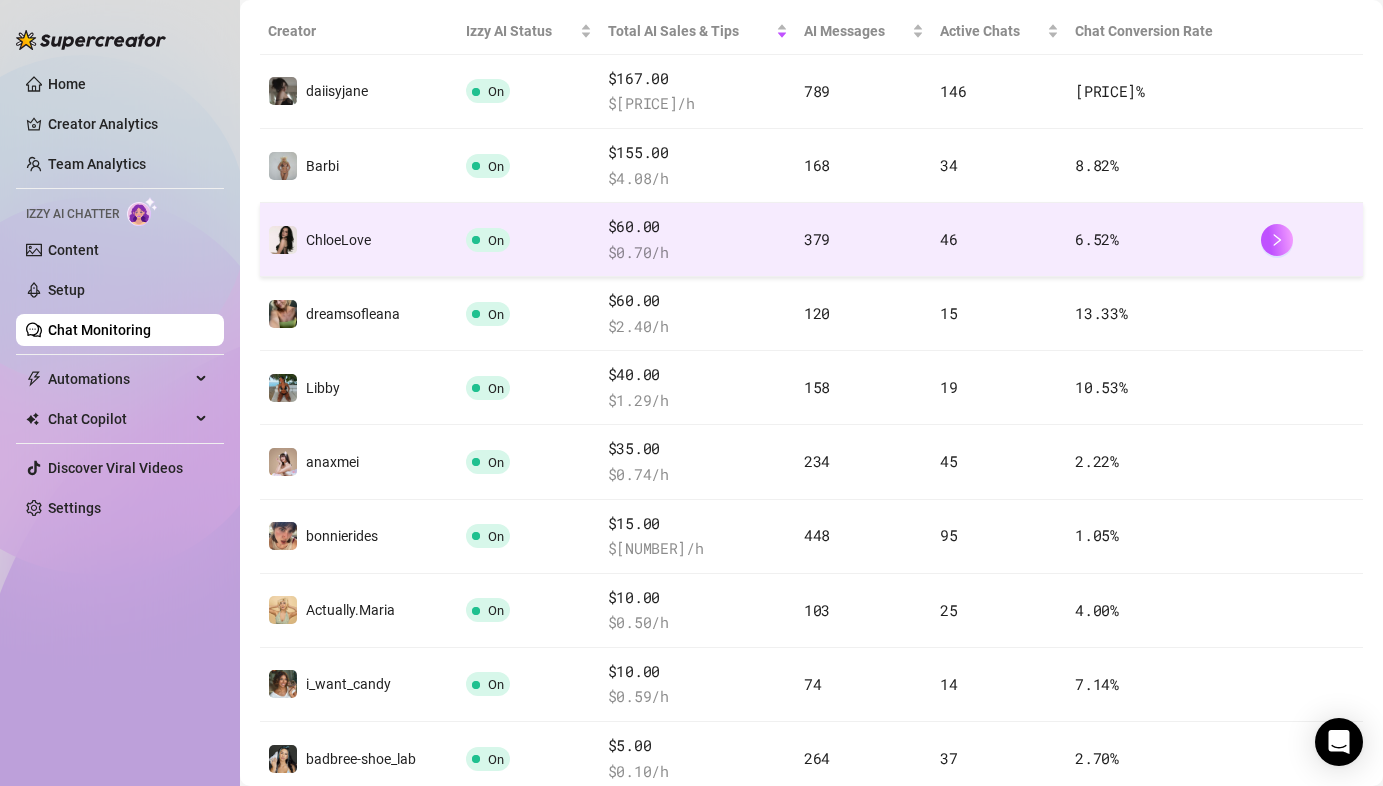click on "379" at bounding box center [864, 240] 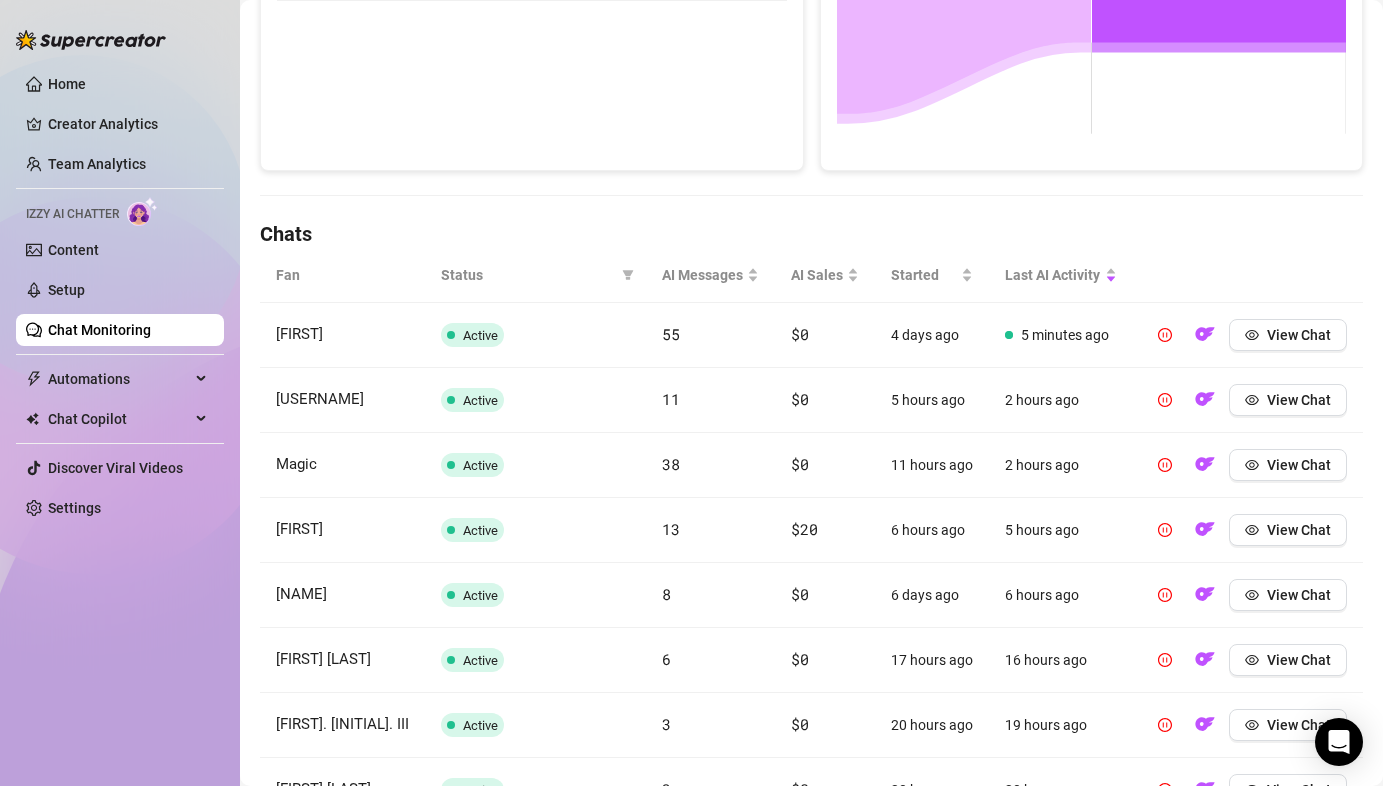 scroll, scrollTop: 497, scrollLeft: 0, axis: vertical 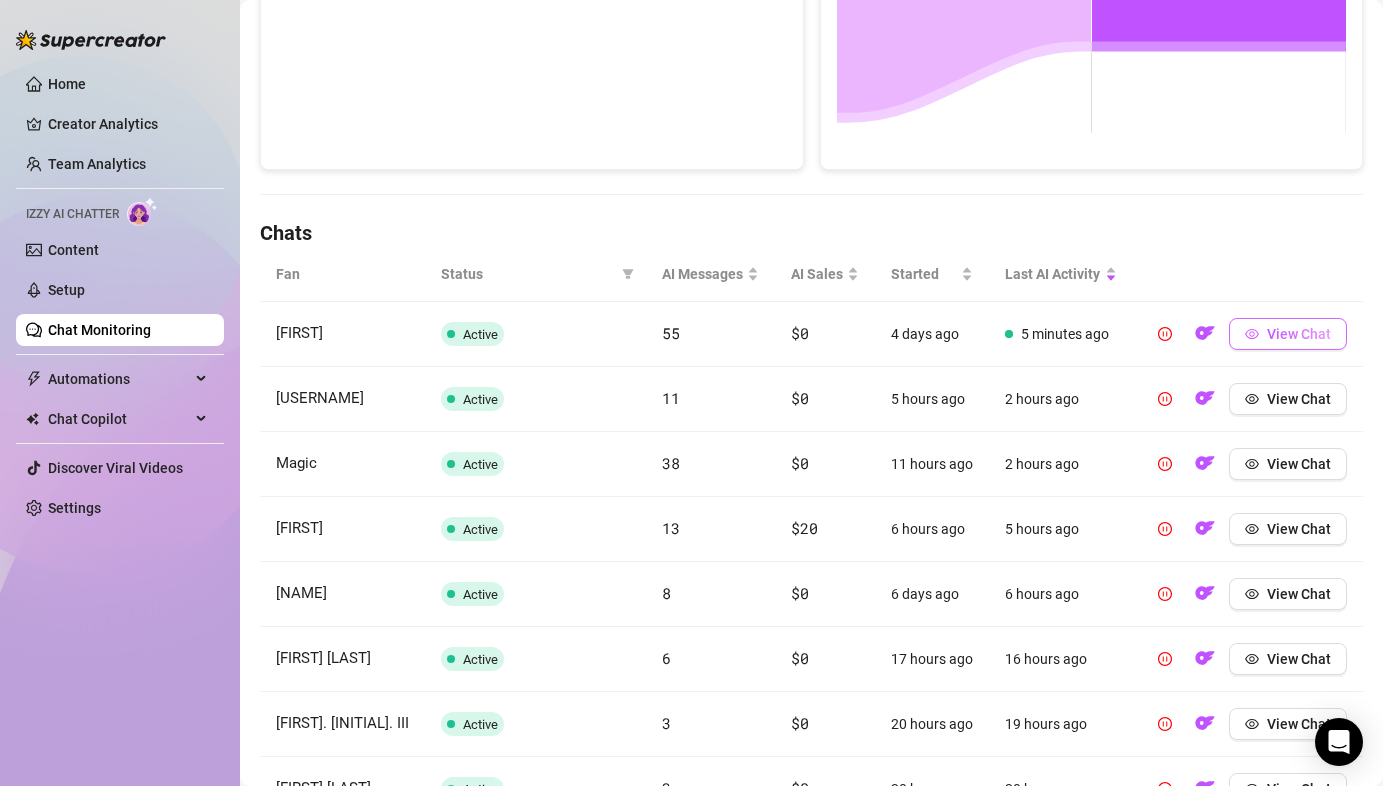 click on "View Chat" at bounding box center (1299, 334) 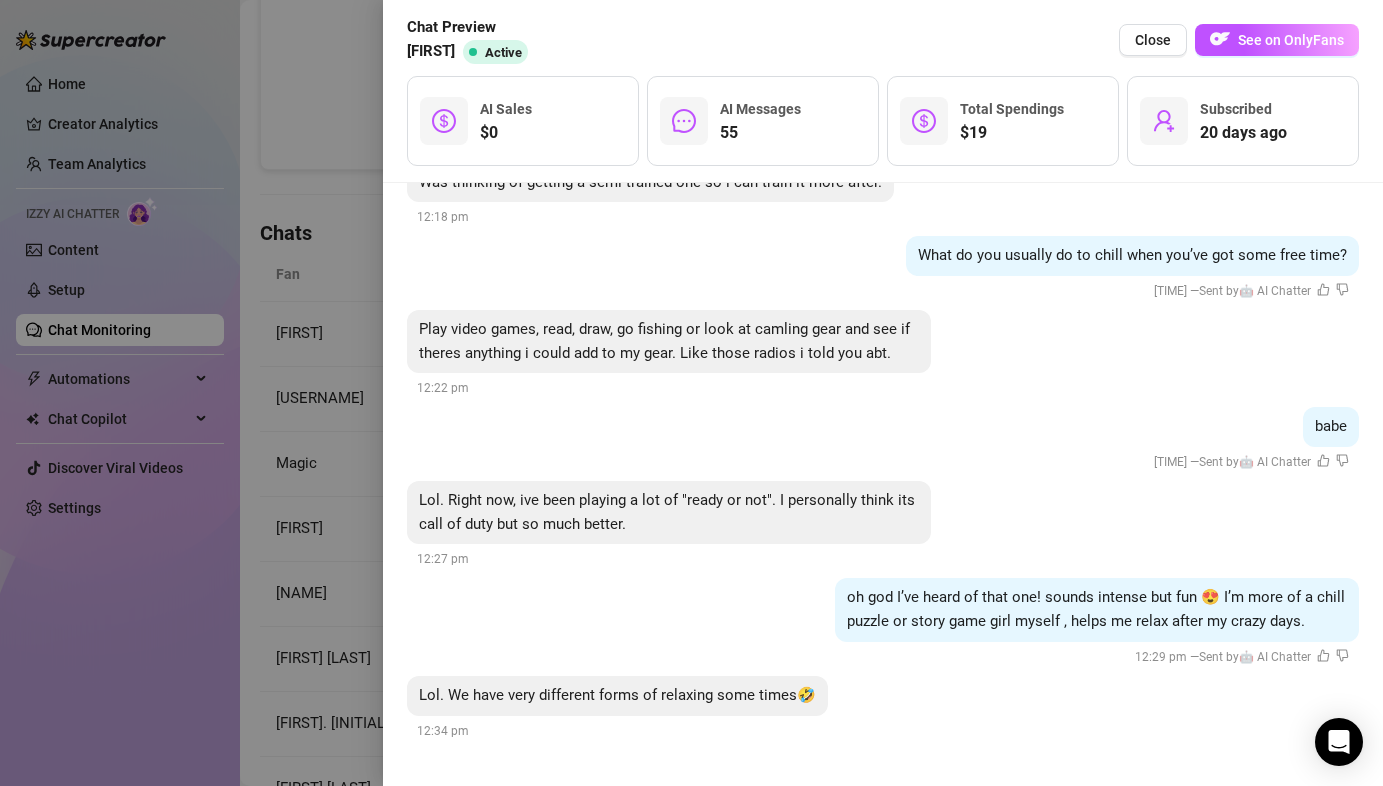 scroll, scrollTop: 17637, scrollLeft: 0, axis: vertical 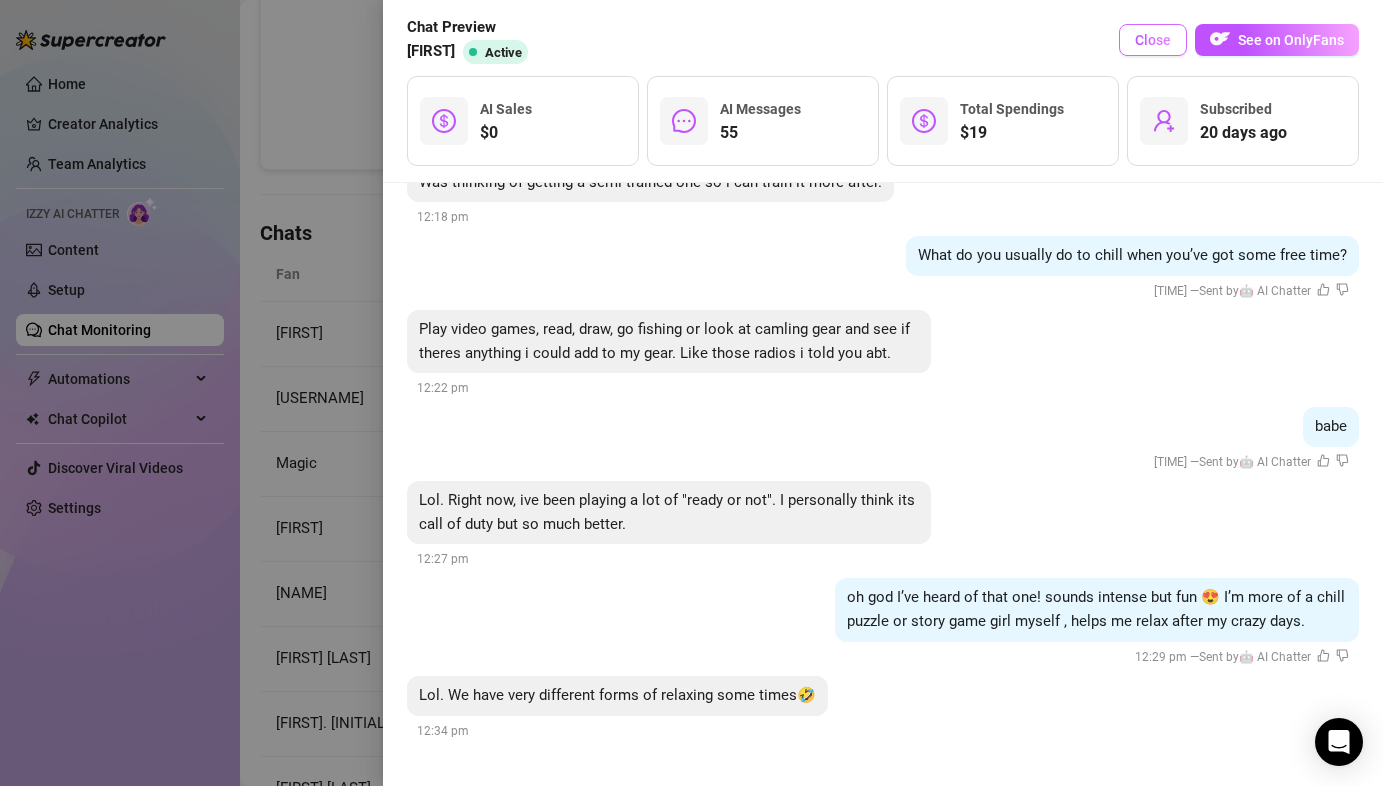 click on "Close" at bounding box center (1153, 40) 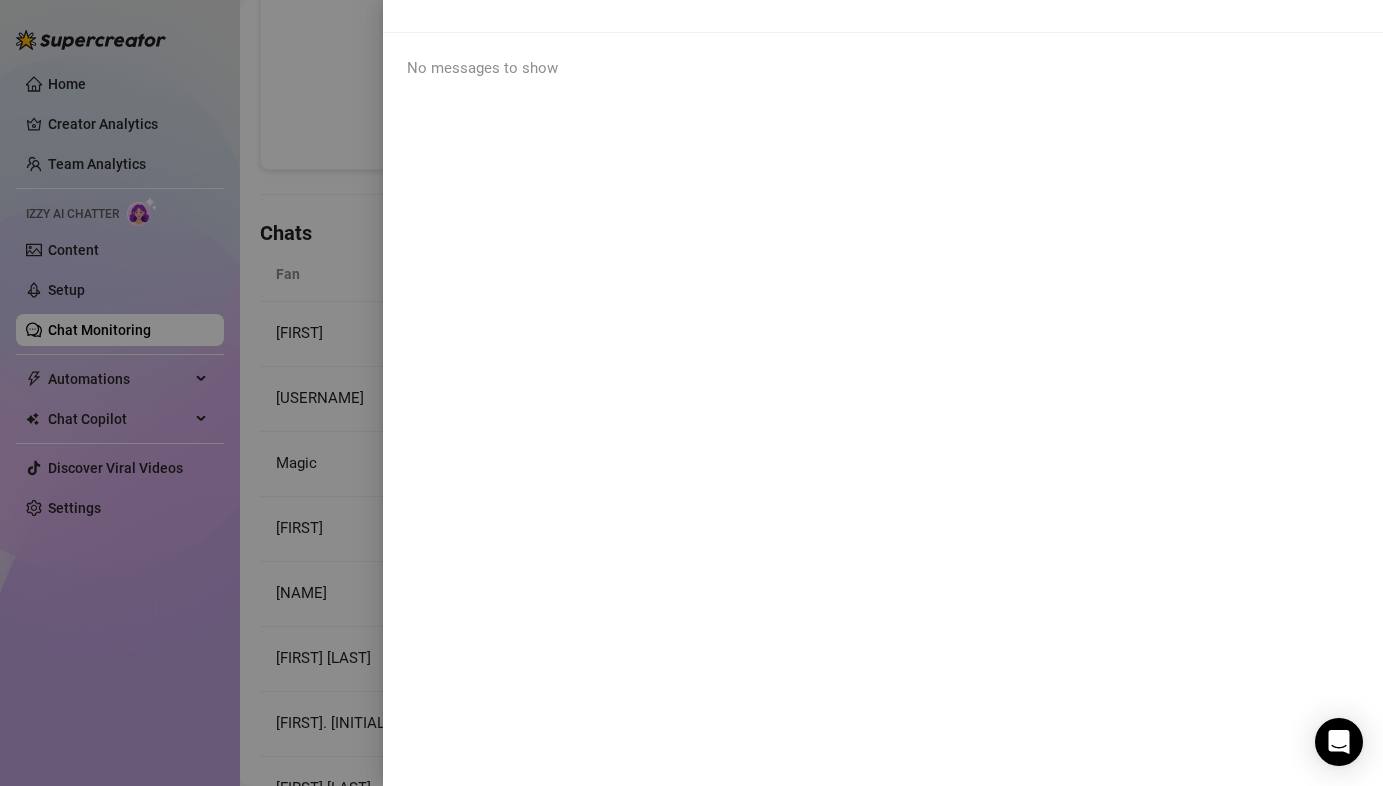 scroll, scrollTop: 0, scrollLeft: 0, axis: both 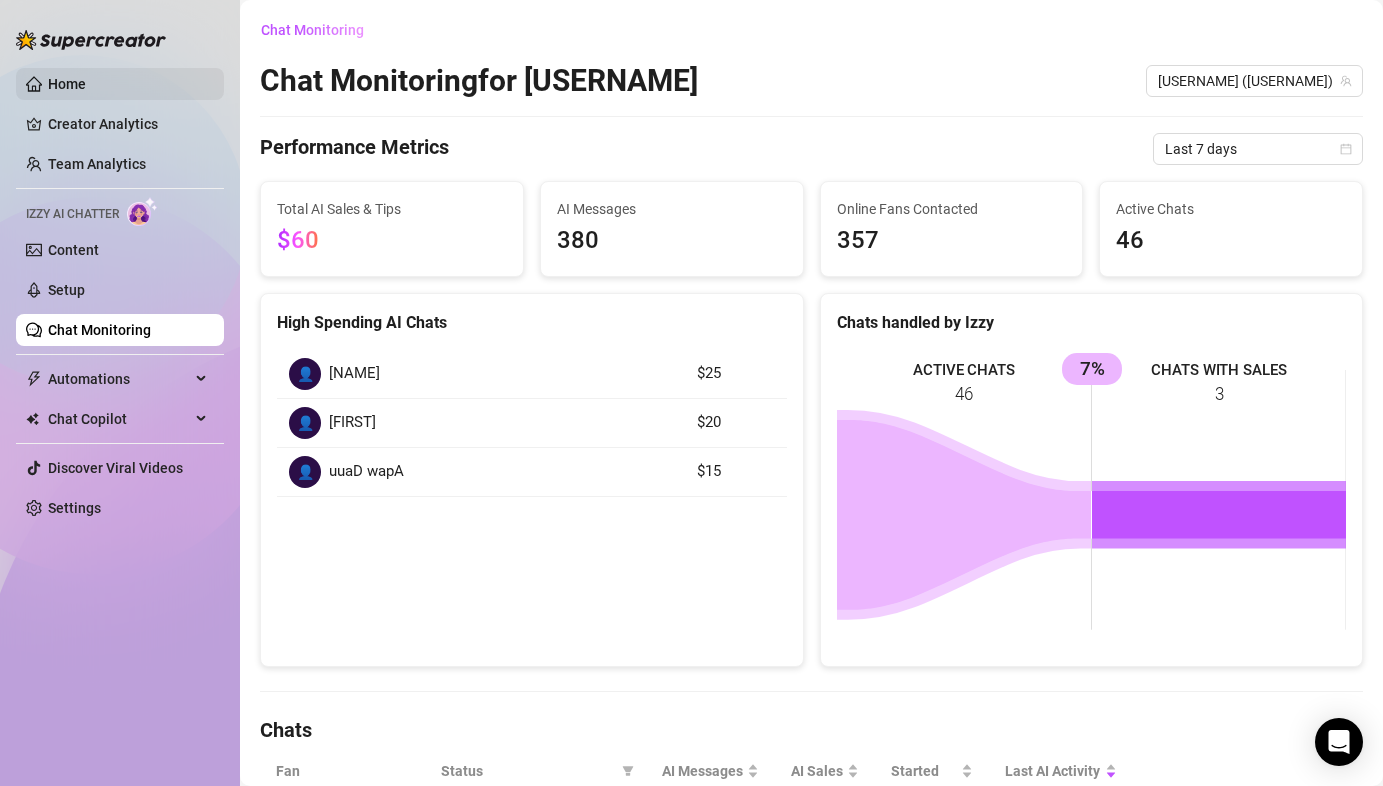 click on "Home" at bounding box center [67, 84] 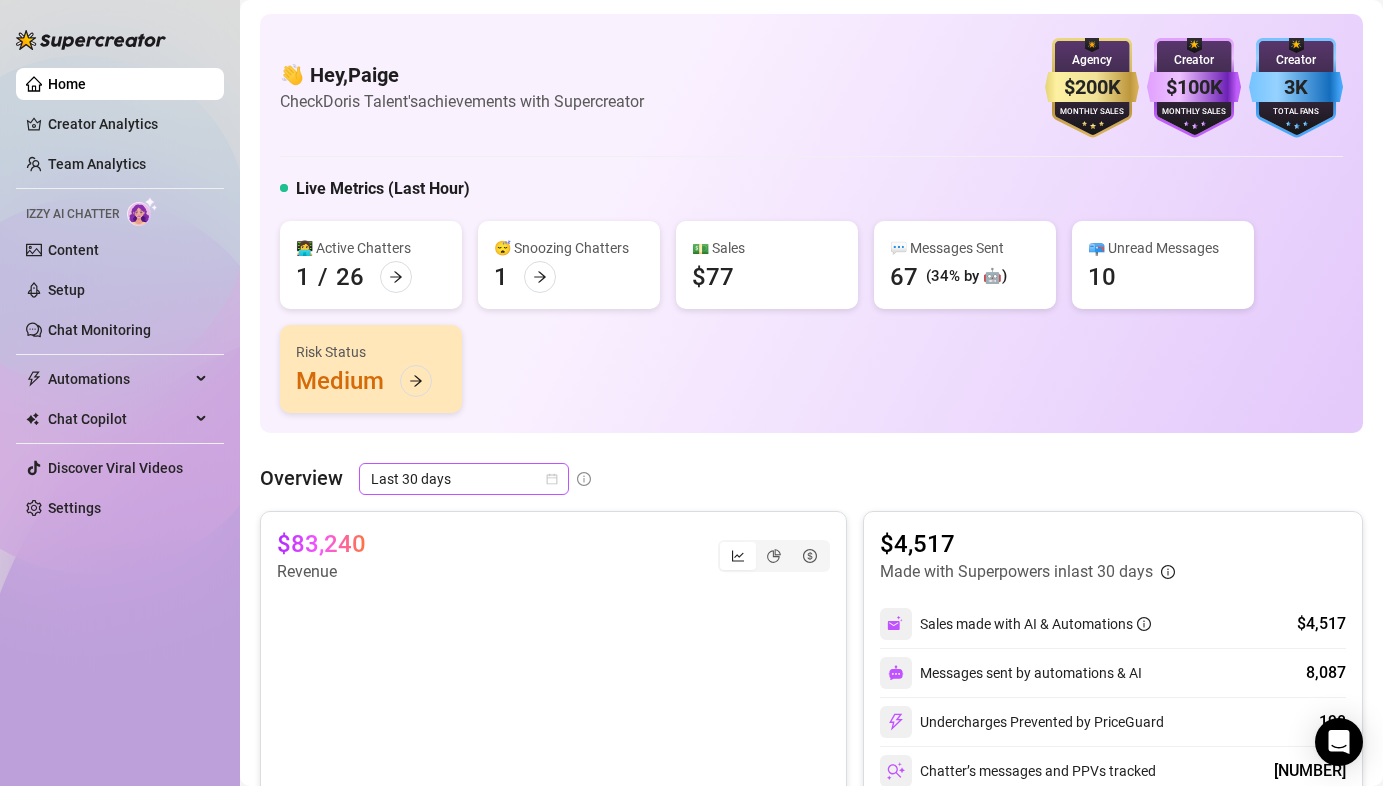 scroll, scrollTop: 43, scrollLeft: 0, axis: vertical 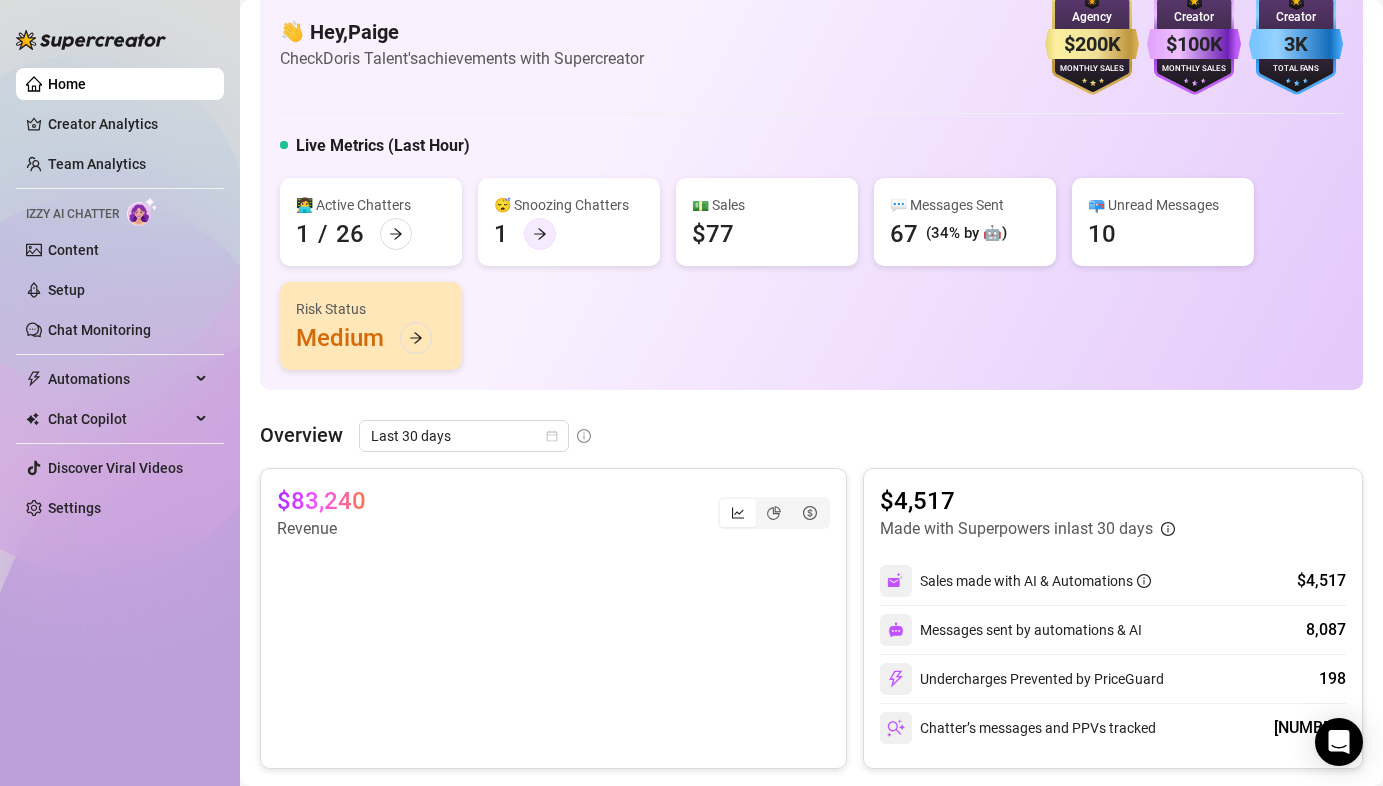click 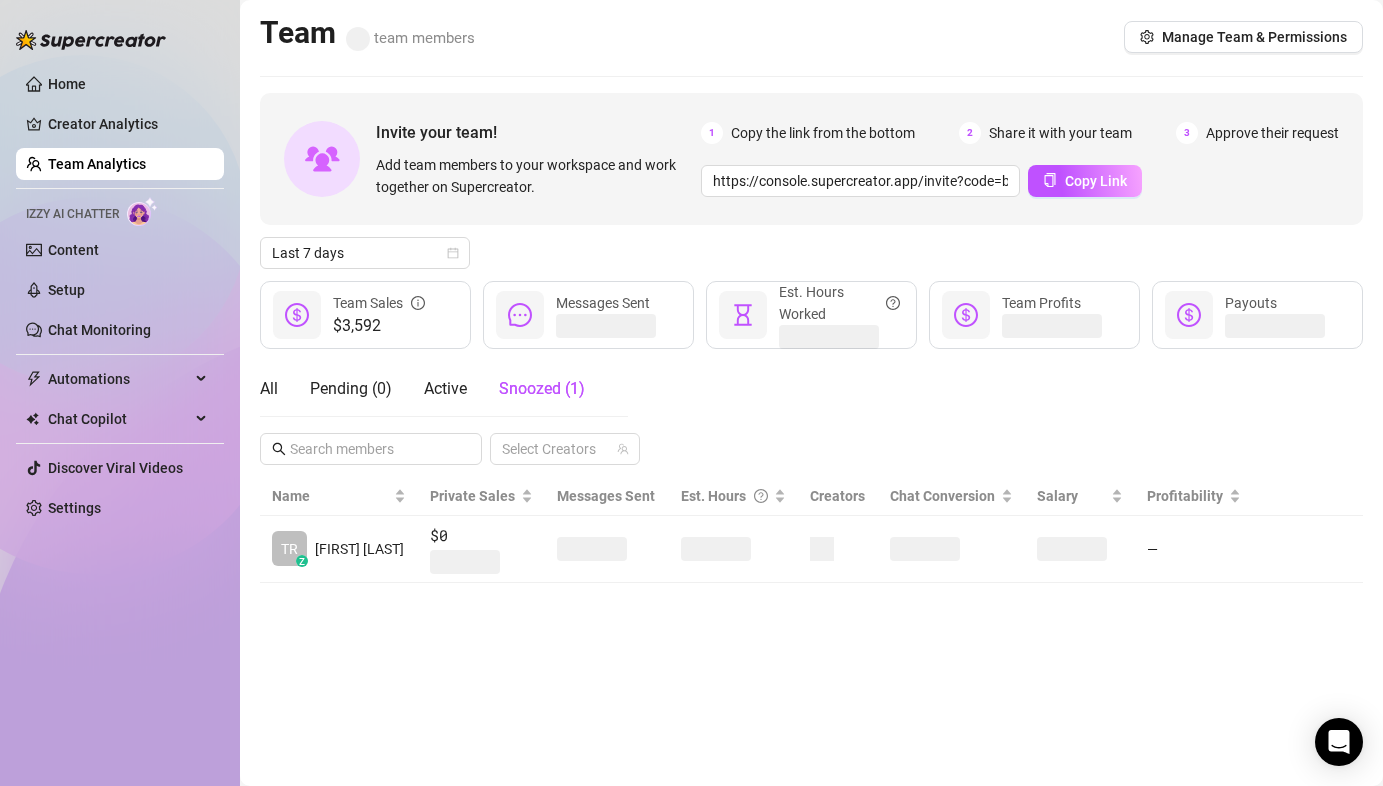 scroll, scrollTop: 0, scrollLeft: 0, axis: both 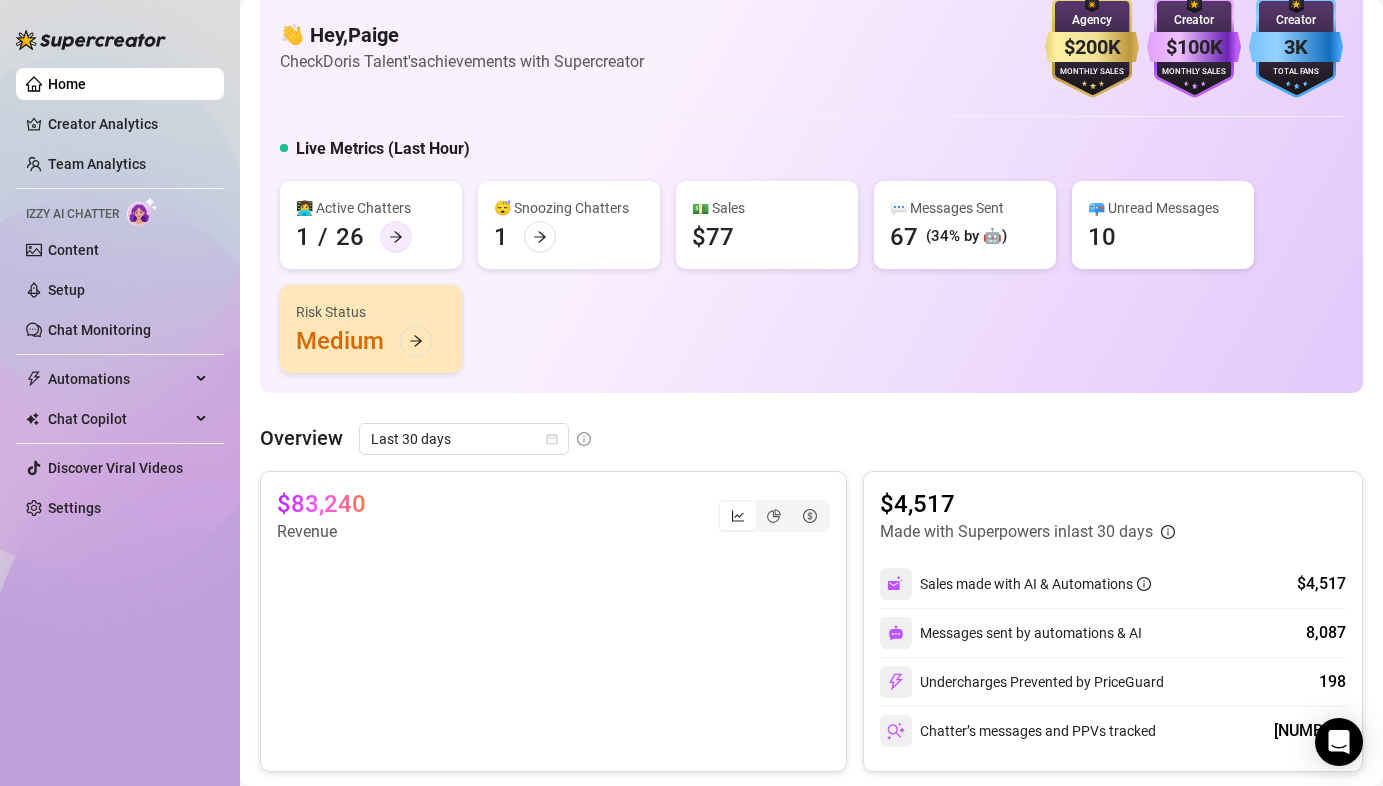 click 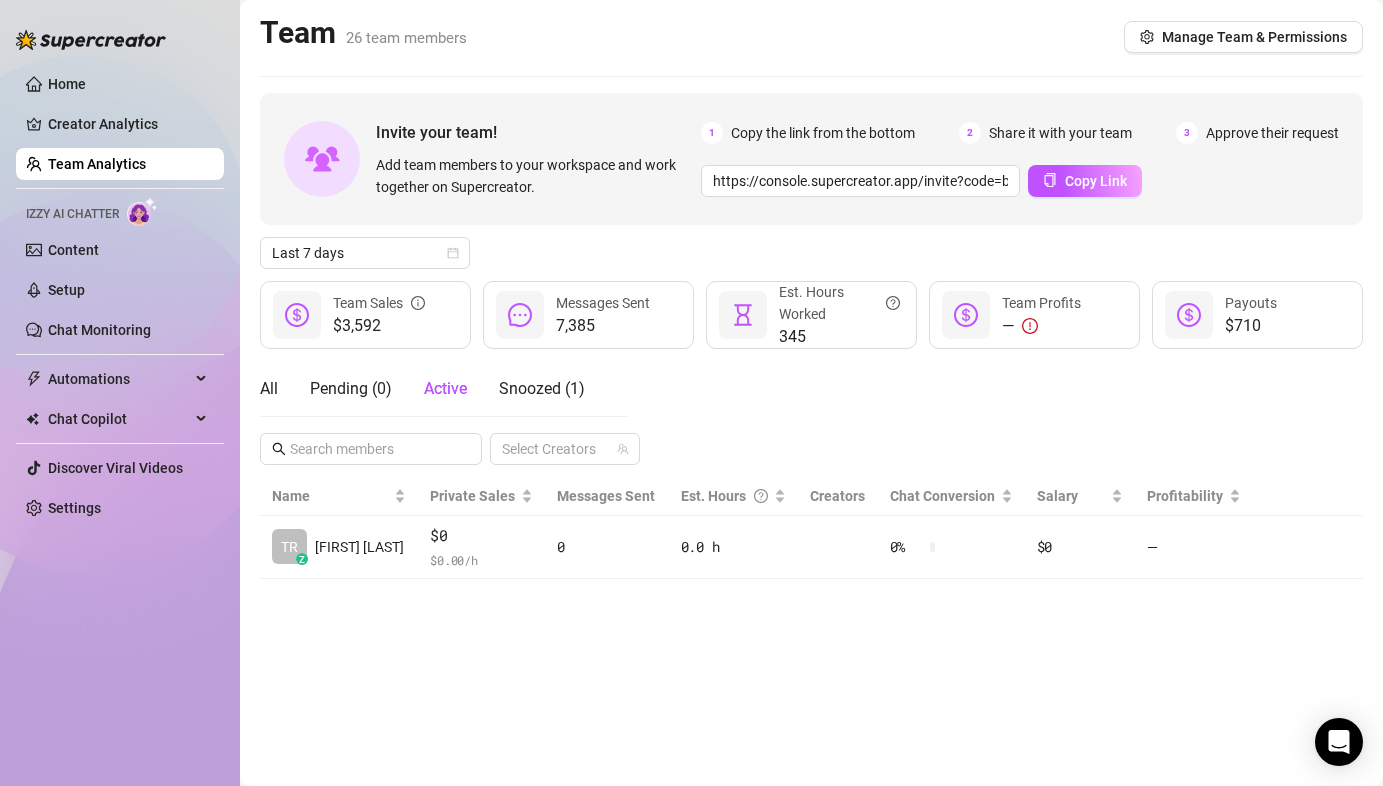 scroll, scrollTop: 0, scrollLeft: 0, axis: both 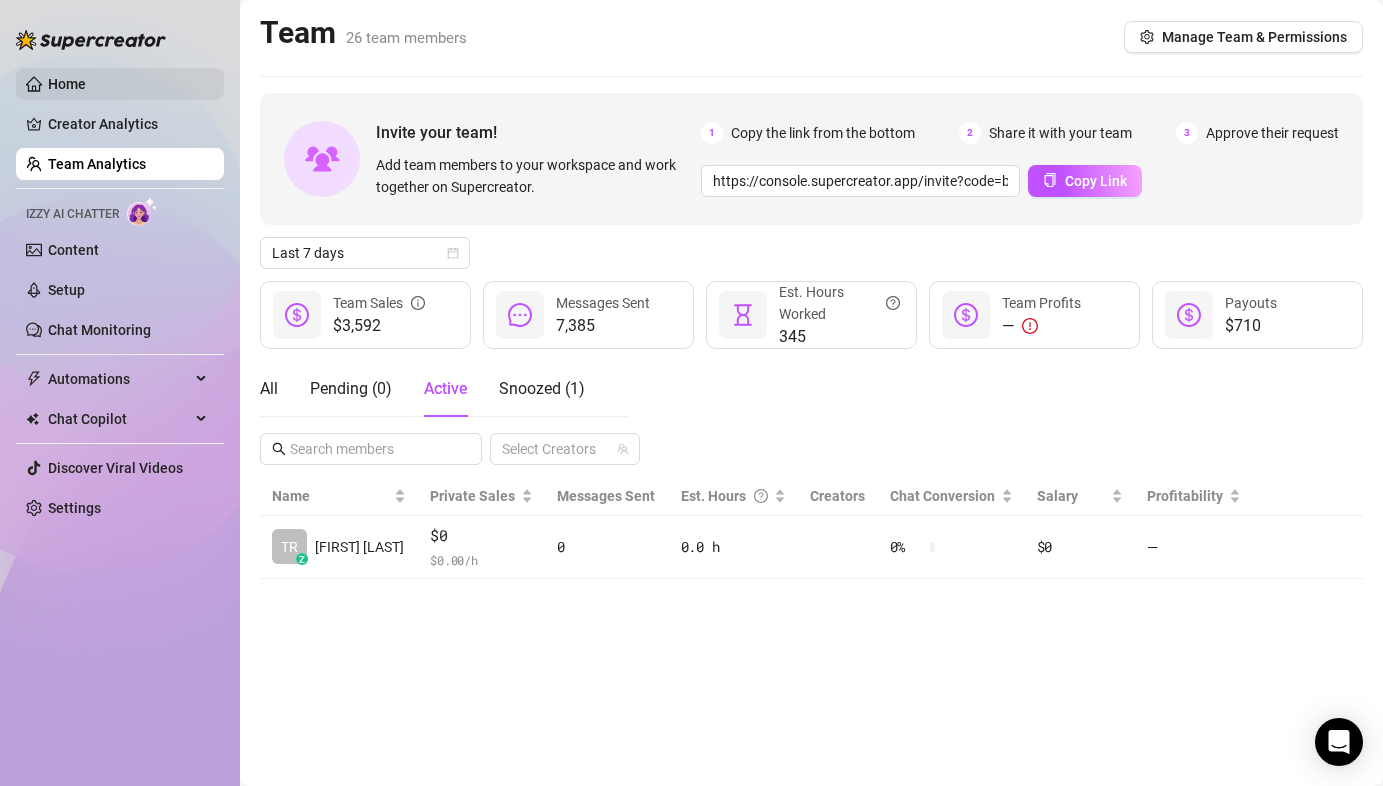 click on "Home" at bounding box center [67, 84] 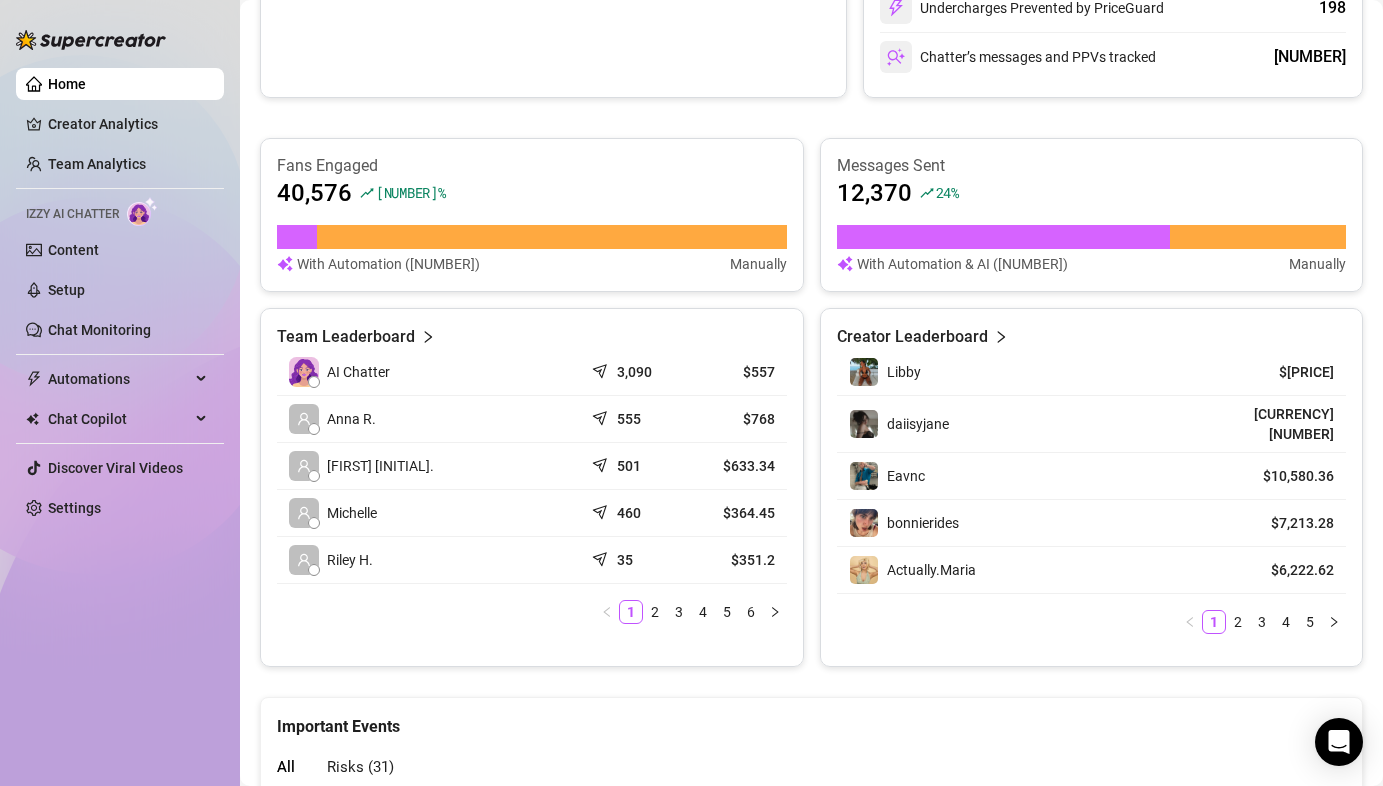 scroll, scrollTop: 706, scrollLeft: 0, axis: vertical 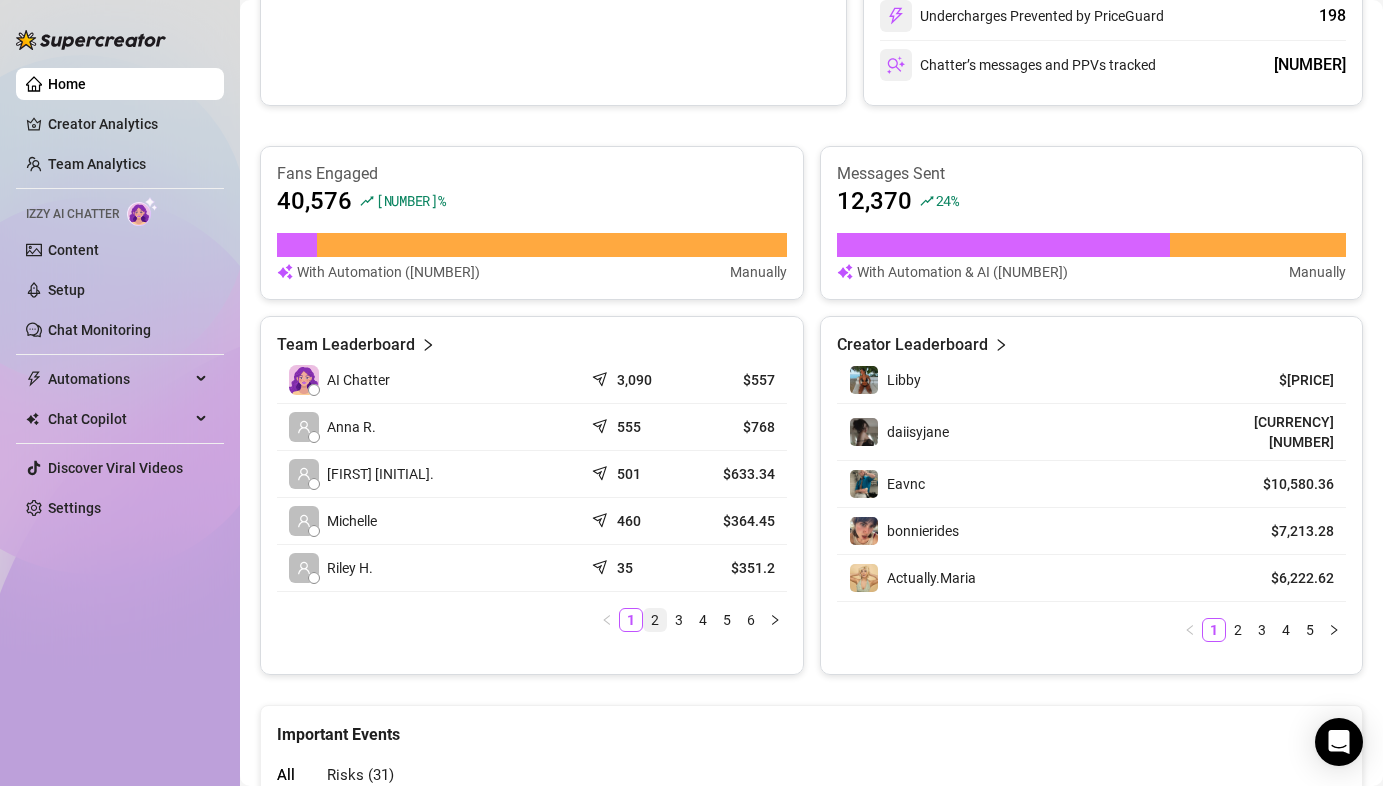 click on "2" at bounding box center (655, 620) 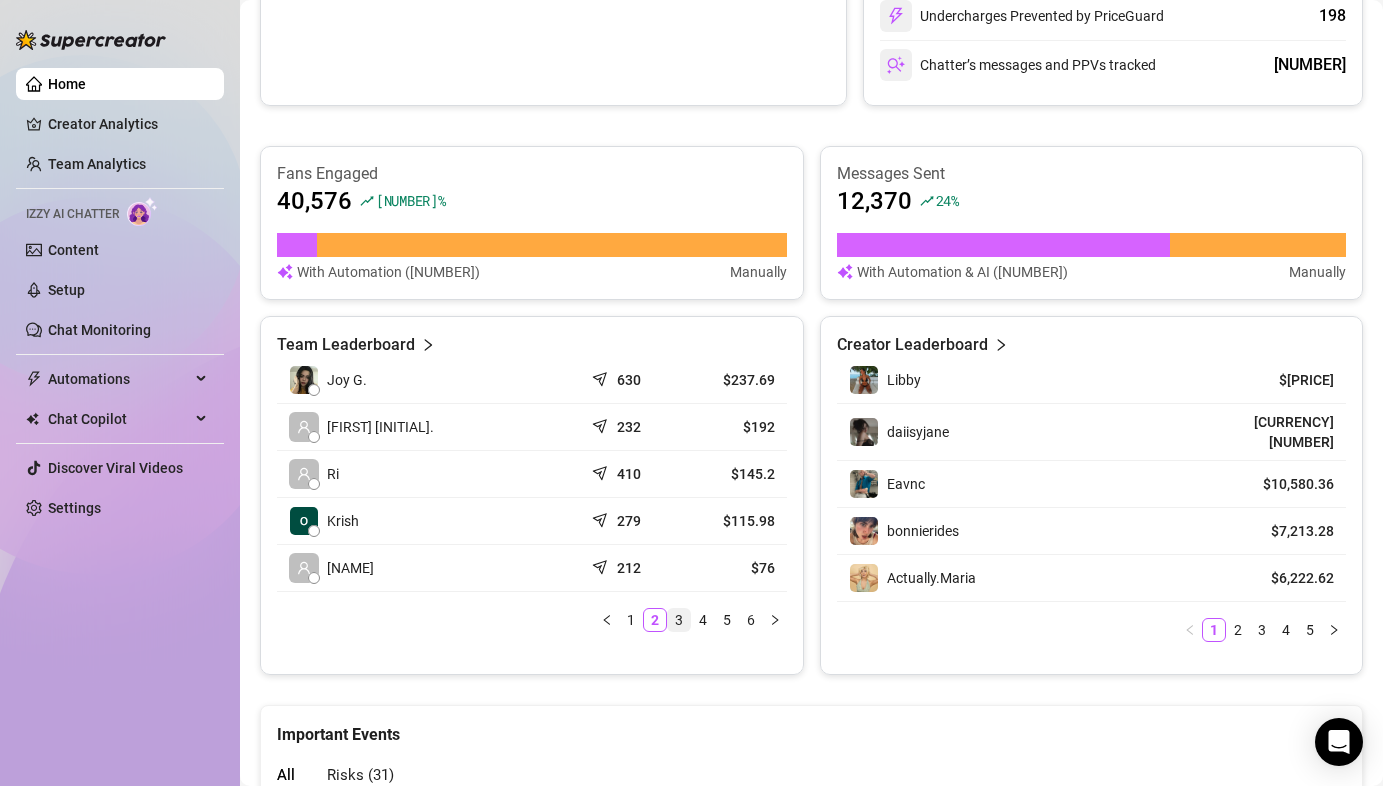 click on "3" at bounding box center [679, 620] 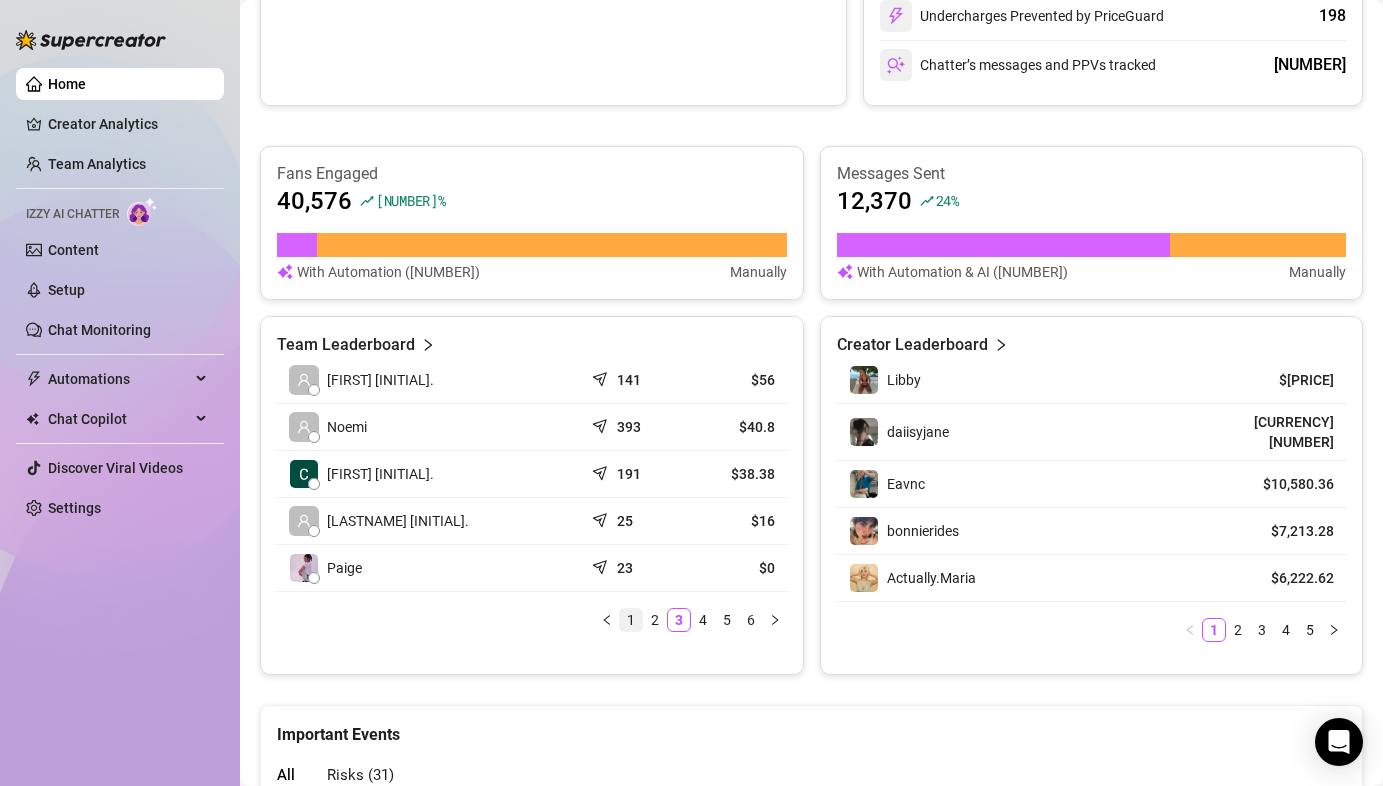 click on "1" at bounding box center [631, 620] 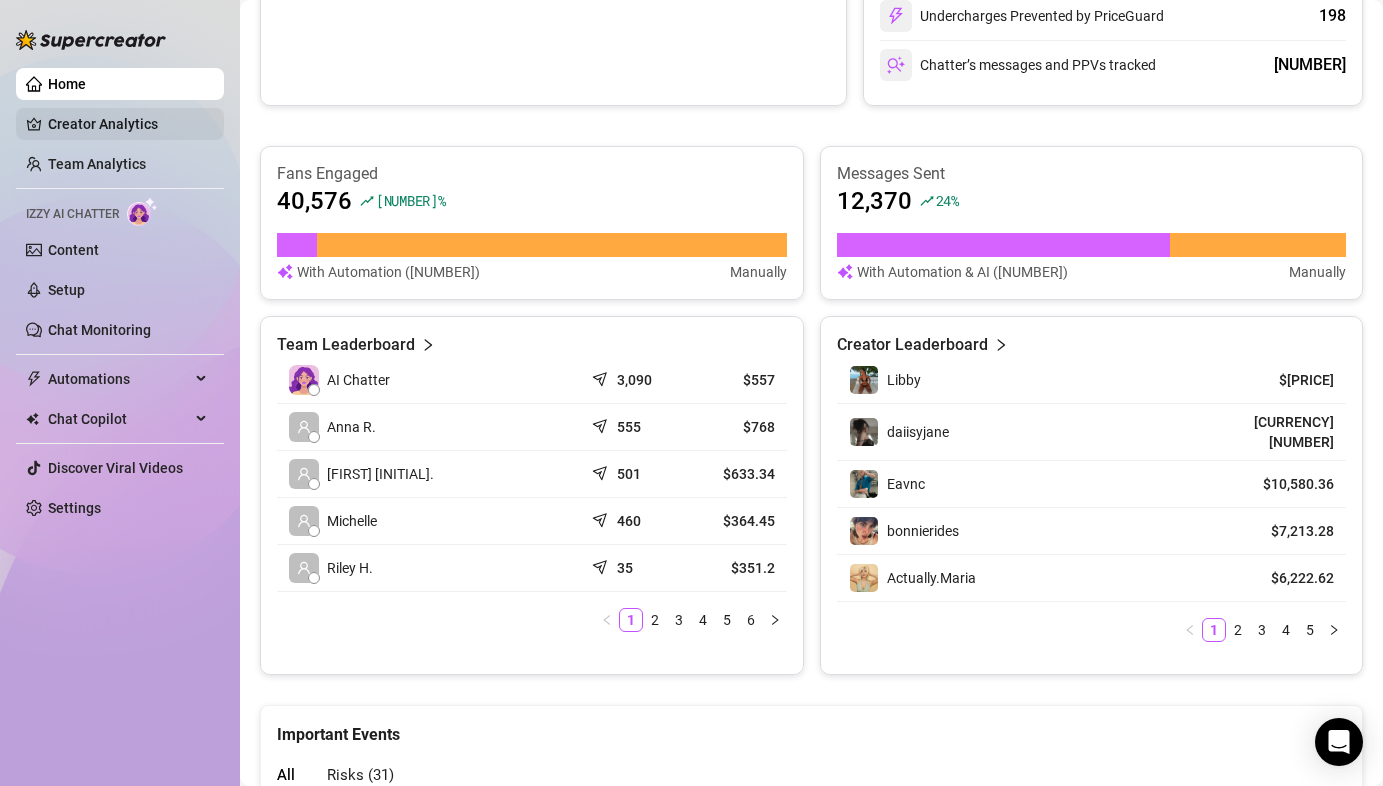 click on "Creator Analytics" at bounding box center (128, 124) 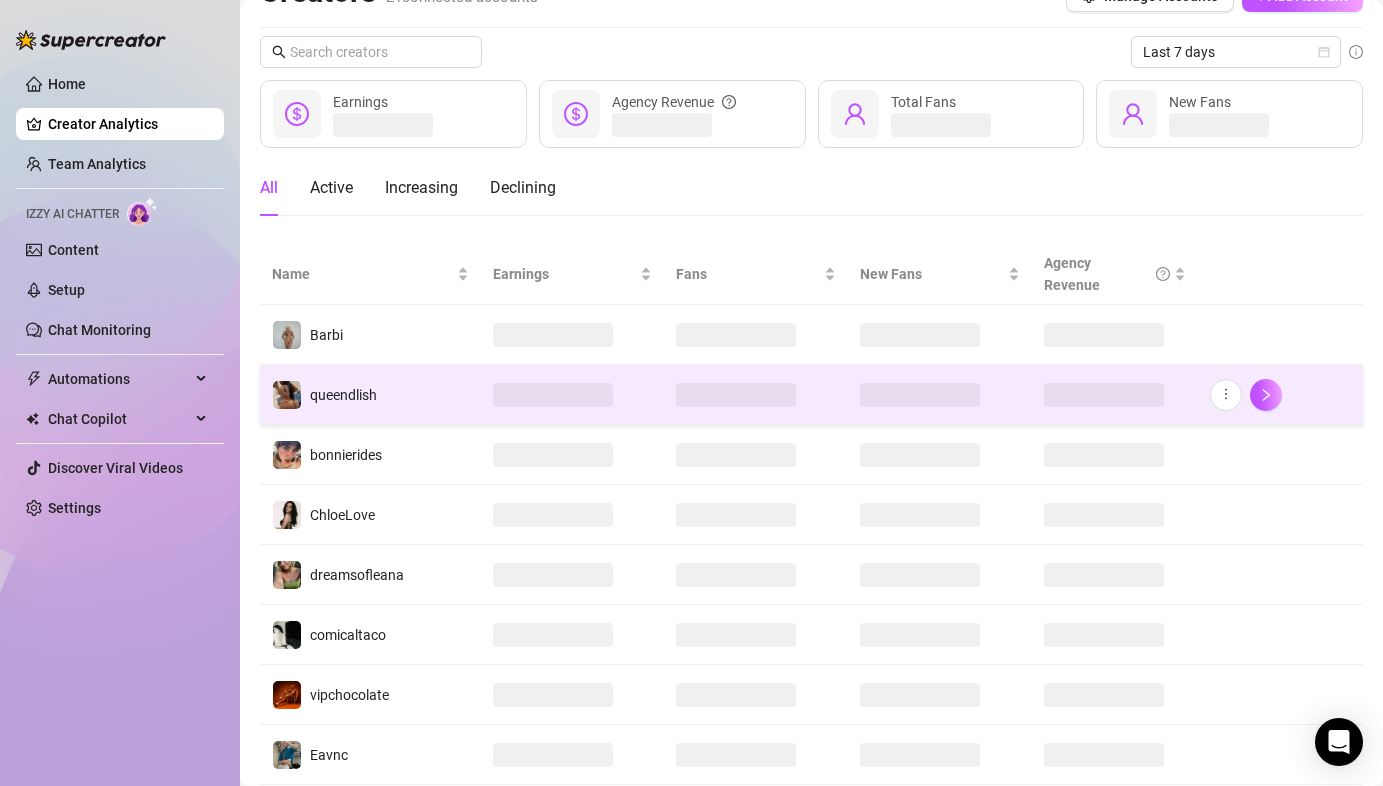 scroll, scrollTop: 56, scrollLeft: 0, axis: vertical 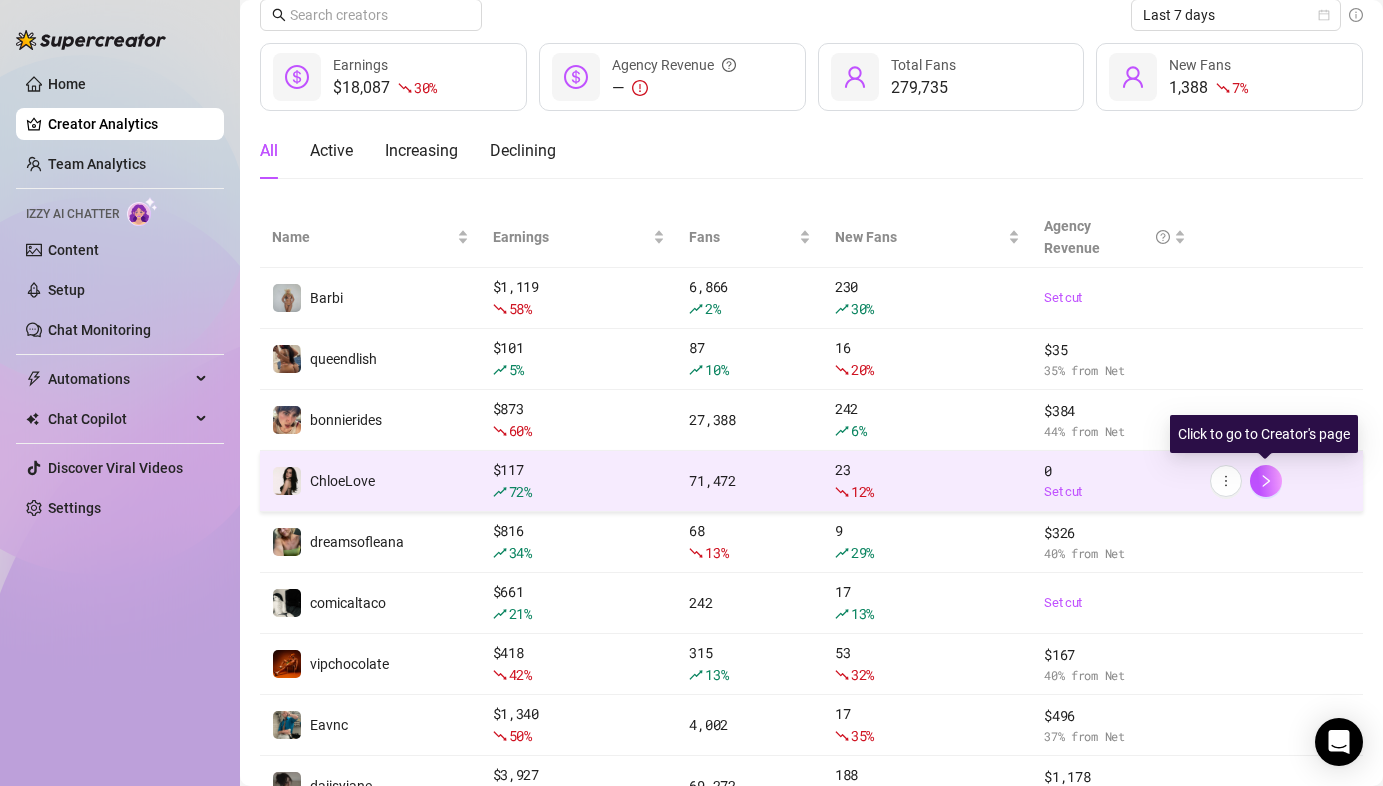 click at bounding box center (1280, 481) 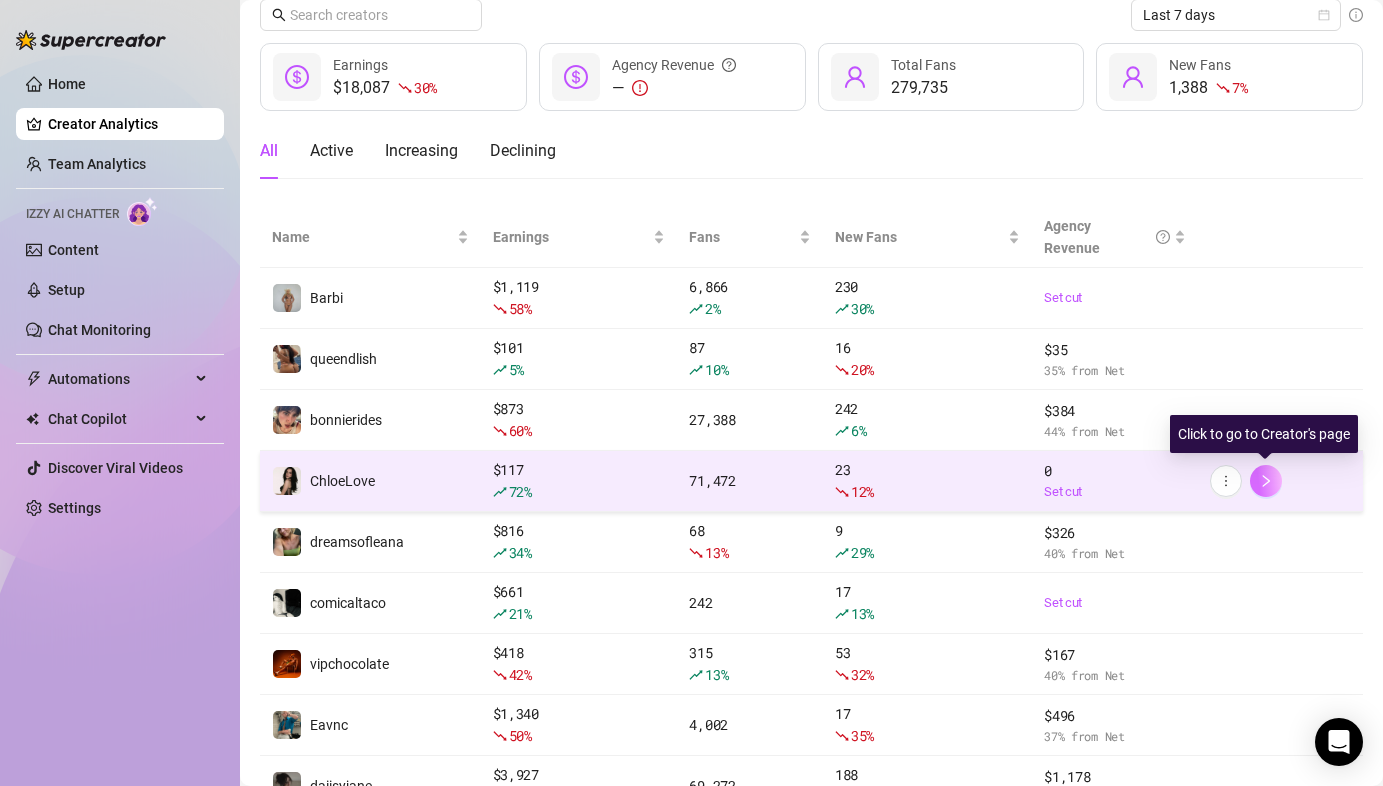 click at bounding box center (1266, 481) 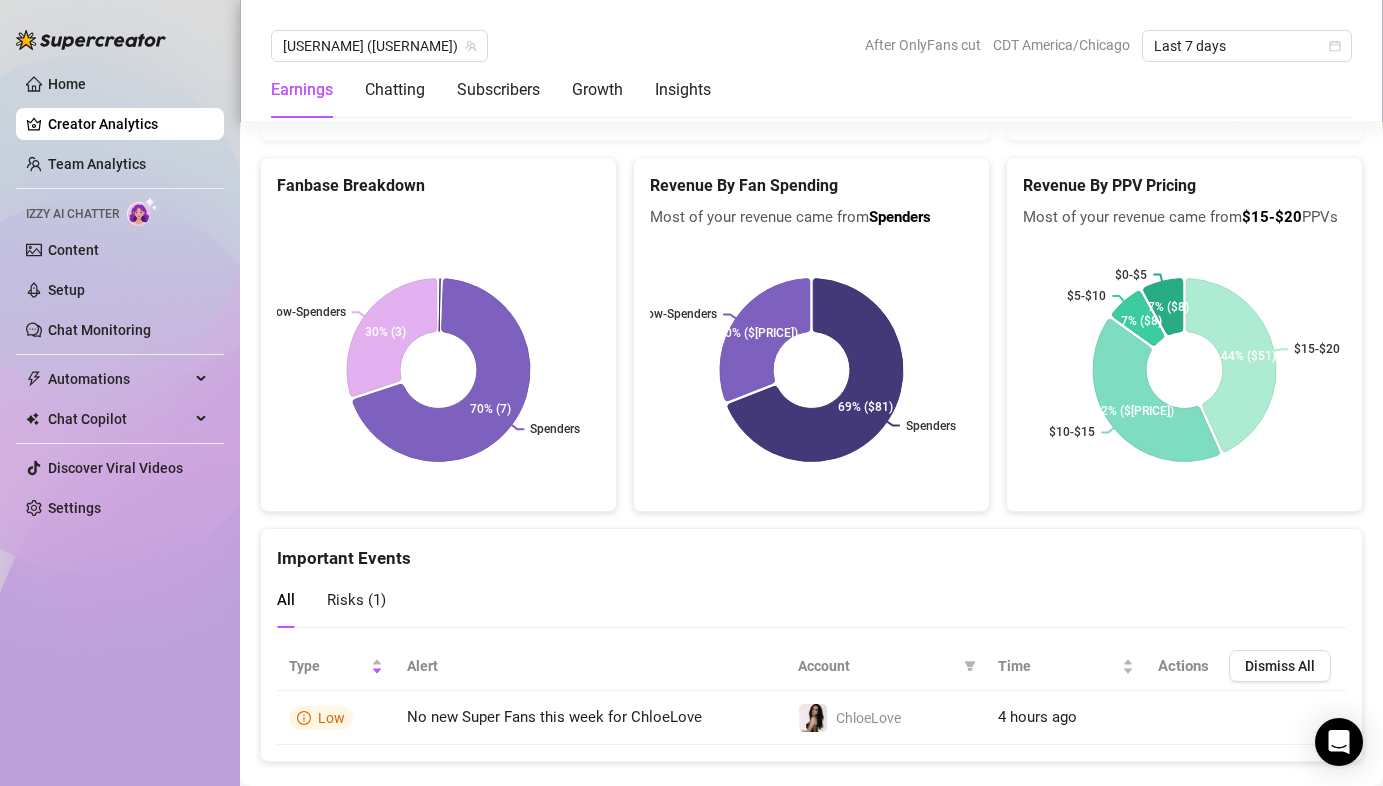 scroll, scrollTop: 3591, scrollLeft: 0, axis: vertical 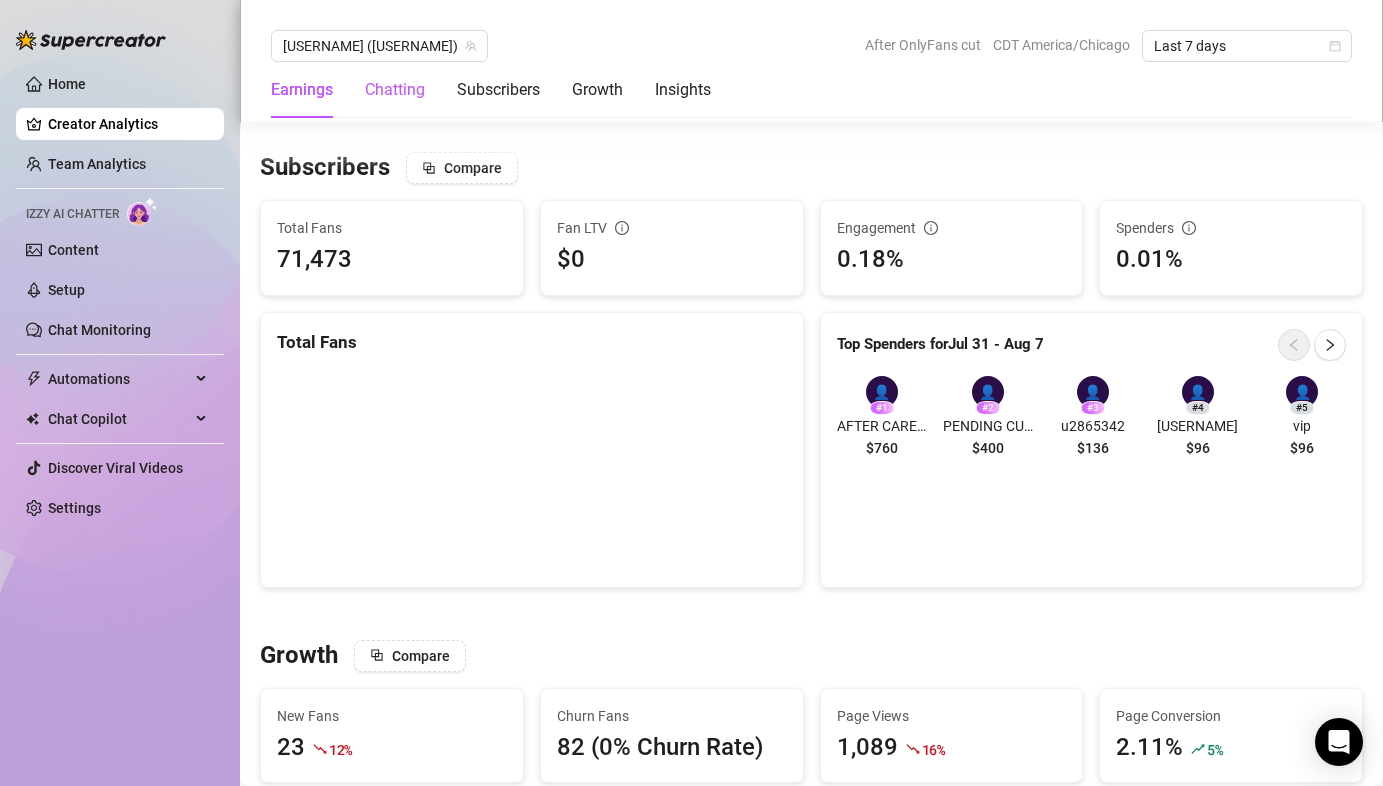 click on "Chatting" at bounding box center (395, 90) 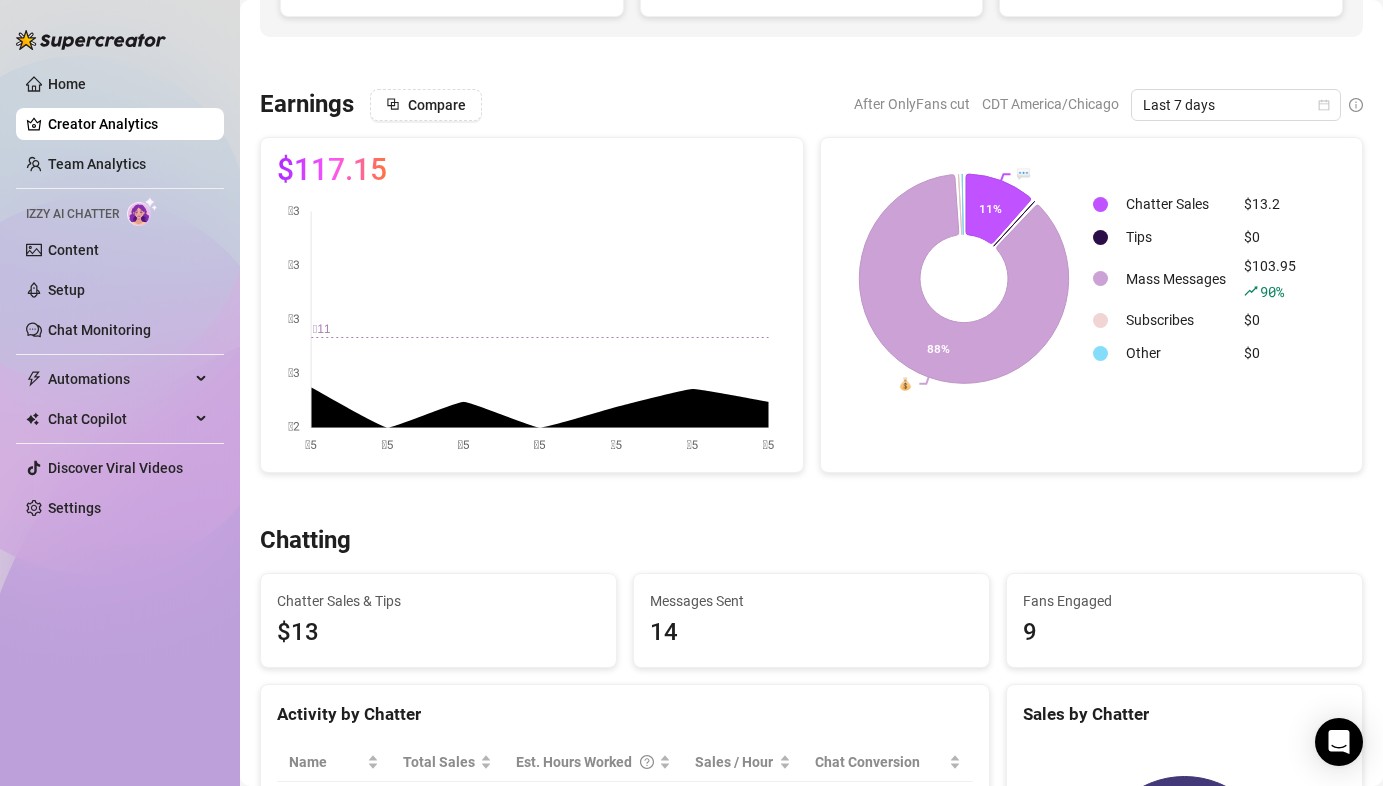 scroll, scrollTop: 0, scrollLeft: 0, axis: both 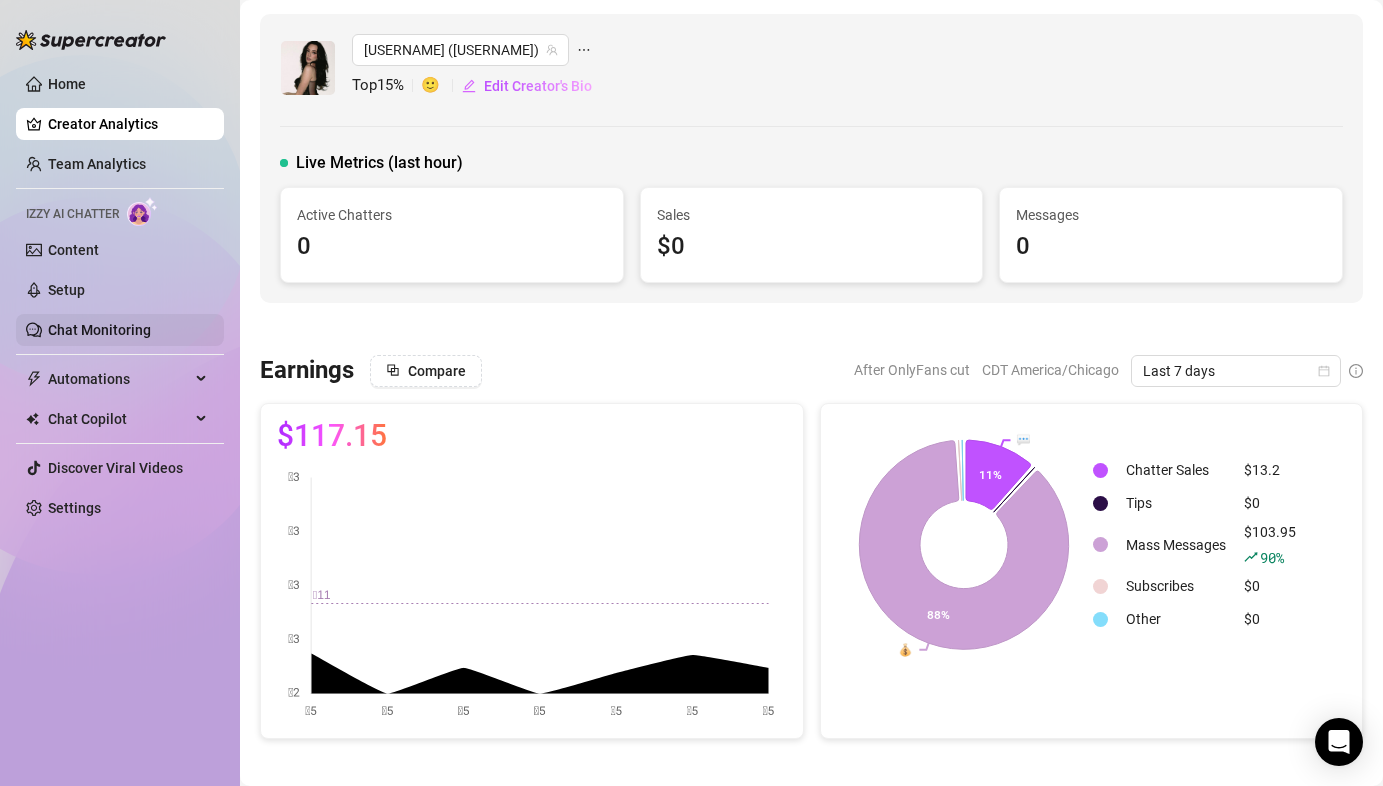 click on "Chat Monitoring" at bounding box center (99, 330) 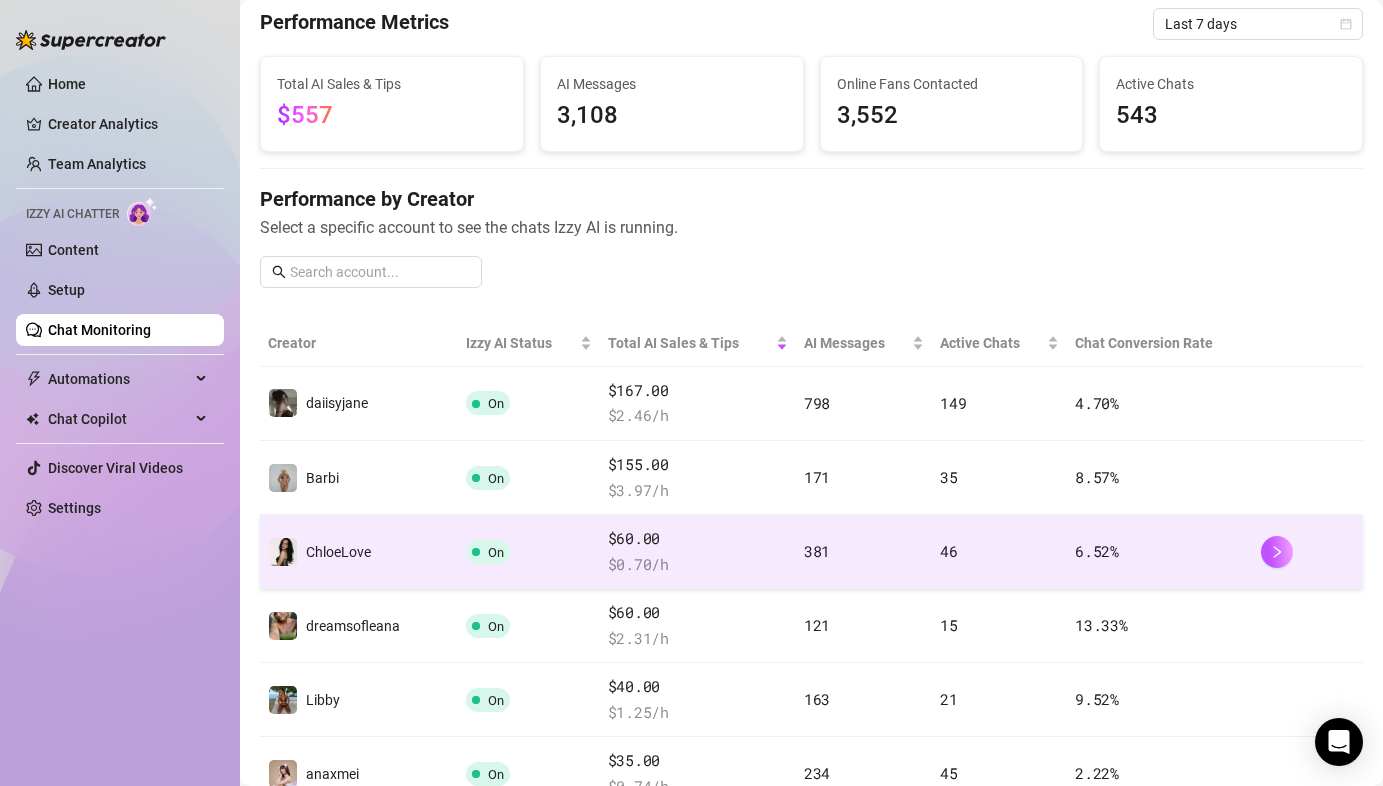 click on "$60.00" at bounding box center (698, 539) 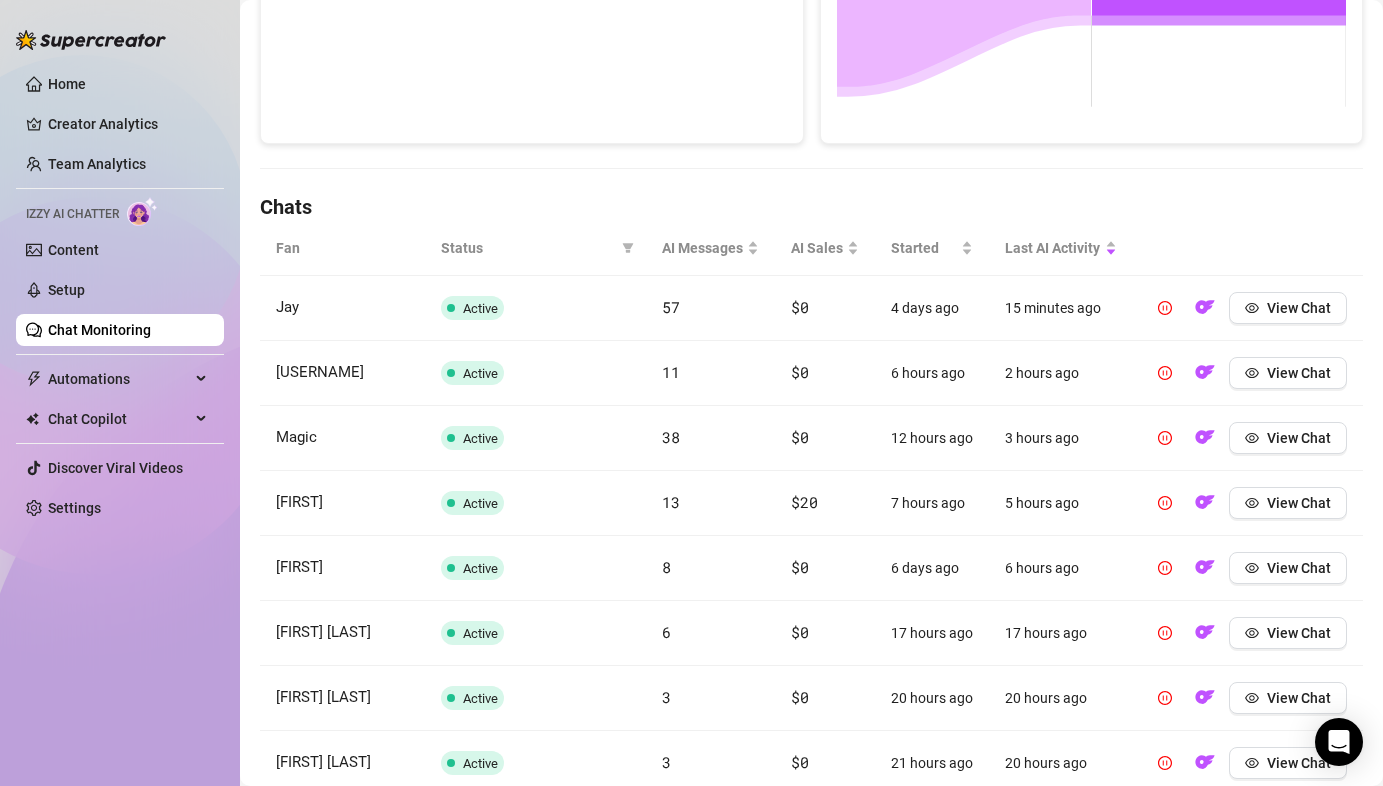 scroll, scrollTop: 542, scrollLeft: 0, axis: vertical 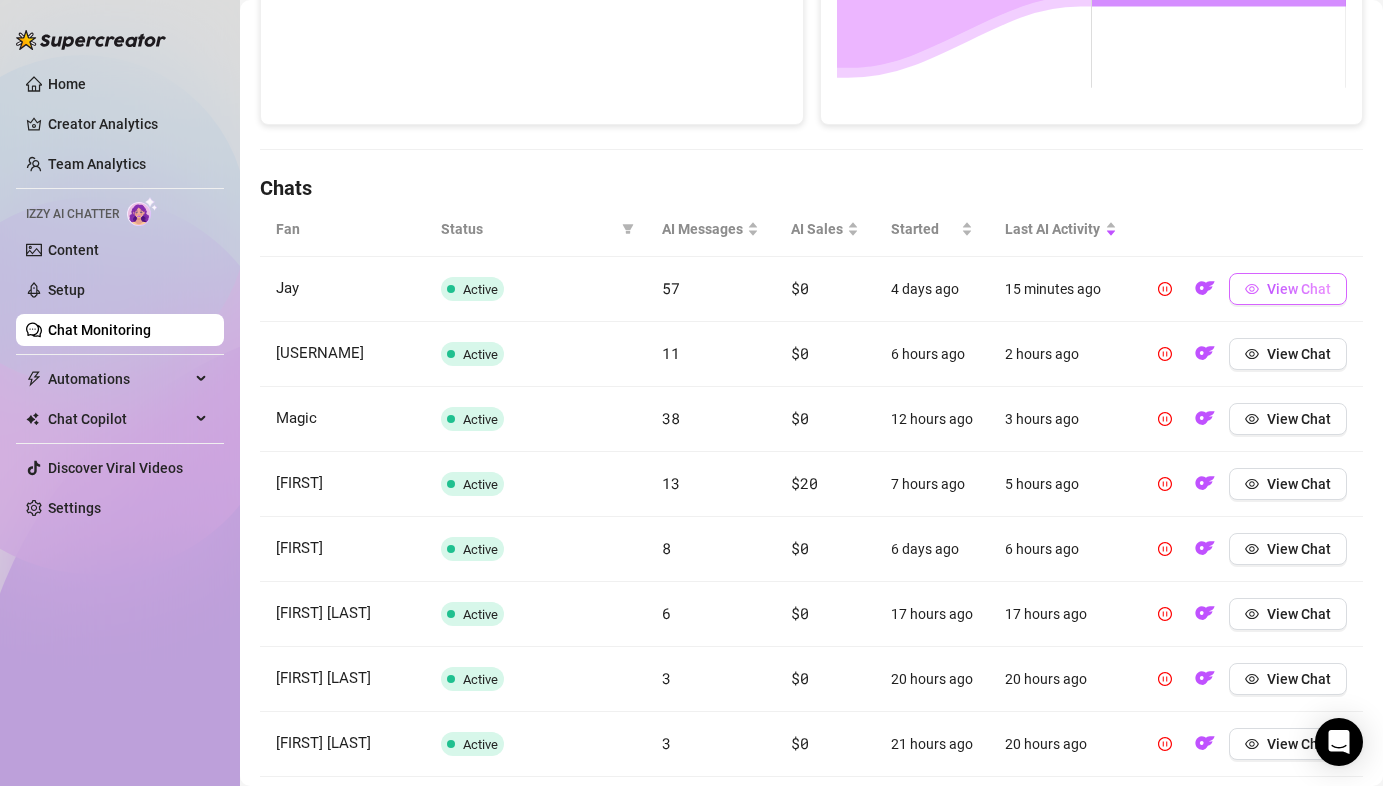 click on "View Chat" at bounding box center (1299, 289) 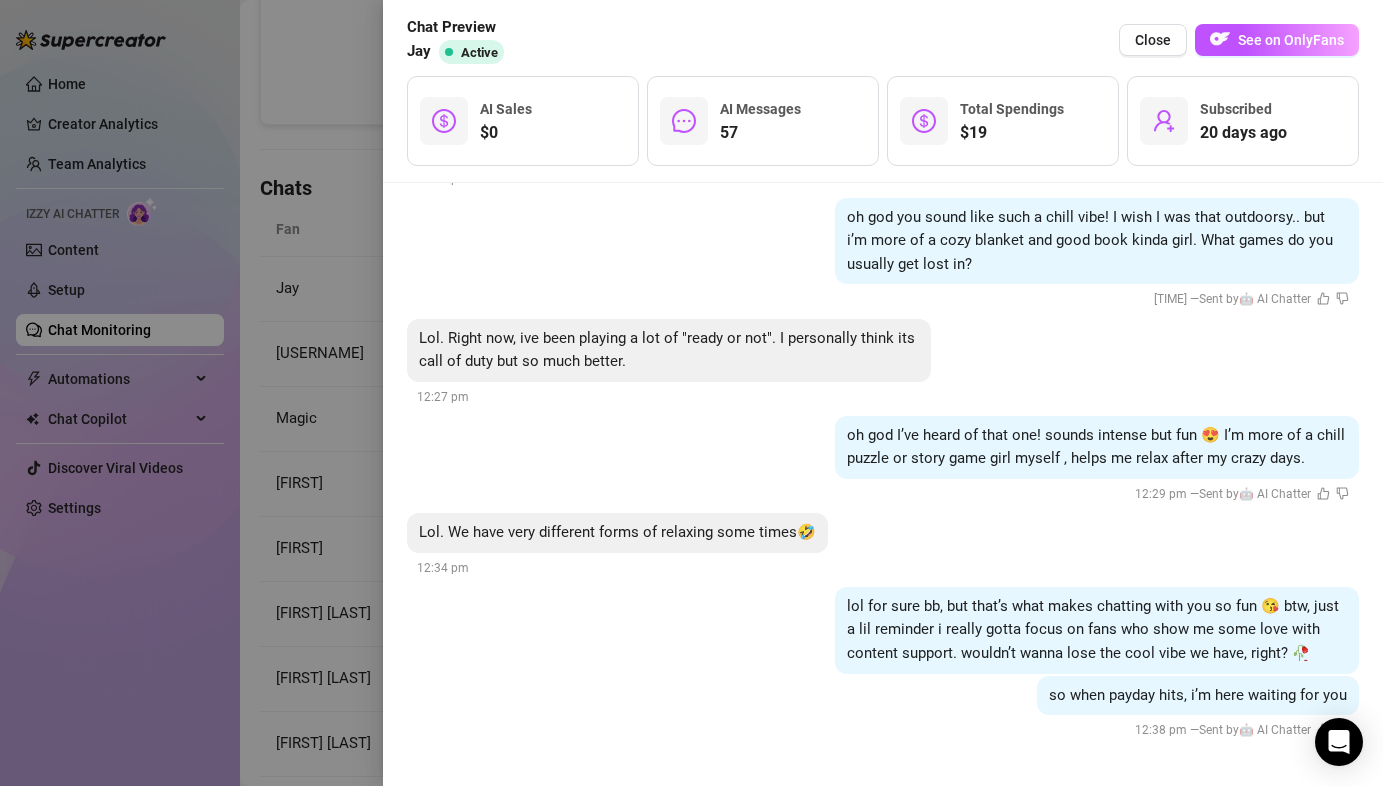 scroll, scrollTop: 17800, scrollLeft: 0, axis: vertical 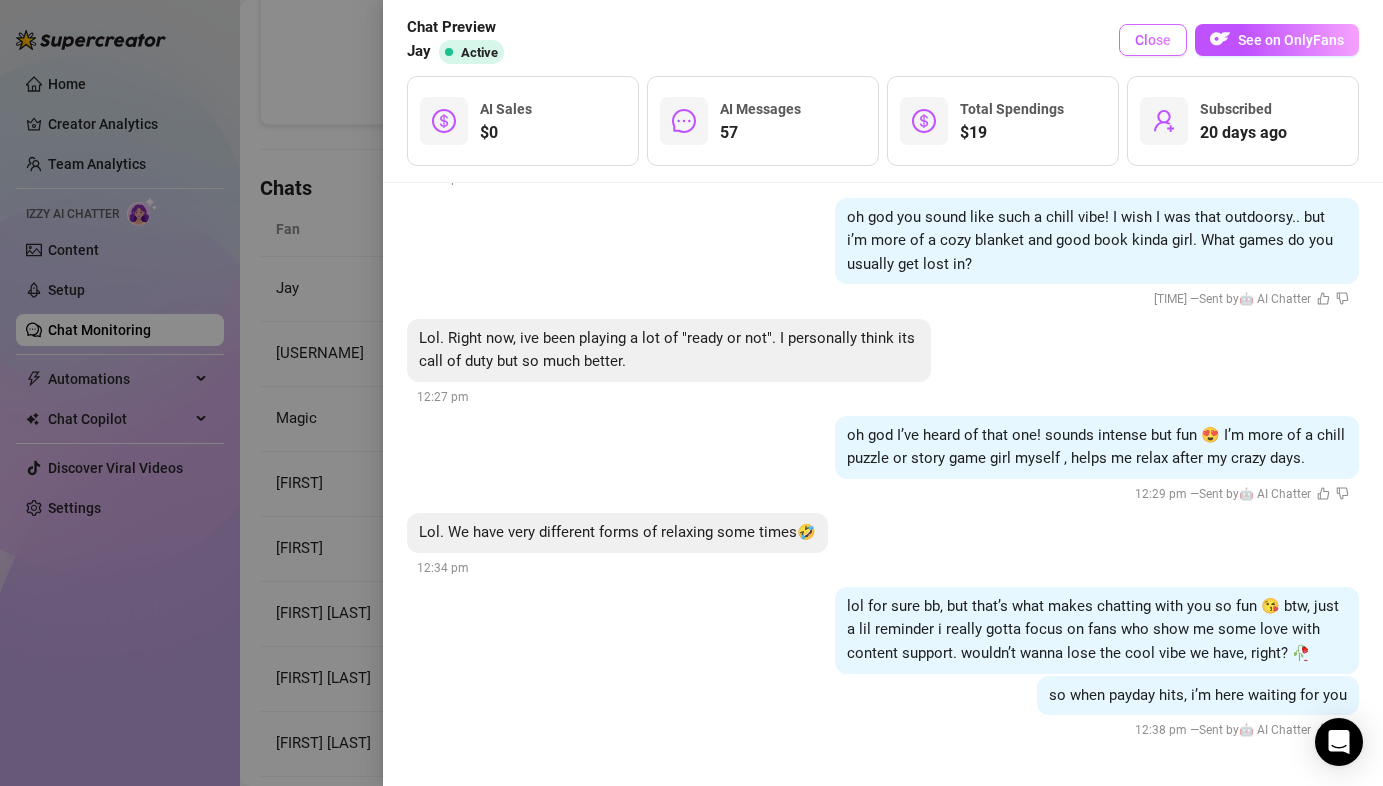 click on "Close" at bounding box center [1153, 40] 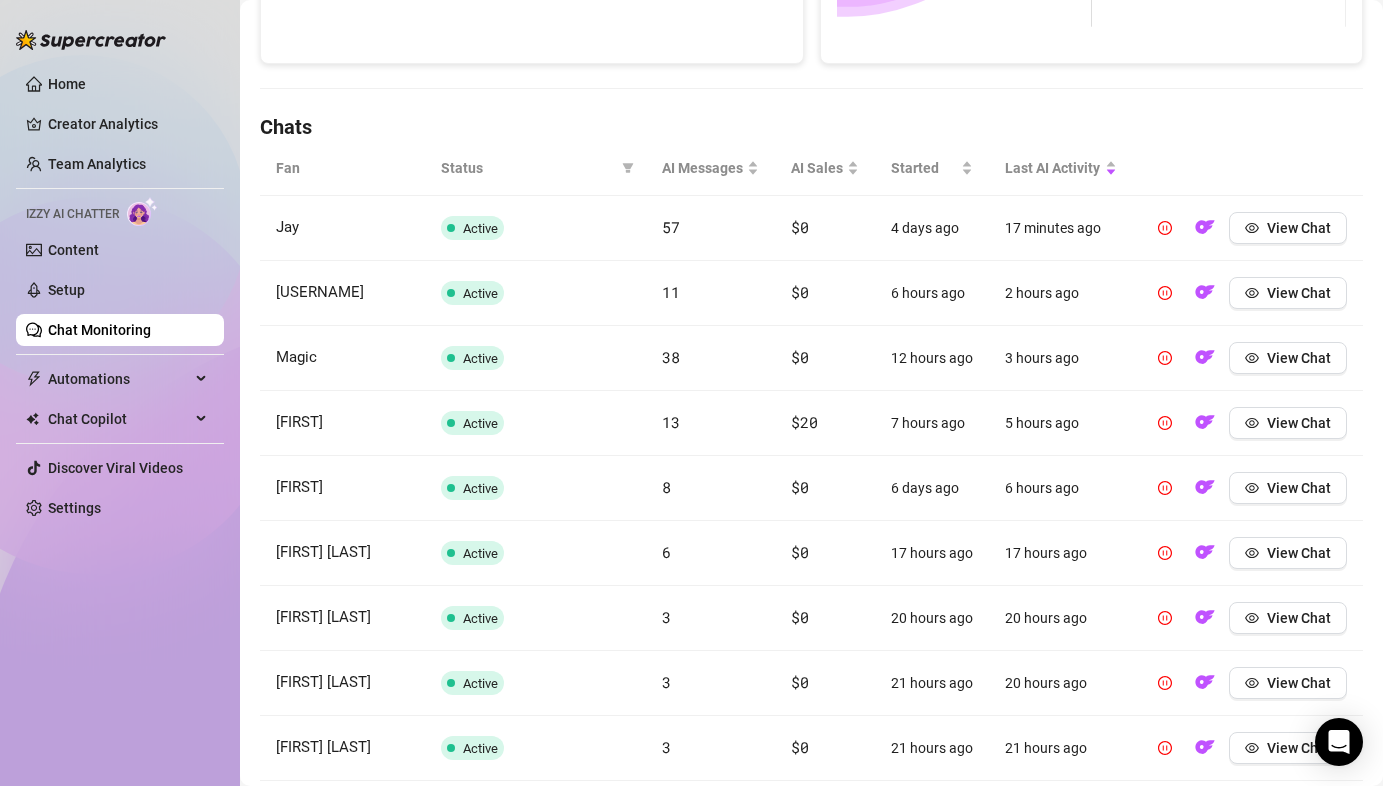 scroll, scrollTop: 609, scrollLeft: 0, axis: vertical 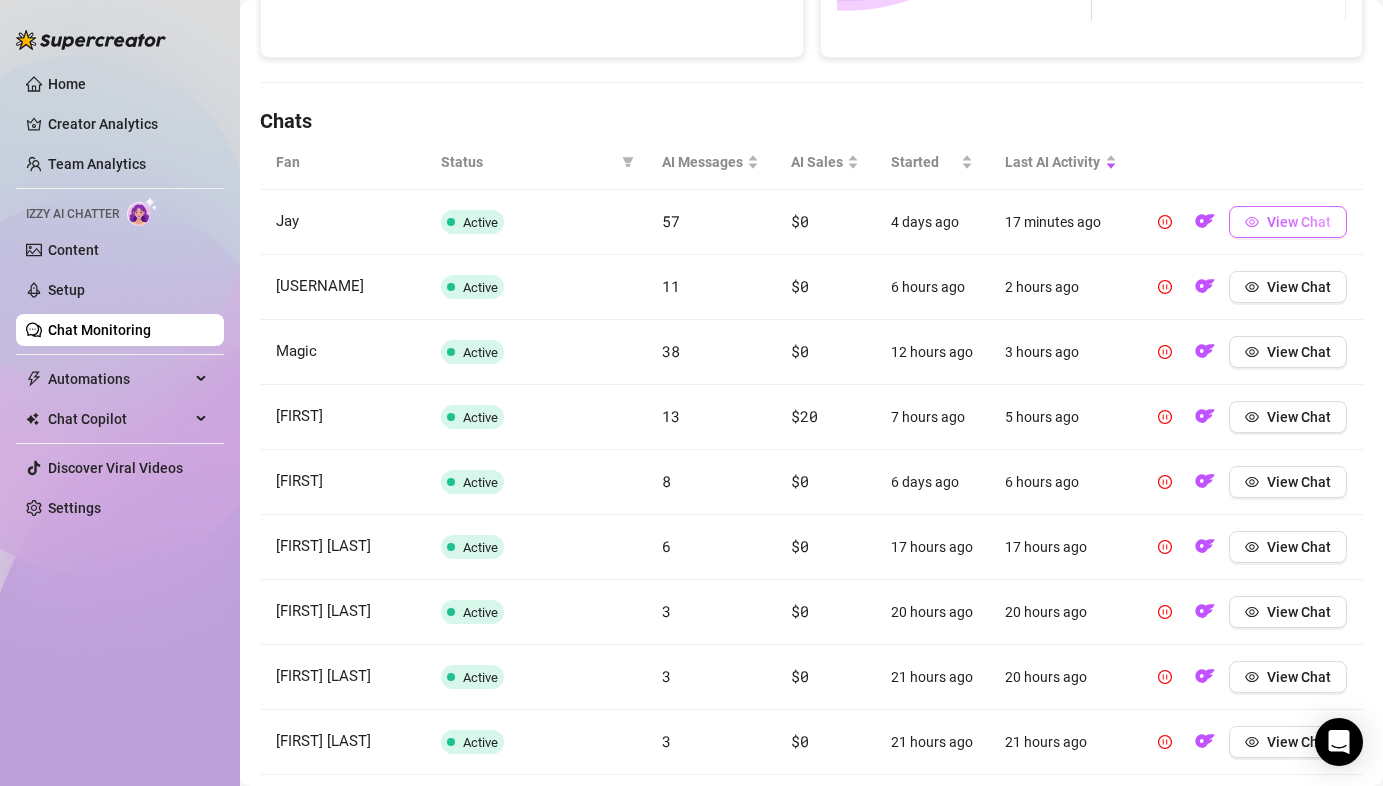 click on "View Chat" at bounding box center (1299, 222) 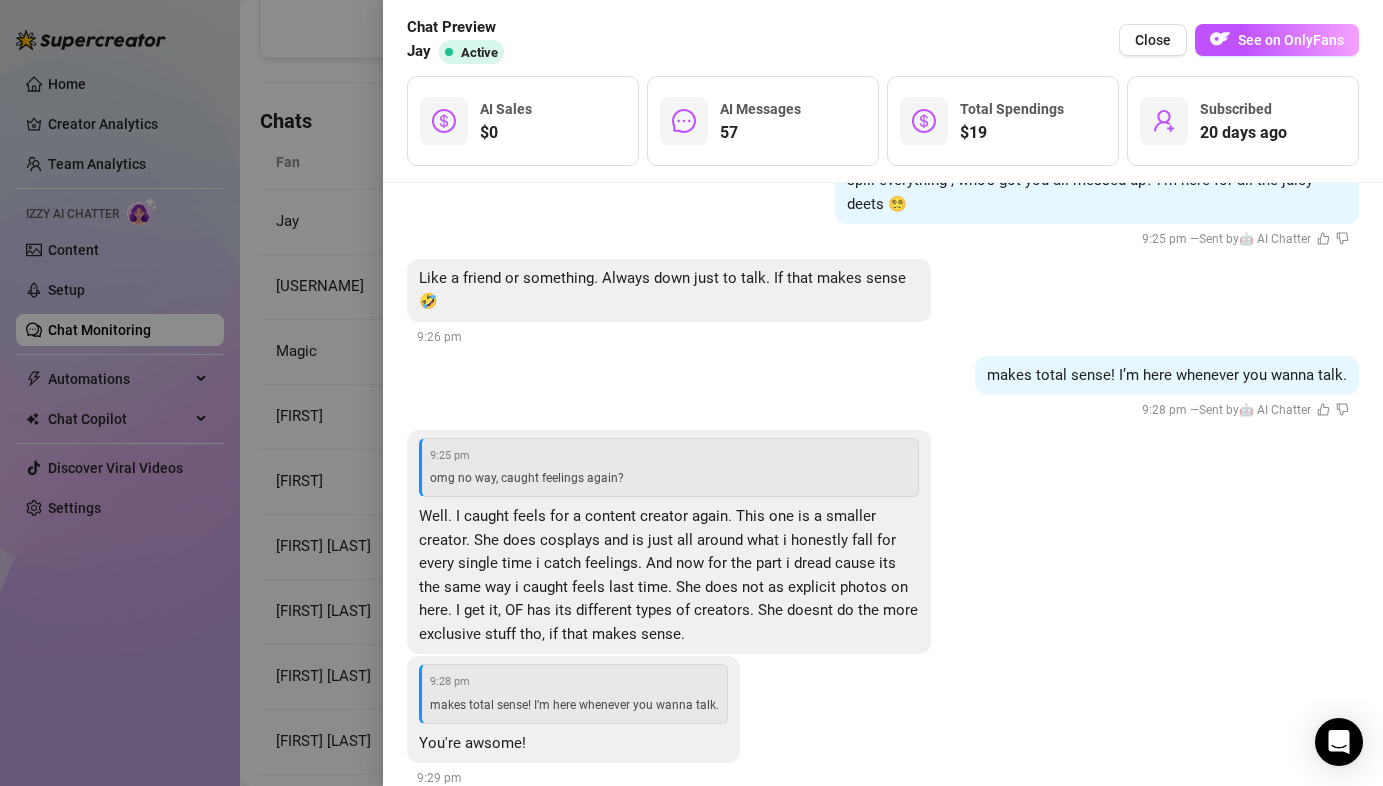 scroll, scrollTop: 7863, scrollLeft: 0, axis: vertical 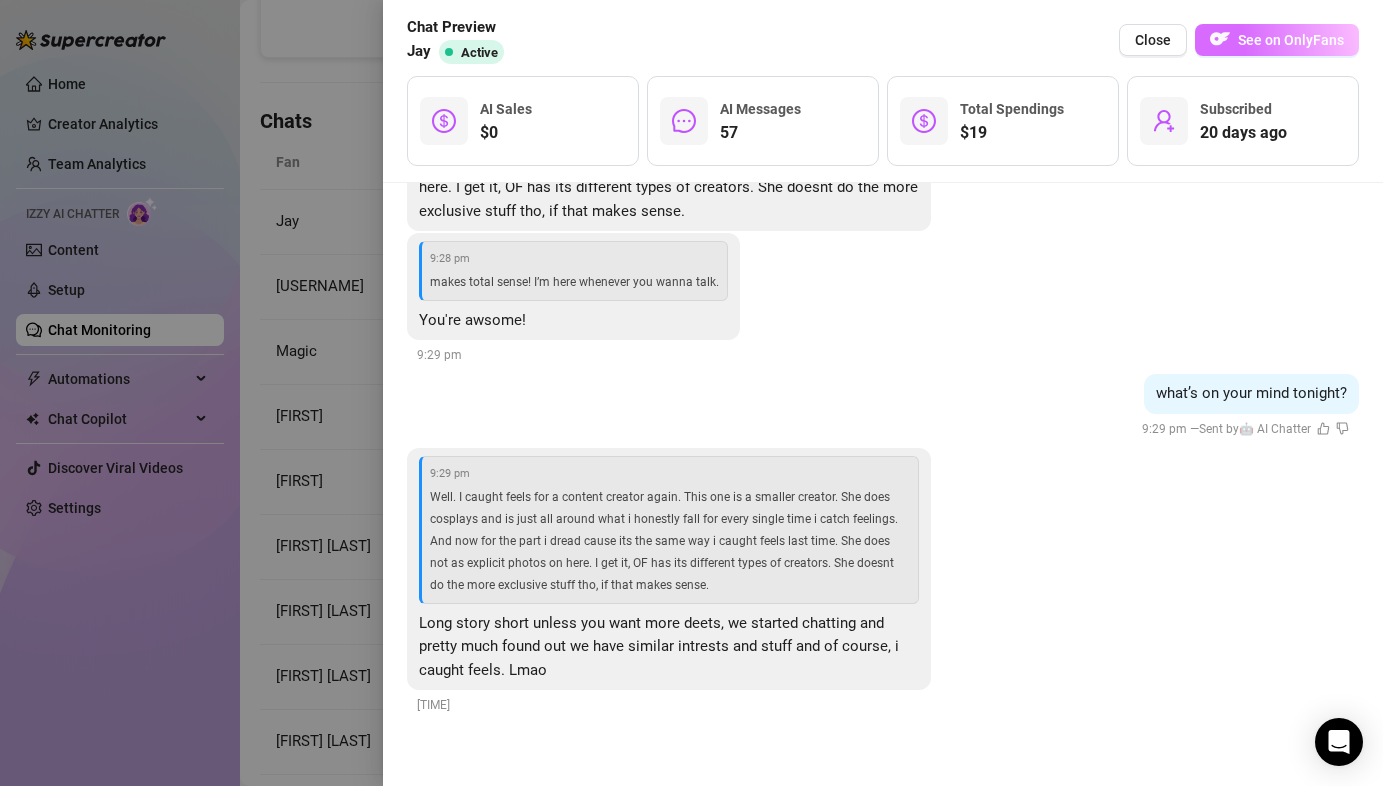 click on "See on OnlyFans" at bounding box center (1277, 40) 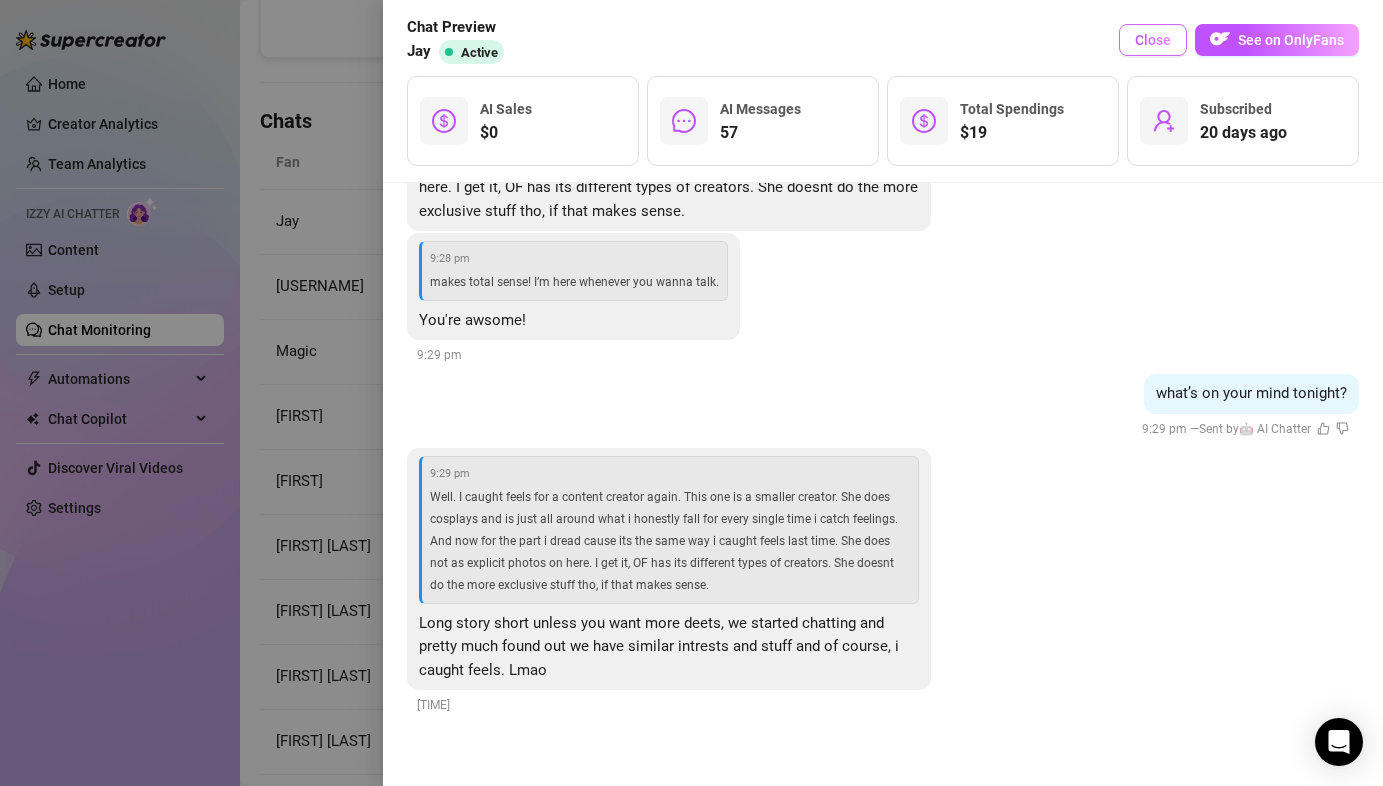 click on "Close" at bounding box center (1153, 40) 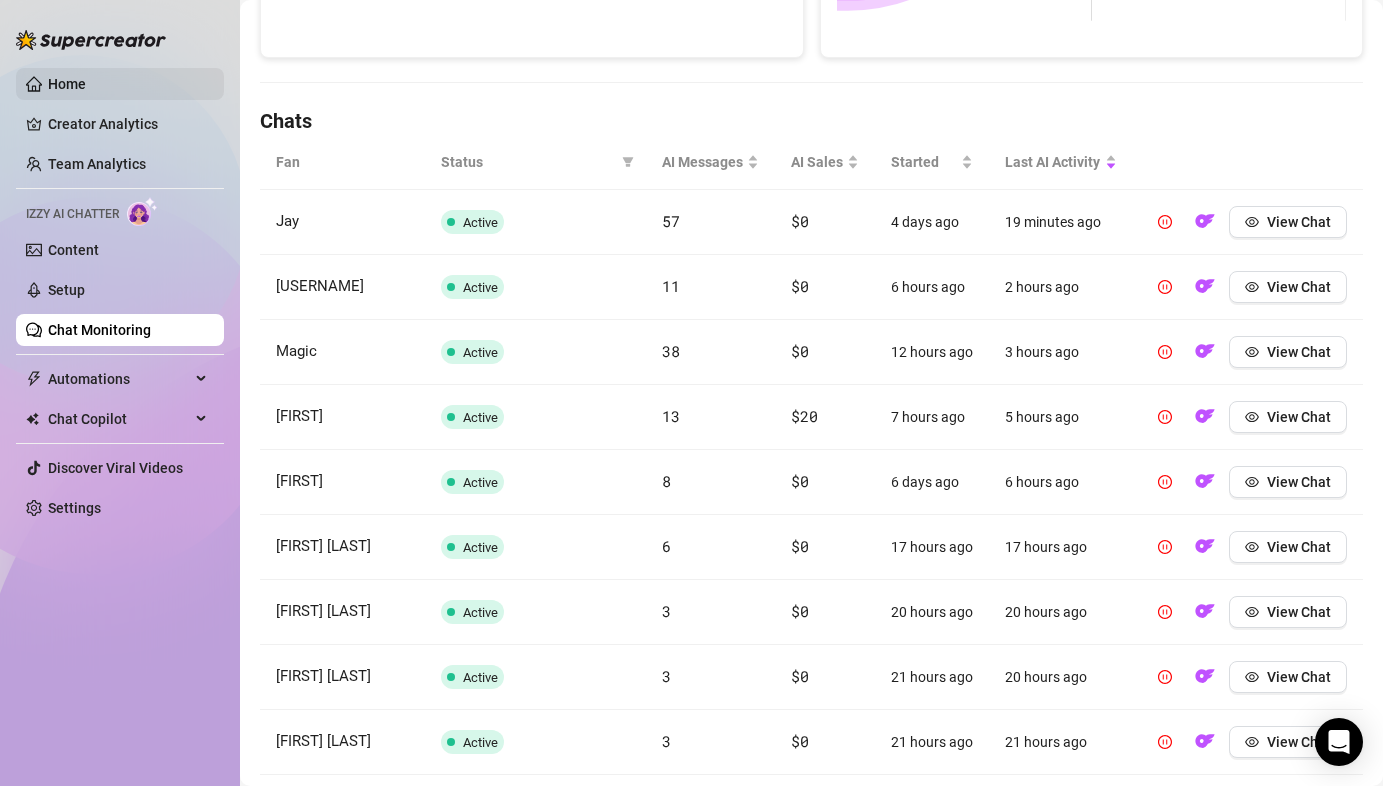 click on "Home" at bounding box center [67, 84] 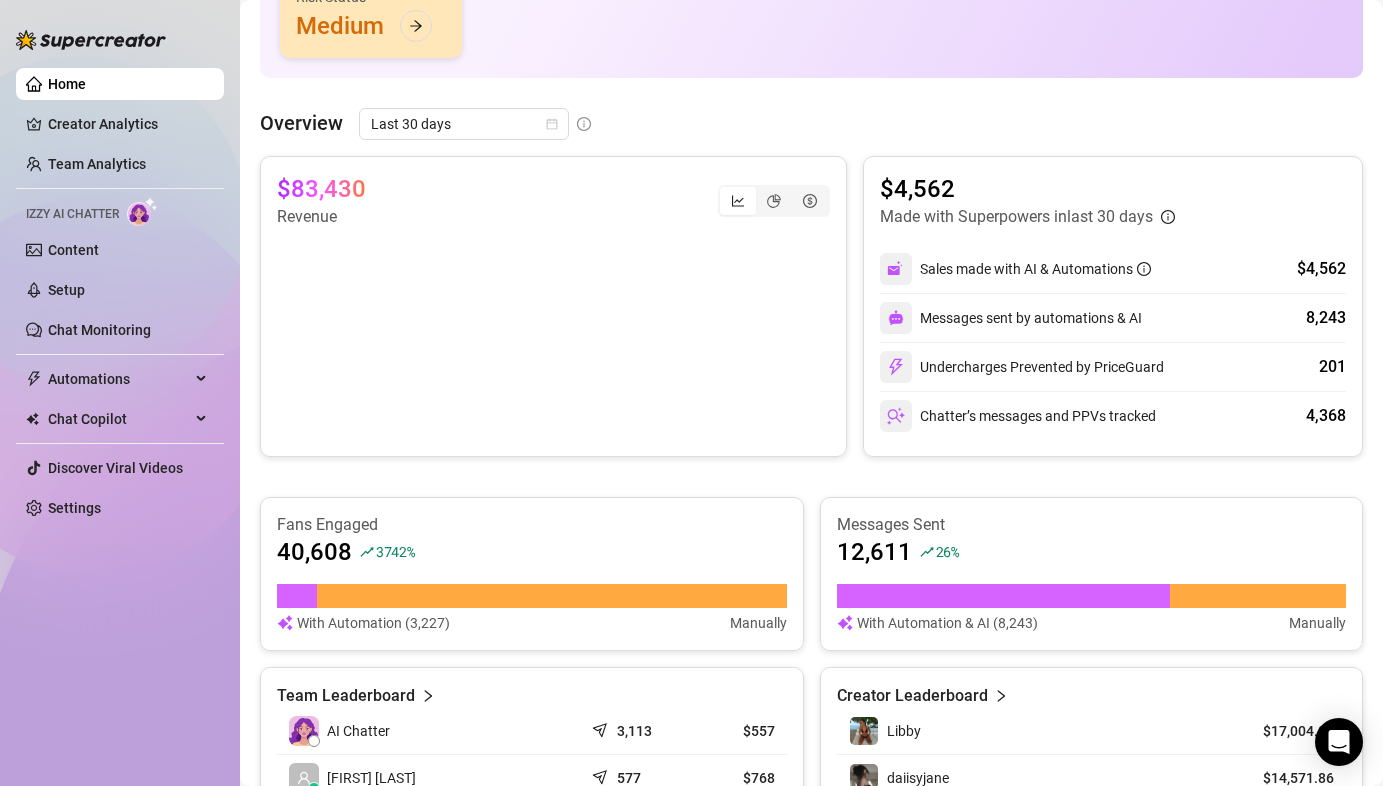 scroll, scrollTop: 354, scrollLeft: 0, axis: vertical 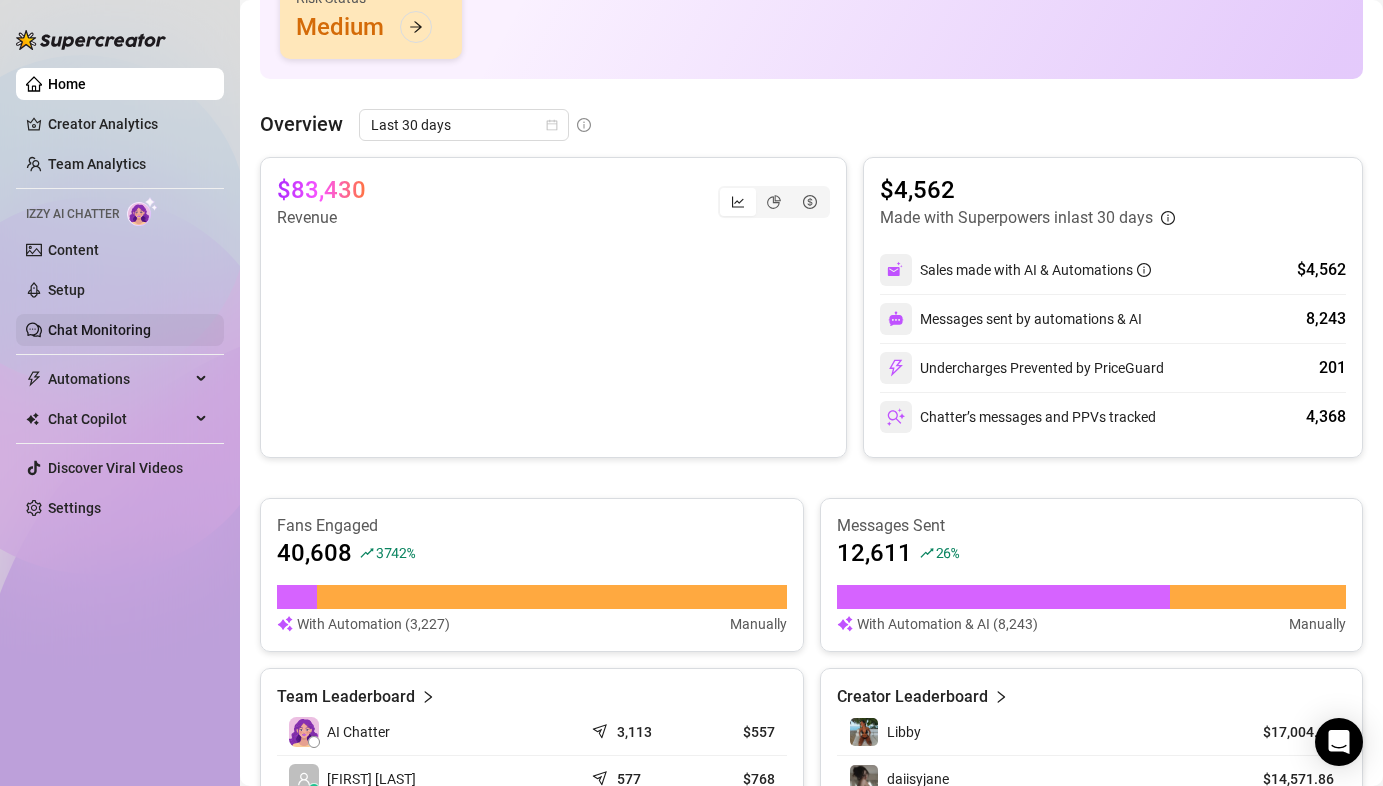 click on "Chat Monitoring" at bounding box center [99, 330] 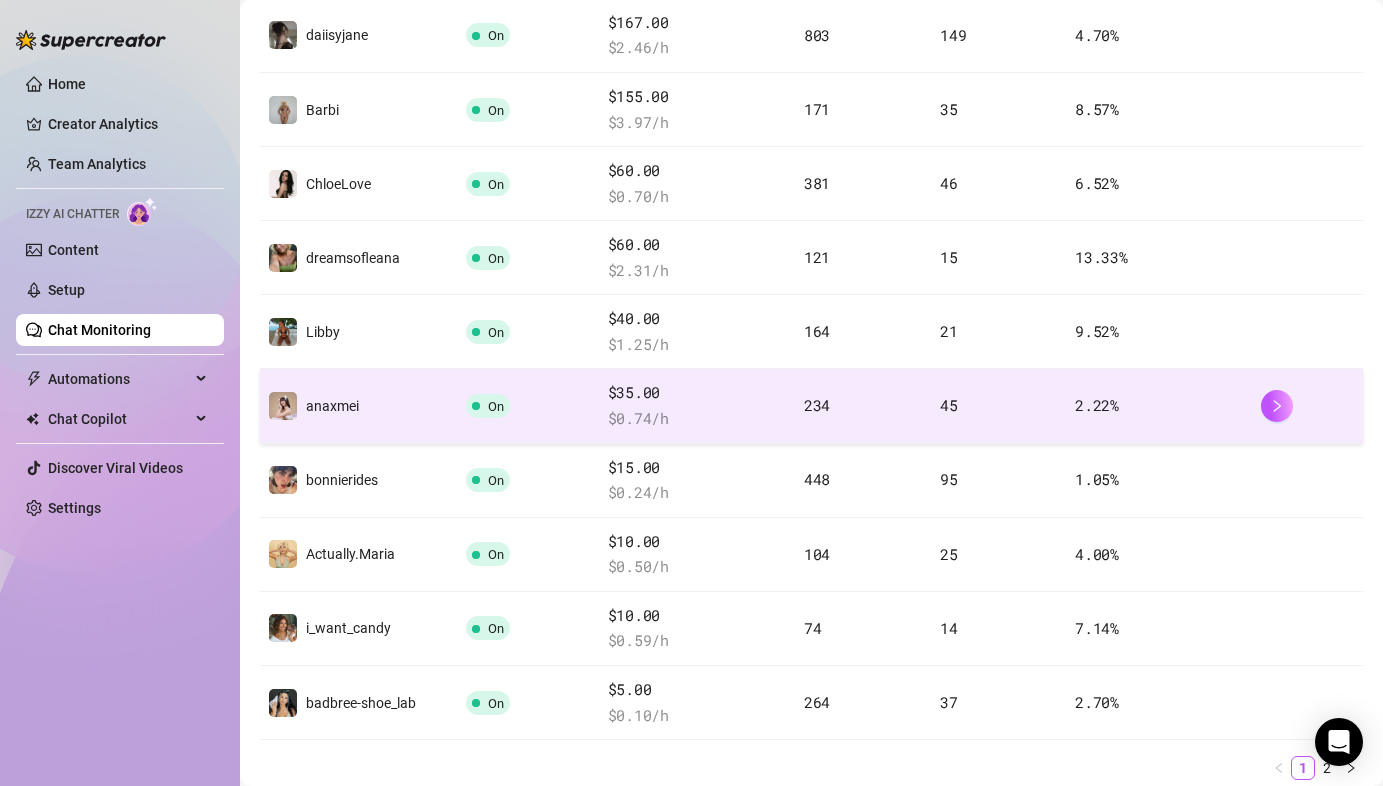 scroll, scrollTop: 445, scrollLeft: 0, axis: vertical 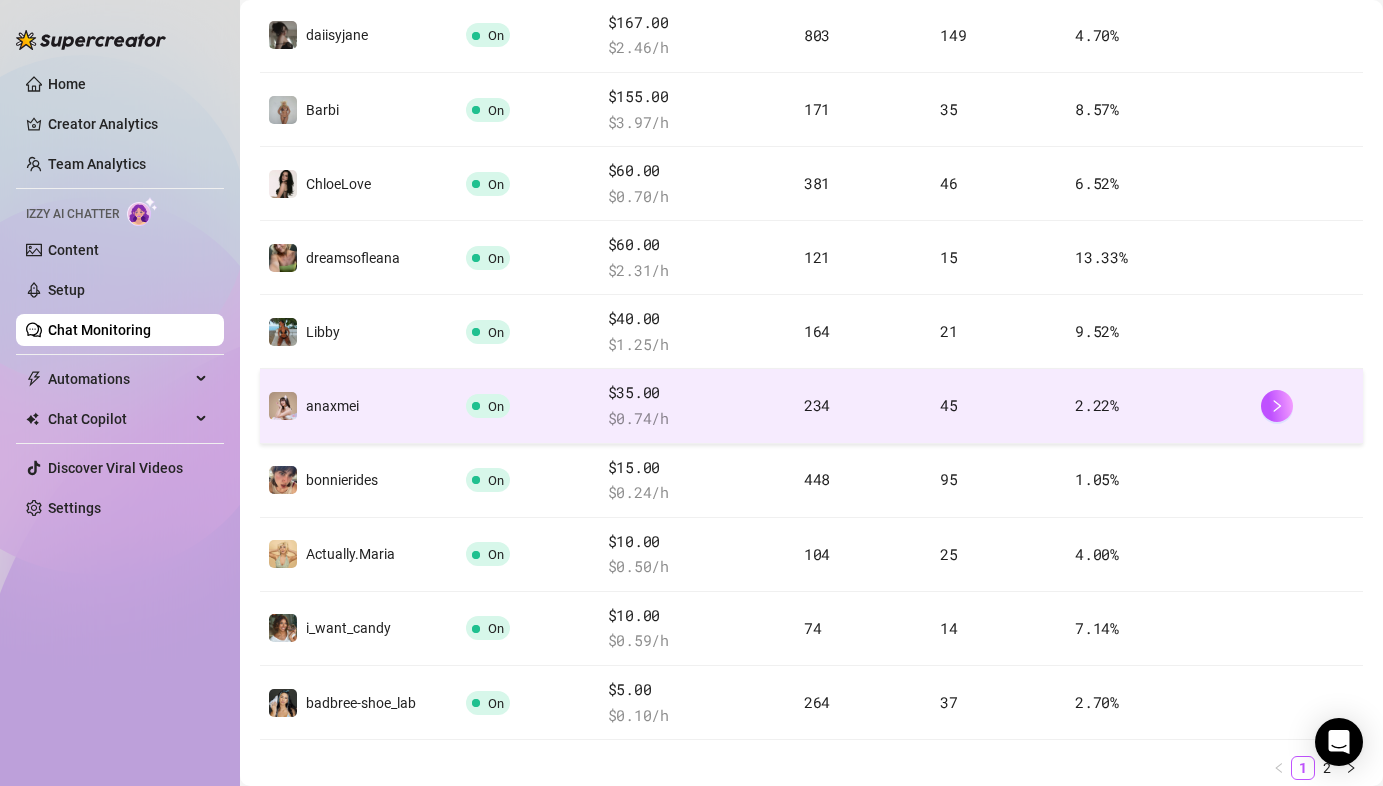 click on "$ 0.74 /h" at bounding box center (698, 419) 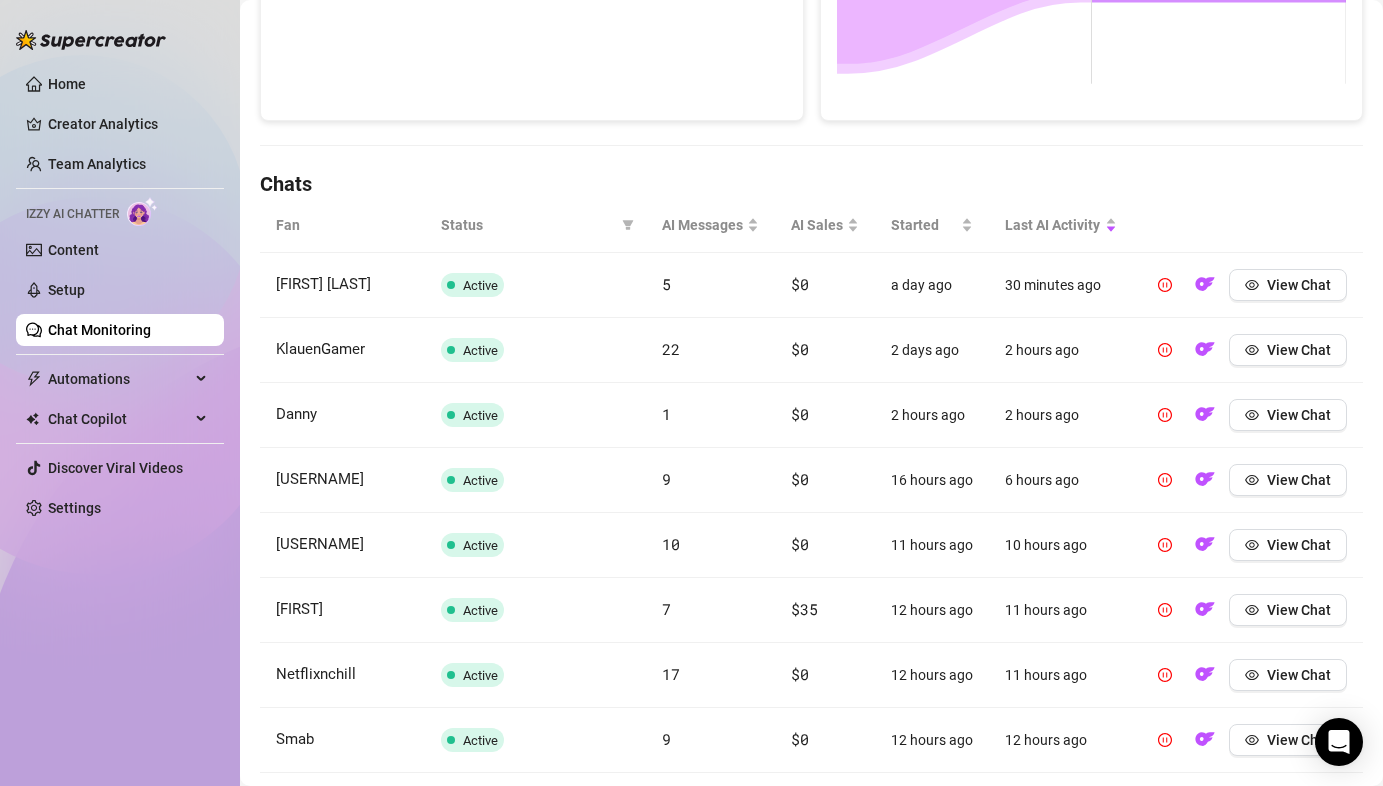 scroll, scrollTop: 548, scrollLeft: 0, axis: vertical 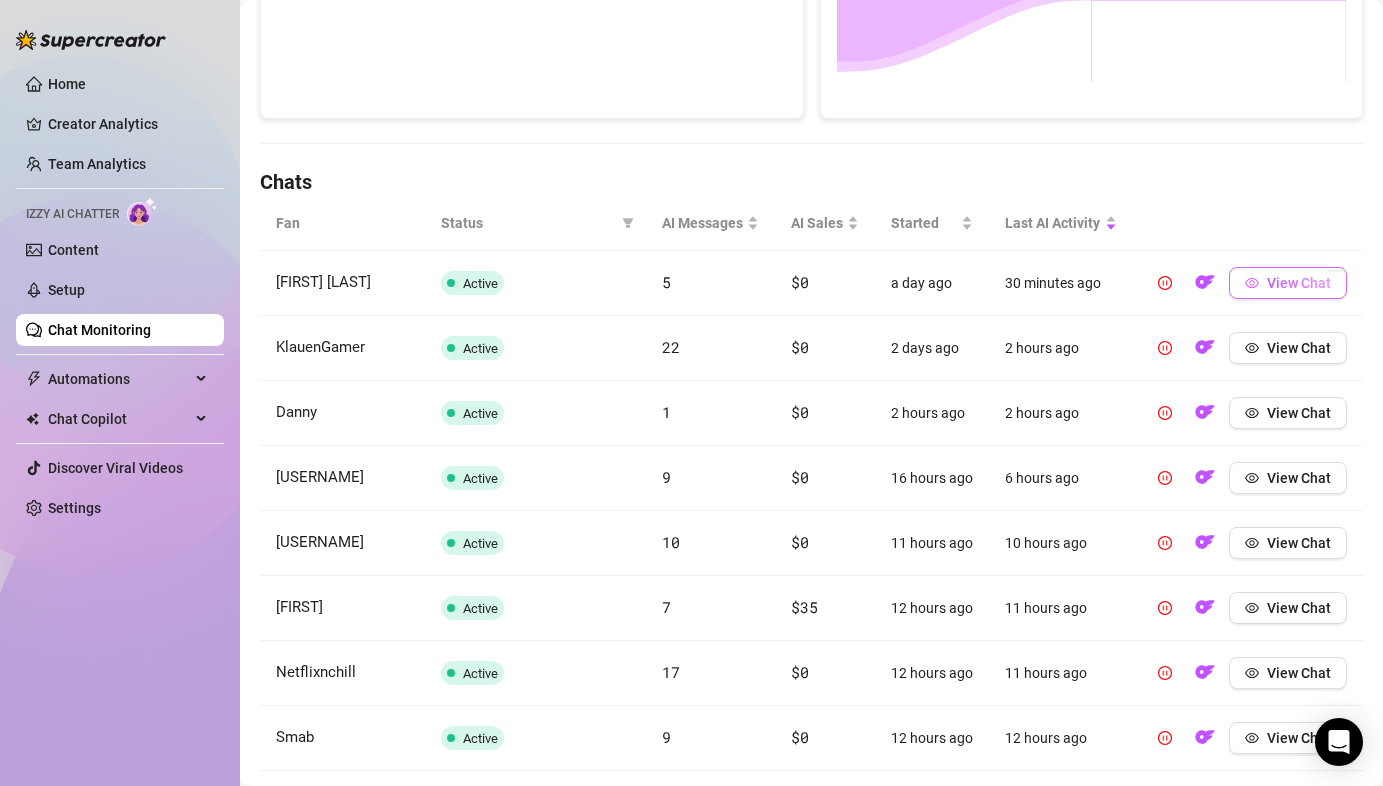 click on "View Chat" at bounding box center (1288, 283) 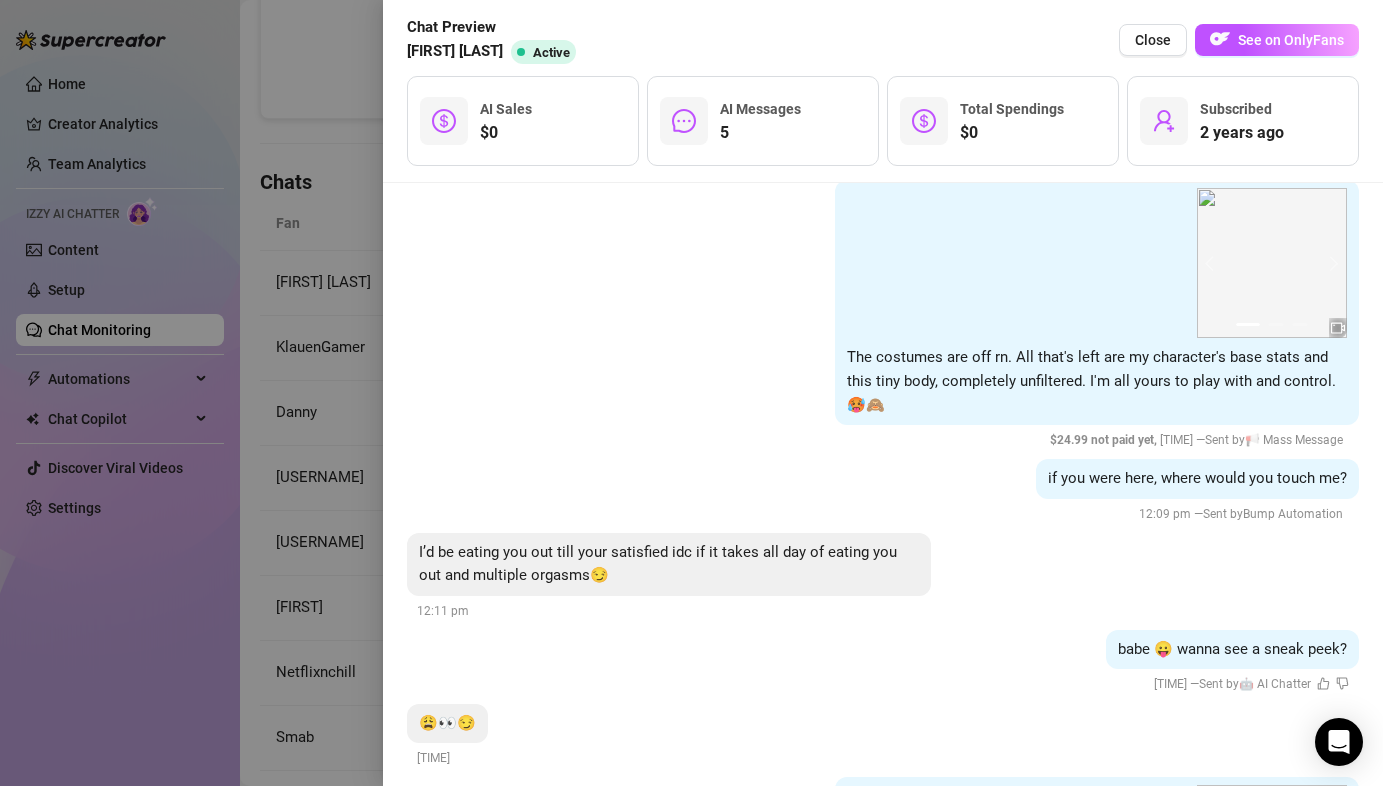 scroll, scrollTop: 2565, scrollLeft: 0, axis: vertical 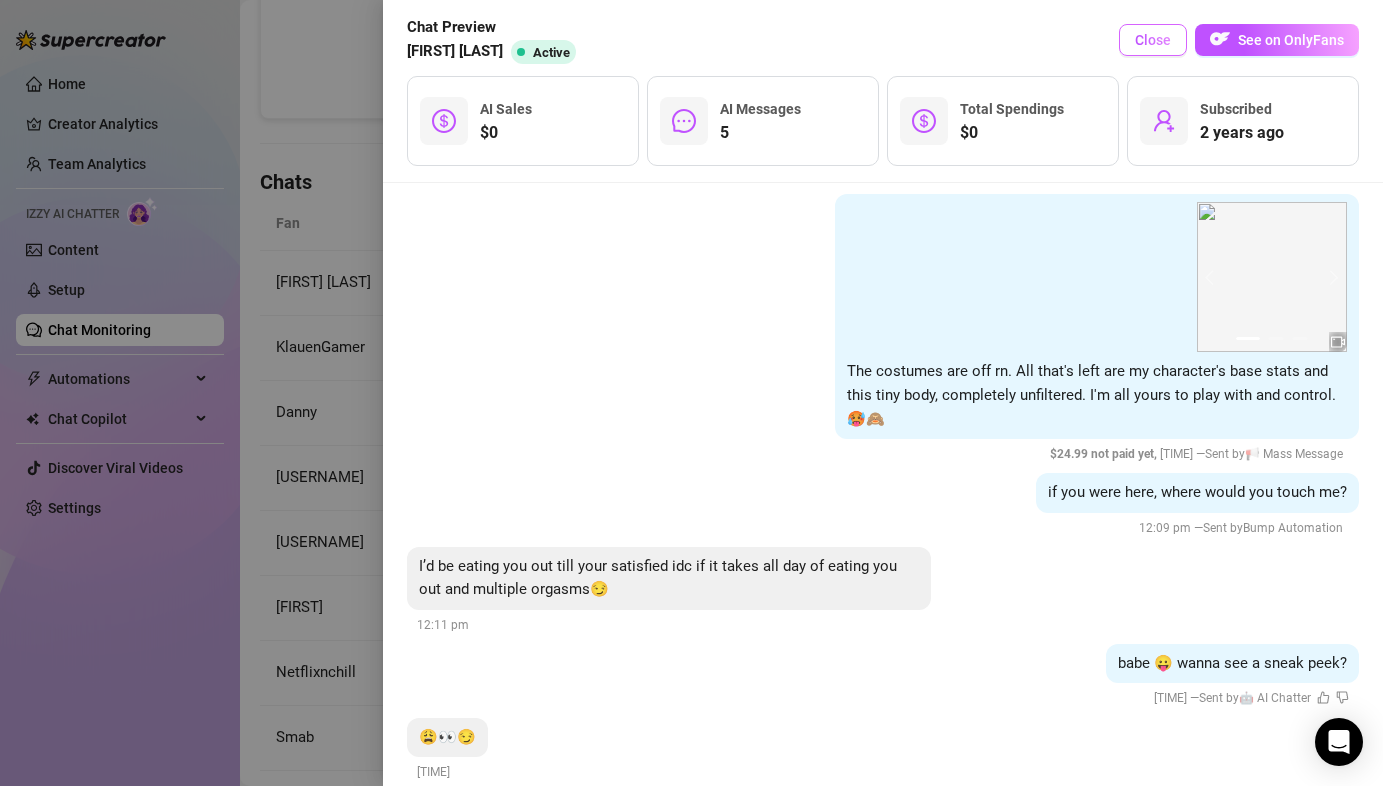 click on "Close" at bounding box center (1153, 40) 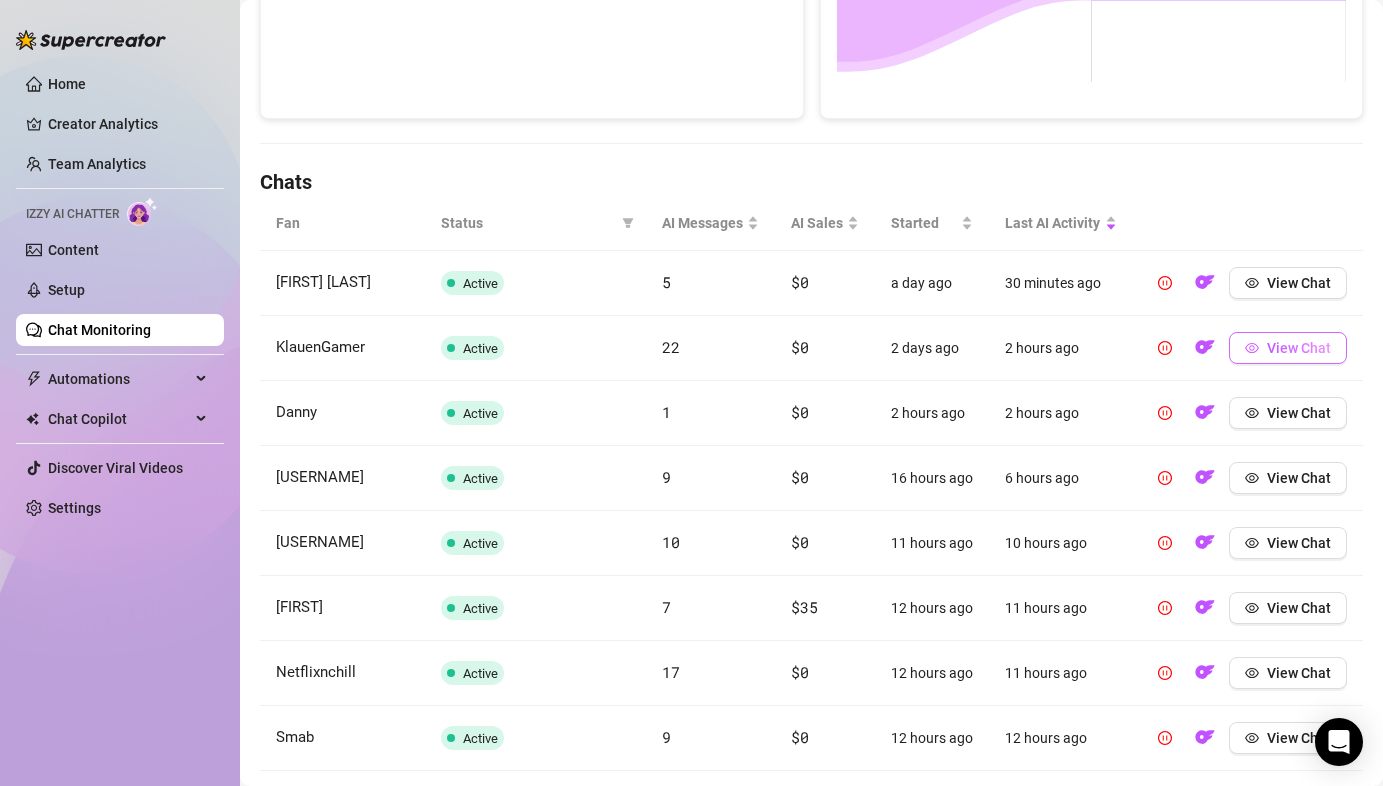 click on "View Chat" at bounding box center (1299, 348) 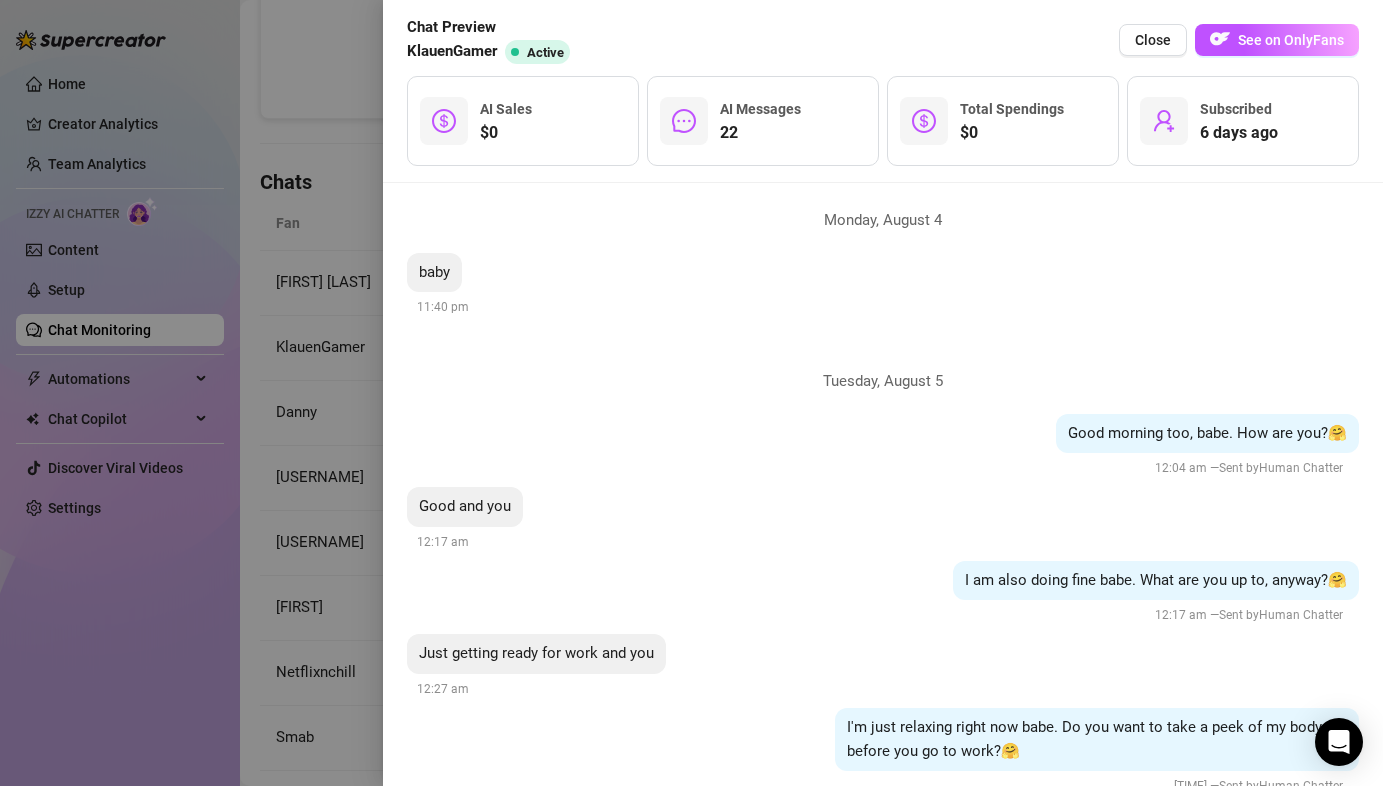 scroll, scrollTop: 824, scrollLeft: 0, axis: vertical 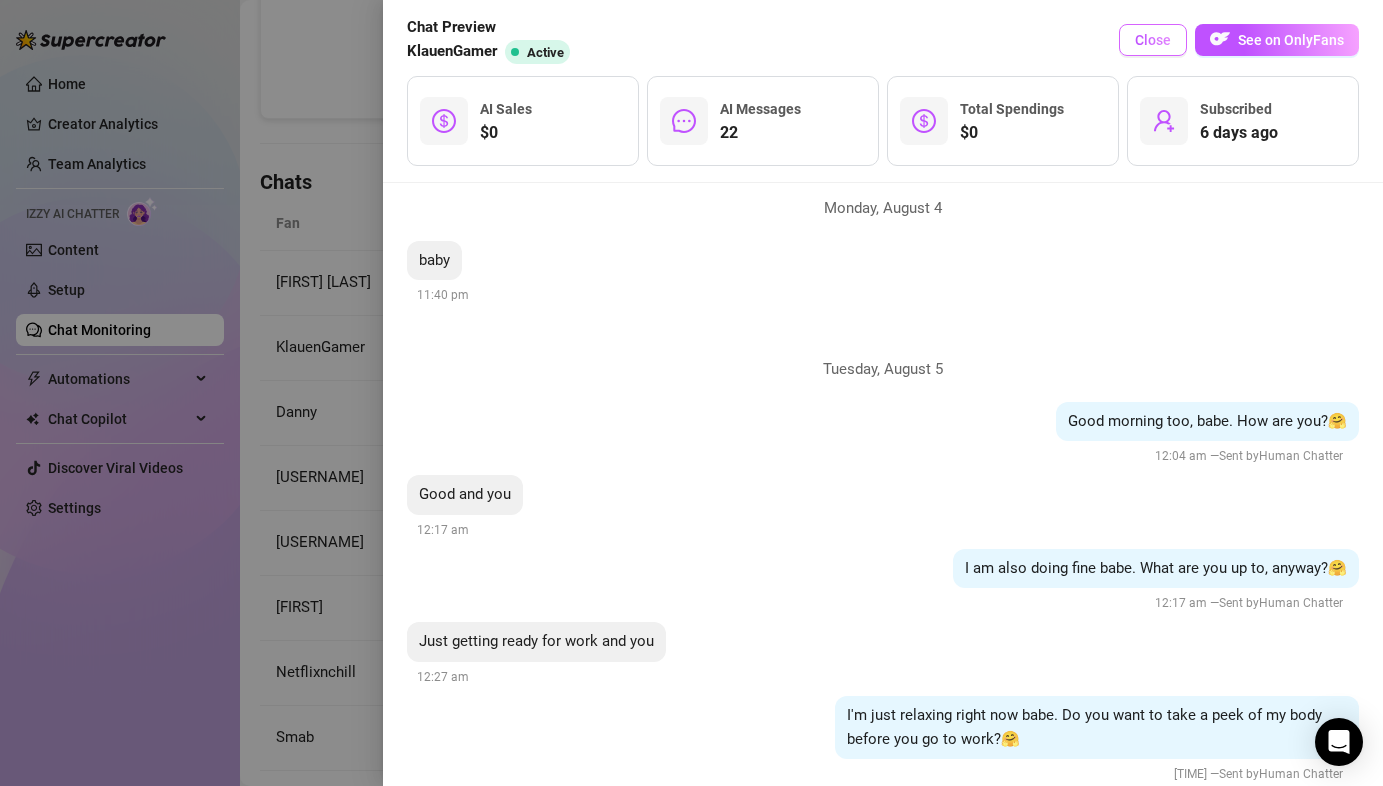 click on "Close" at bounding box center [1153, 40] 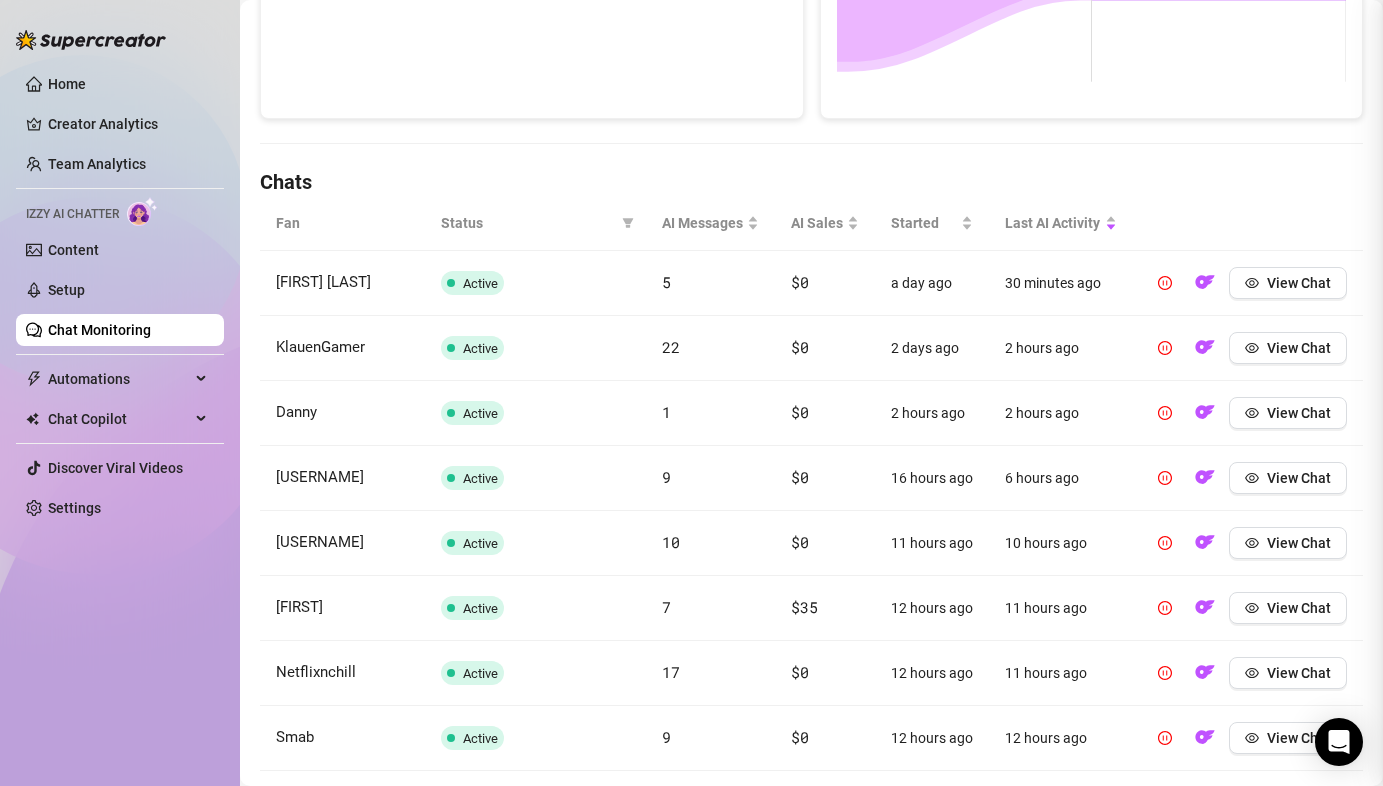 scroll, scrollTop: 0, scrollLeft: 0, axis: both 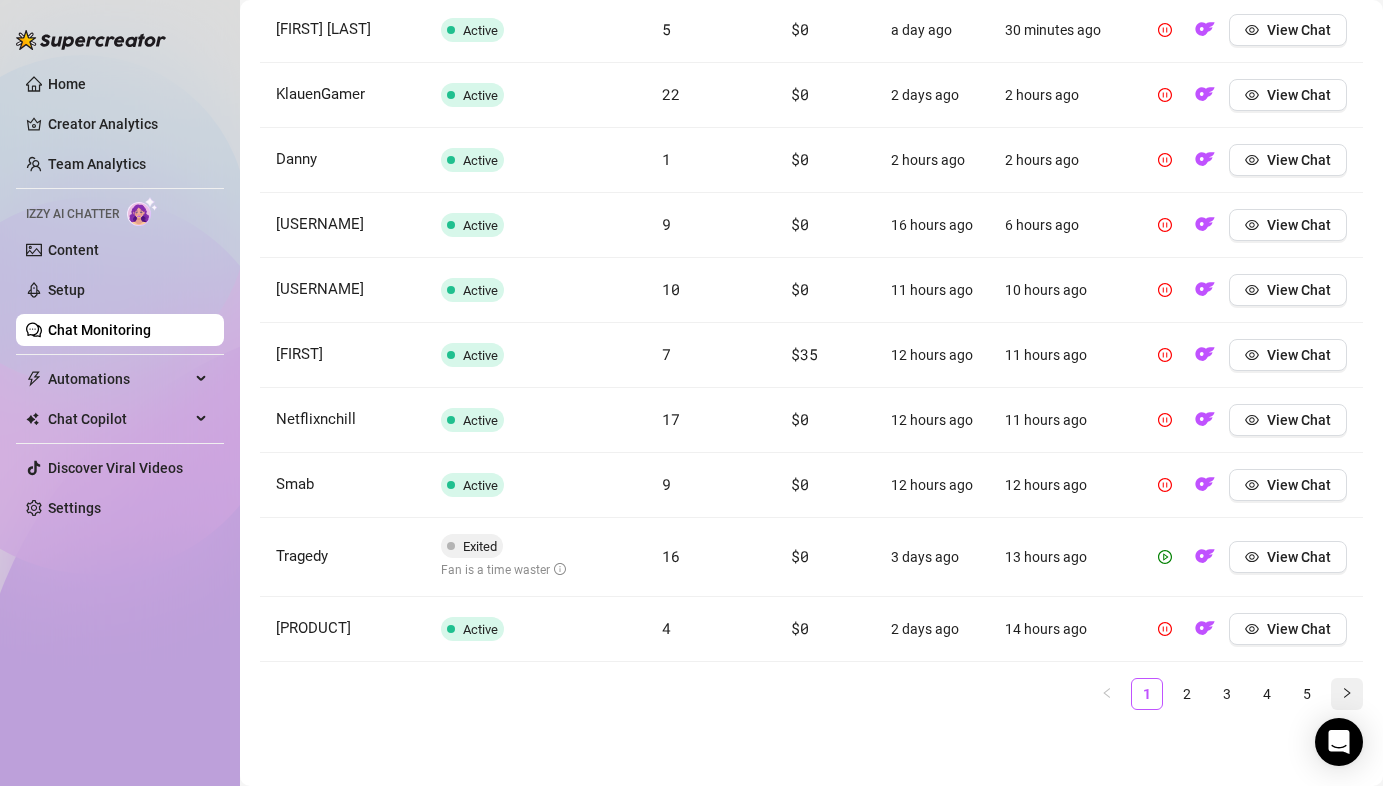 click 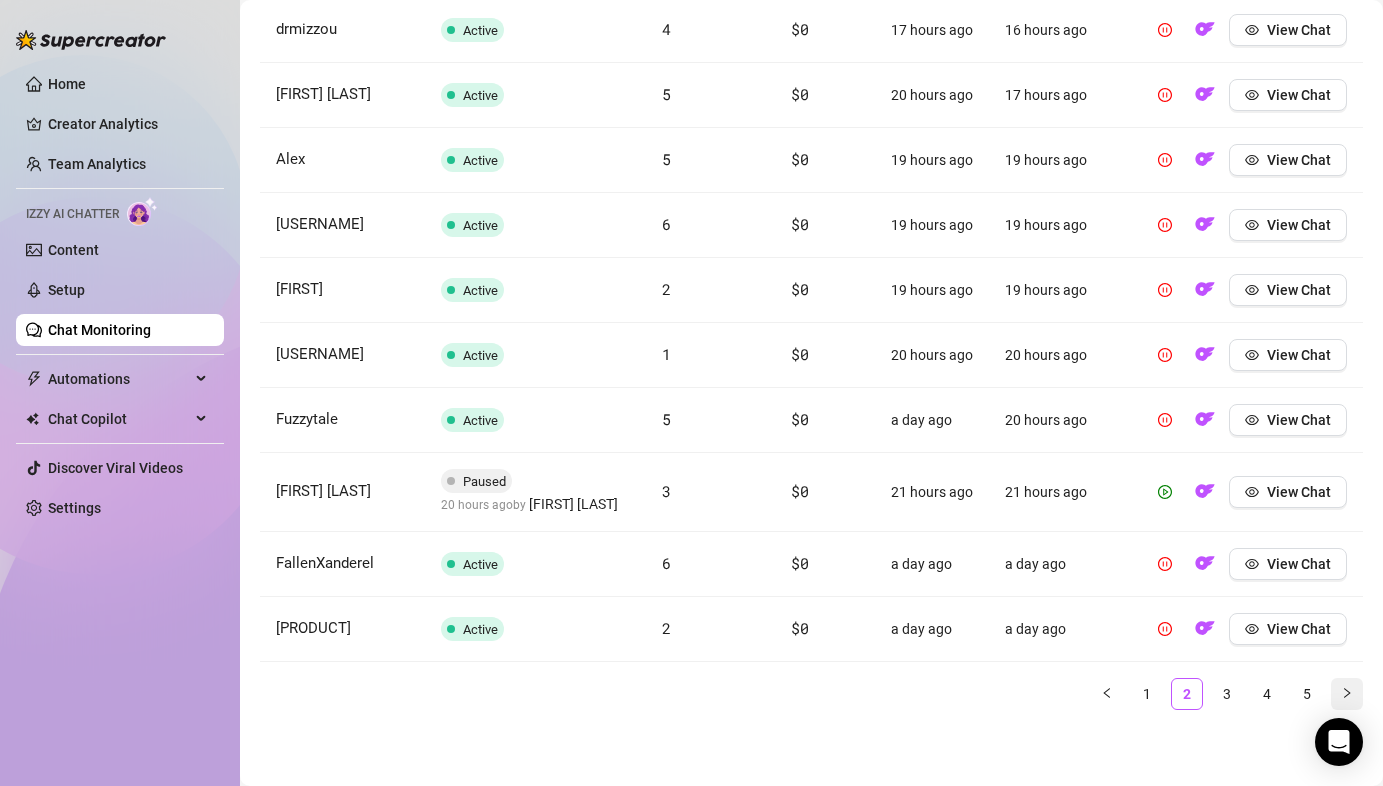 click 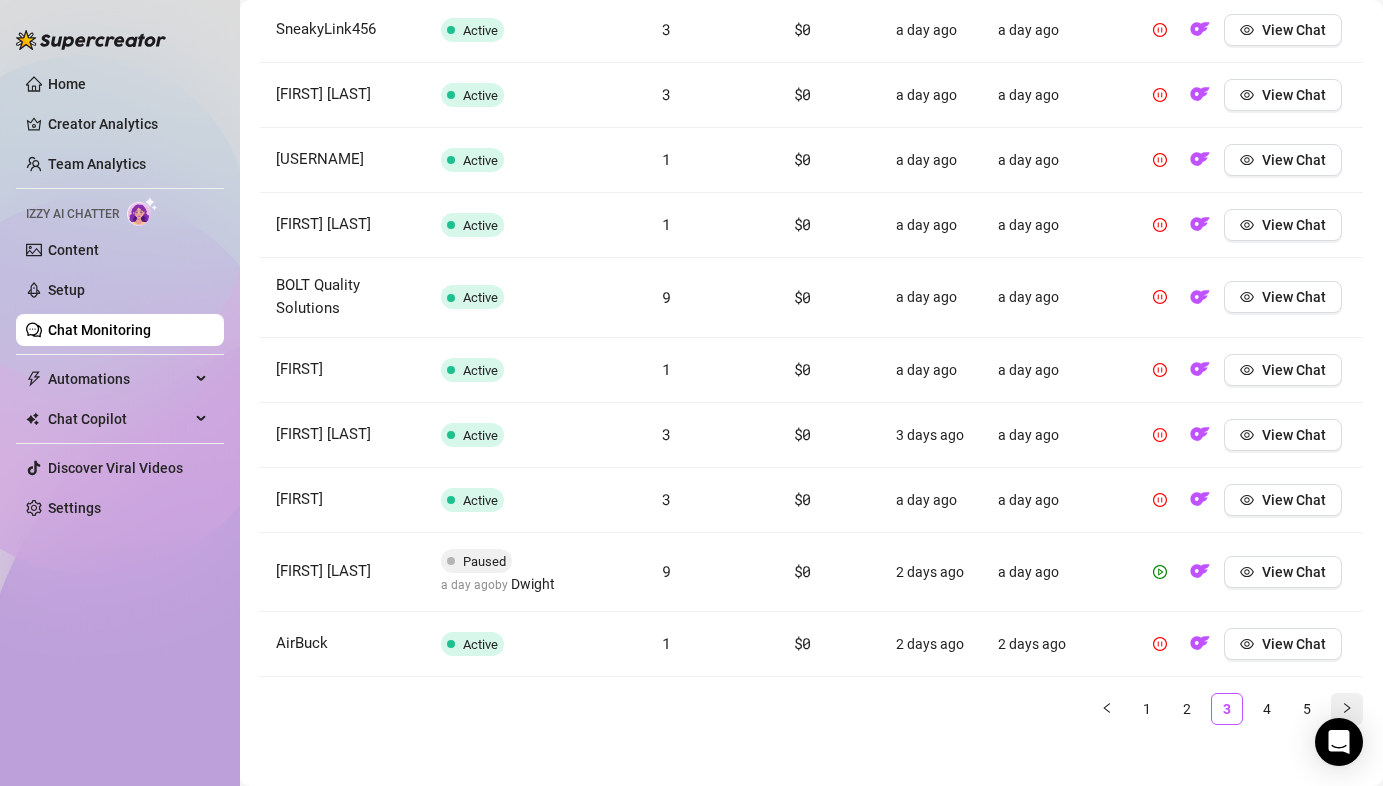click at bounding box center [1347, 709] 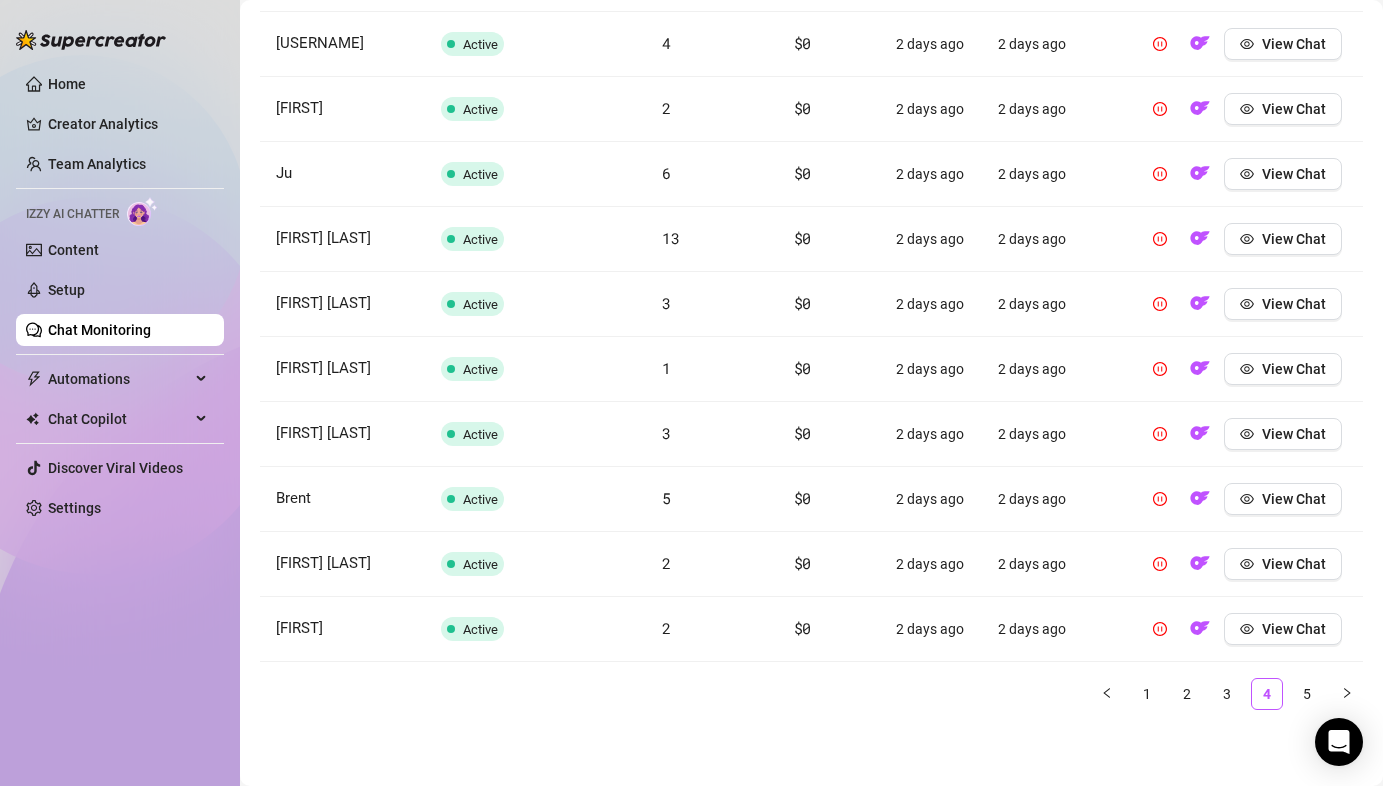 click on "Fan Status AI Messages AI Sales Started Last AI Activity Halfbakedbrony Active 4 $0 2 days ago 2 days ago View Chat Adam Active 2 $0 2 days ago 2 days ago View Chat Ju Active 6 $0 2 days ago 2 days ago View Chat Edward Rodriguez Arias Active 13 $0 2 days ago 2 days ago View Chat omar lopez Active 3 $0 2 days ago 2 days ago View Chat Chance Richards Active 1 $0 2 days ago 2 days ago View Chat Bryan joel Alarcon Active 3 $0 2 days ago 2 days ago View Chat Brent Active 5 $0 2 days ago 2 days ago View Chat Bhavishya Khanwani Active 2 $0 2 days ago 2 days ago View Chat Arturo Active 2 $0 2 days ago 2 days ago View Chat 1 2 3 4 5" at bounding box center (811, 333) 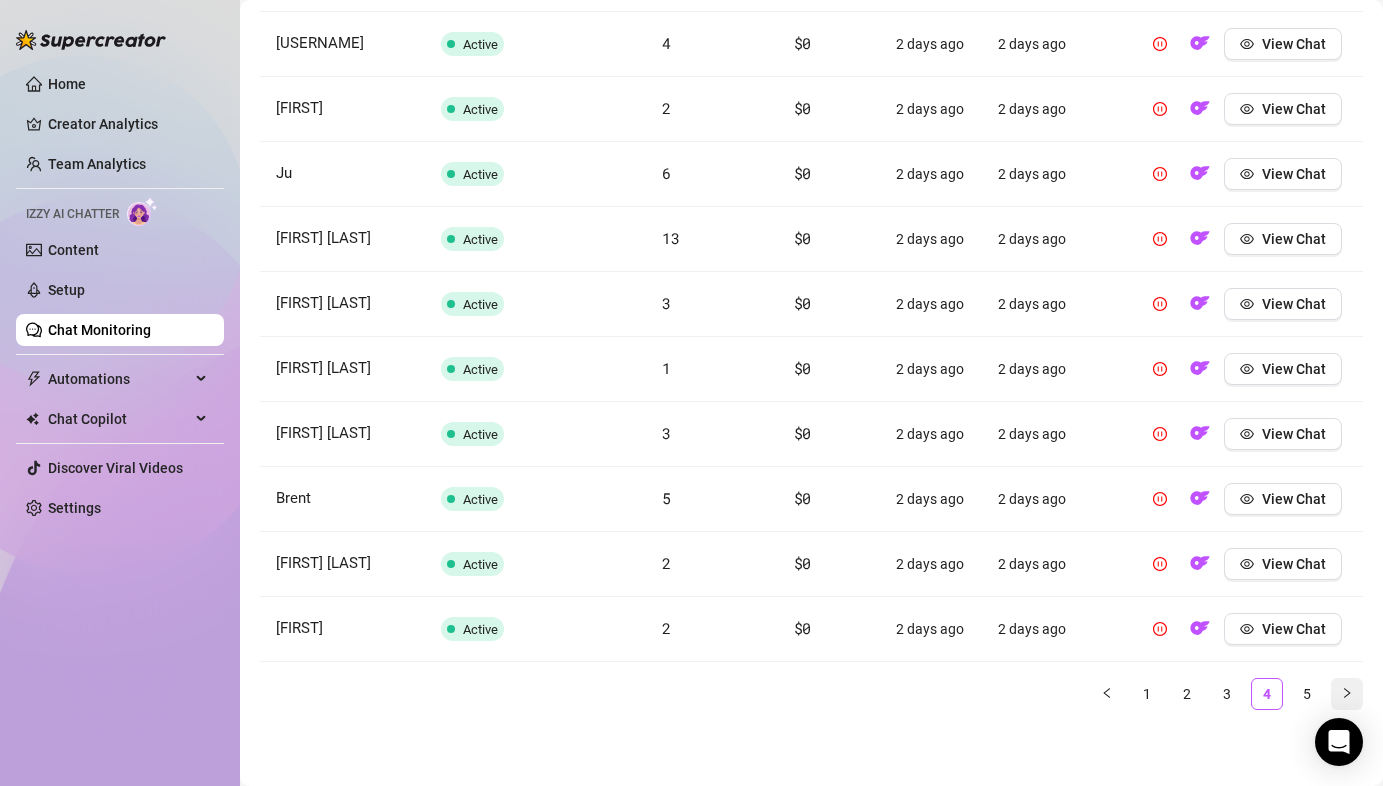 click at bounding box center (1347, 694) 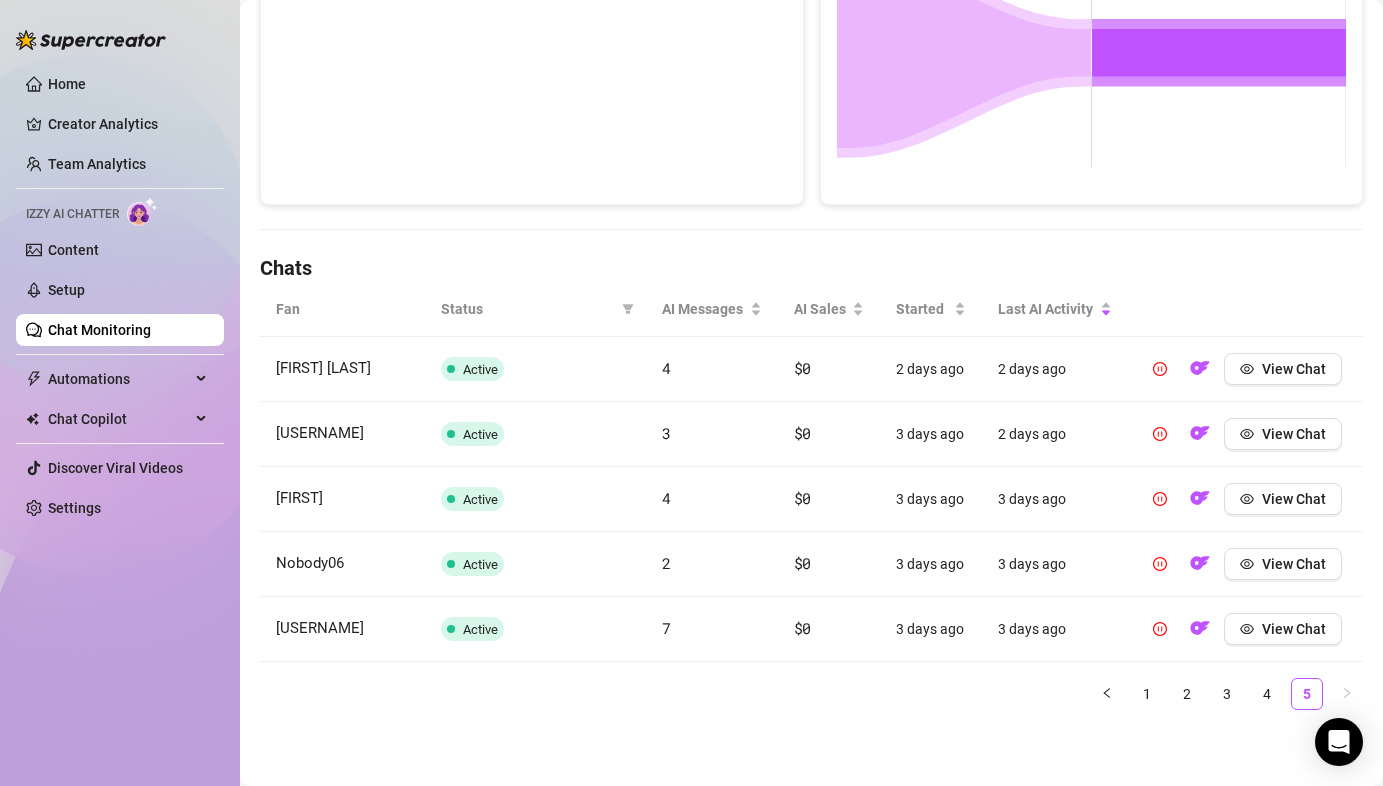 scroll, scrollTop: 462, scrollLeft: 0, axis: vertical 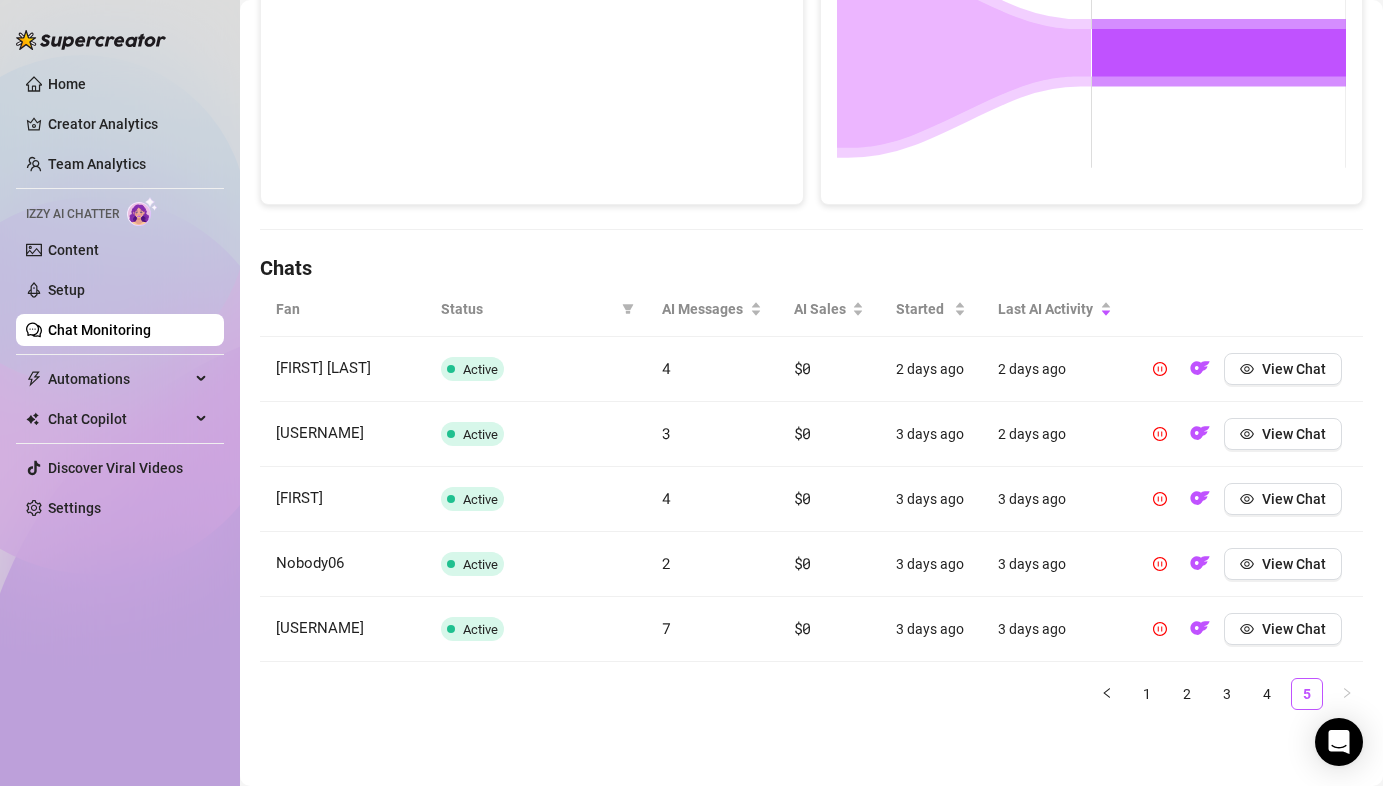 click on "Chat Monitoring" at bounding box center (99, 330) 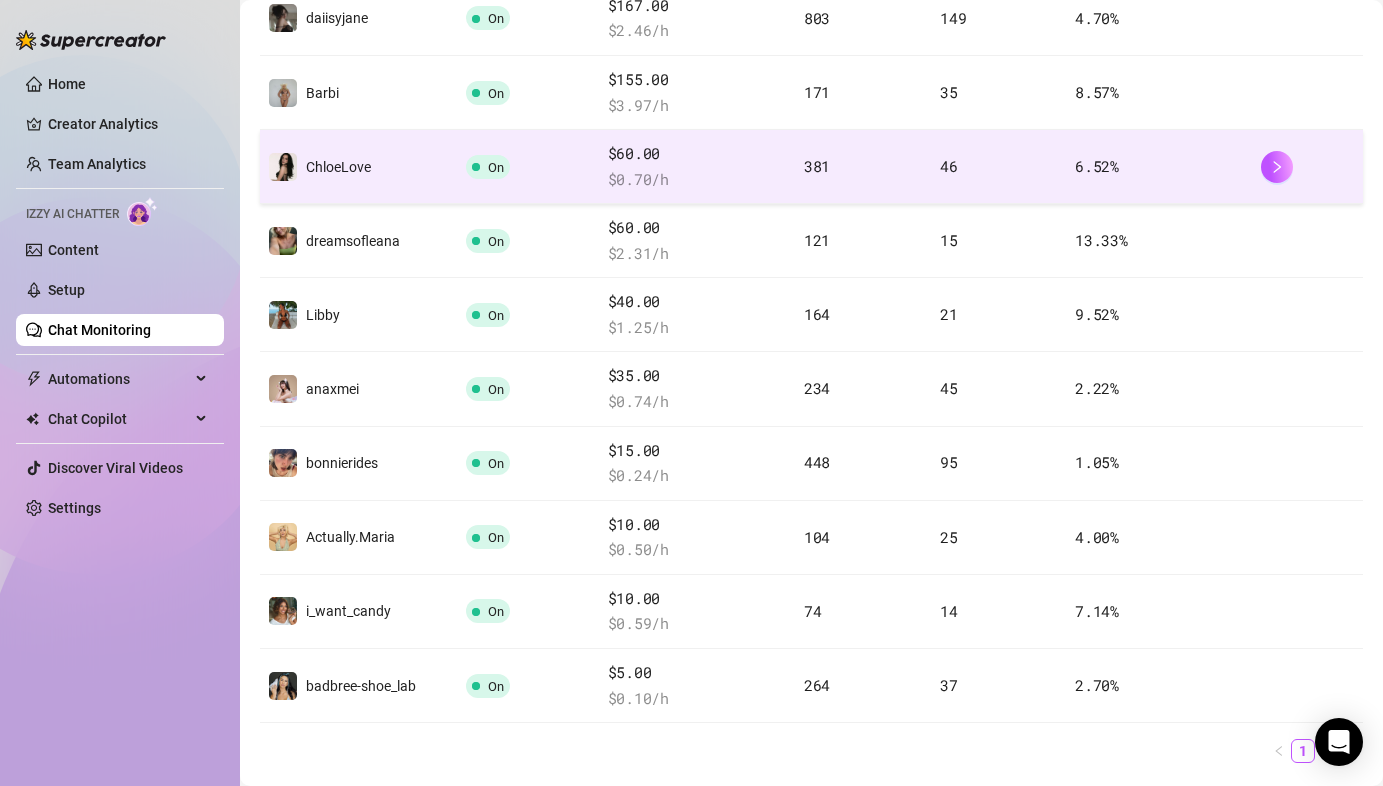 click on "381" at bounding box center [817, 166] 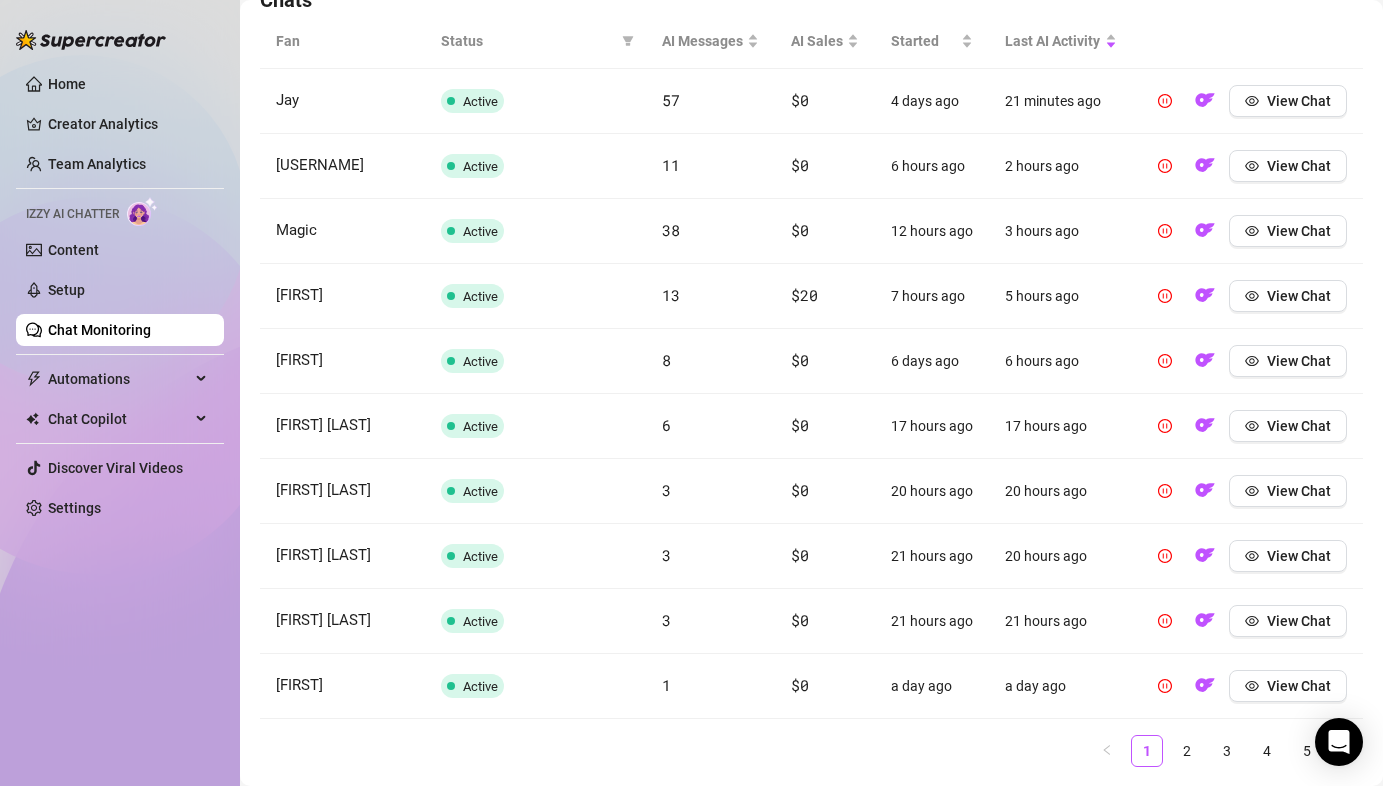 scroll, scrollTop: 787, scrollLeft: 0, axis: vertical 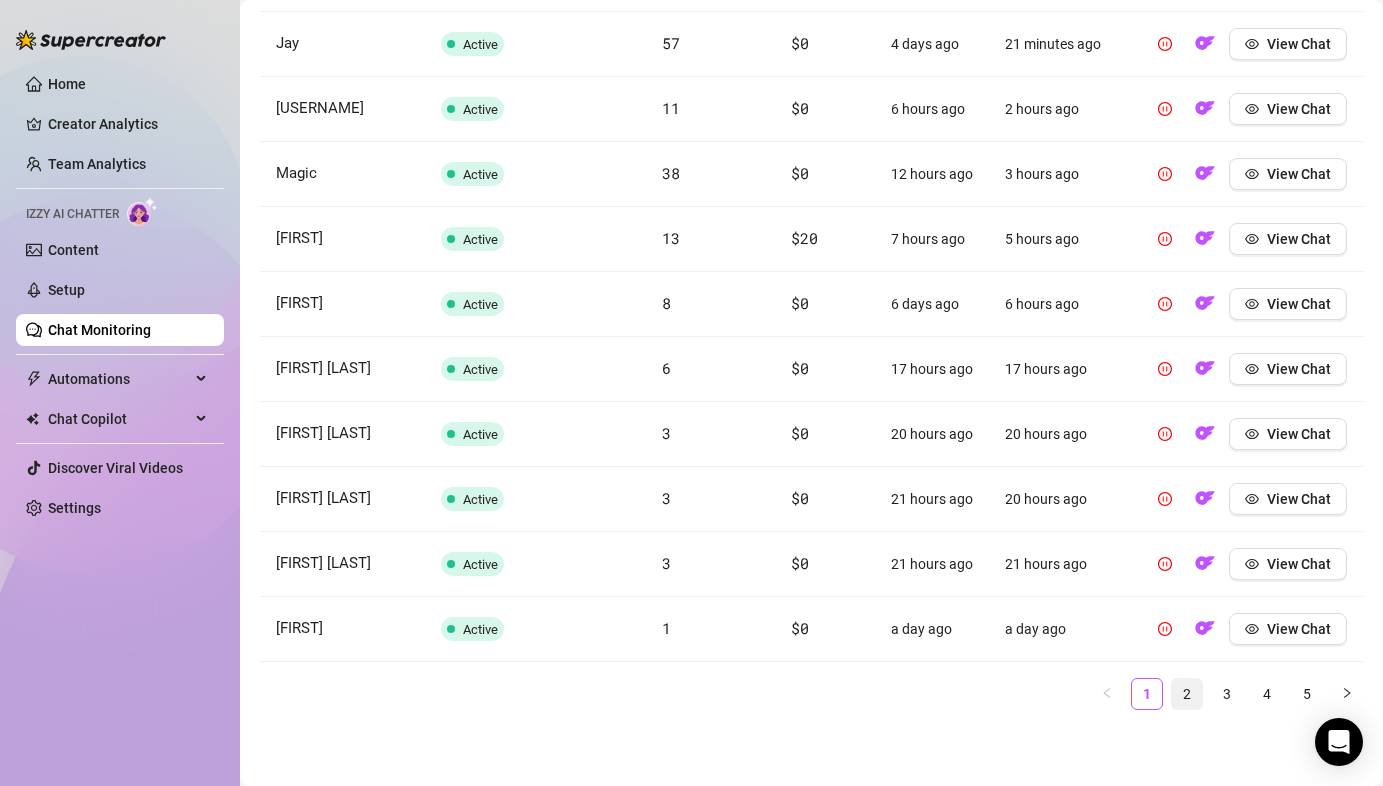 click on "2" at bounding box center [1187, 694] 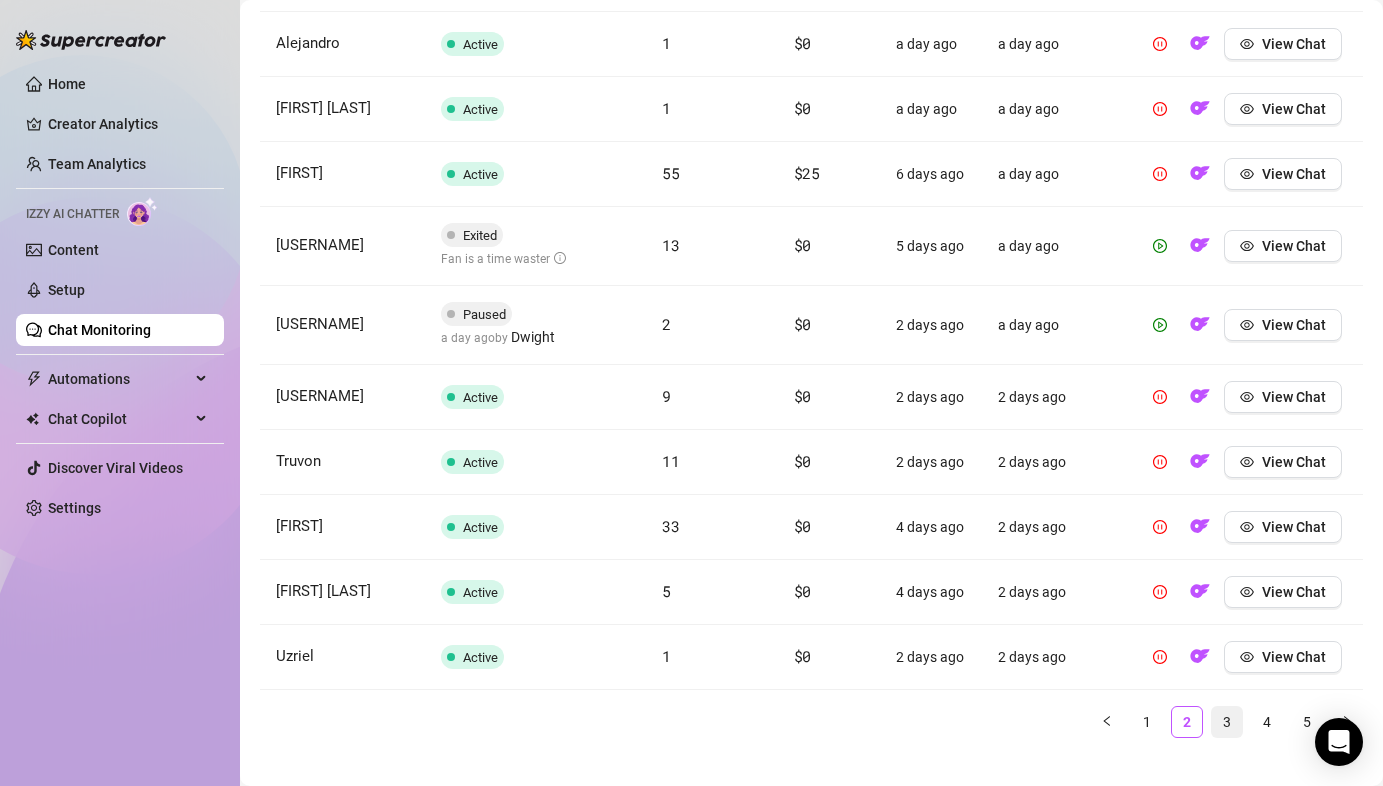 click on "3" at bounding box center [1227, 722] 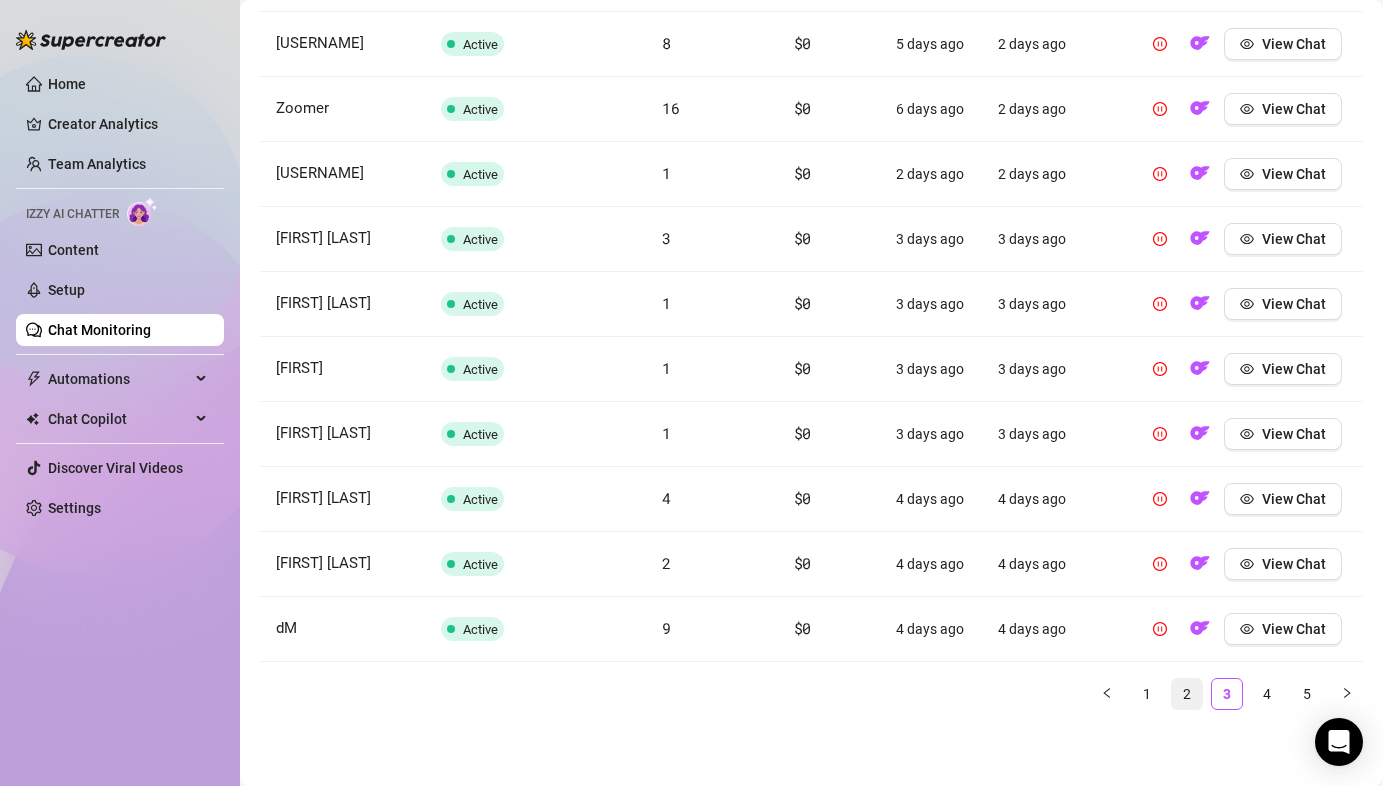 click on "2" at bounding box center (1187, 694) 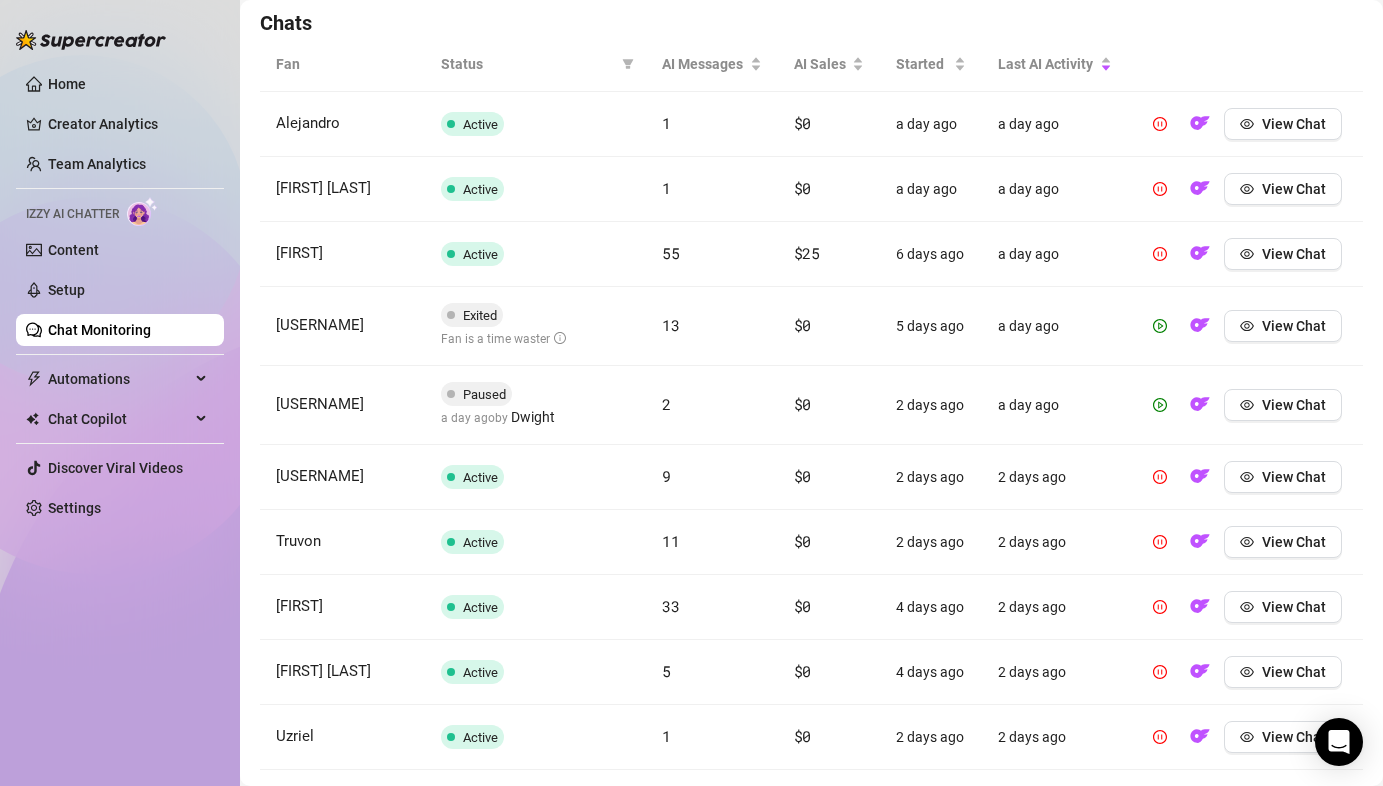 scroll, scrollTop: 815, scrollLeft: 0, axis: vertical 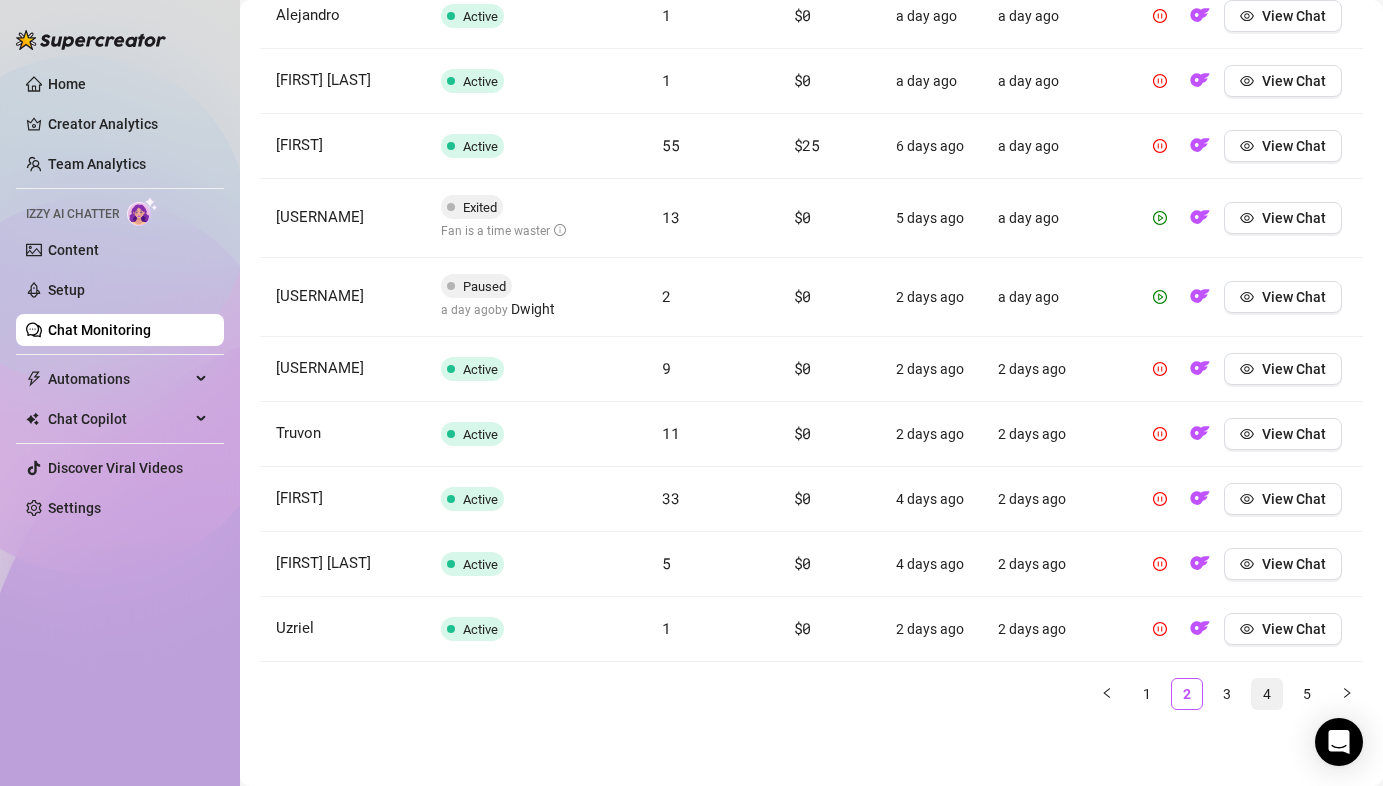 click on "4" at bounding box center [1267, 694] 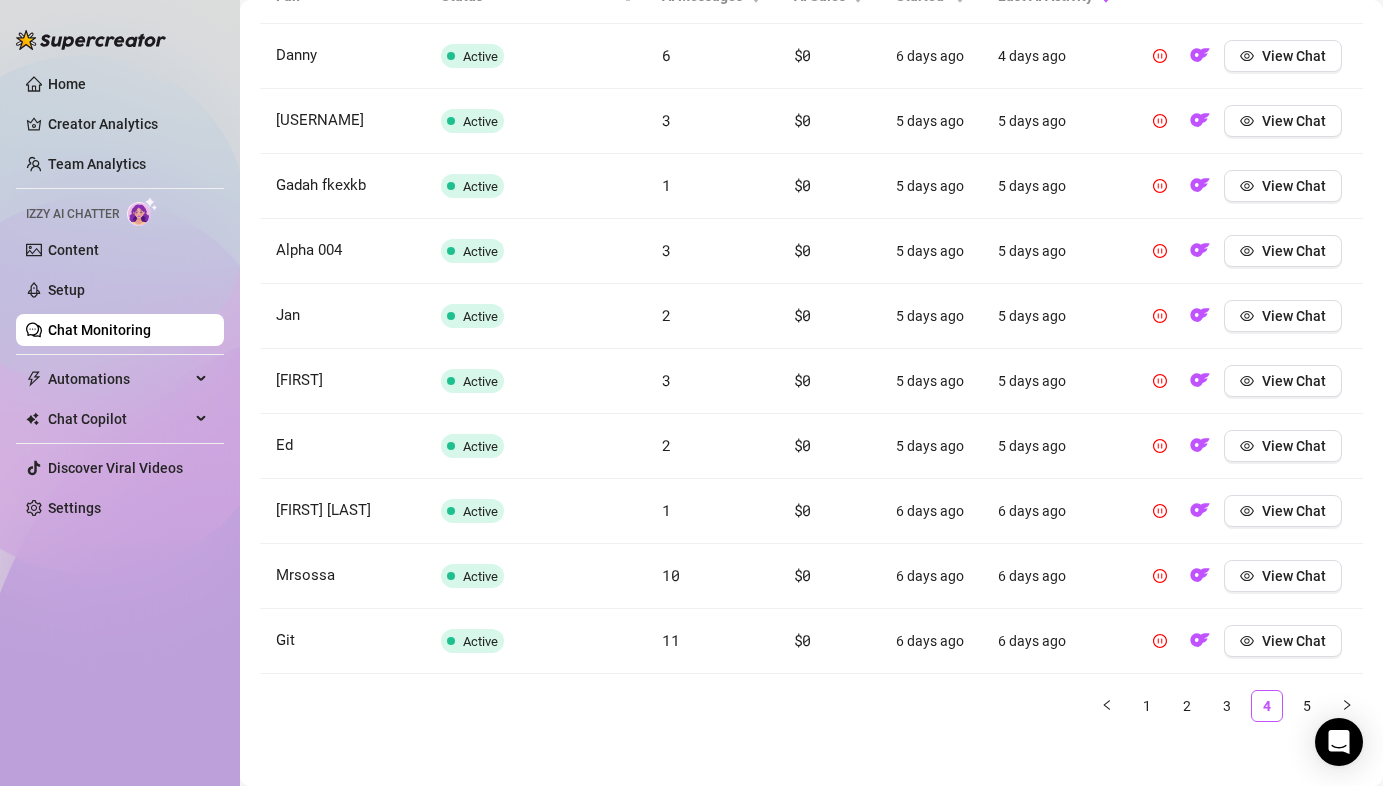 scroll, scrollTop: 779, scrollLeft: 0, axis: vertical 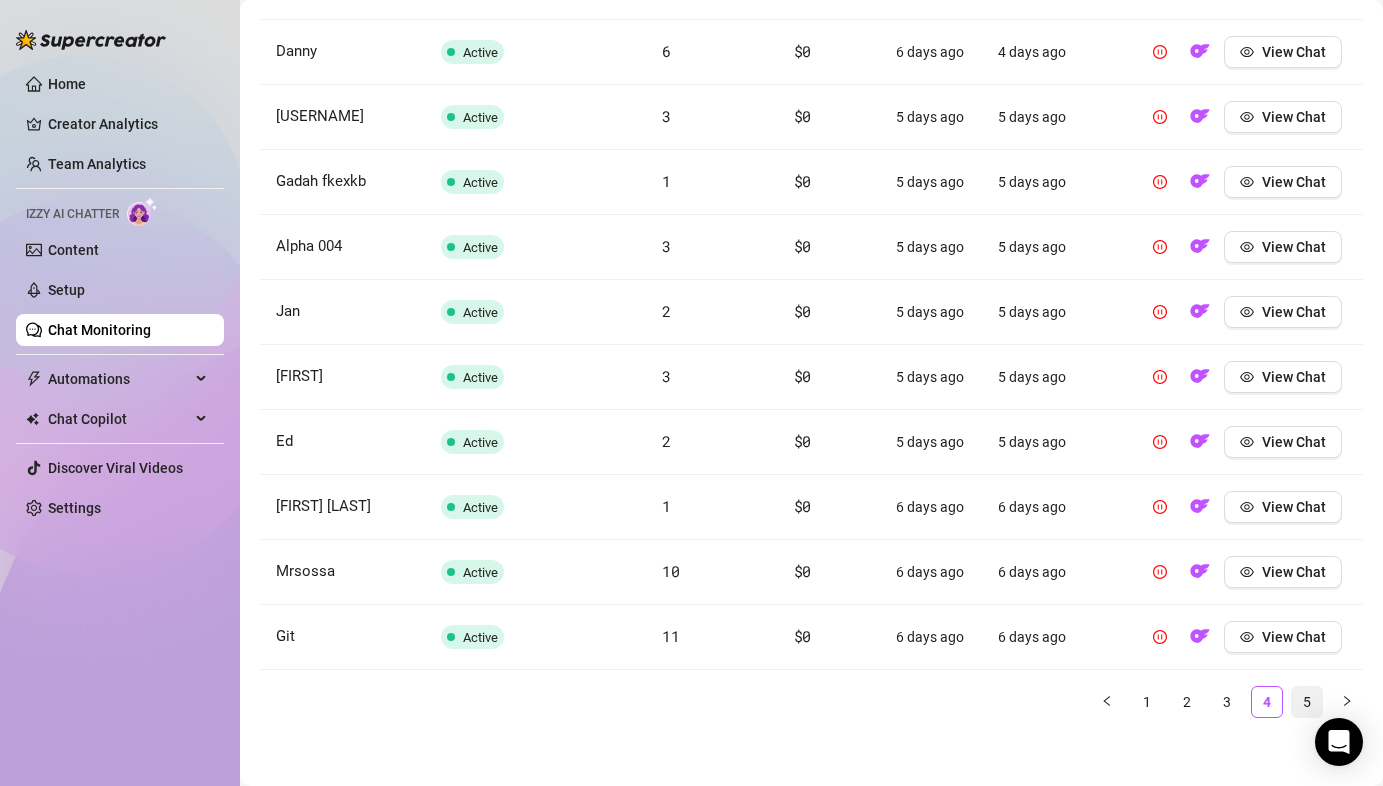 click on "5" at bounding box center [1307, 702] 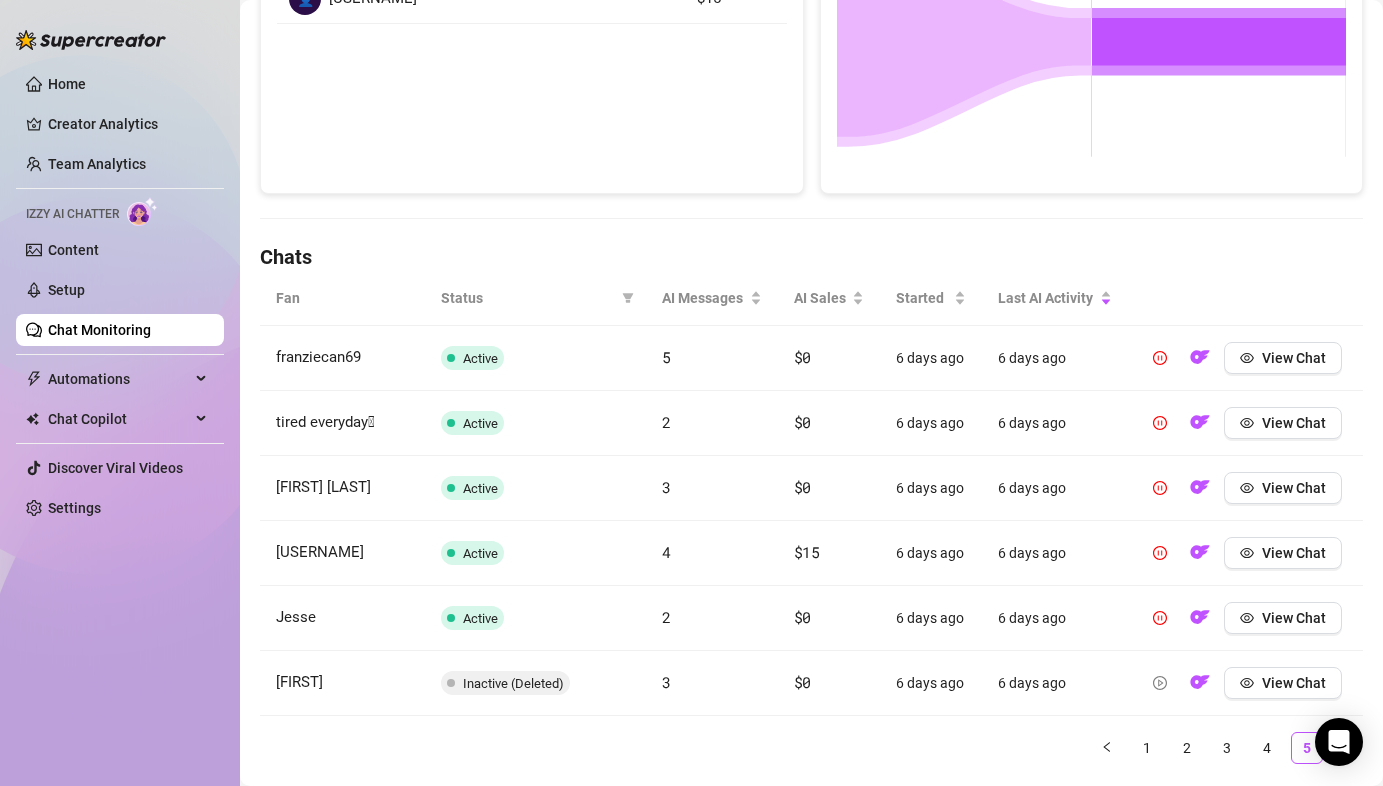 scroll, scrollTop: 527, scrollLeft: 0, axis: vertical 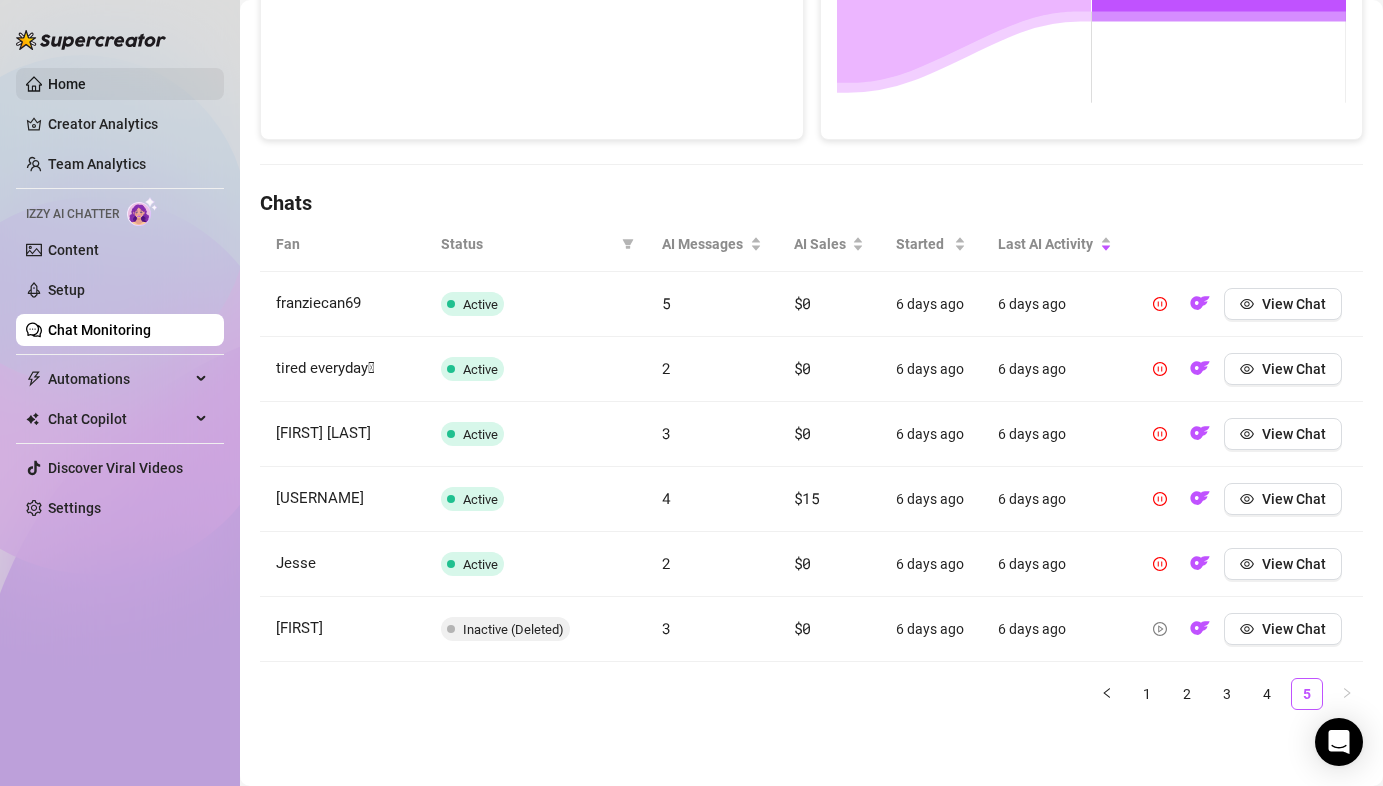 click on "Home" at bounding box center [67, 84] 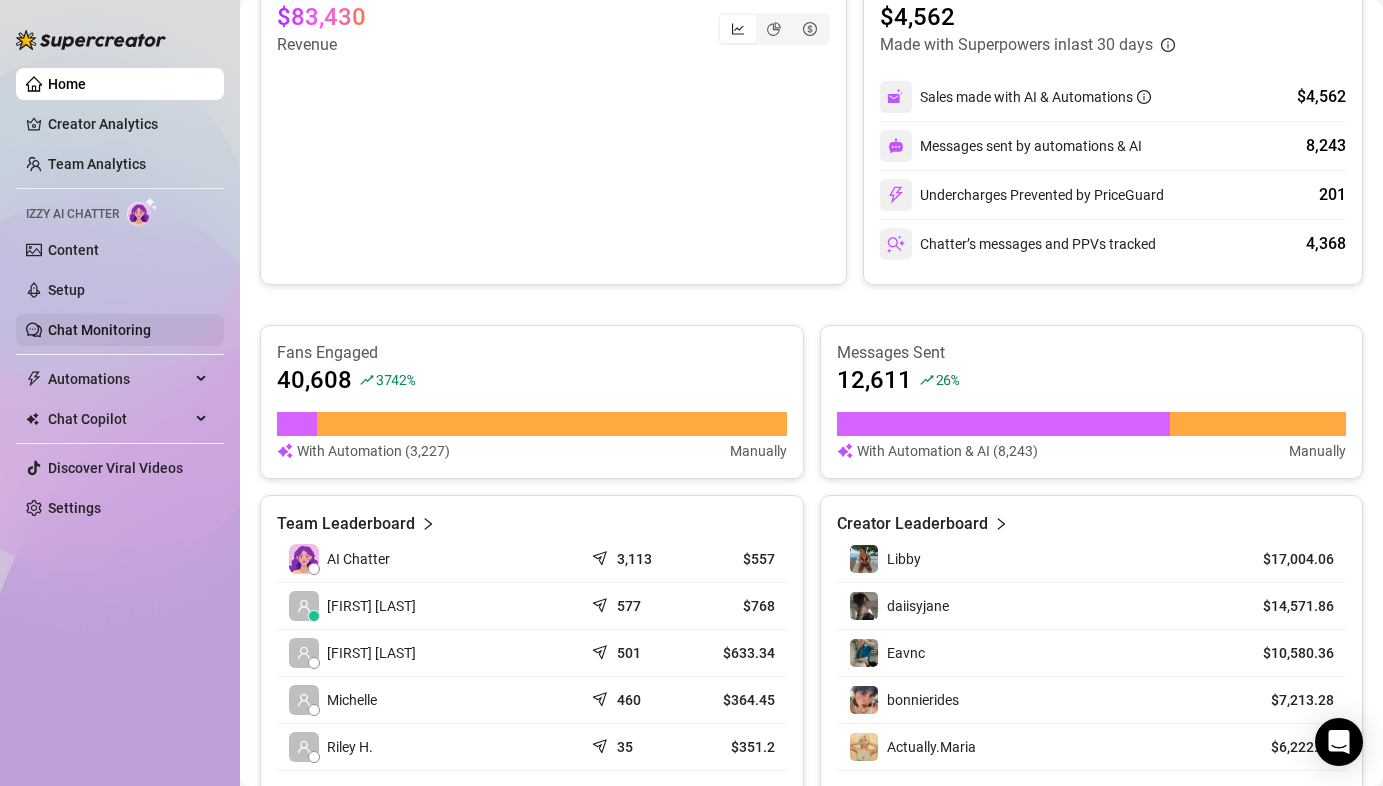 click on "Chat Monitoring" at bounding box center (99, 330) 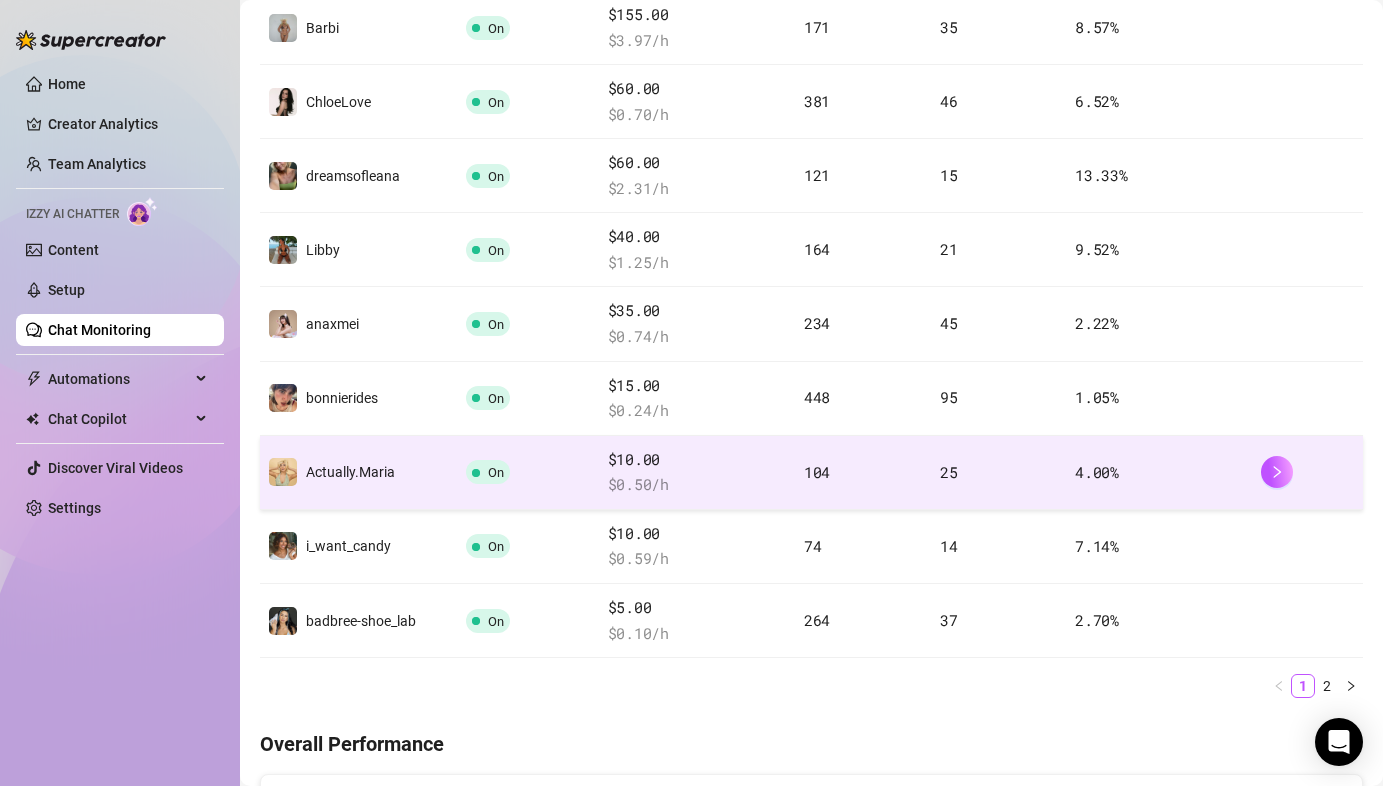click on "$ 0.50 /h" at bounding box center [698, 485] 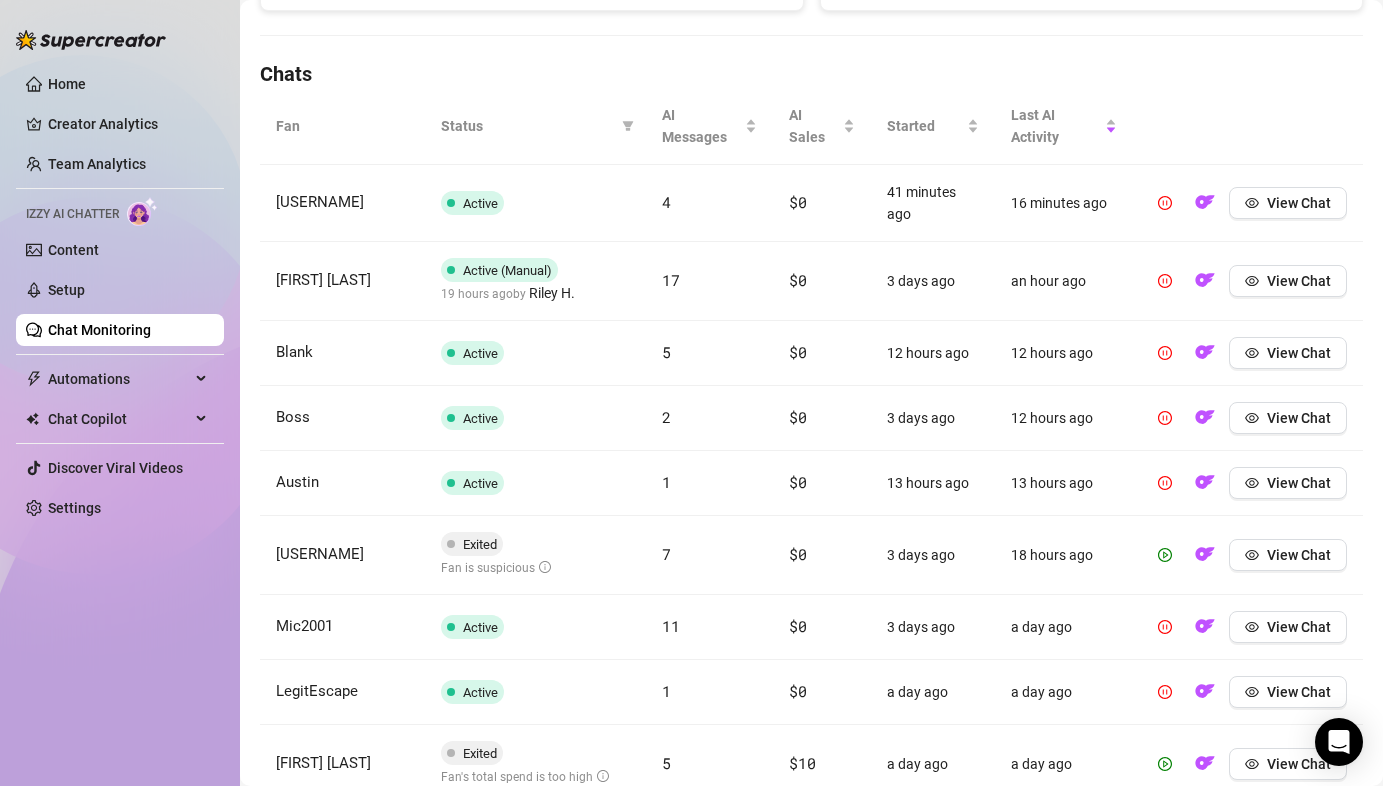 scroll, scrollTop: 666, scrollLeft: 0, axis: vertical 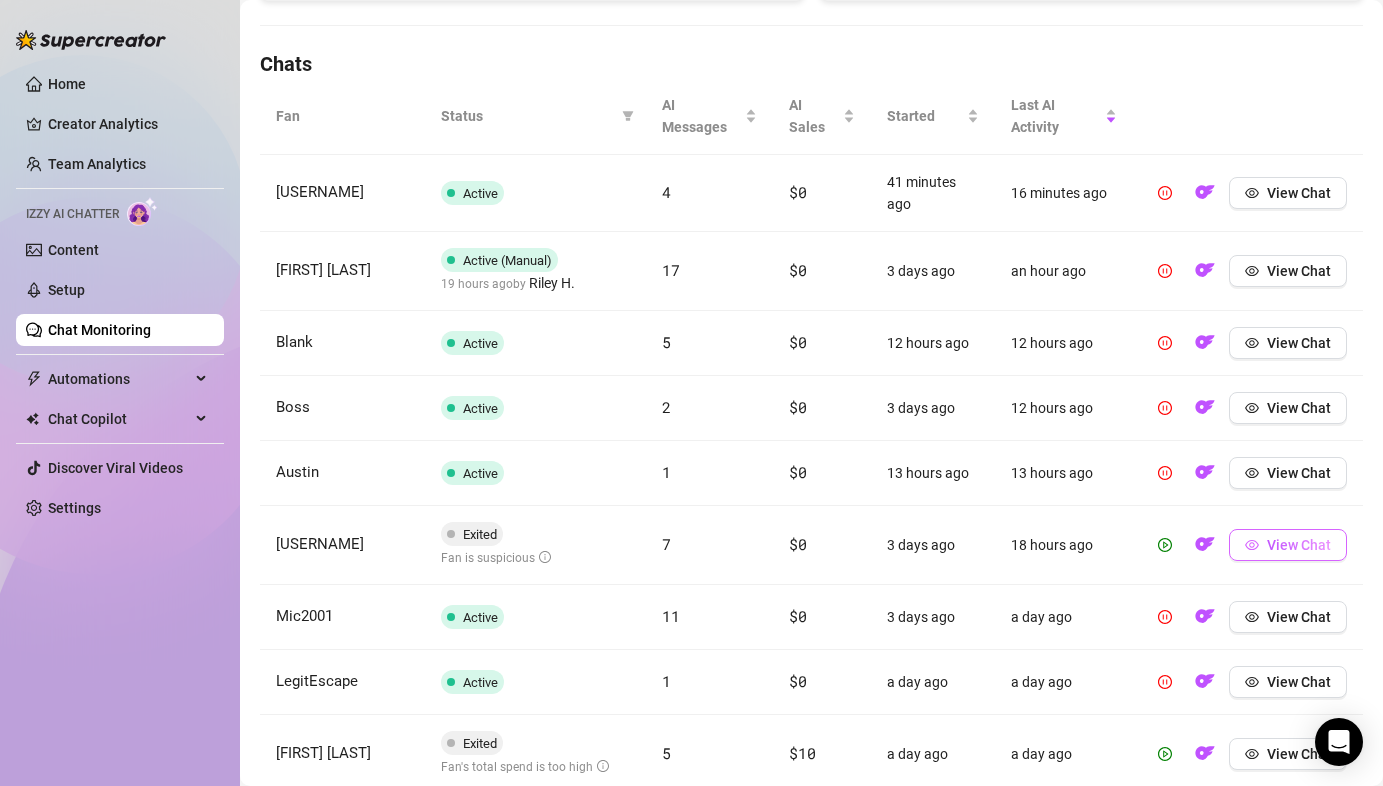 click on "View Chat" at bounding box center [1288, 545] 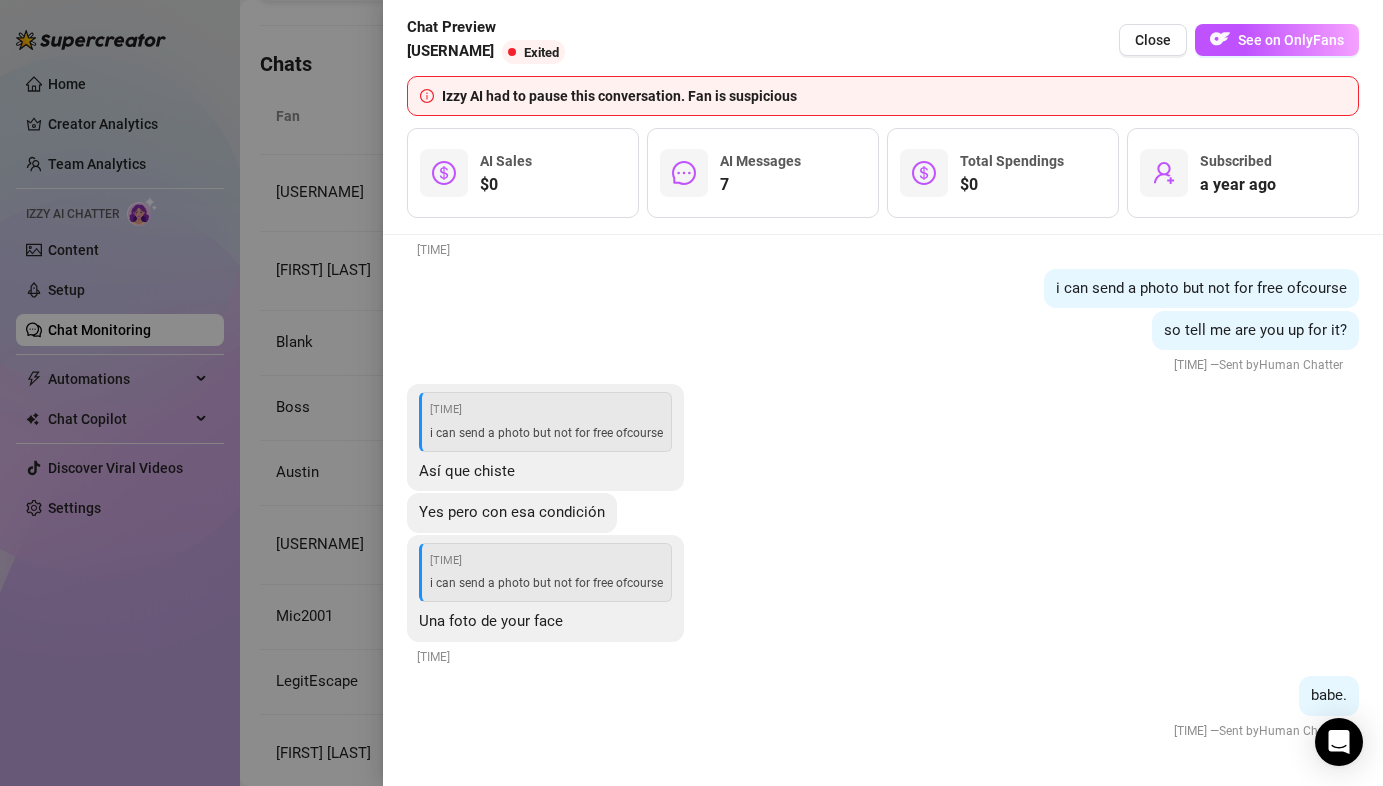 scroll, scrollTop: 8229, scrollLeft: 0, axis: vertical 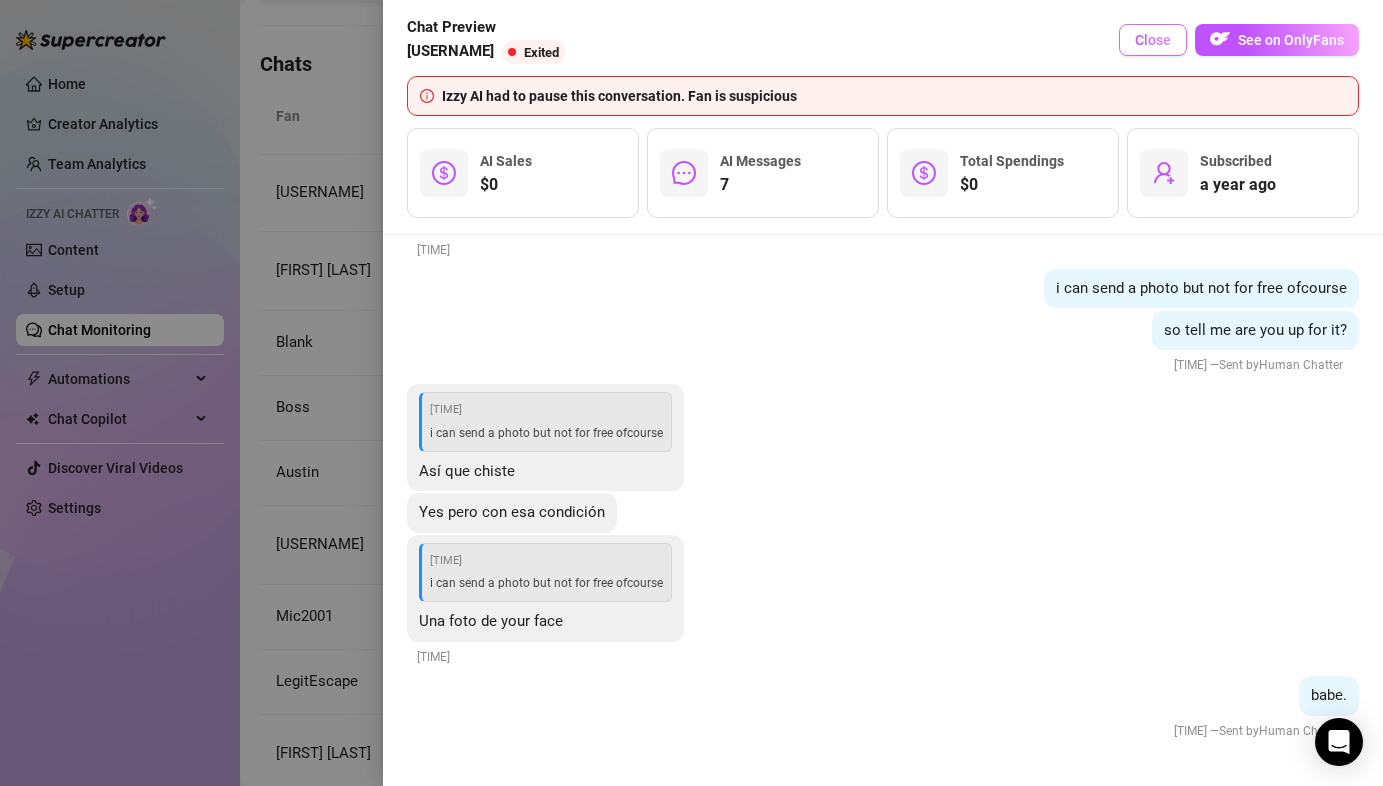 click on "Close" at bounding box center (1153, 40) 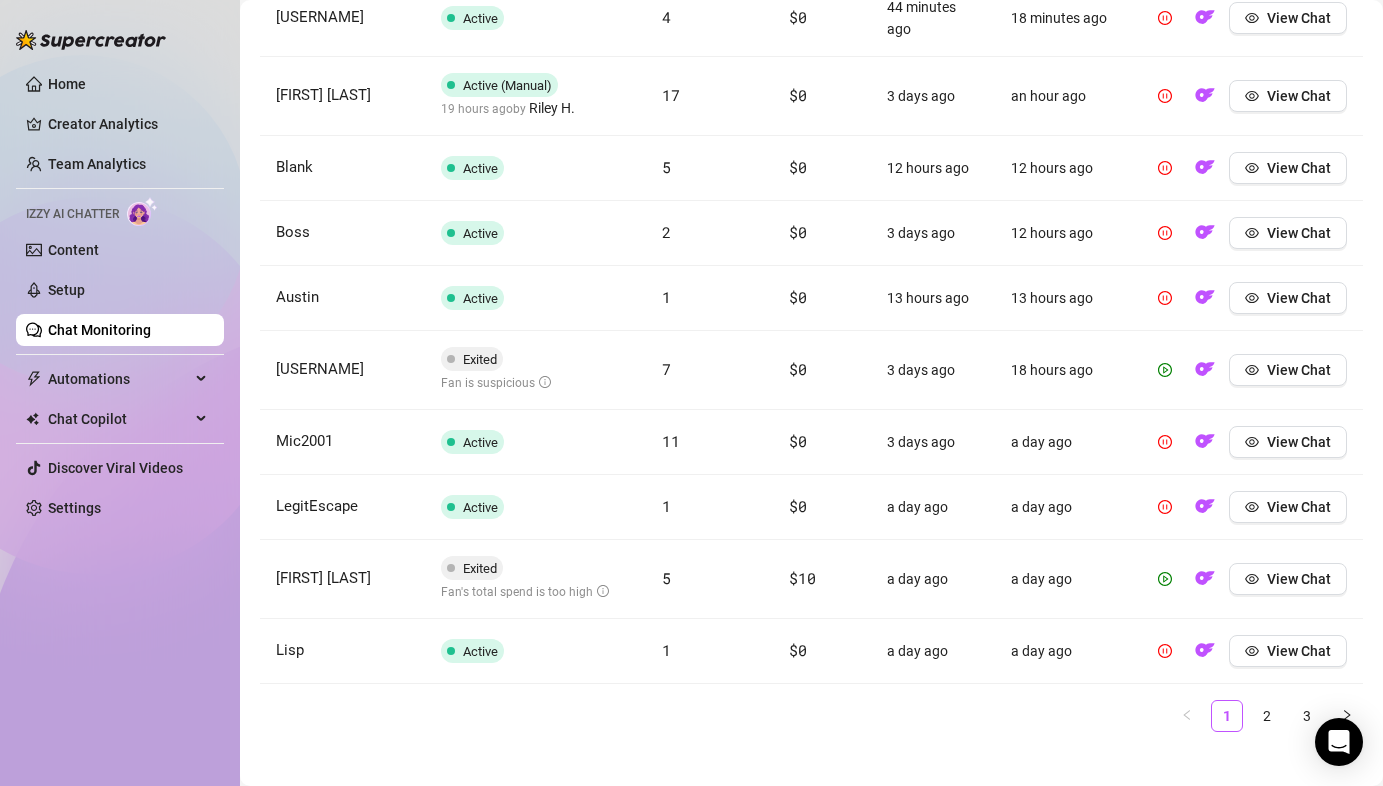 scroll, scrollTop: 863, scrollLeft: 0, axis: vertical 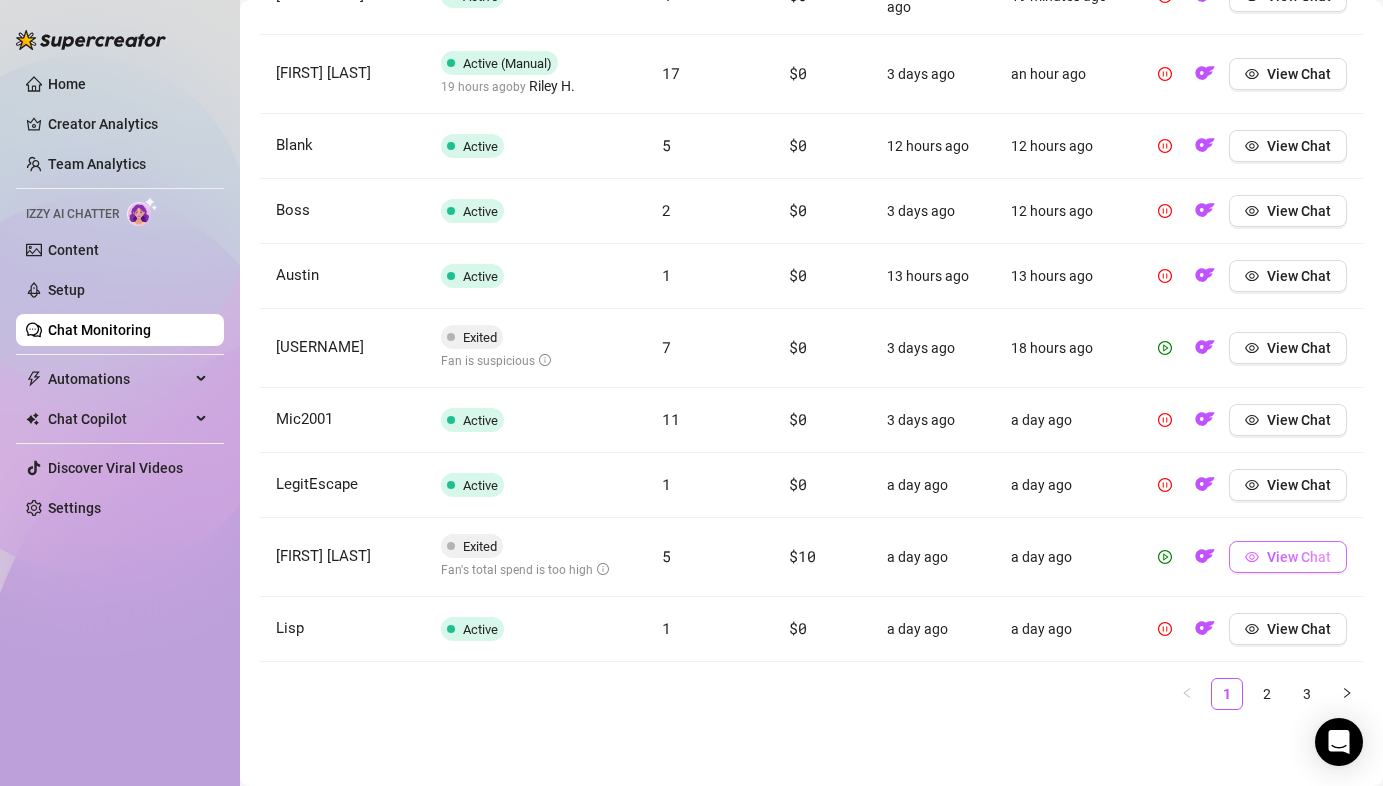 click on "View Chat" at bounding box center (1299, 557) 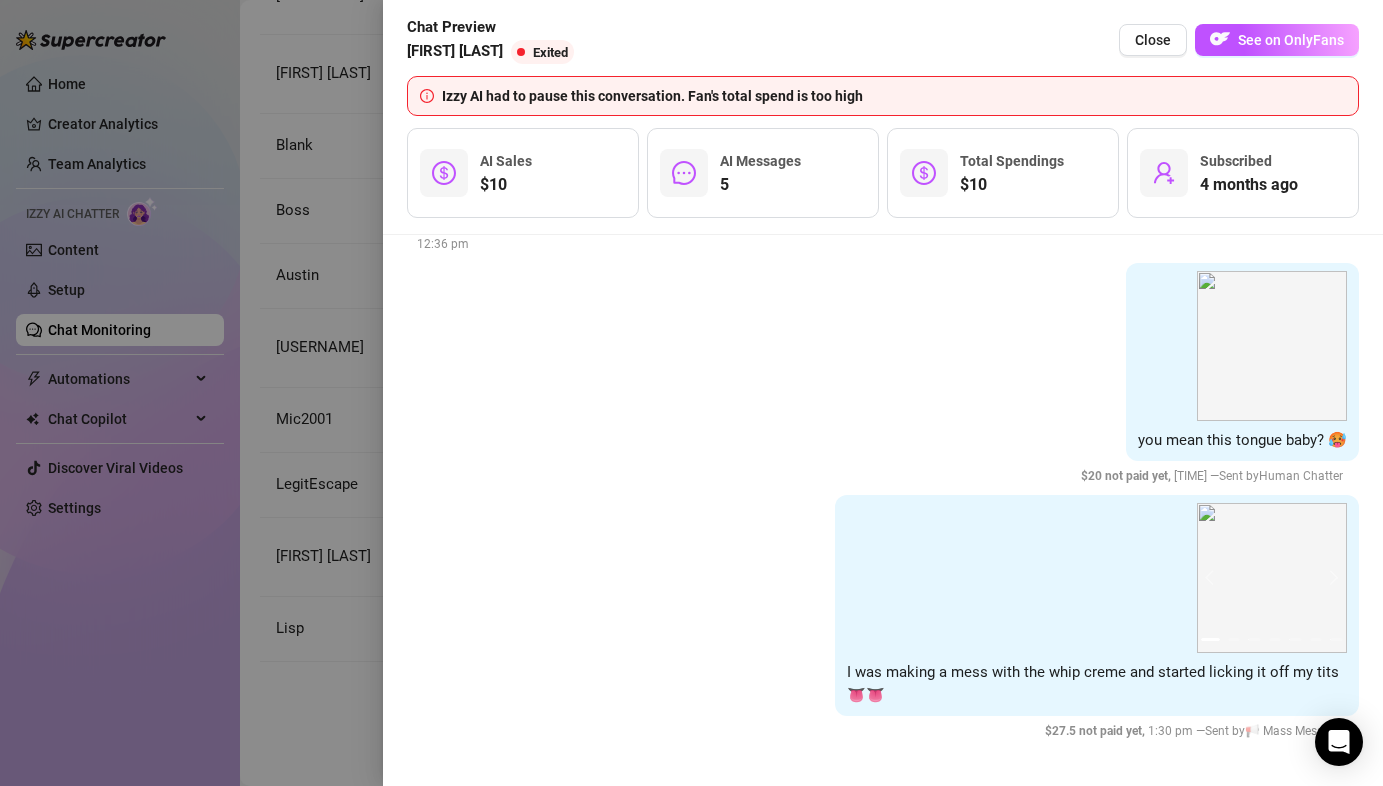 scroll, scrollTop: 5994, scrollLeft: 0, axis: vertical 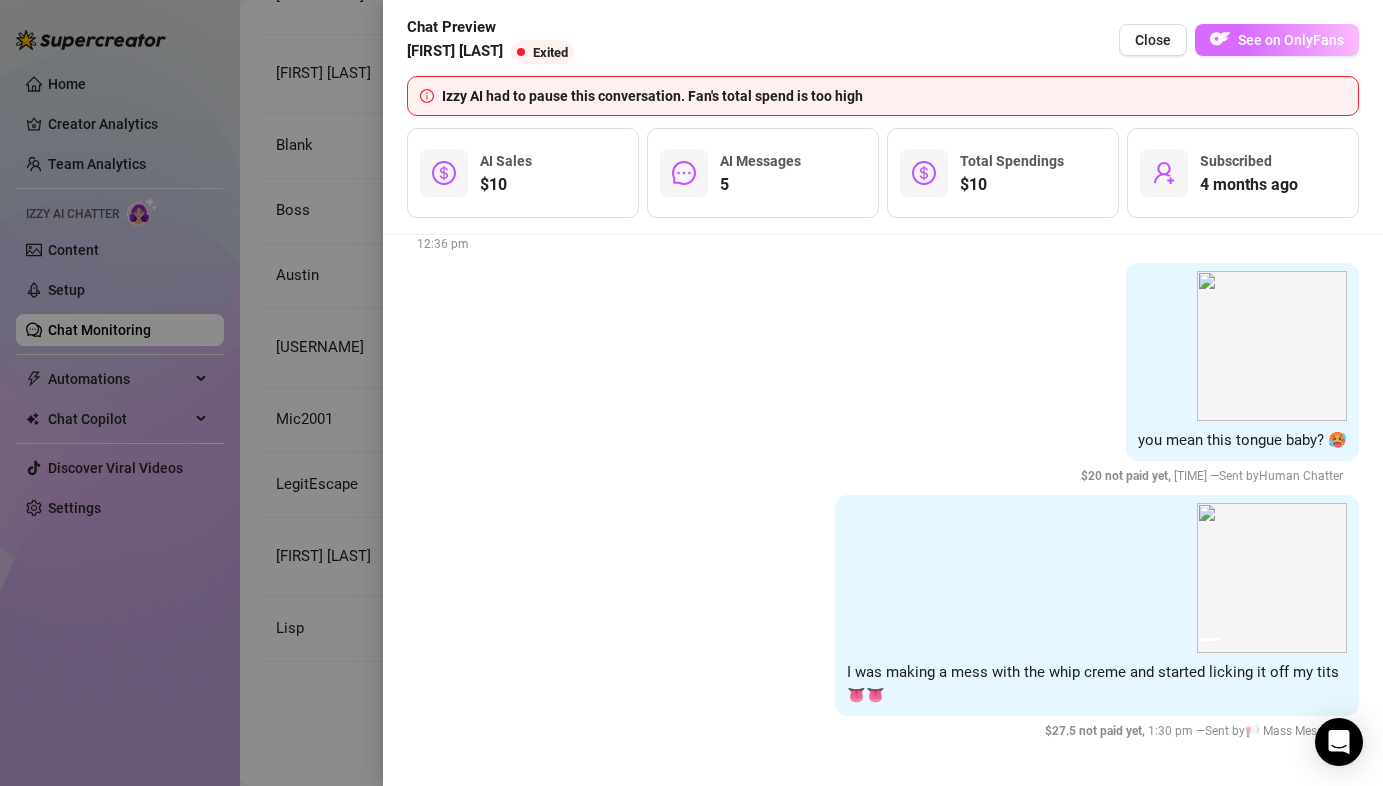 click on "See on OnlyFans" at bounding box center [1291, 40] 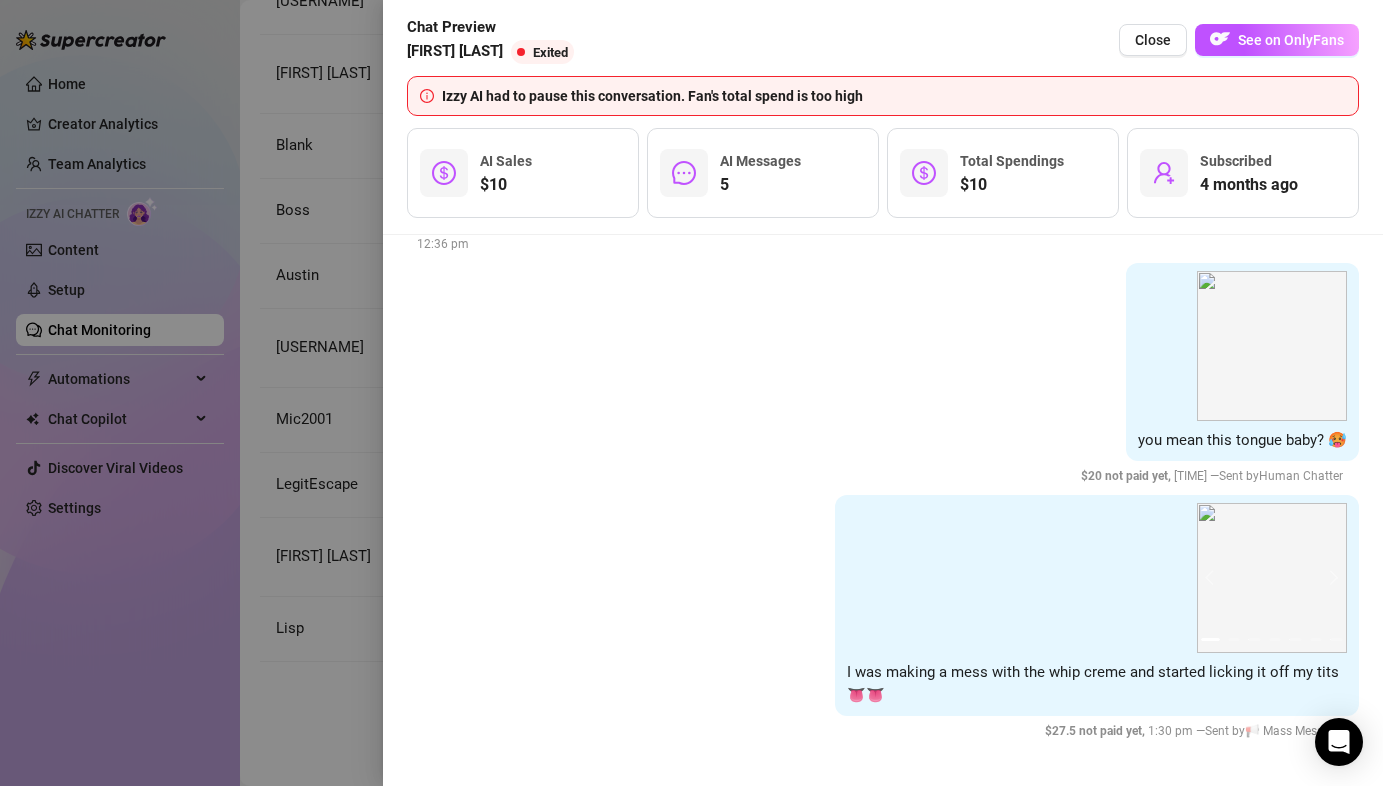 scroll, scrollTop: 829, scrollLeft: 0, axis: vertical 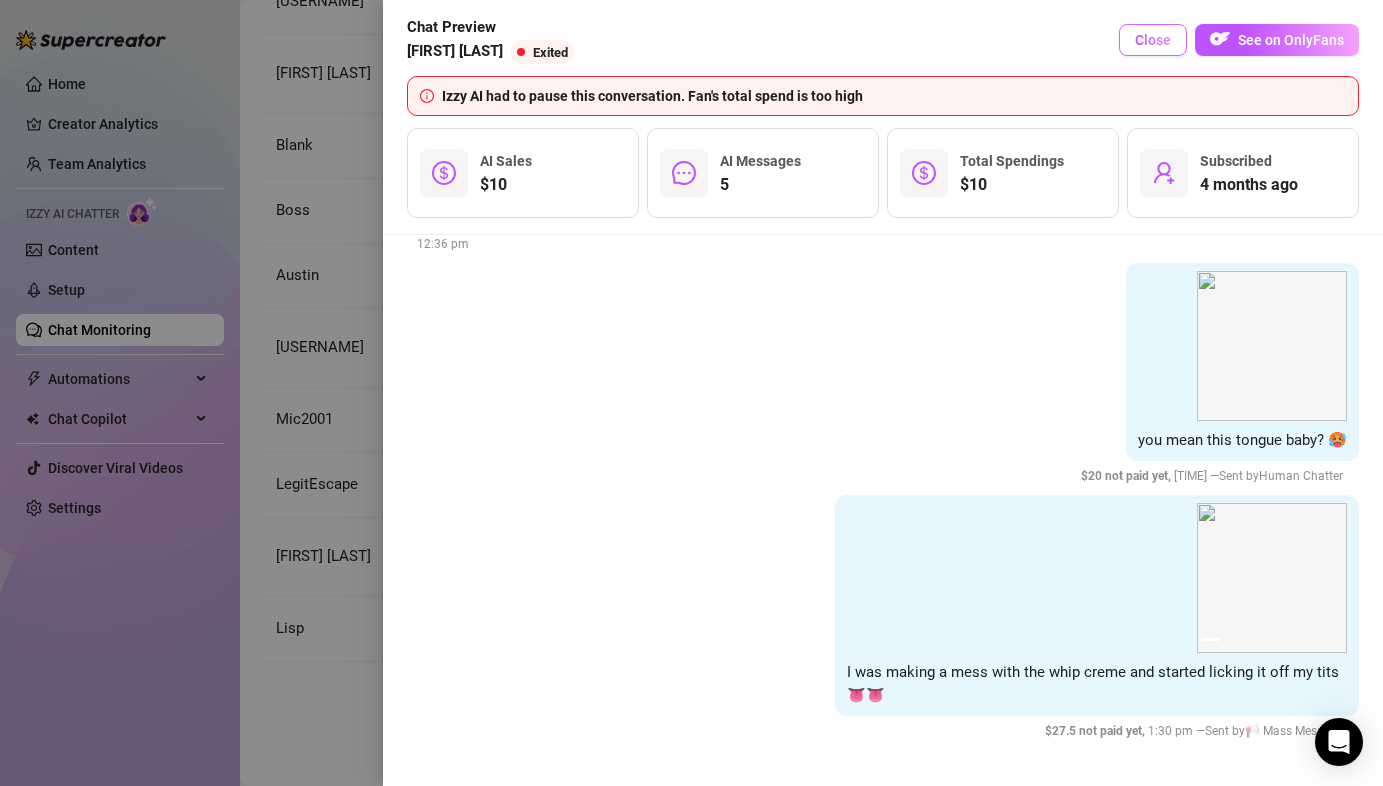 click on "Close" at bounding box center [1153, 40] 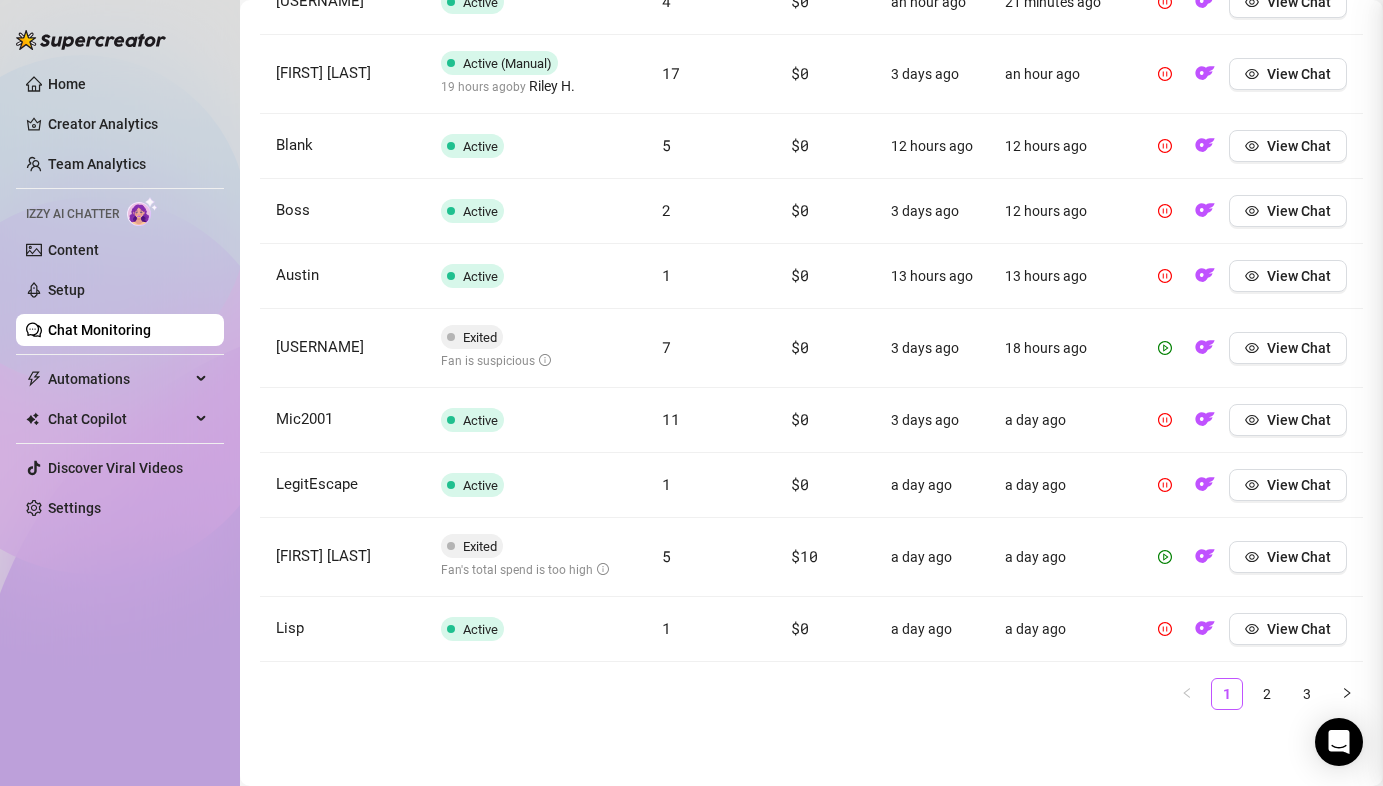 scroll, scrollTop: 0, scrollLeft: 0, axis: both 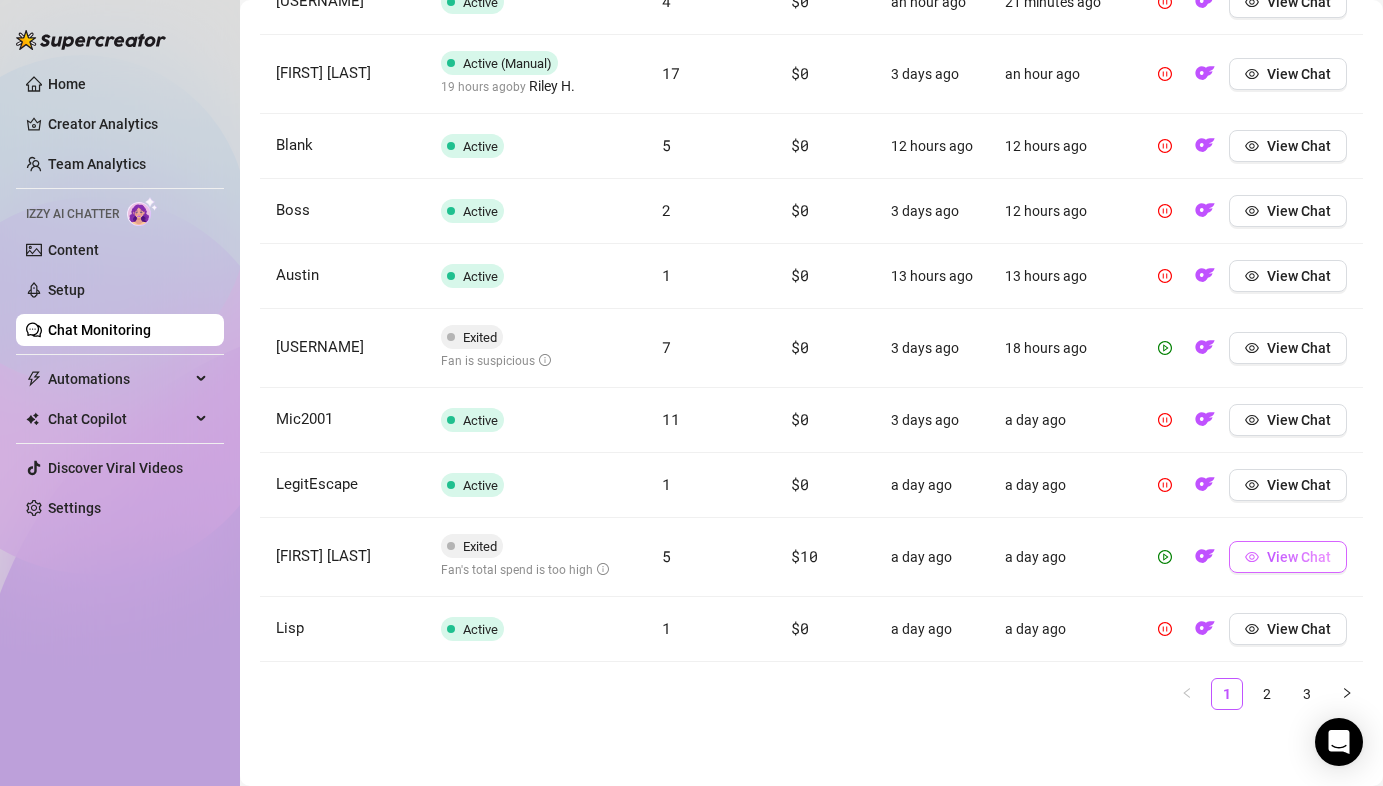click on "View Chat" at bounding box center (1288, 557) 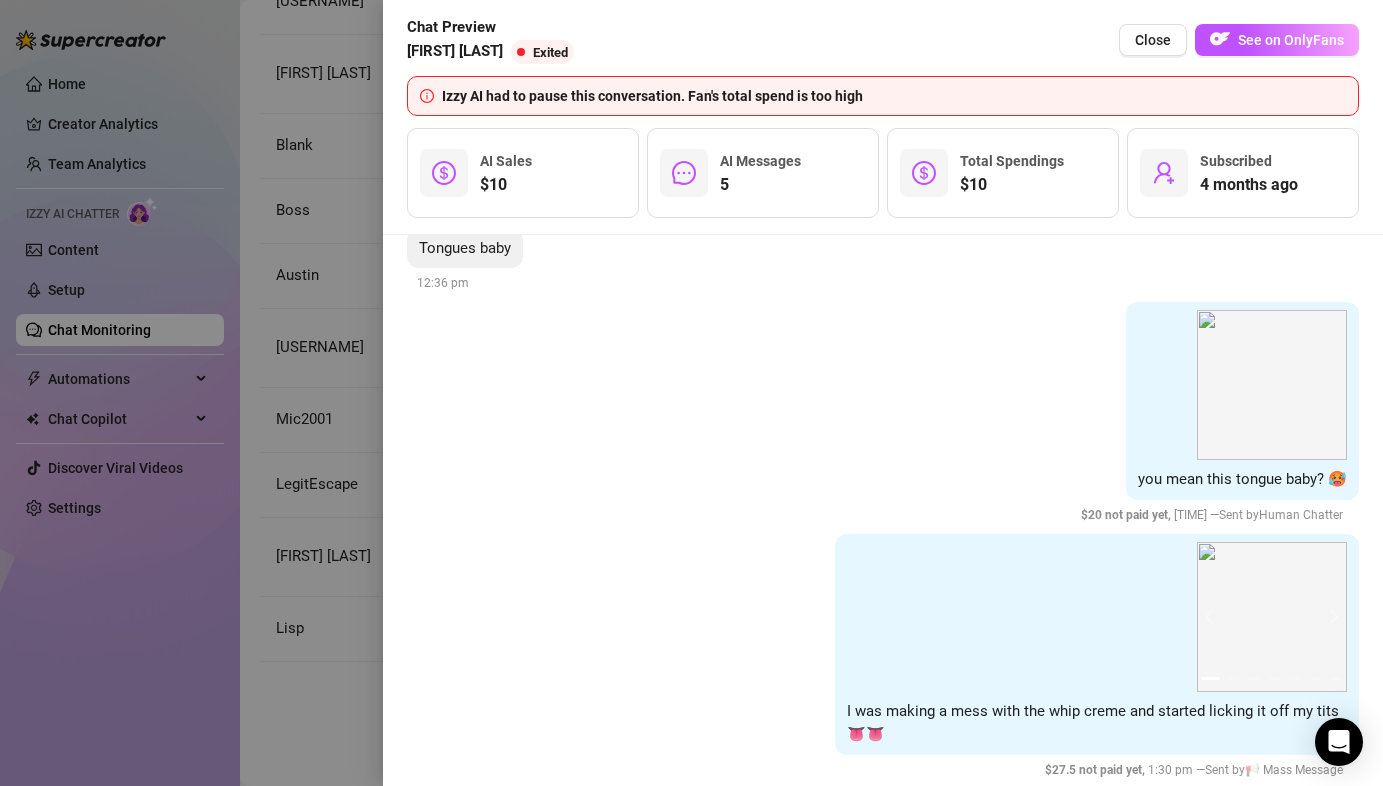 scroll, scrollTop: 5994, scrollLeft: 0, axis: vertical 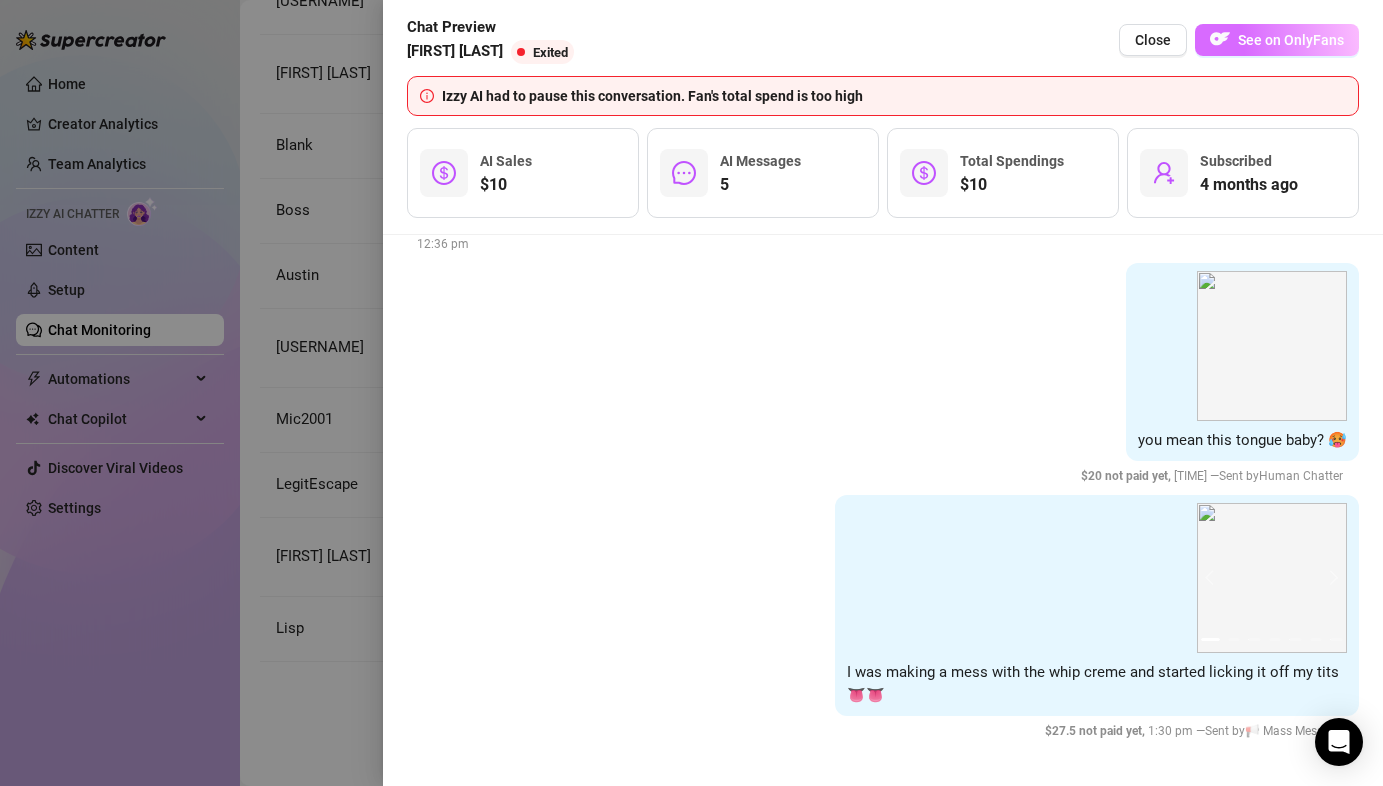 click on "See on OnlyFans" at bounding box center (1291, 40) 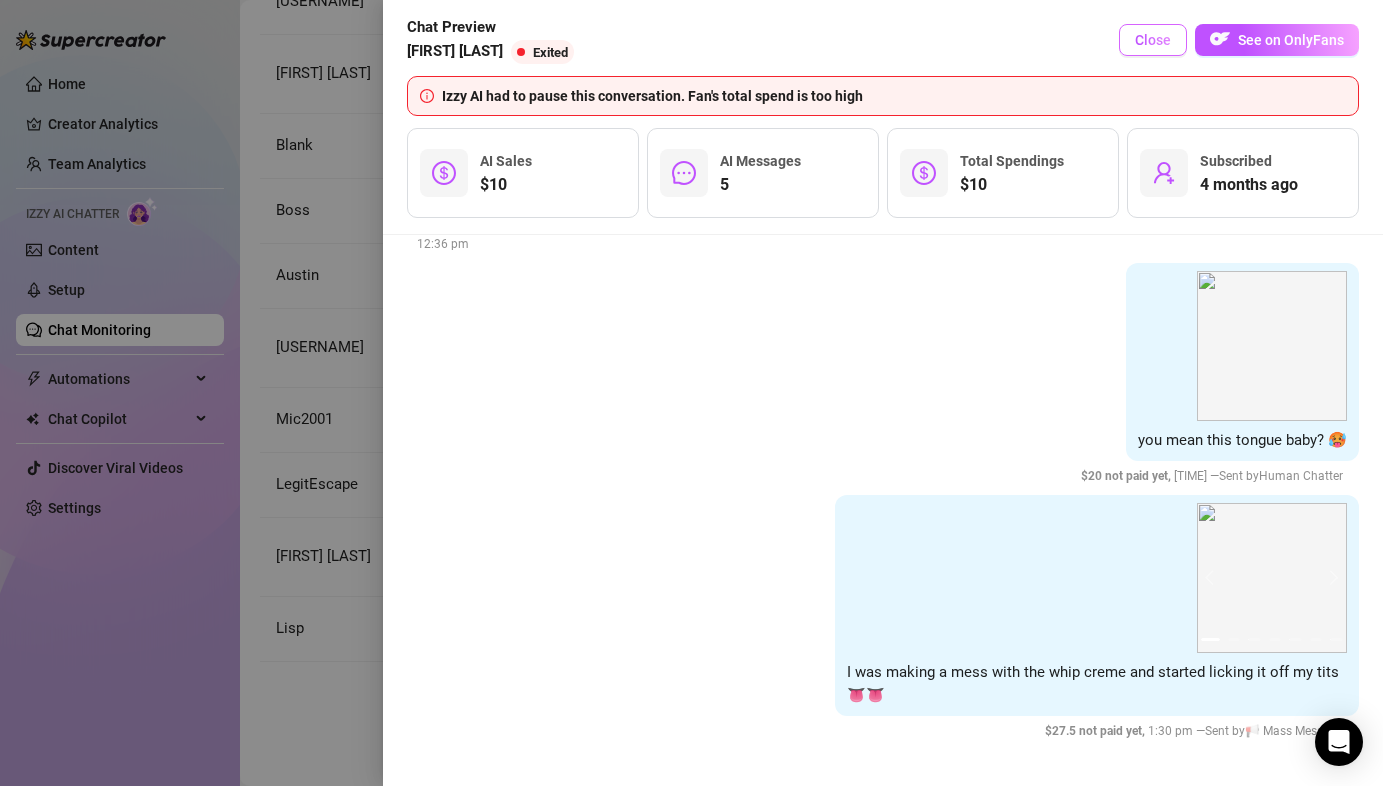 click on "Close" at bounding box center [1153, 40] 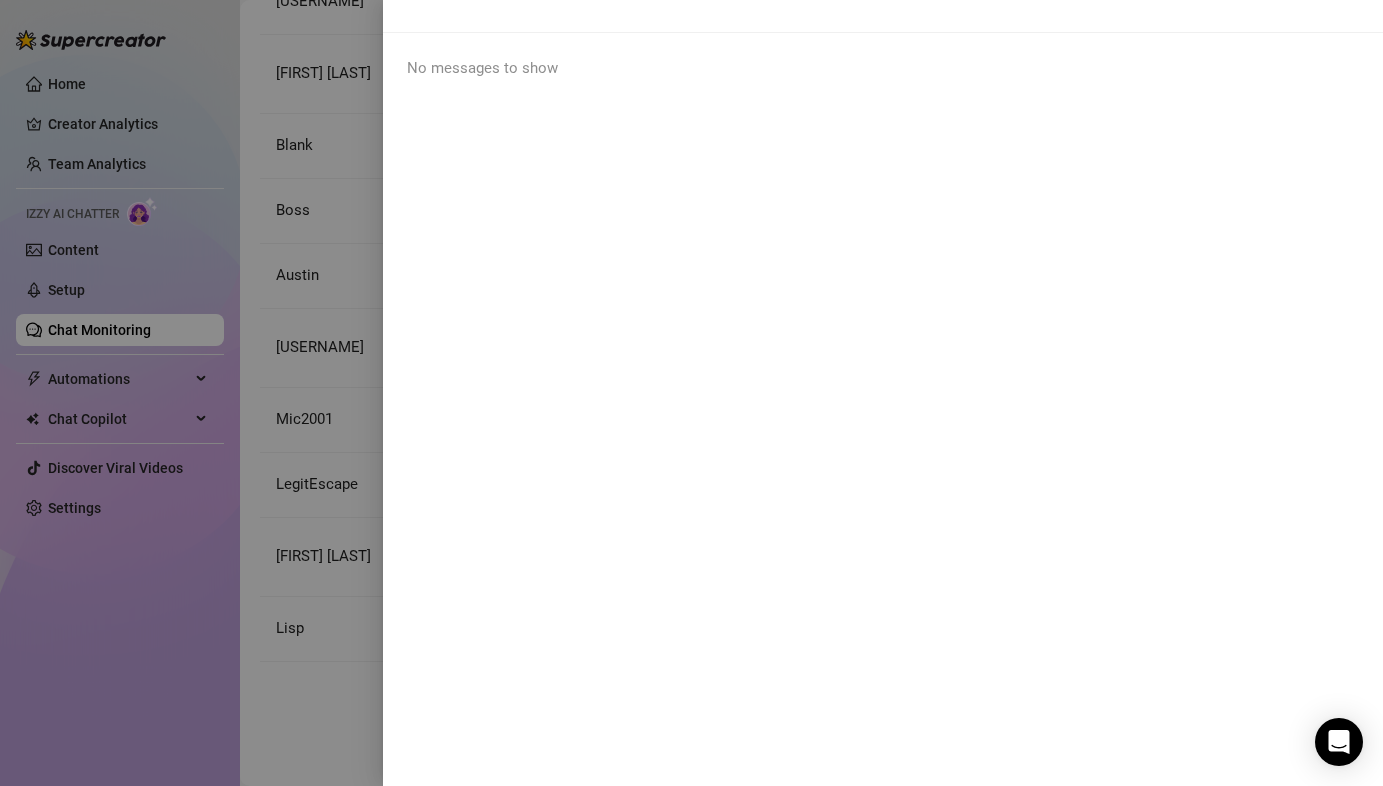 scroll, scrollTop: 0, scrollLeft: 0, axis: both 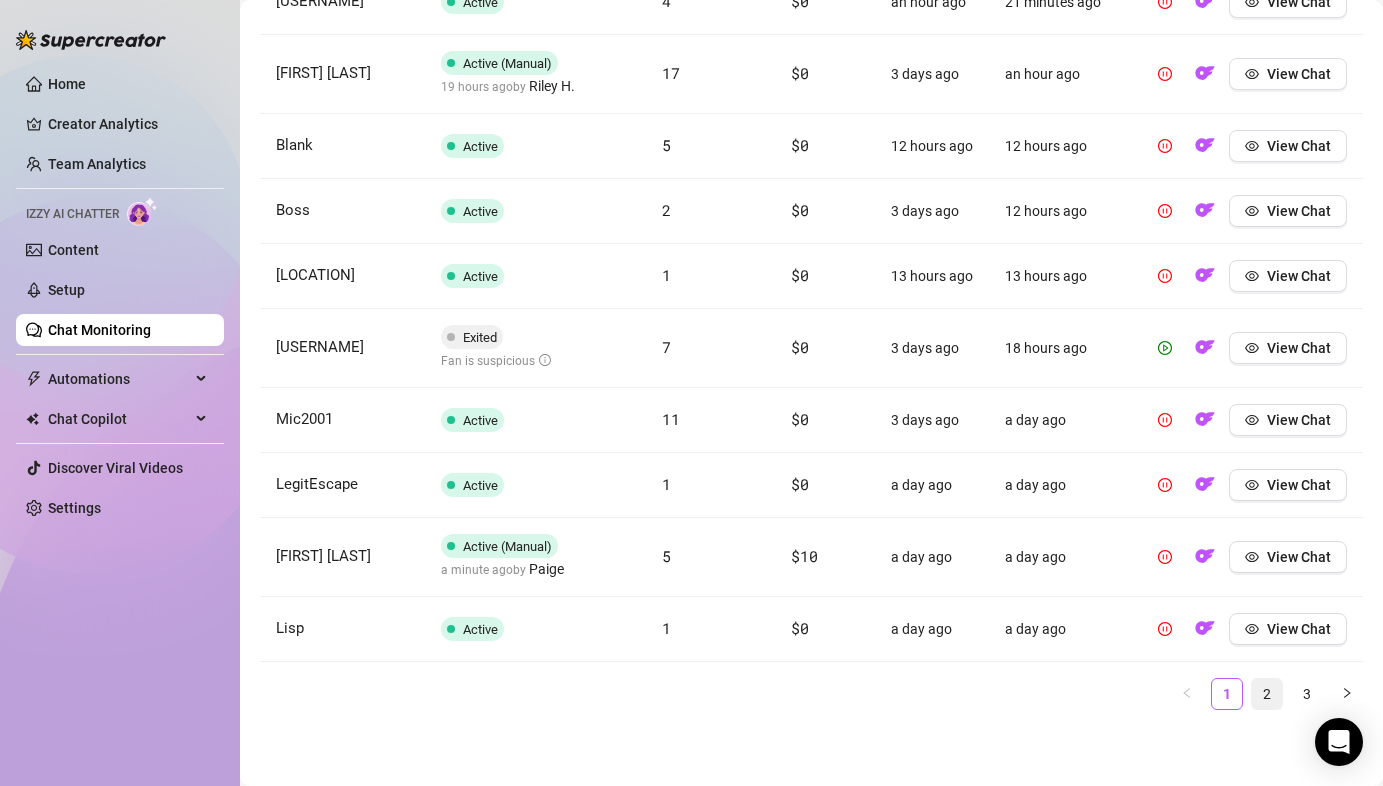 click on "2" at bounding box center (1267, 694) 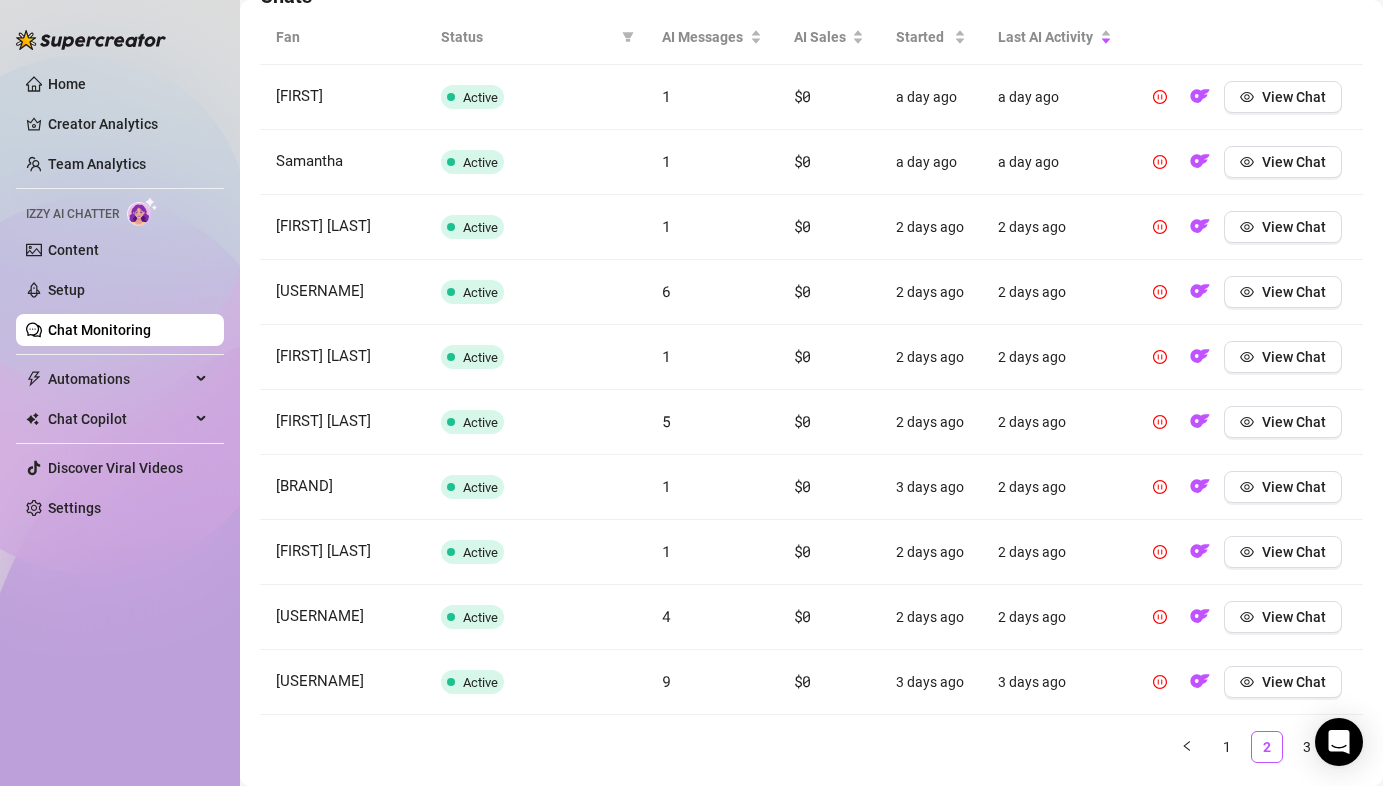 scroll, scrollTop: 787, scrollLeft: 0, axis: vertical 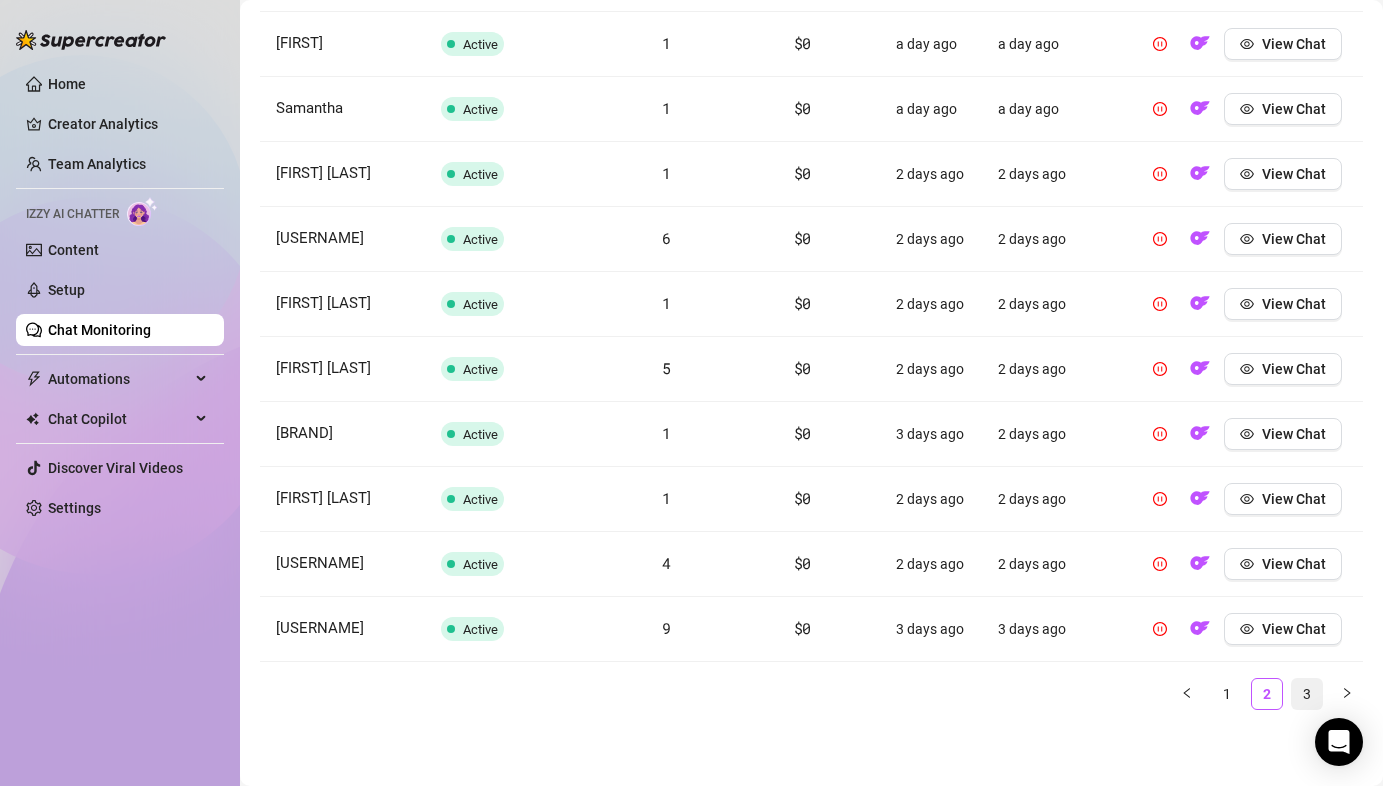 click on "3" at bounding box center [1307, 694] 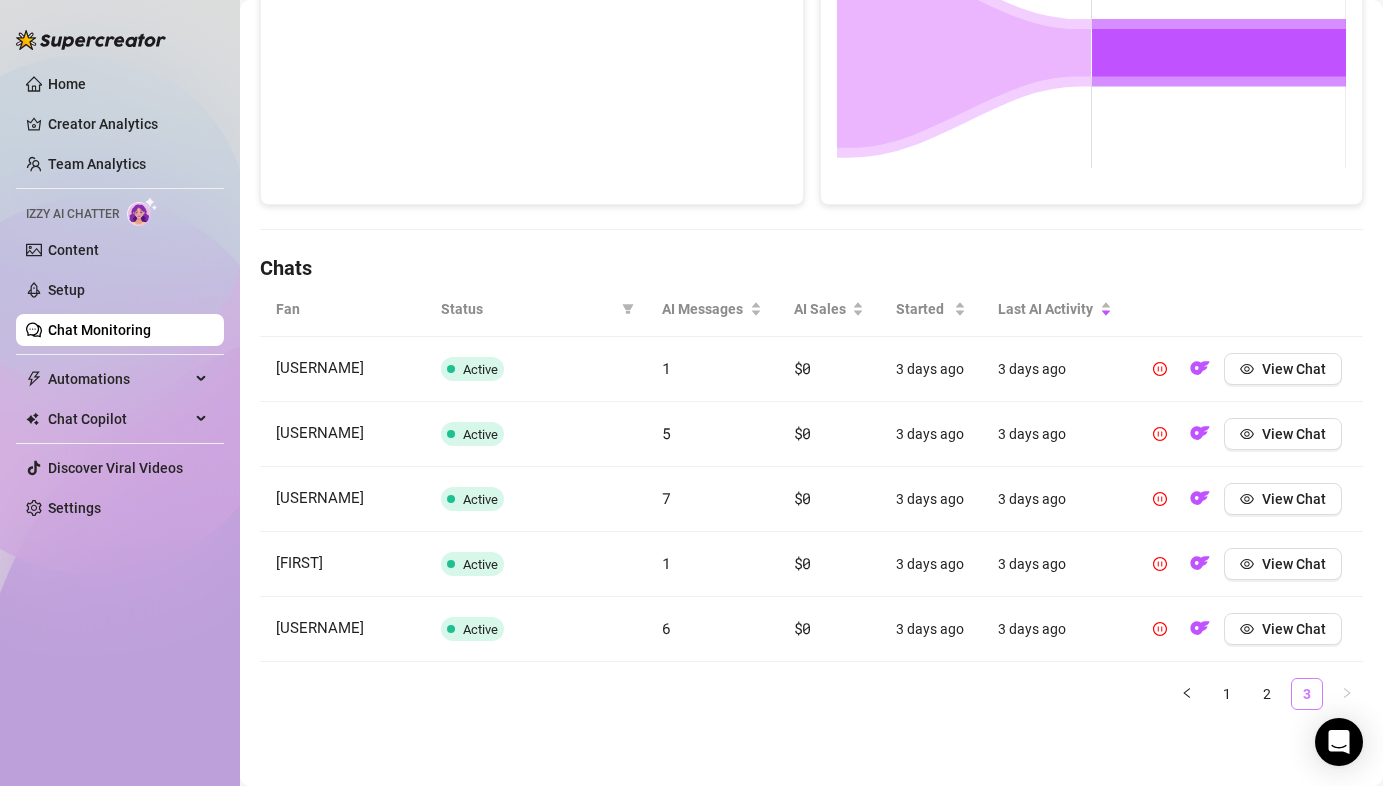 scroll, scrollTop: 462, scrollLeft: 0, axis: vertical 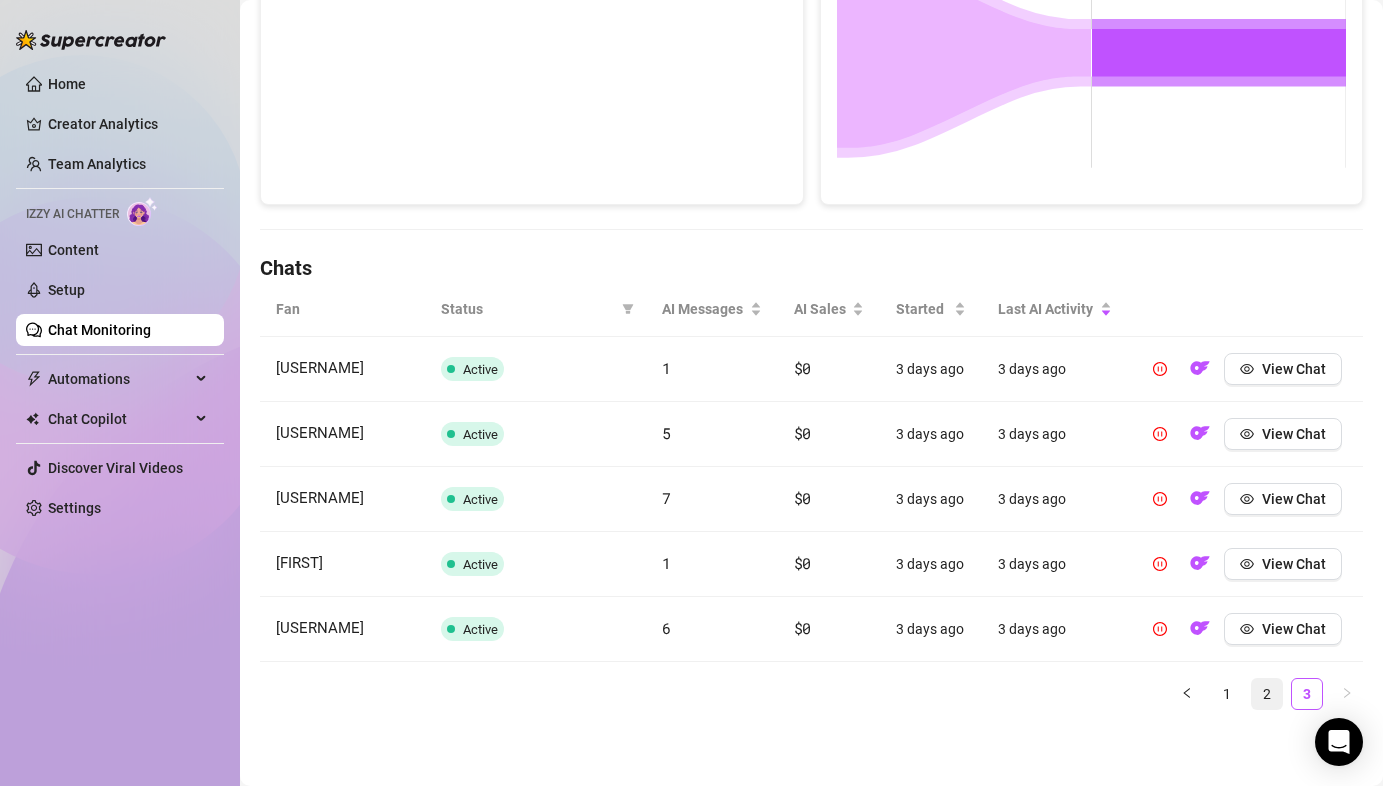 click on "2" at bounding box center [1267, 694] 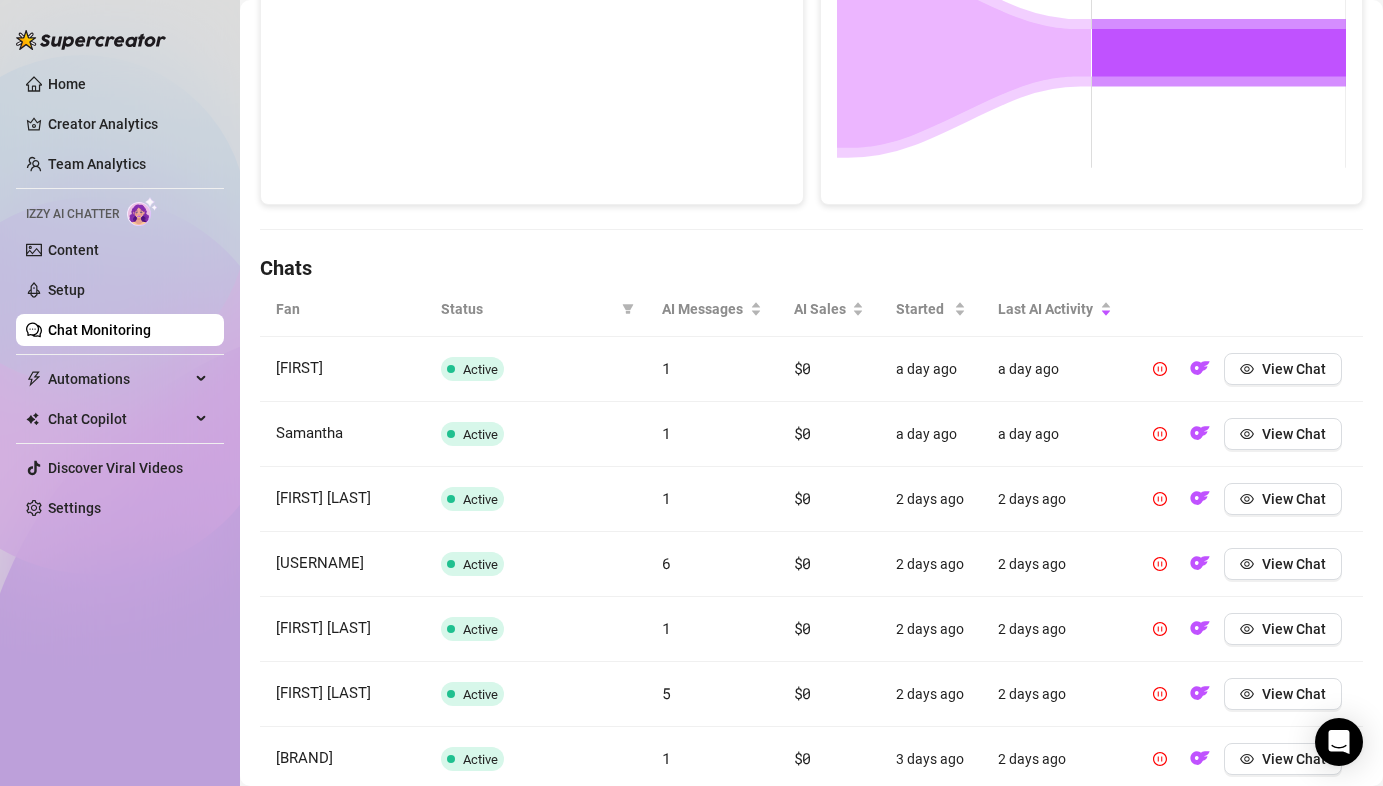 scroll, scrollTop: 787, scrollLeft: 0, axis: vertical 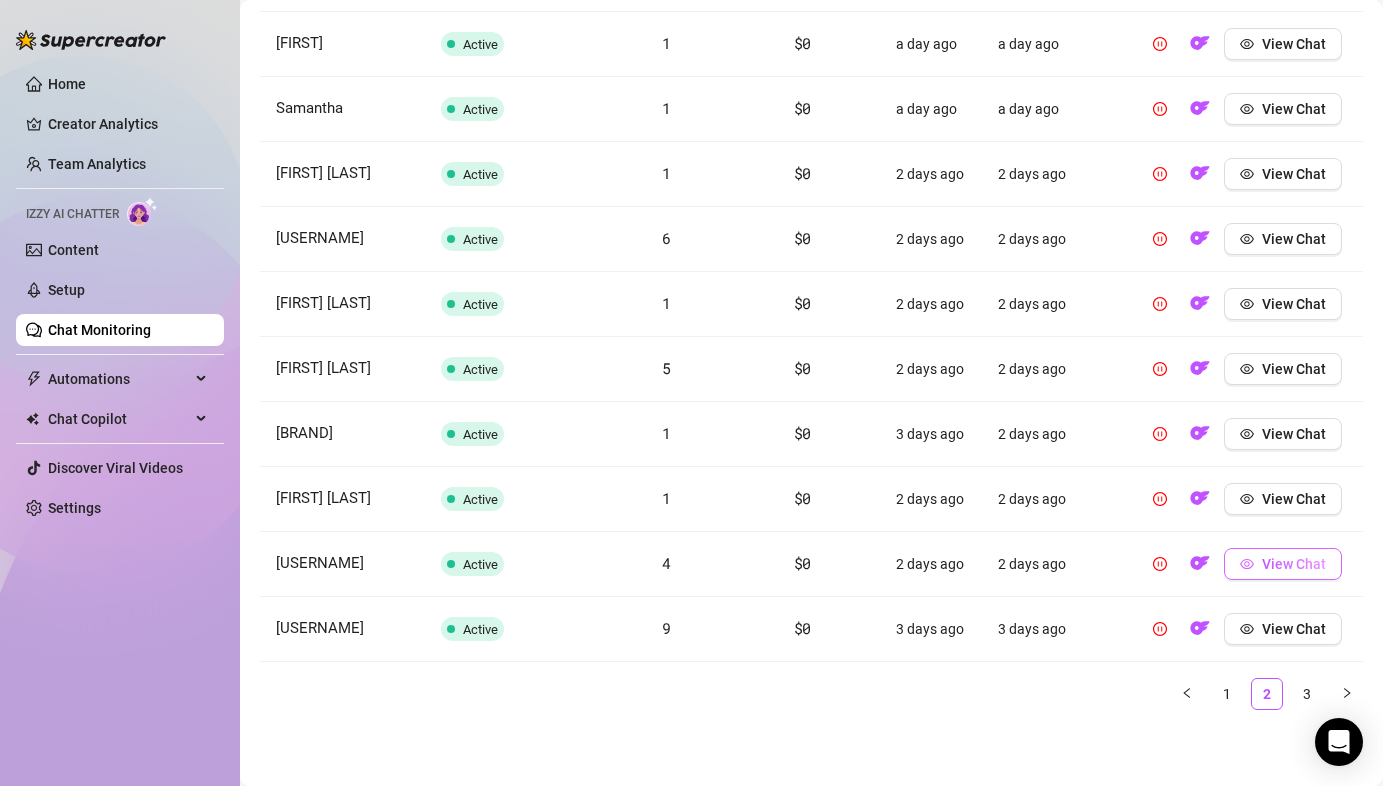 click on "View Chat" at bounding box center (1294, 564) 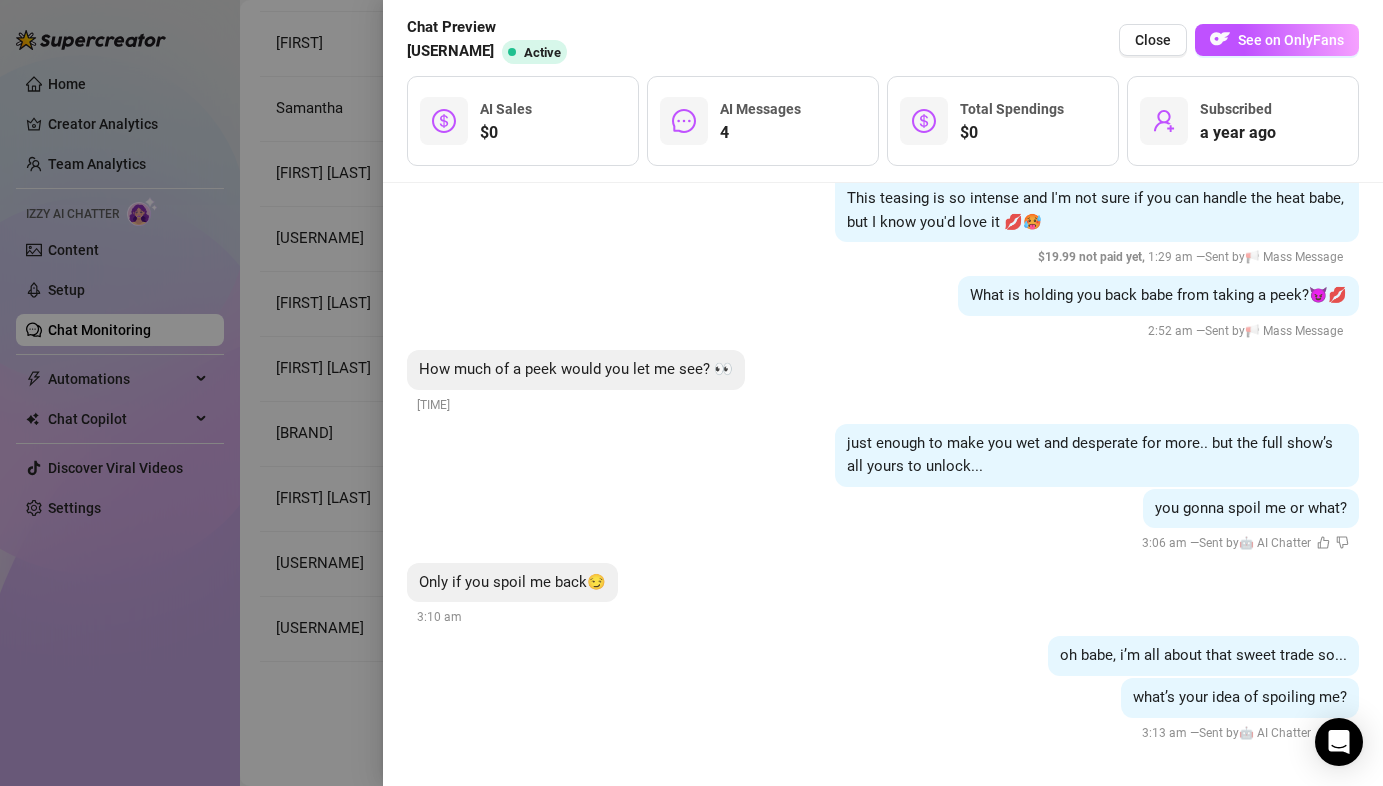 scroll, scrollTop: 581, scrollLeft: 0, axis: vertical 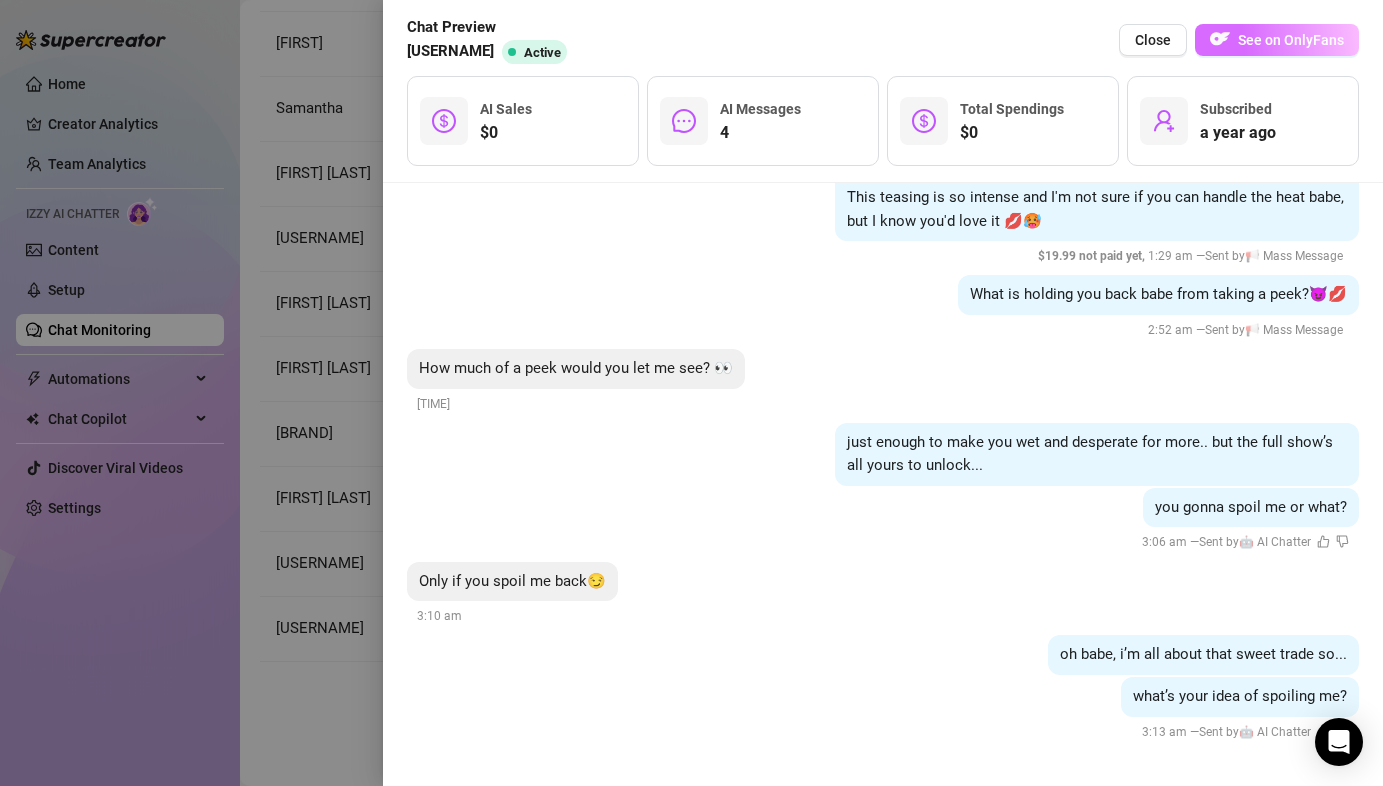 click on "See on OnlyFans" at bounding box center (1291, 40) 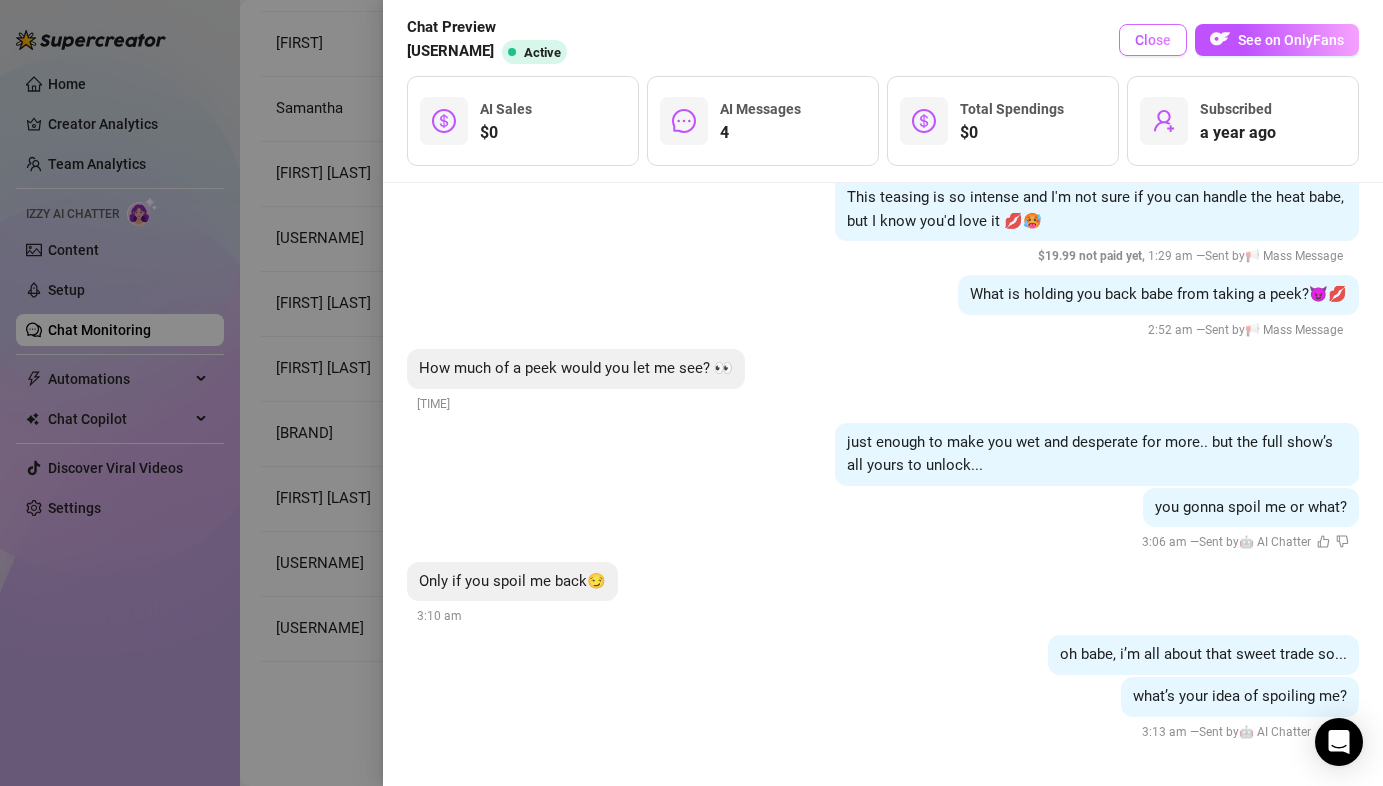 click on "Close" at bounding box center [1153, 40] 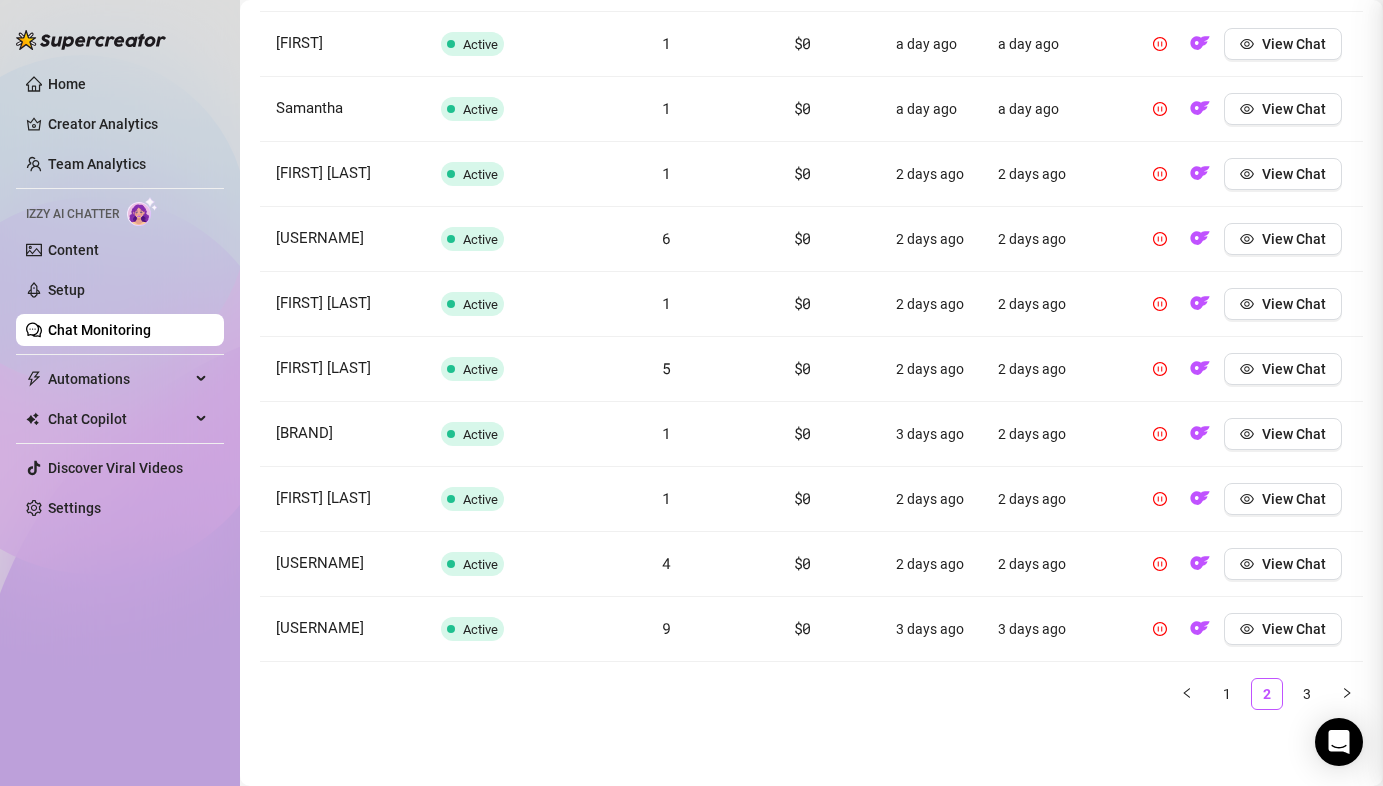 scroll, scrollTop: 0, scrollLeft: 0, axis: both 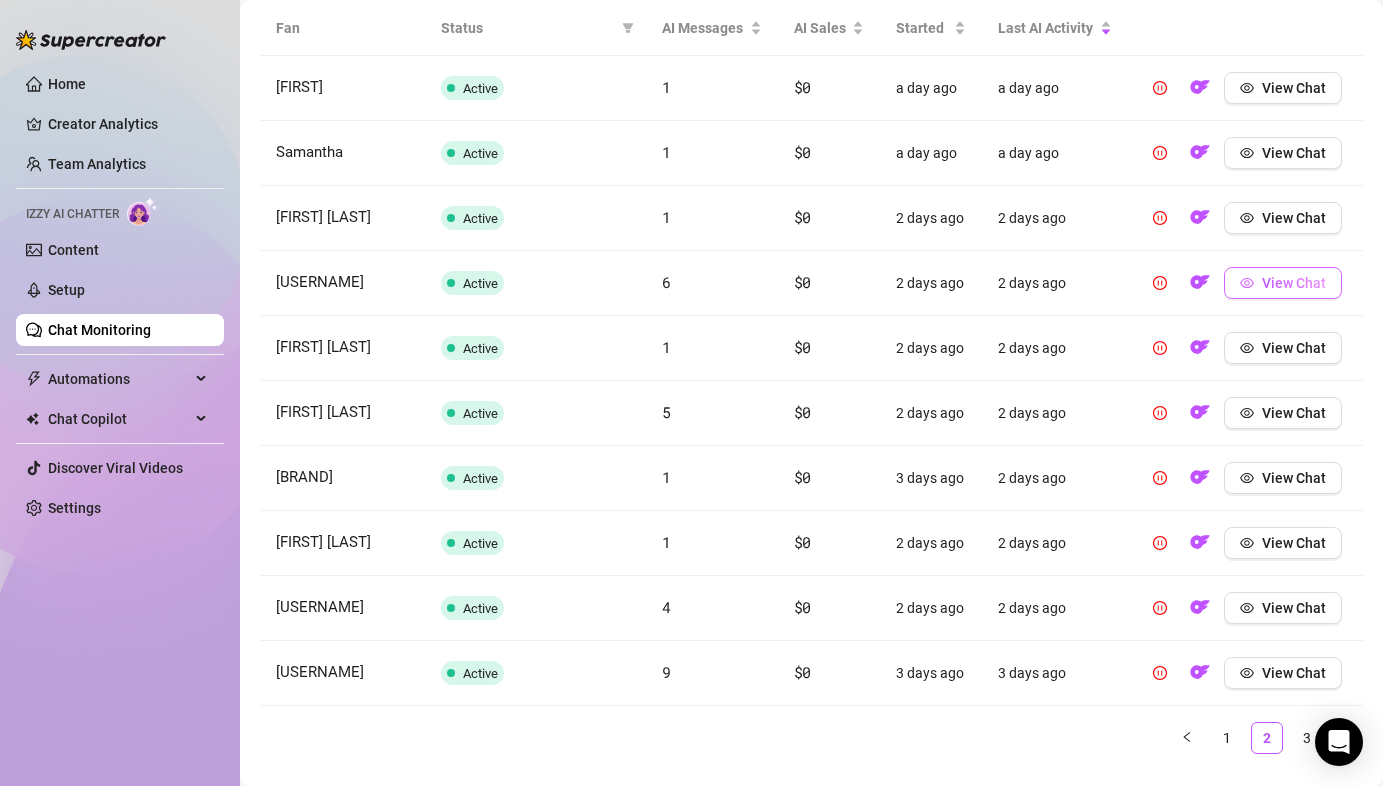 click on "View Chat" at bounding box center (1294, 283) 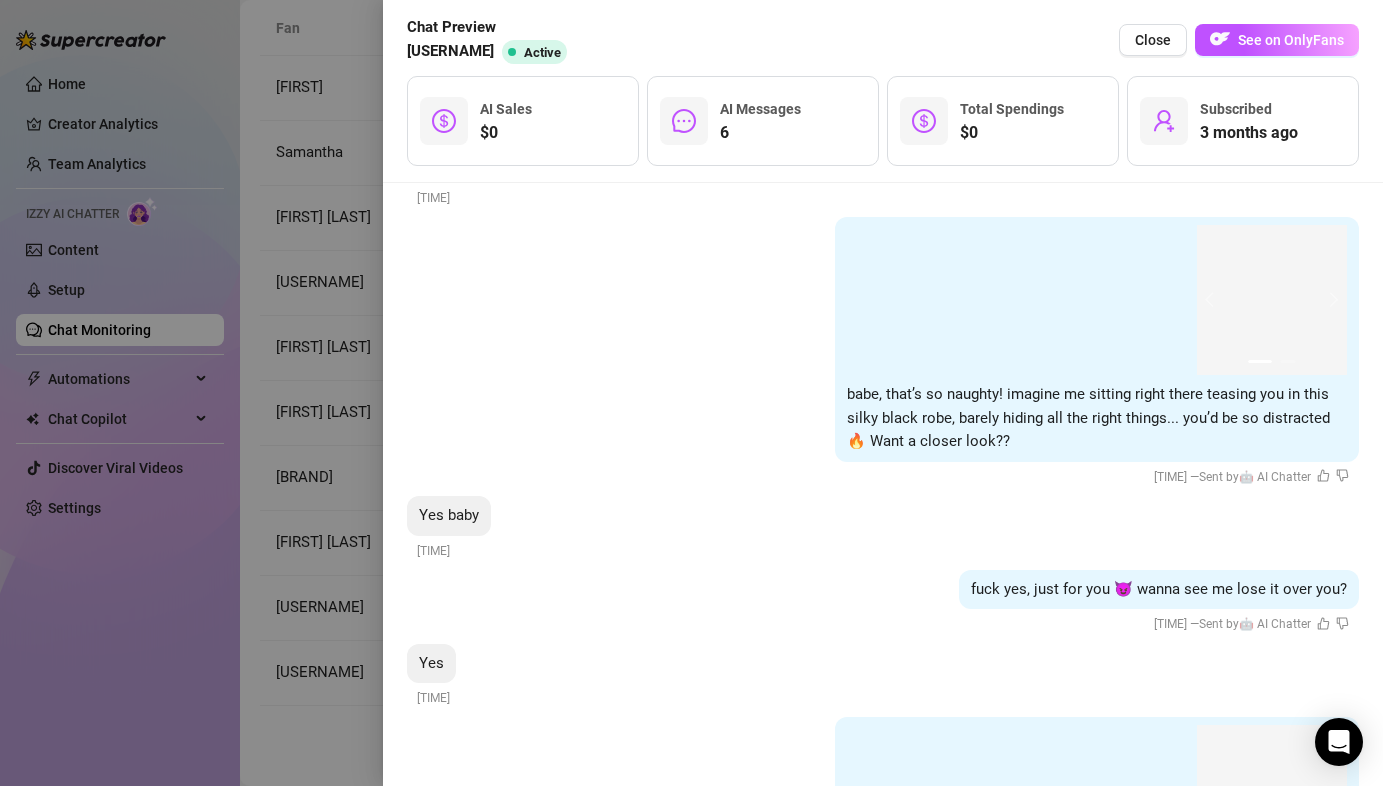 scroll, scrollTop: 4733, scrollLeft: 0, axis: vertical 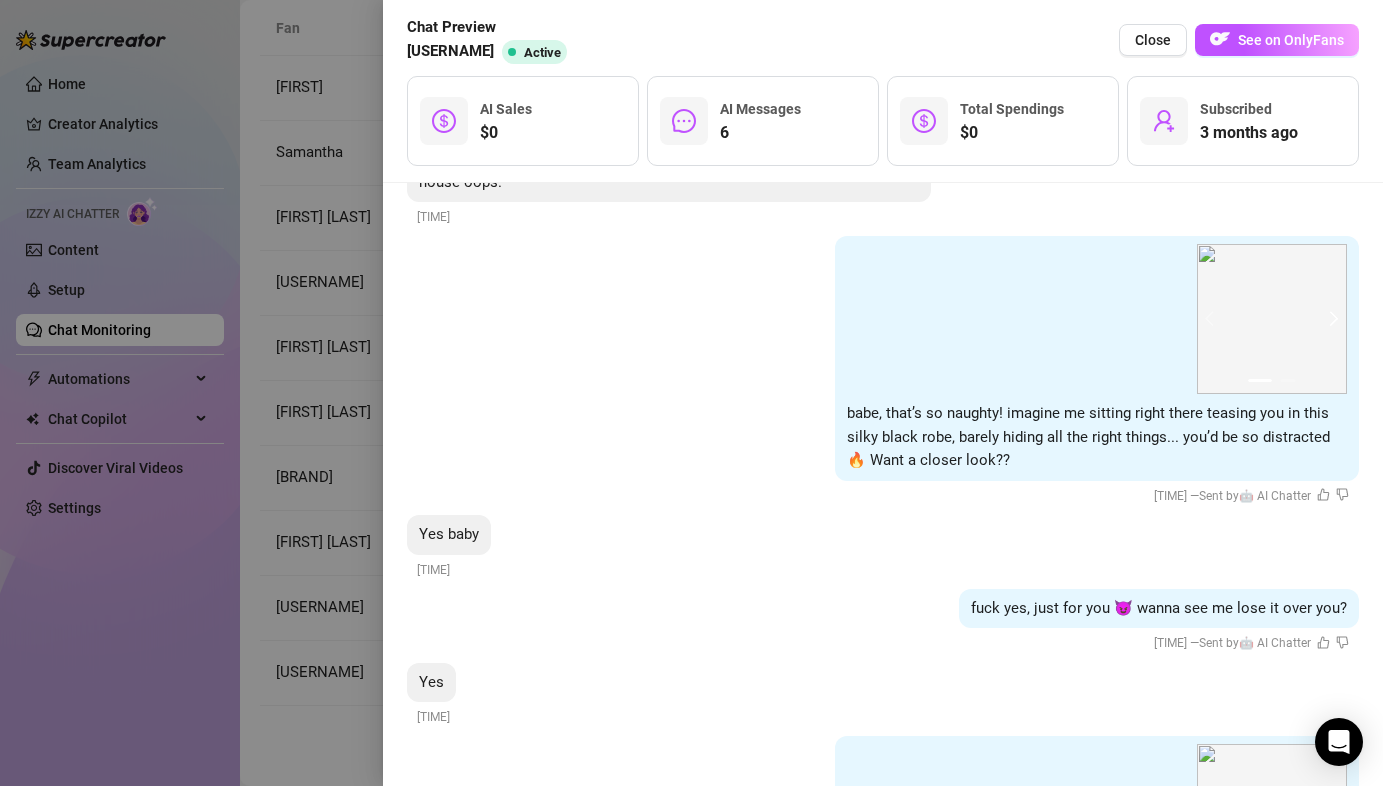 click at bounding box center (1331, 319) 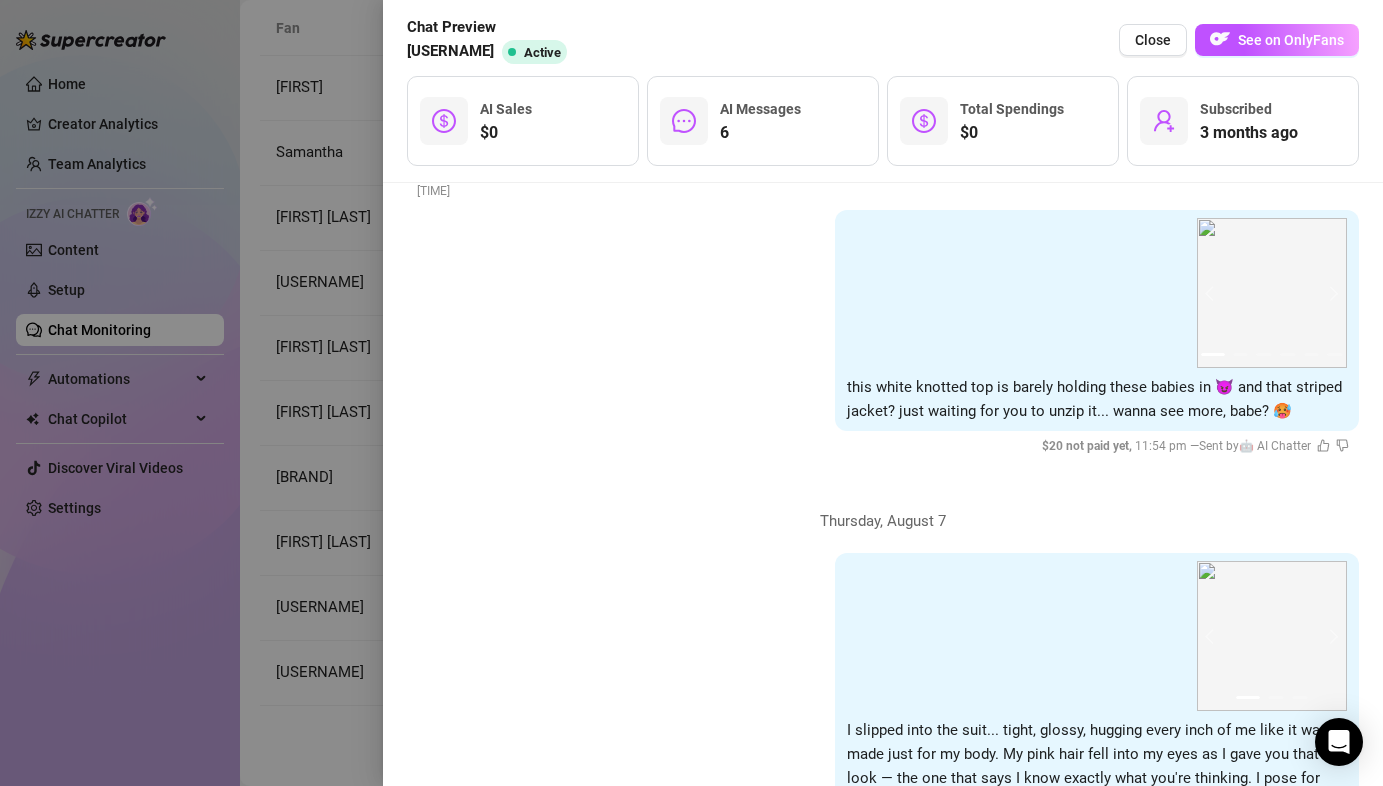 scroll, scrollTop: 5261, scrollLeft: 0, axis: vertical 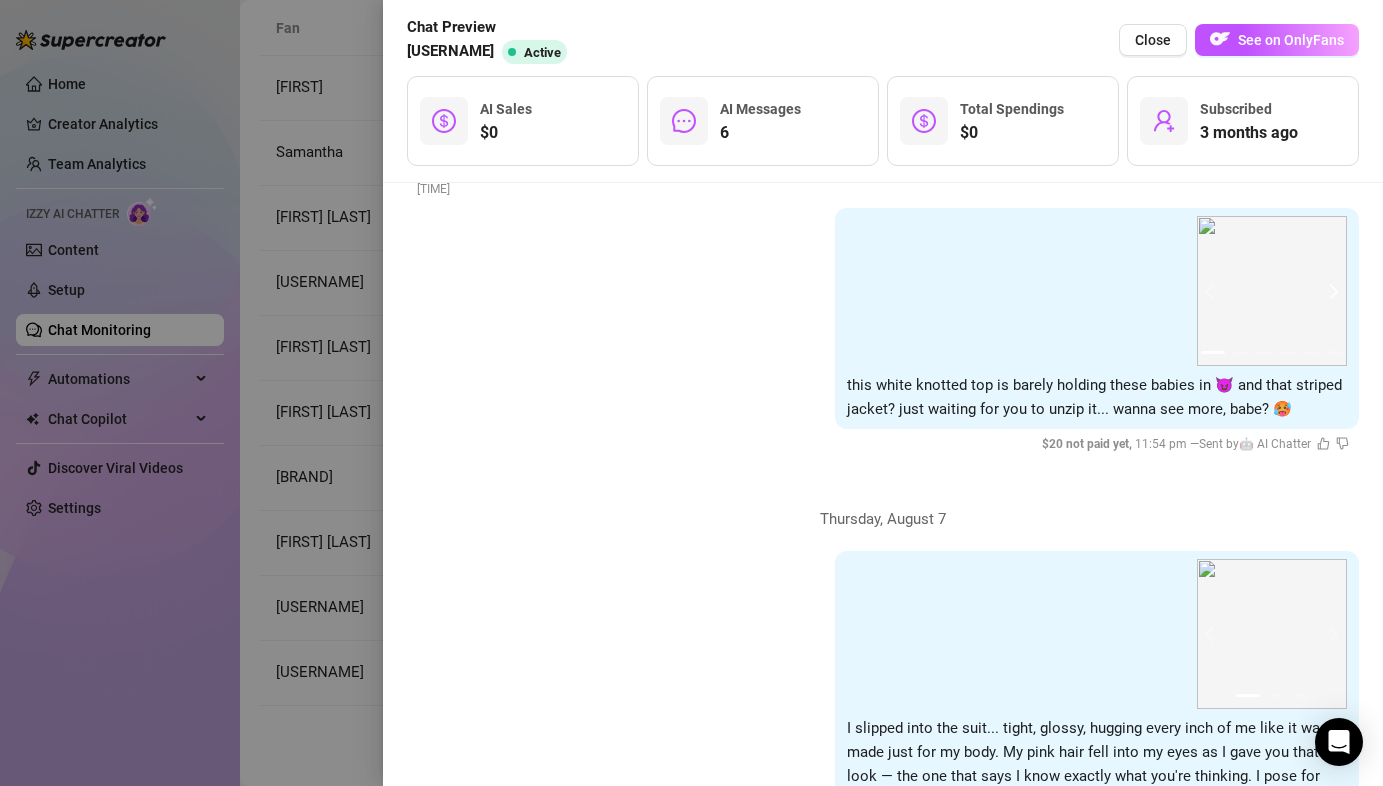 click at bounding box center (1331, 291) 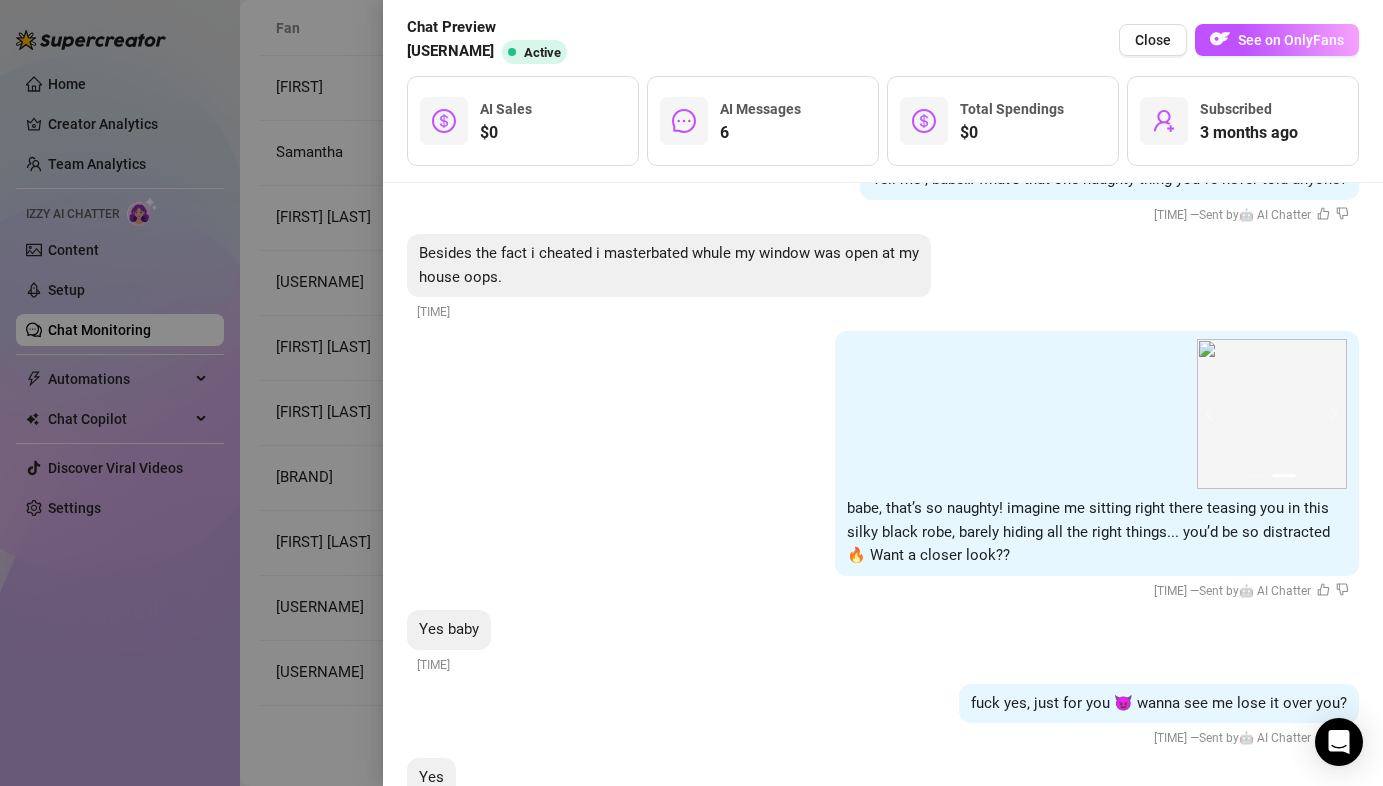 scroll, scrollTop: 4636, scrollLeft: 0, axis: vertical 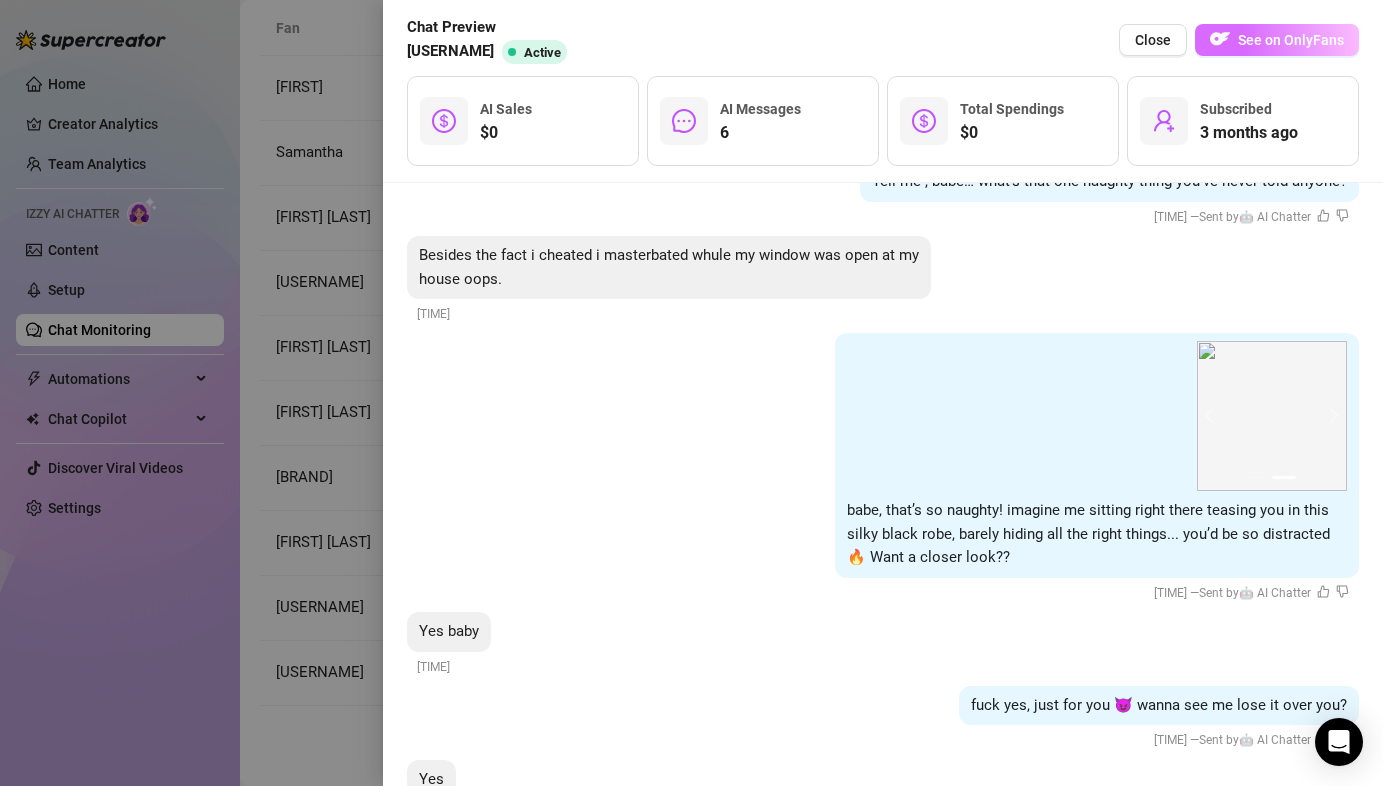 click on "See on OnlyFans" at bounding box center (1277, 40) 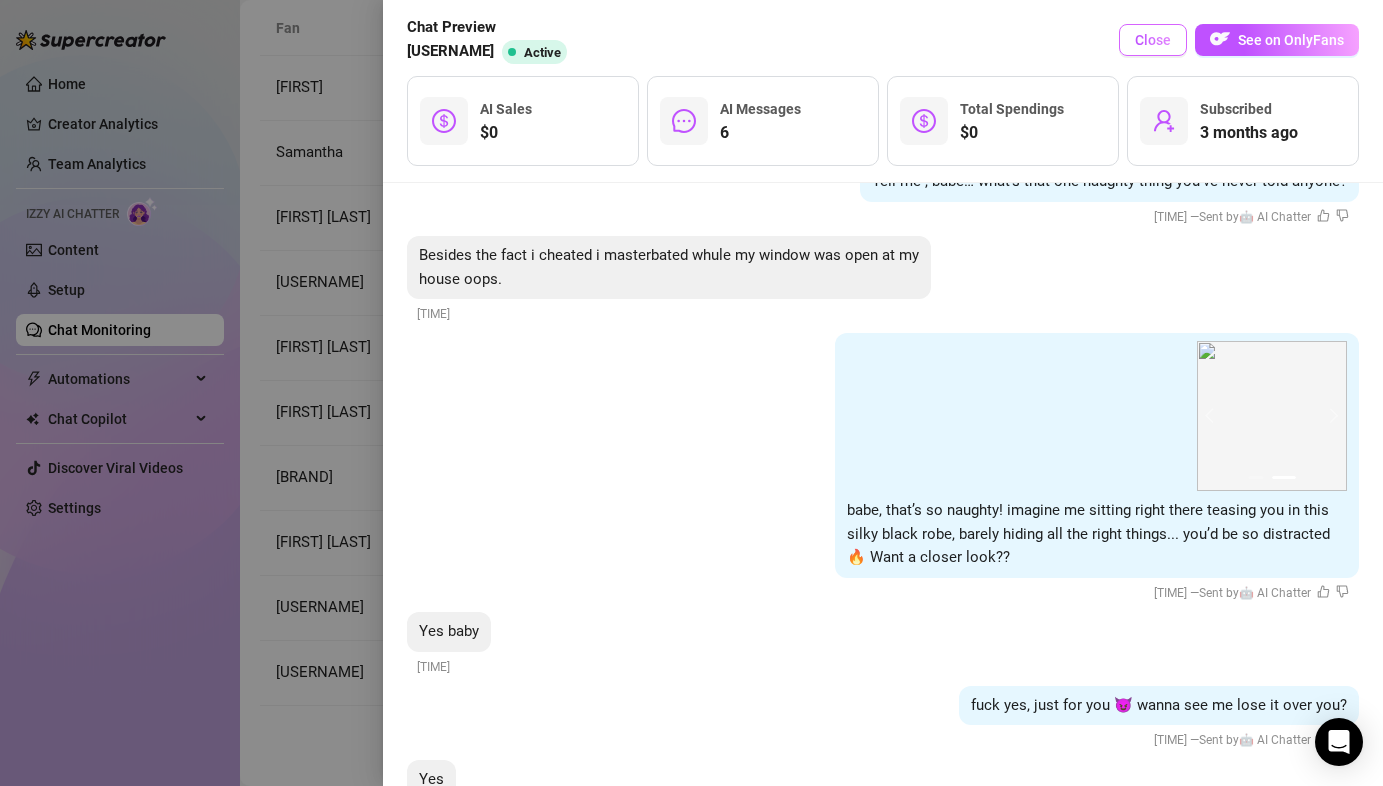 click on "Close" at bounding box center [1153, 40] 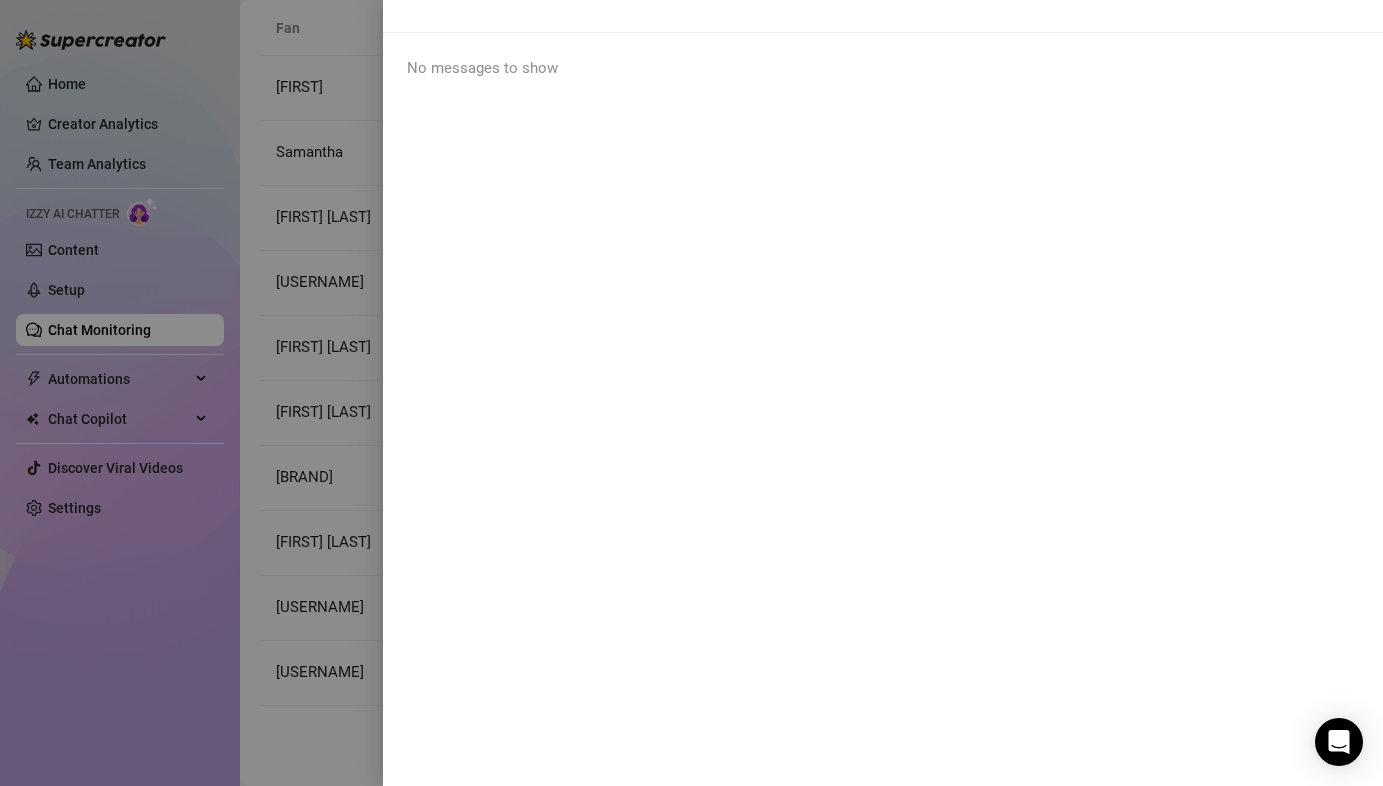 scroll, scrollTop: 0, scrollLeft: 0, axis: both 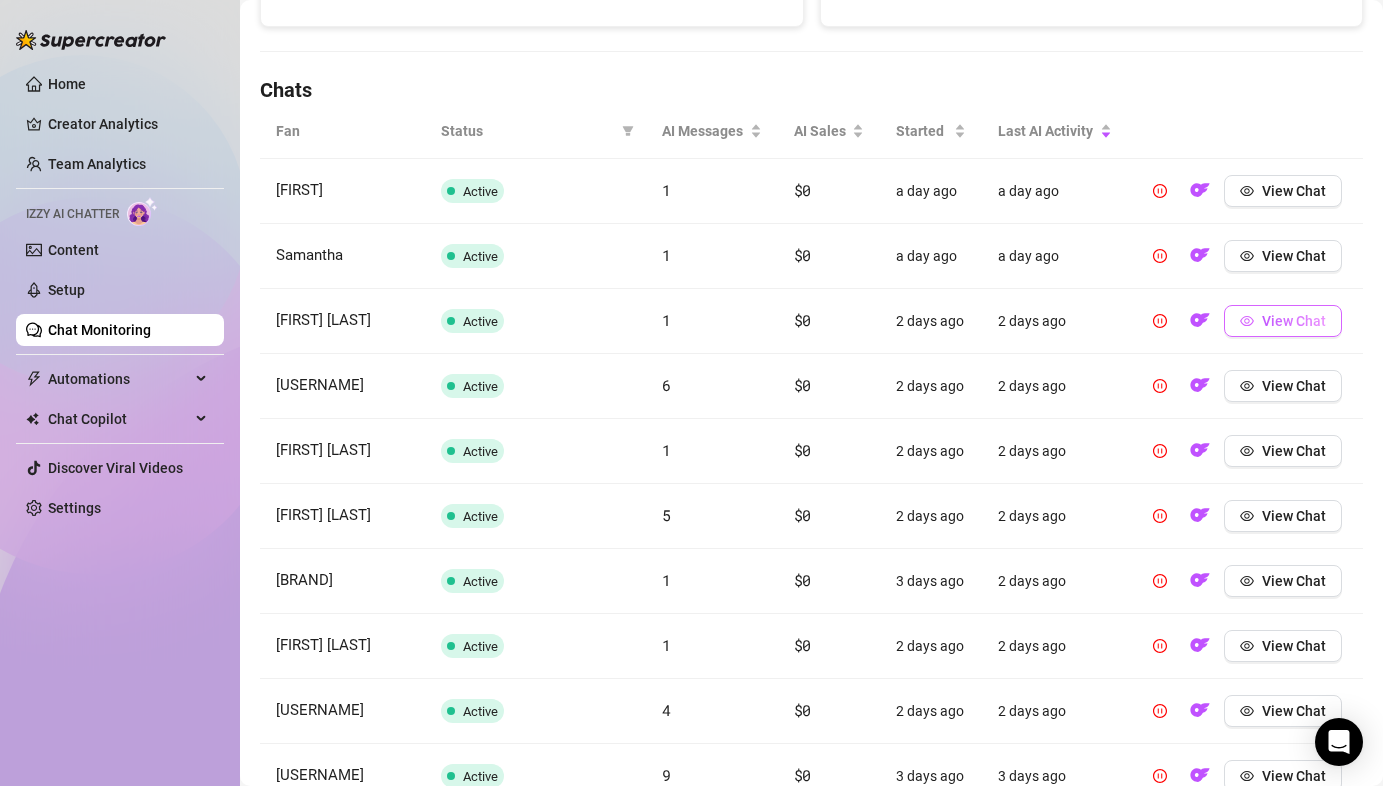 click on "View Chat" at bounding box center (1294, 321) 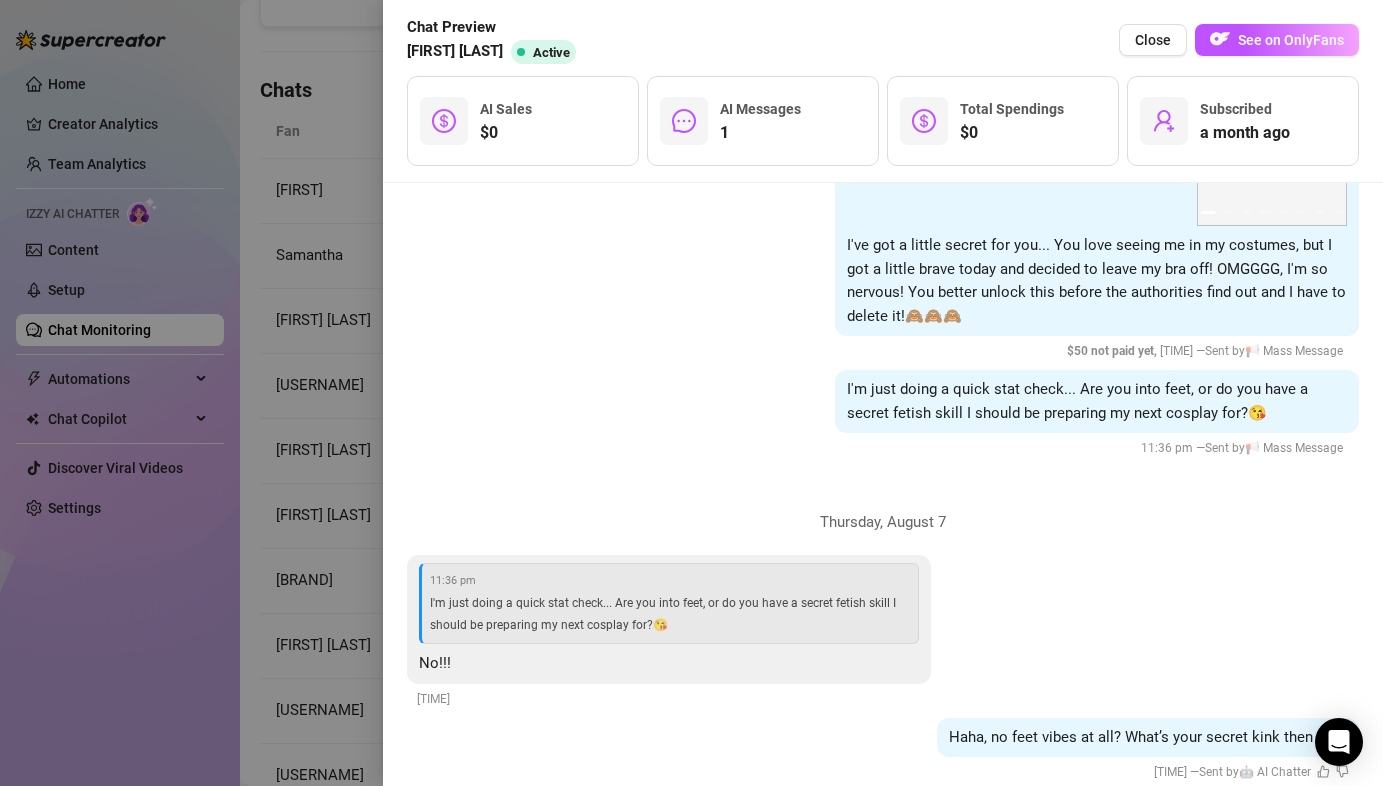 scroll, scrollTop: 4470, scrollLeft: 0, axis: vertical 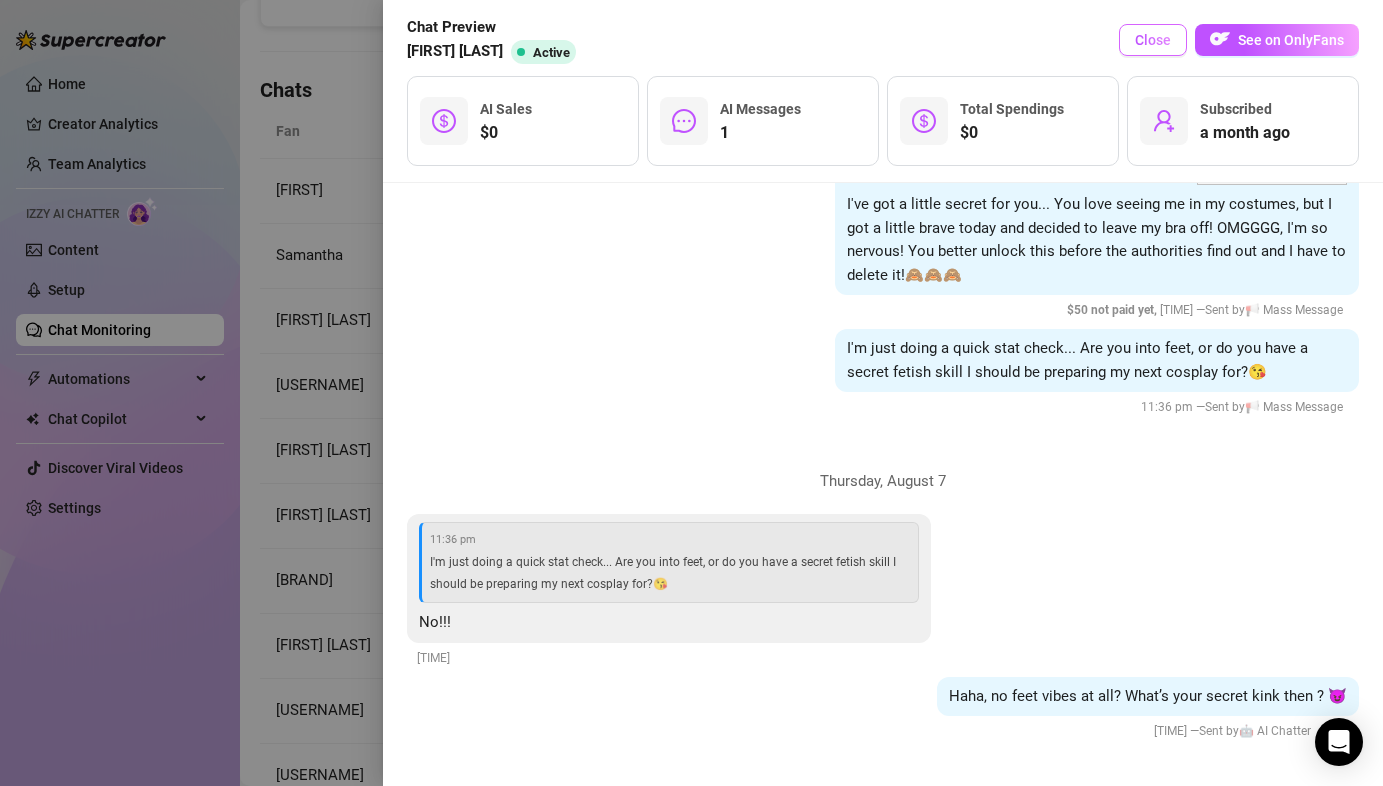 click on "Close" at bounding box center (1153, 40) 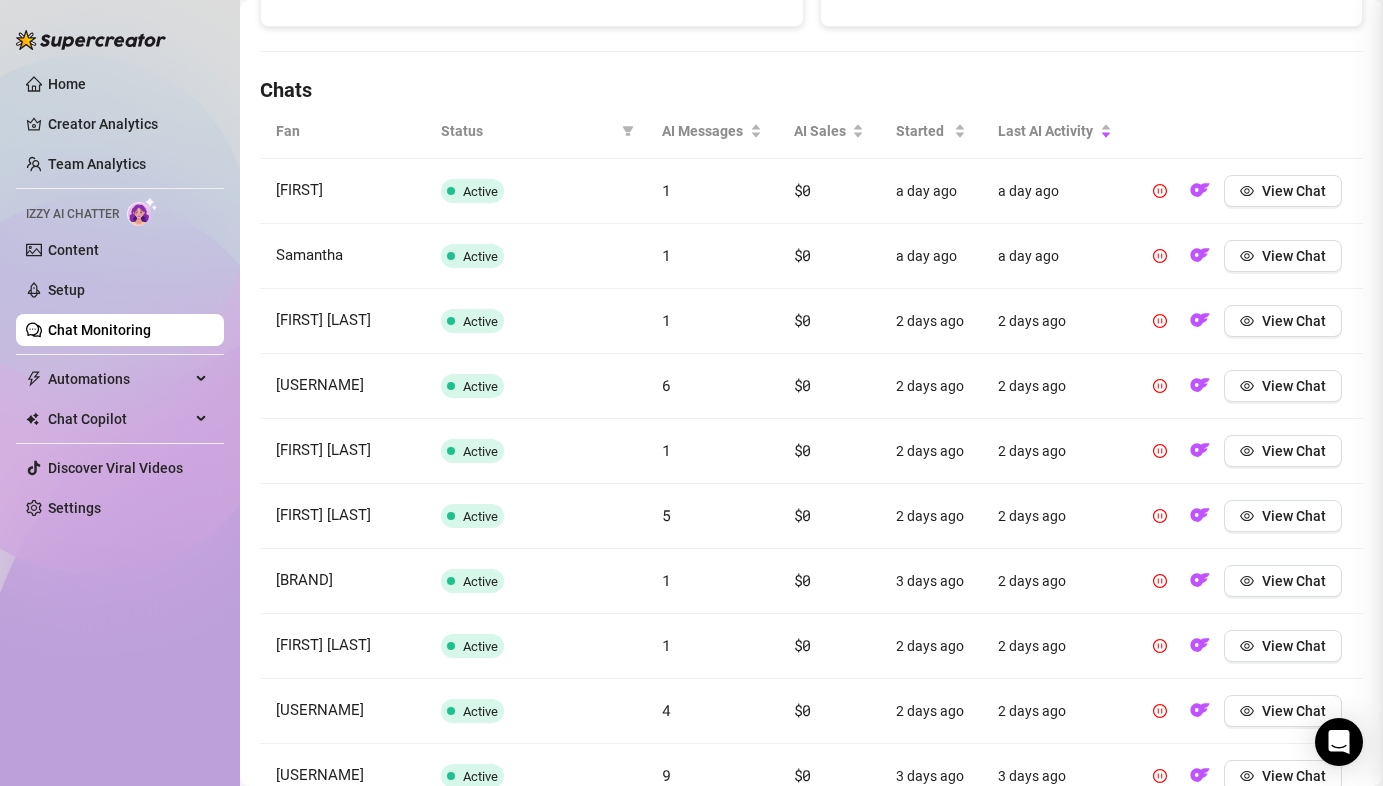 scroll, scrollTop: 0, scrollLeft: 0, axis: both 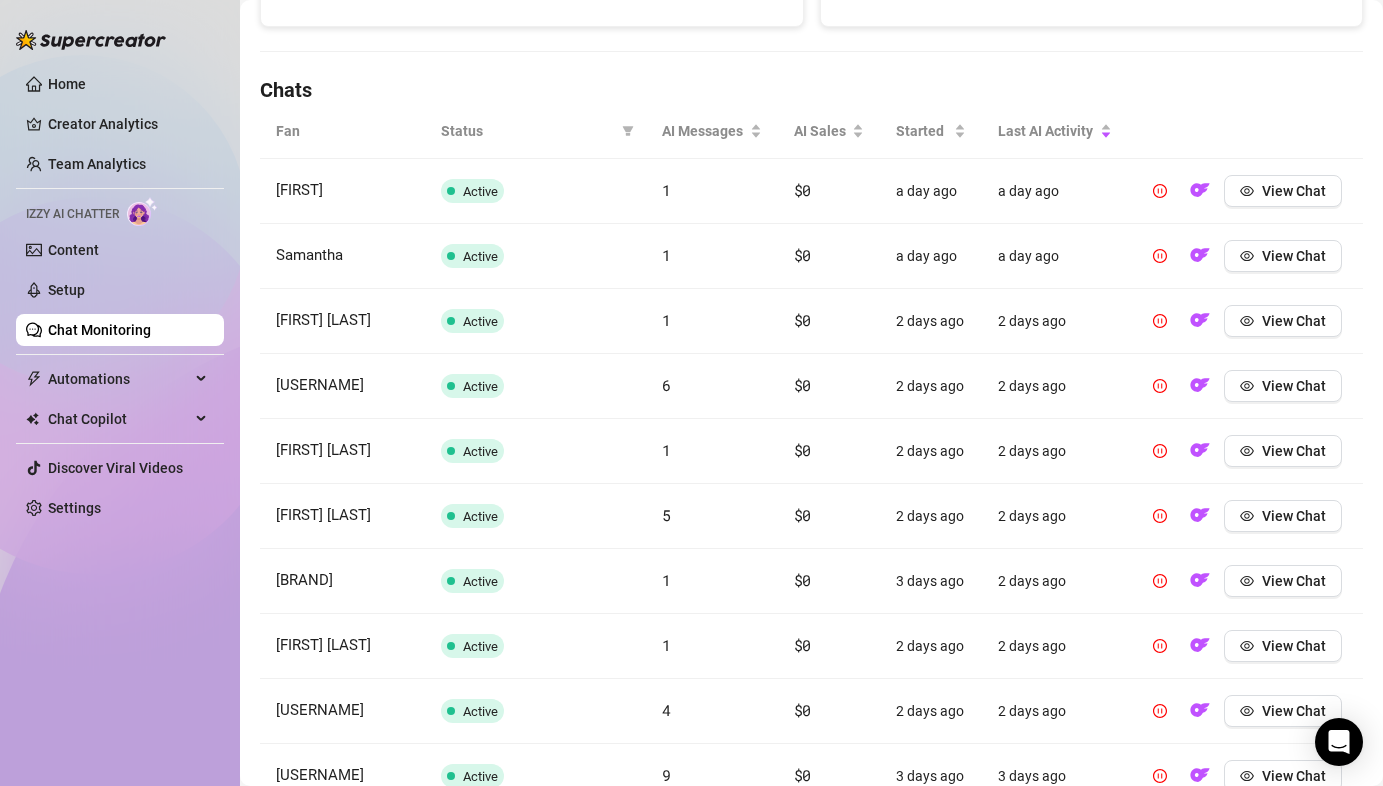 click on "View Chat" at bounding box center [1245, 191] 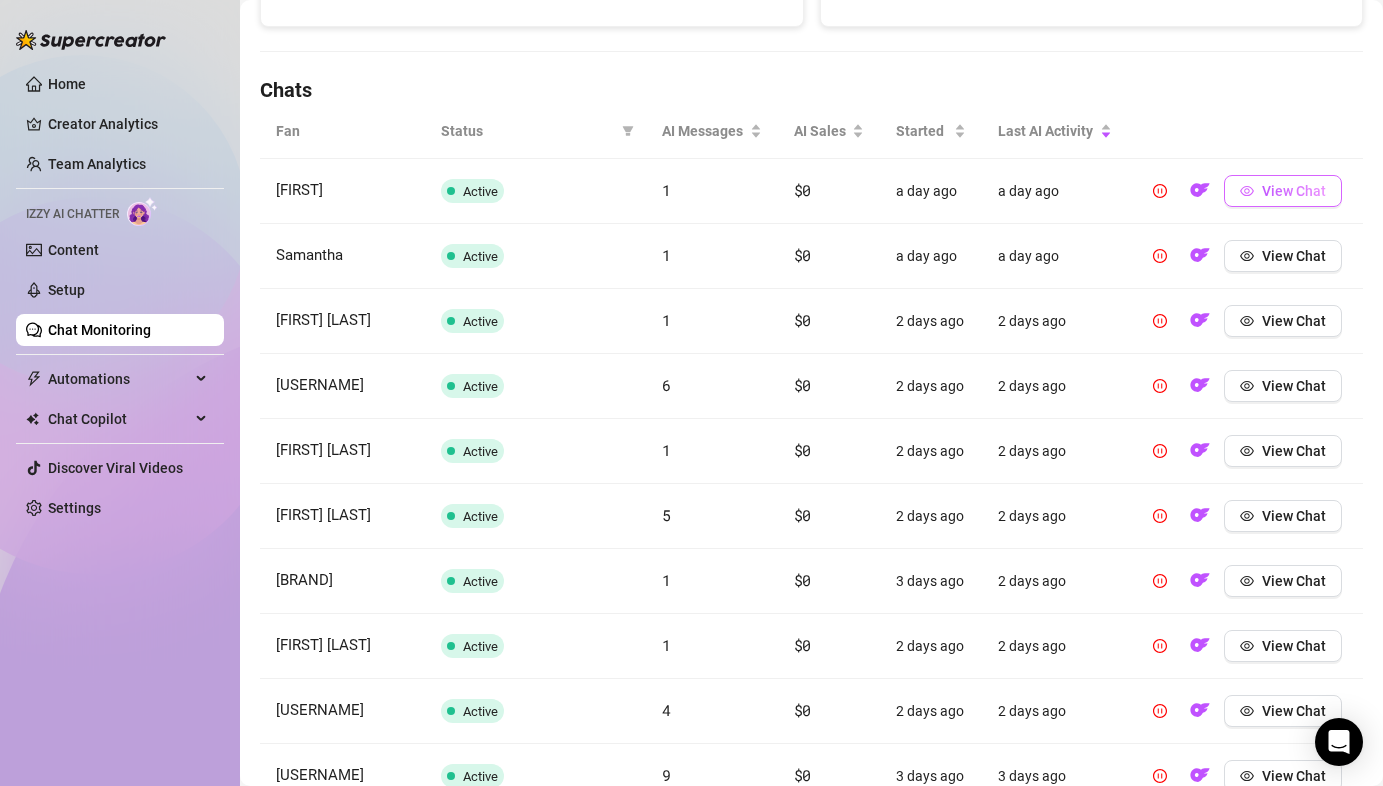 click on "View Chat" at bounding box center (1283, 191) 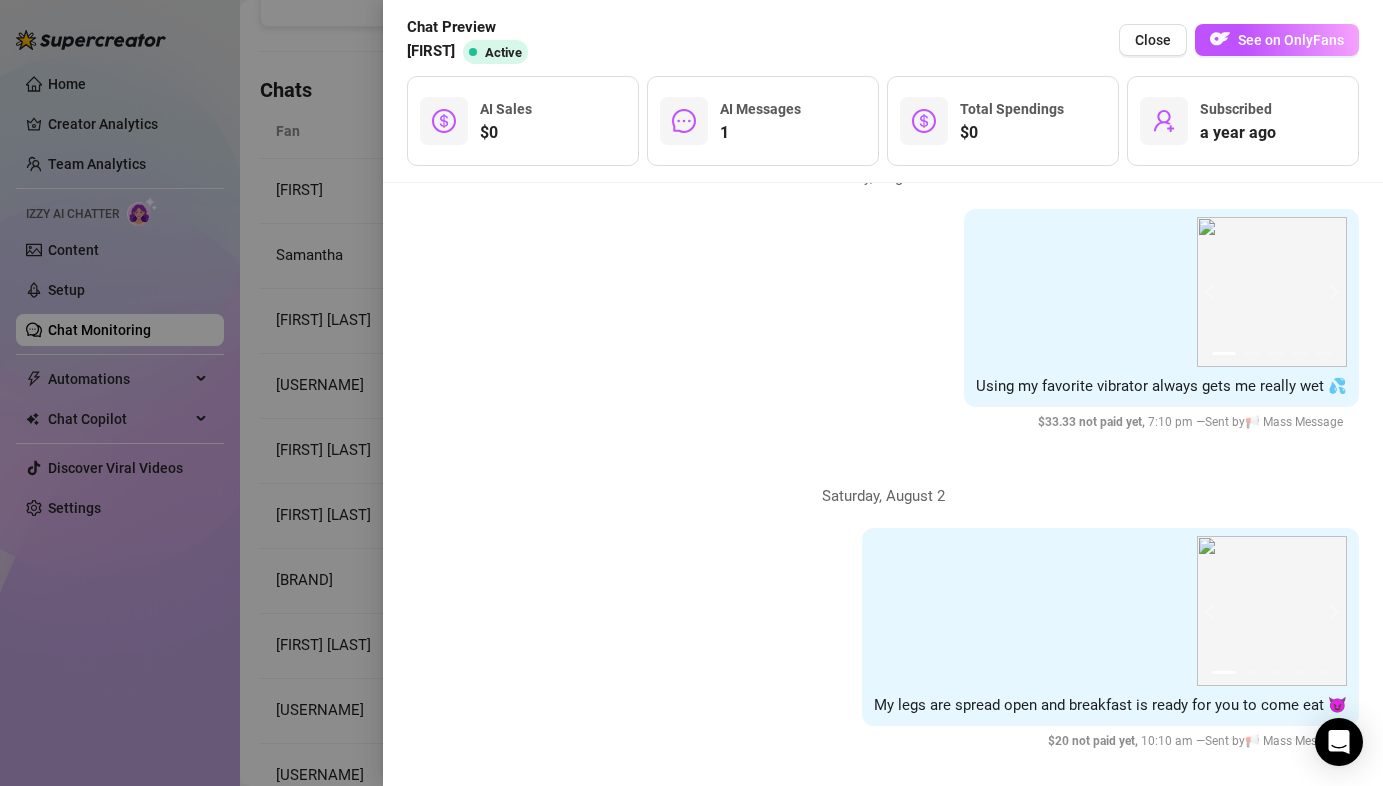 scroll, scrollTop: 74, scrollLeft: 0, axis: vertical 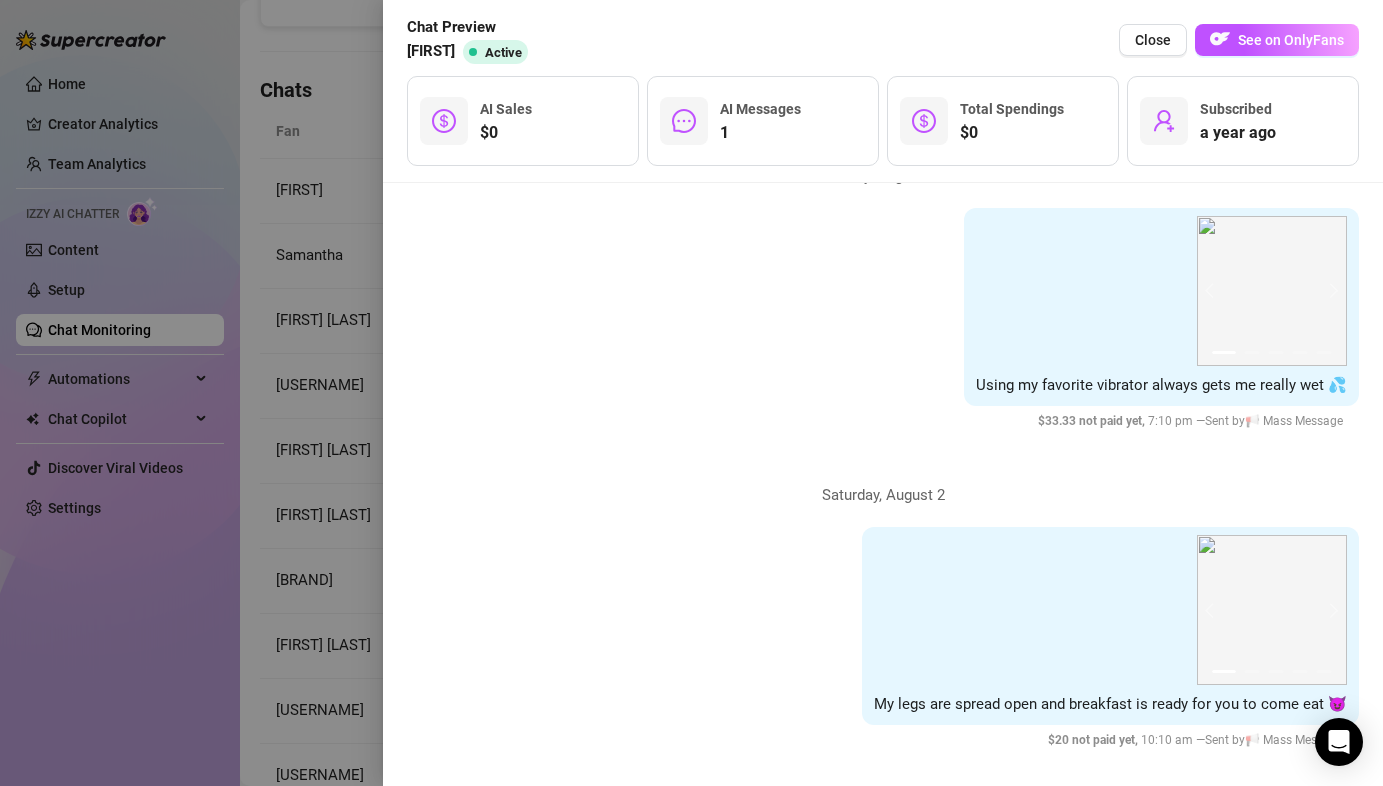 click at bounding box center [691, 393] 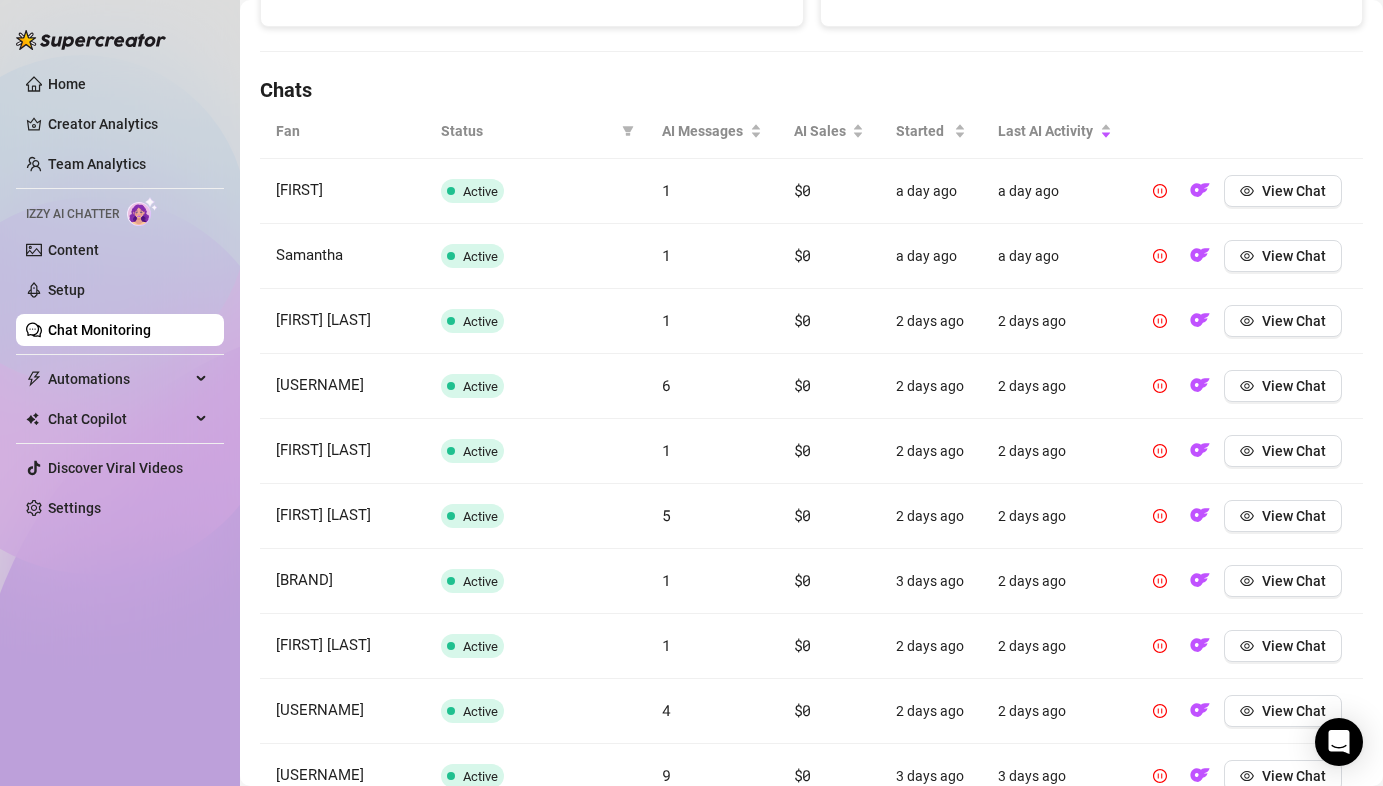 click on "Chat Monitoring" at bounding box center (99, 330) 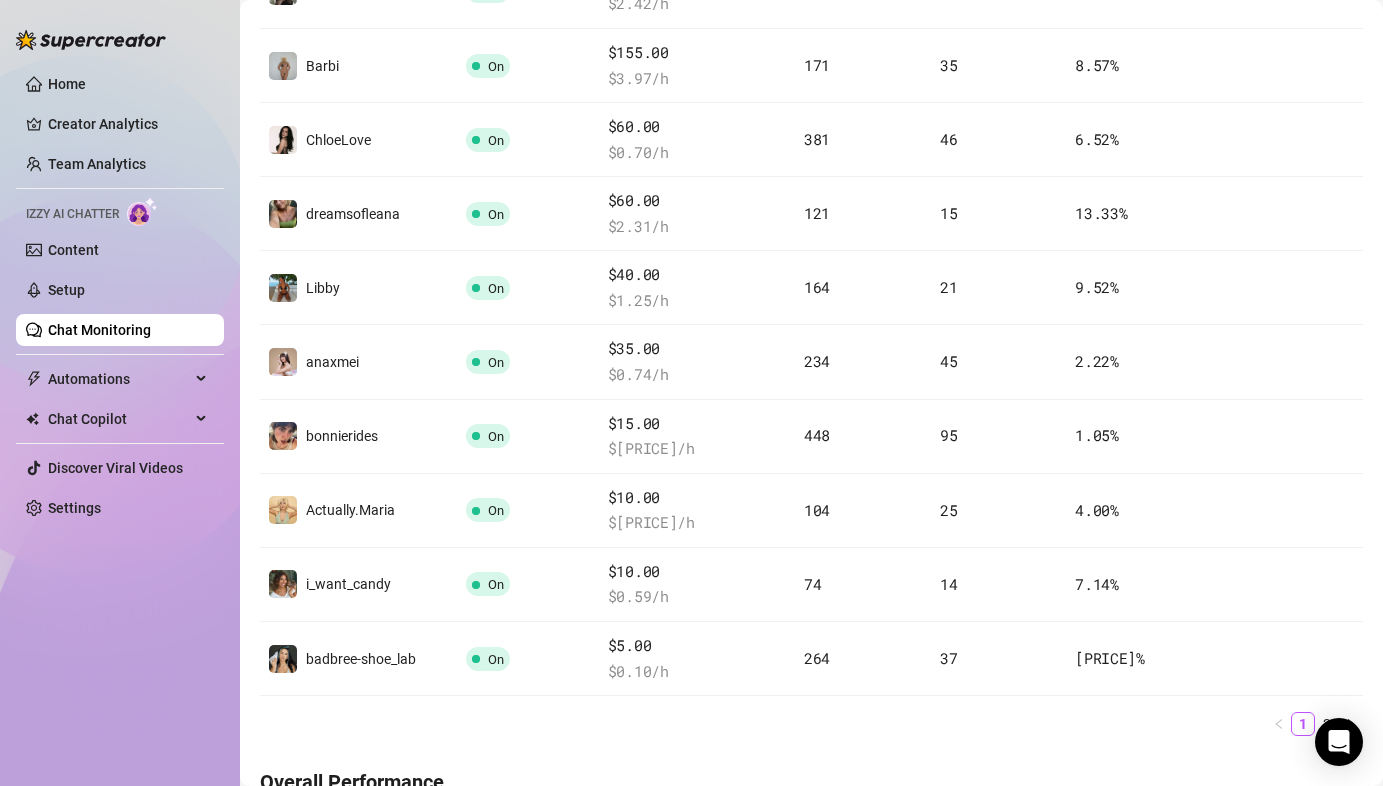 scroll, scrollTop: 640, scrollLeft: 0, axis: vertical 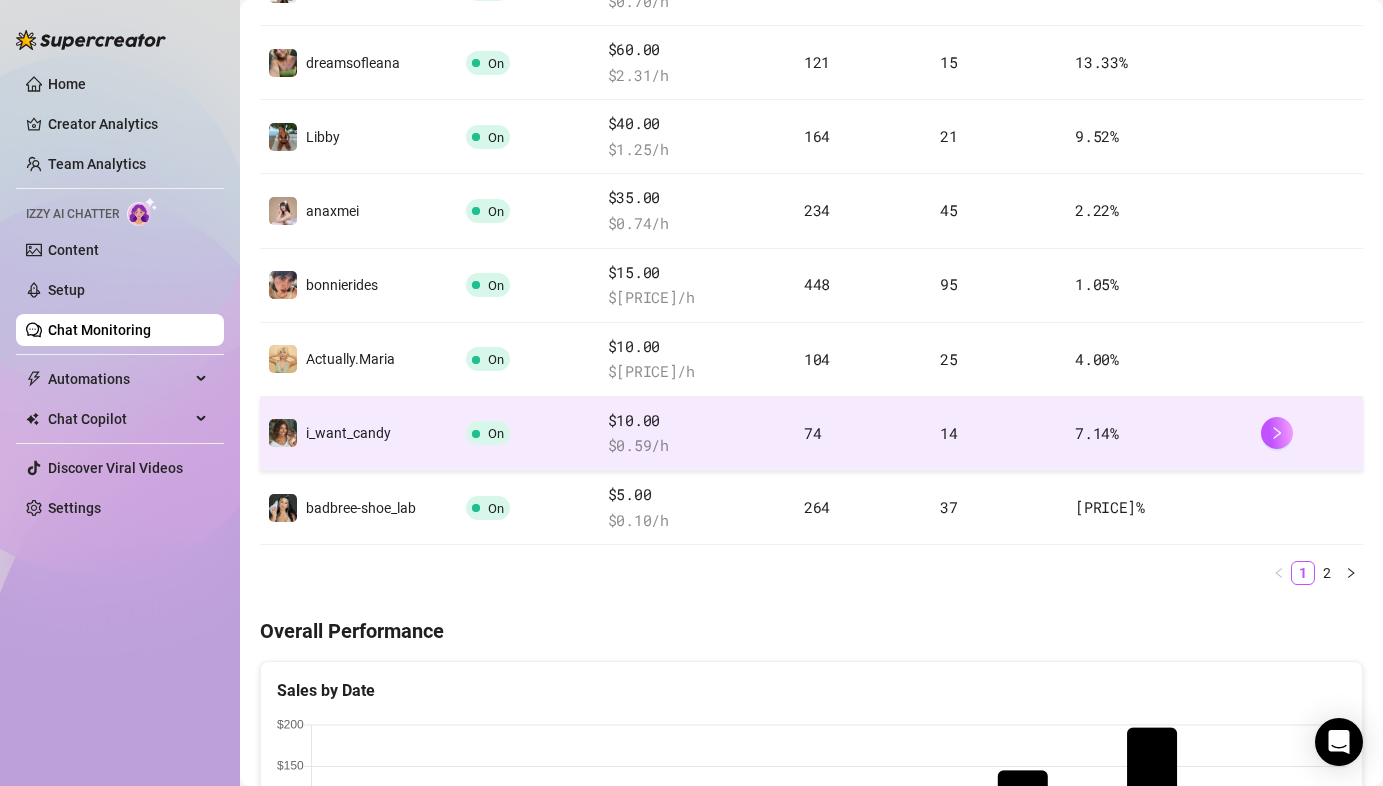 click on "$ 0.59 /h" at bounding box center [698, 446] 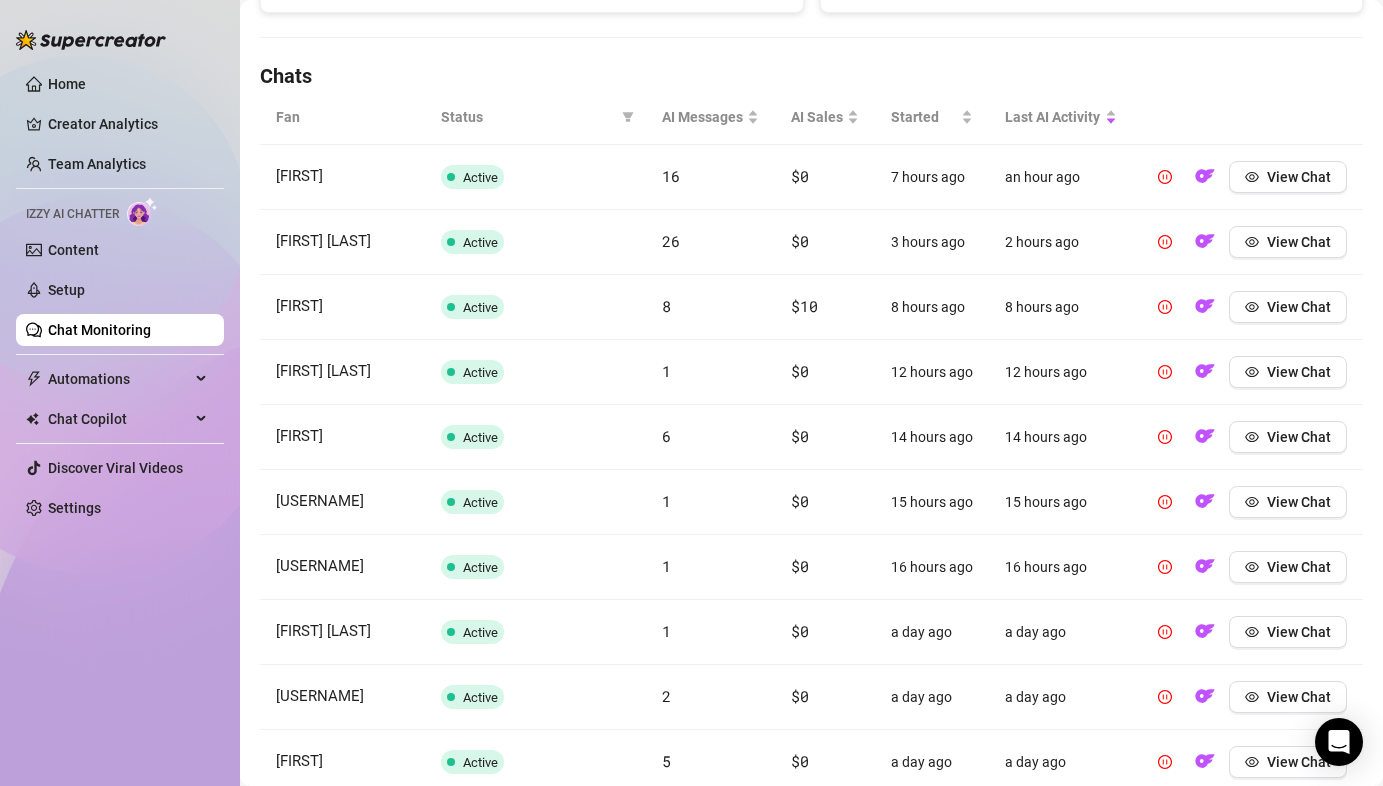 scroll, scrollTop: 653, scrollLeft: 0, axis: vertical 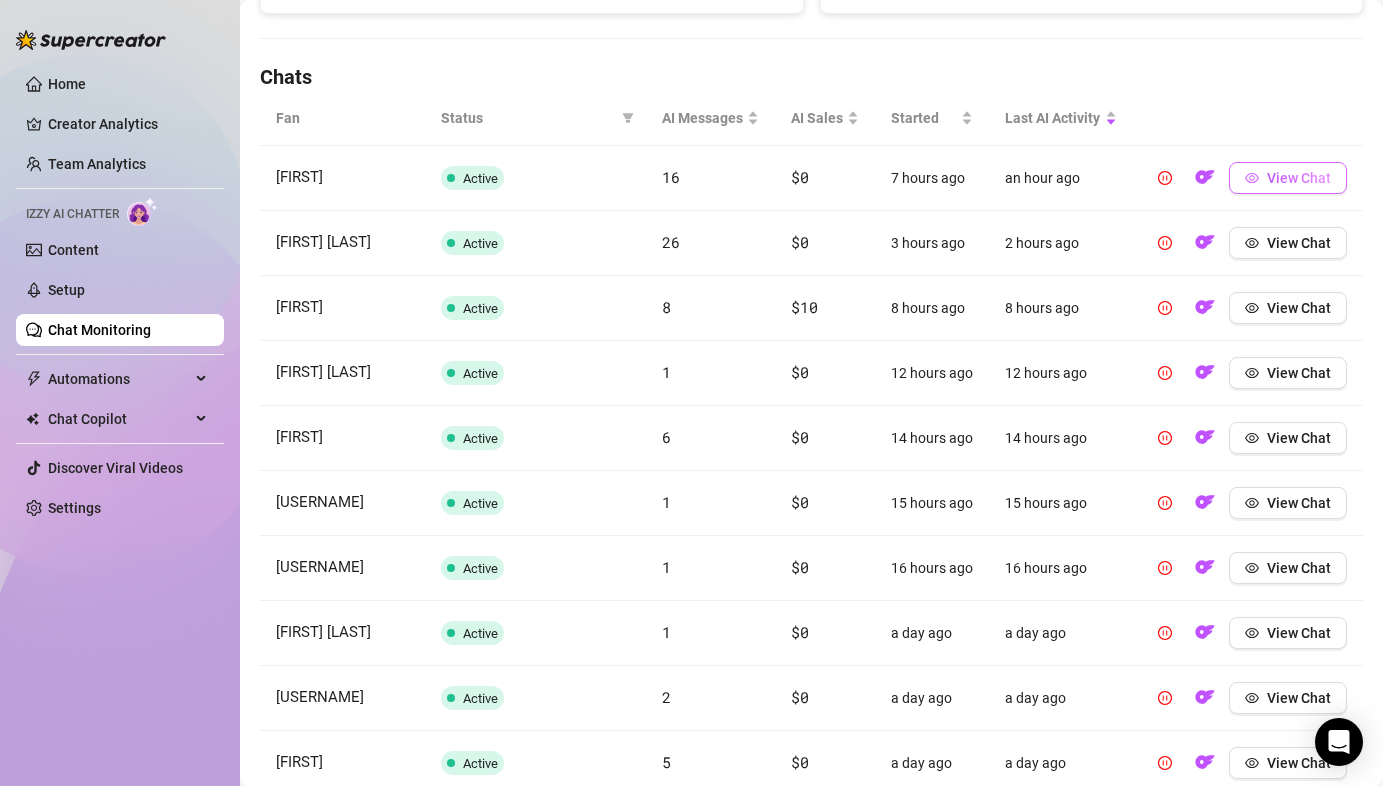 click on "View Chat" at bounding box center (1299, 178) 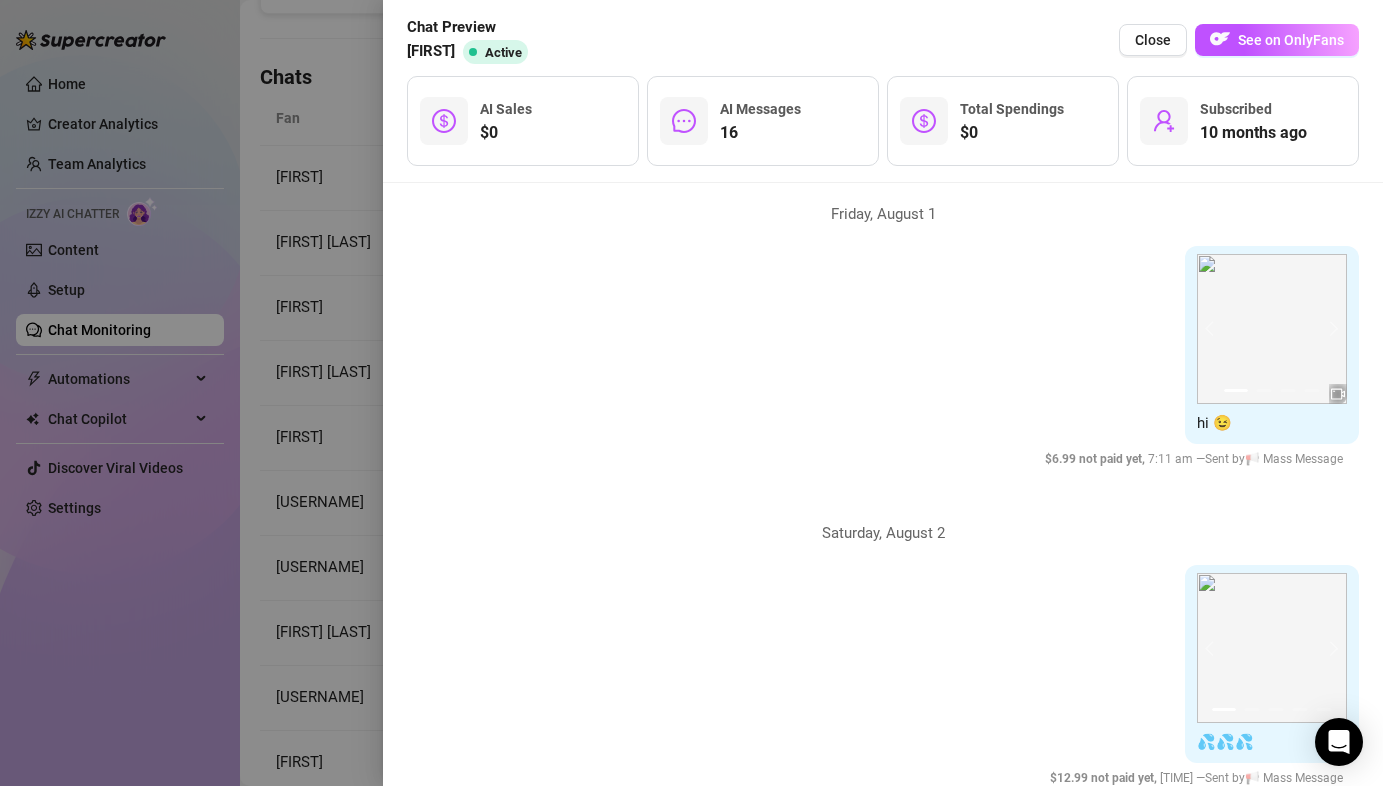 scroll, scrollTop: 46, scrollLeft: 0, axis: vertical 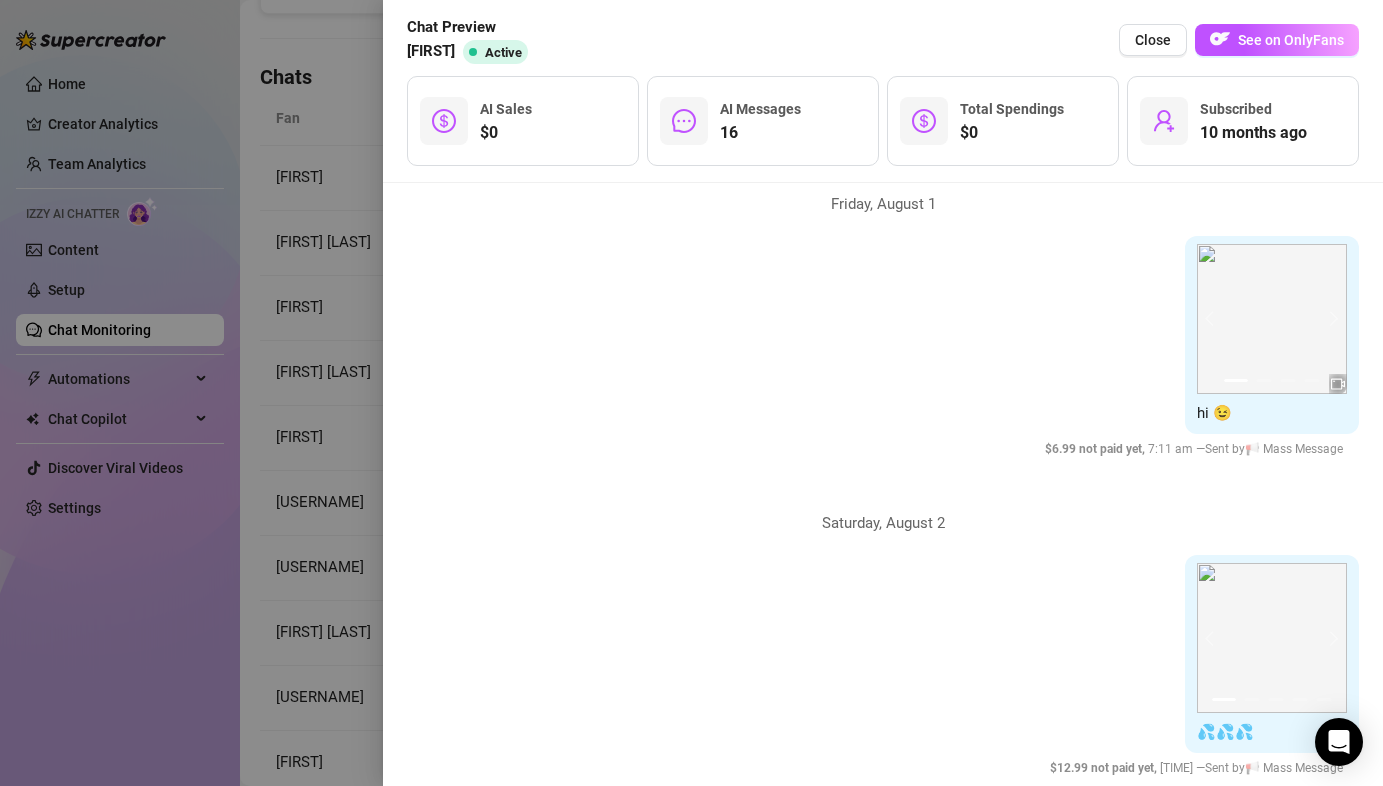 click at bounding box center [691, 393] 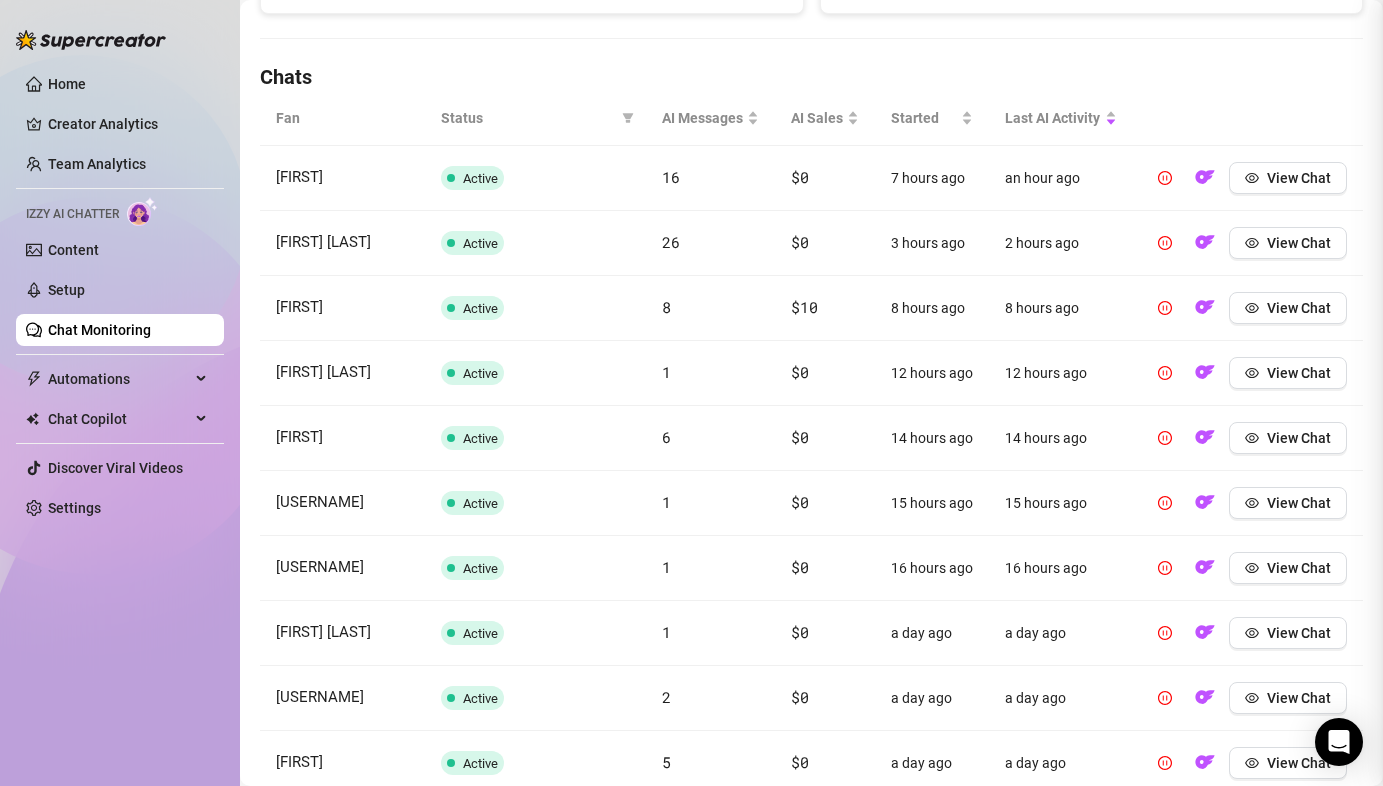 scroll, scrollTop: 0, scrollLeft: 0, axis: both 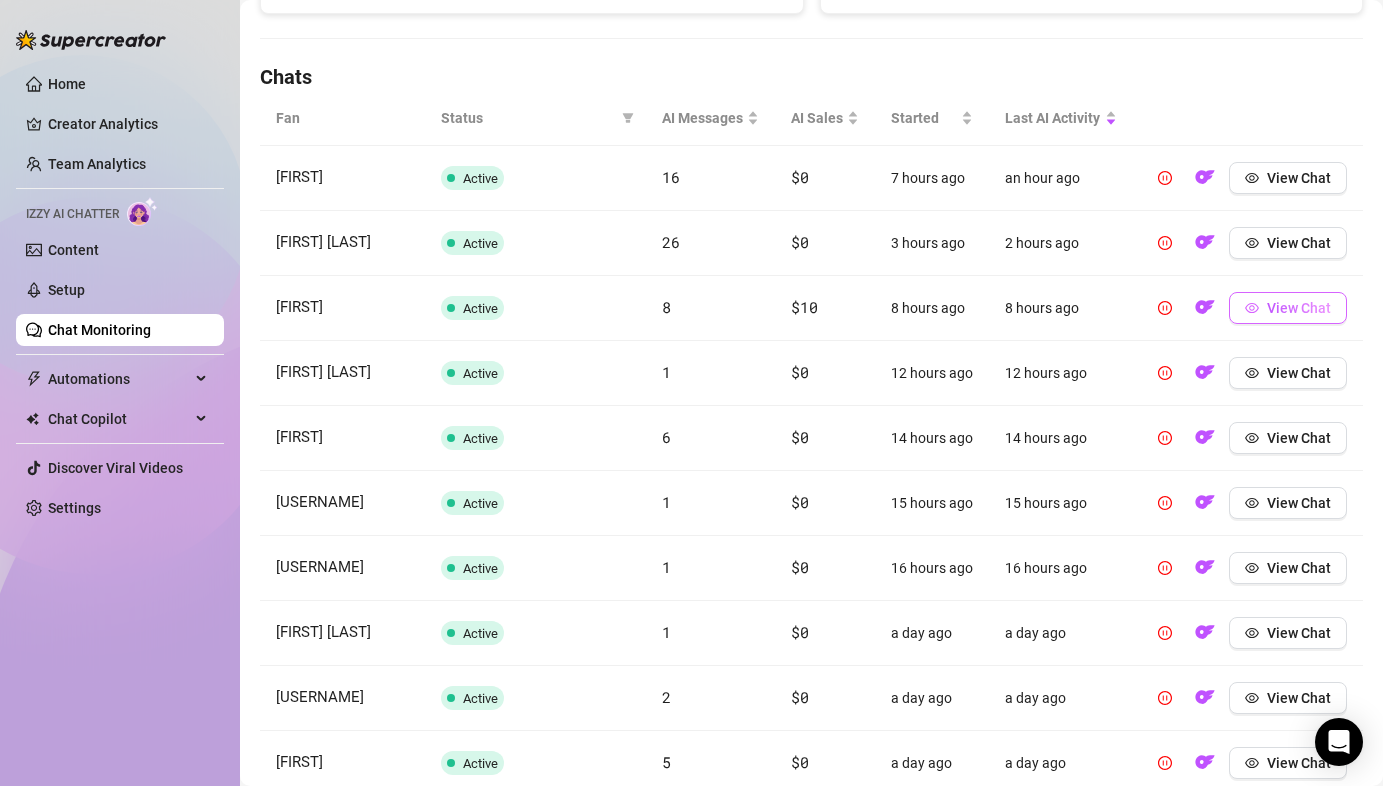 click on "View Chat" at bounding box center [1299, 308] 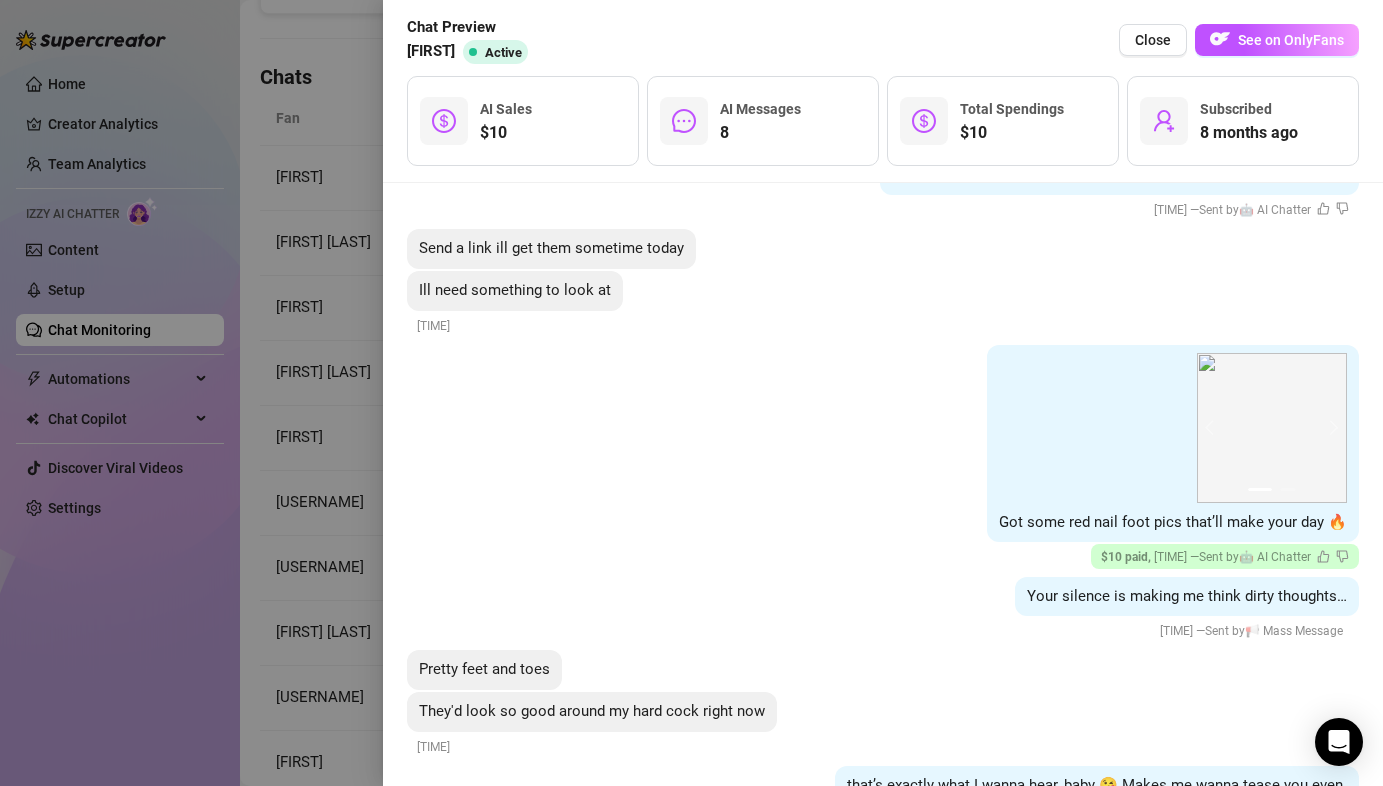 scroll, scrollTop: 2250, scrollLeft: 0, axis: vertical 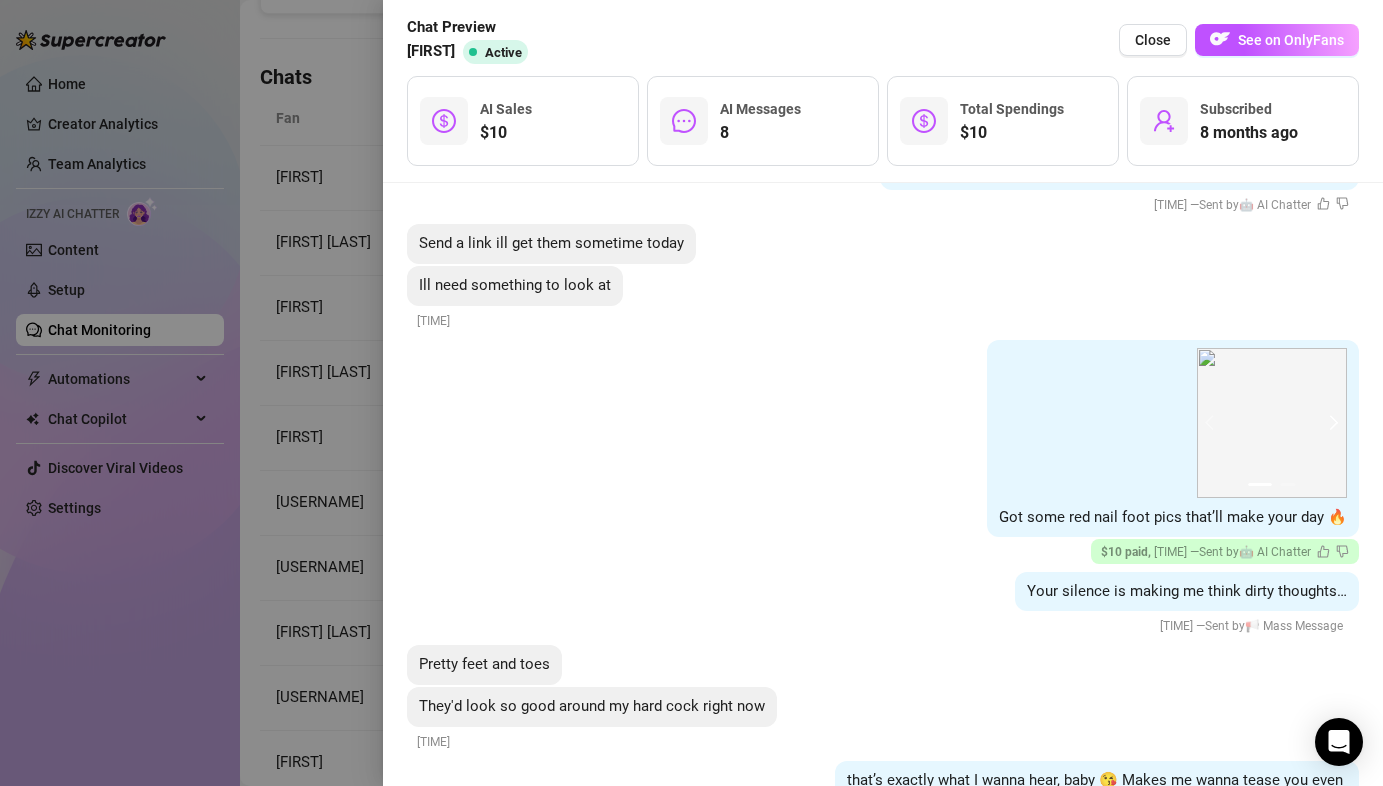 click at bounding box center (1331, 423) 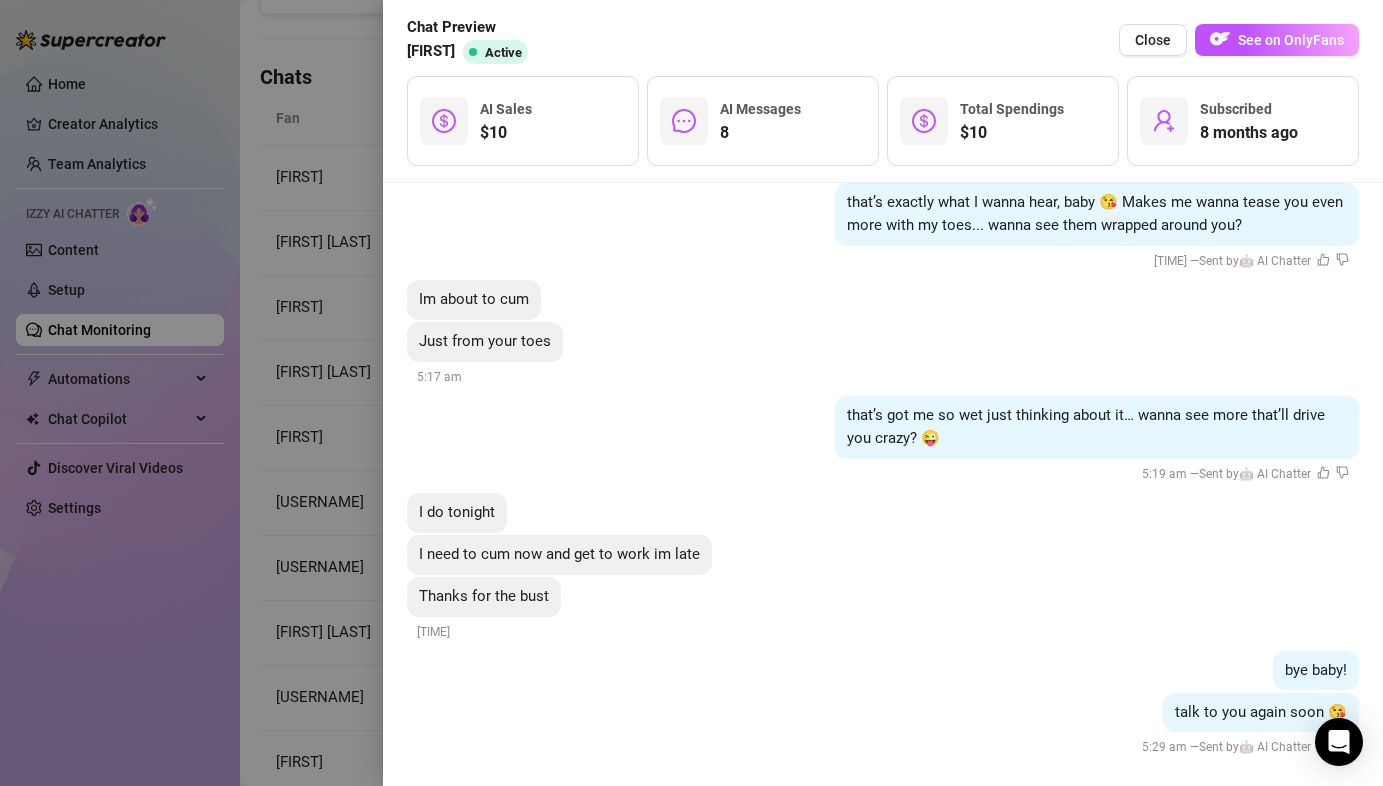 scroll, scrollTop: 2842, scrollLeft: 0, axis: vertical 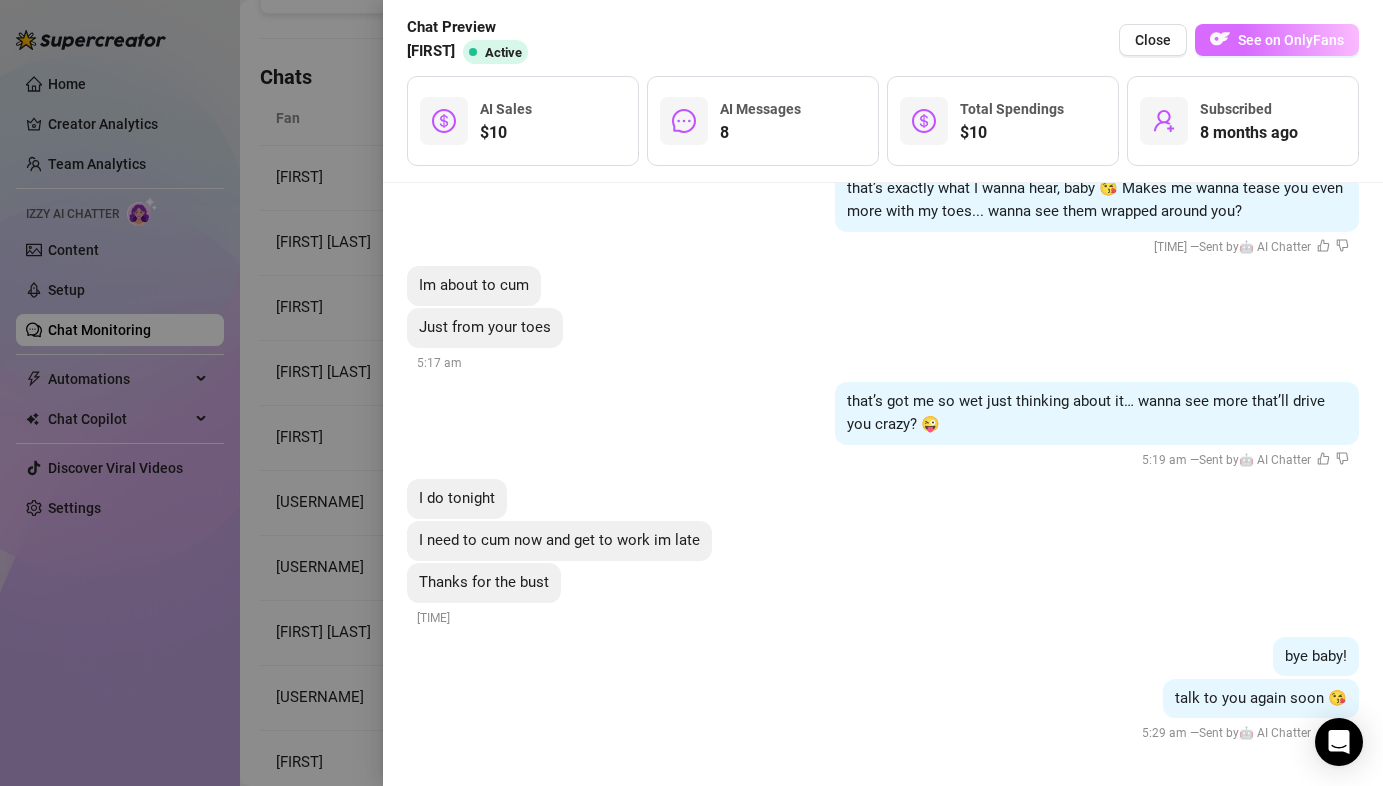 click on "See on OnlyFans" at bounding box center (1291, 40) 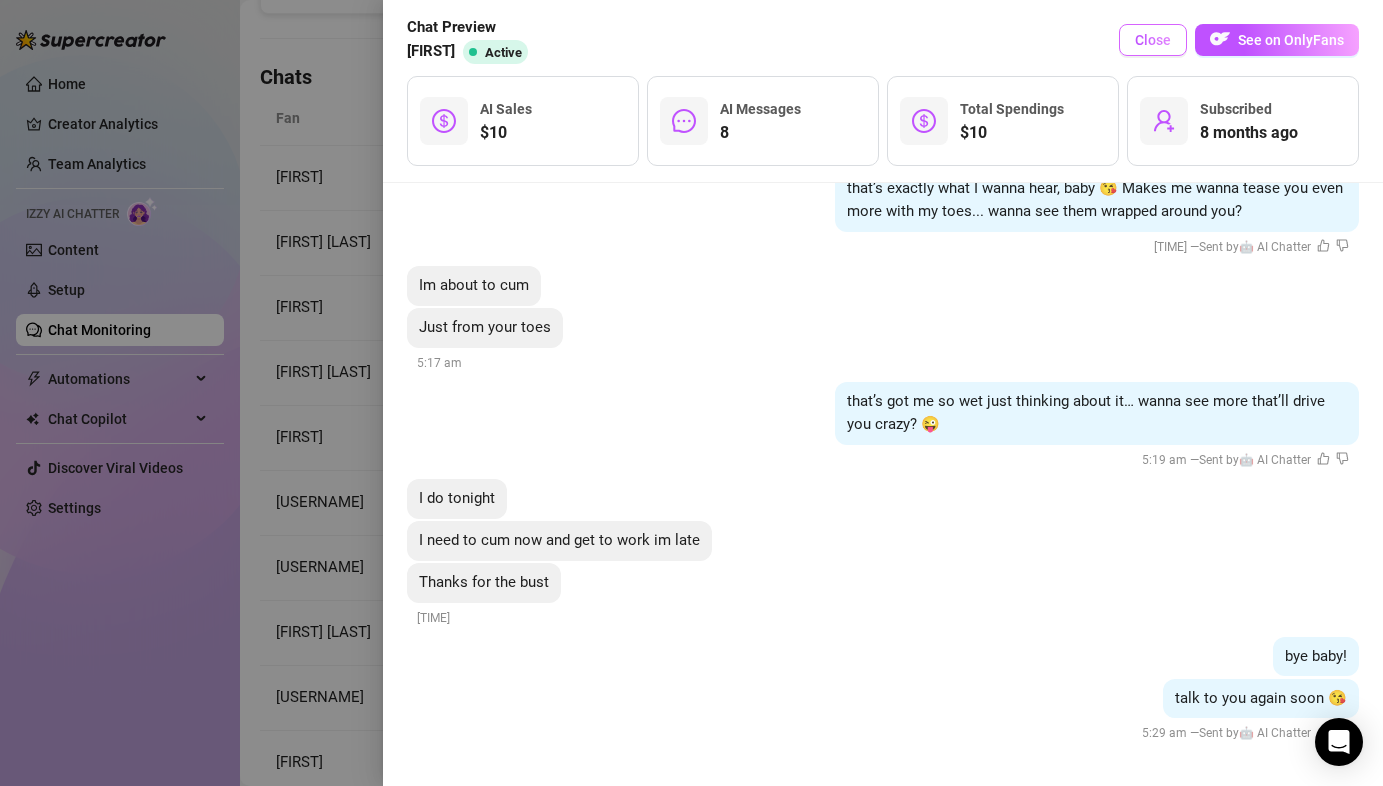 click on "Close" at bounding box center [1153, 40] 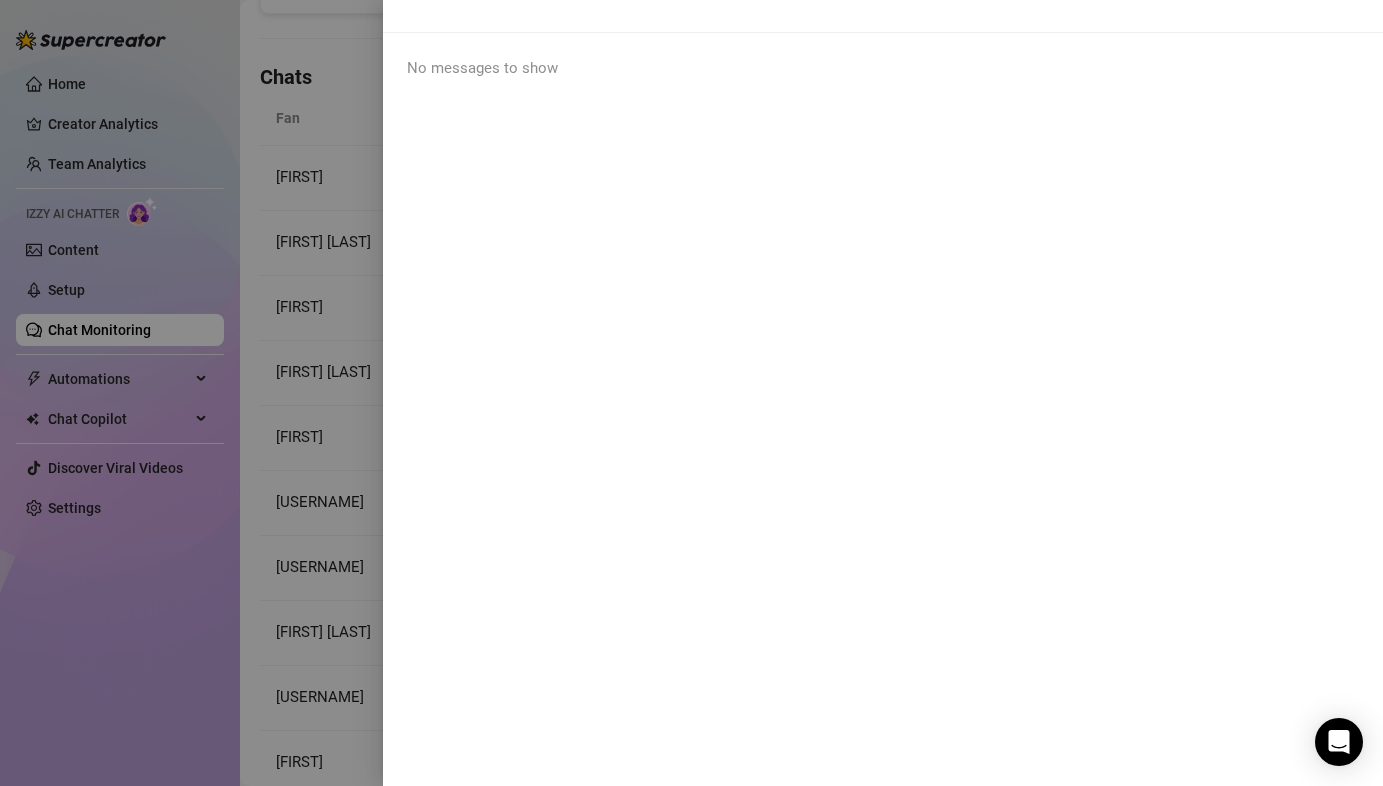 scroll, scrollTop: 0, scrollLeft: 0, axis: both 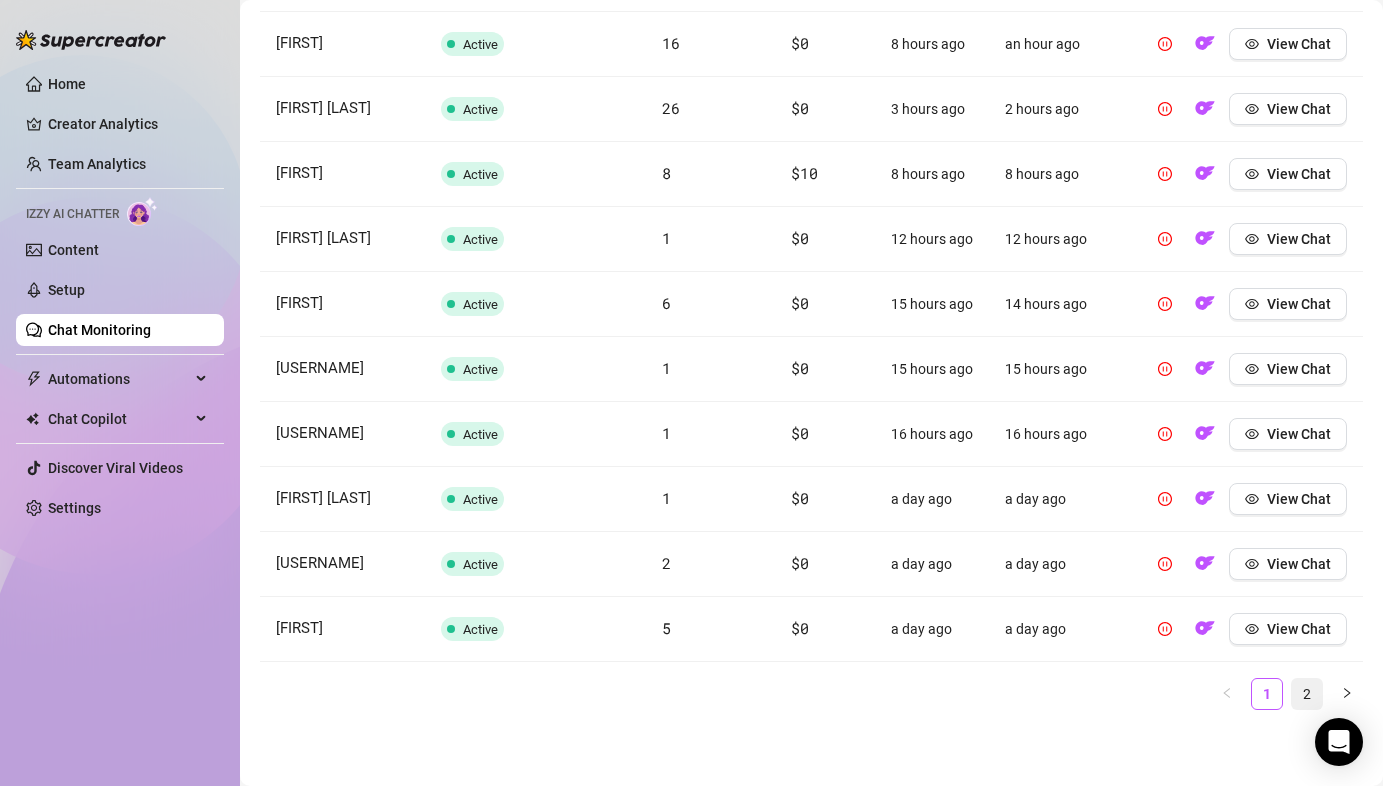 click on "2" at bounding box center (1307, 694) 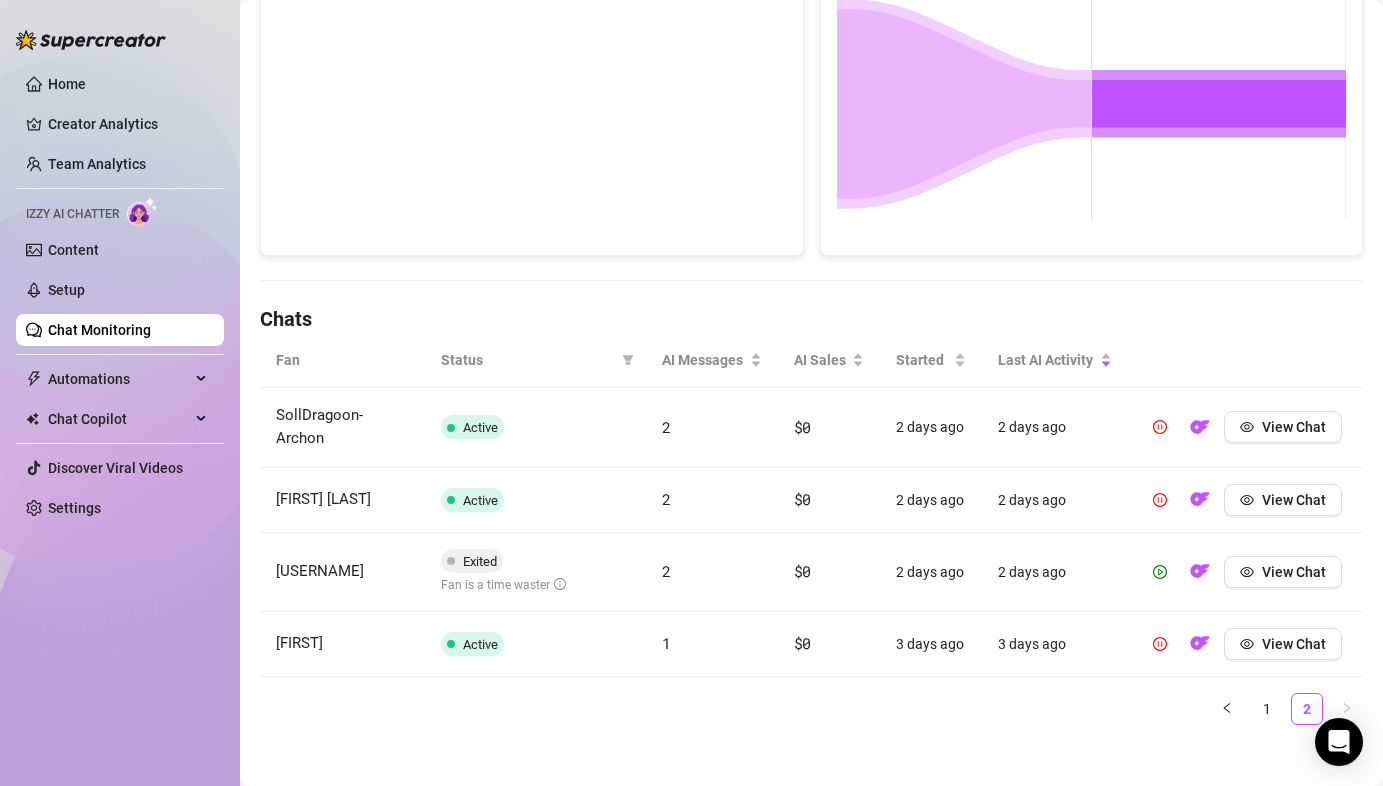 scroll, scrollTop: 0, scrollLeft: 0, axis: both 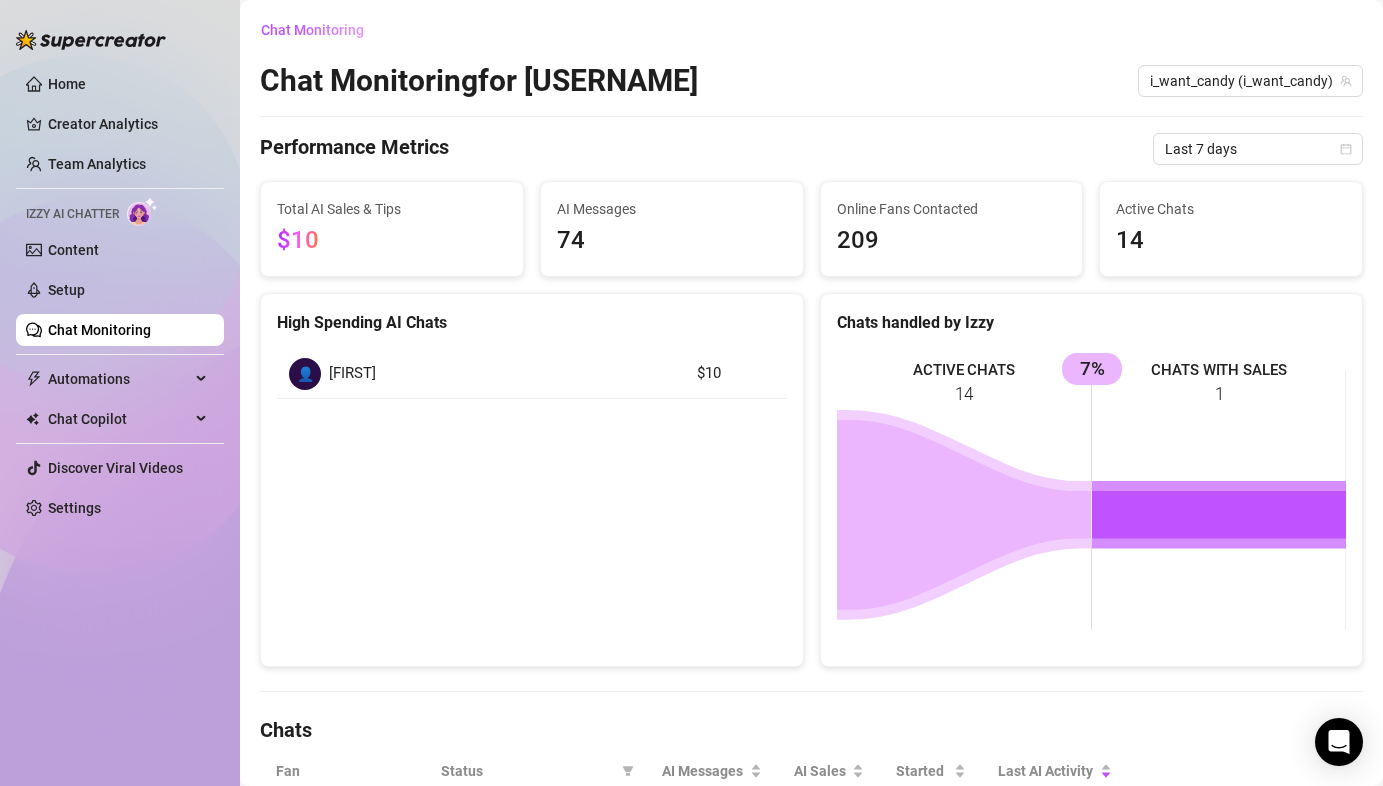 click on "Chat Monitoring" at bounding box center (99, 330) 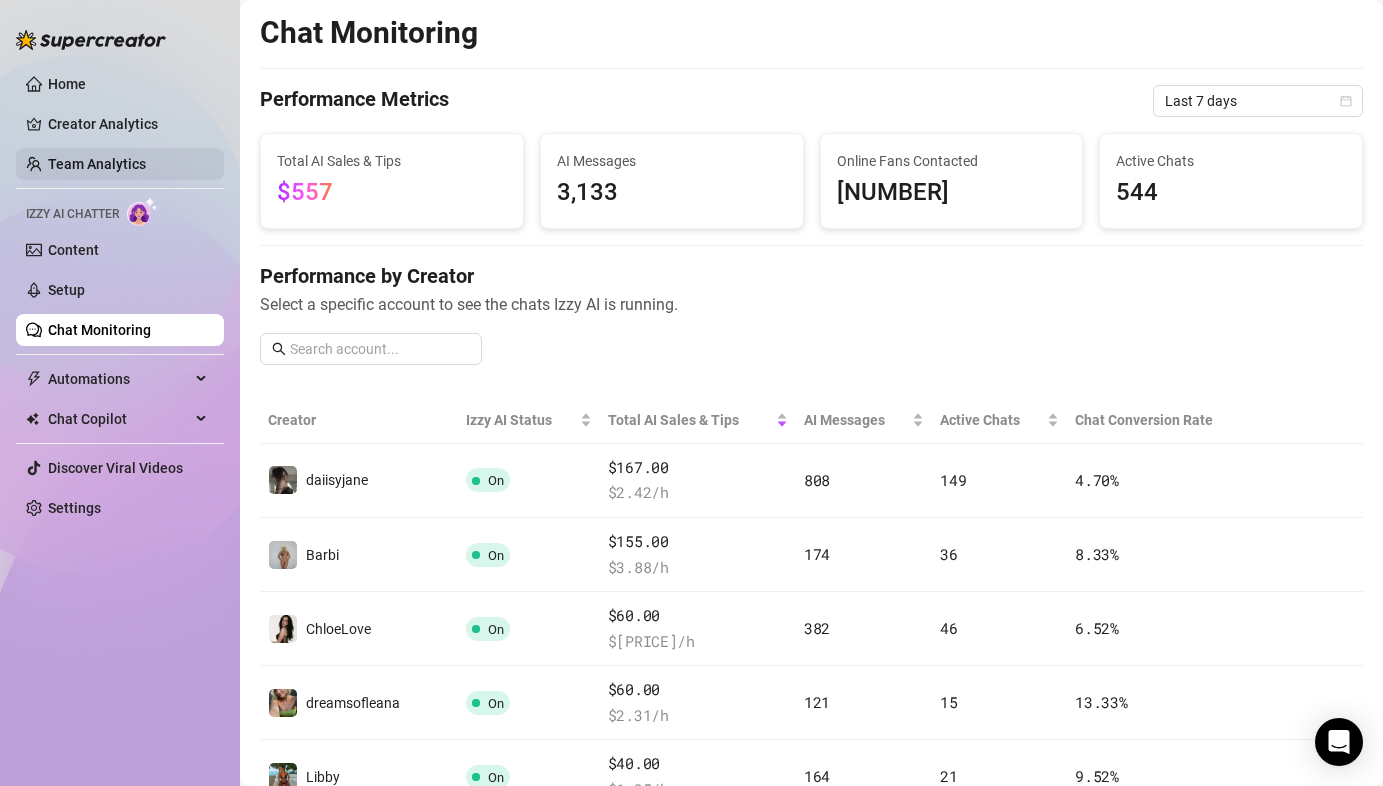 click on "Team Analytics" at bounding box center (97, 164) 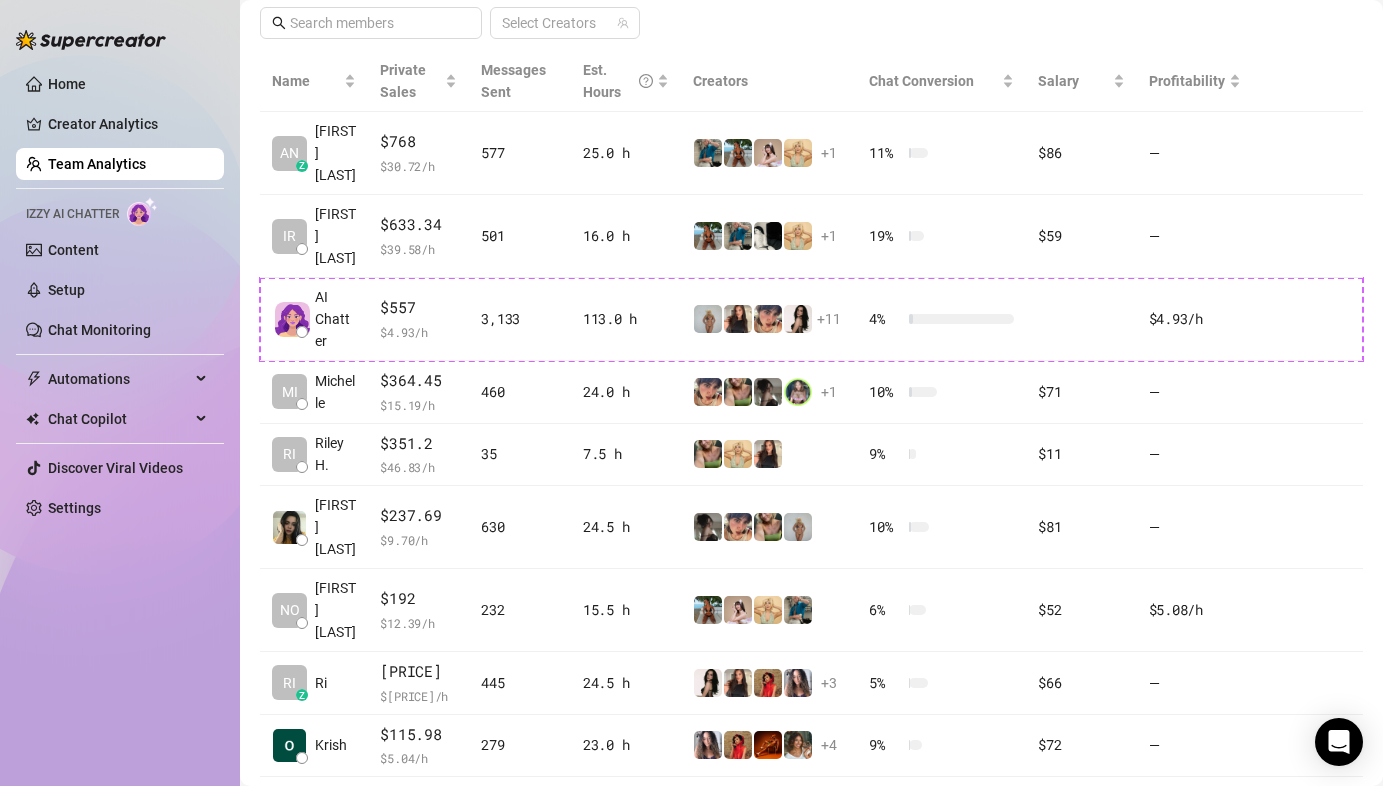 scroll, scrollTop: 514, scrollLeft: 0, axis: vertical 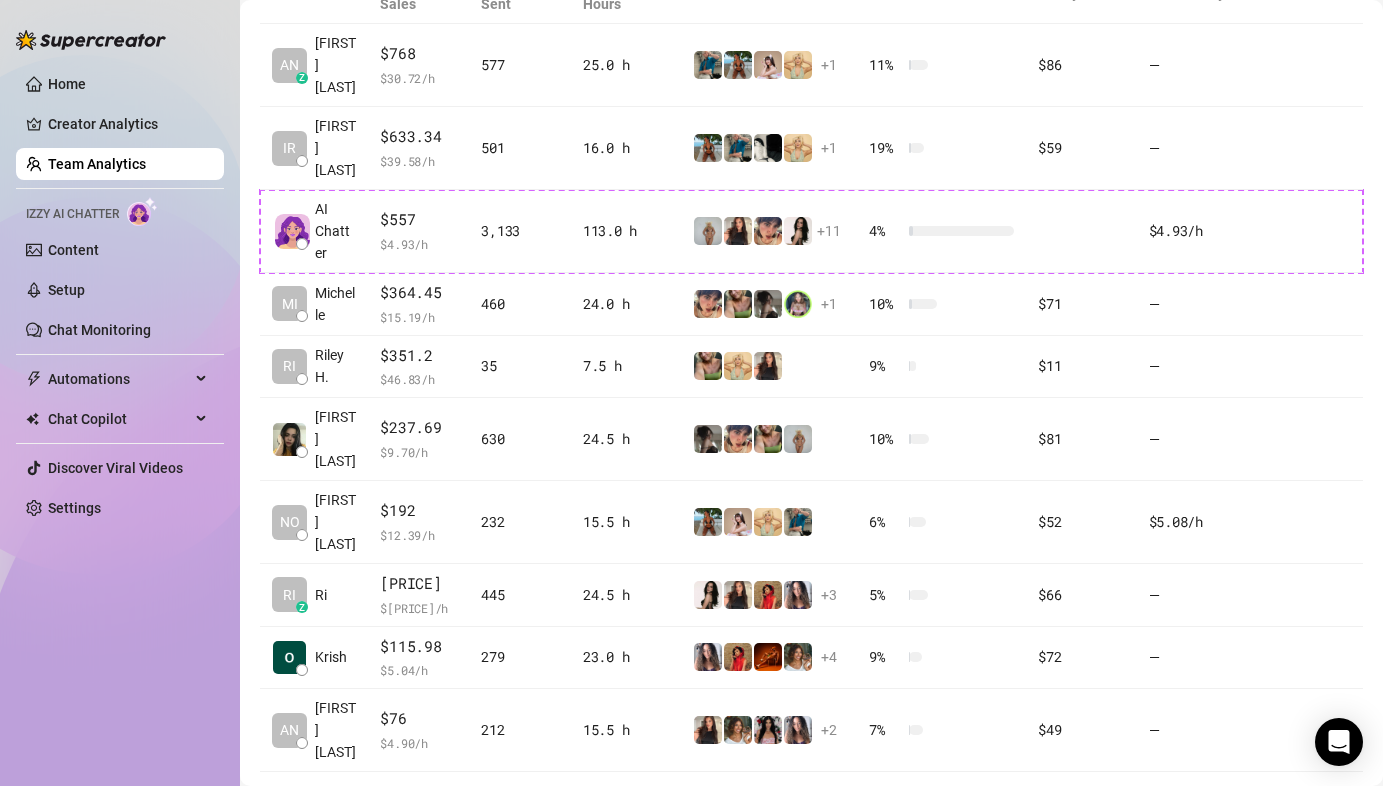 click on "2" at bounding box center [1303, 800] 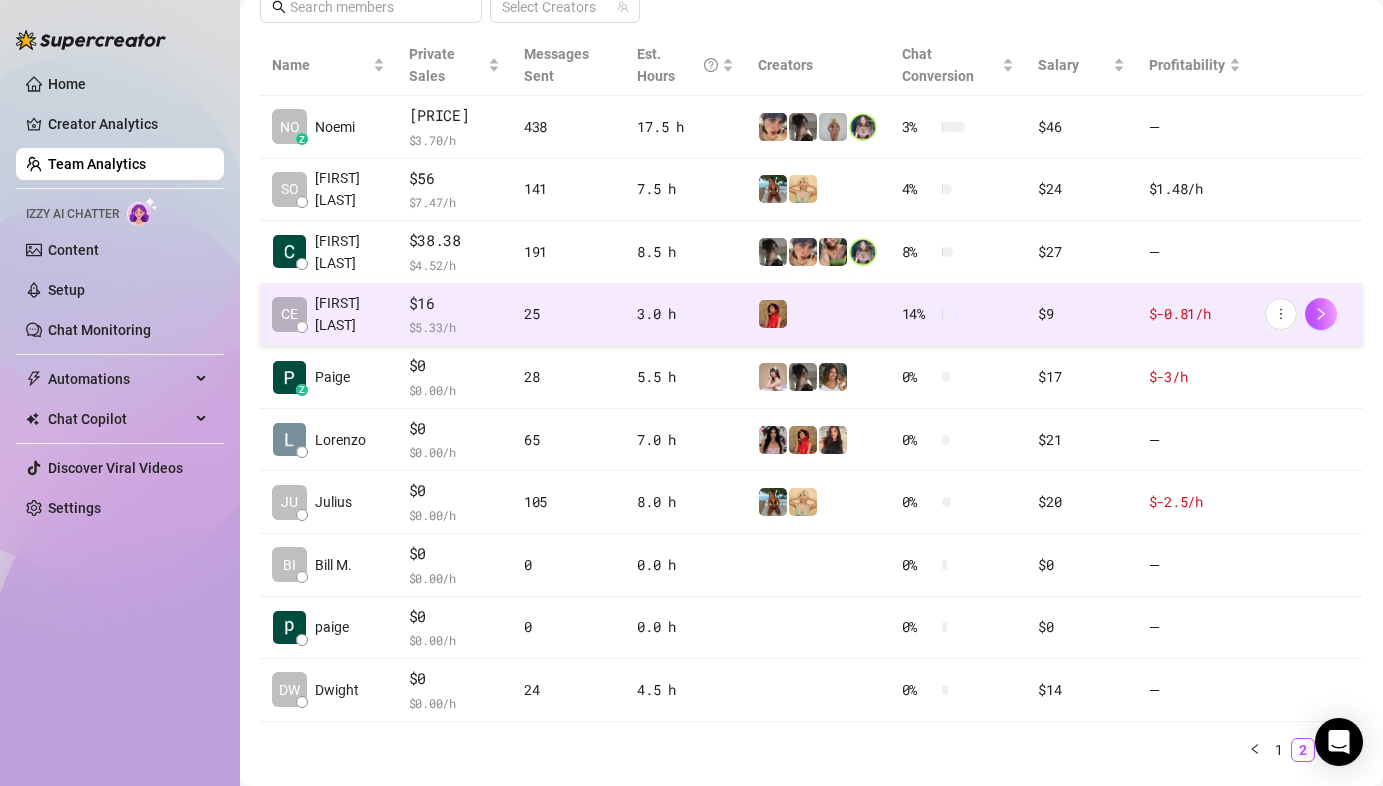 scroll, scrollTop: 493, scrollLeft: 0, axis: vertical 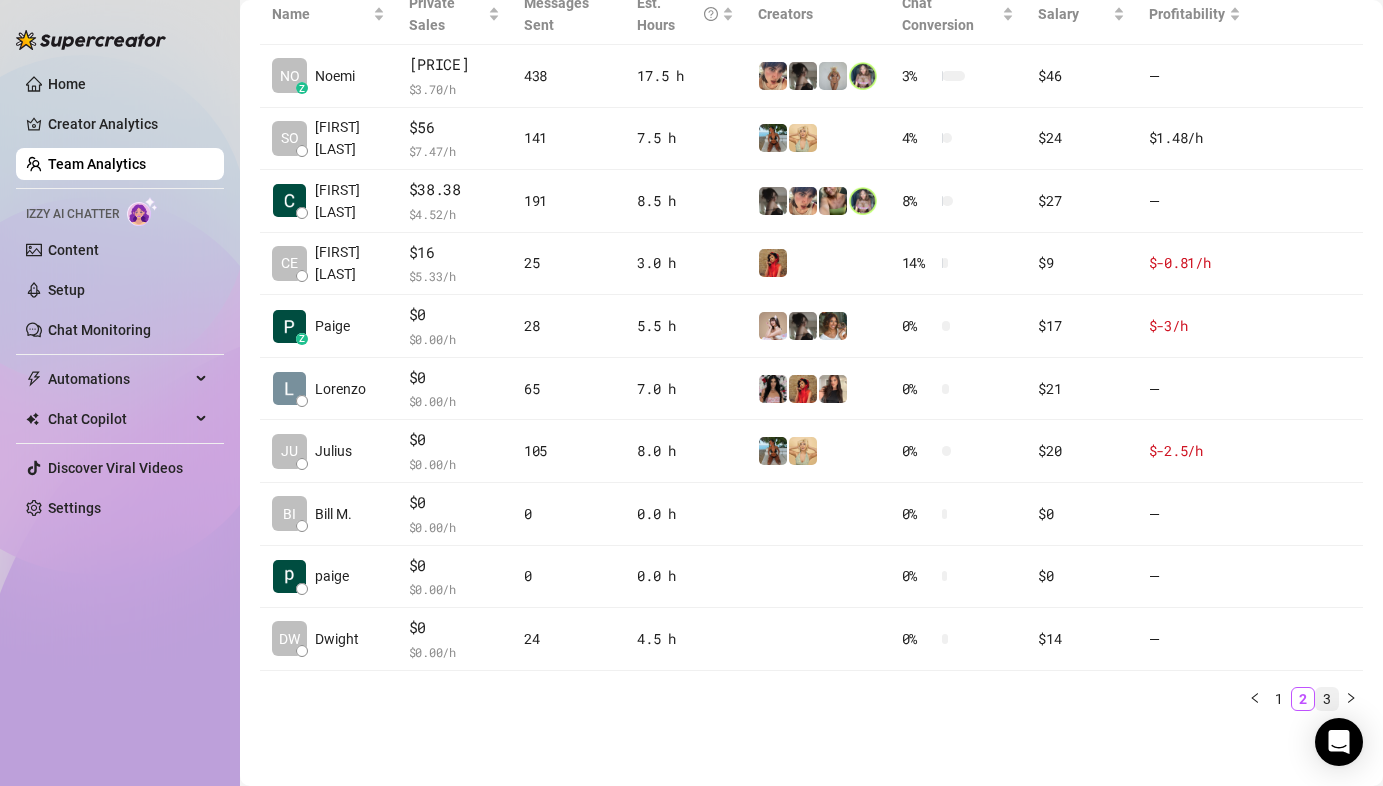 click on "3" at bounding box center [1327, 699] 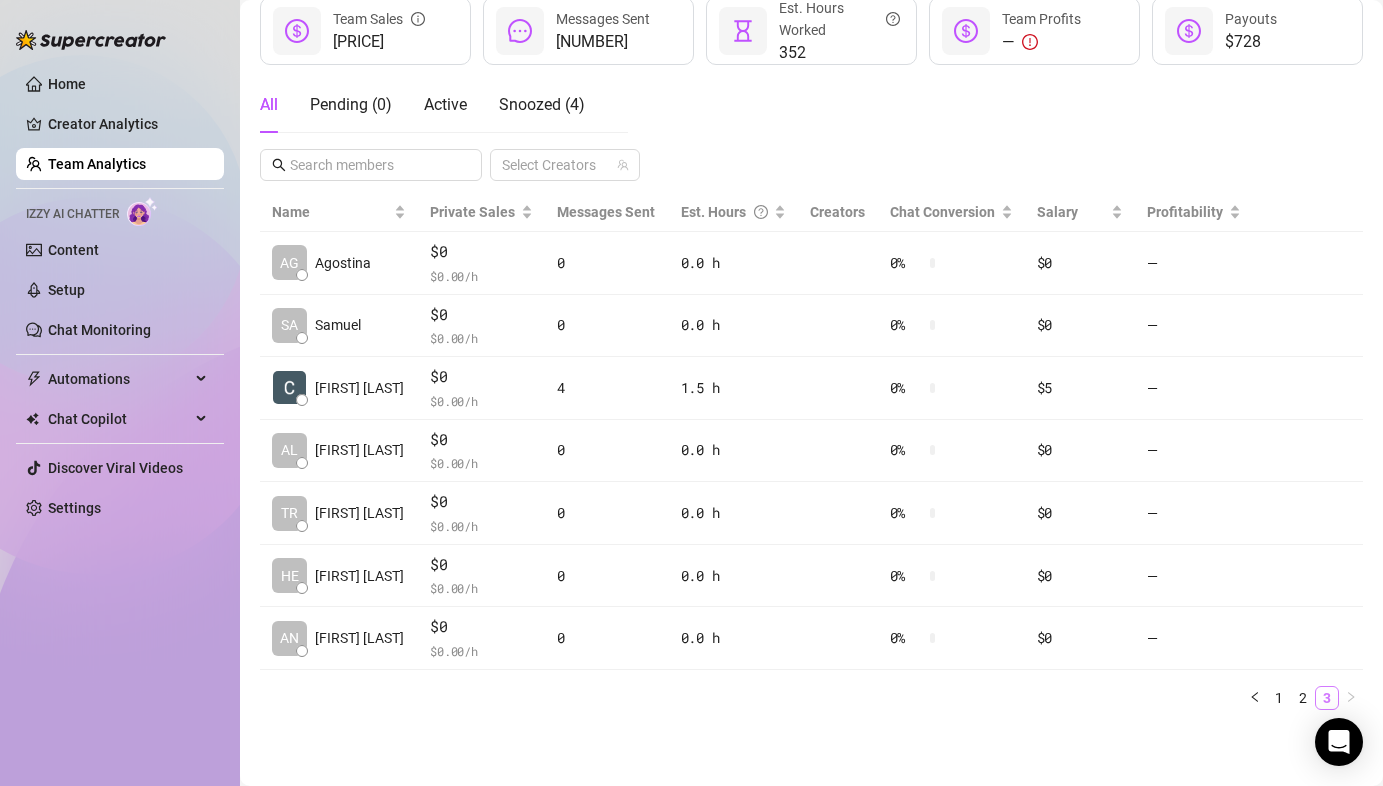 scroll, scrollTop: 284, scrollLeft: 0, axis: vertical 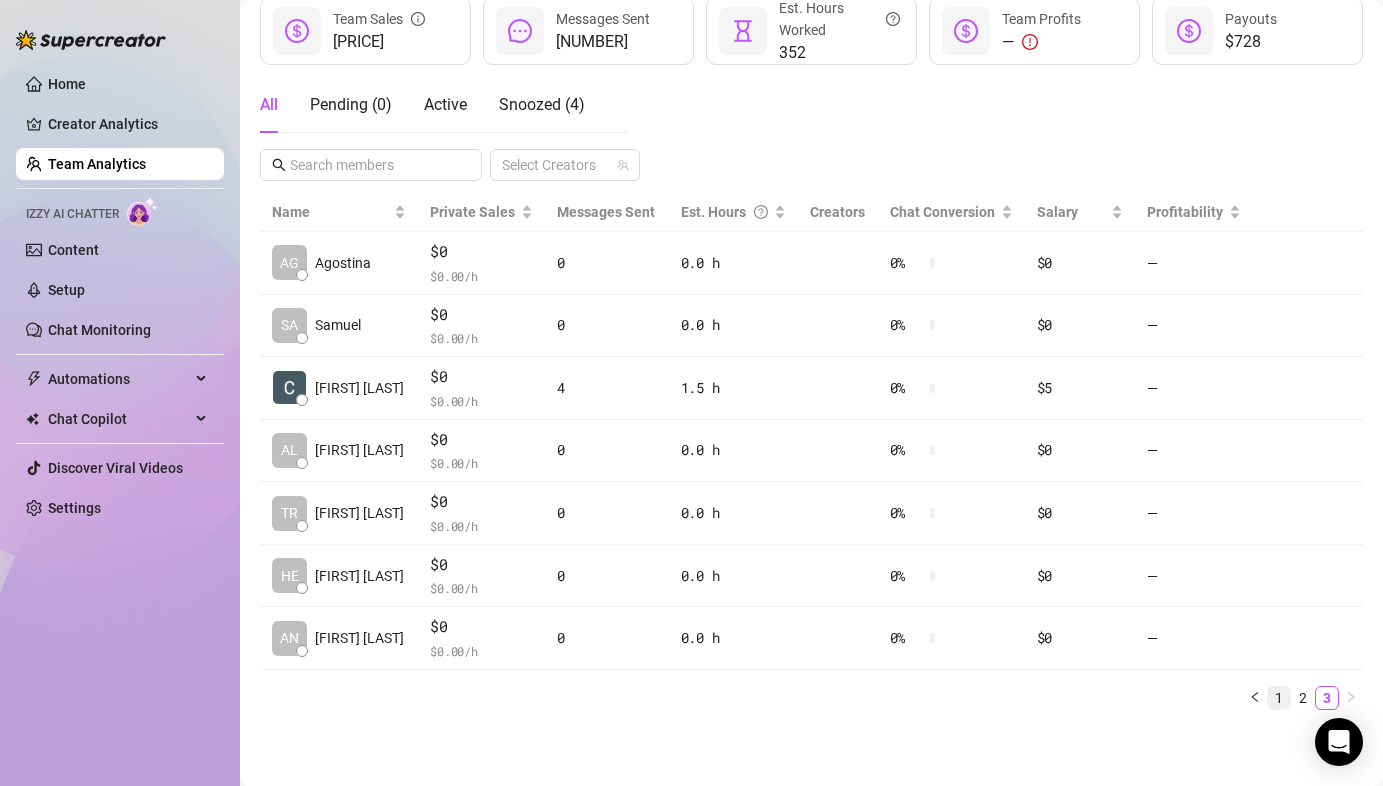 click on "1" at bounding box center [1279, 698] 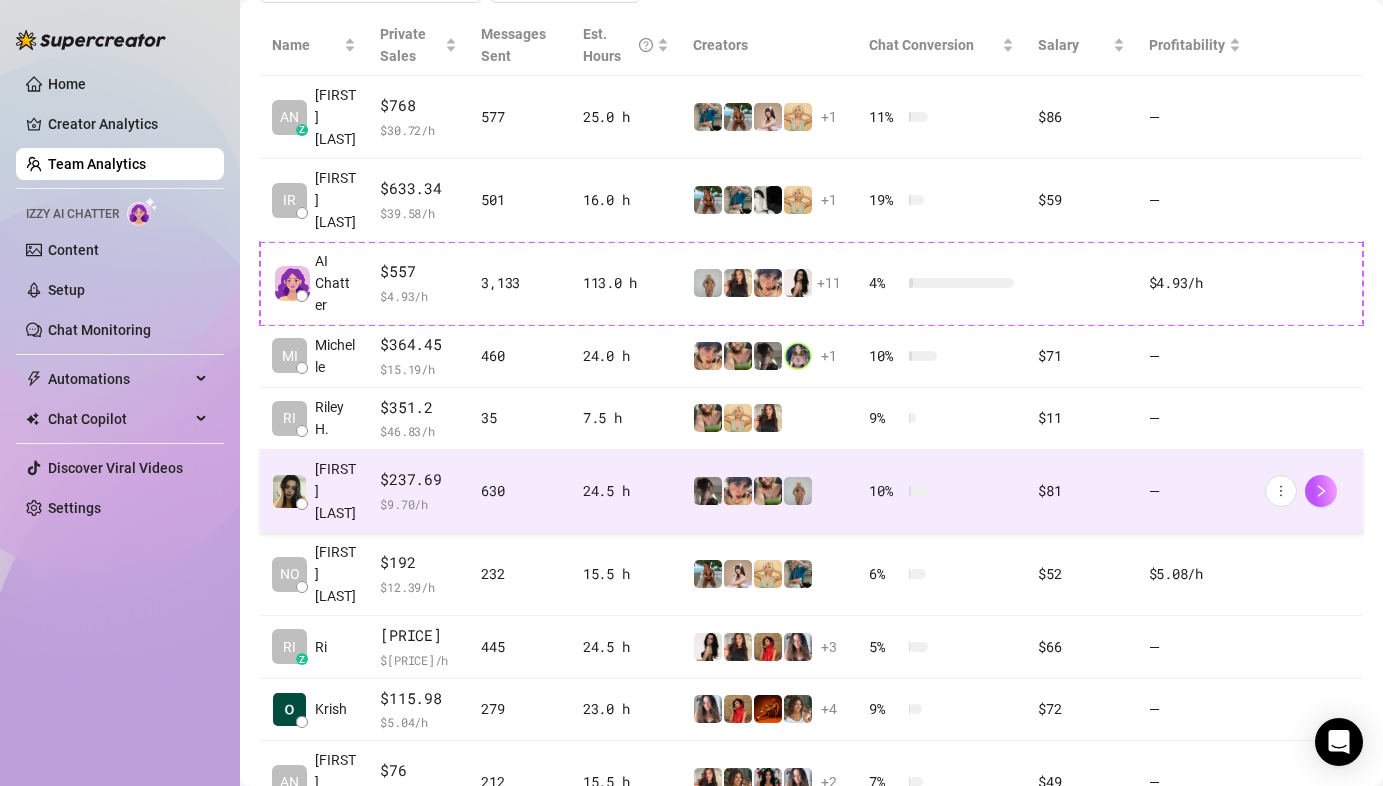 scroll, scrollTop: 514, scrollLeft: 0, axis: vertical 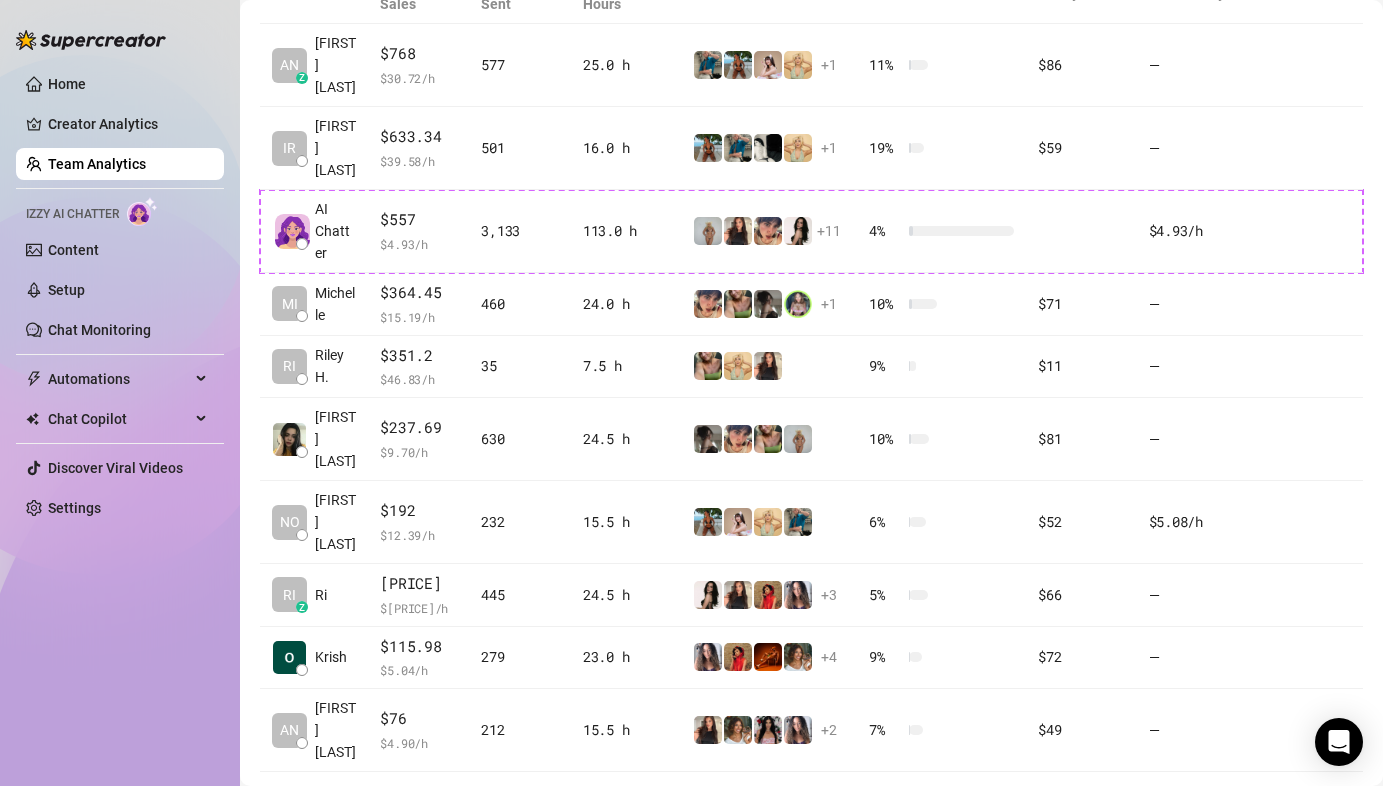 click on "2" at bounding box center (1303, 800) 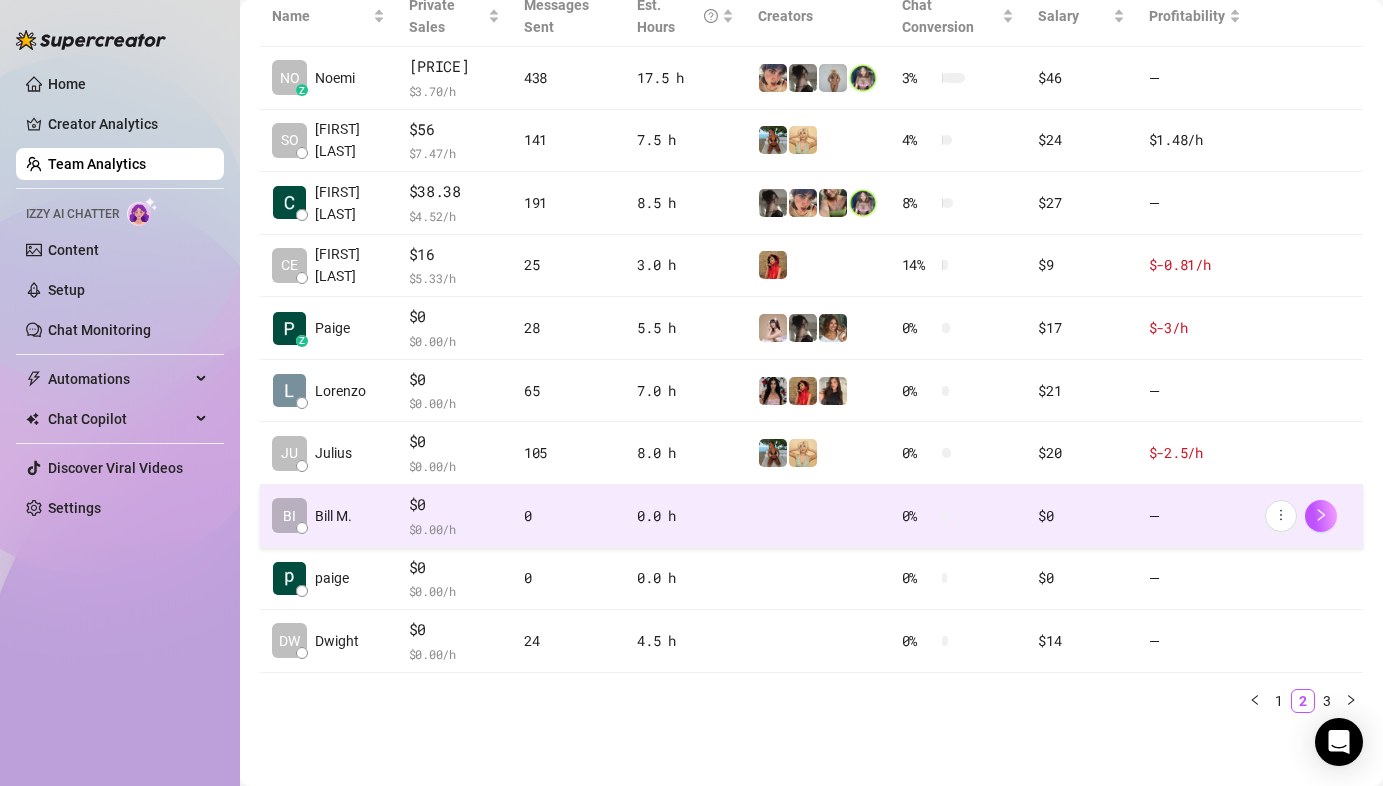 scroll, scrollTop: 493, scrollLeft: 0, axis: vertical 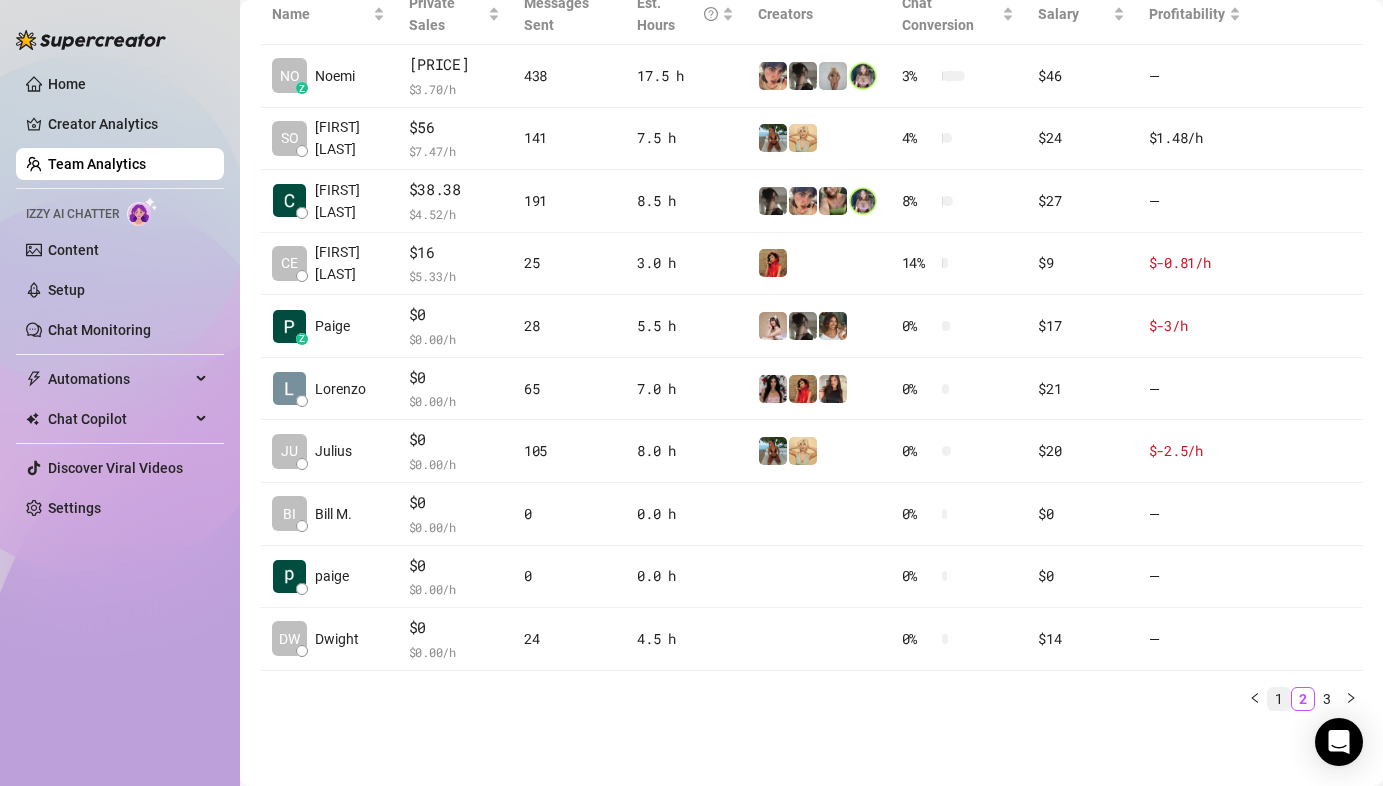 click on "1" at bounding box center [1279, 699] 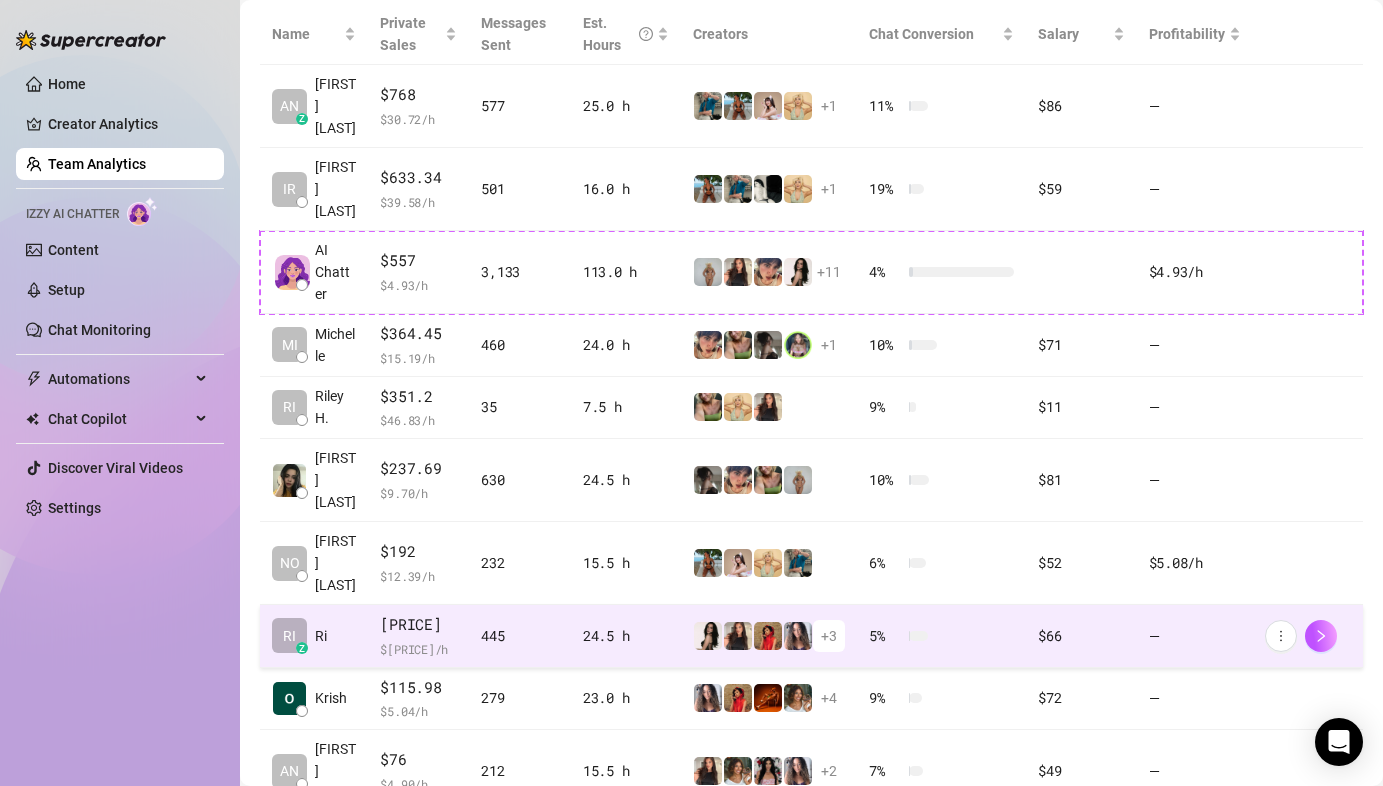 scroll, scrollTop: 496, scrollLeft: 0, axis: vertical 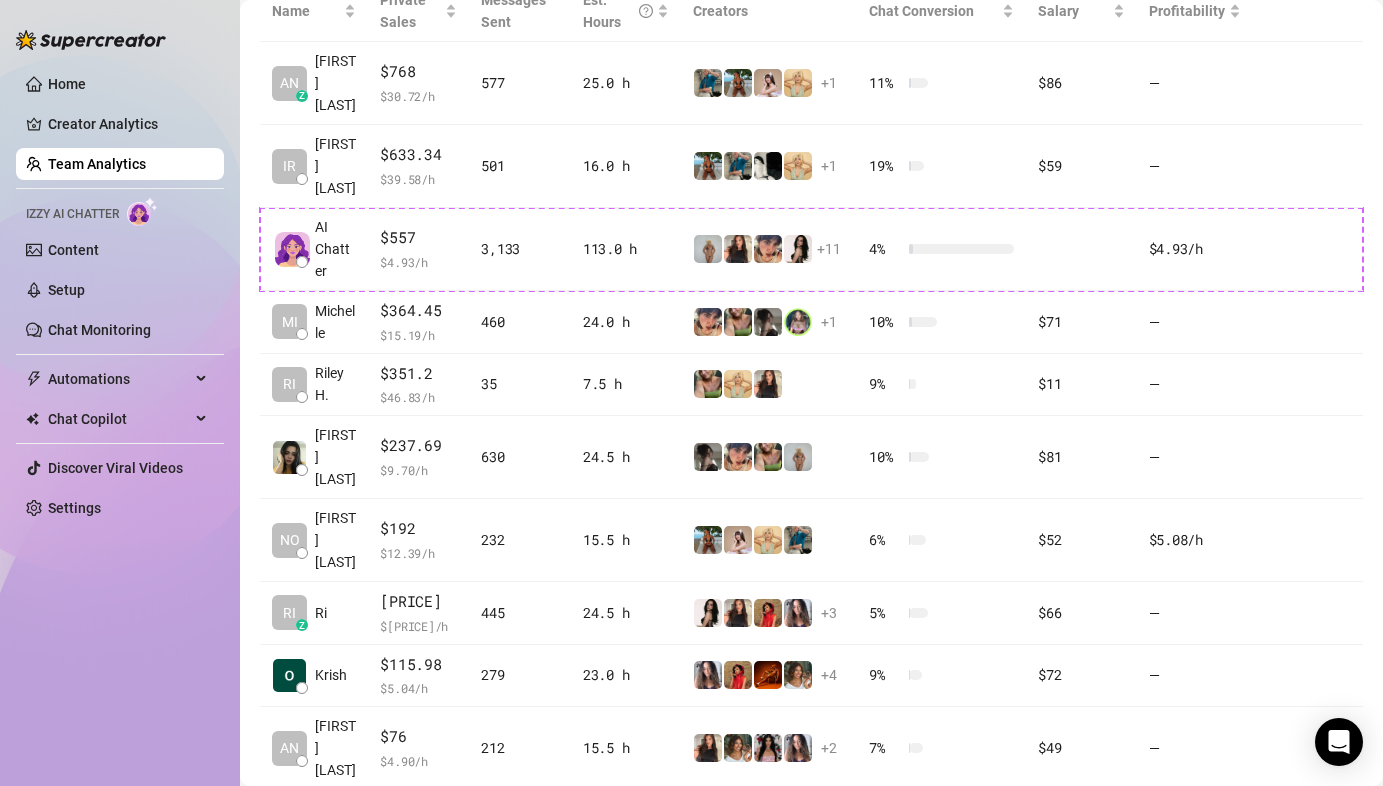 click on "2" at bounding box center [1303, 818] 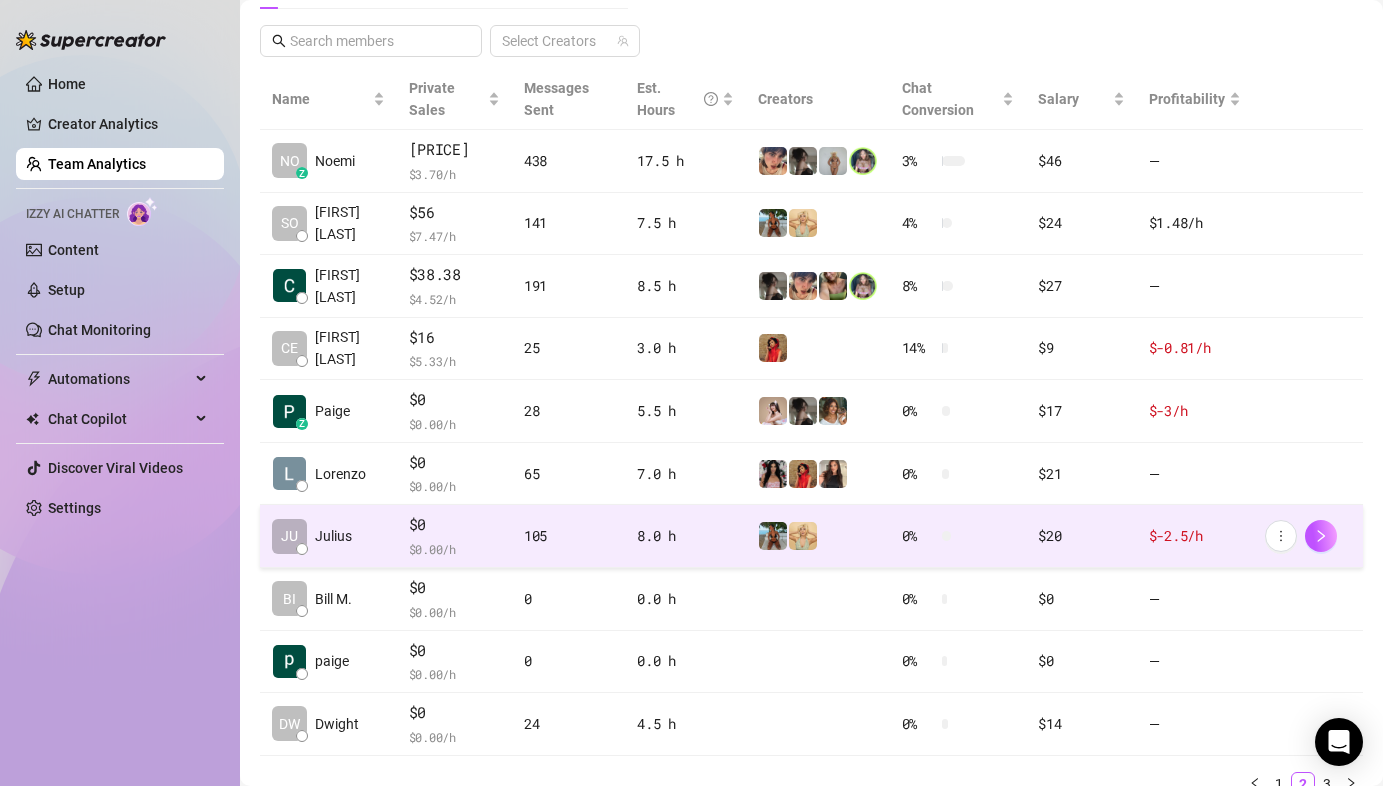 scroll, scrollTop: 415, scrollLeft: 0, axis: vertical 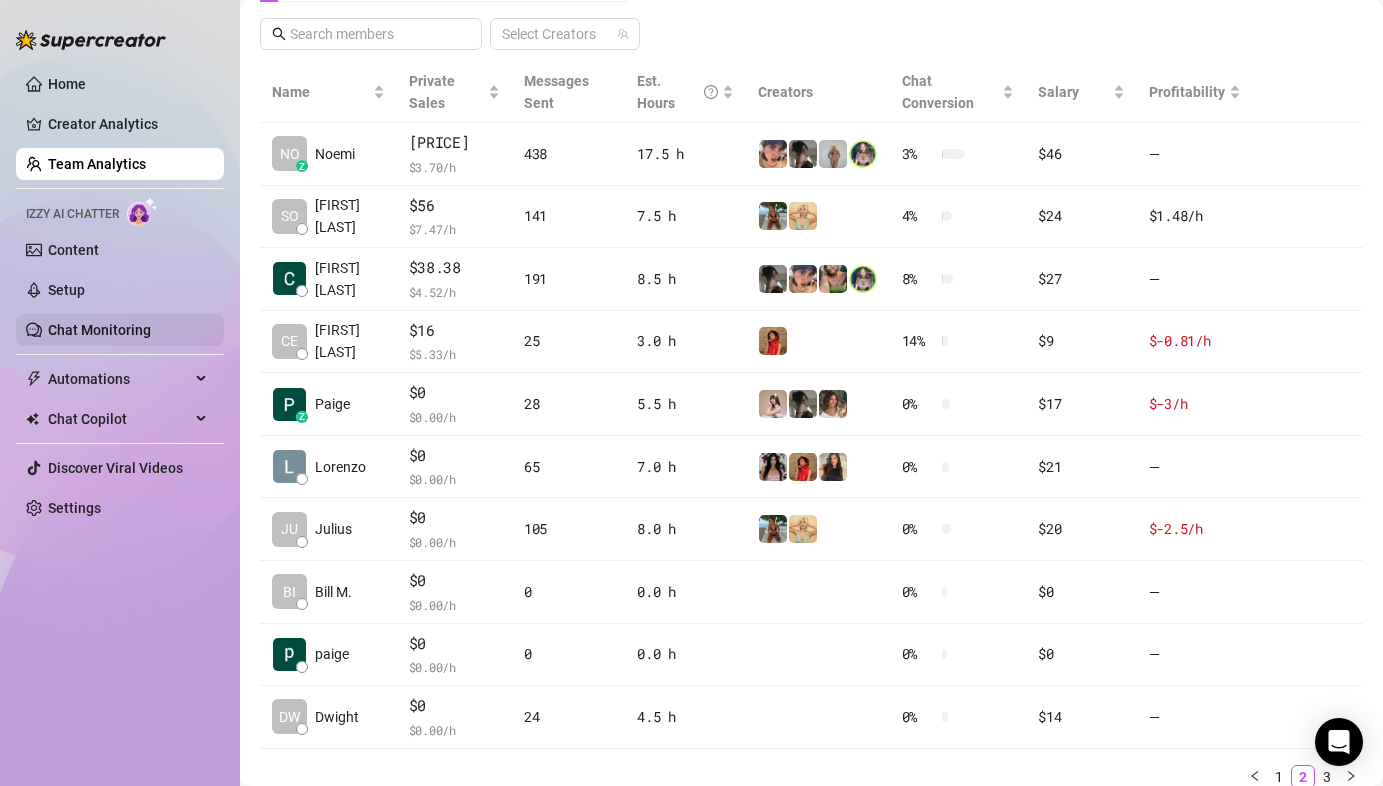 click on "Chat Monitoring" at bounding box center [99, 330] 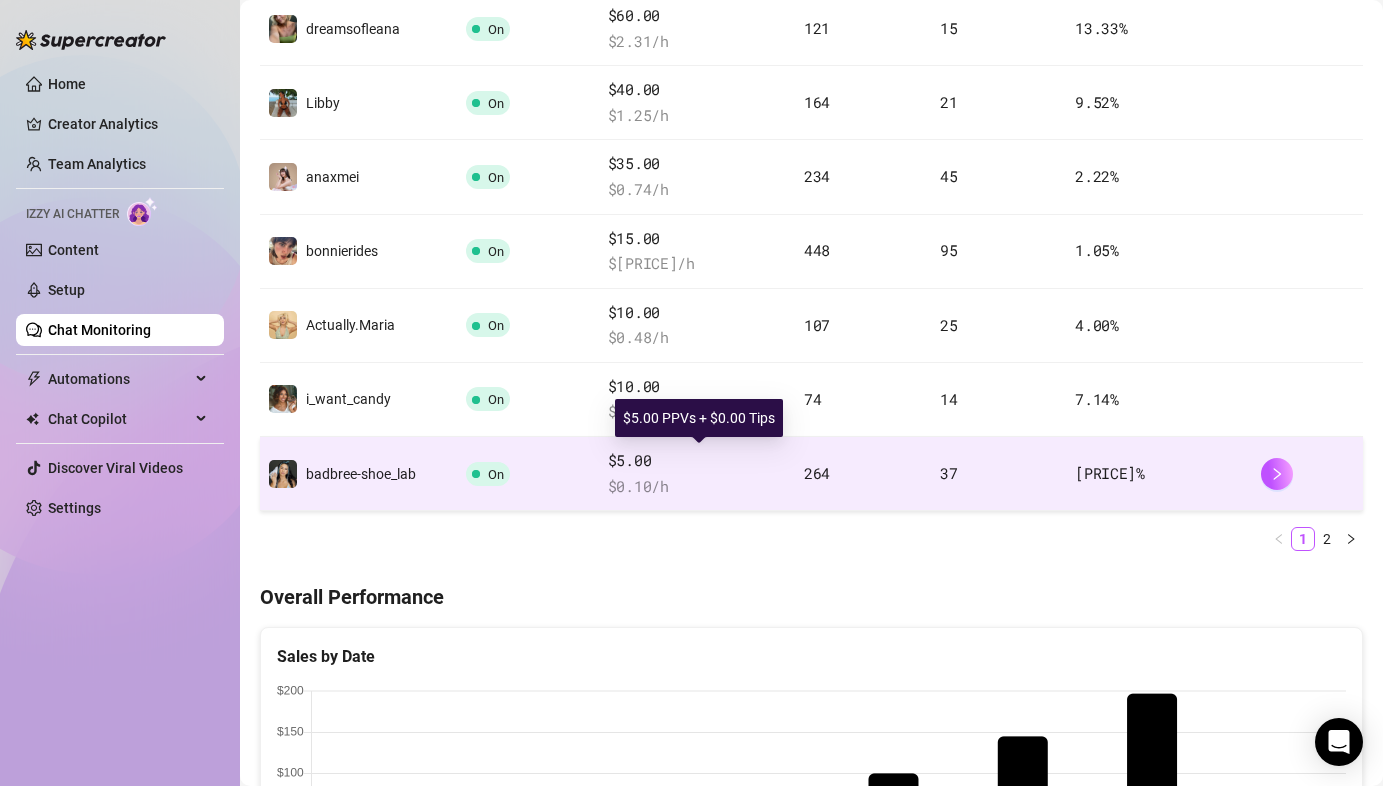 scroll, scrollTop: 707, scrollLeft: 0, axis: vertical 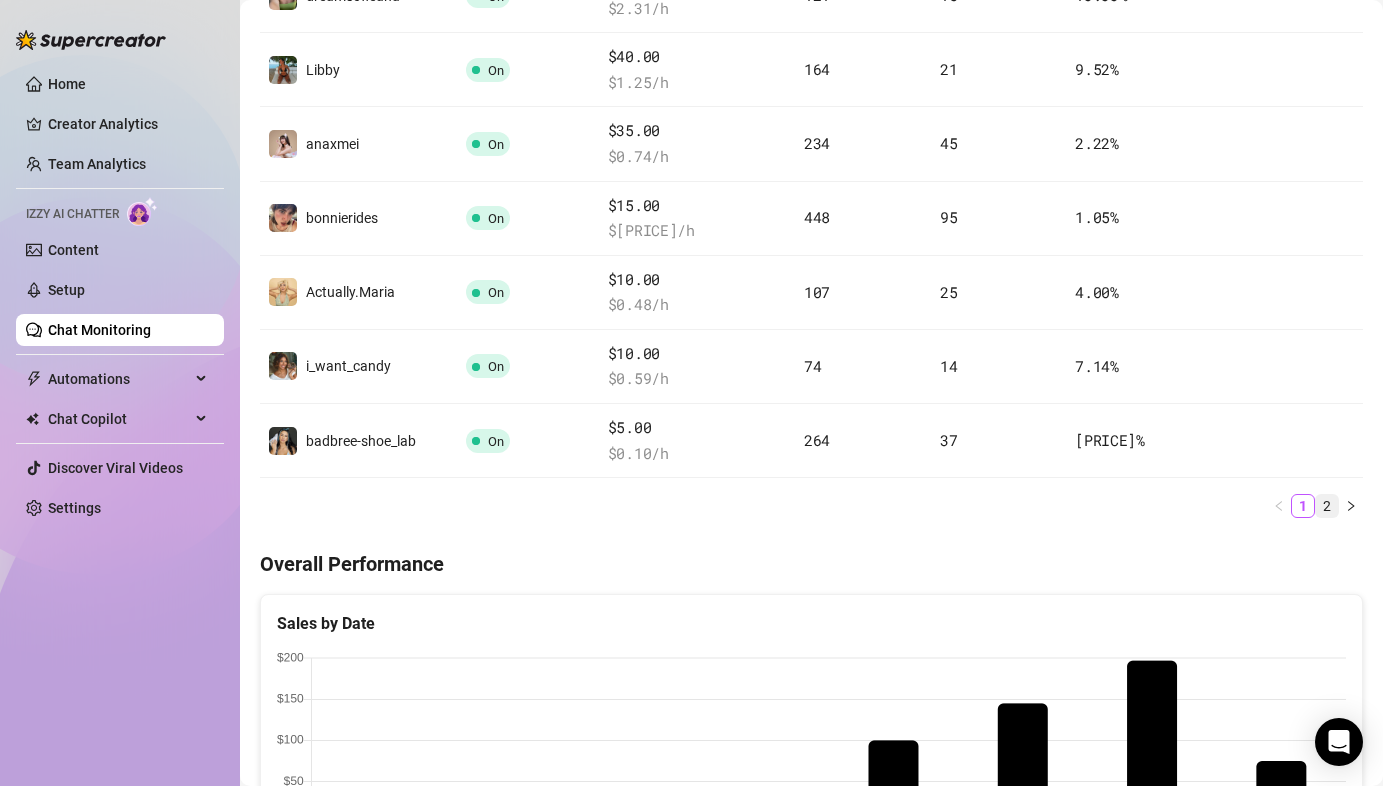 click on "2" at bounding box center (1327, 506) 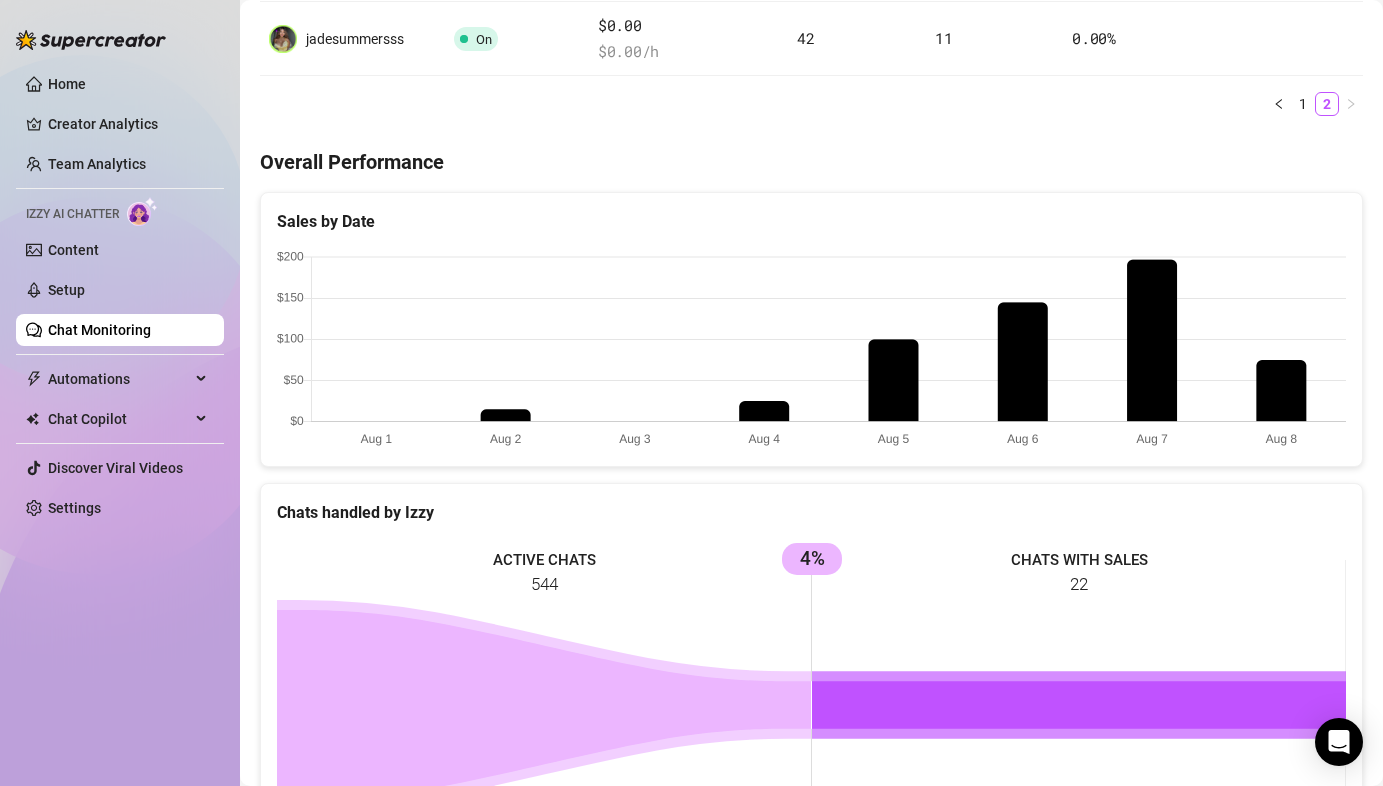 scroll, scrollTop: 723, scrollLeft: 0, axis: vertical 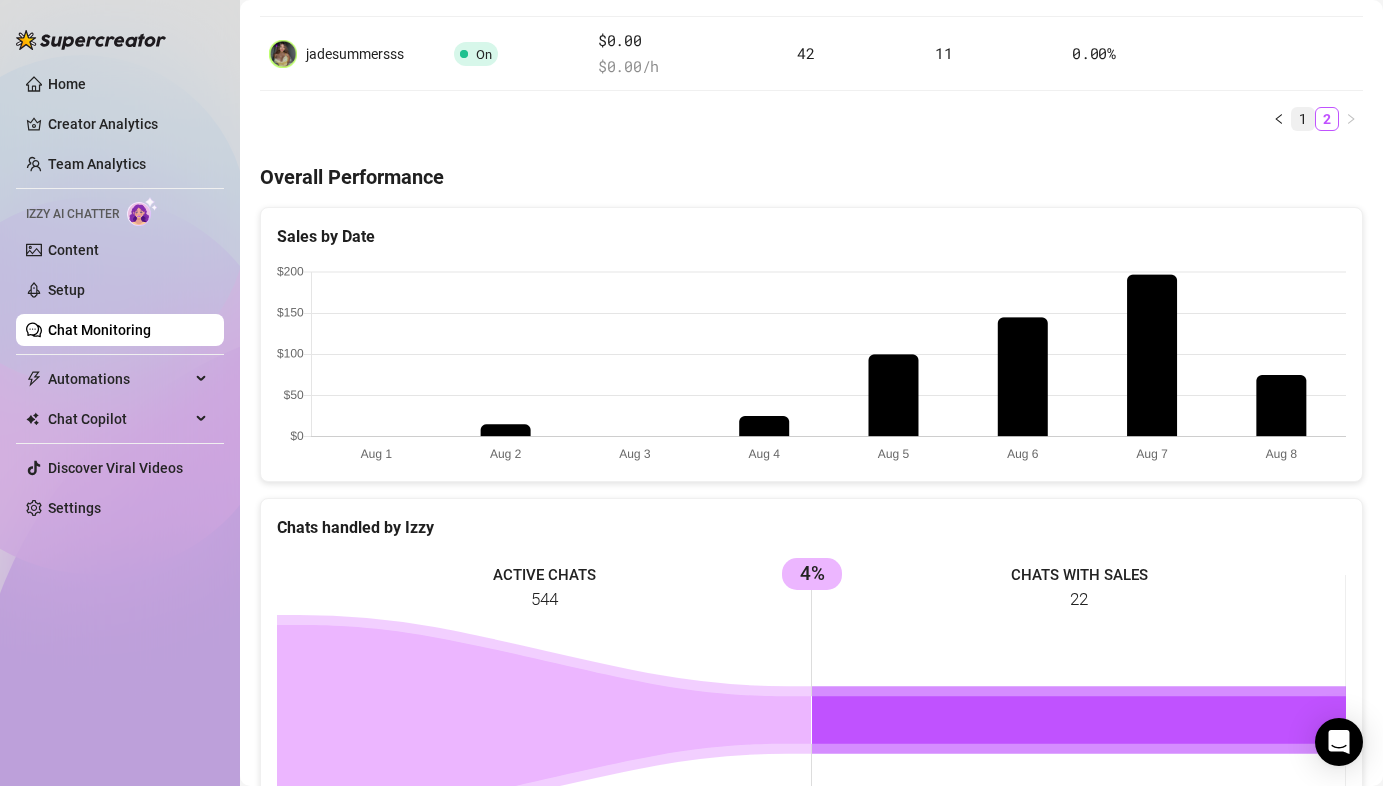click on "1" at bounding box center [1303, 119] 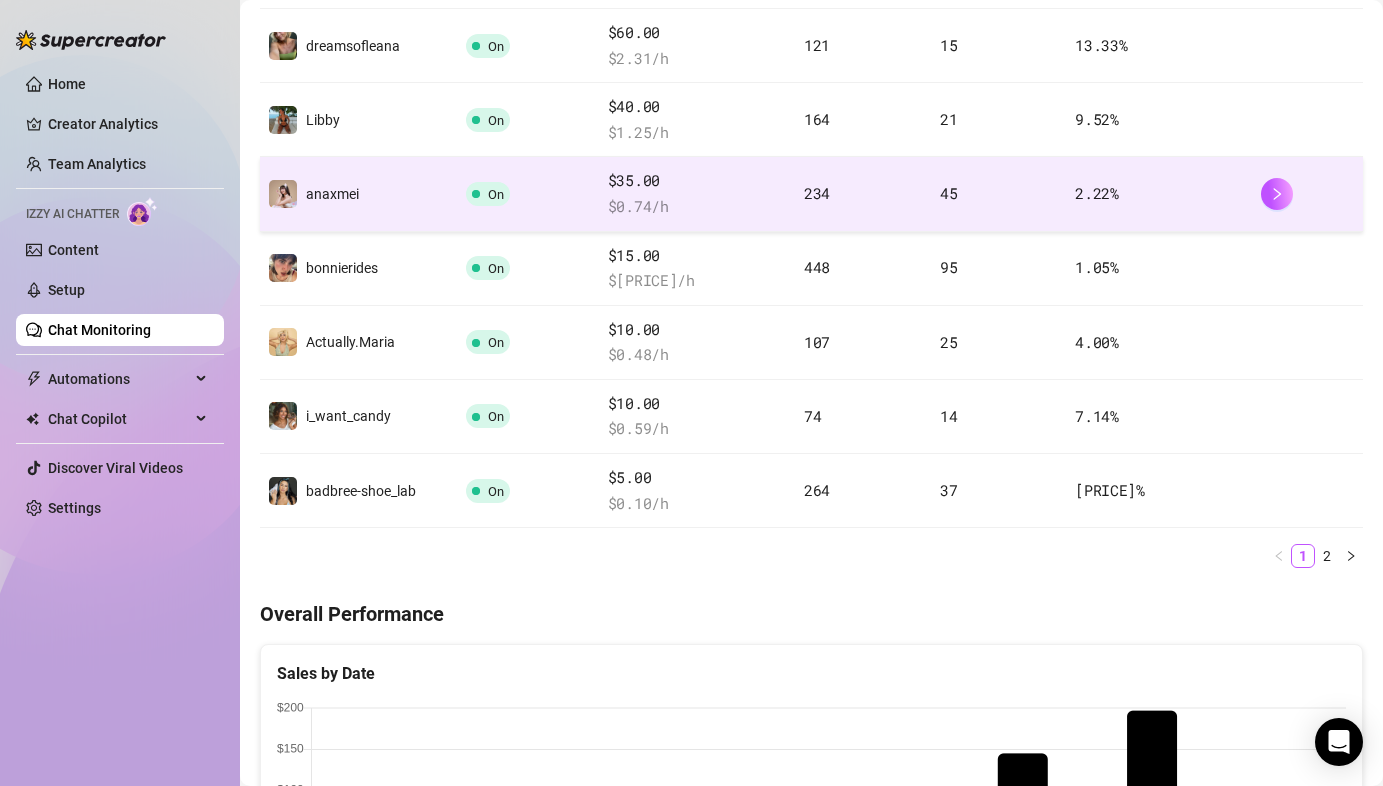 scroll, scrollTop: 609, scrollLeft: 0, axis: vertical 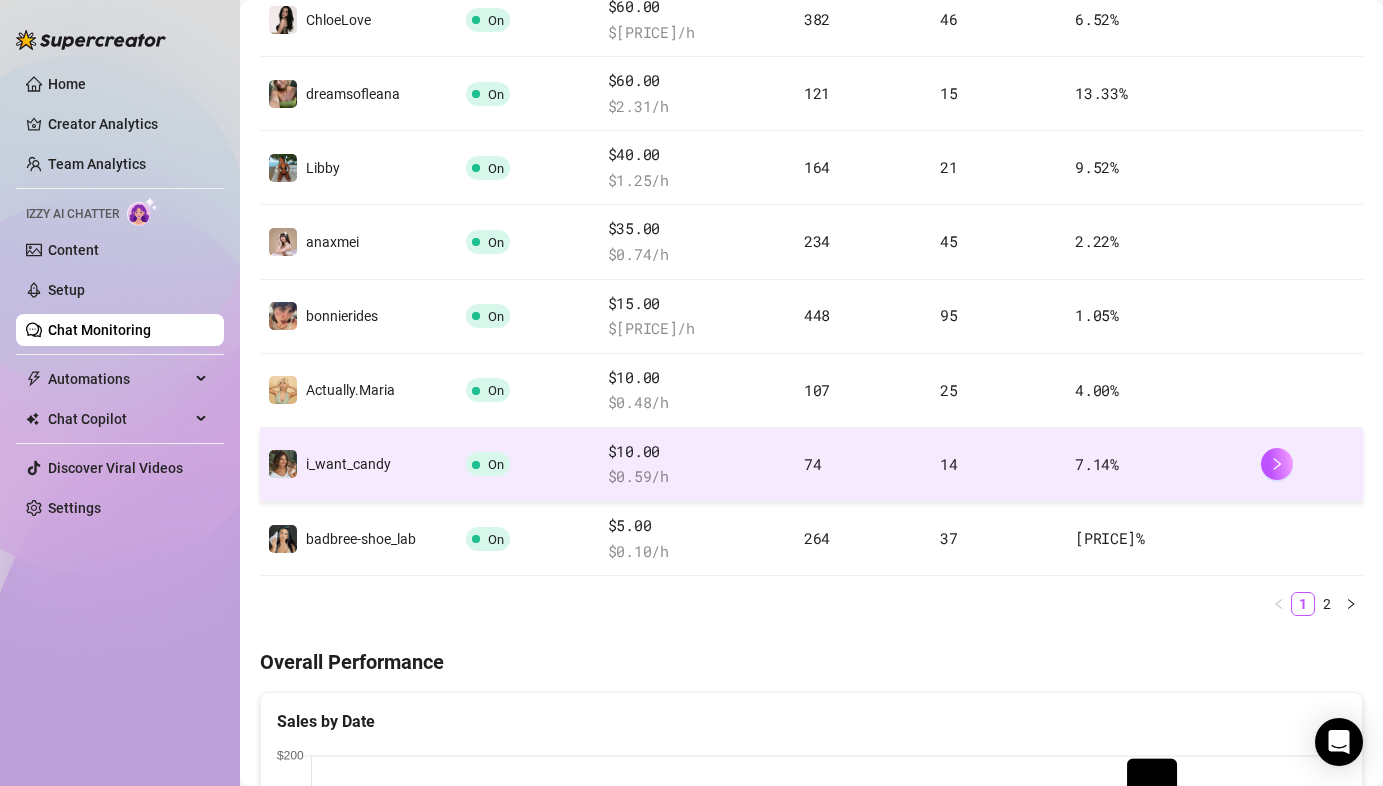 click on "74" at bounding box center [864, 465] 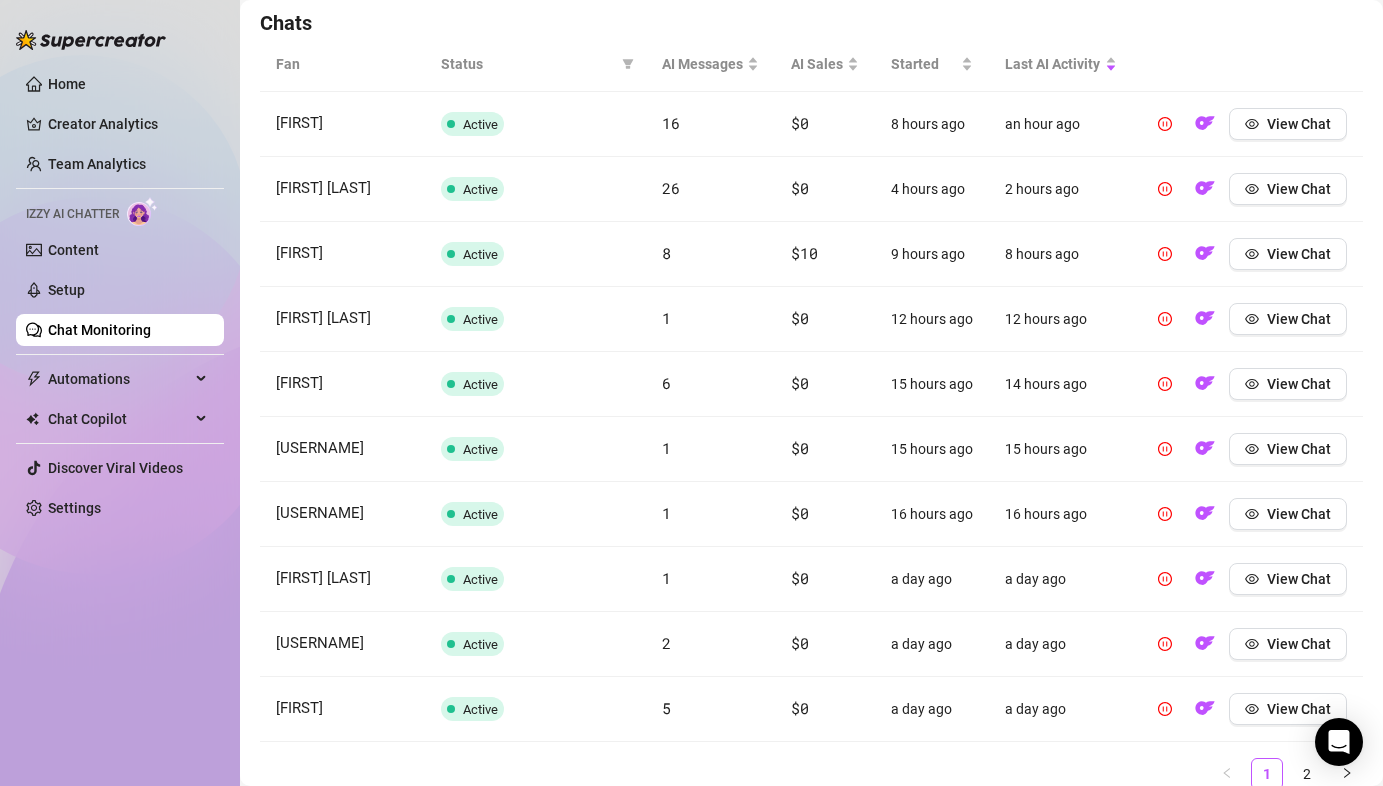scroll, scrollTop: 787, scrollLeft: 0, axis: vertical 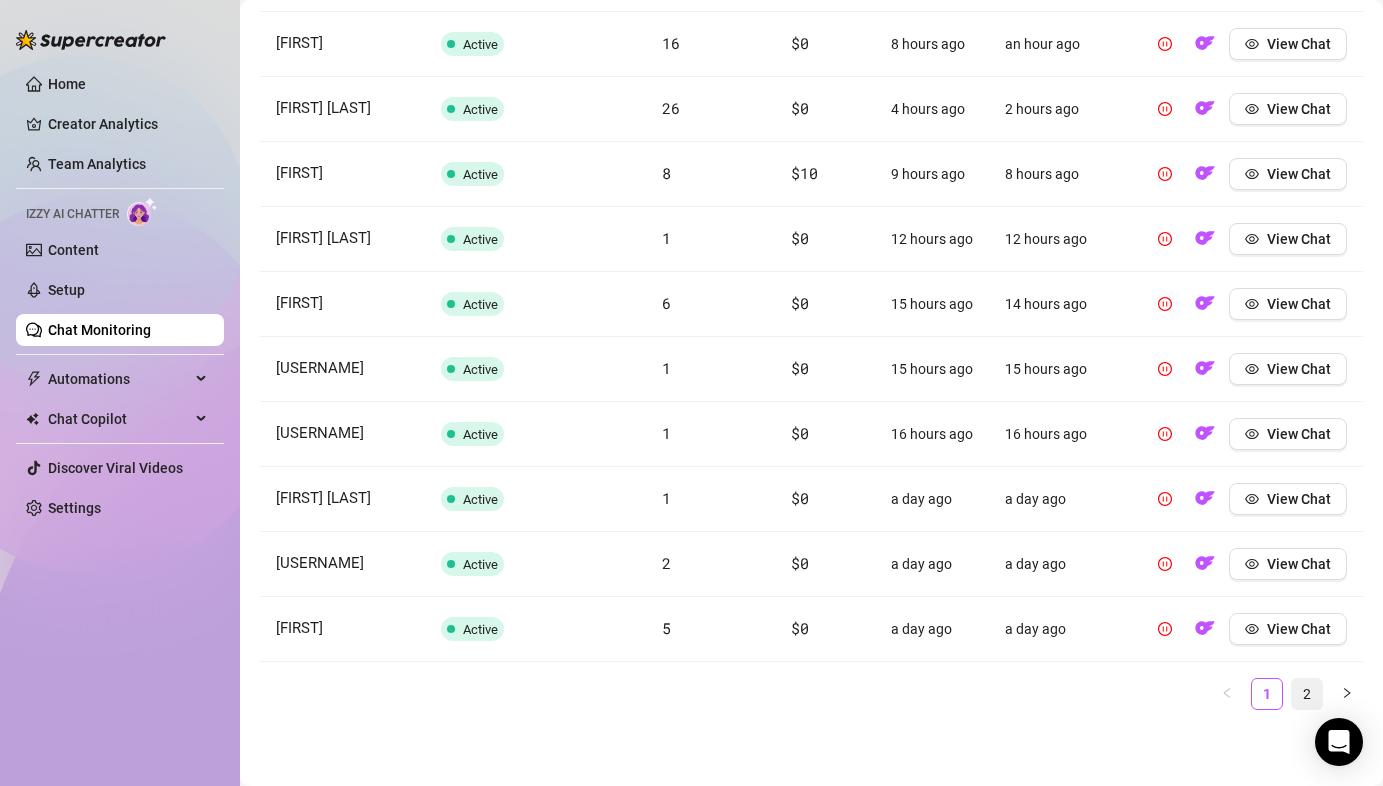 click on "2" at bounding box center (1307, 694) 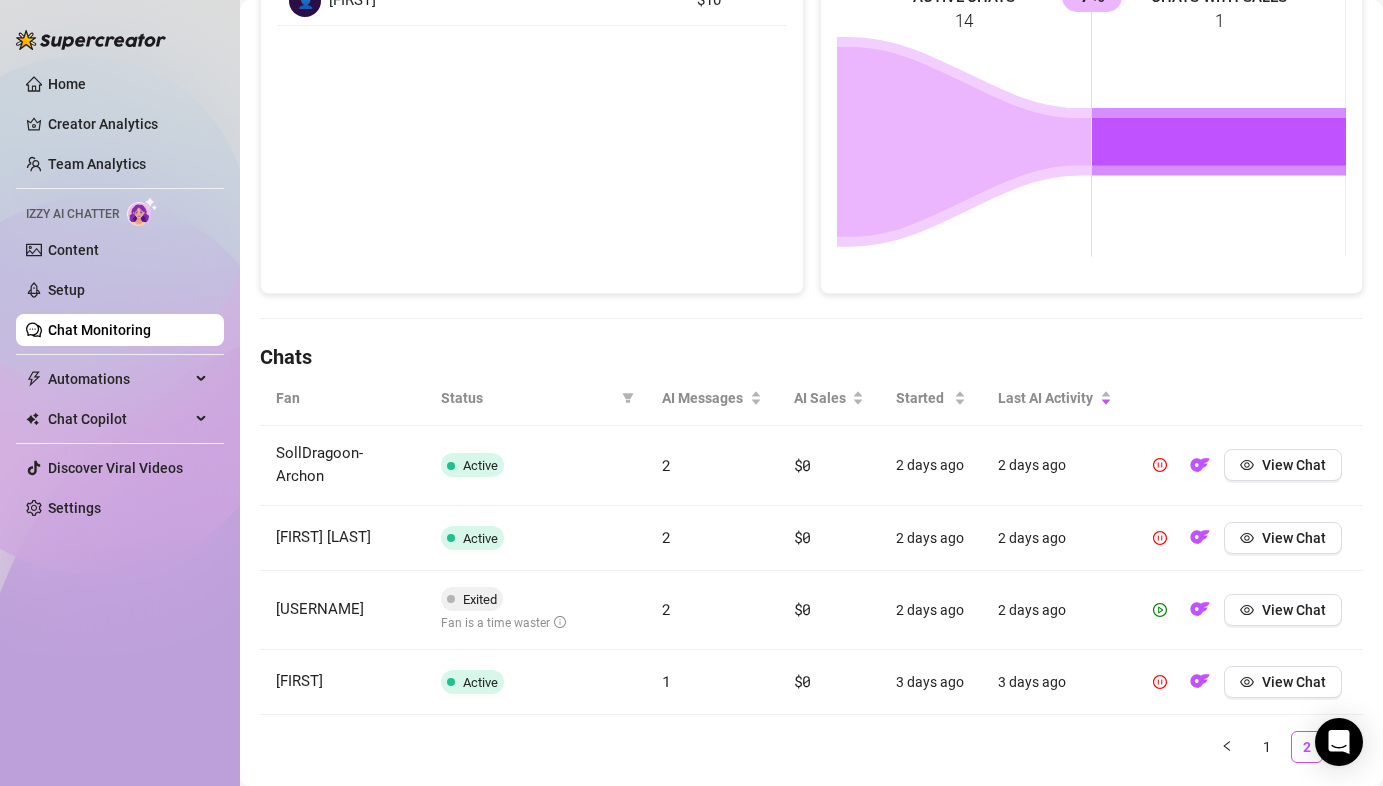 scroll, scrollTop: 411, scrollLeft: 0, axis: vertical 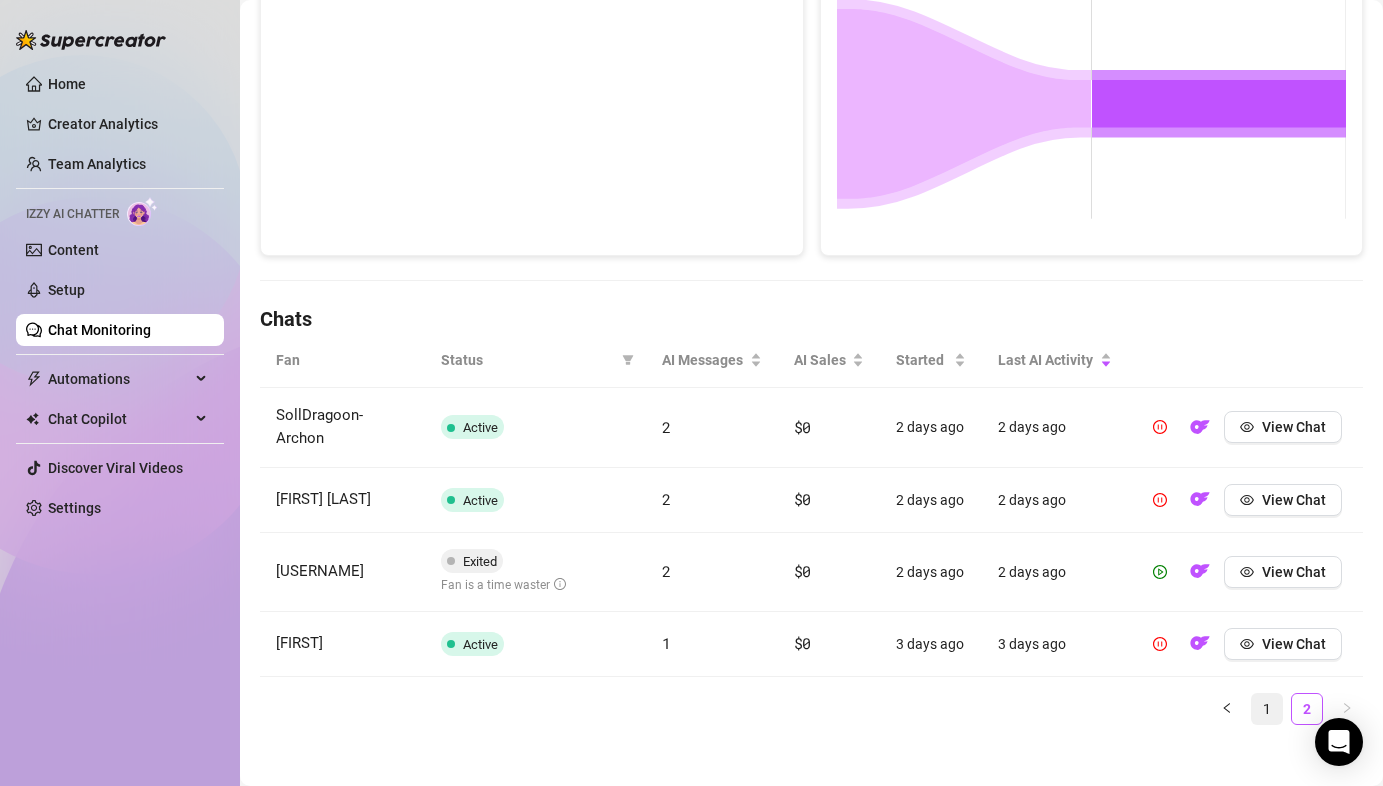 click on "1" at bounding box center [1267, 709] 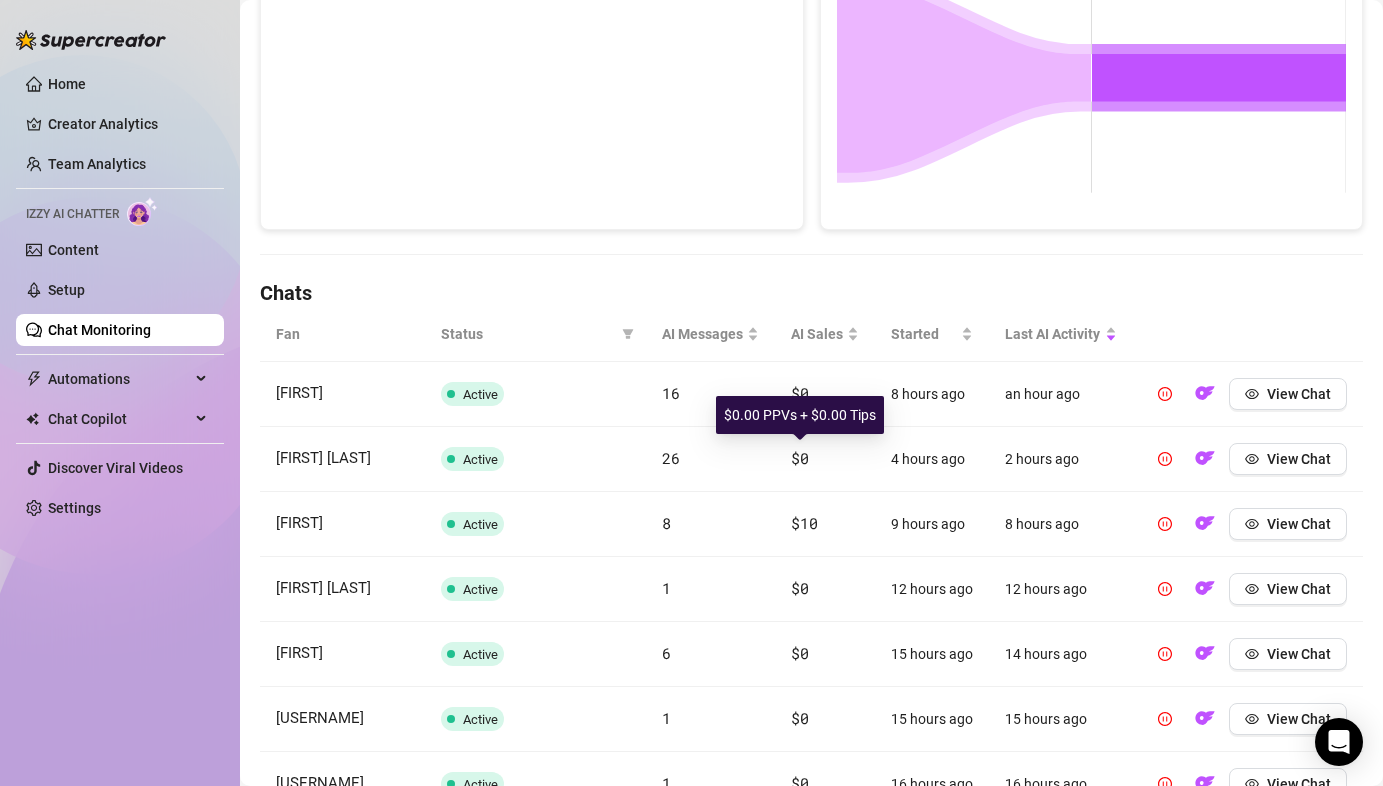 scroll, scrollTop: 444, scrollLeft: 0, axis: vertical 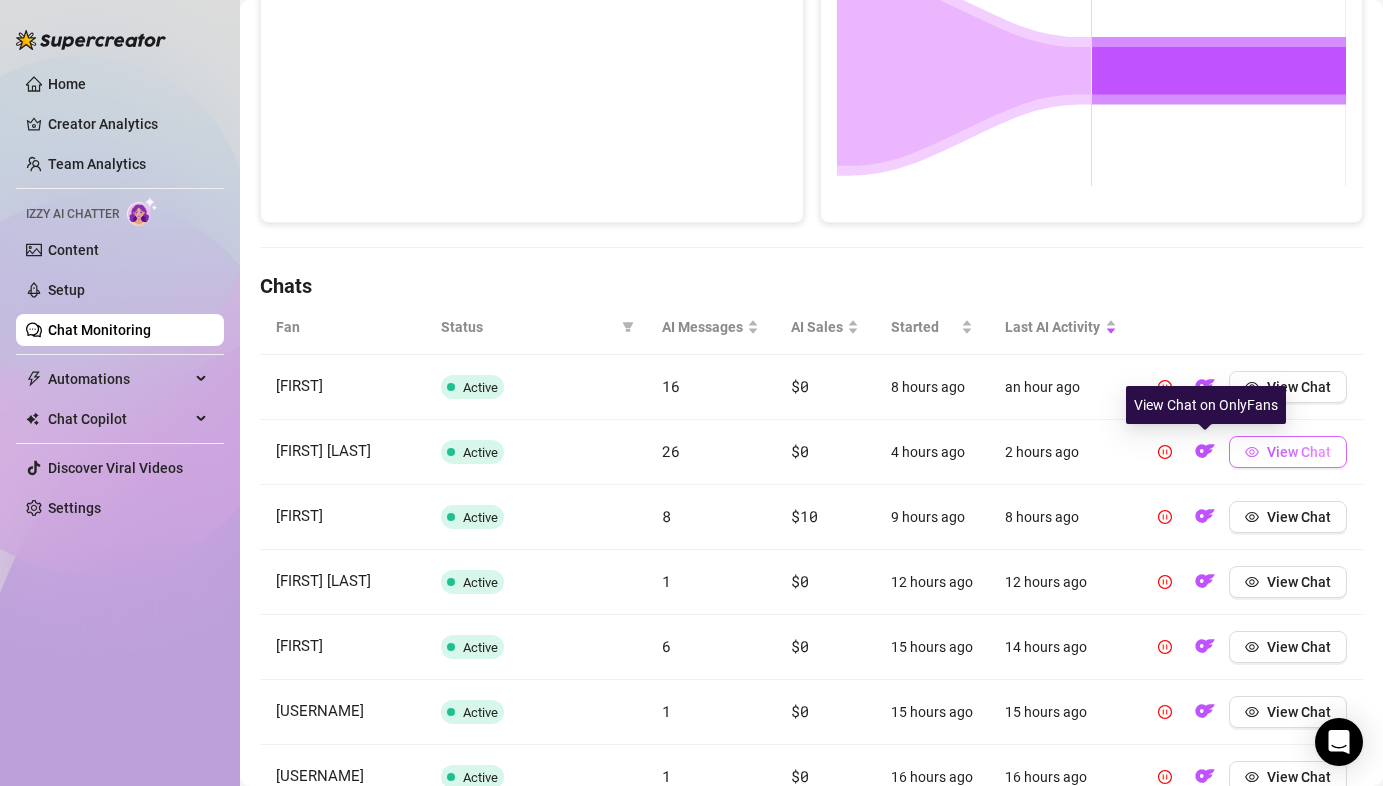 click on "View Chat" at bounding box center (1299, 452) 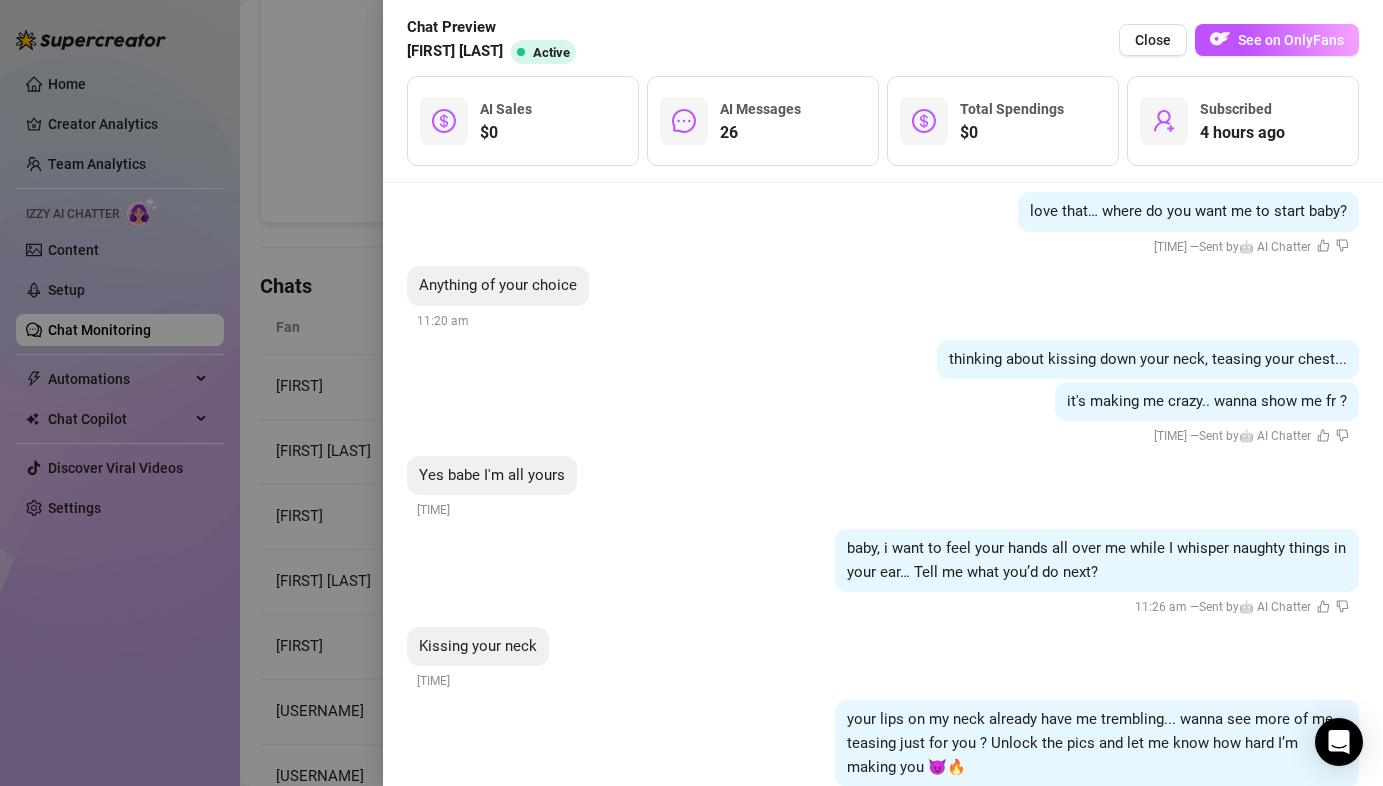 scroll, scrollTop: 4032, scrollLeft: 0, axis: vertical 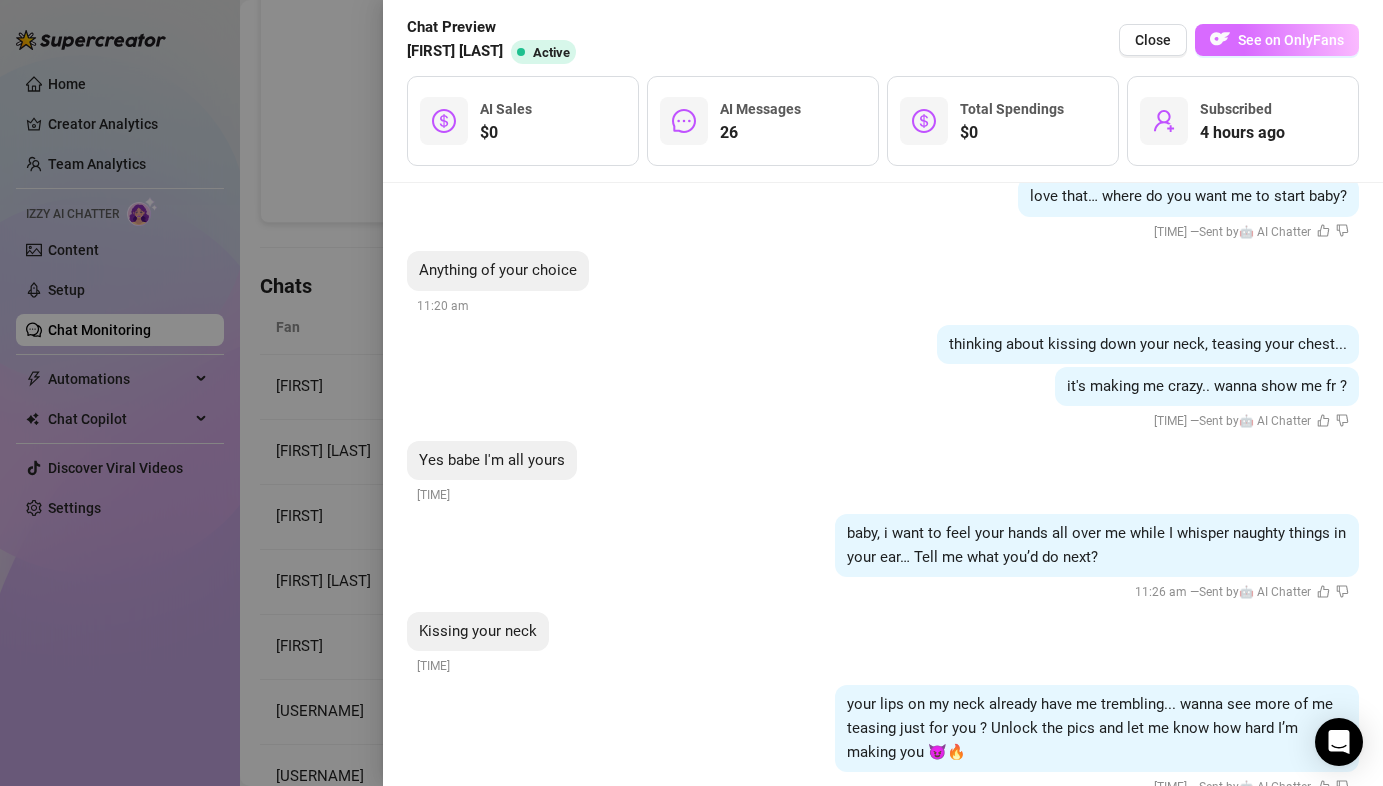 click on "See on OnlyFans" at bounding box center (1277, 40) 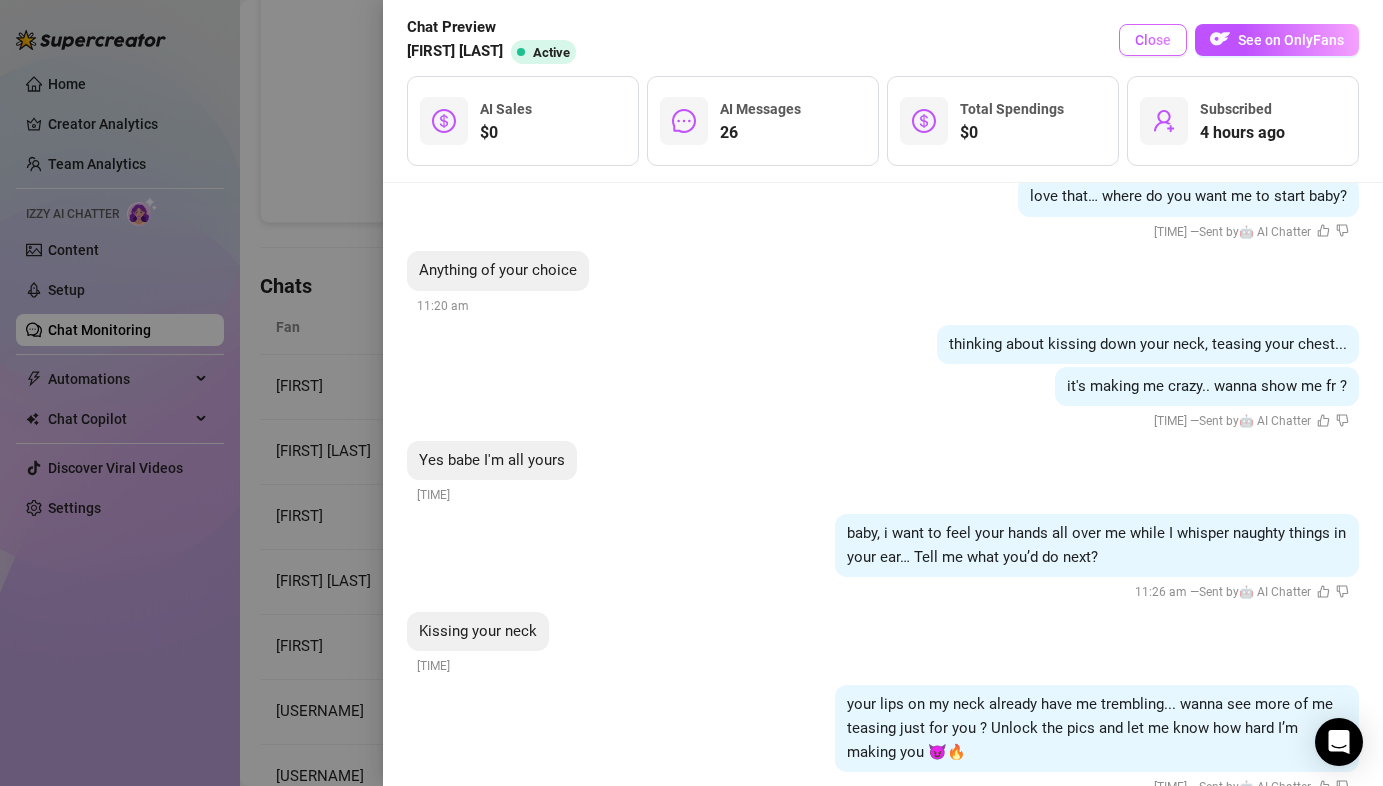 click on "Close" at bounding box center [1153, 40] 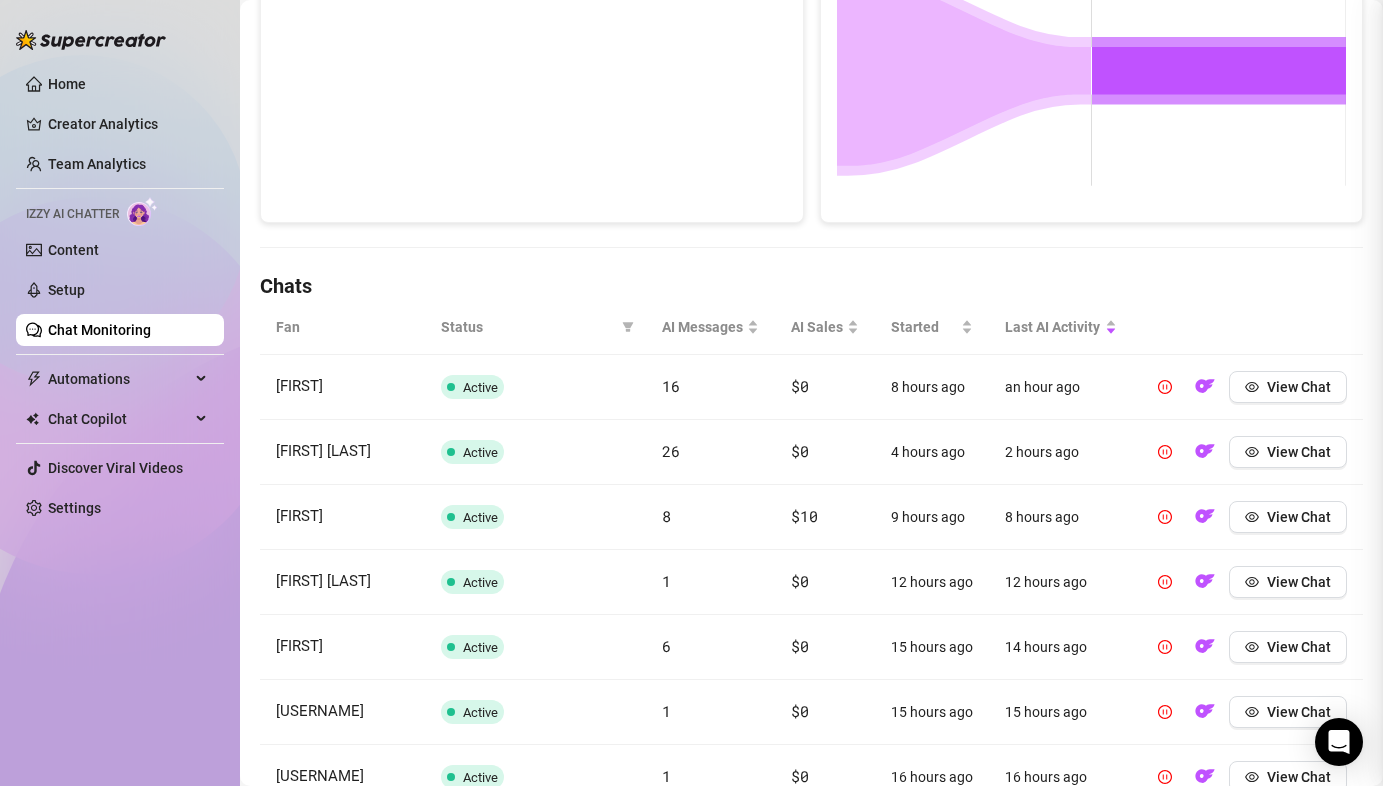 scroll, scrollTop: 0, scrollLeft: 0, axis: both 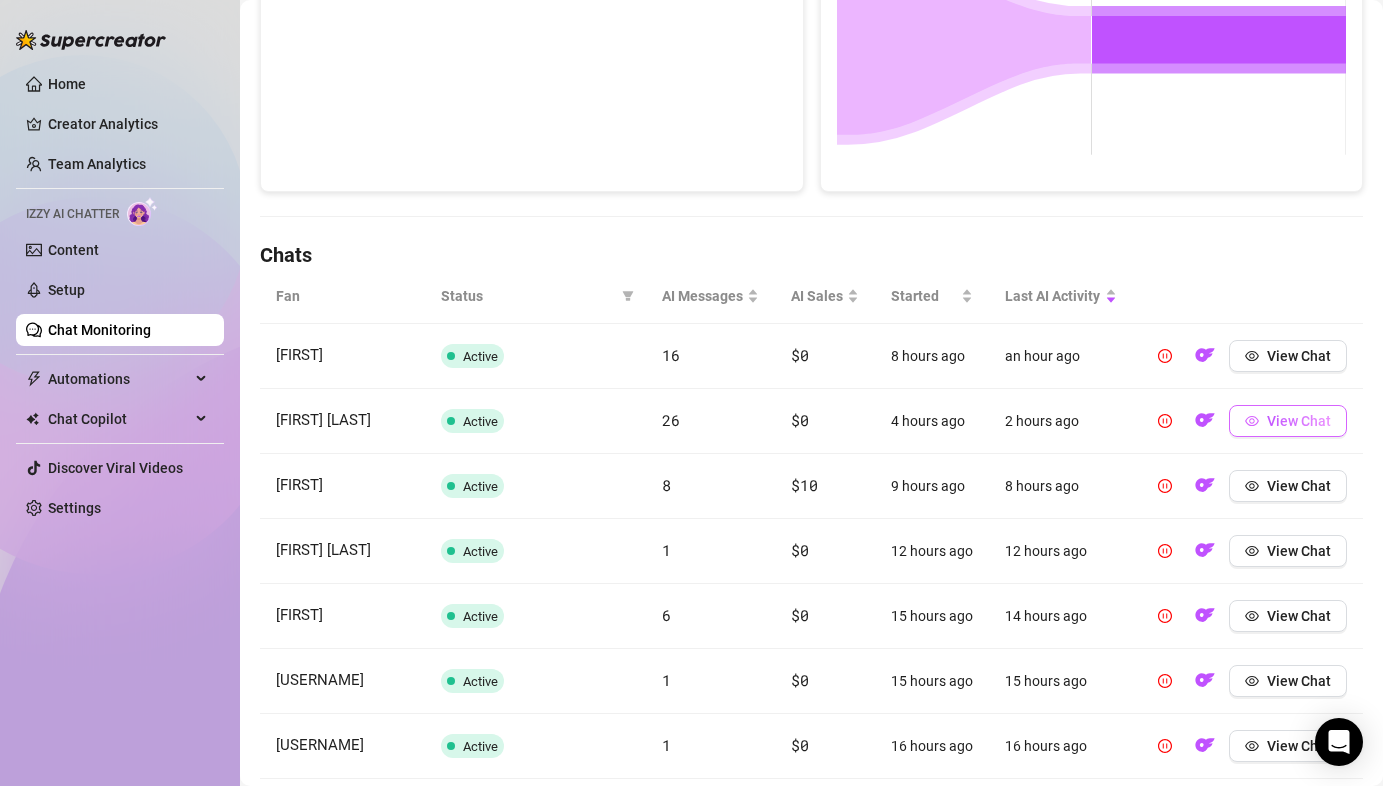 click on "View Chat" at bounding box center (1299, 421) 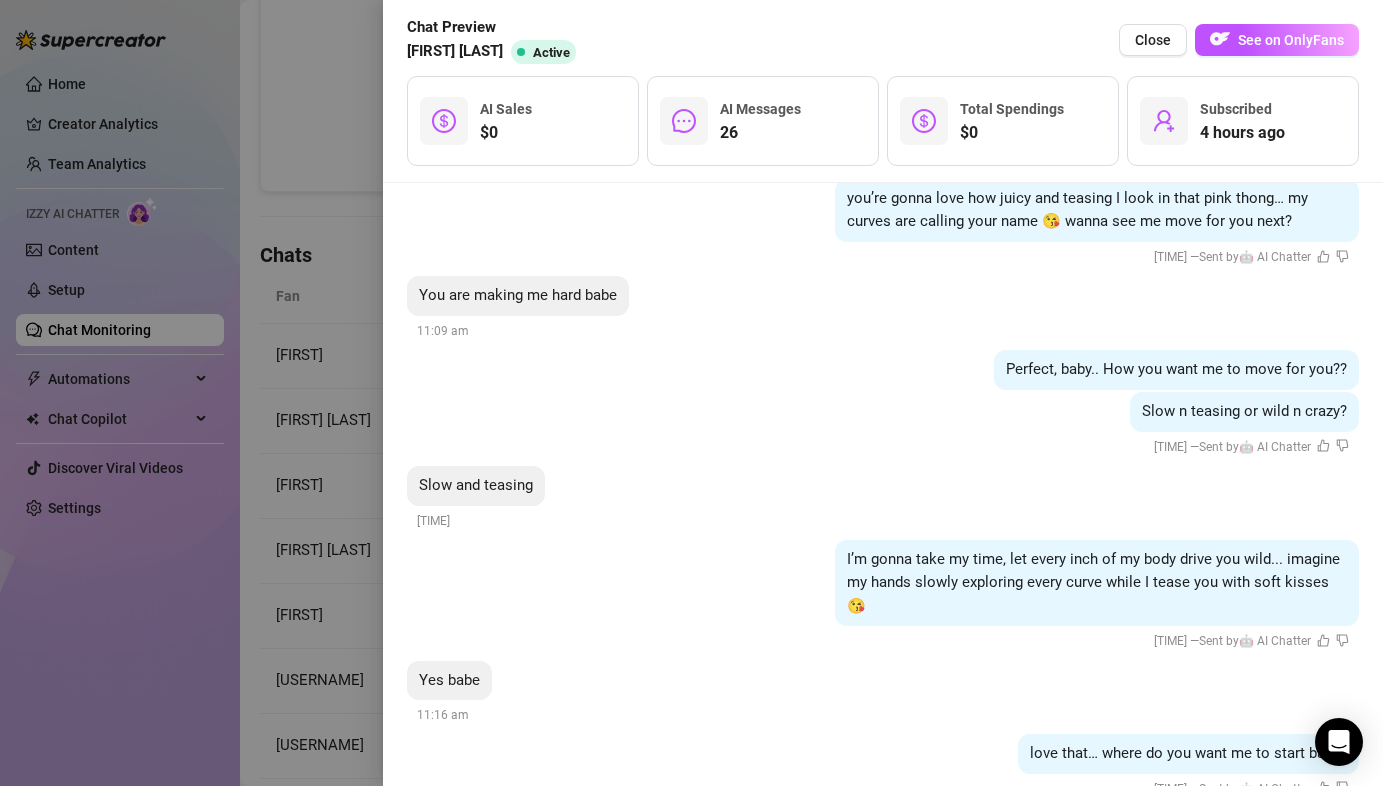scroll, scrollTop: 4032, scrollLeft: 0, axis: vertical 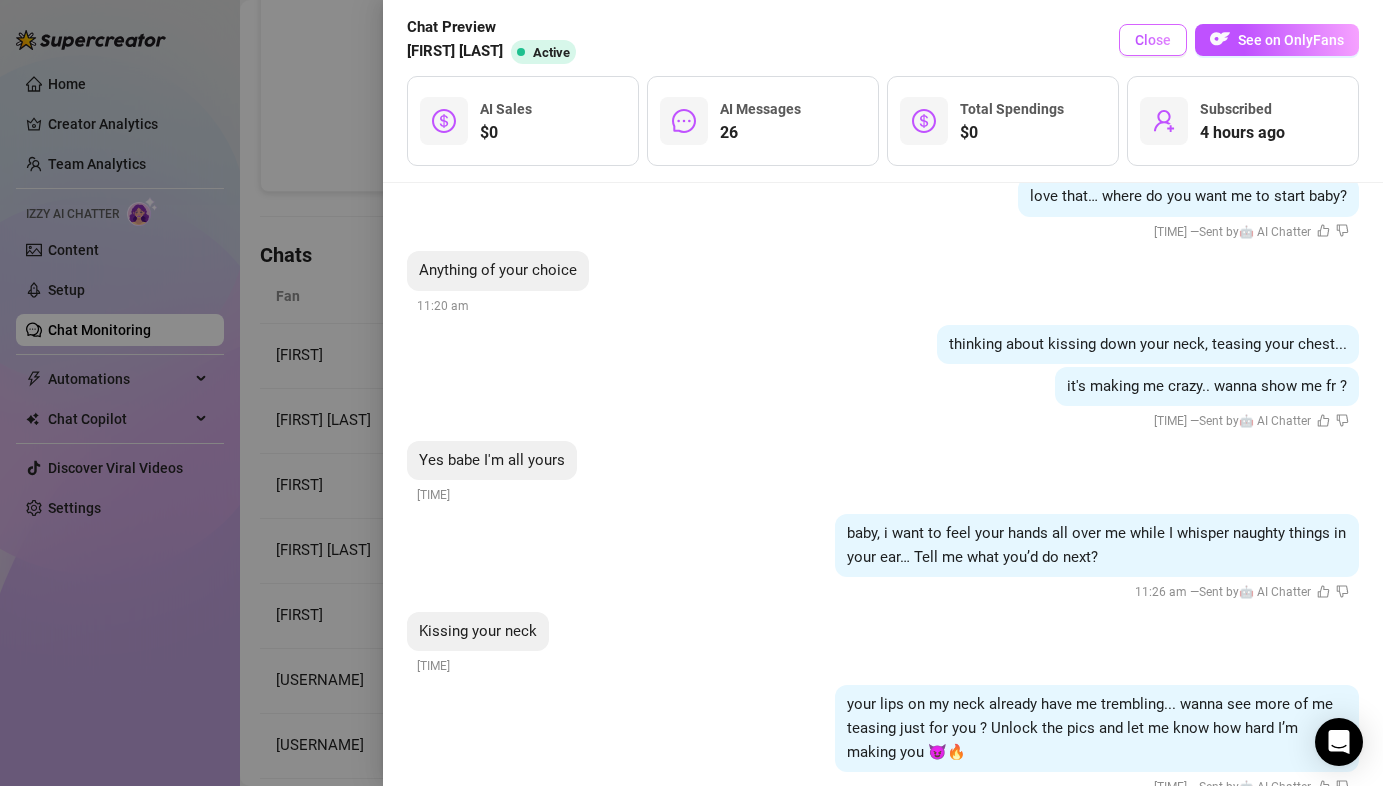 click on "Close" at bounding box center [1153, 40] 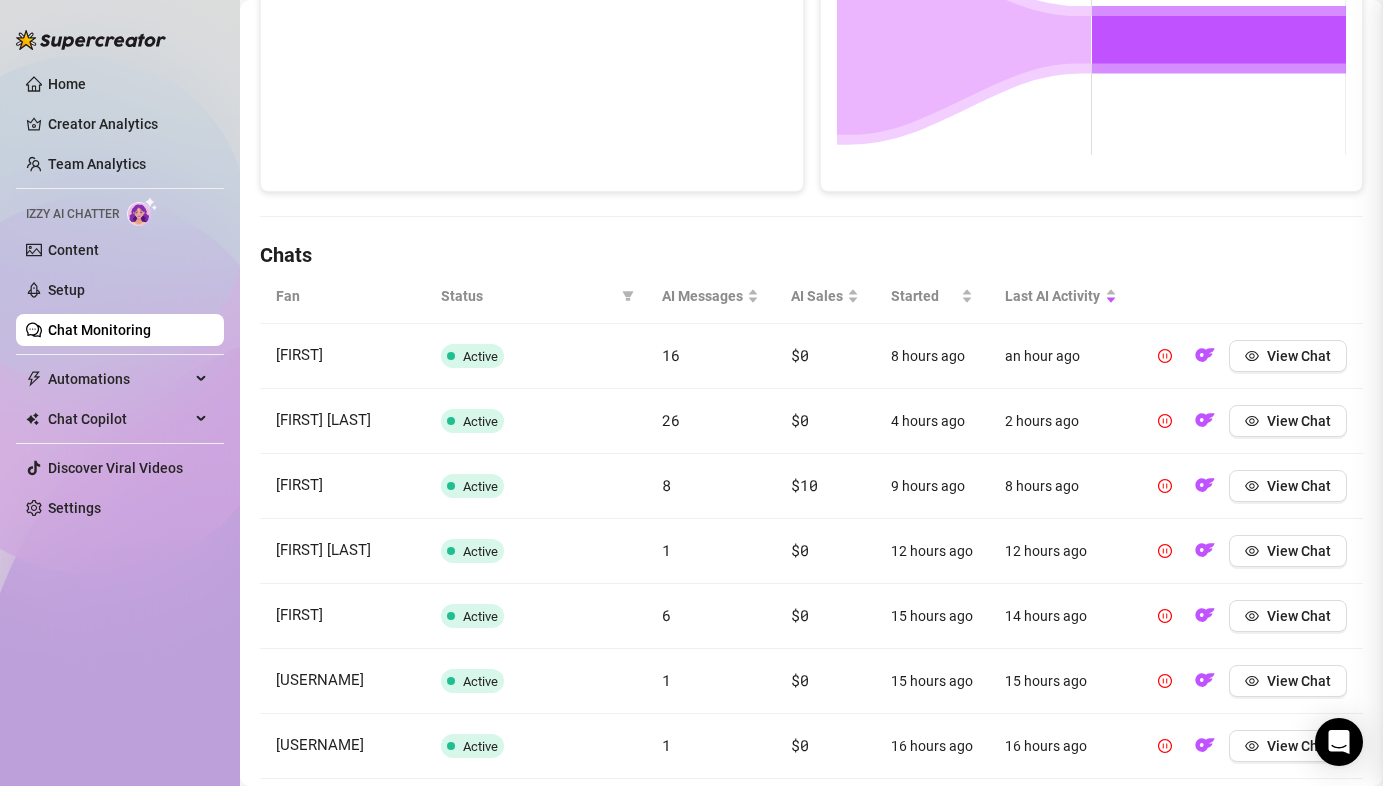 scroll, scrollTop: 0, scrollLeft: 0, axis: both 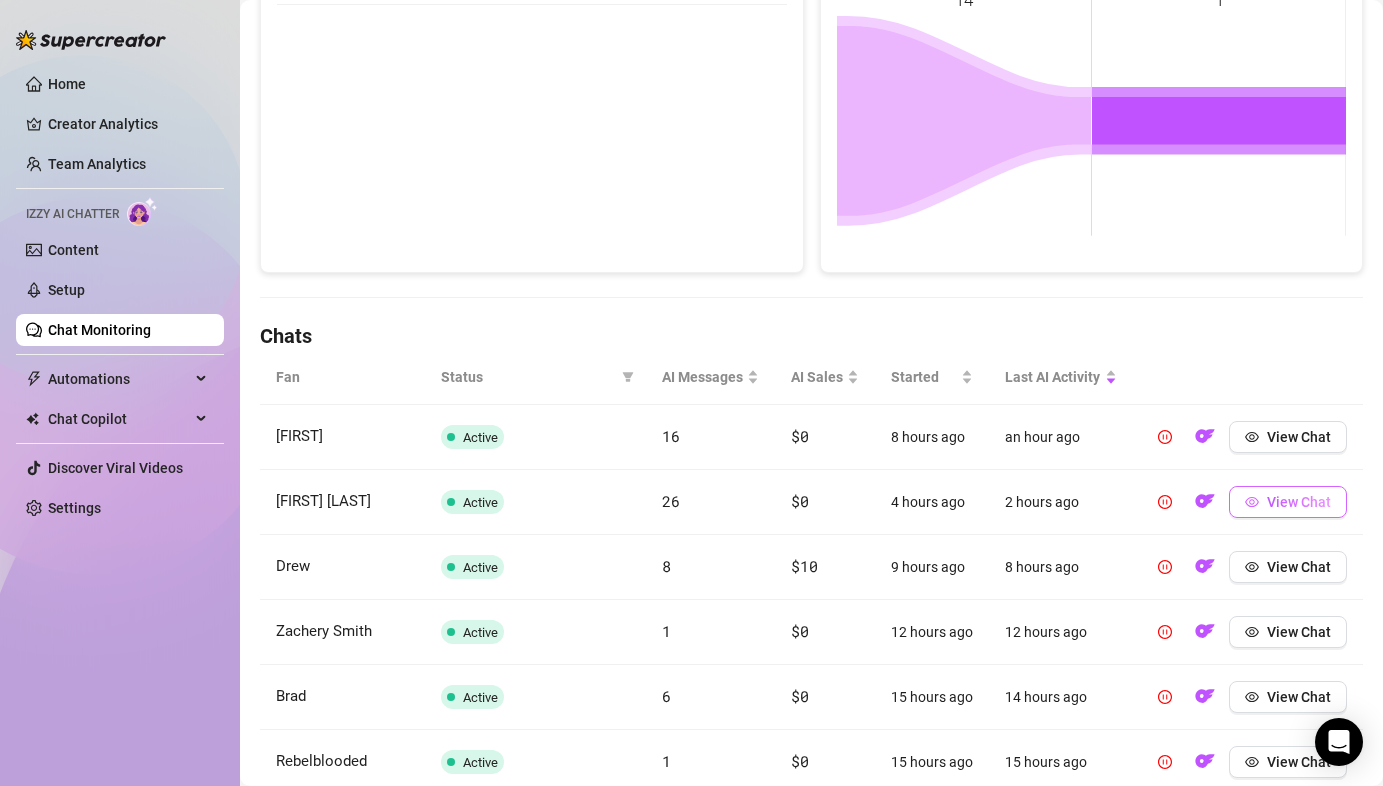 click on "View Chat" at bounding box center [1299, 502] 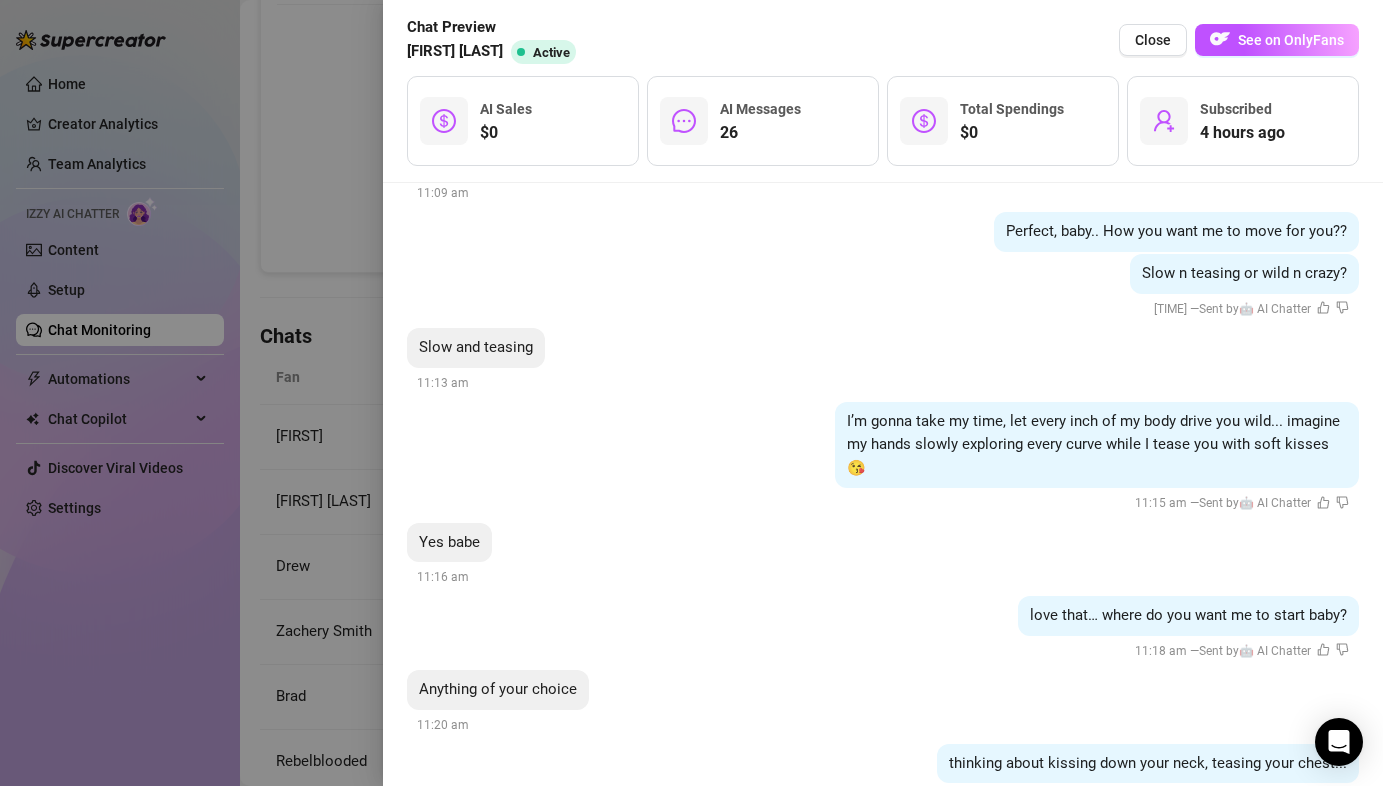 scroll, scrollTop: 4253, scrollLeft: 0, axis: vertical 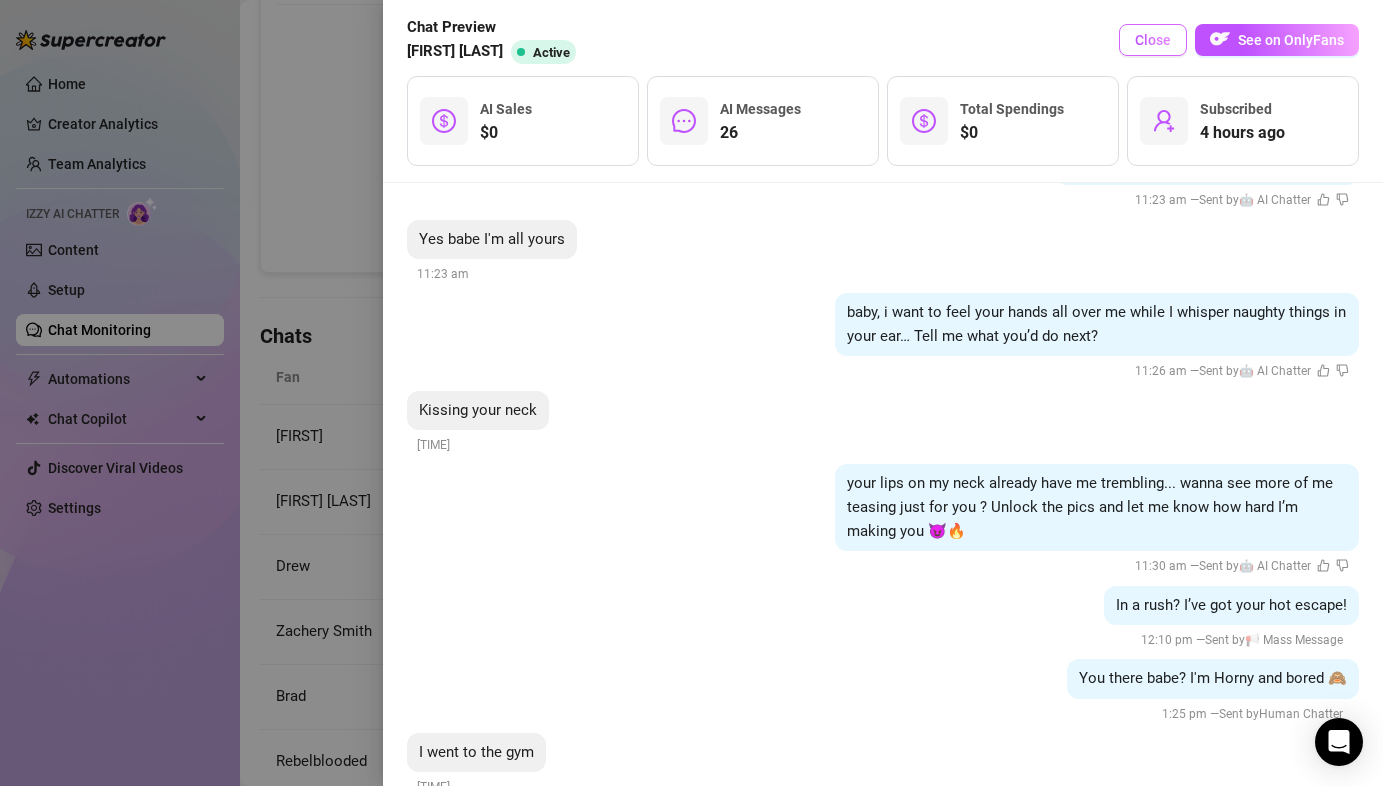 click on "Close" at bounding box center (1153, 40) 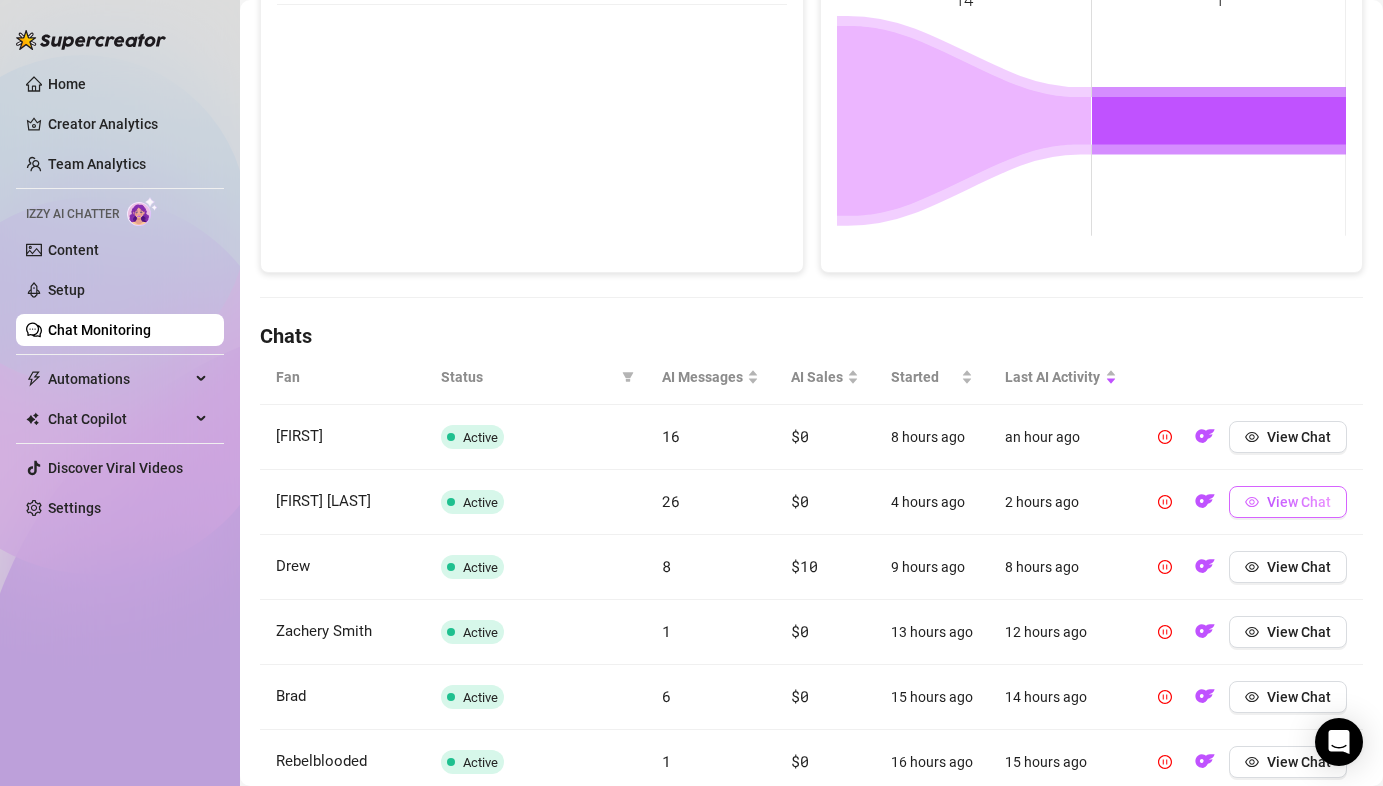 click on "View Chat" at bounding box center (1288, 502) 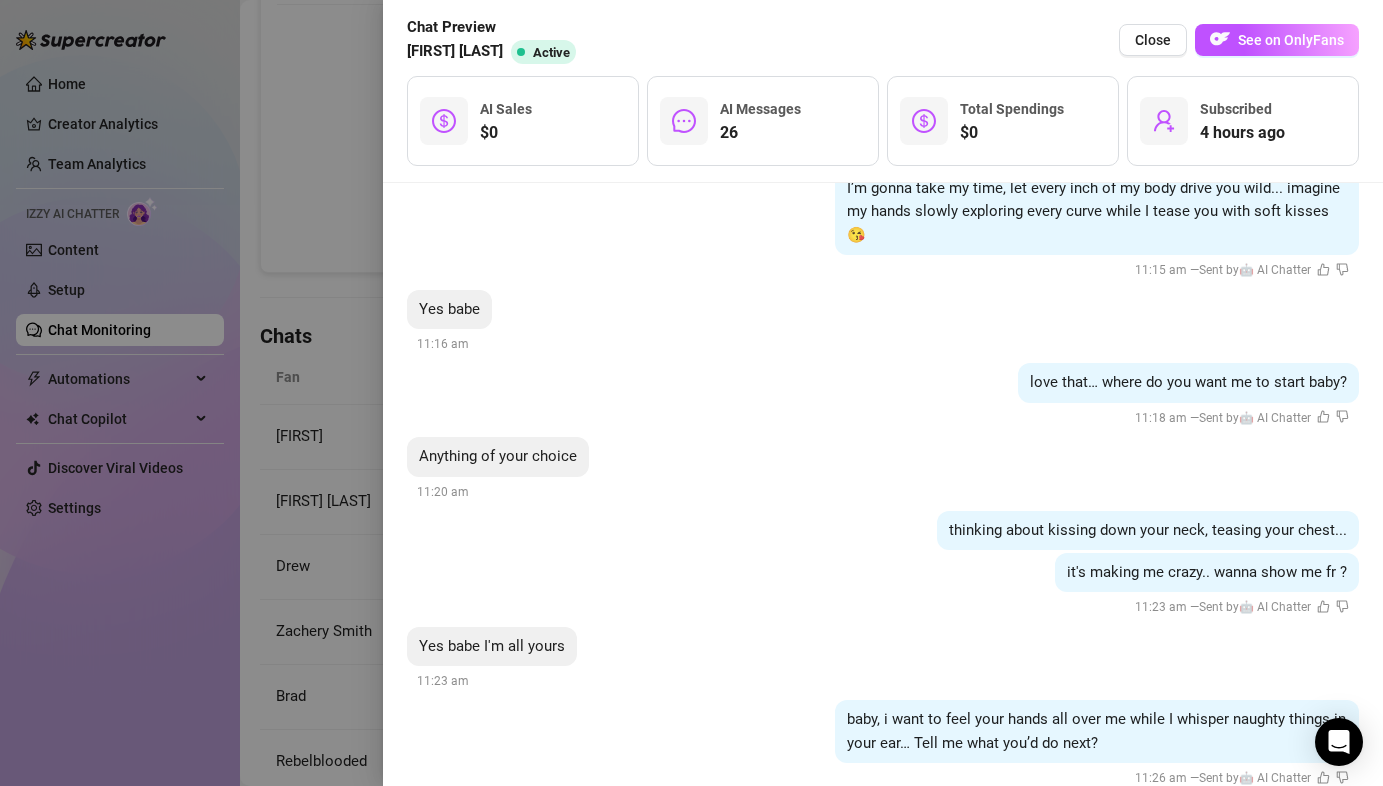 scroll, scrollTop: 4253, scrollLeft: 0, axis: vertical 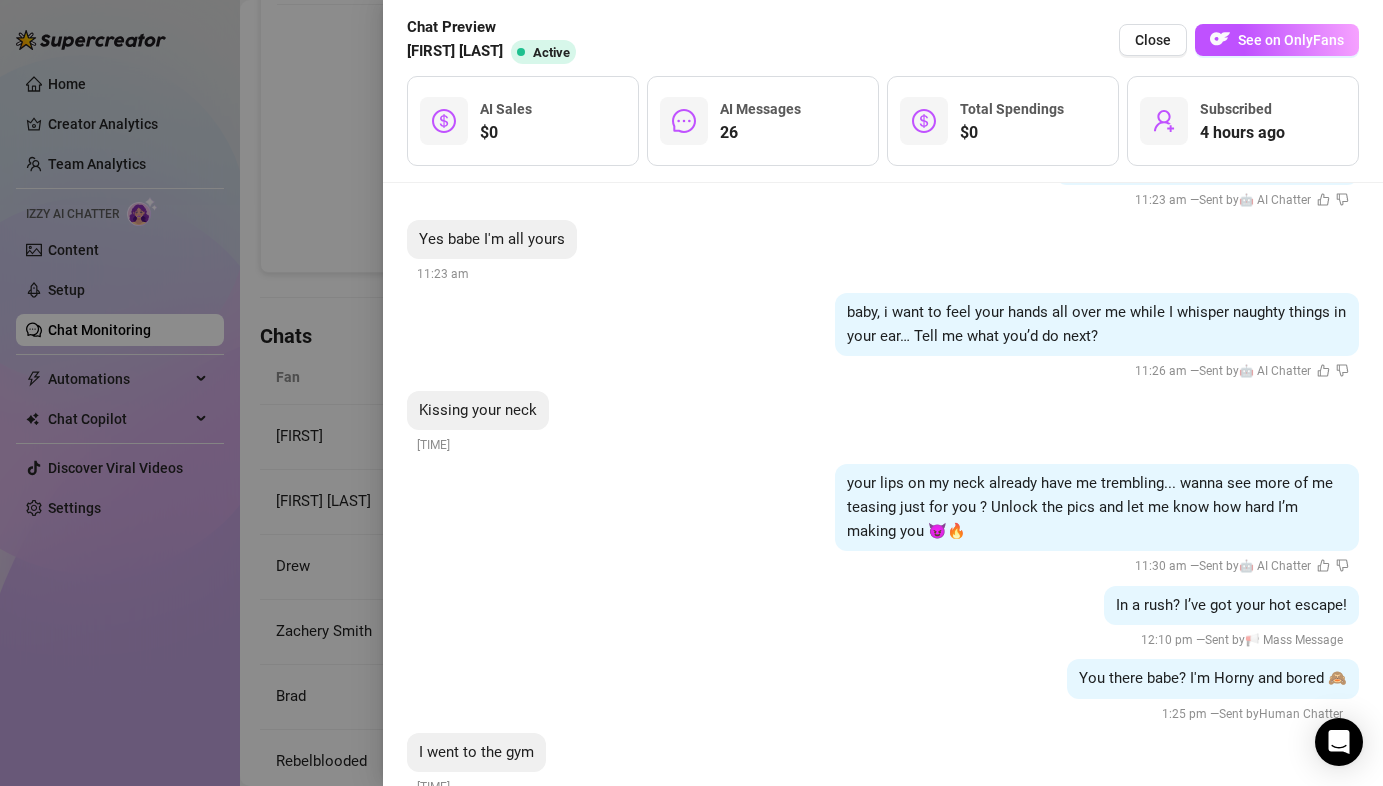 click at bounding box center [691, 393] 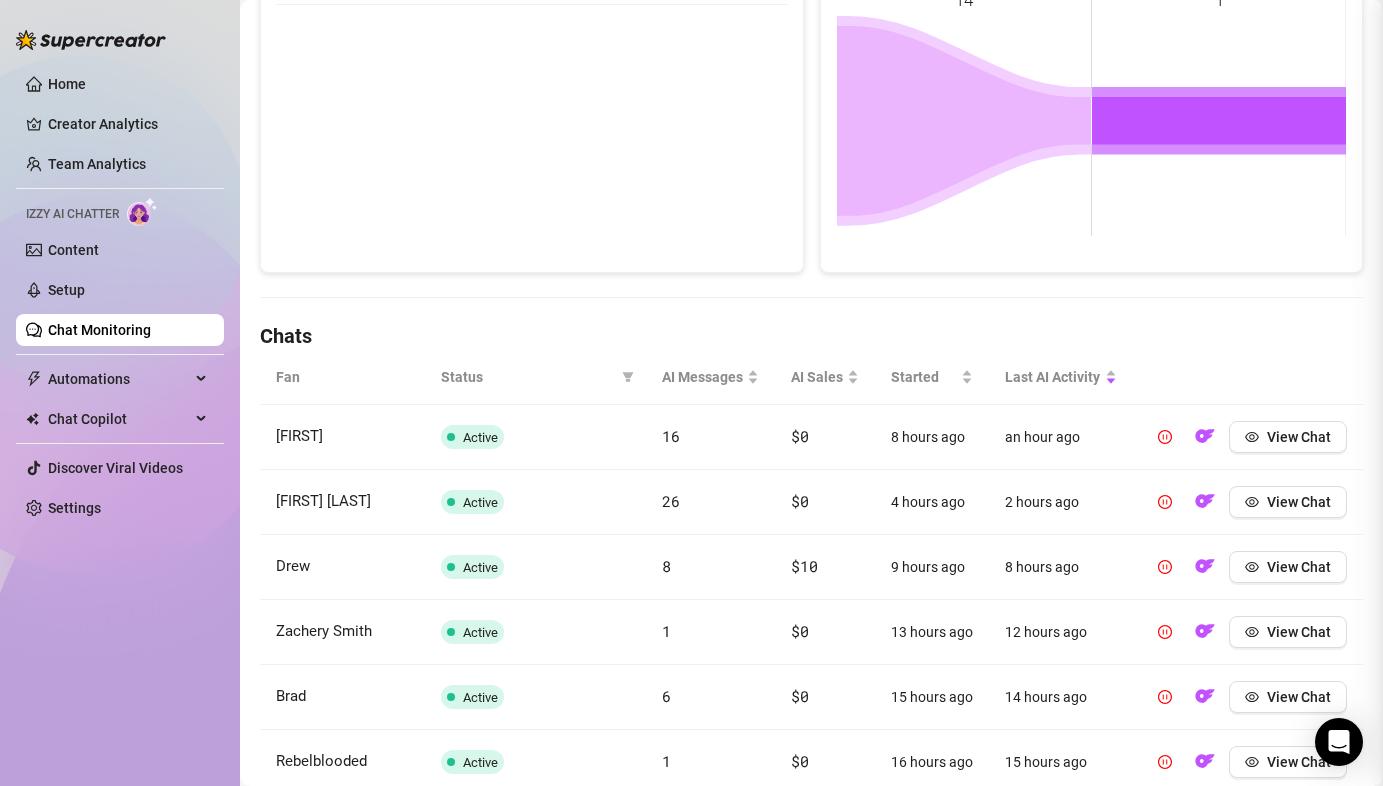 scroll, scrollTop: 0, scrollLeft: 0, axis: both 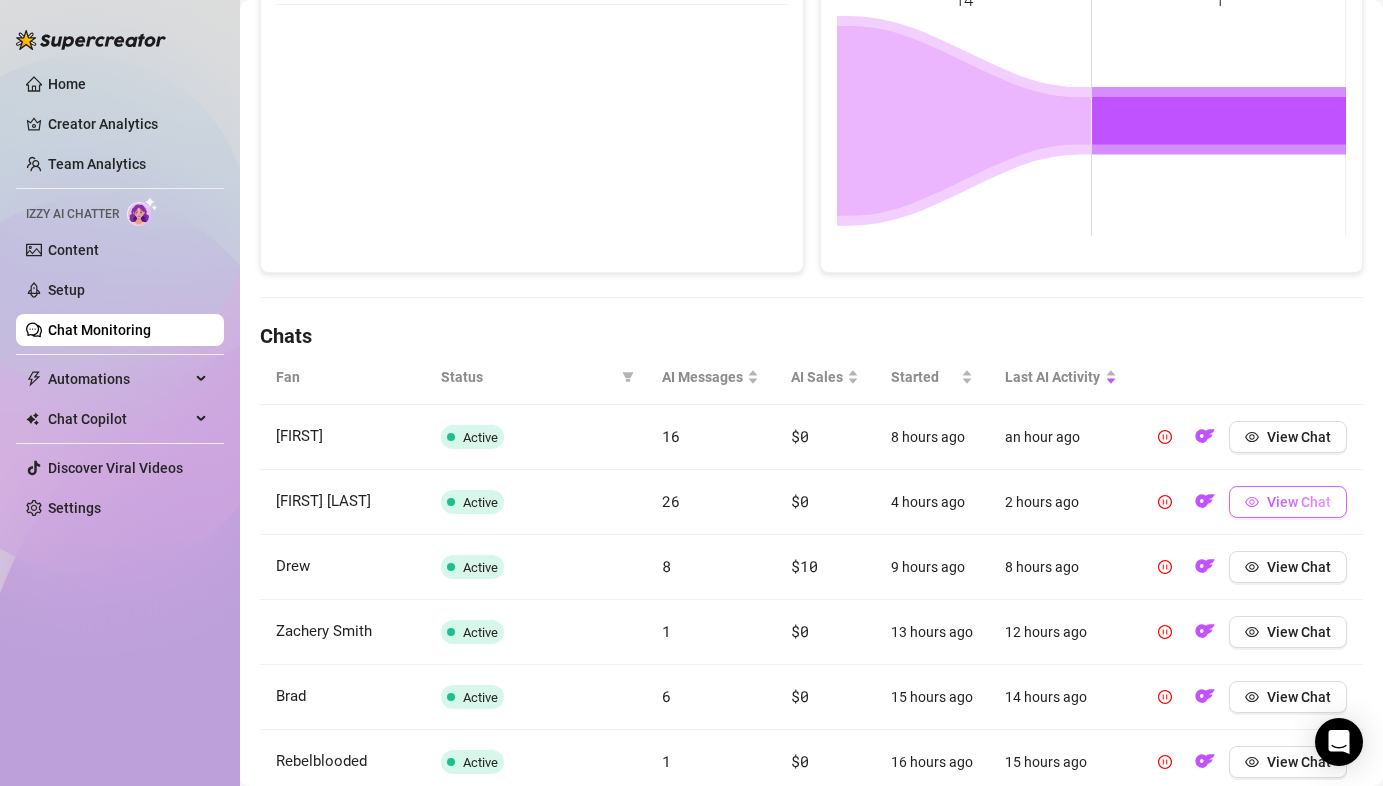 click on "View Chat" at bounding box center (1299, 502) 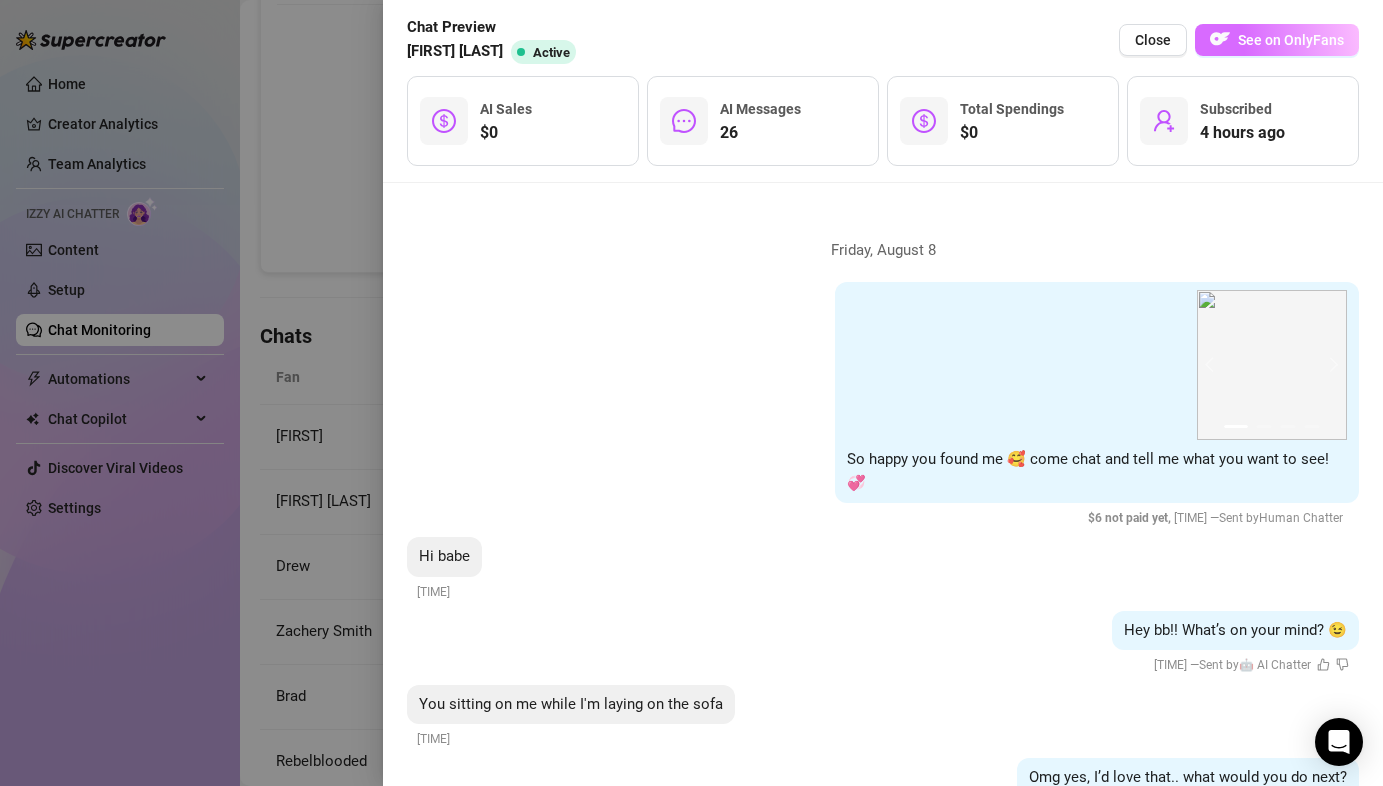 click on "See on OnlyFans" at bounding box center [1291, 40] 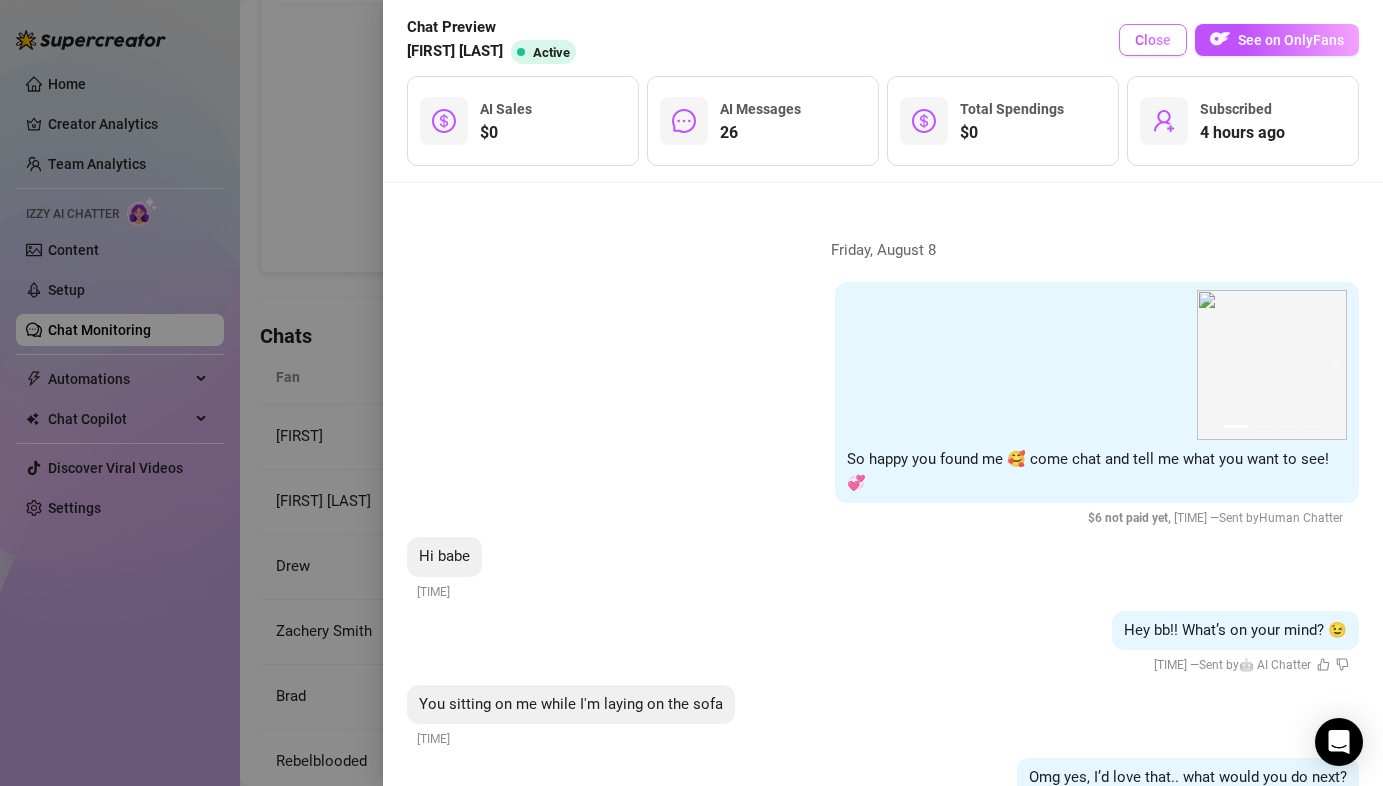 click on "Close" at bounding box center [1153, 40] 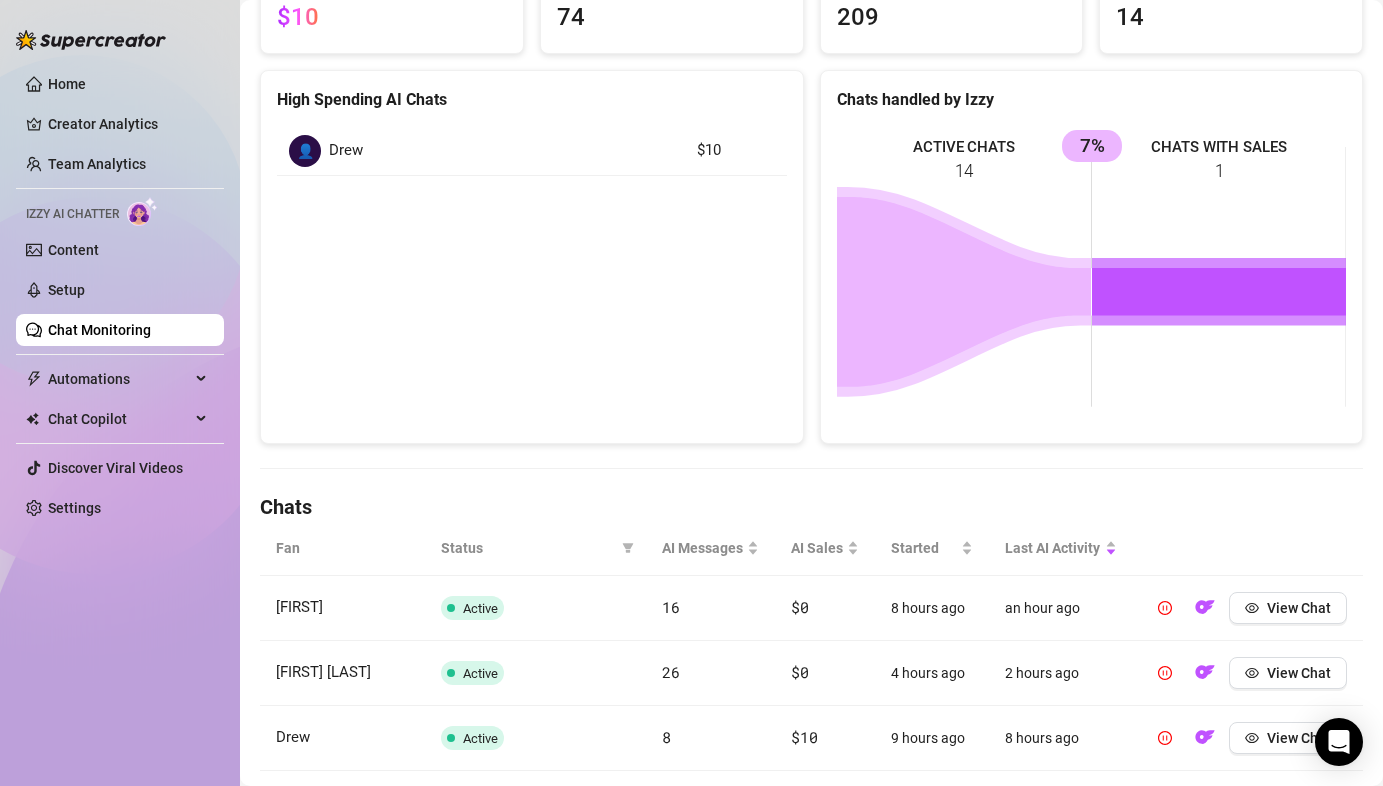 scroll, scrollTop: 0, scrollLeft: 0, axis: both 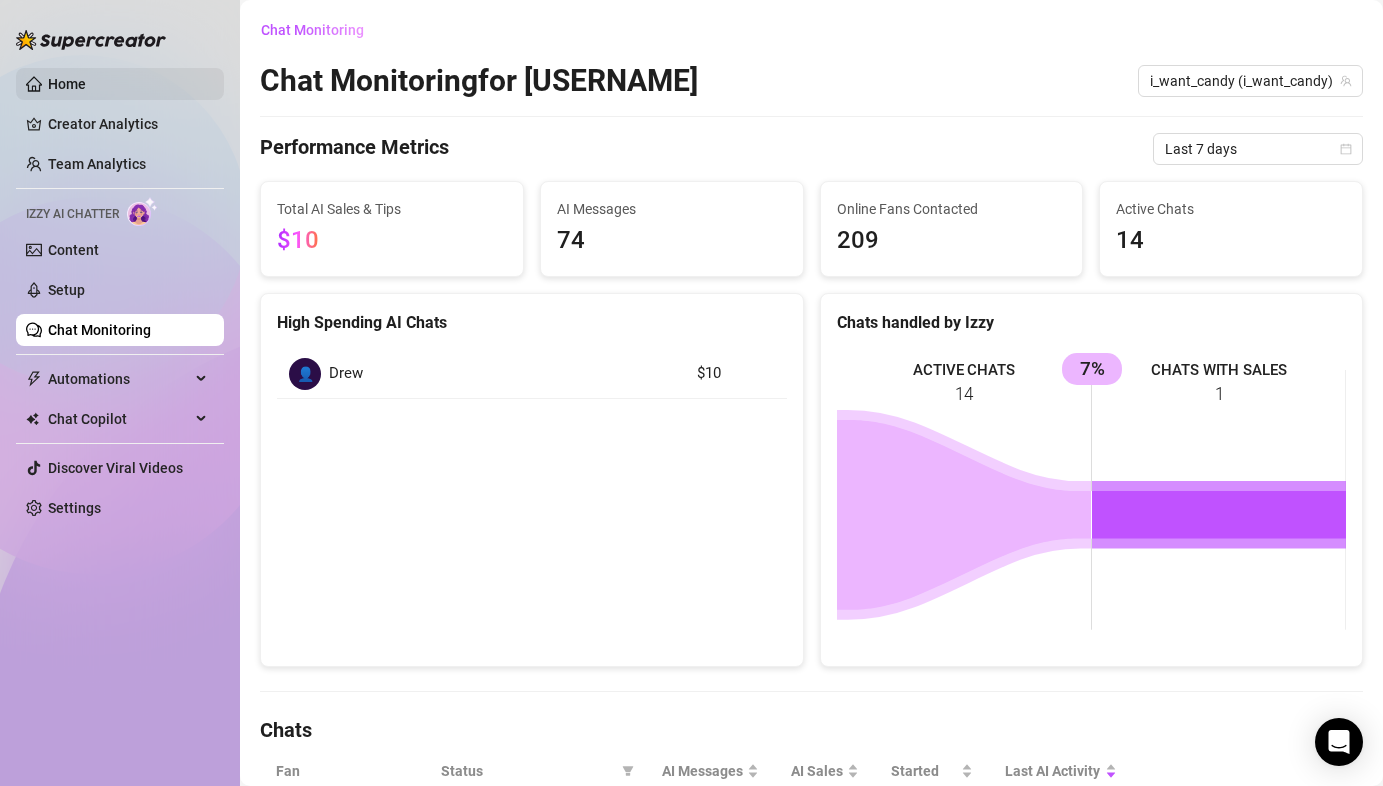 click on "Home" at bounding box center [67, 84] 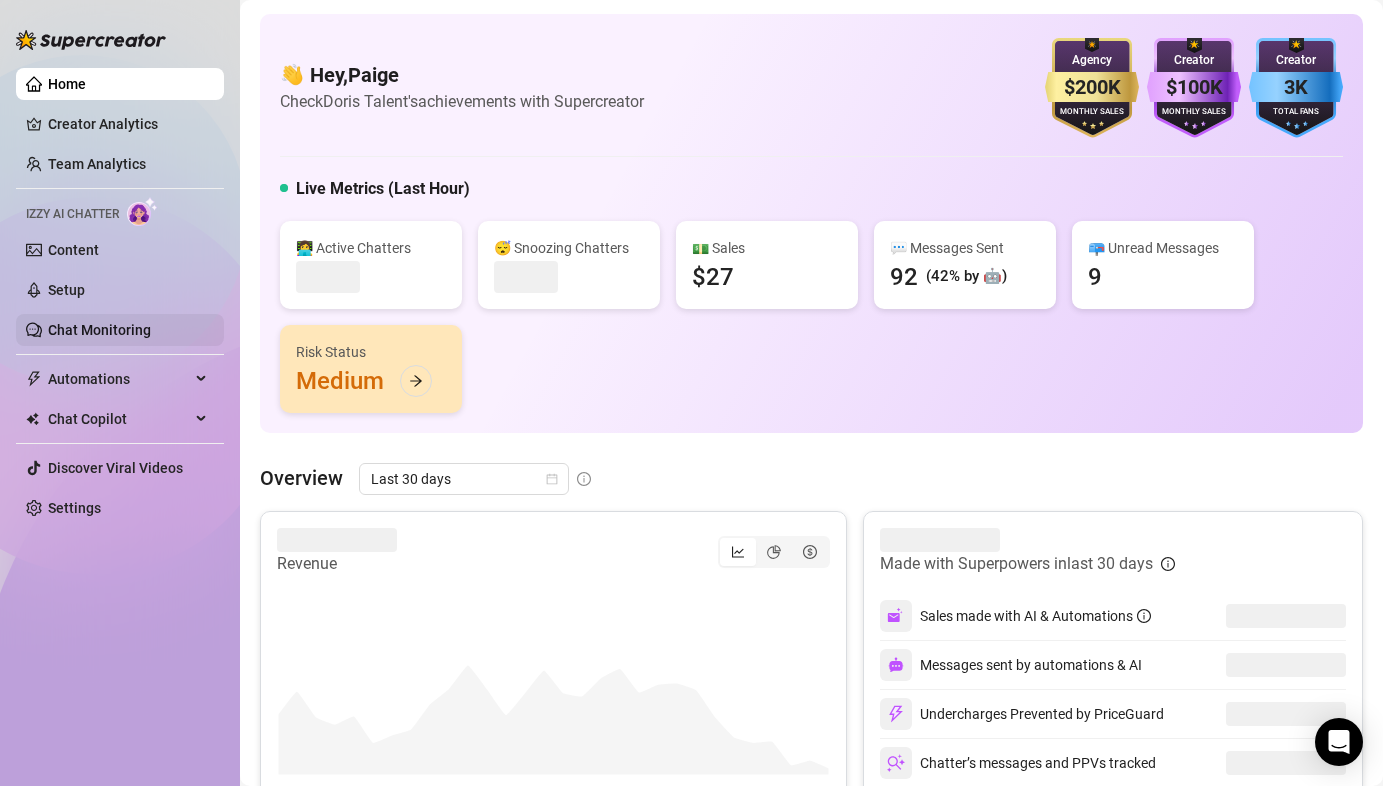 click on "Chat Monitoring" at bounding box center [99, 330] 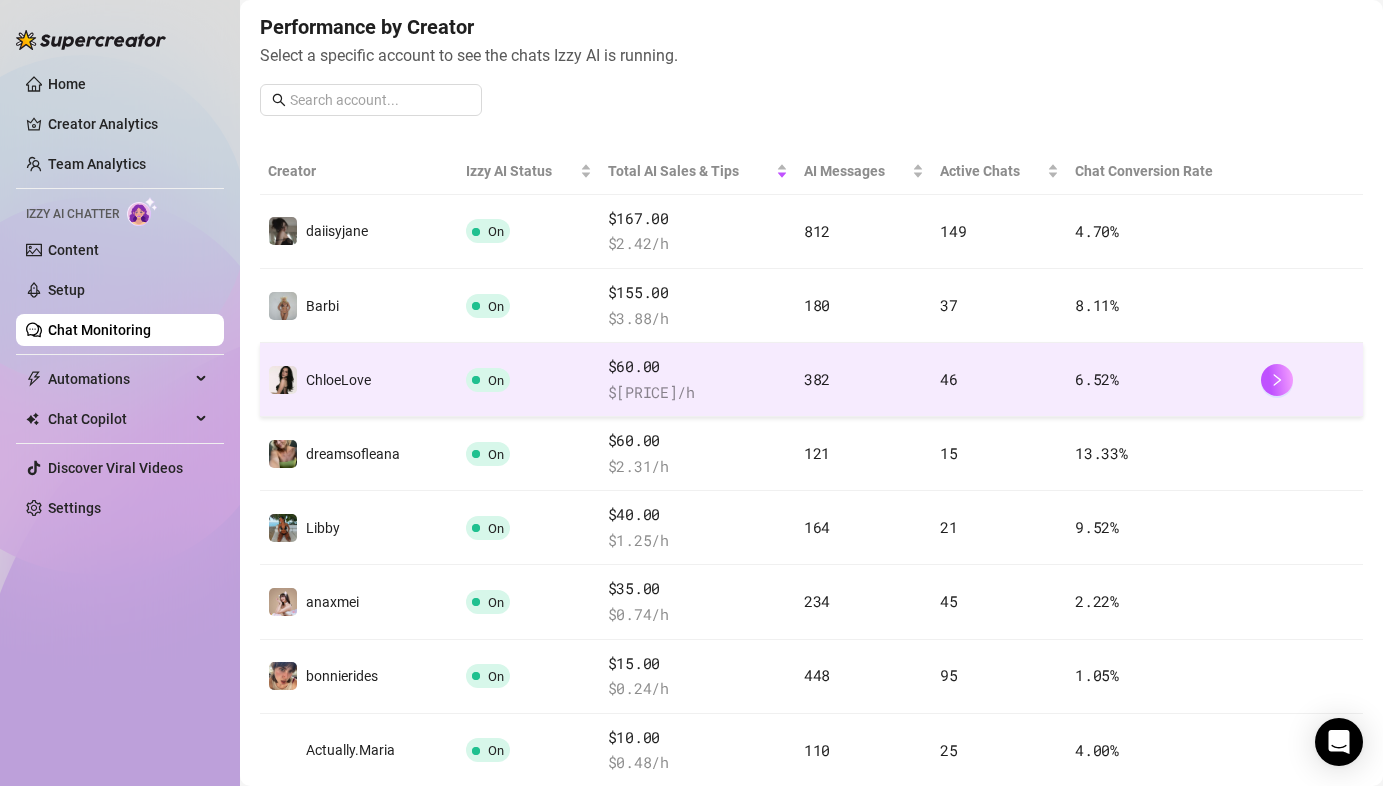 scroll, scrollTop: 250, scrollLeft: 0, axis: vertical 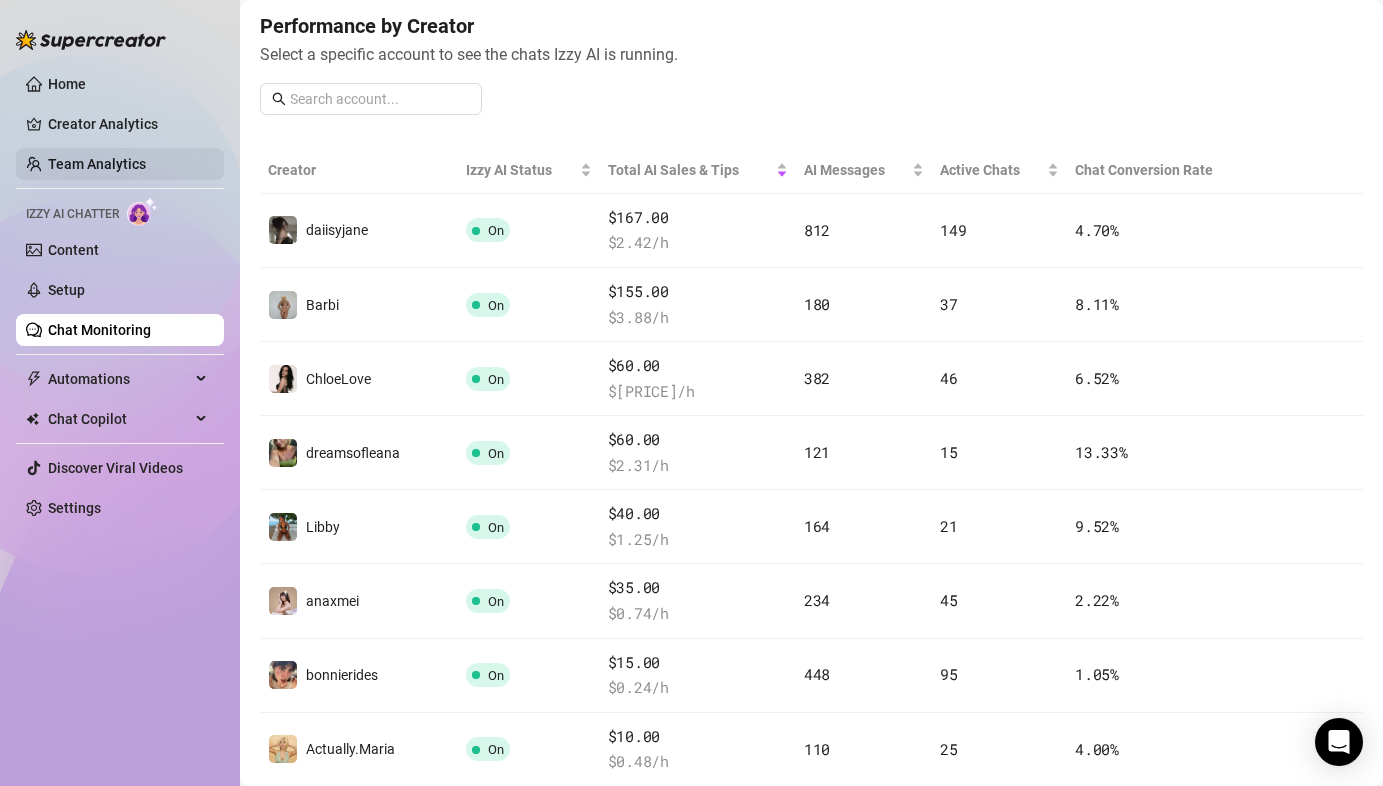 click on "Team Analytics" at bounding box center (97, 164) 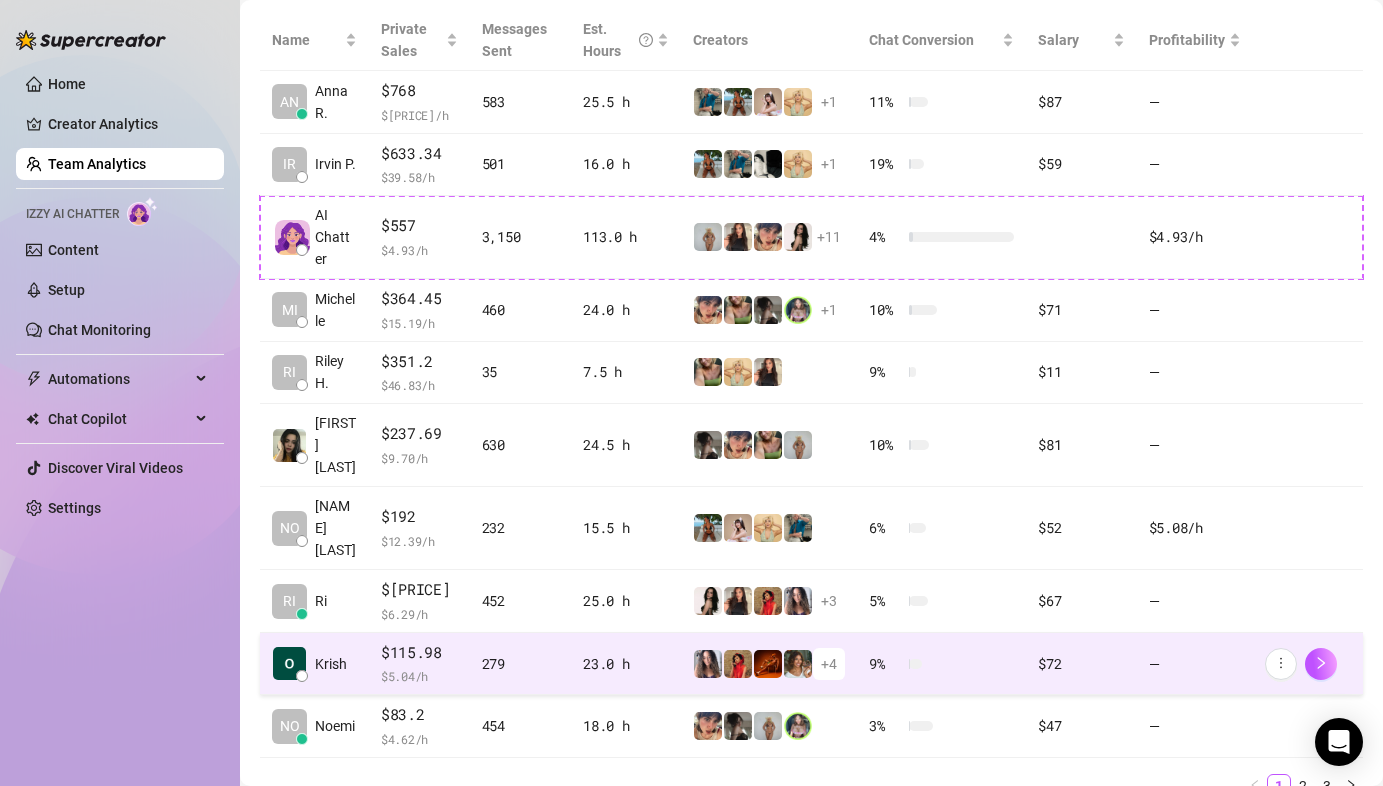 scroll, scrollTop: 514, scrollLeft: 0, axis: vertical 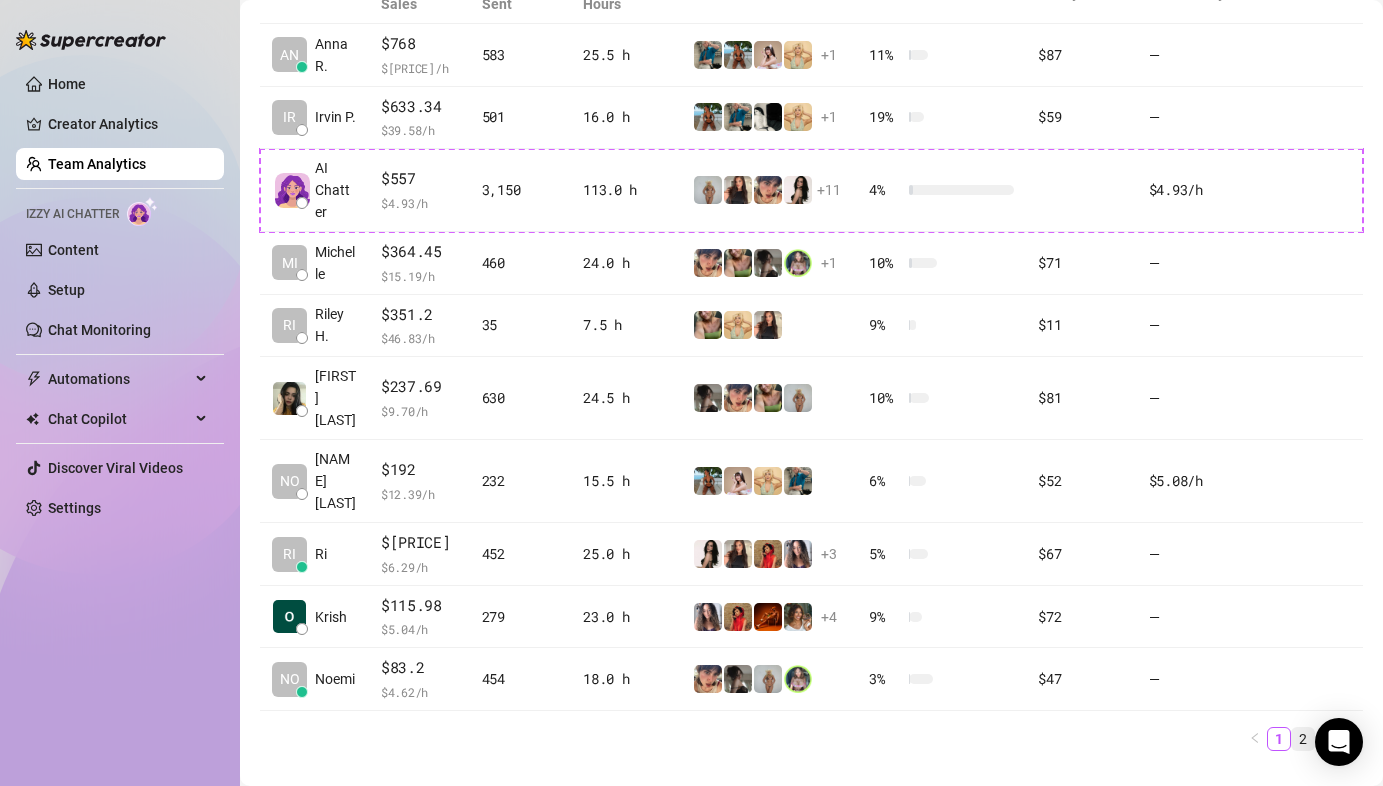 click on "2" at bounding box center [1303, 739] 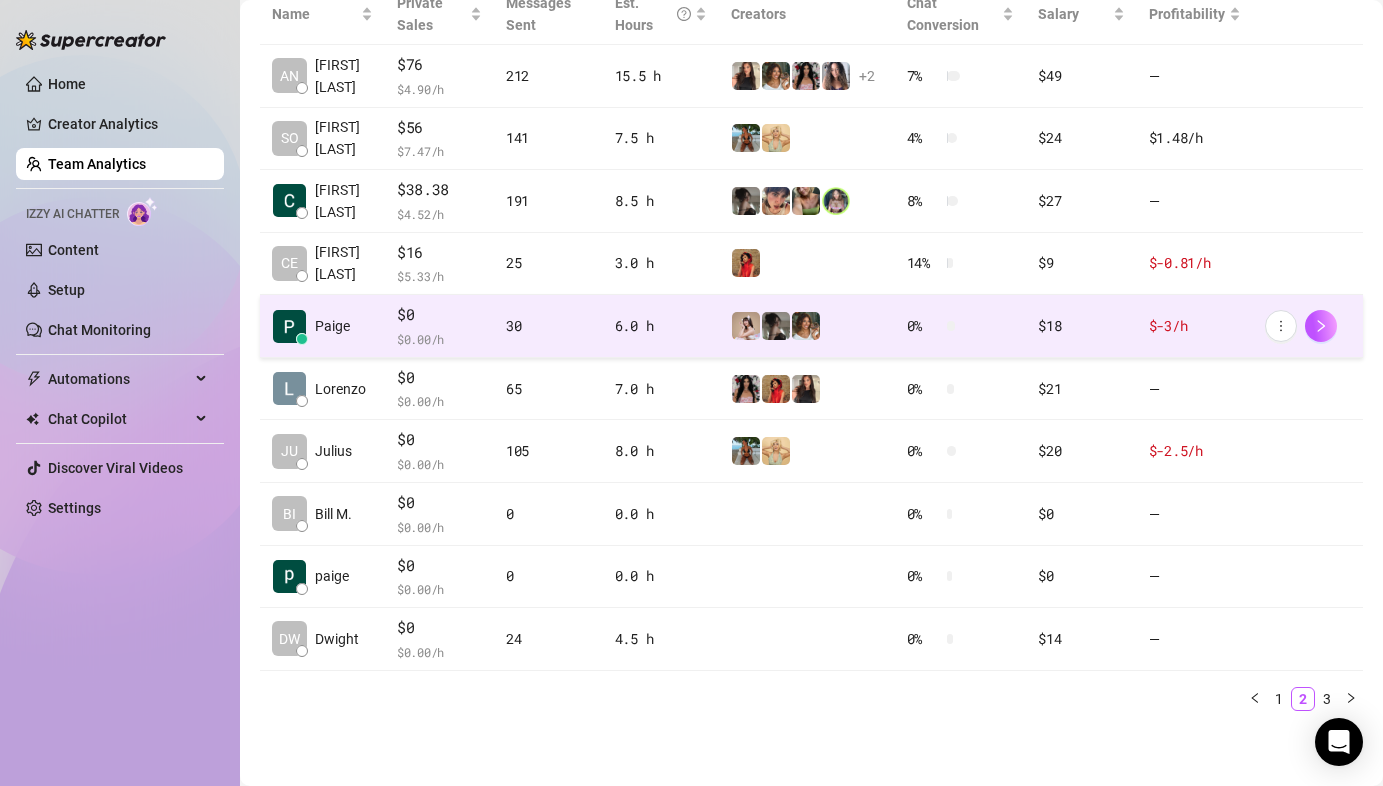 scroll, scrollTop: 491, scrollLeft: 0, axis: vertical 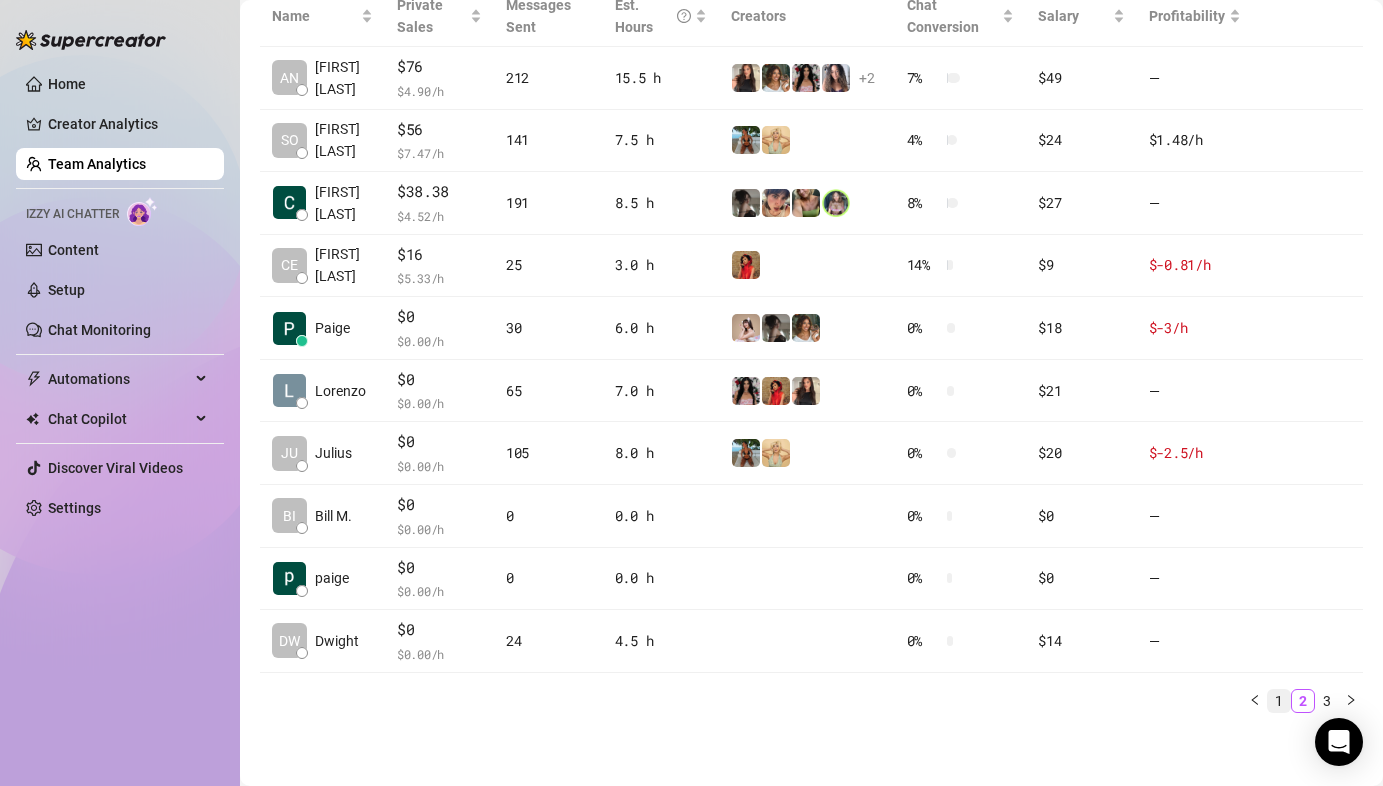 click on "1" at bounding box center (1279, 701) 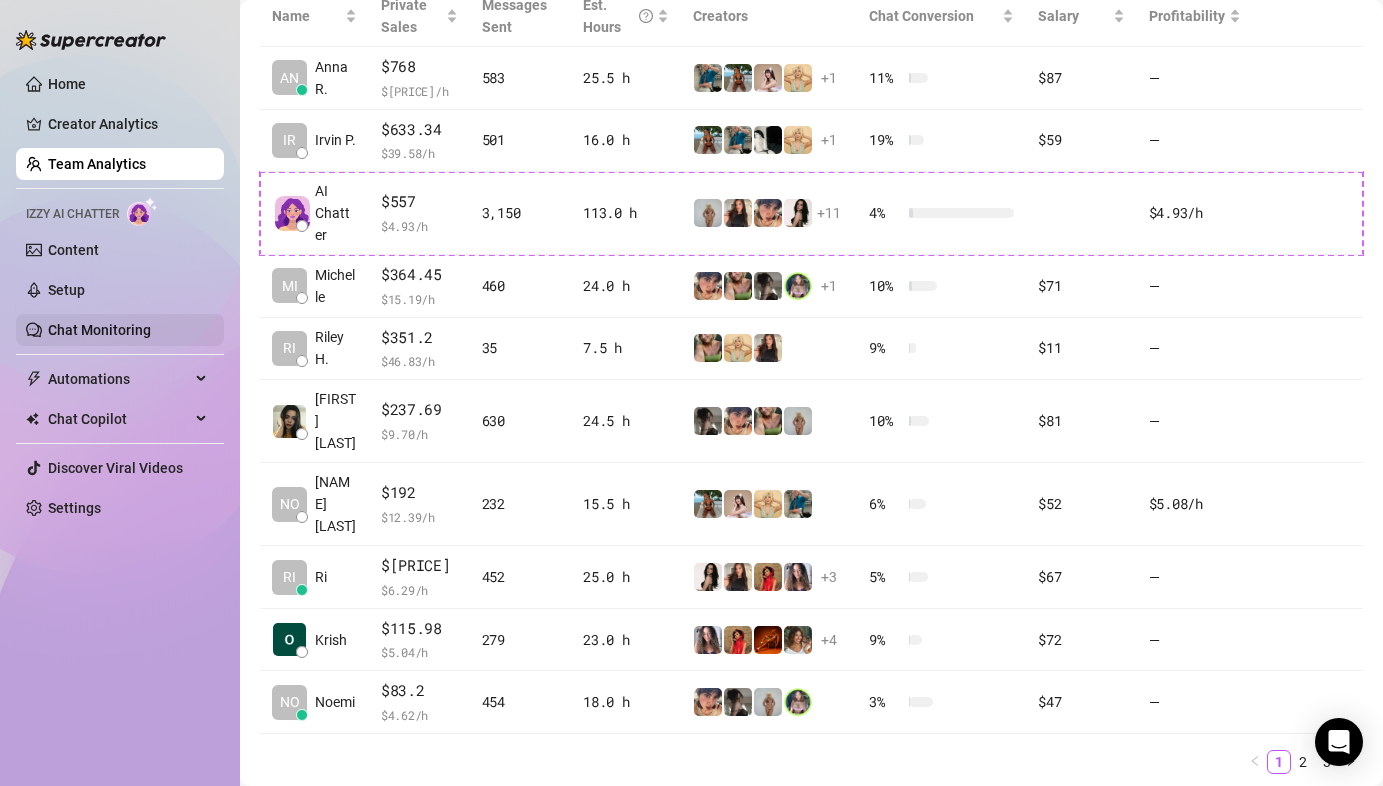click on "Chat Monitoring" at bounding box center (99, 330) 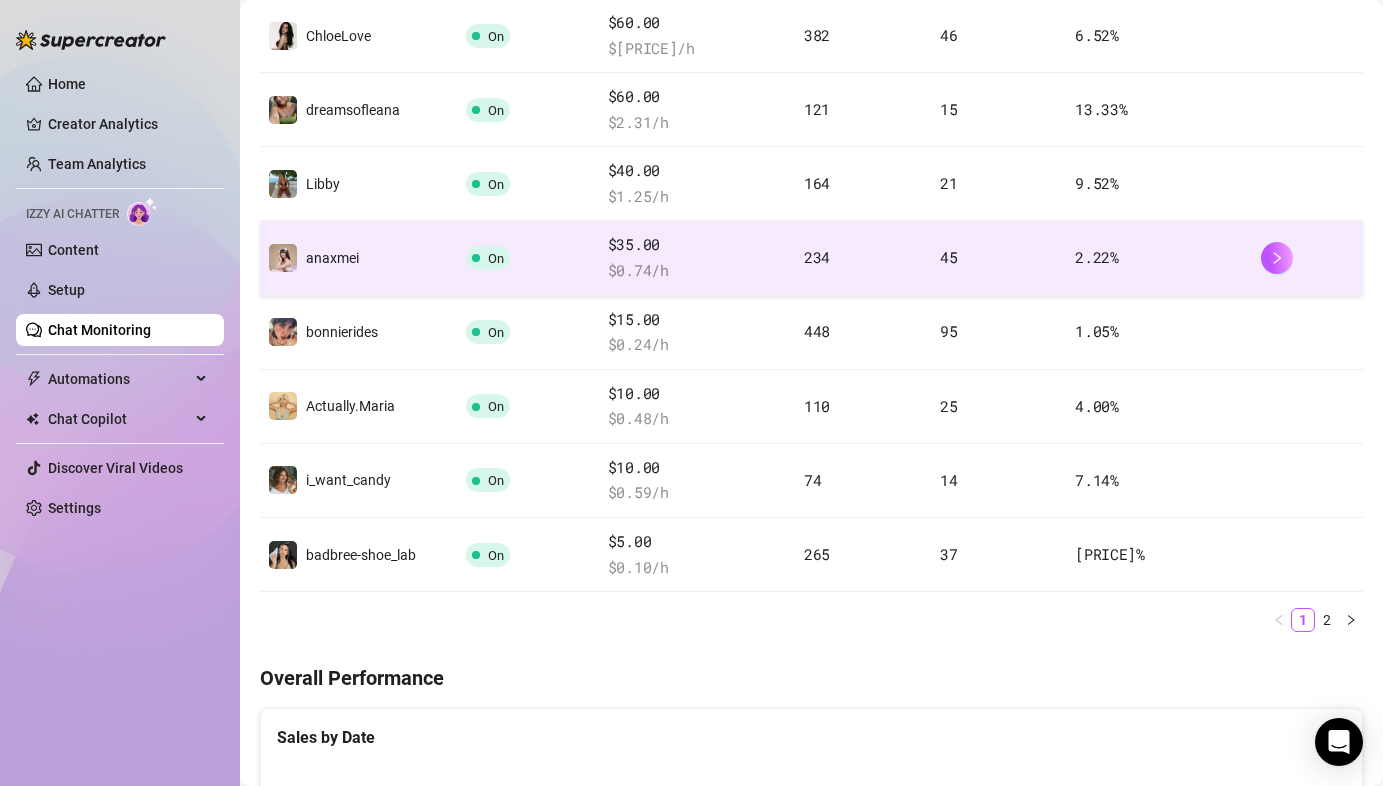 scroll, scrollTop: 596, scrollLeft: 0, axis: vertical 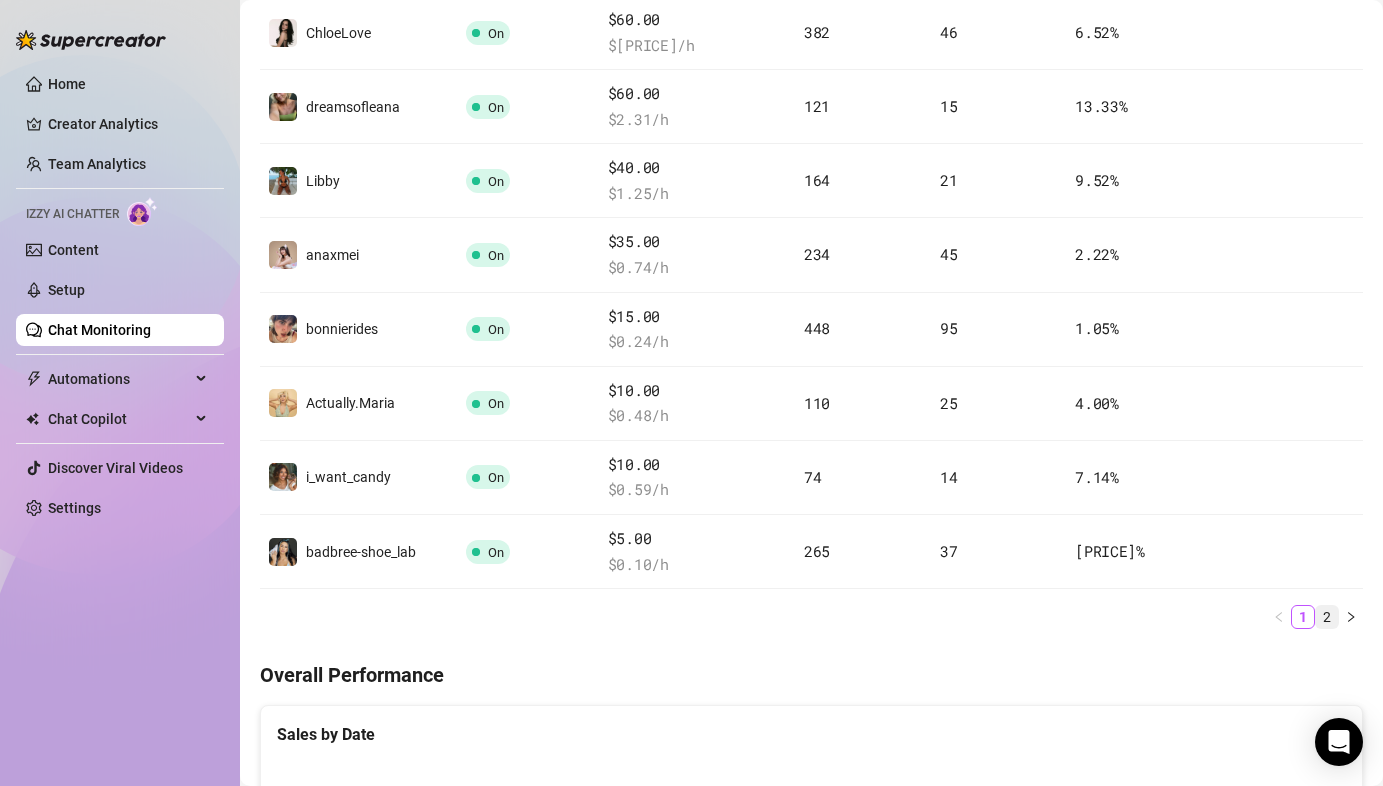 click on "2" at bounding box center (1327, 617) 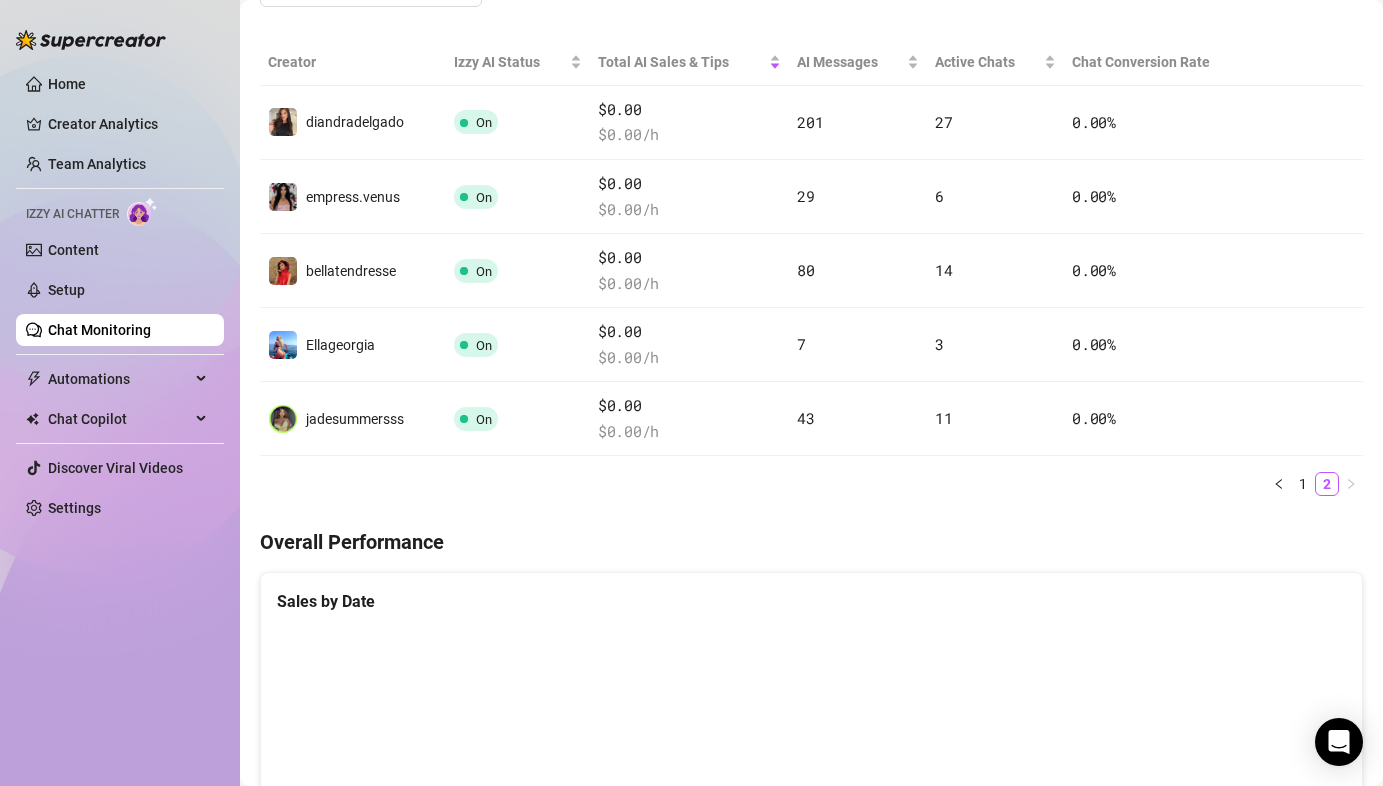 scroll, scrollTop: 346, scrollLeft: 0, axis: vertical 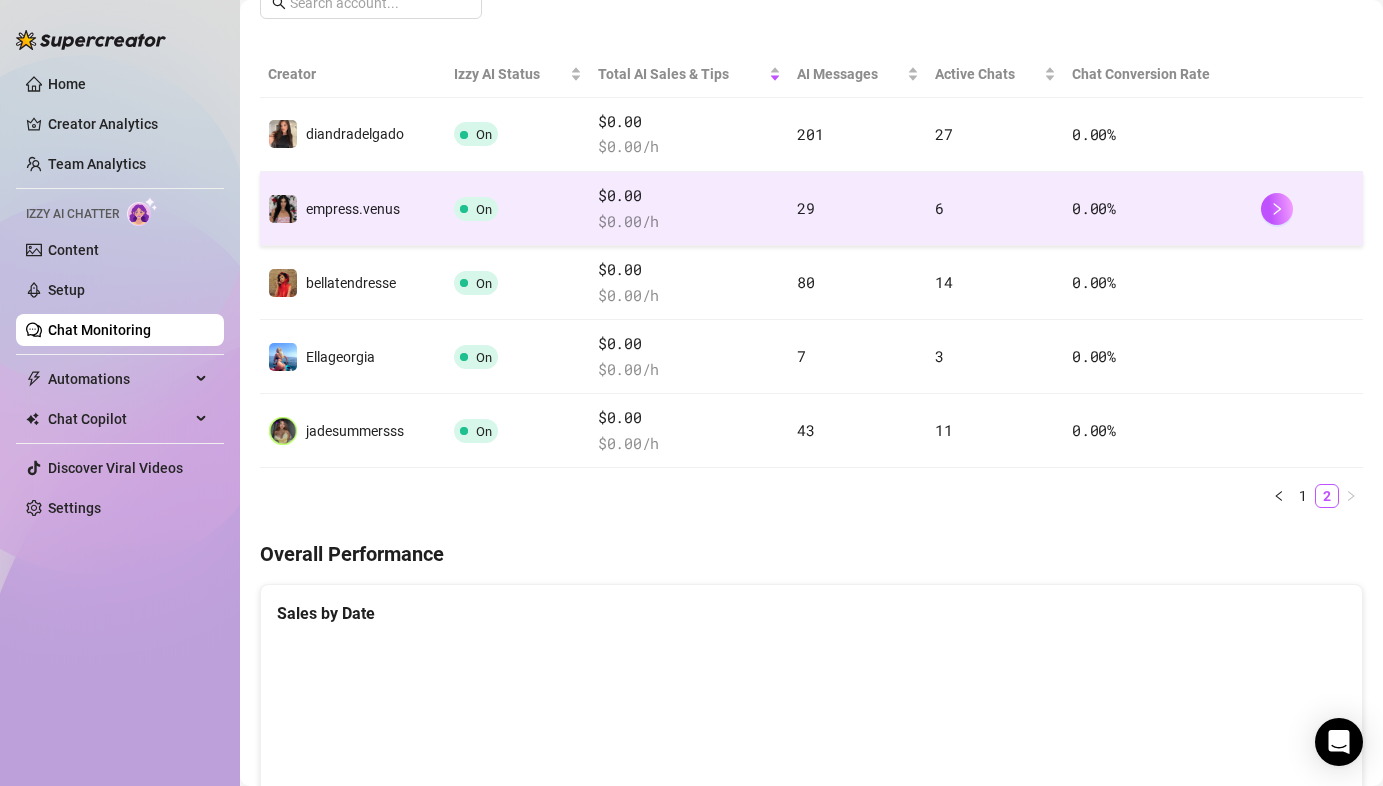 click on "6" at bounding box center [995, 209] 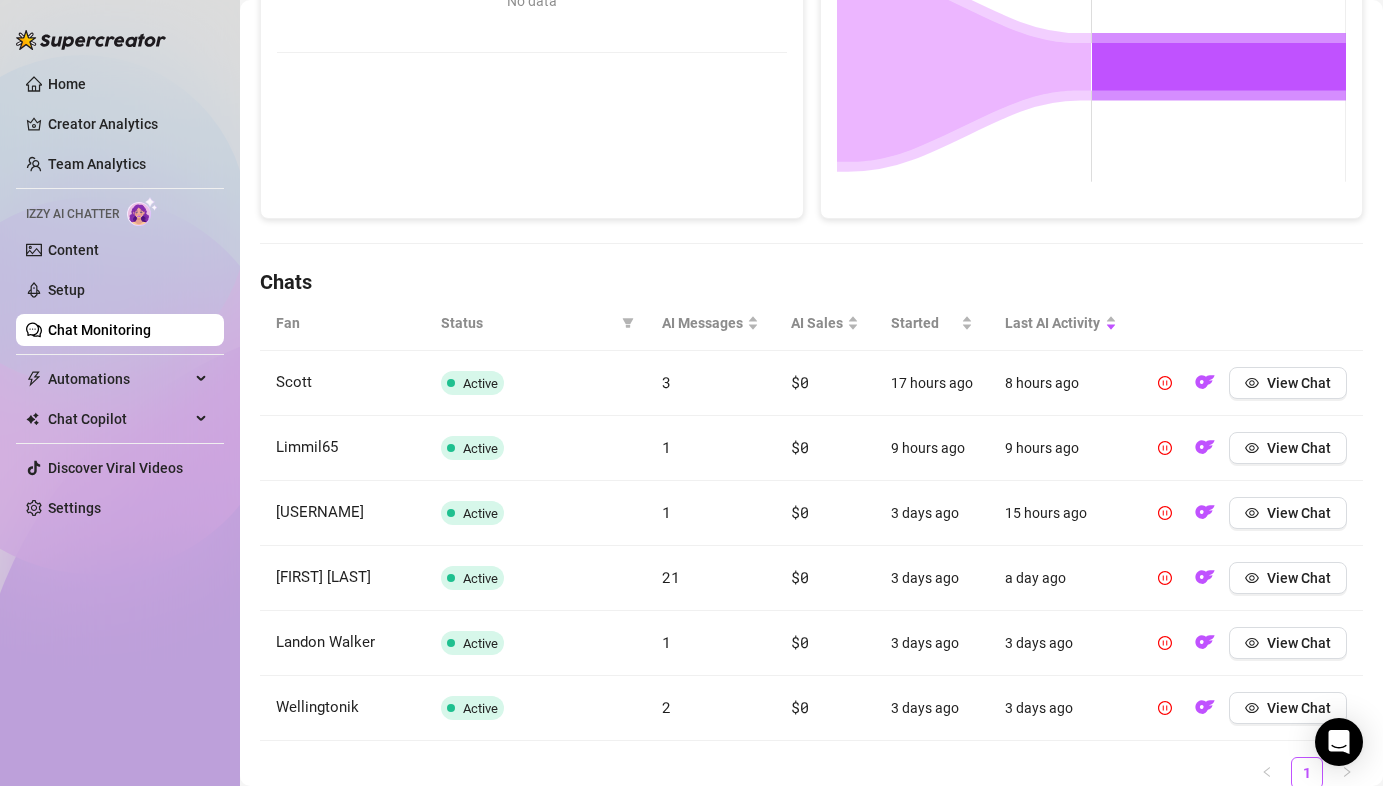 scroll, scrollTop: 454, scrollLeft: 0, axis: vertical 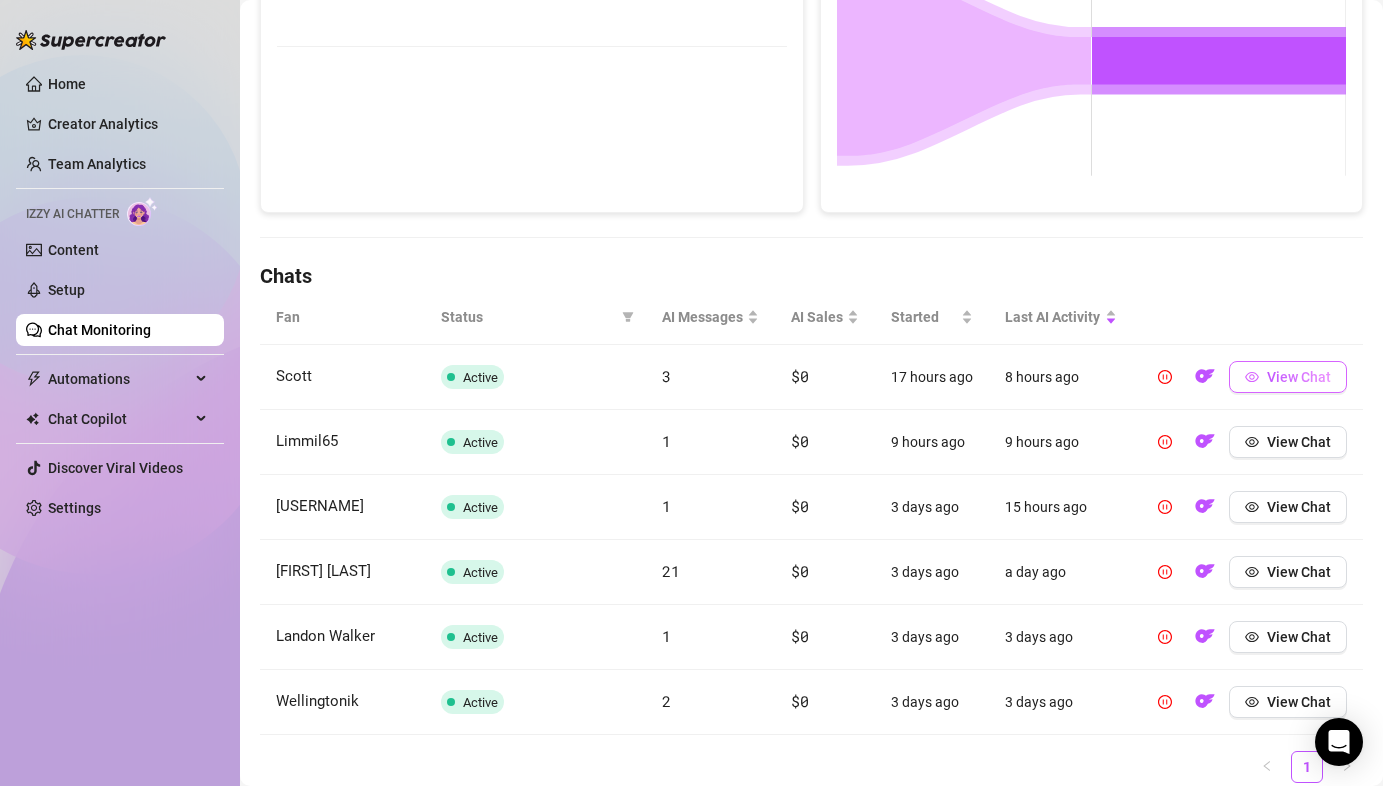 click on "View Chat" at bounding box center [1288, 377] 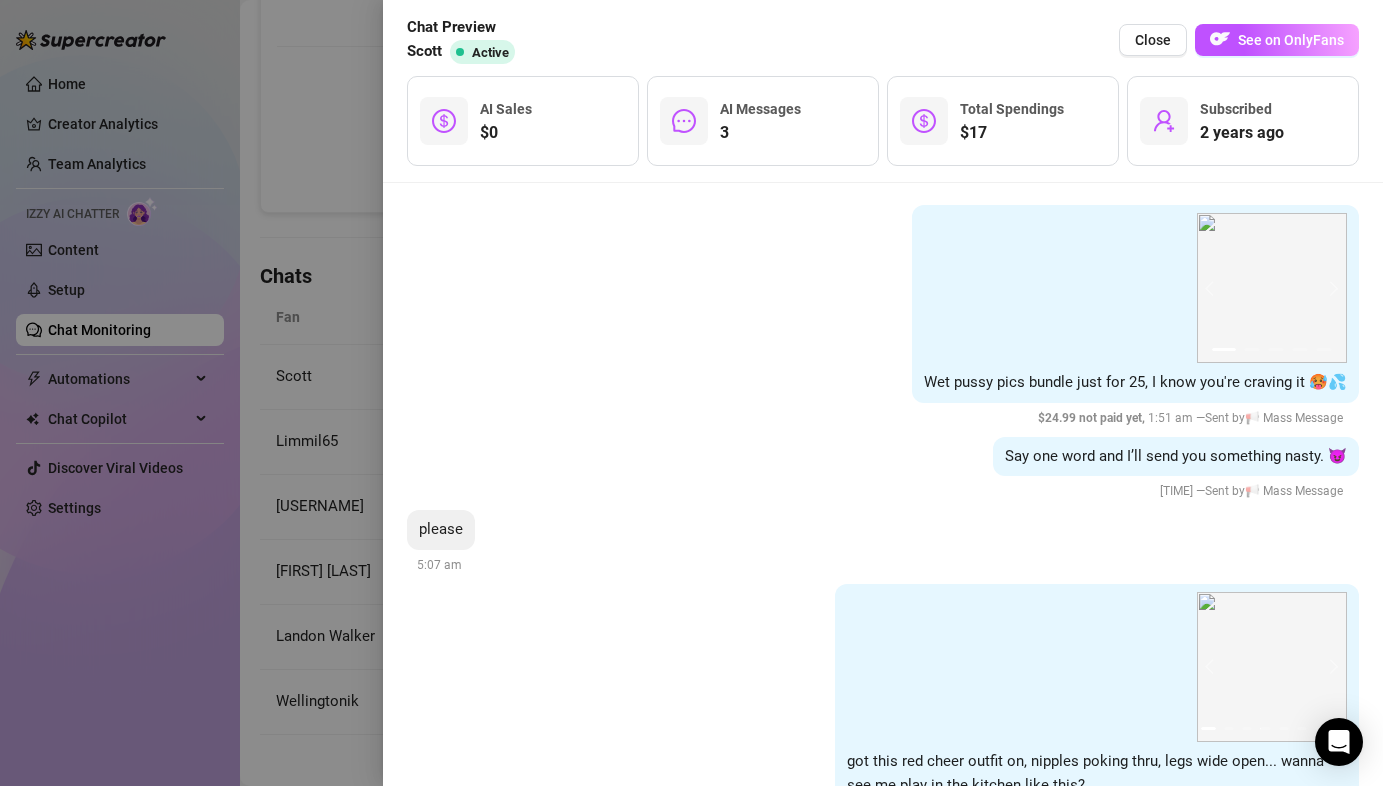scroll, scrollTop: 1294, scrollLeft: 0, axis: vertical 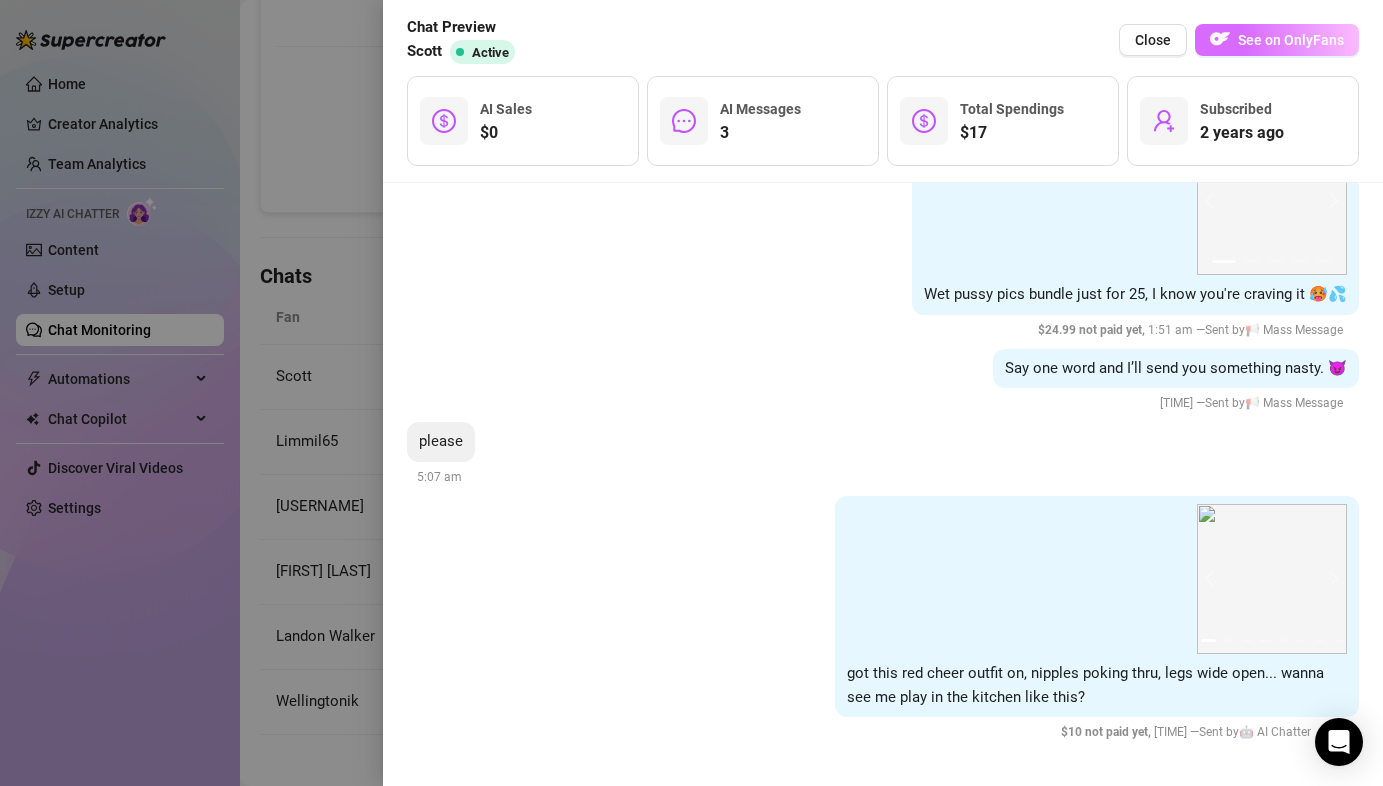 click on "See on OnlyFans" at bounding box center (1277, 40) 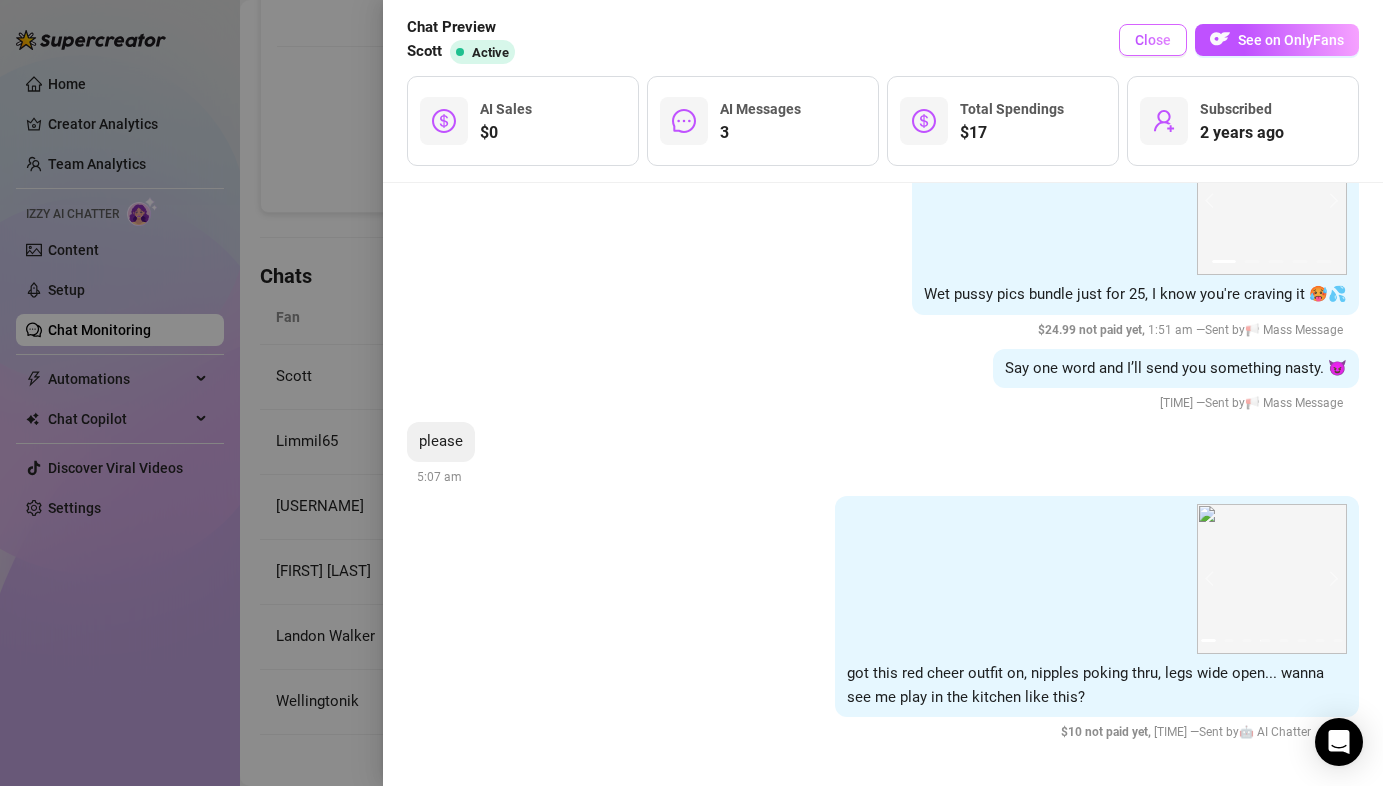 click on "Close" at bounding box center [1153, 40] 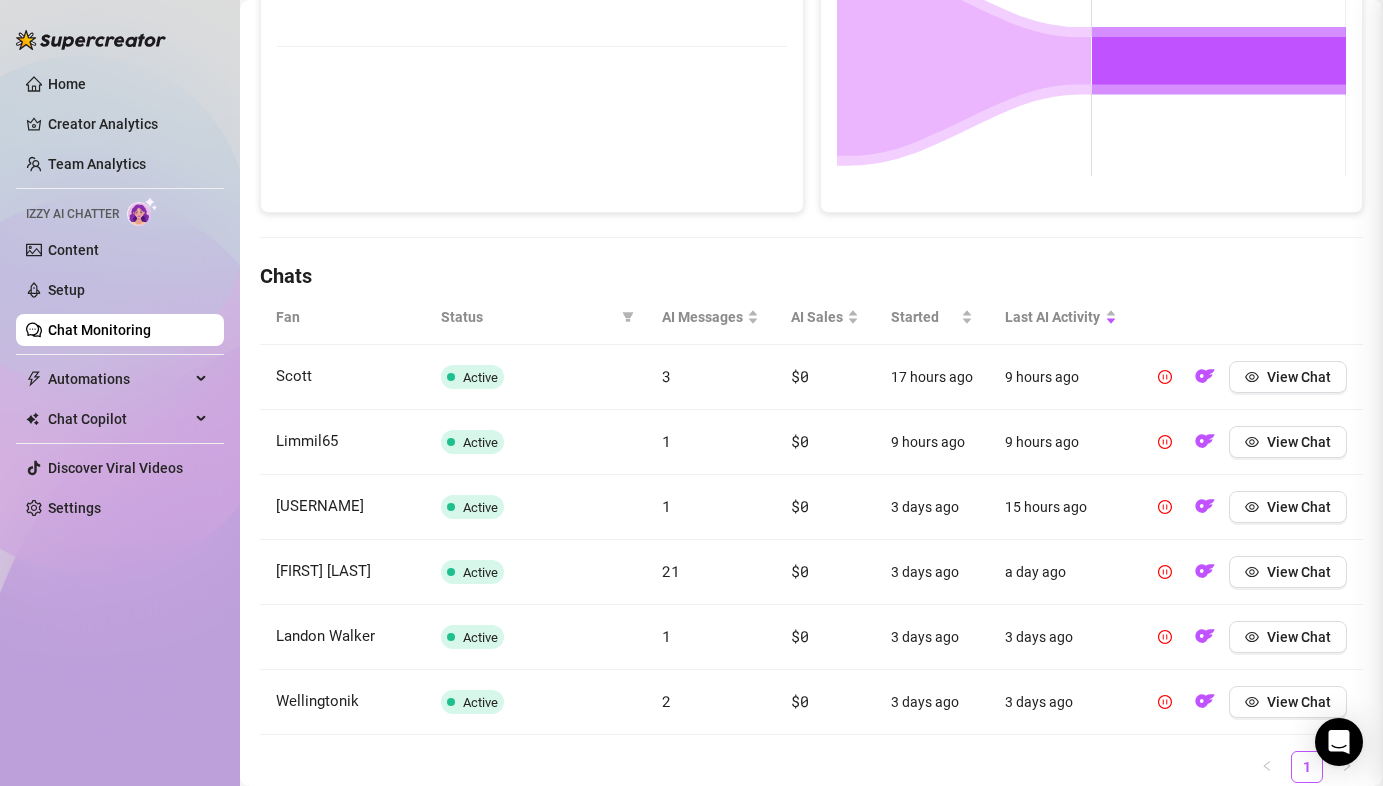 scroll, scrollTop: 0, scrollLeft: 0, axis: both 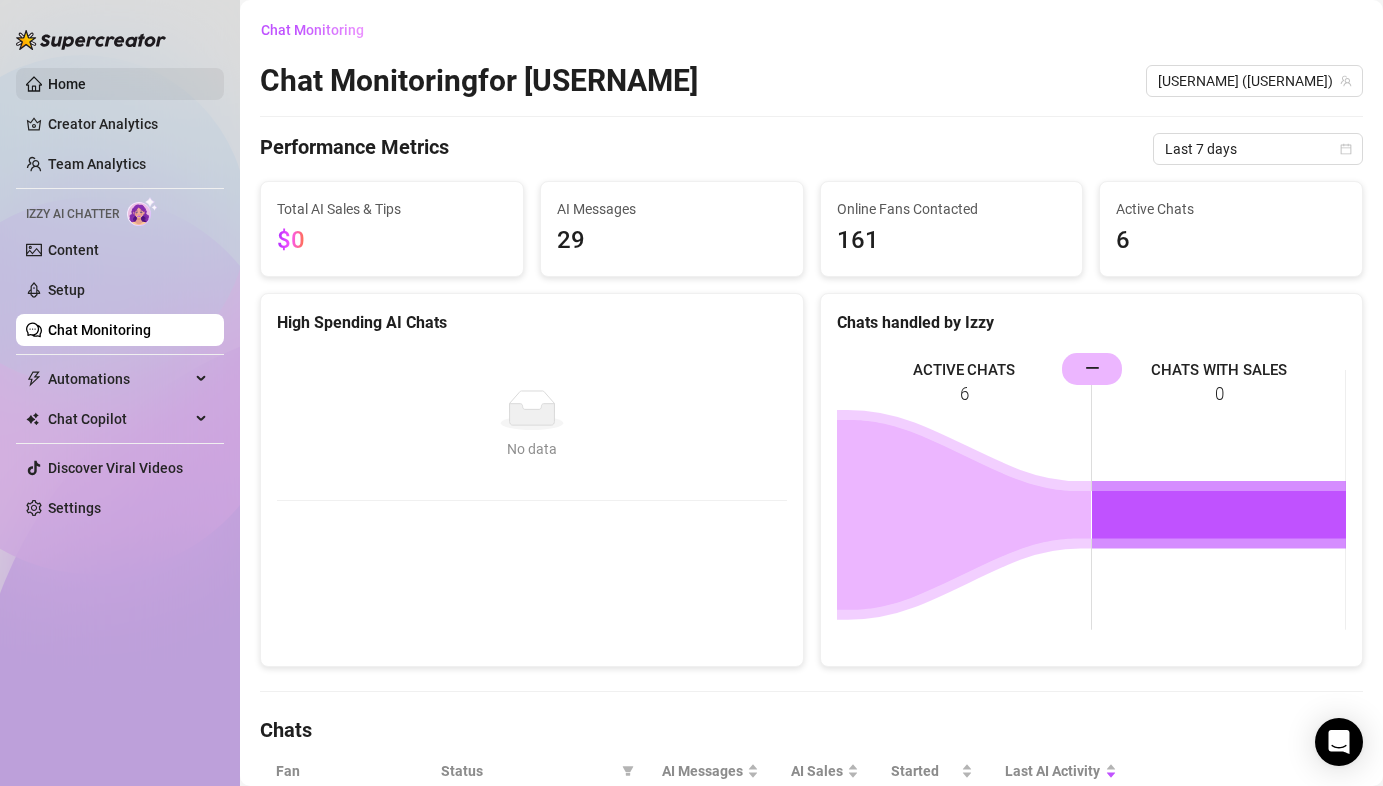 click on "Home" at bounding box center [67, 84] 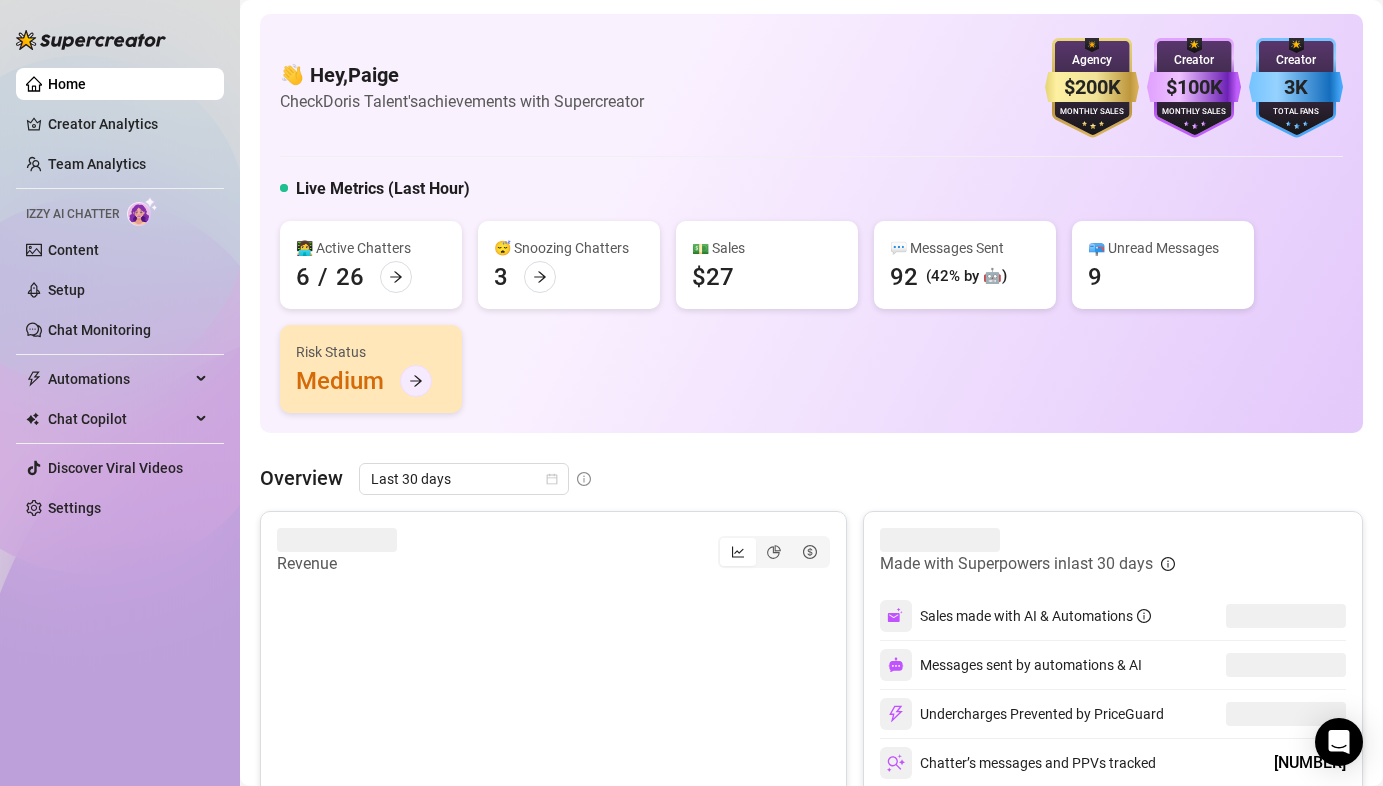 click at bounding box center (416, 381) 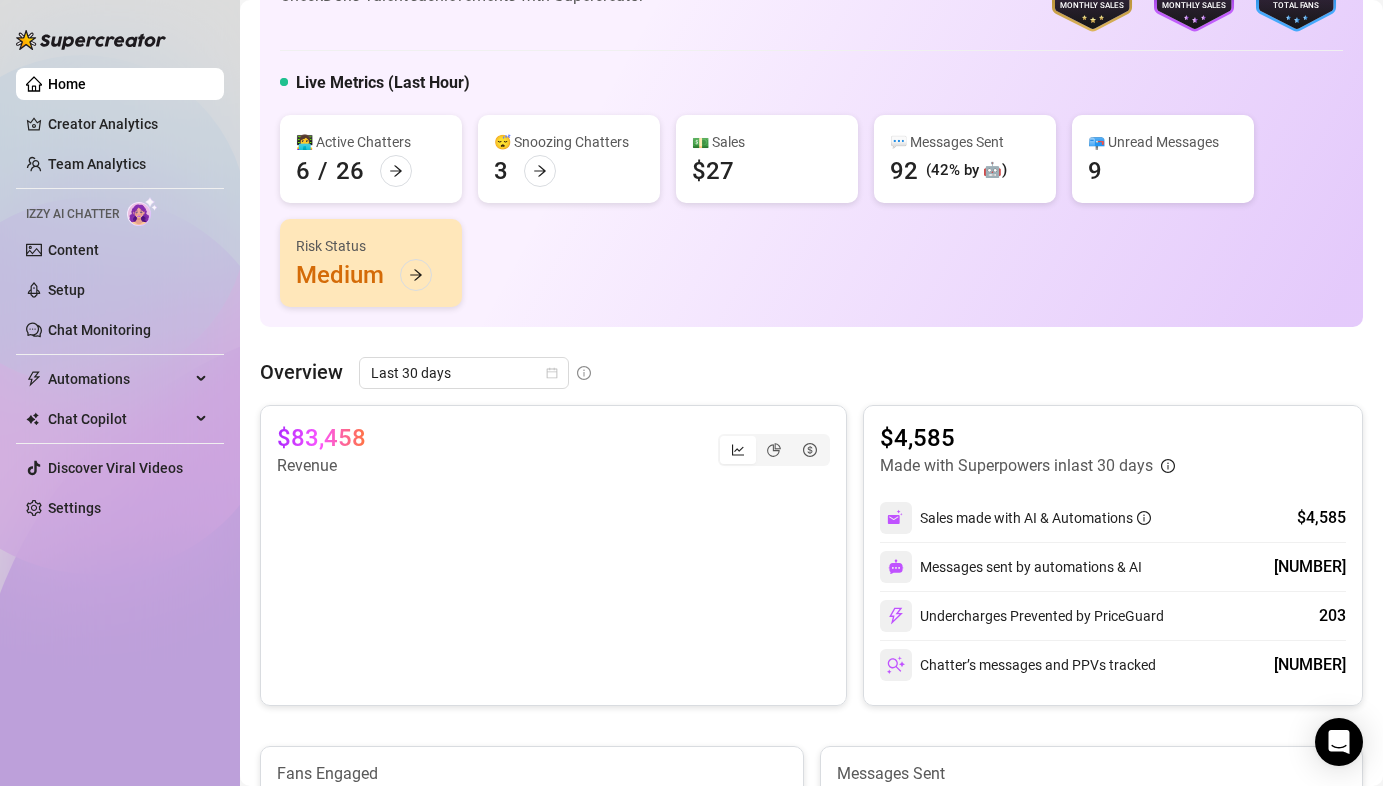 scroll, scrollTop: 0, scrollLeft: 0, axis: both 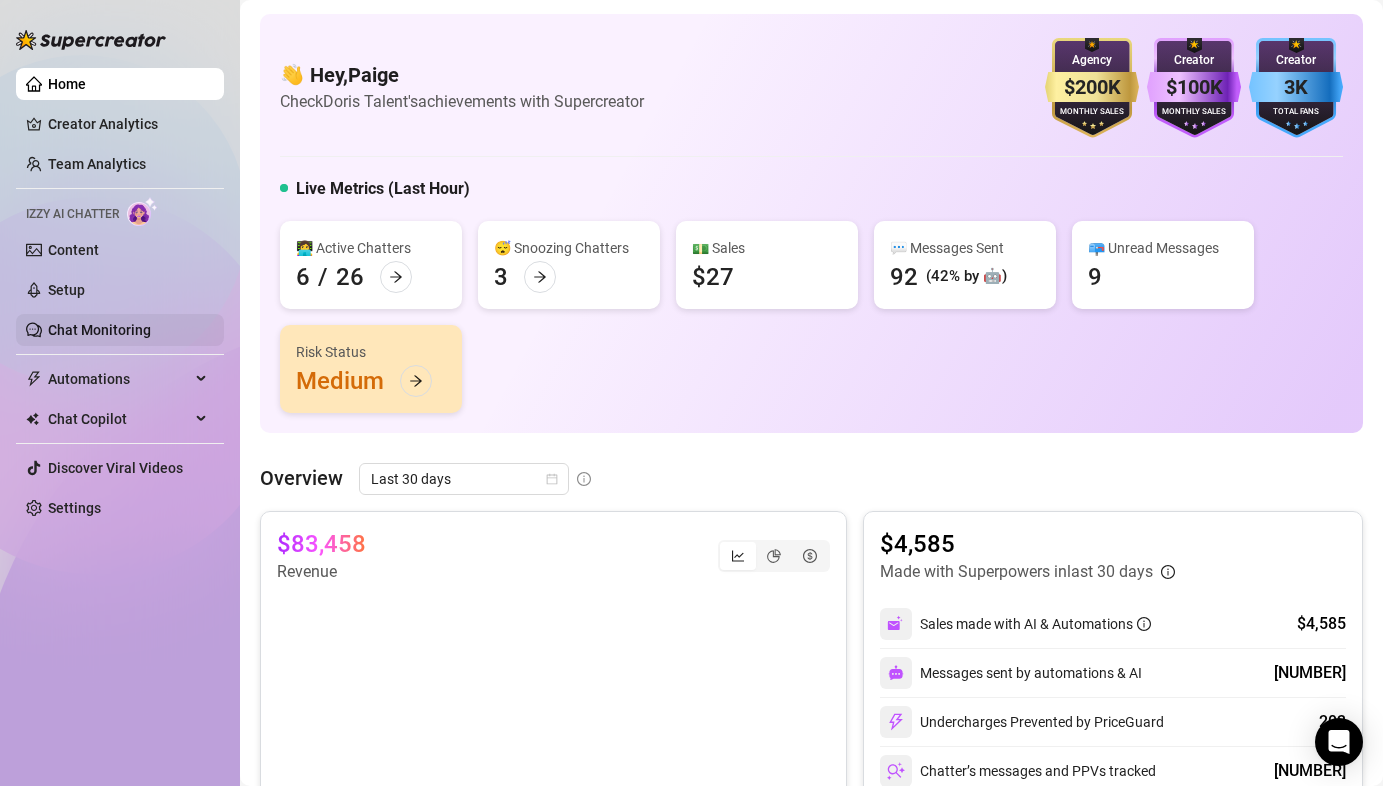 click on "Chat Monitoring" at bounding box center (99, 330) 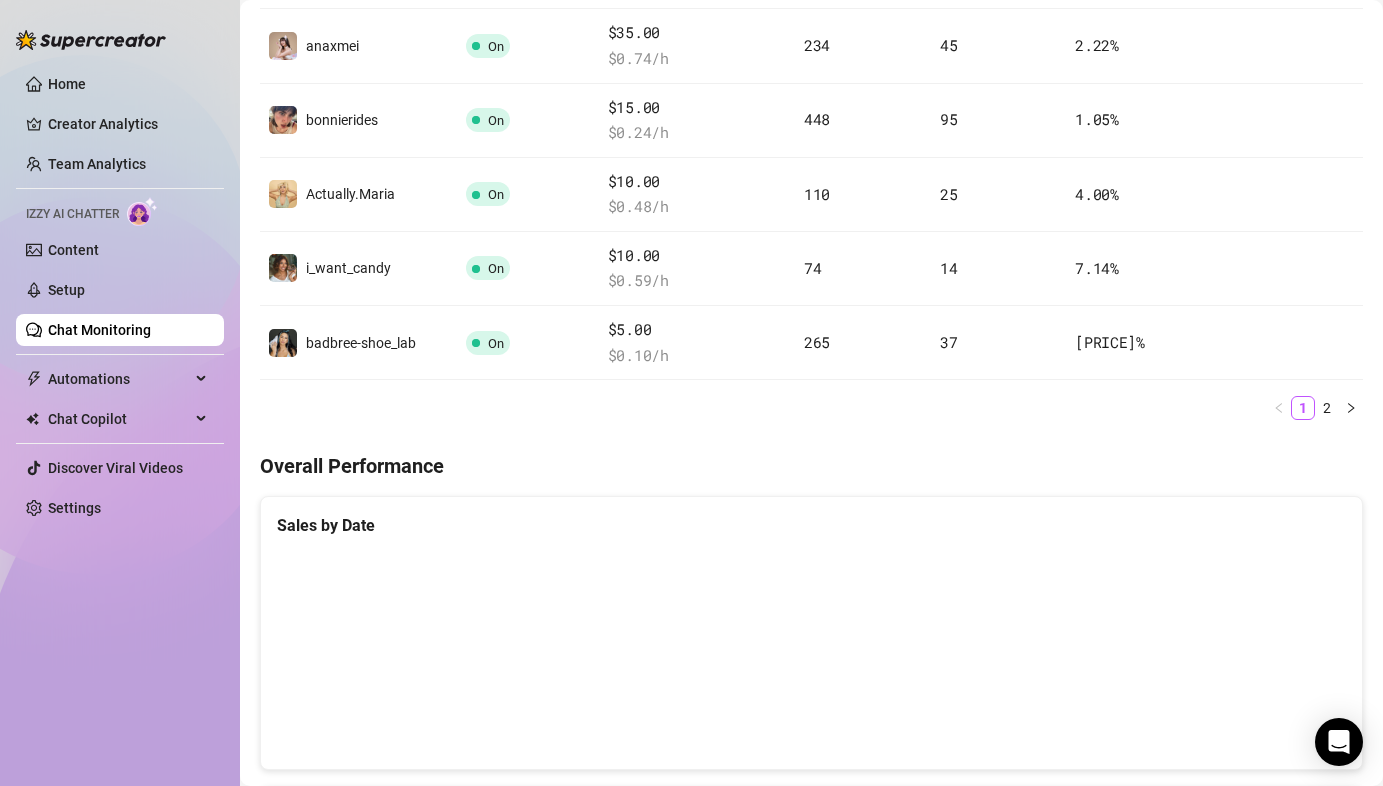 scroll, scrollTop: 875, scrollLeft: 0, axis: vertical 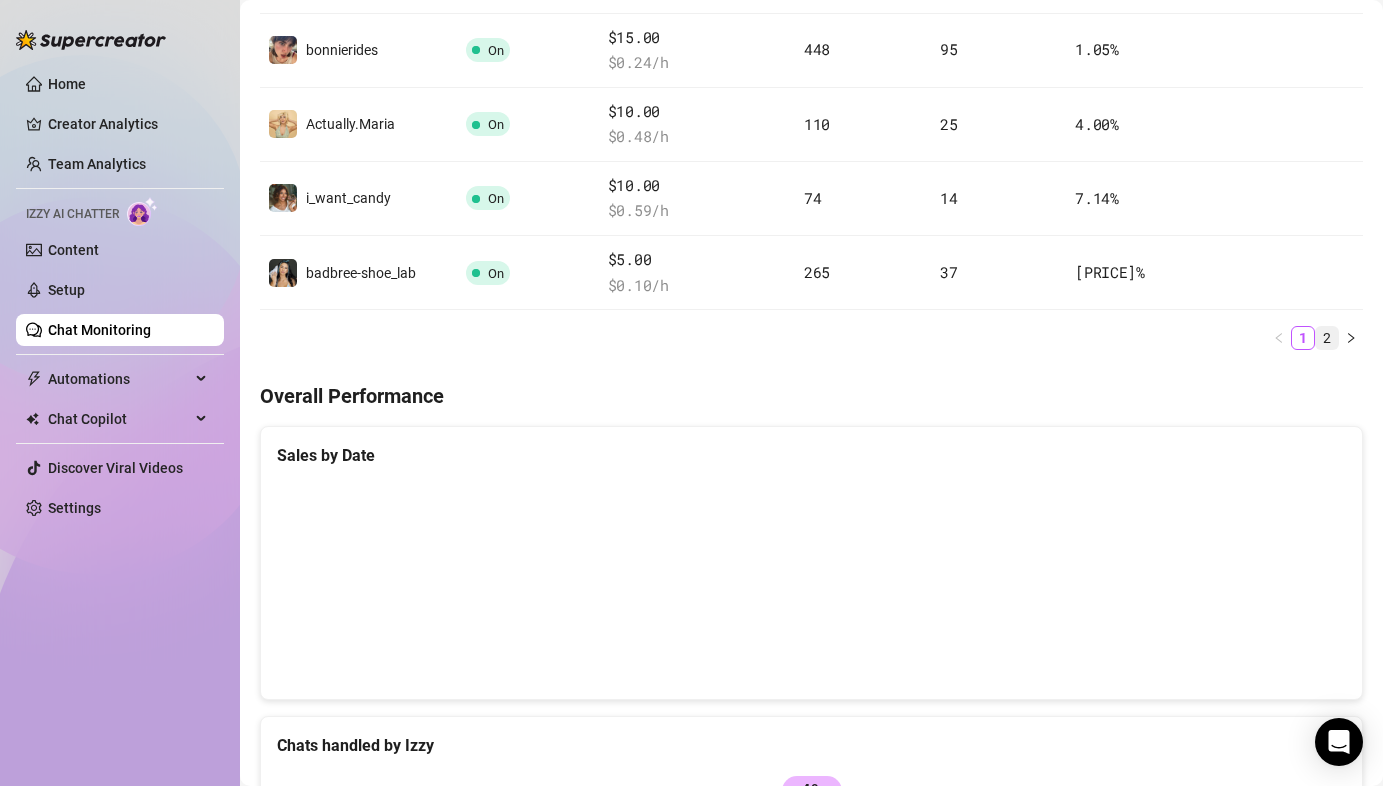 click on "2" at bounding box center [1327, 338] 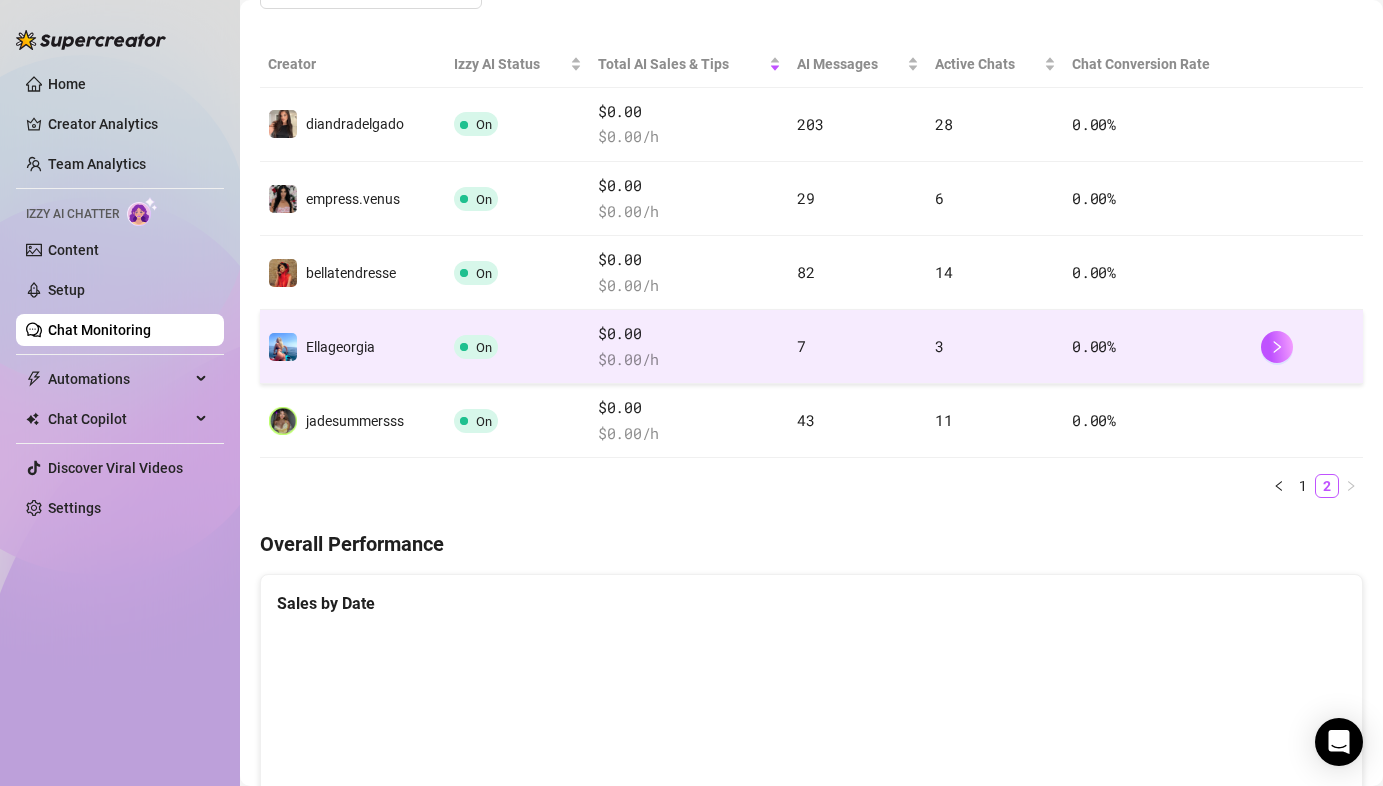 scroll, scrollTop: 354, scrollLeft: 0, axis: vertical 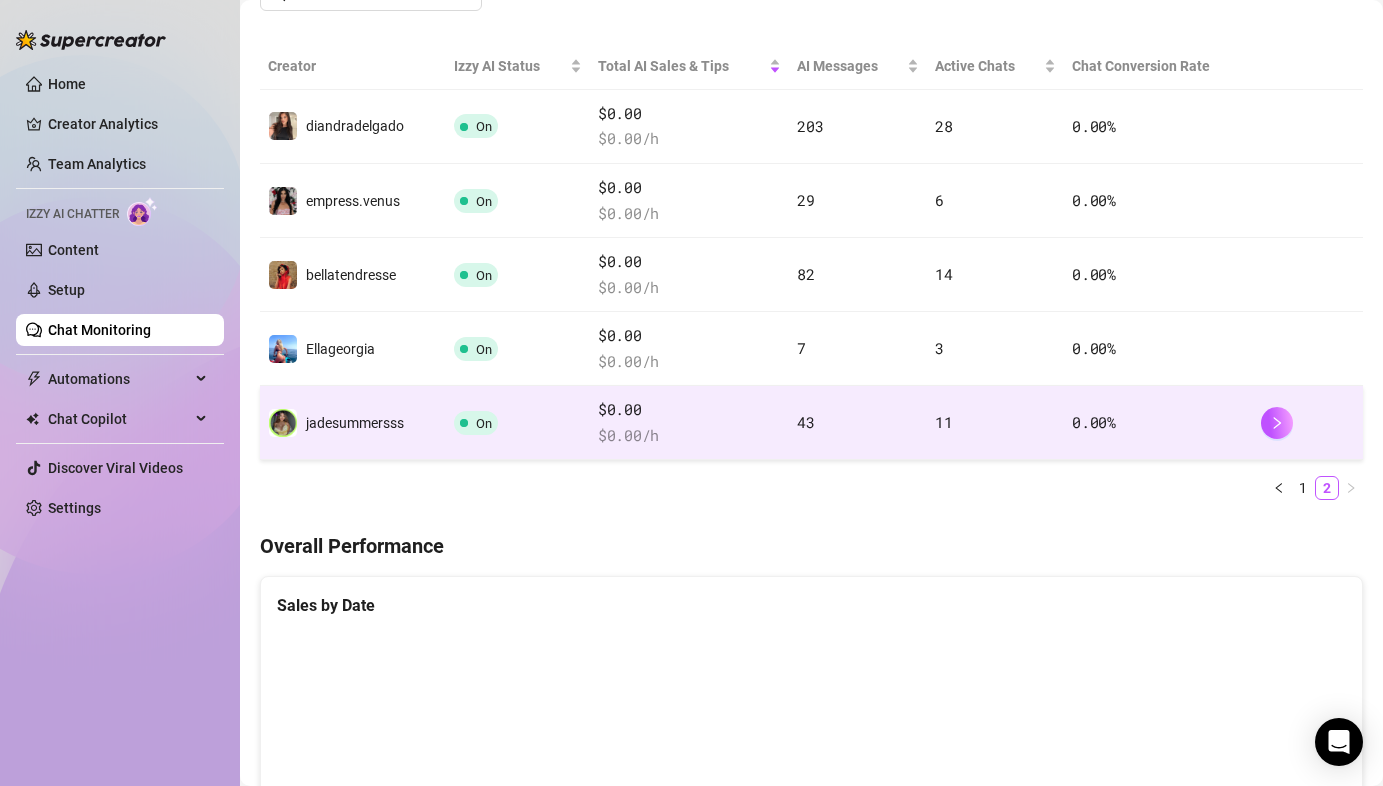 click on "43" at bounding box center (858, 423) 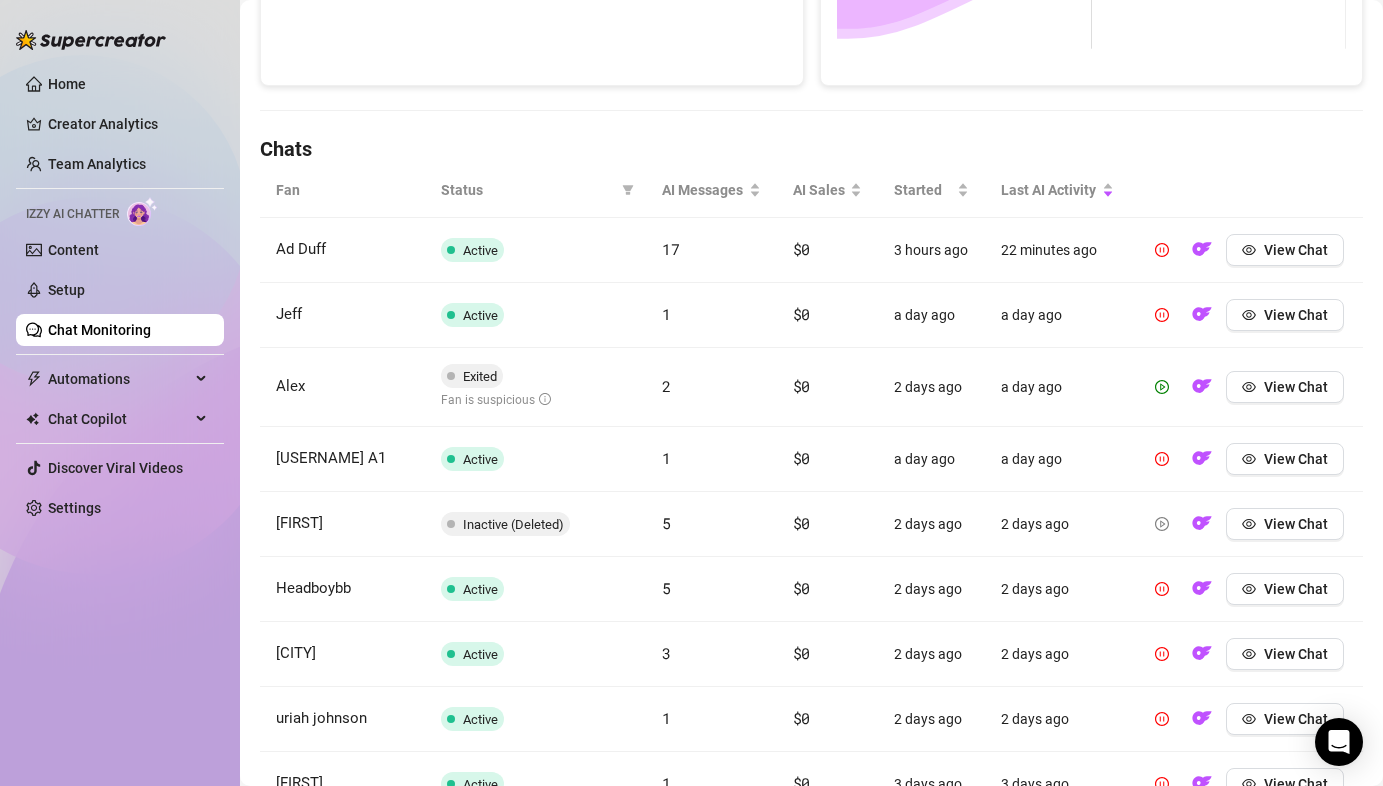 scroll, scrollTop: 588, scrollLeft: 0, axis: vertical 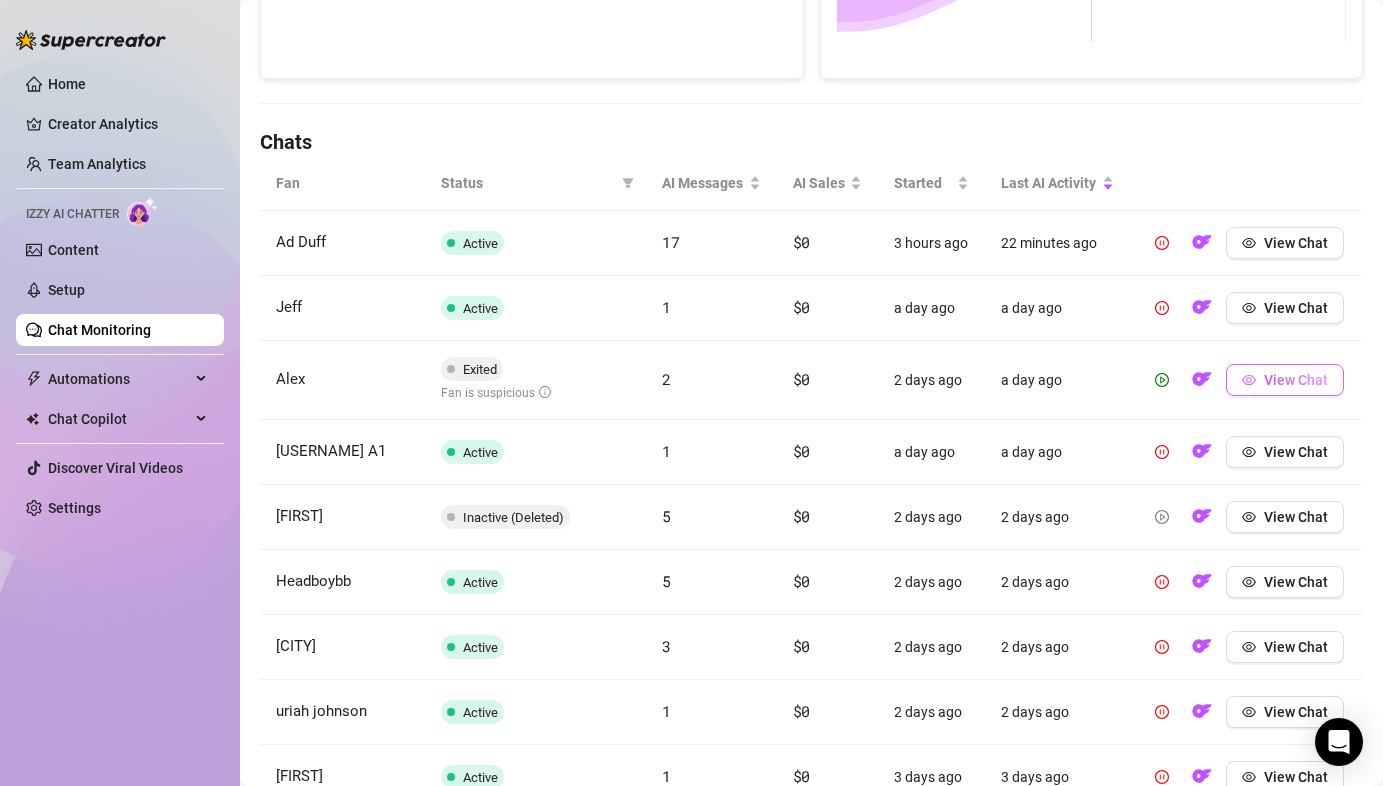 click on "View Chat" at bounding box center (1296, 380) 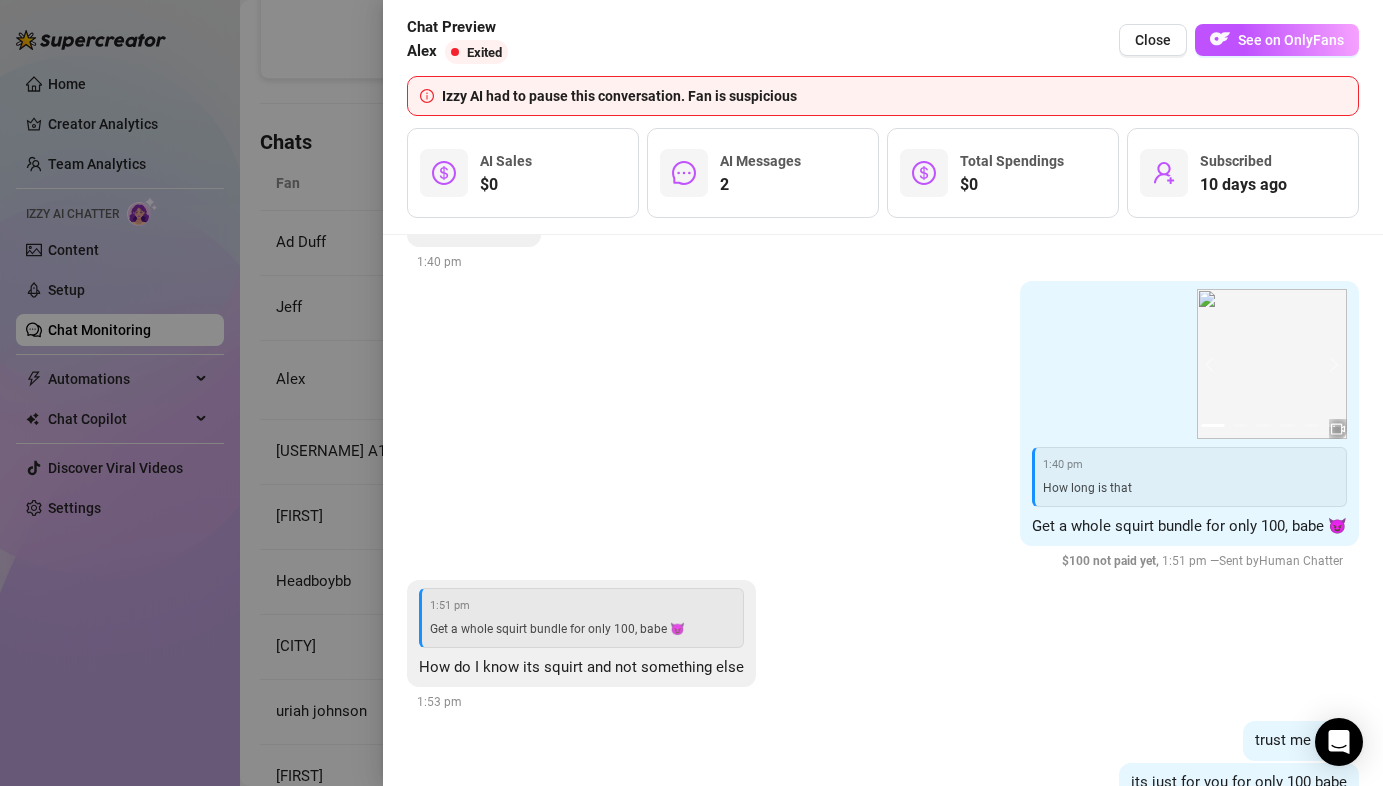 scroll, scrollTop: 11351, scrollLeft: 0, axis: vertical 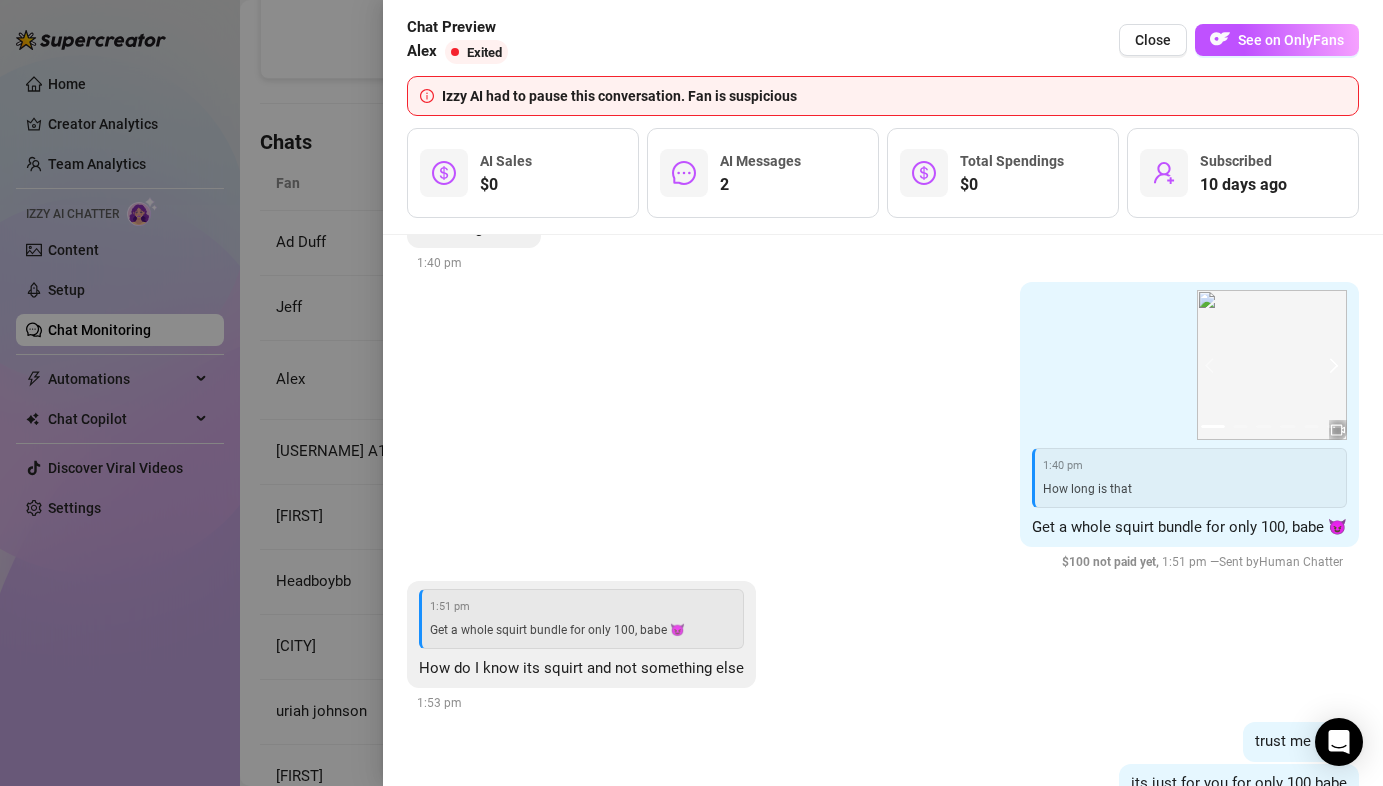 click at bounding box center [1331, 365] 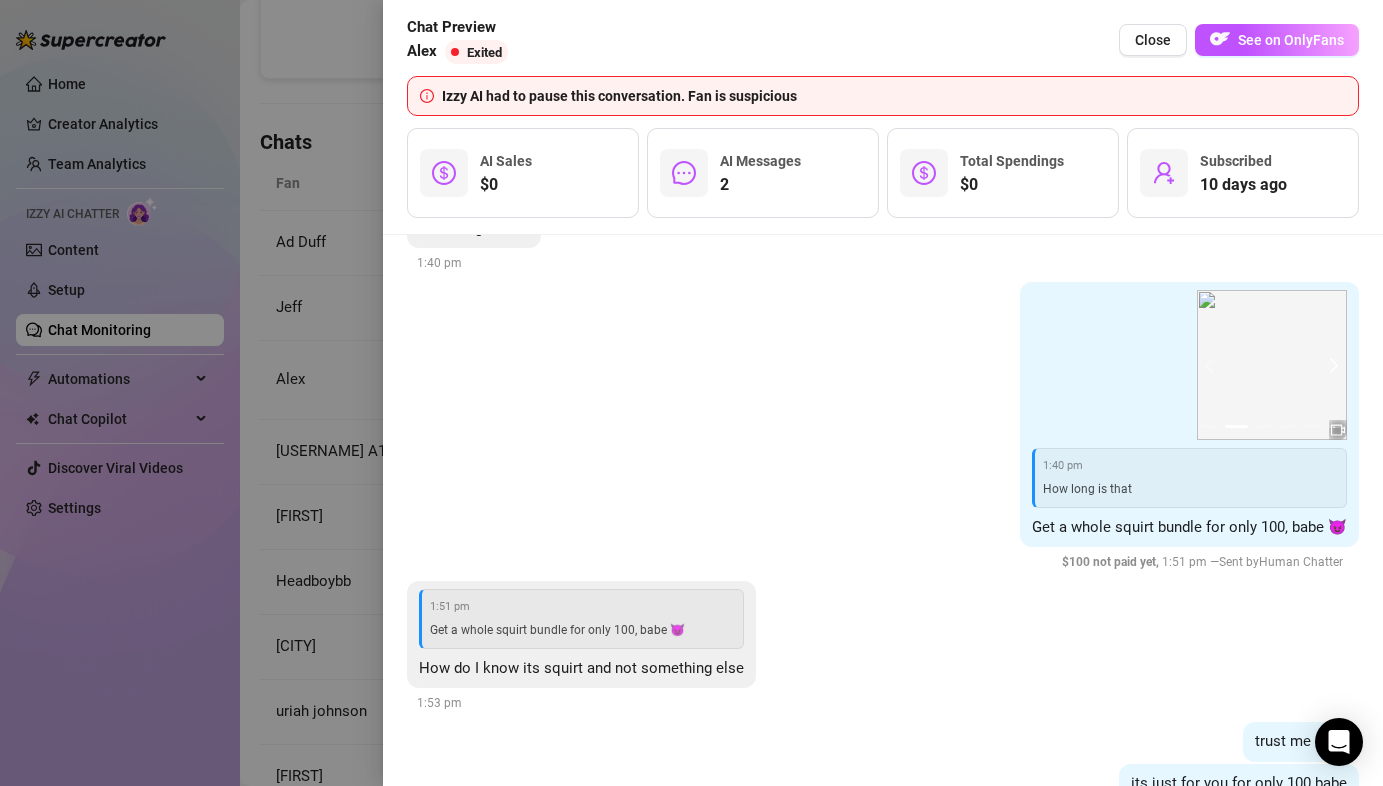 click at bounding box center [1331, 365] 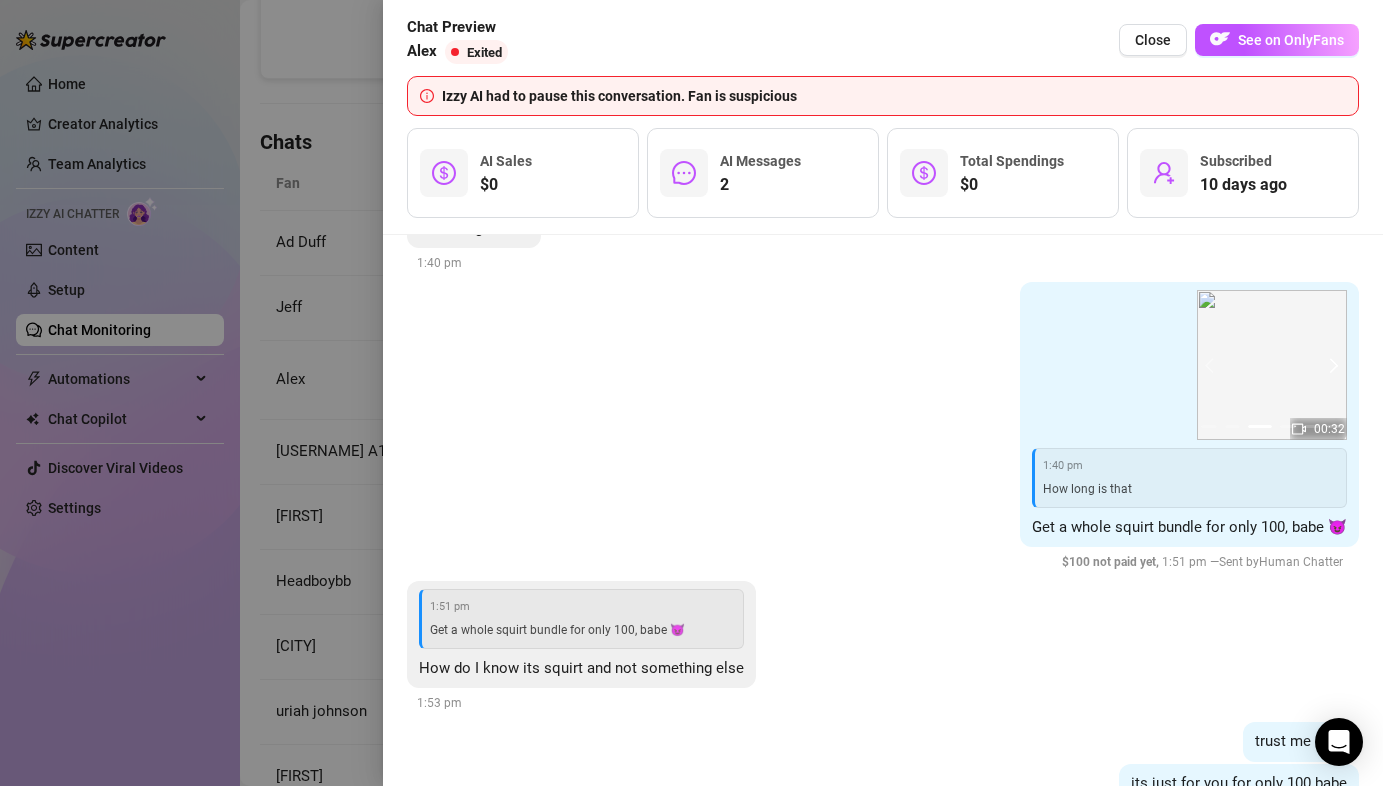 click at bounding box center [1331, 365] 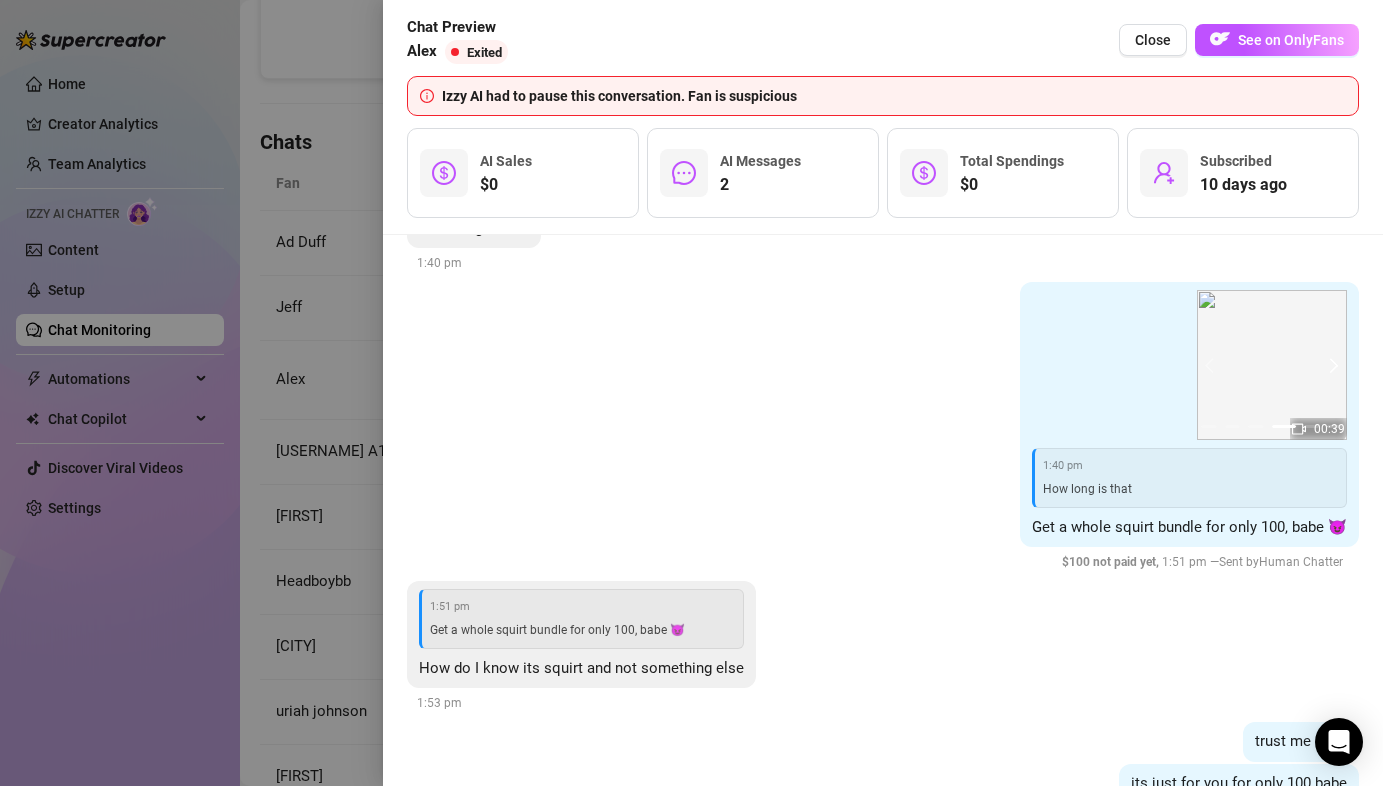 click at bounding box center (1331, 365) 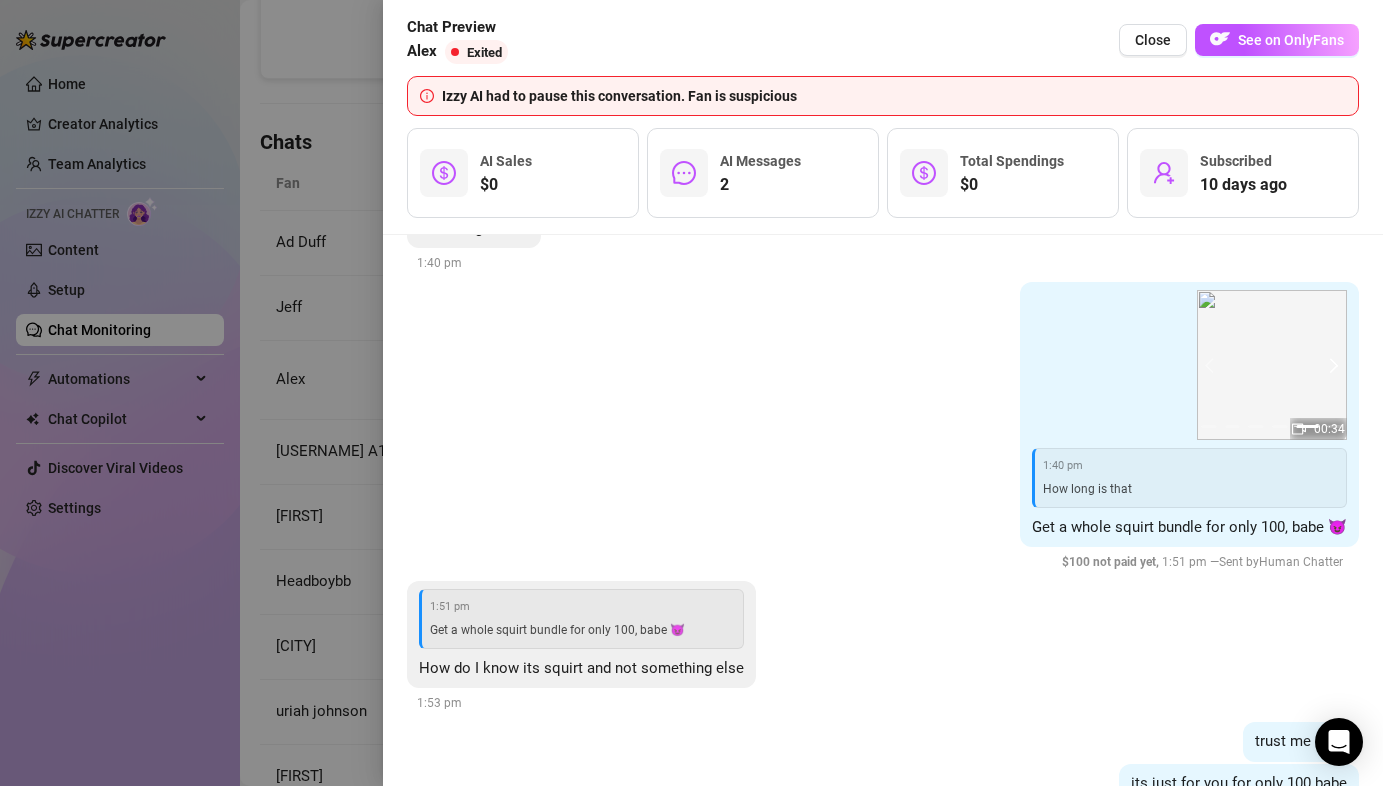click at bounding box center (1331, 365) 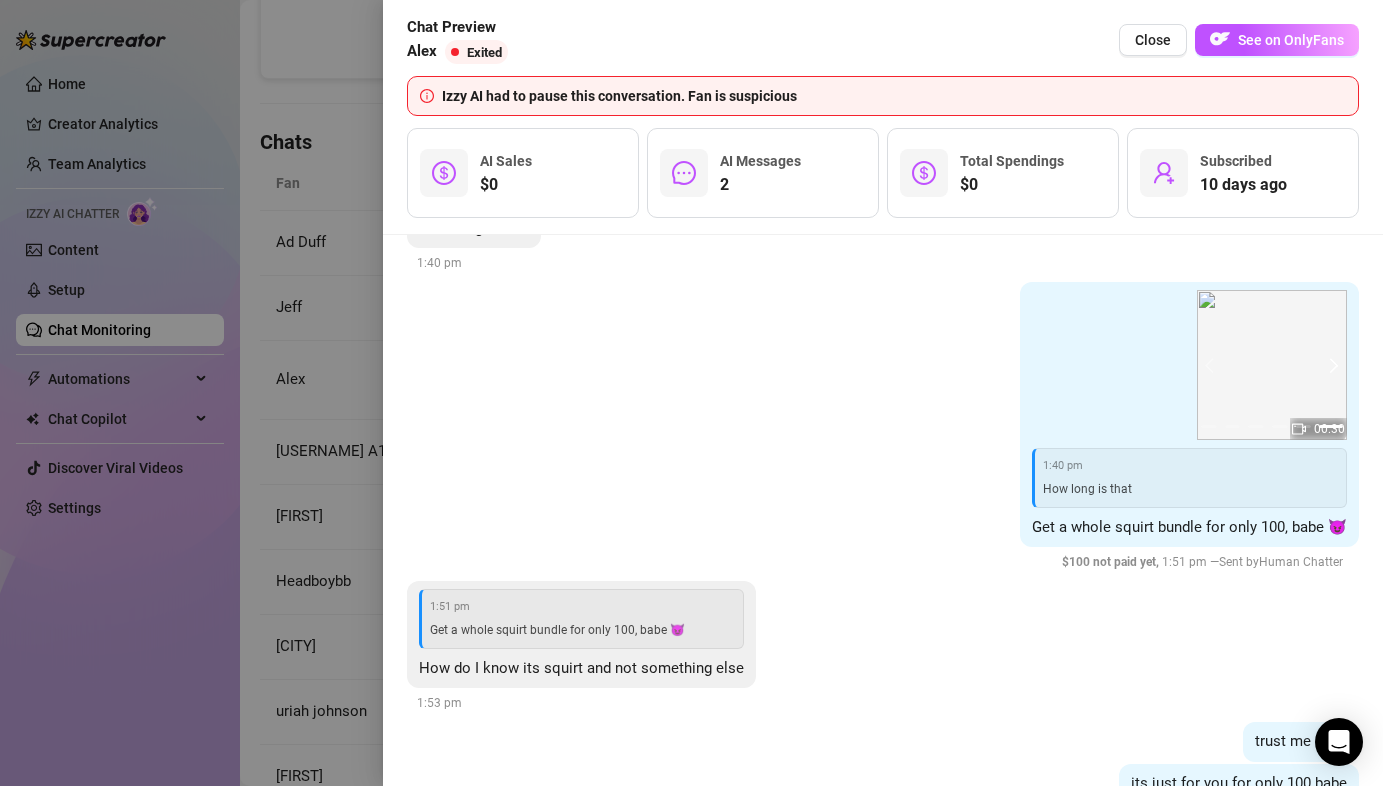 click at bounding box center [1331, 365] 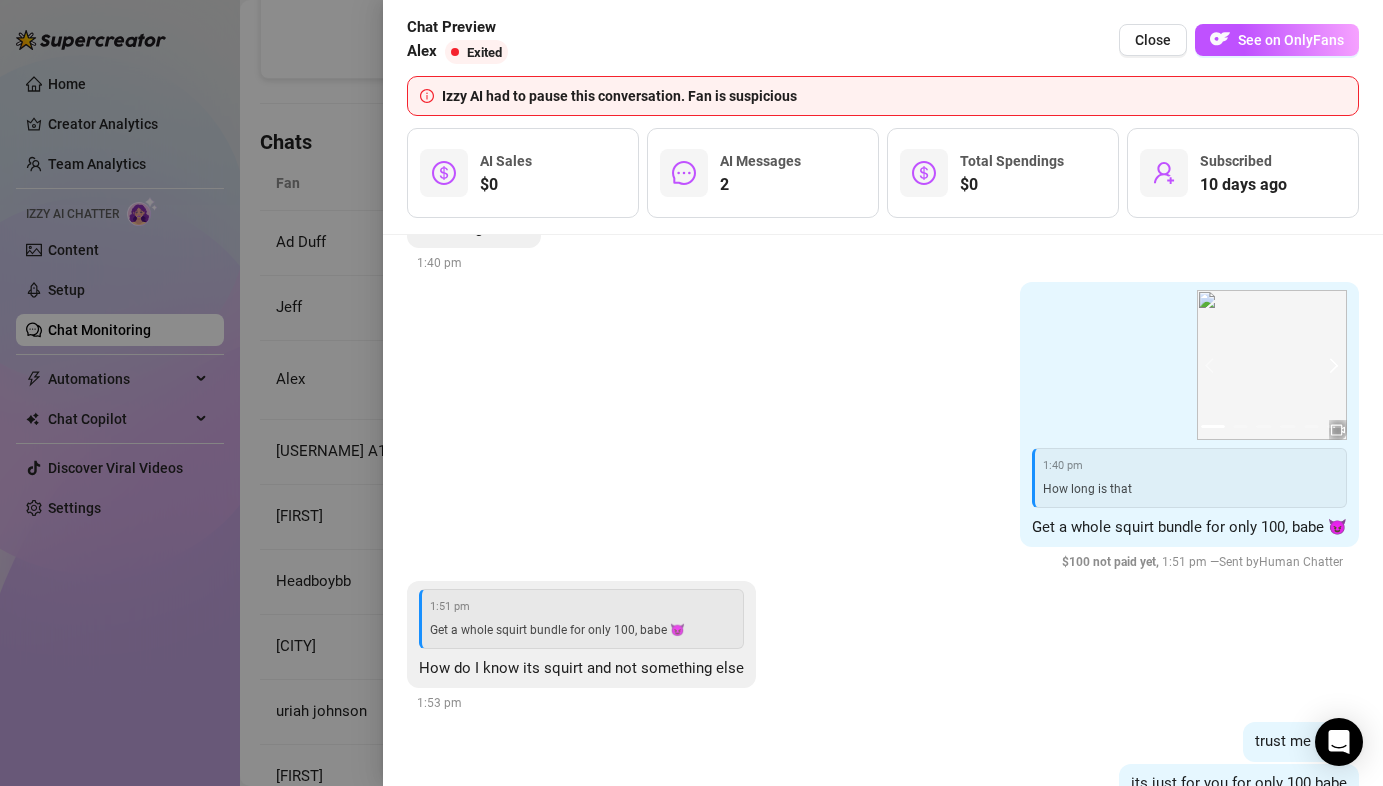click at bounding box center [1331, 365] 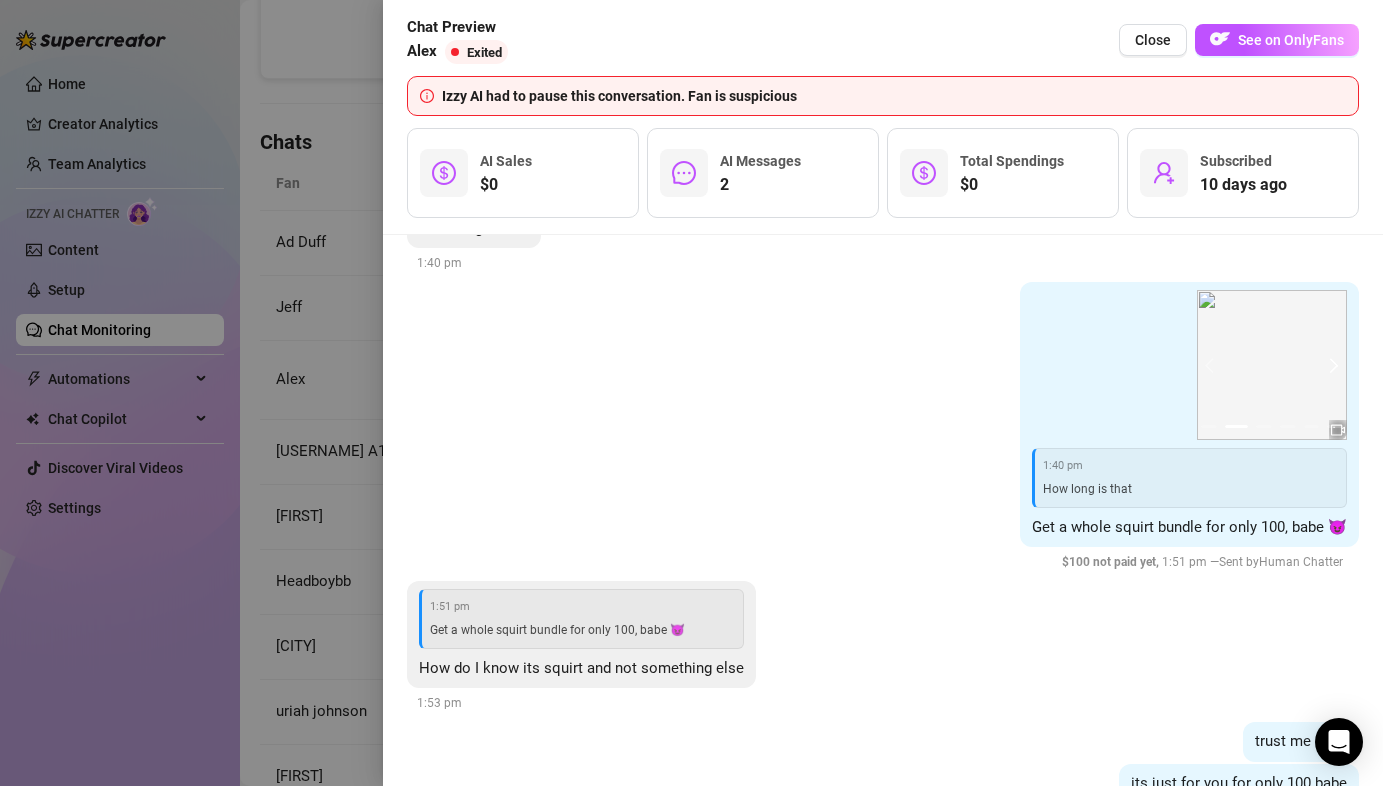 click at bounding box center (1331, 365) 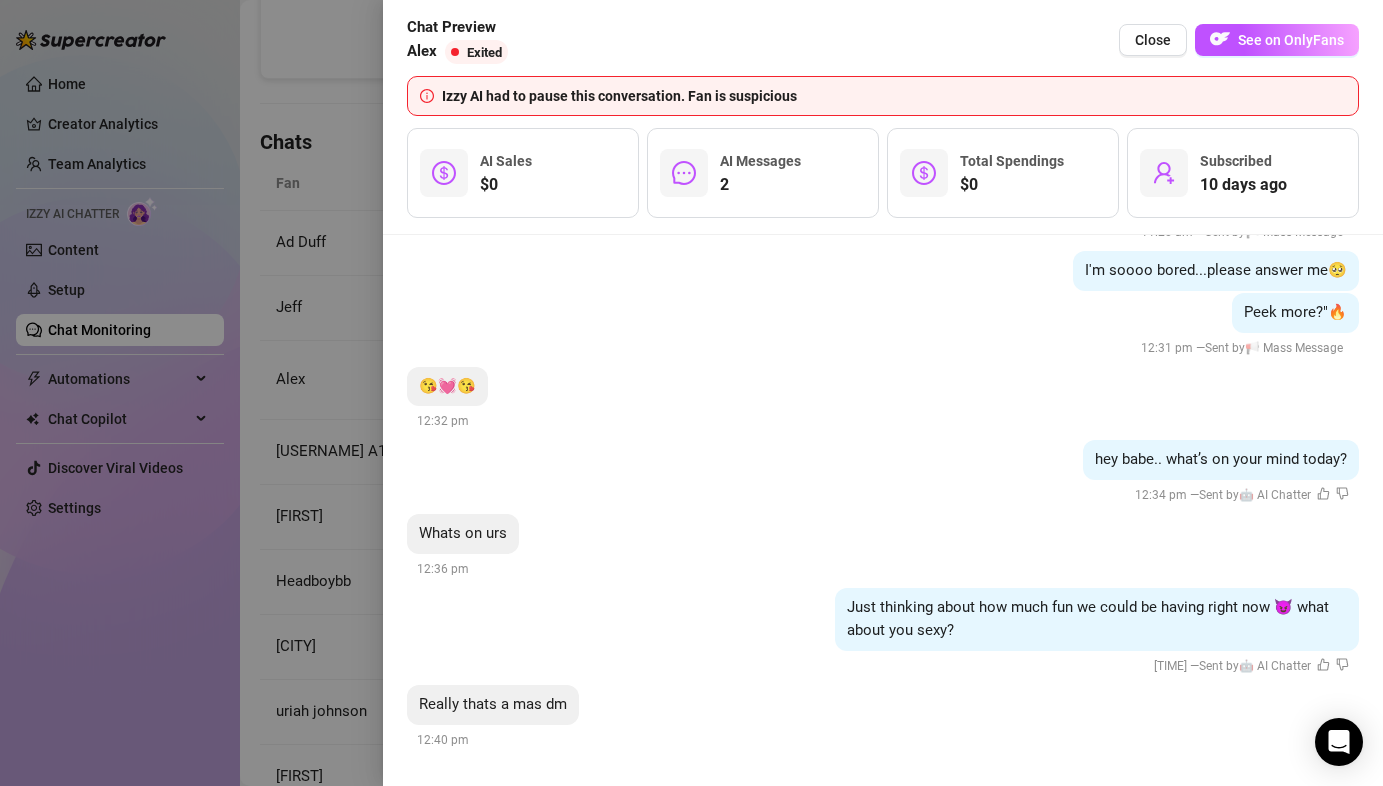 scroll, scrollTop: 12971, scrollLeft: 0, axis: vertical 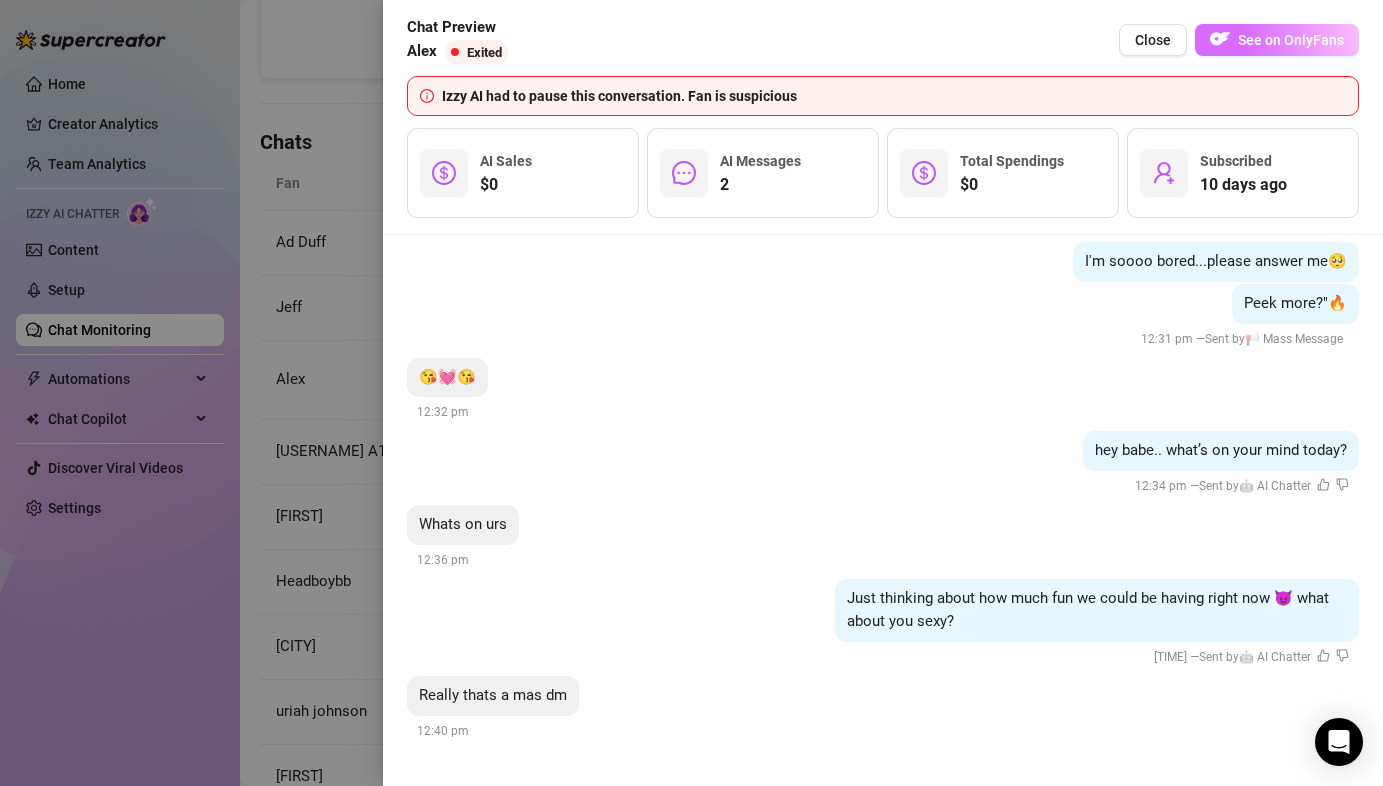 click on "See on OnlyFans" at bounding box center (1291, 40) 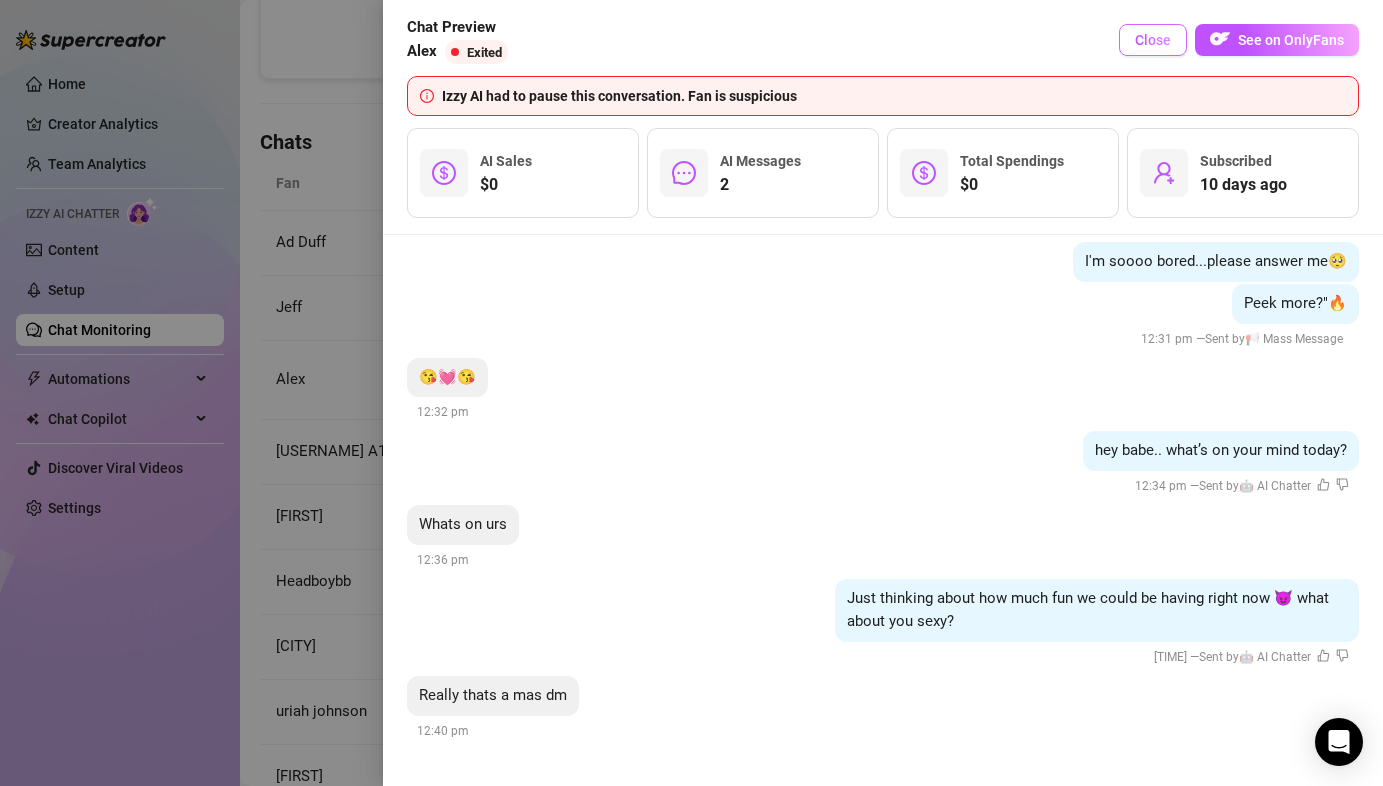 click on "Close" at bounding box center (1153, 40) 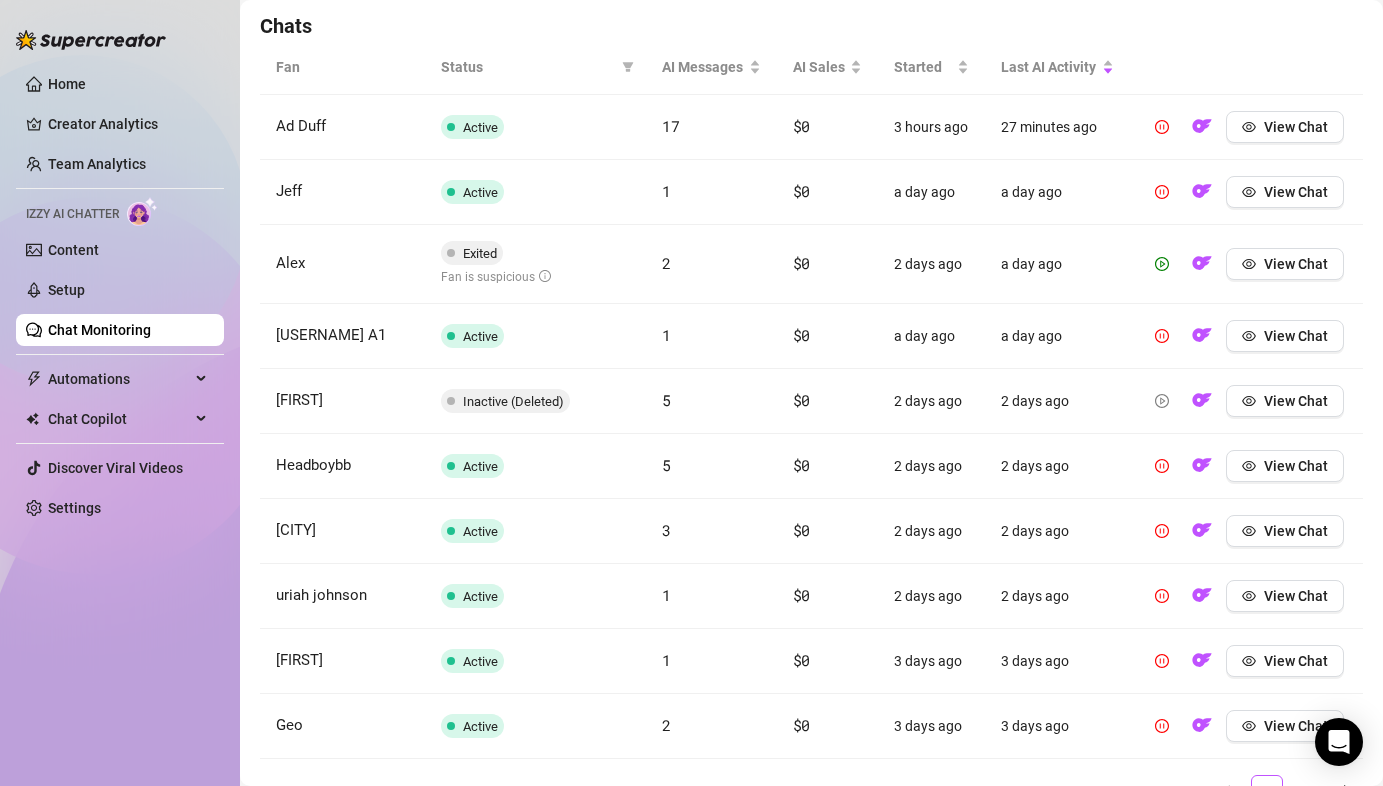 scroll, scrollTop: 801, scrollLeft: 0, axis: vertical 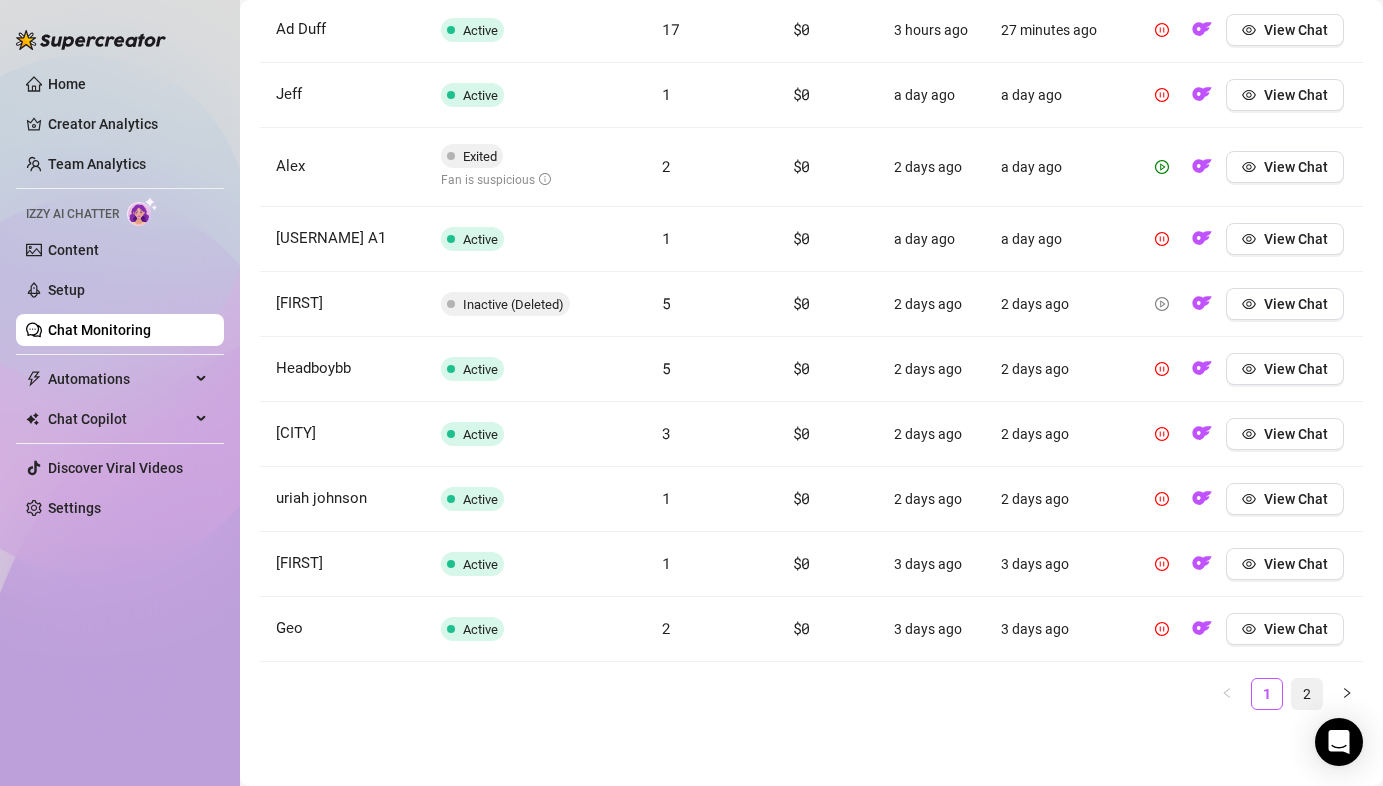 click on "2" at bounding box center [1307, 694] 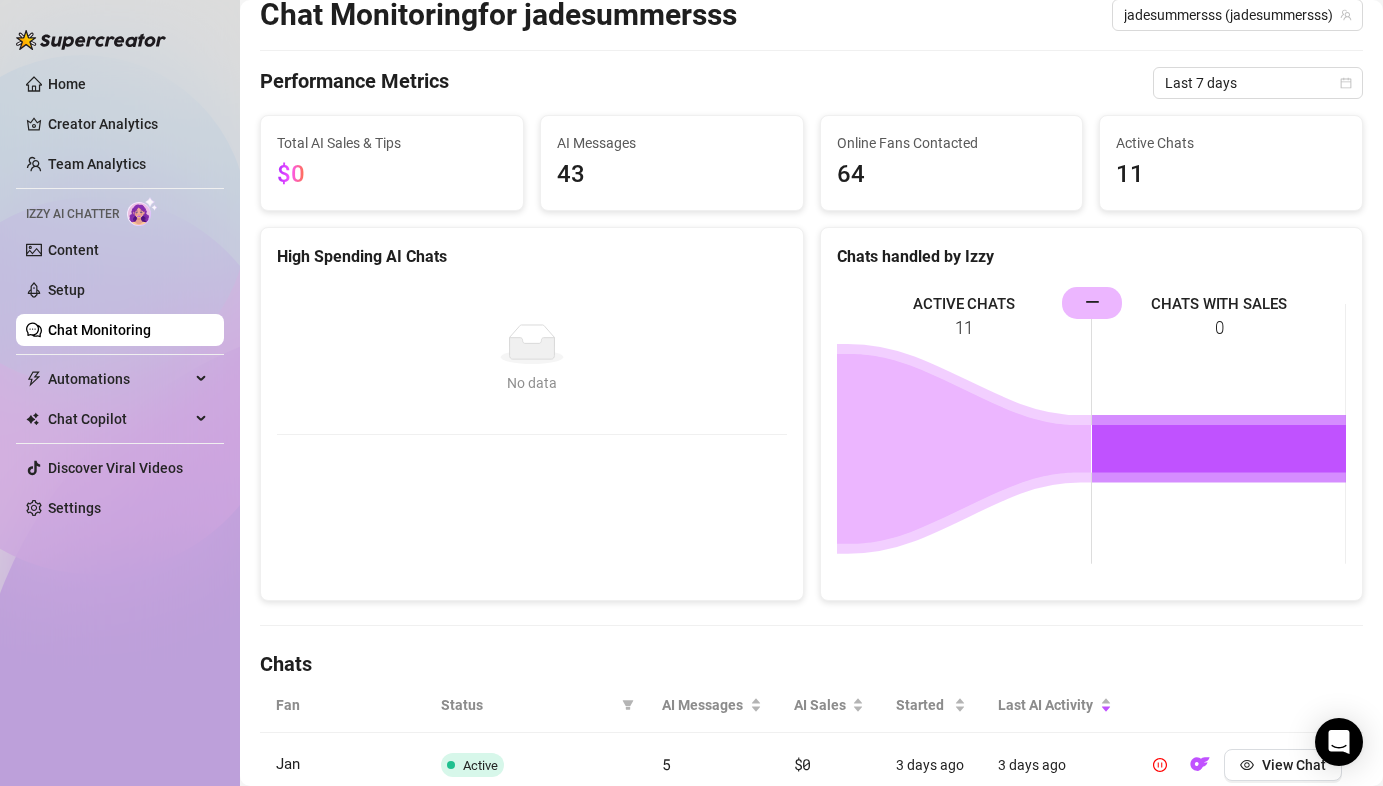 scroll, scrollTop: 202, scrollLeft: 0, axis: vertical 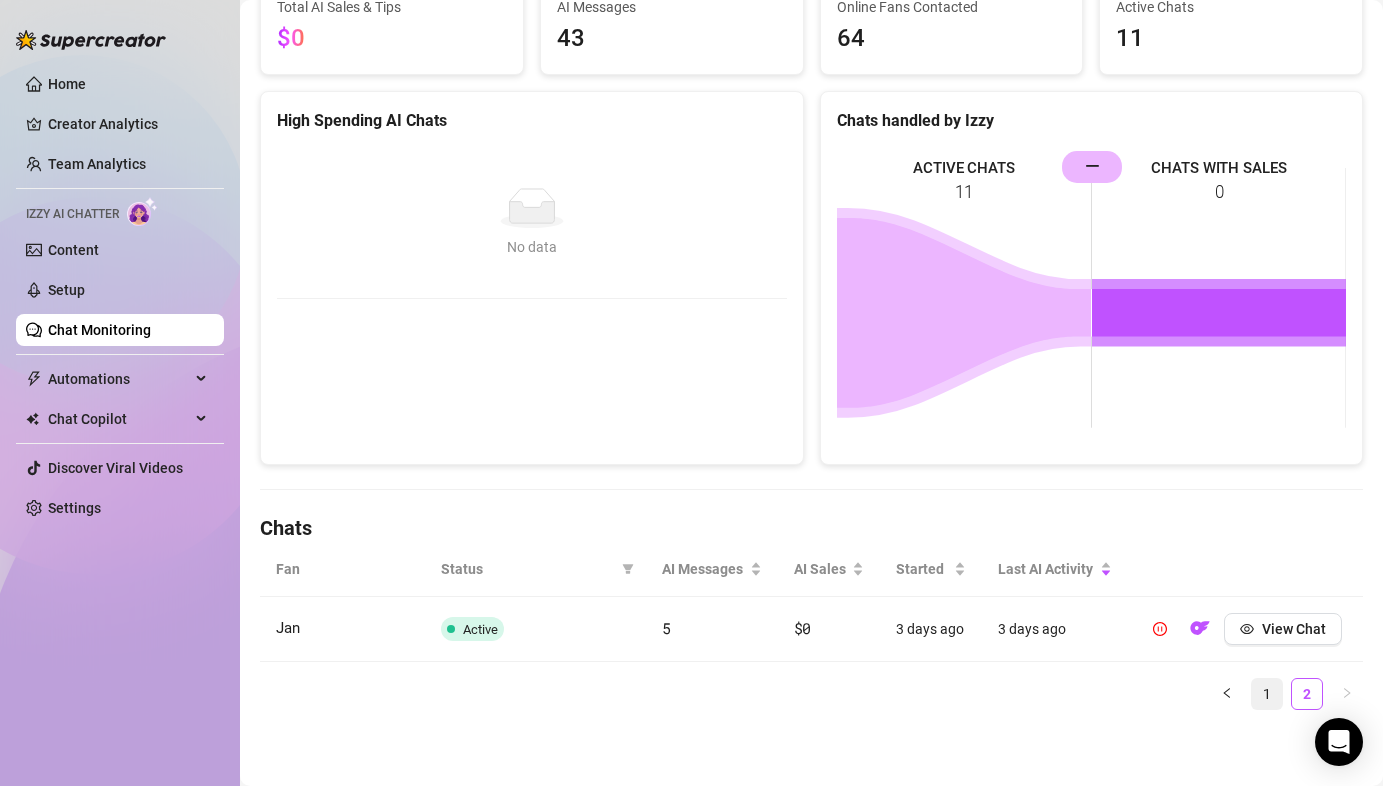 click on "1" at bounding box center [1267, 694] 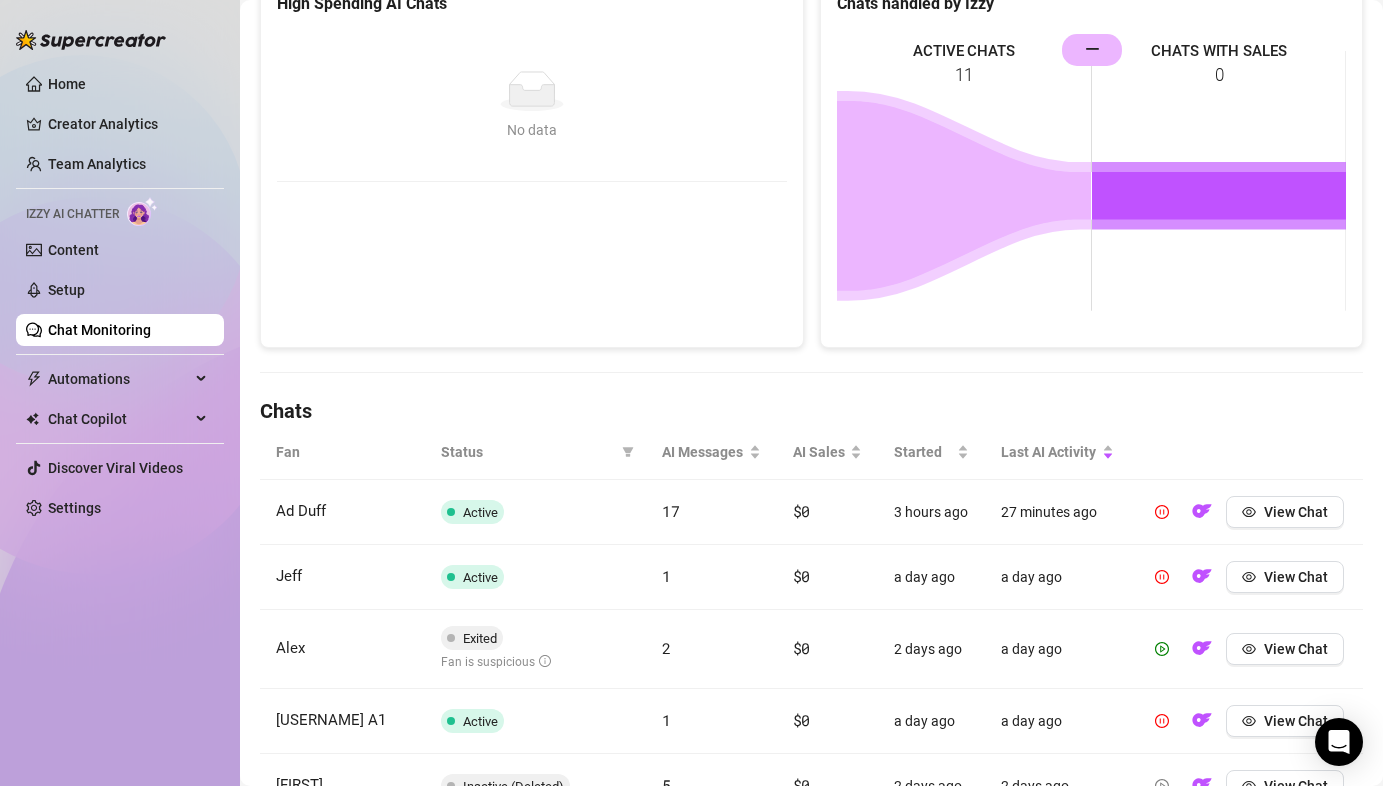 scroll, scrollTop: 402, scrollLeft: 0, axis: vertical 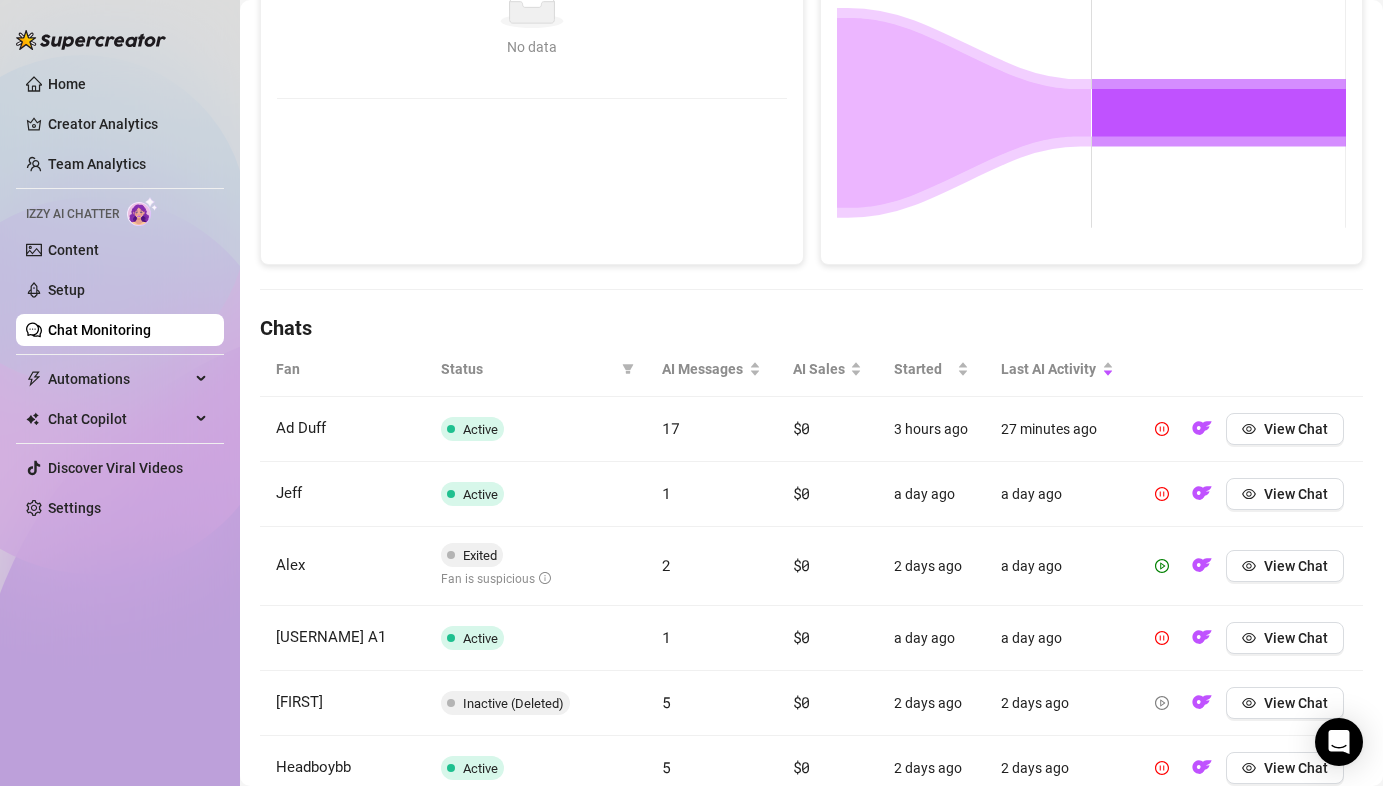 click on "Chat Monitoring" at bounding box center (99, 330) 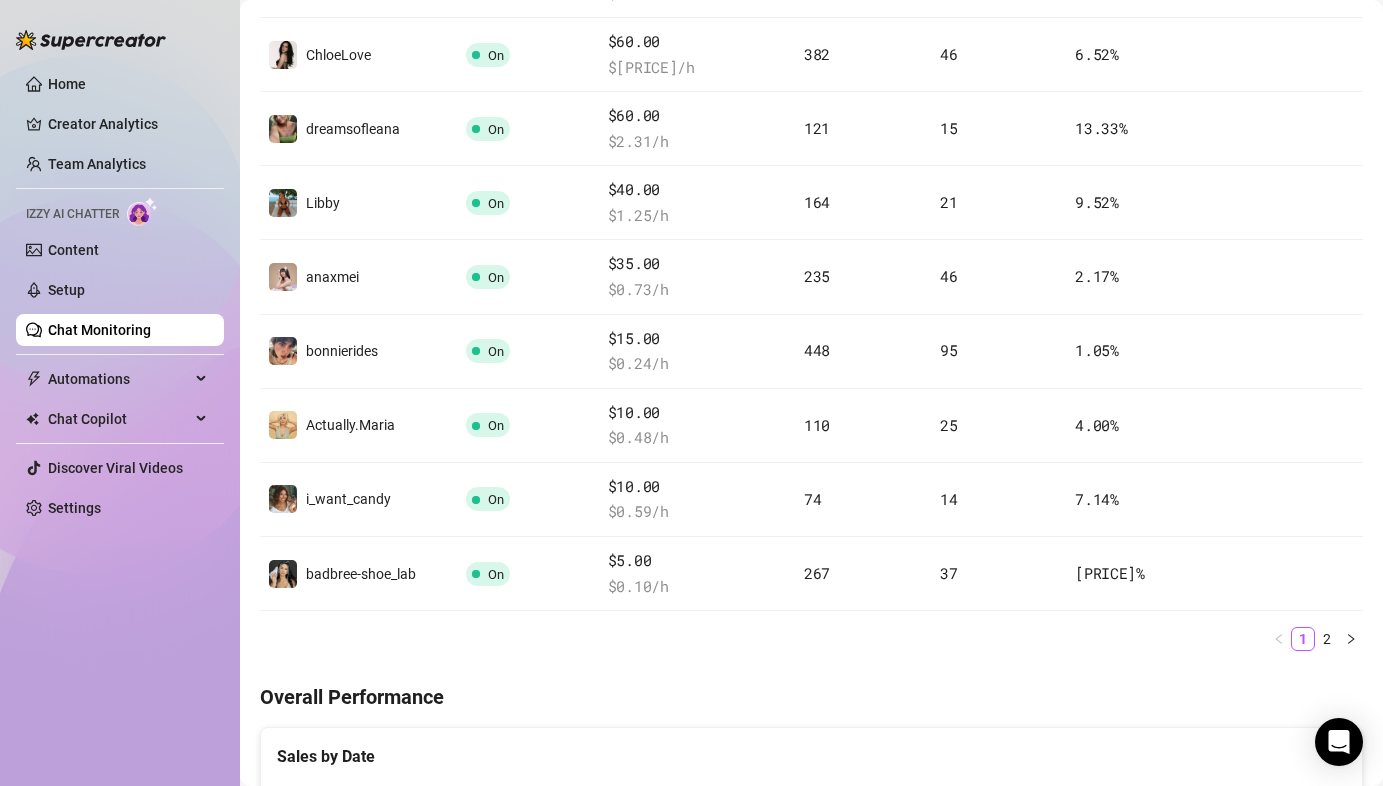scroll, scrollTop: 608, scrollLeft: 0, axis: vertical 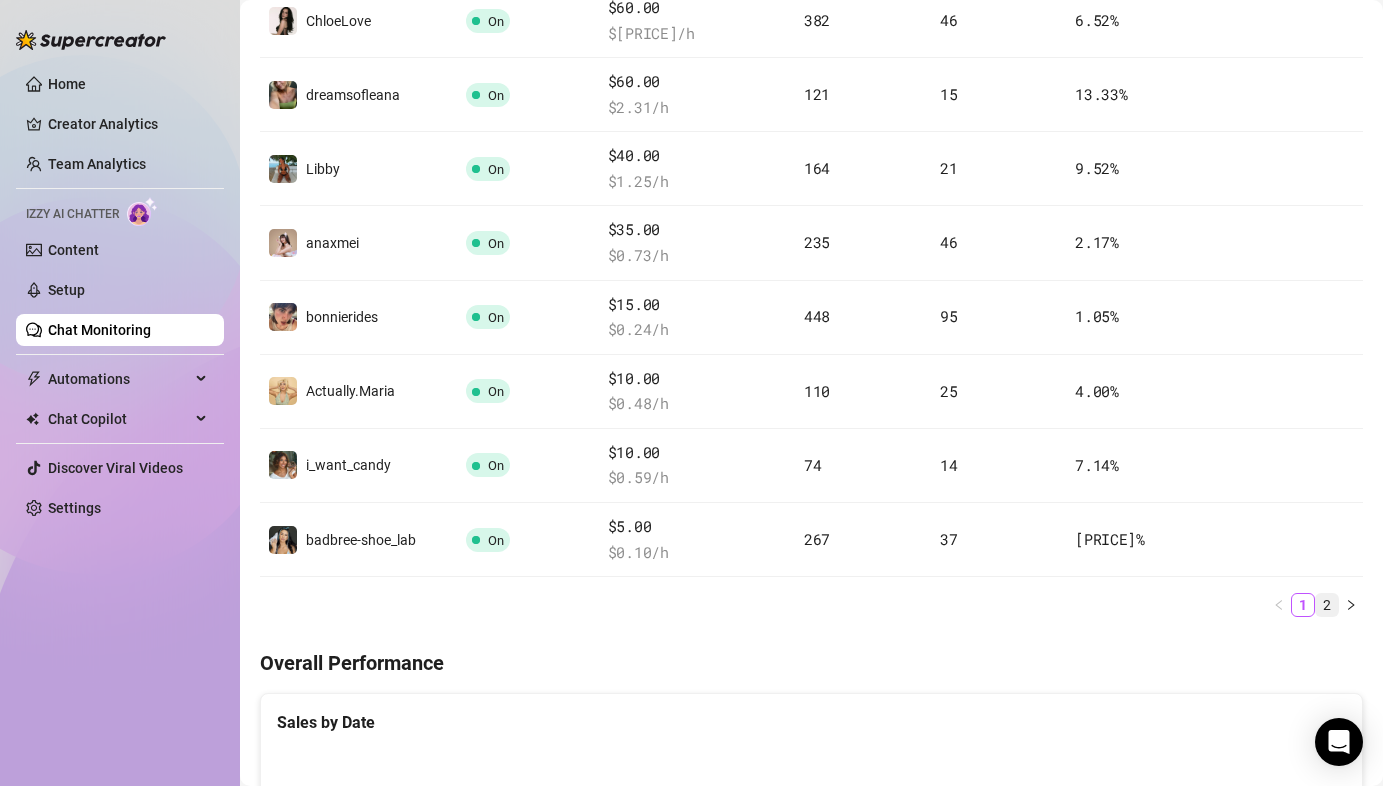 click on "2" at bounding box center [1327, 605] 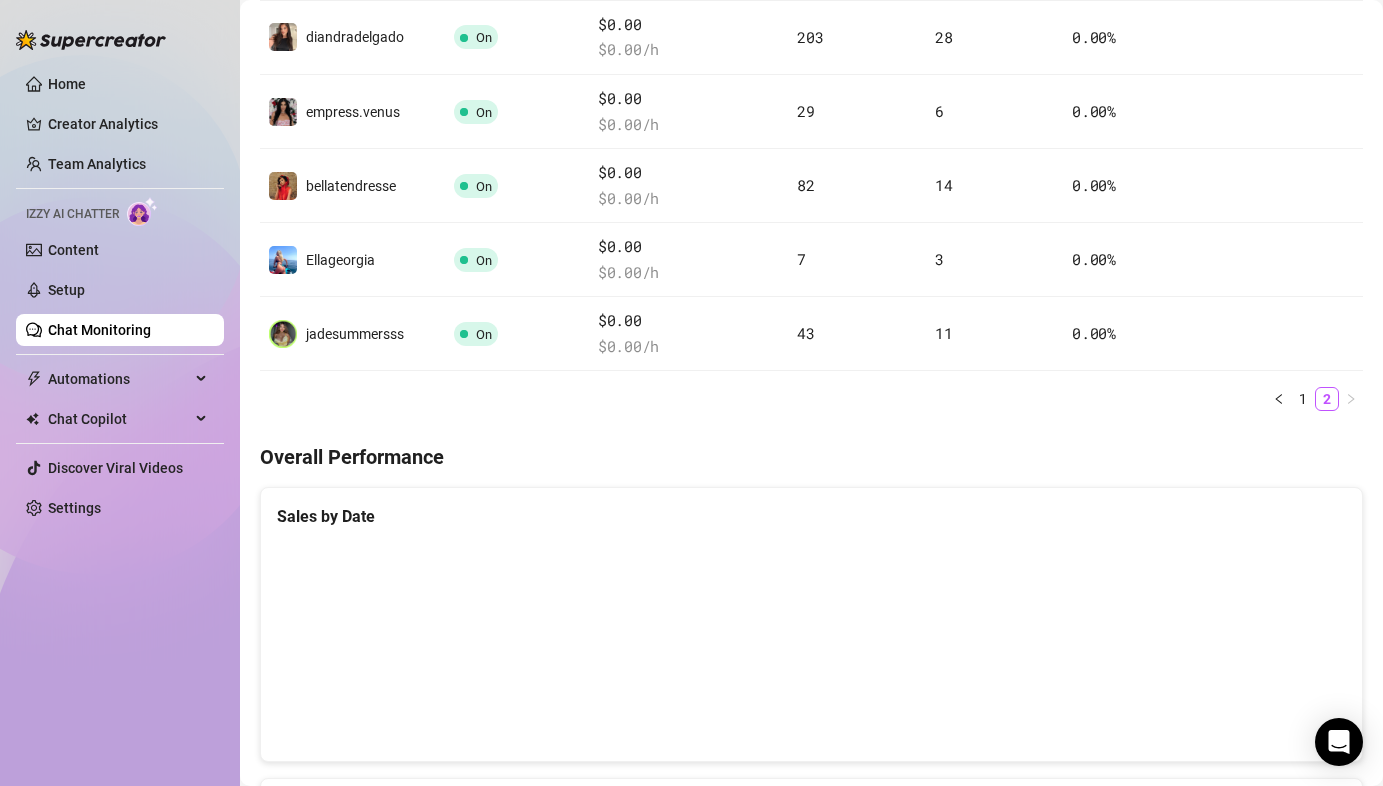 scroll, scrollTop: 480, scrollLeft: 0, axis: vertical 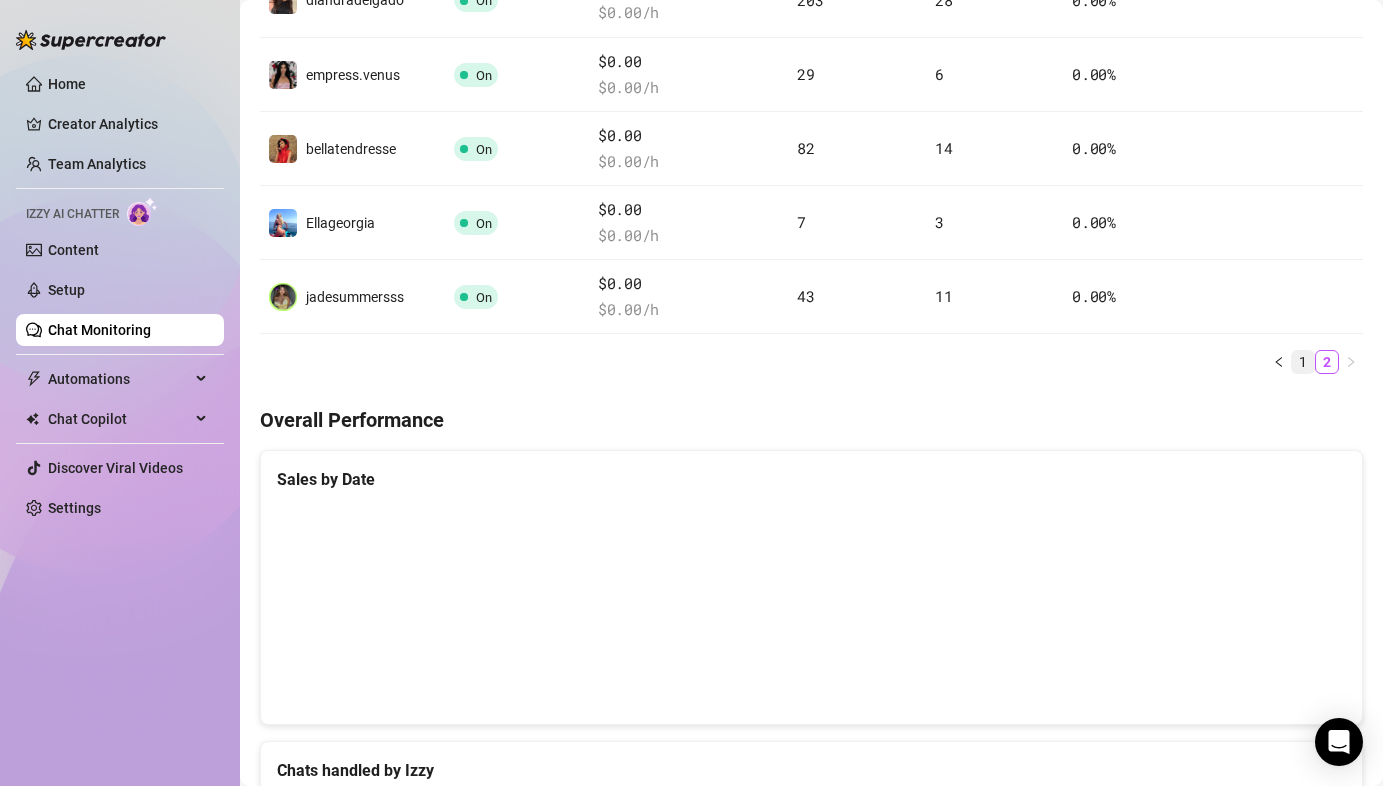 click on "1" at bounding box center [1303, 362] 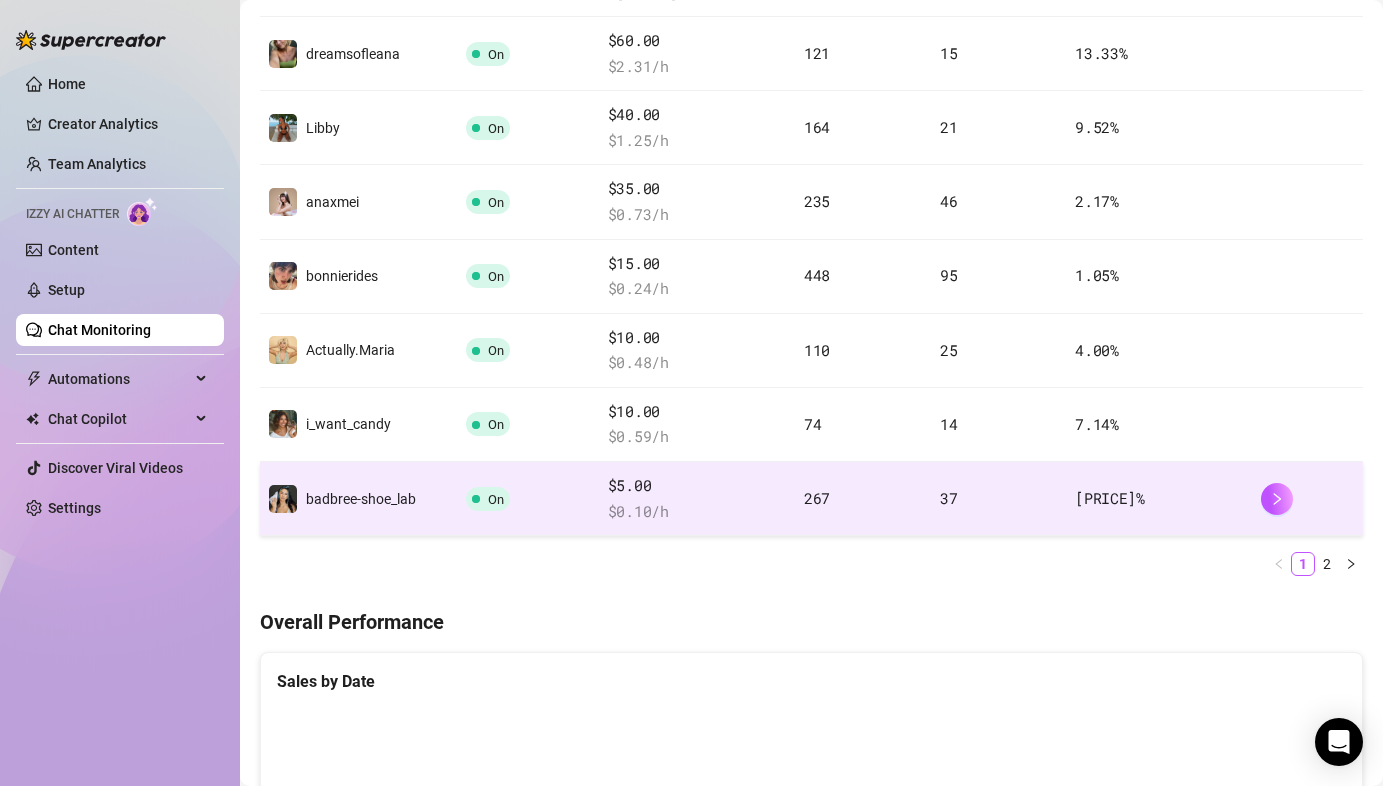 scroll, scrollTop: 672, scrollLeft: 0, axis: vertical 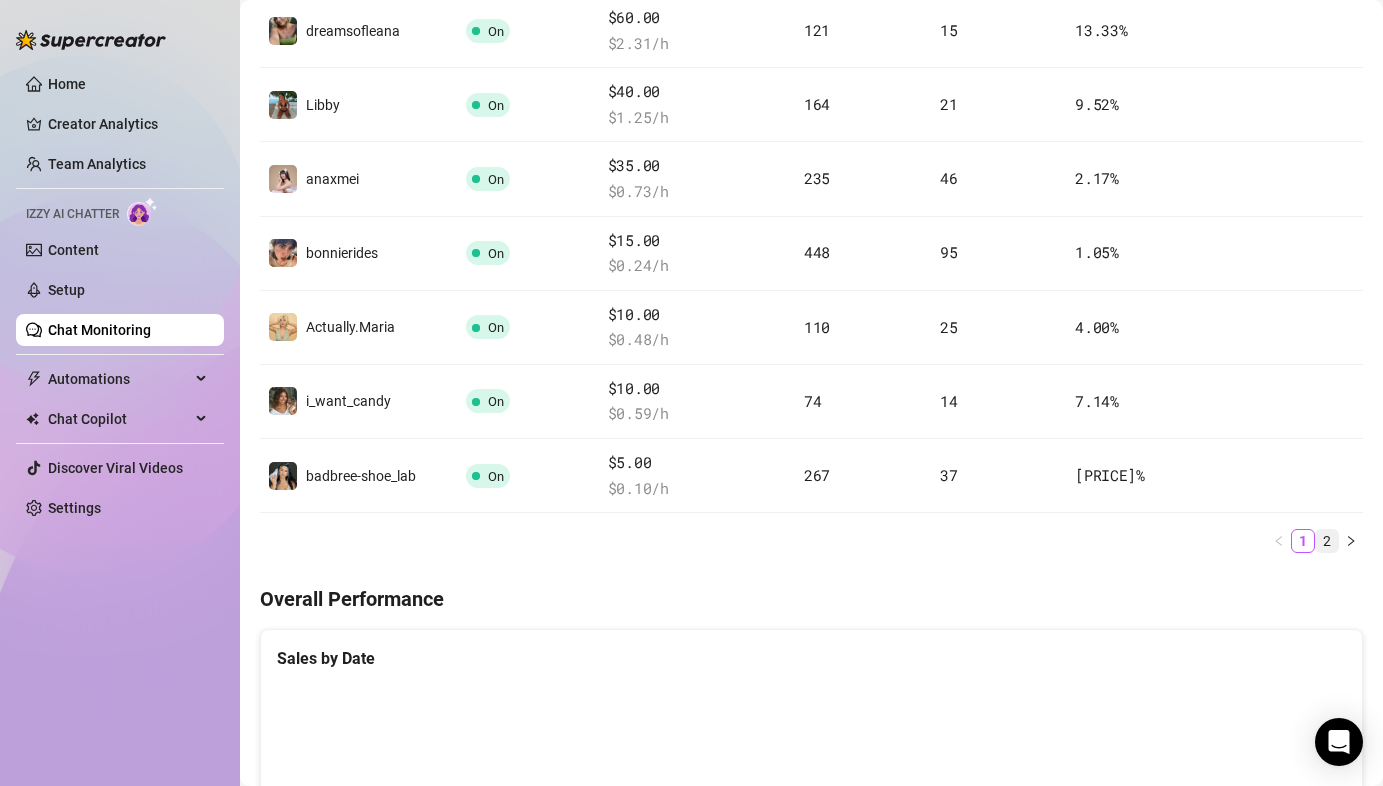 click on "2" at bounding box center (1327, 541) 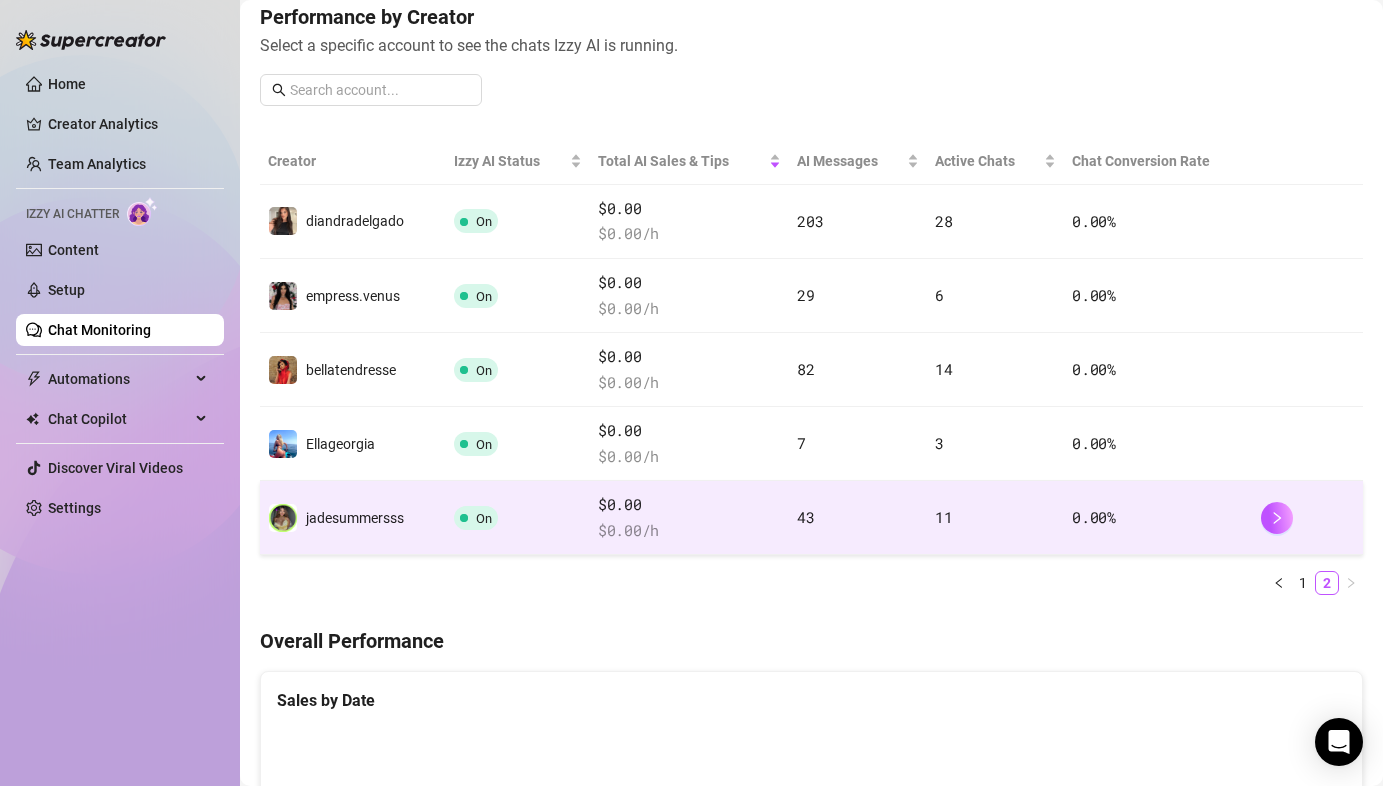 scroll, scrollTop: 261, scrollLeft: 0, axis: vertical 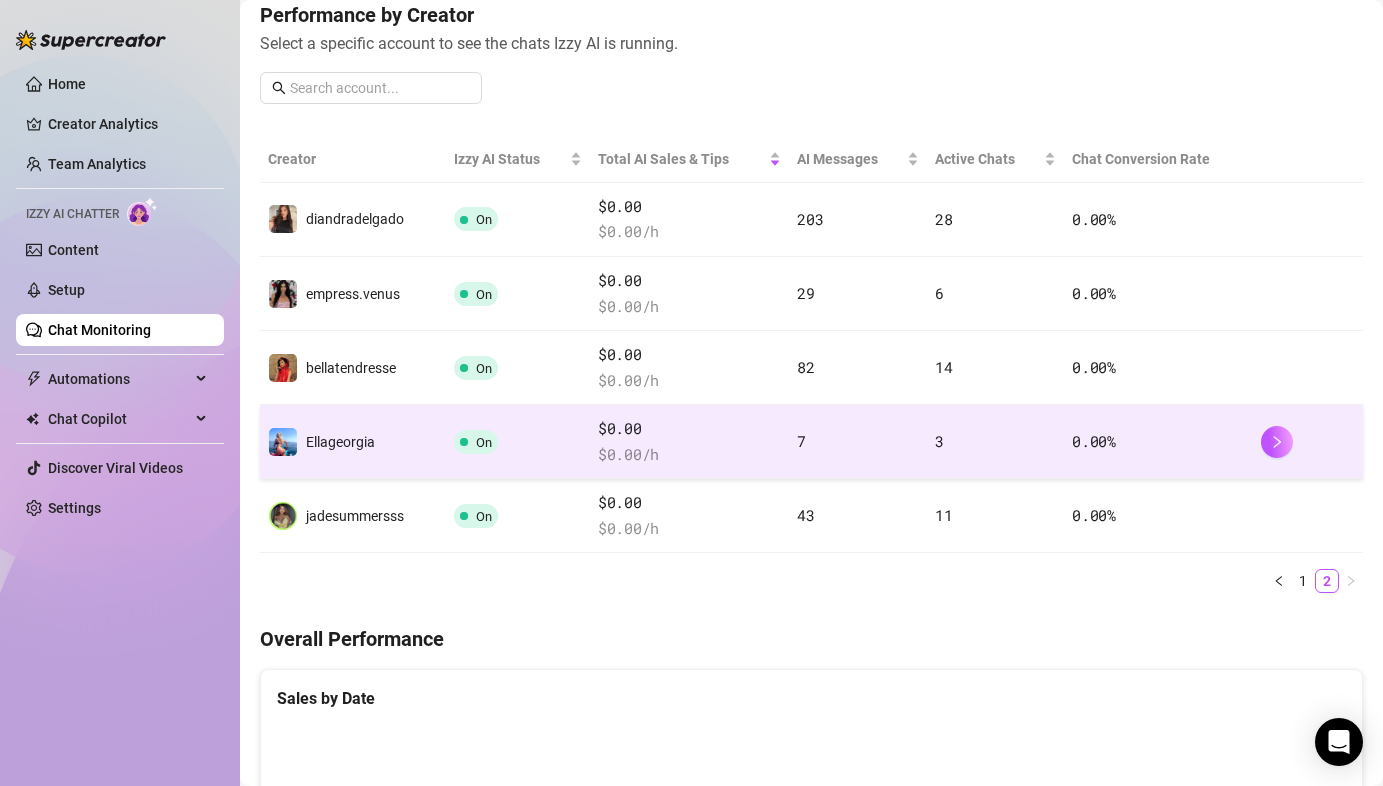 click on "7" at bounding box center [858, 442] 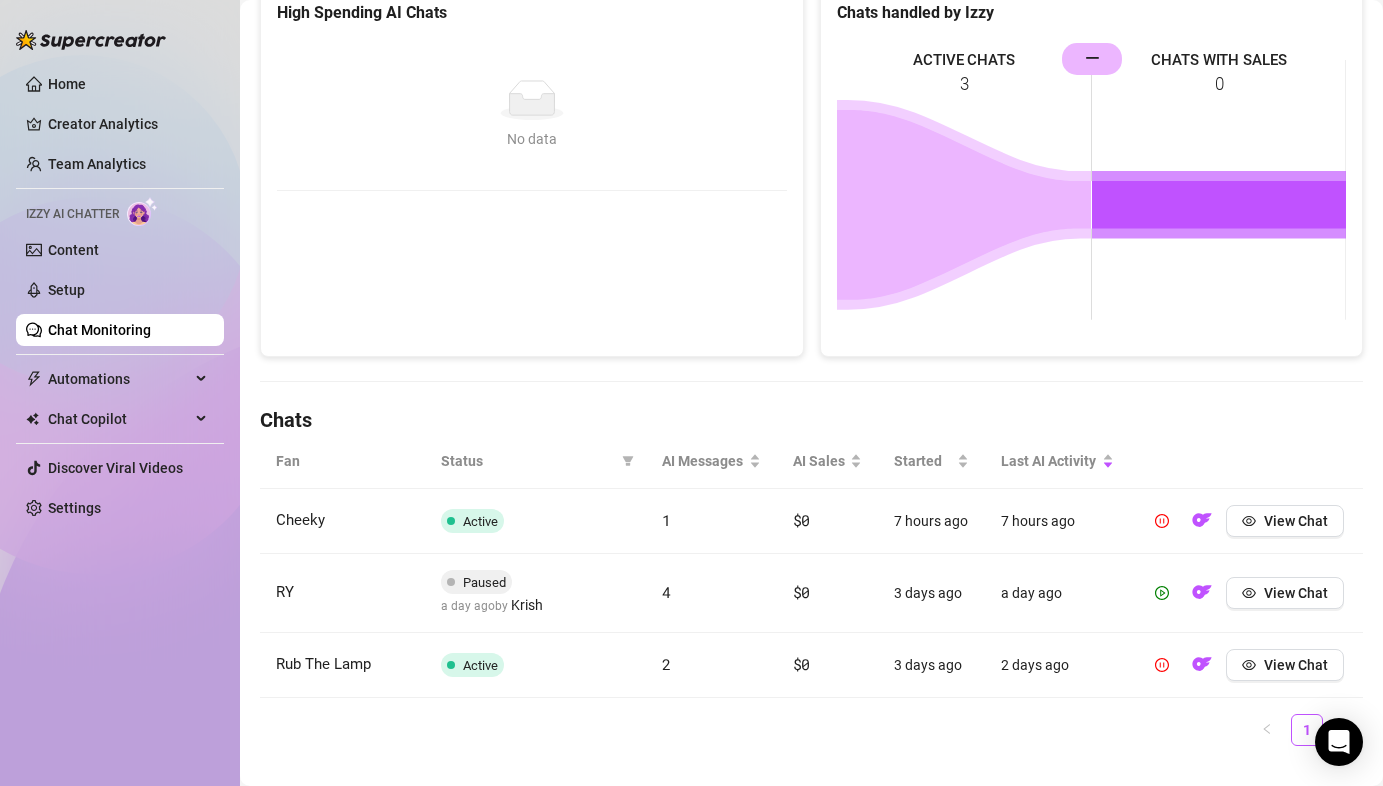 scroll, scrollTop: 346, scrollLeft: 0, axis: vertical 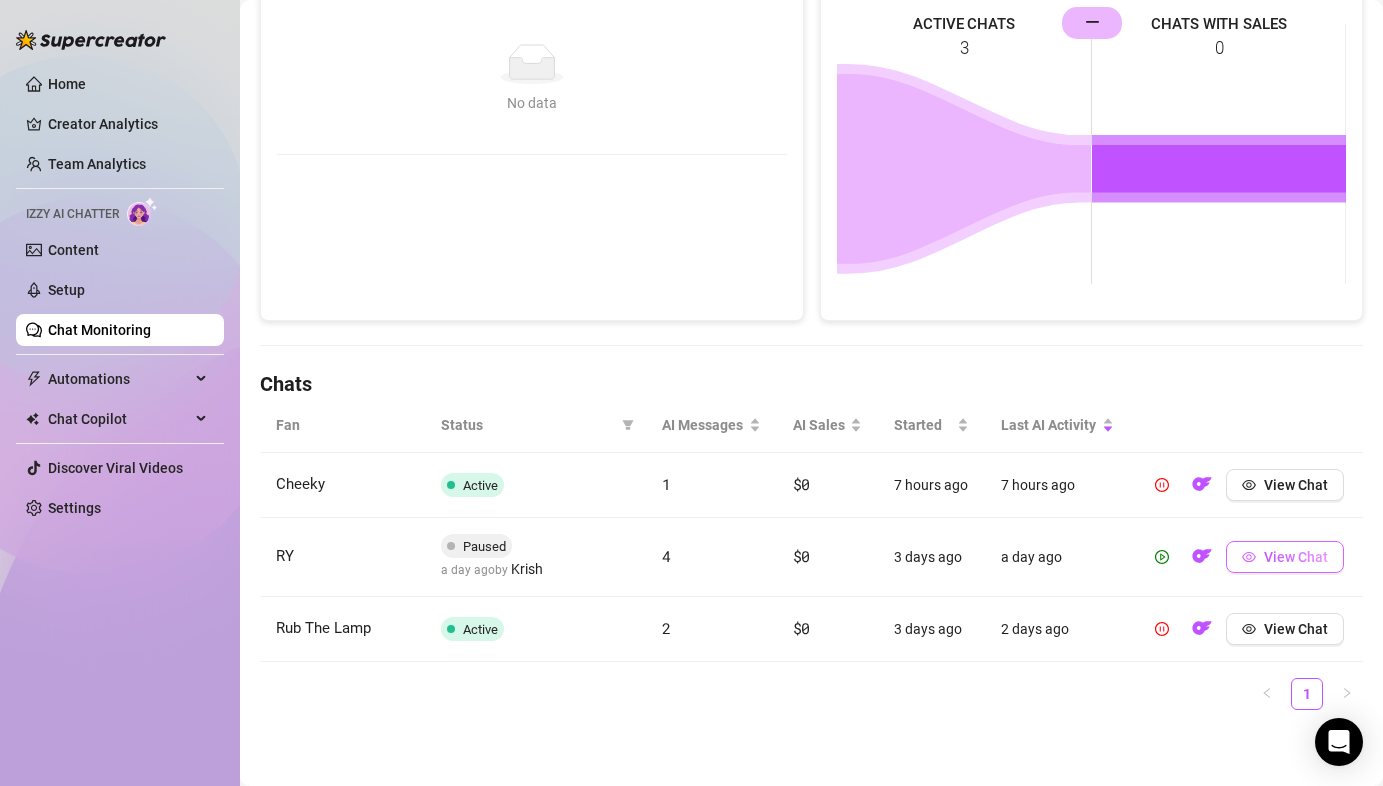 click on "View Chat" at bounding box center (1296, 557) 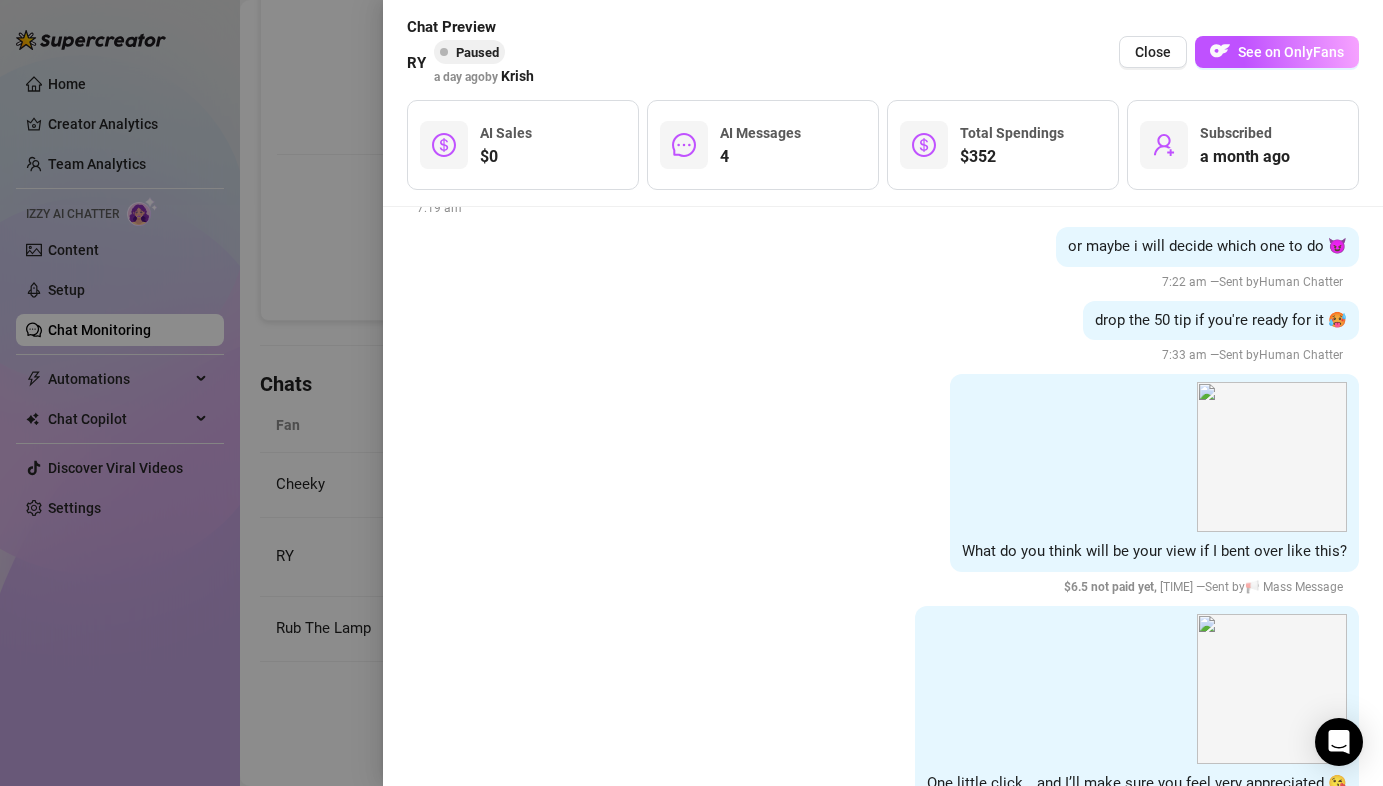 scroll, scrollTop: 17602, scrollLeft: 0, axis: vertical 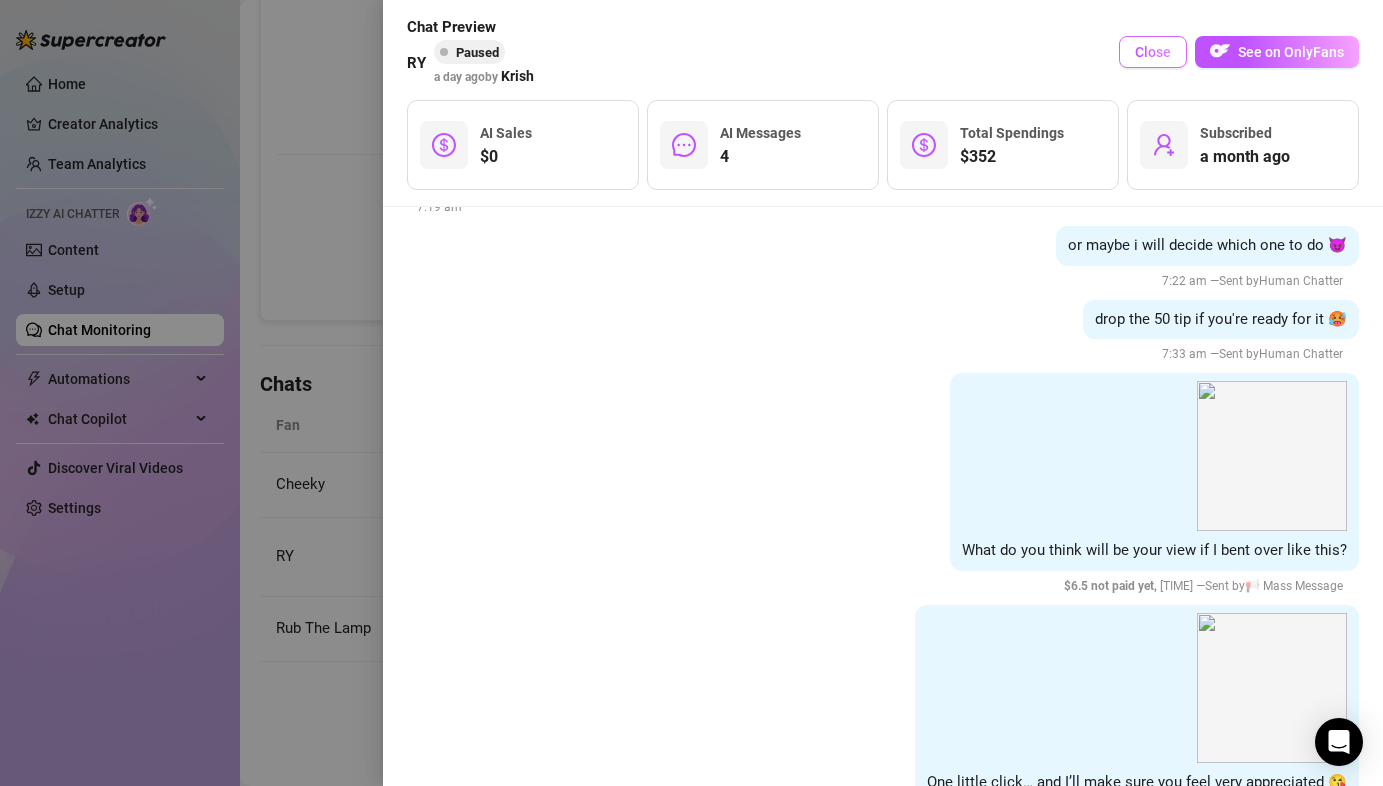 click on "Close" at bounding box center [1153, 52] 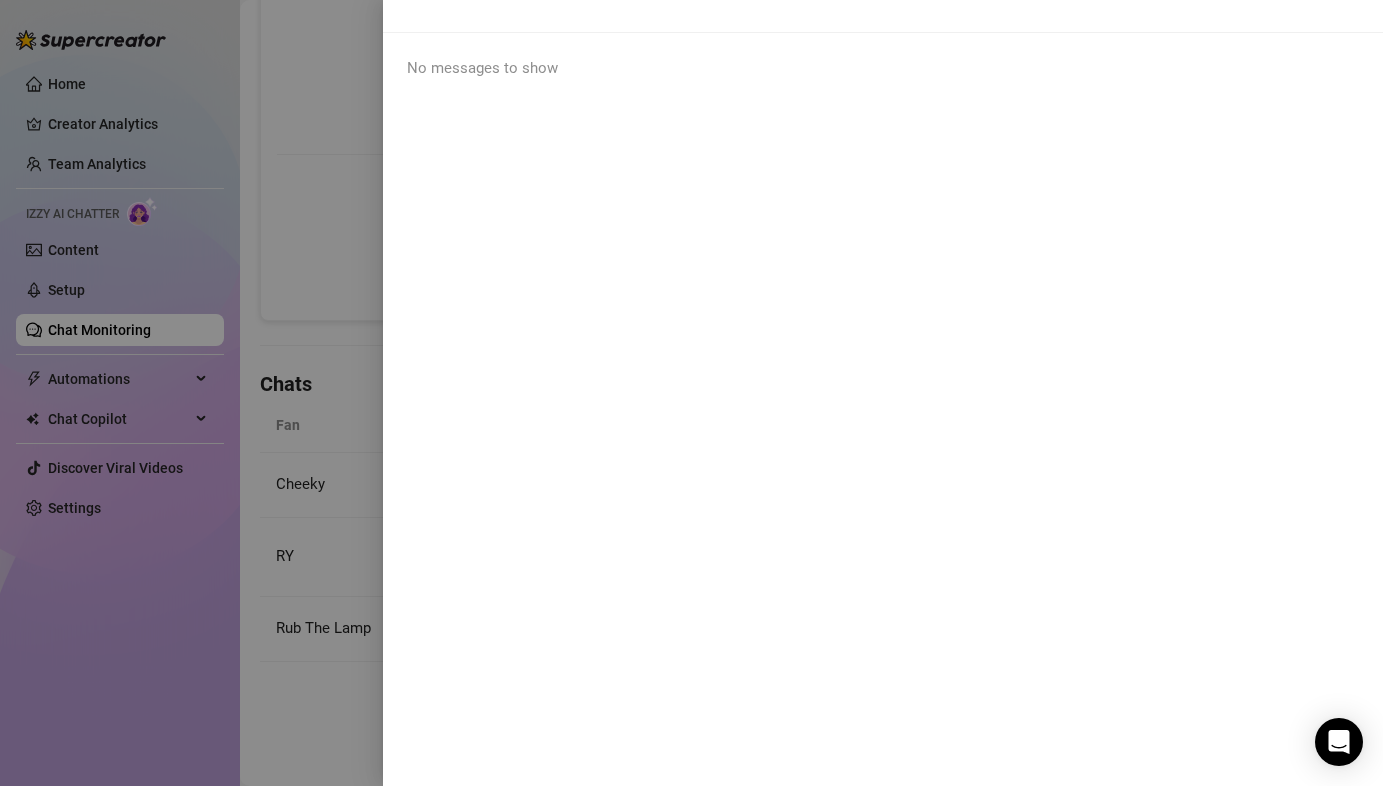 scroll, scrollTop: 0, scrollLeft: 0, axis: both 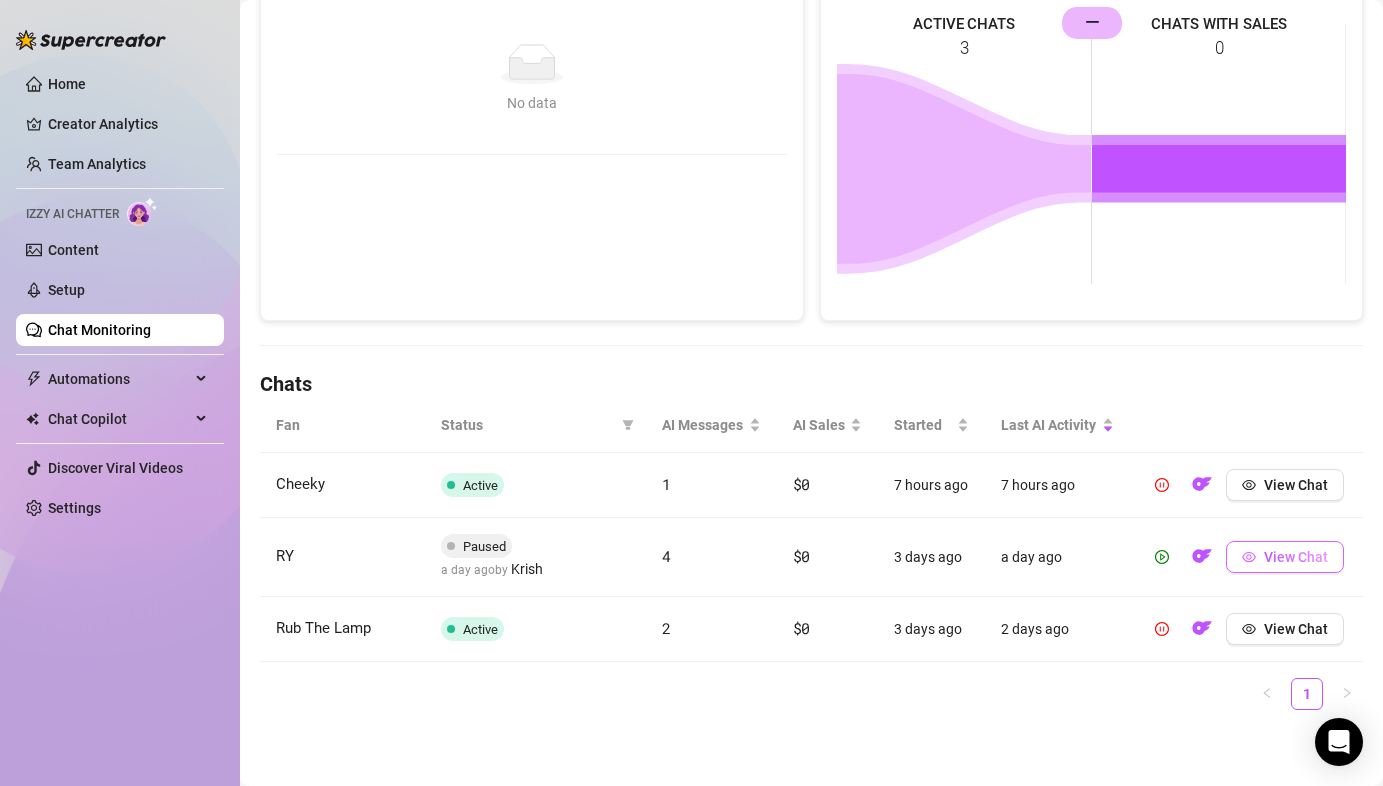 click on "View Chat" at bounding box center (1285, 557) 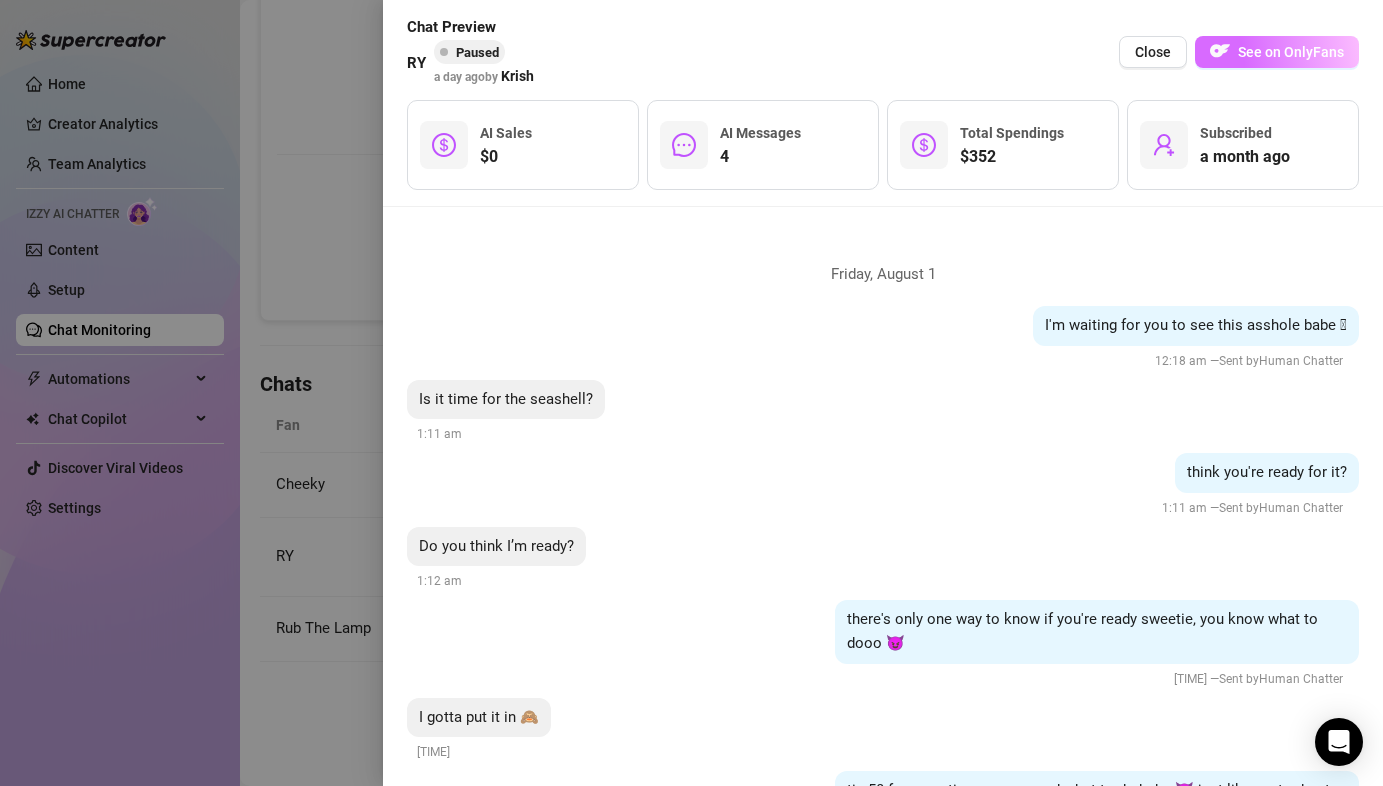 click on "See on OnlyFans" at bounding box center [1291, 52] 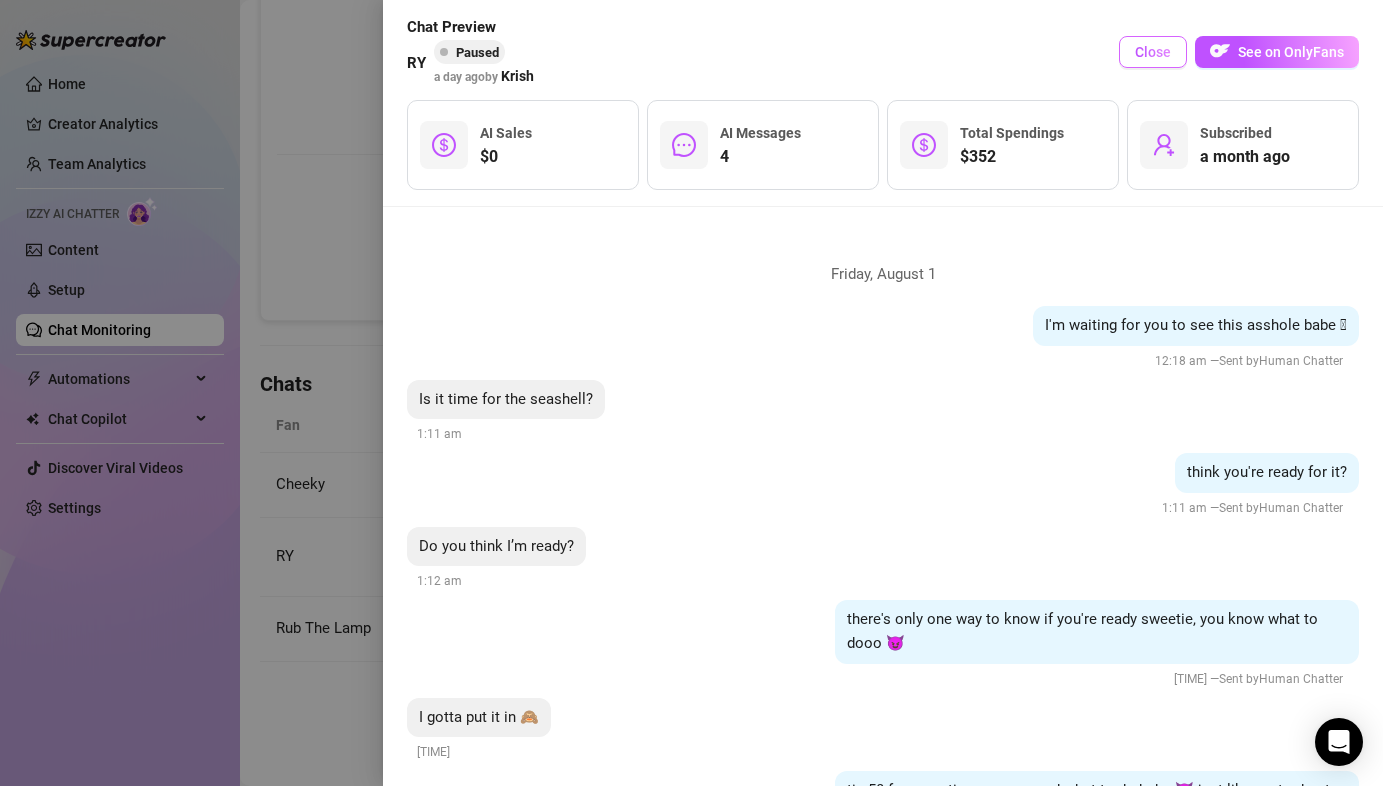 click on "Close" at bounding box center [1153, 52] 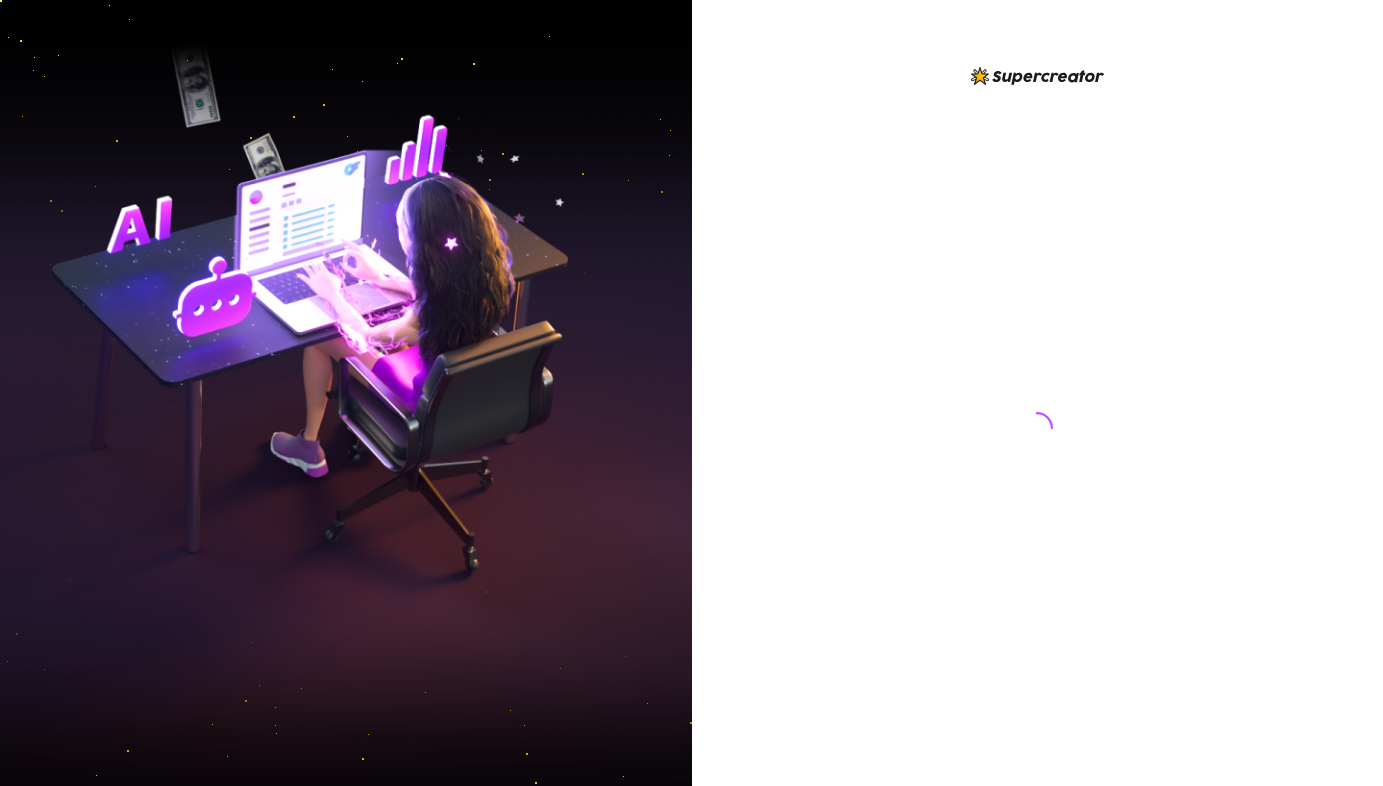 scroll, scrollTop: 0, scrollLeft: 0, axis: both 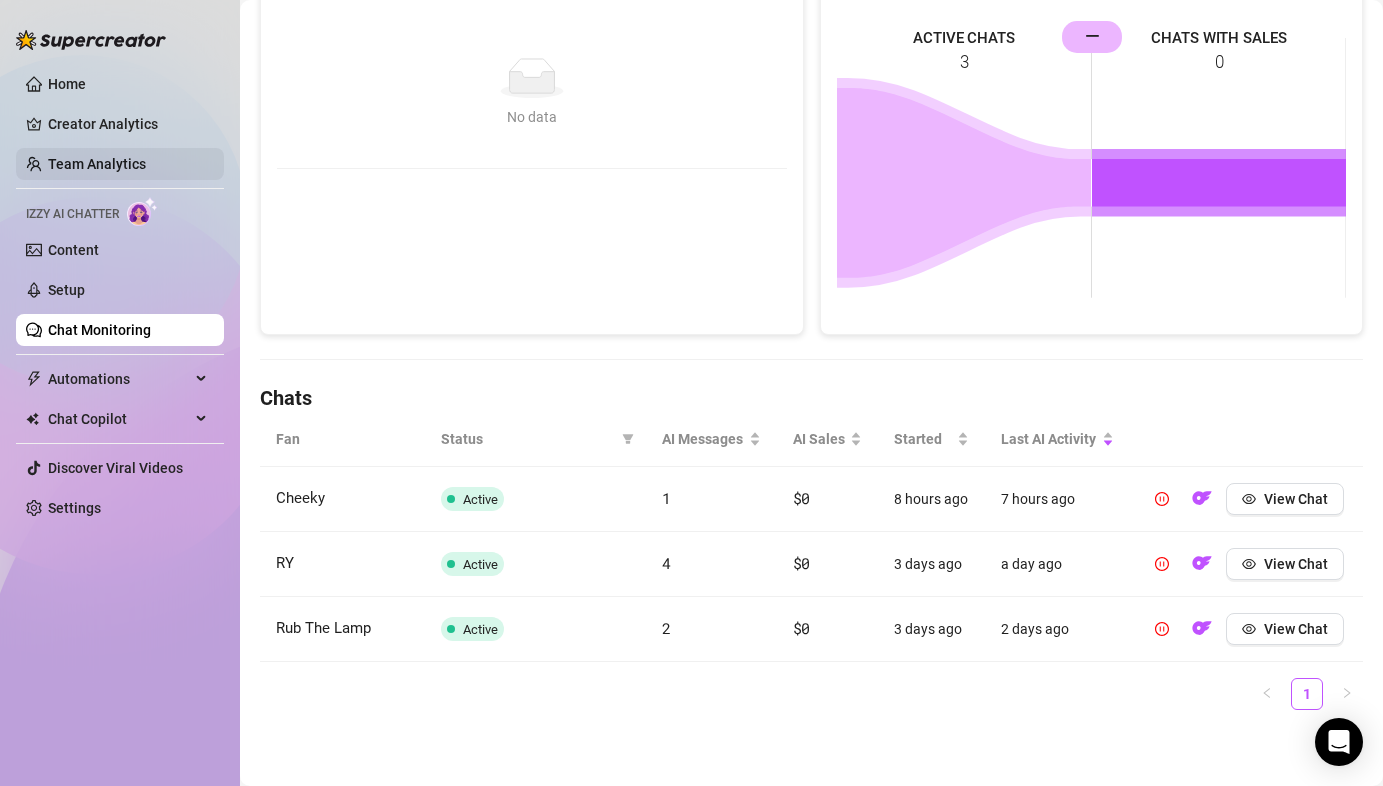 click on "Team Analytics" at bounding box center [97, 164] 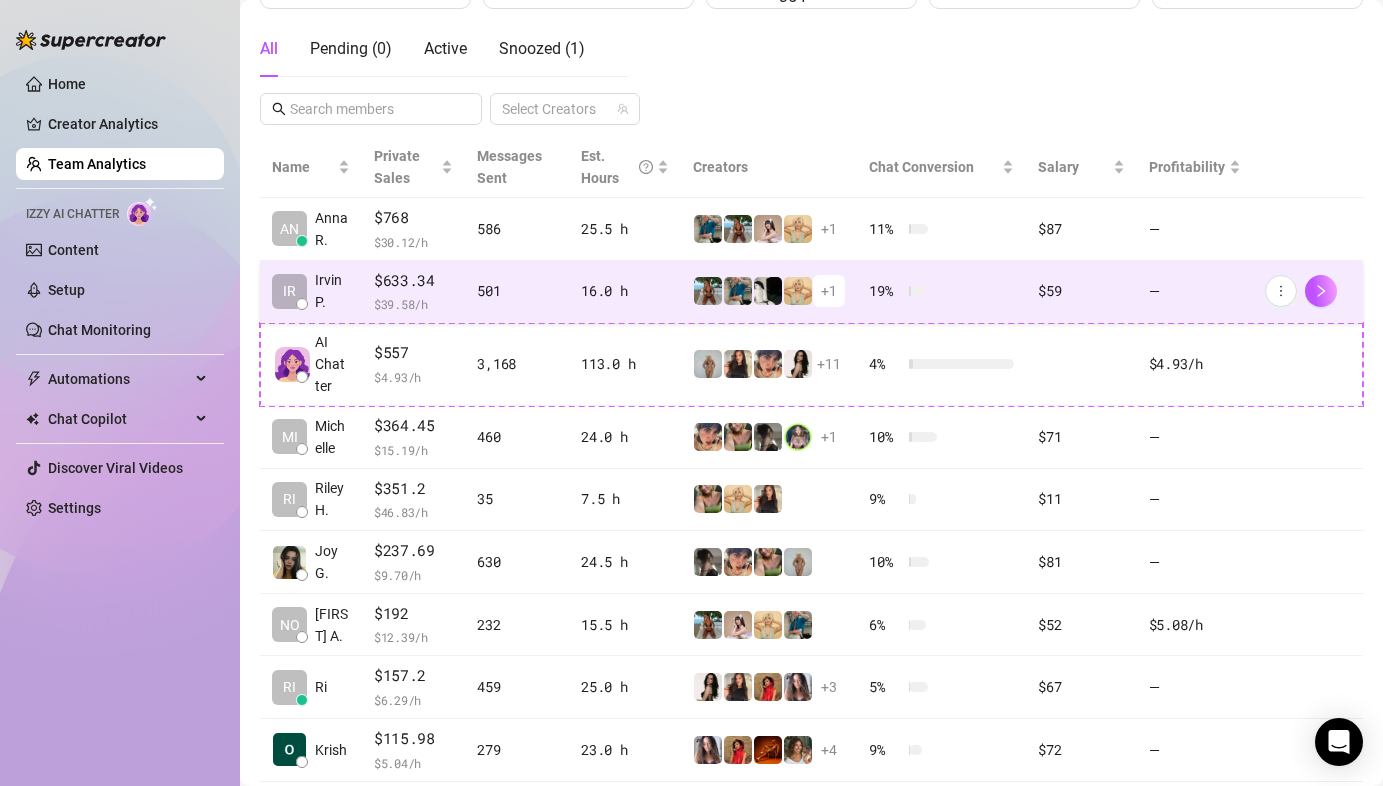 scroll, scrollTop: 339, scrollLeft: 0, axis: vertical 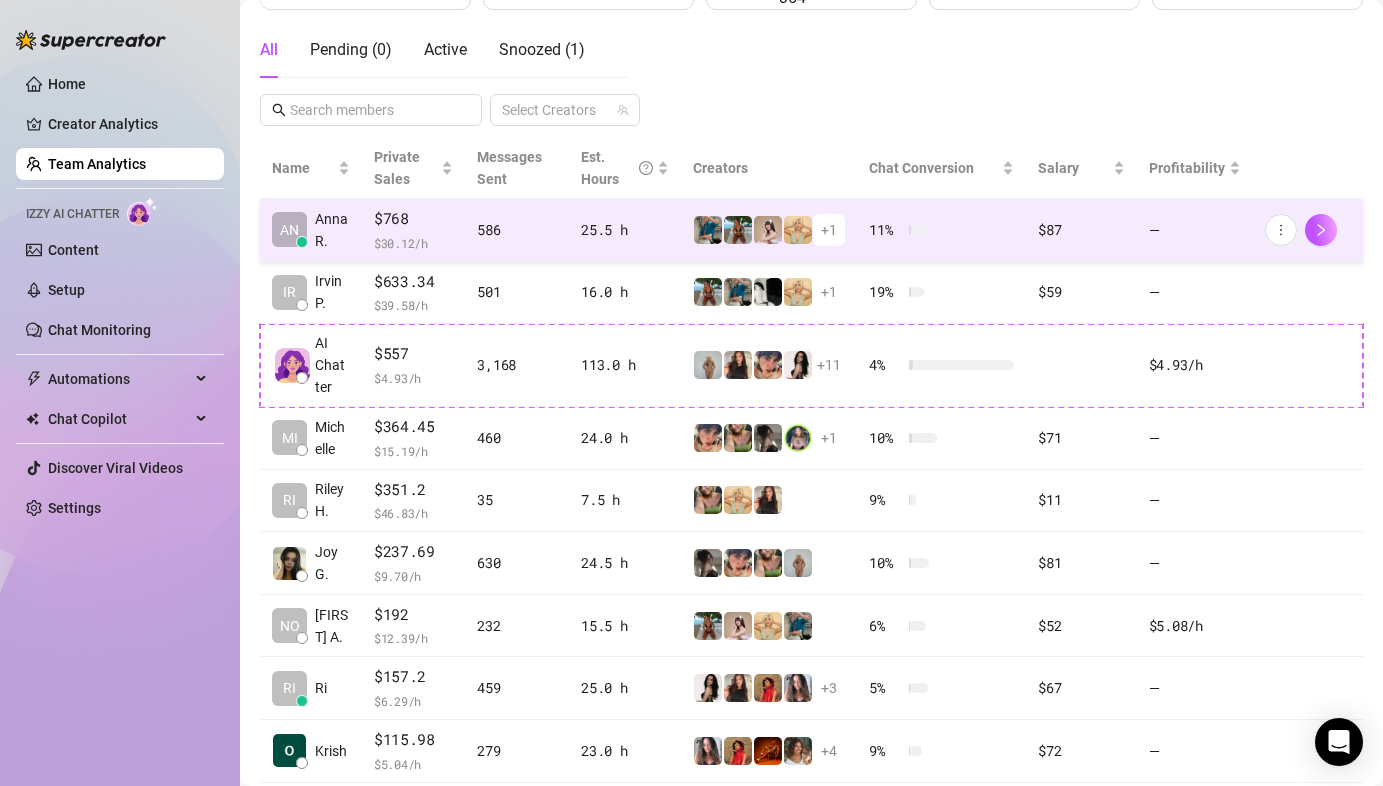 click on "25.5 h" at bounding box center (625, 230) 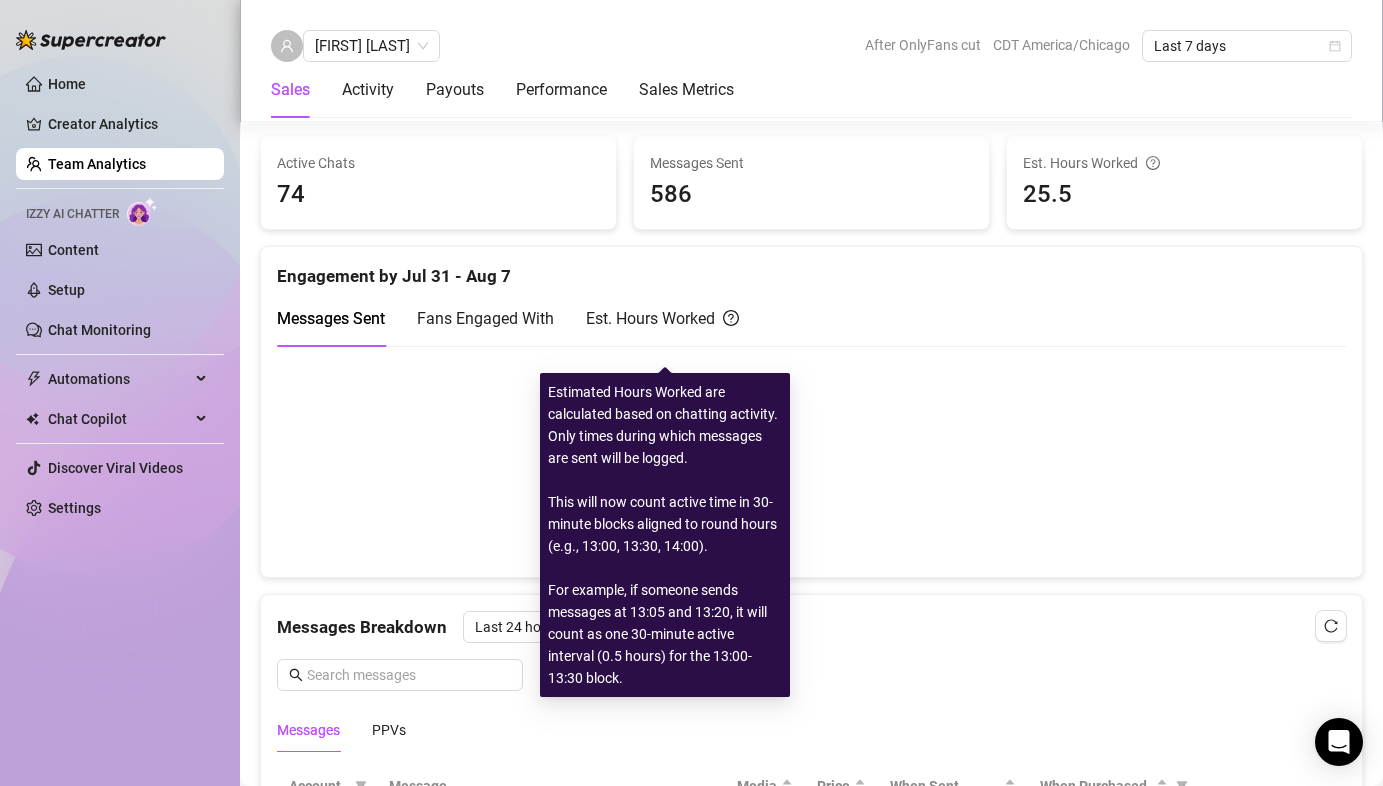scroll, scrollTop: 836, scrollLeft: 0, axis: vertical 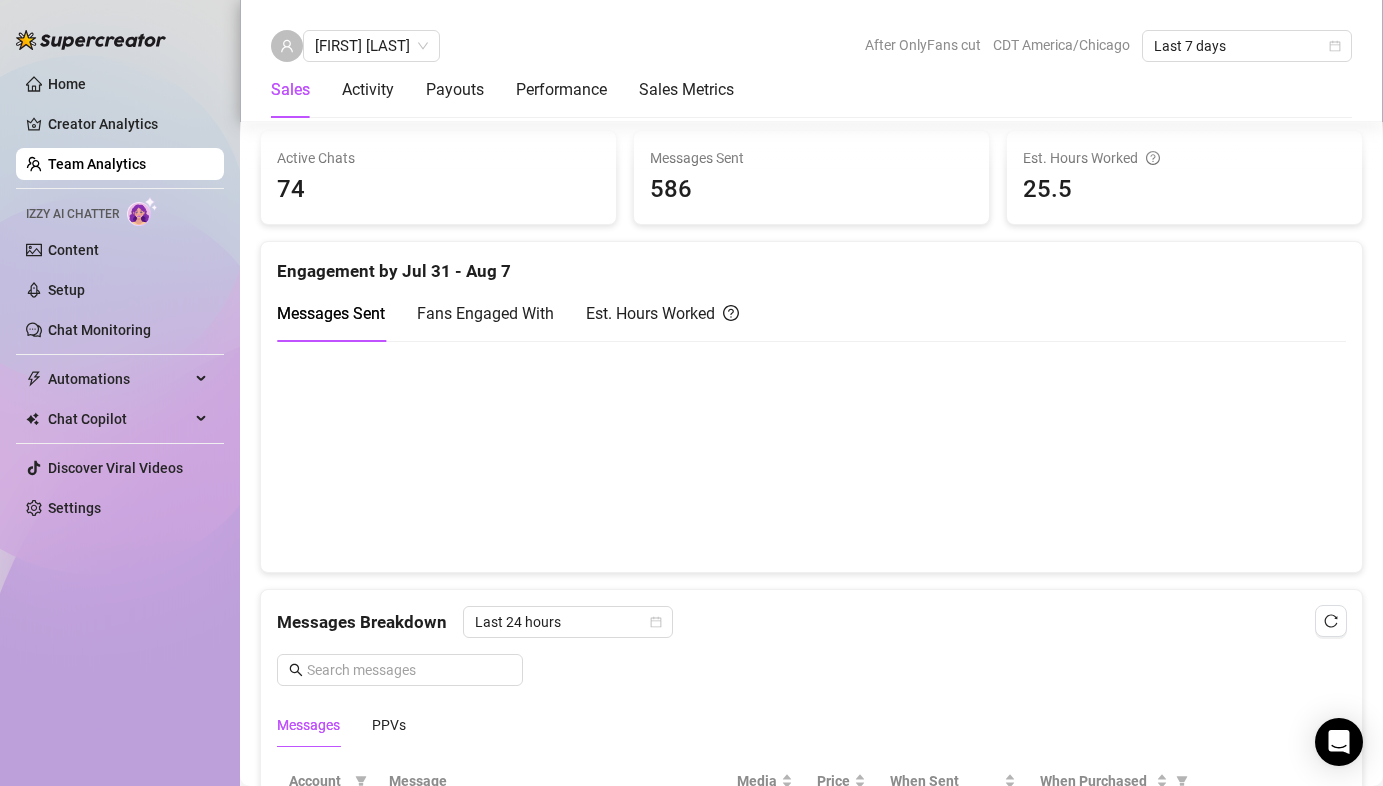 click on "Est. Hours Worked" at bounding box center [662, 313] 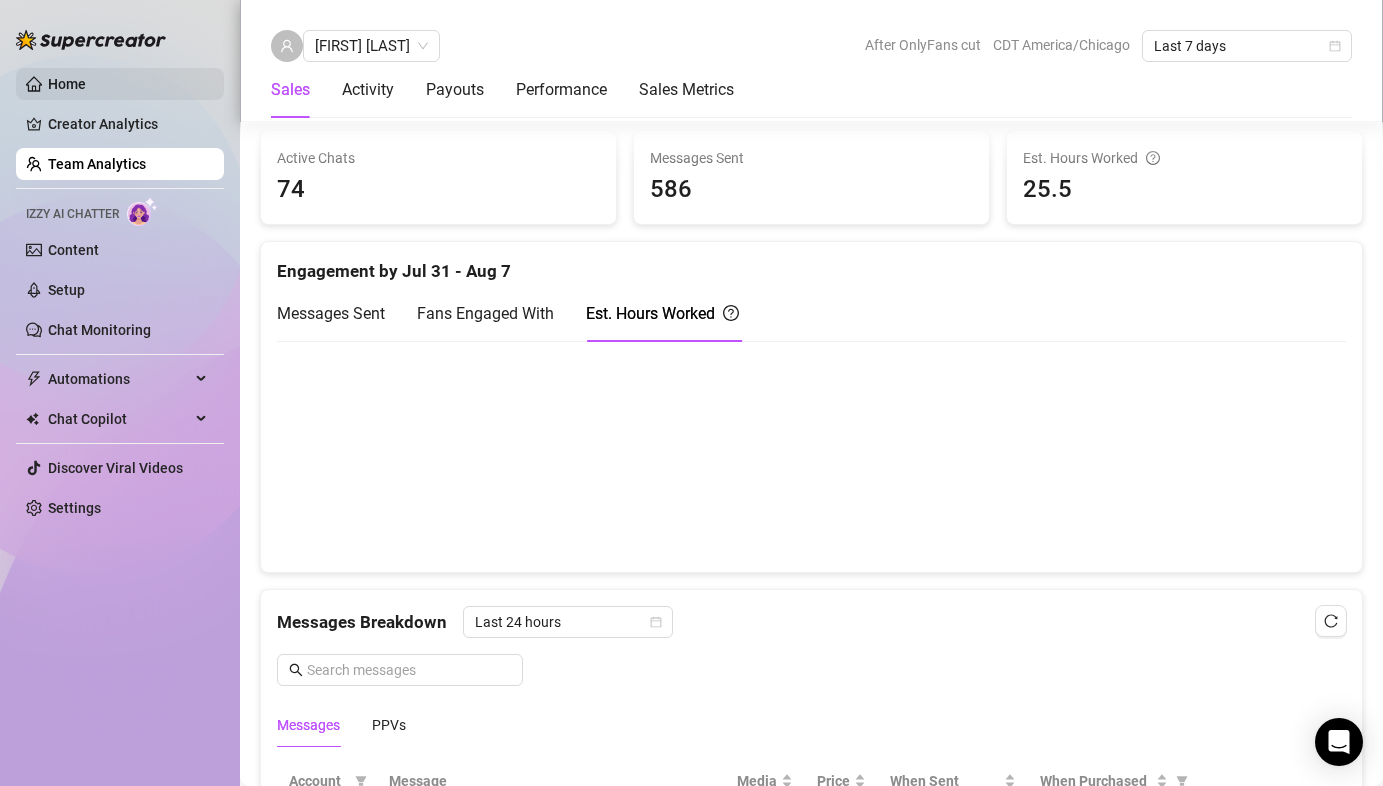 click on "Home" at bounding box center [67, 84] 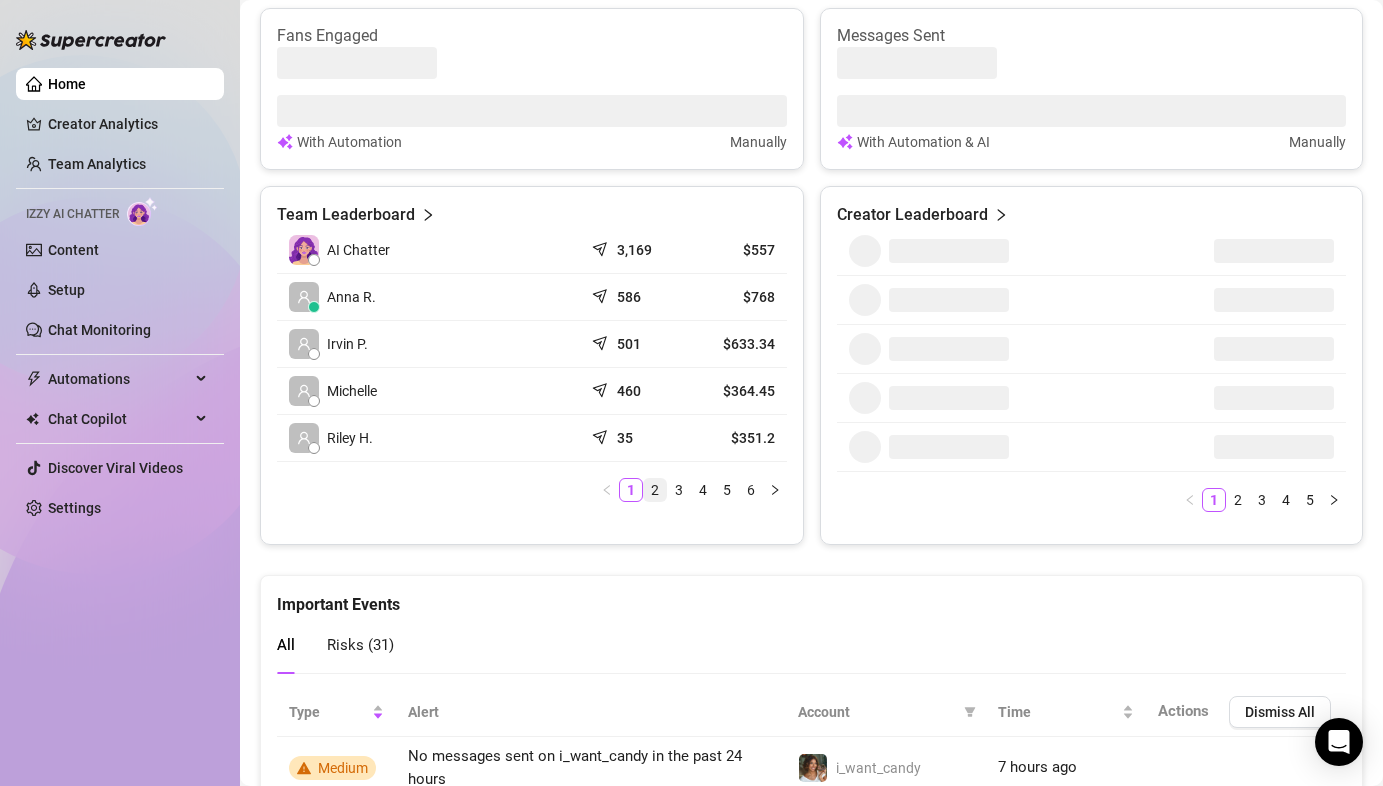 click on "2" at bounding box center [655, 490] 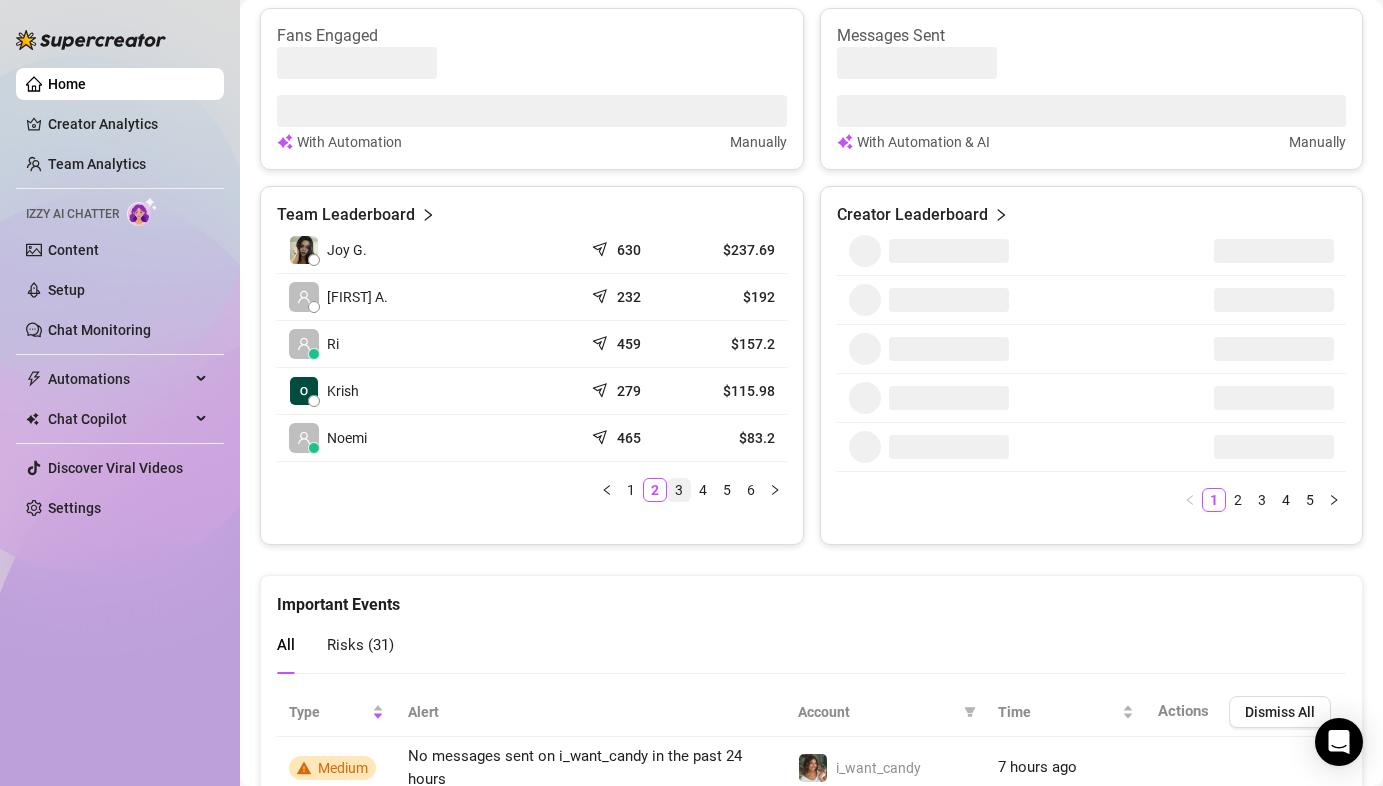 click on "3" at bounding box center (679, 490) 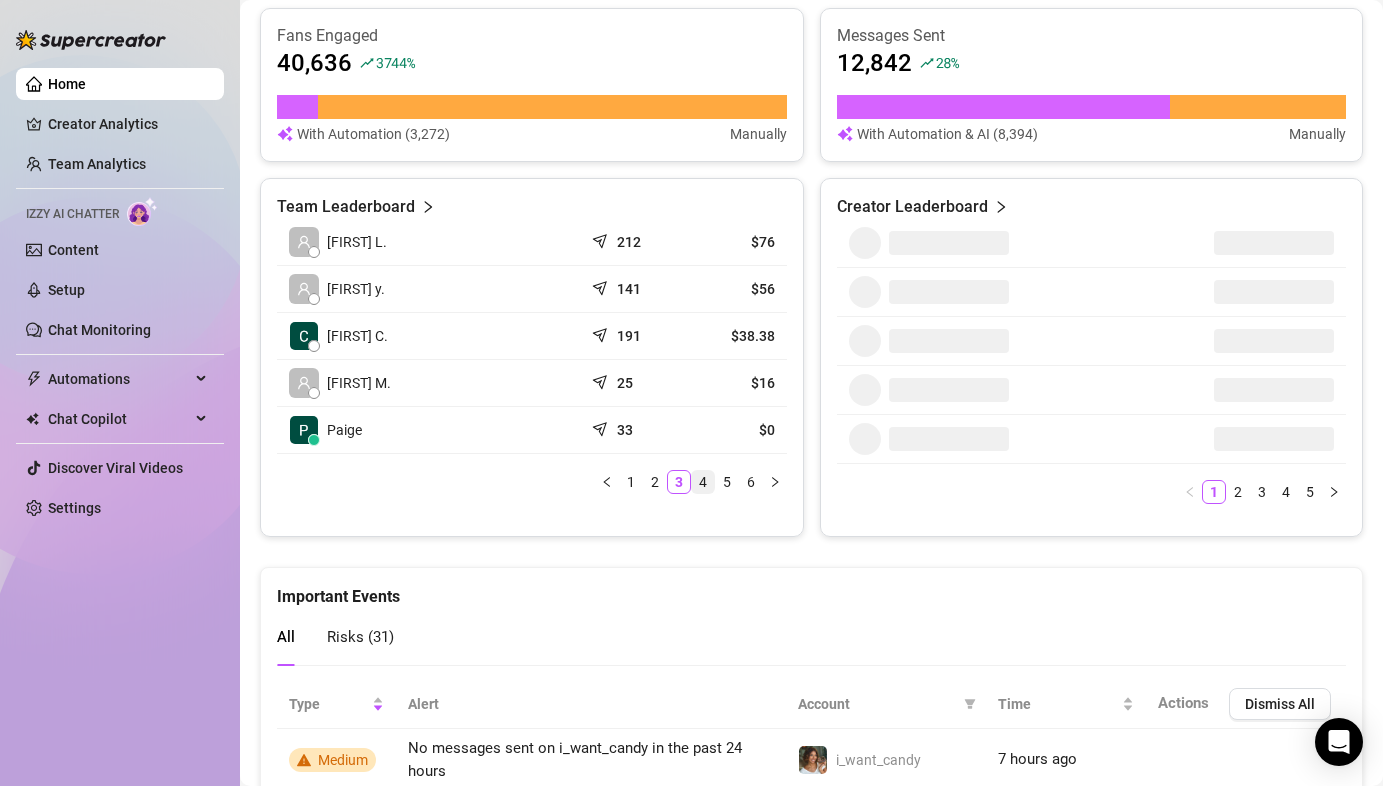scroll, scrollTop: 844, scrollLeft: 0, axis: vertical 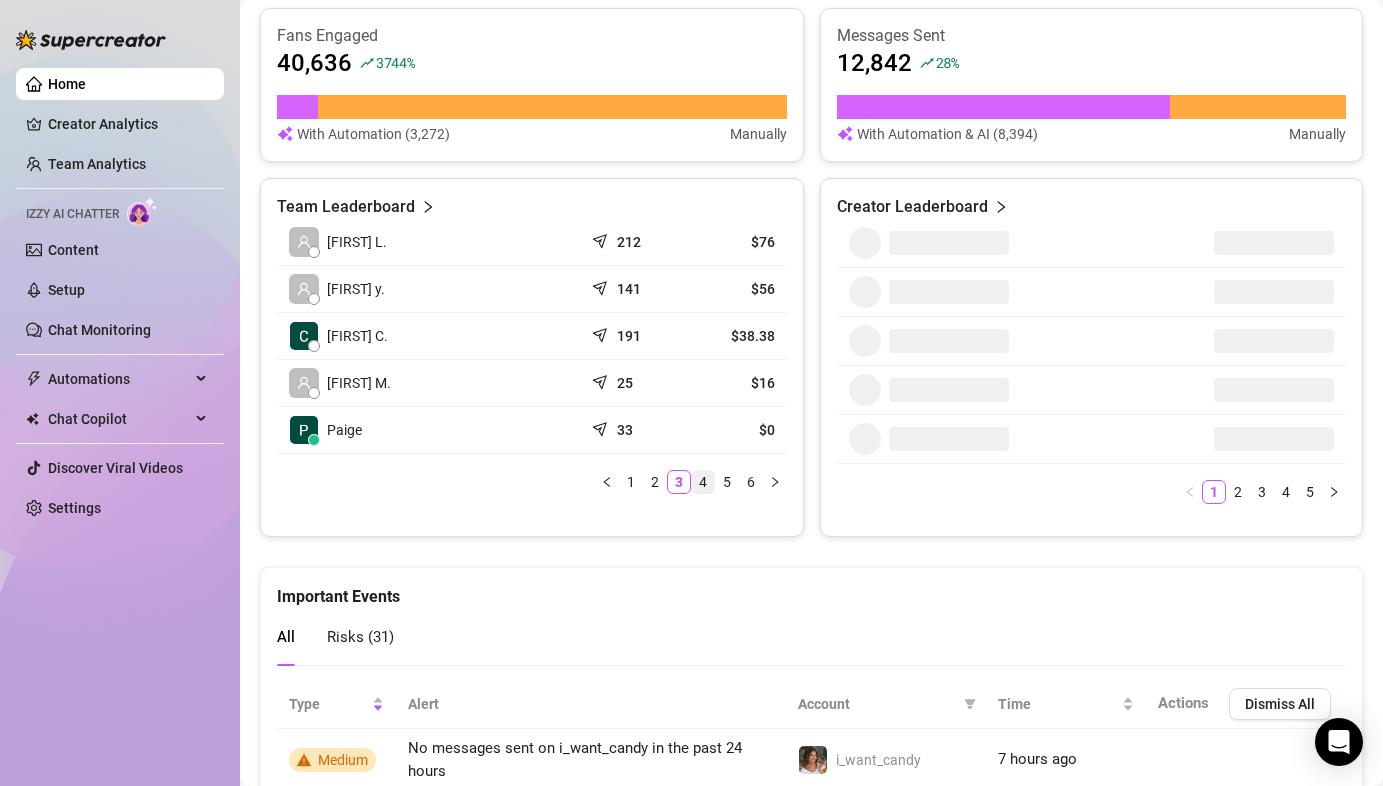 click on "4" at bounding box center [703, 482] 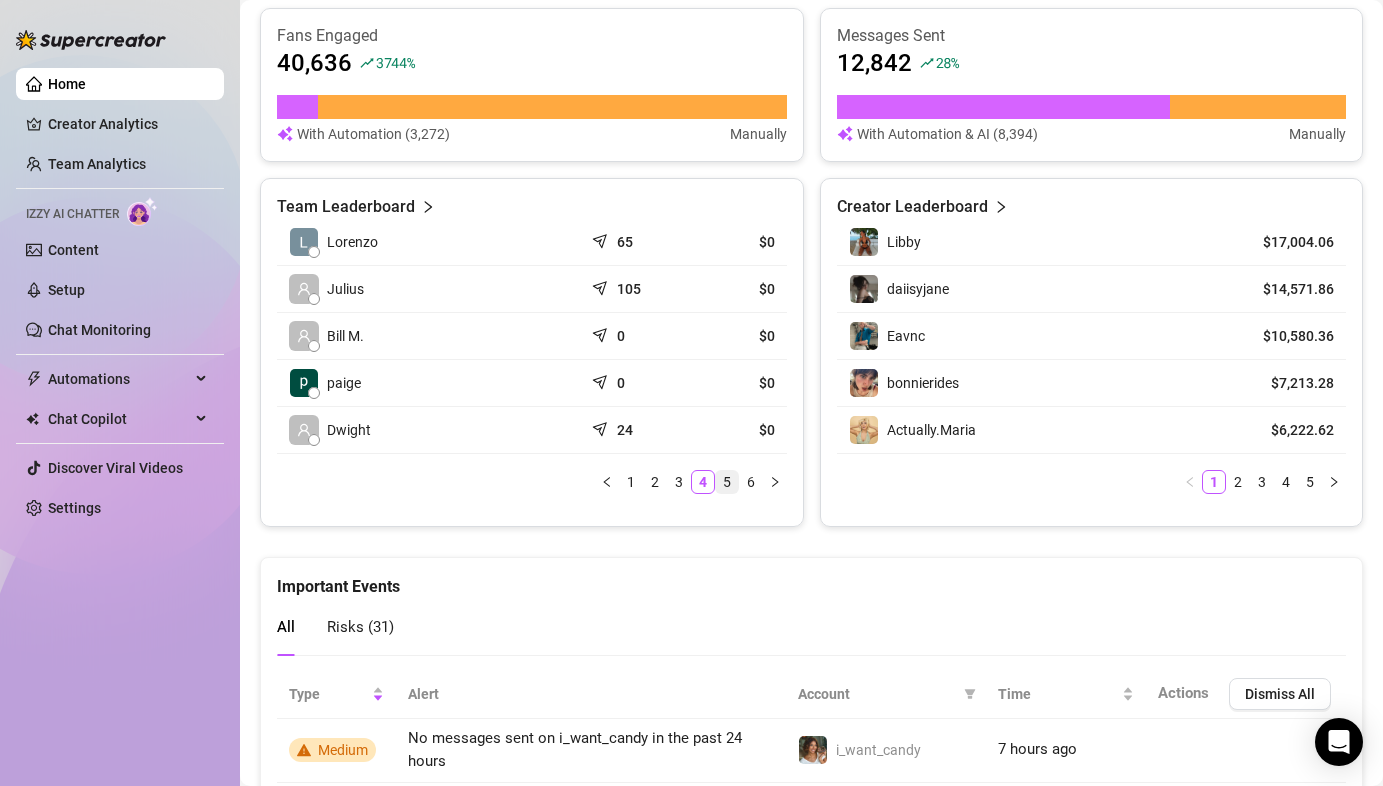 click on "5" at bounding box center [727, 482] 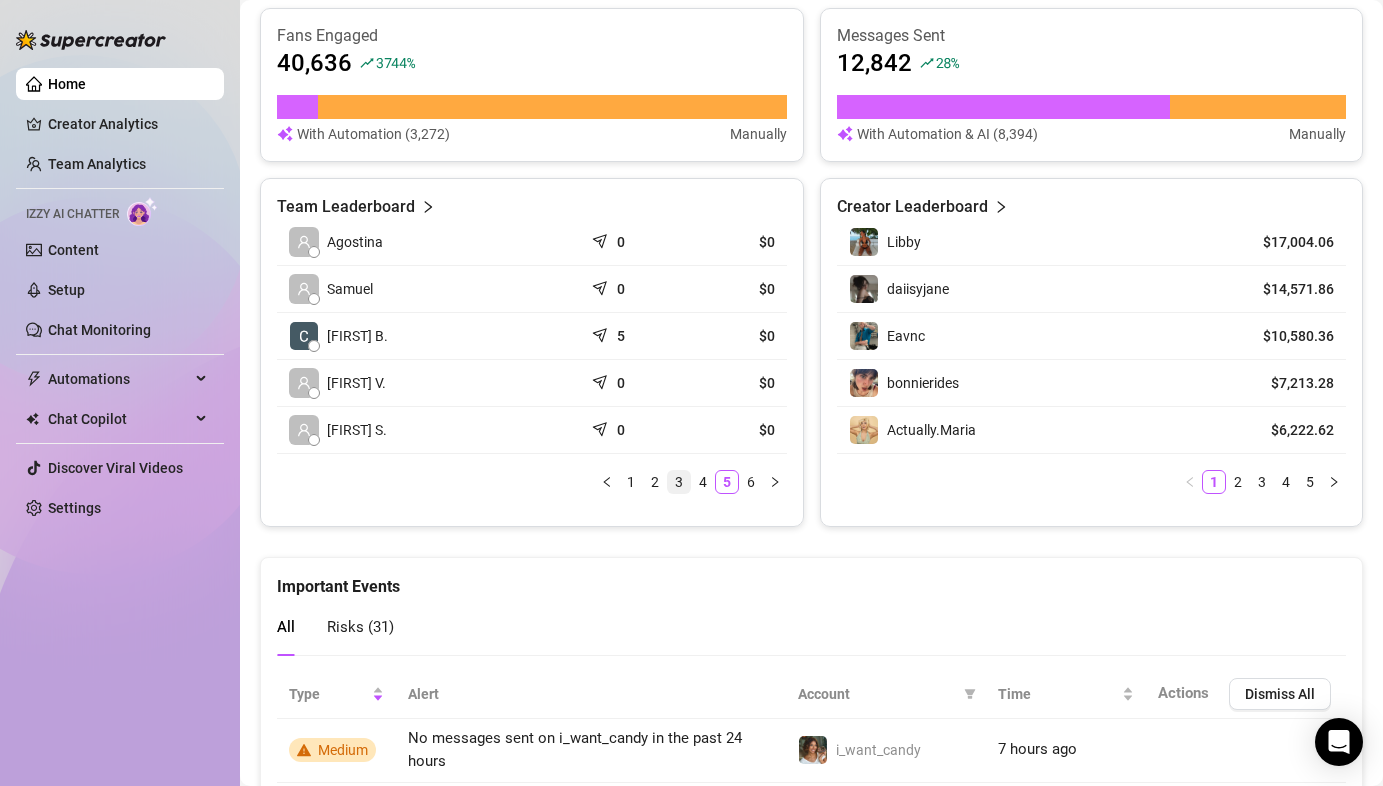 click on "3" at bounding box center [679, 482] 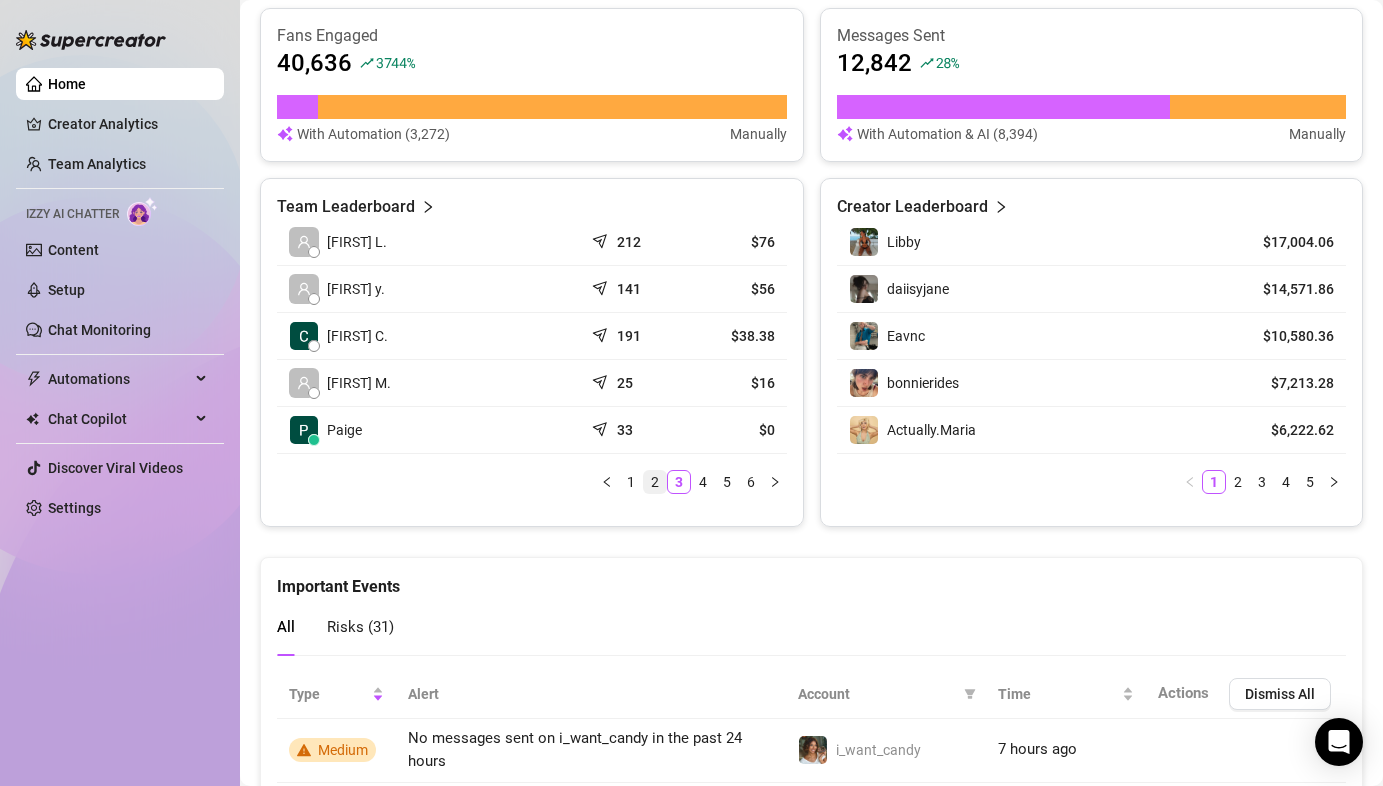 click on "2" at bounding box center (655, 482) 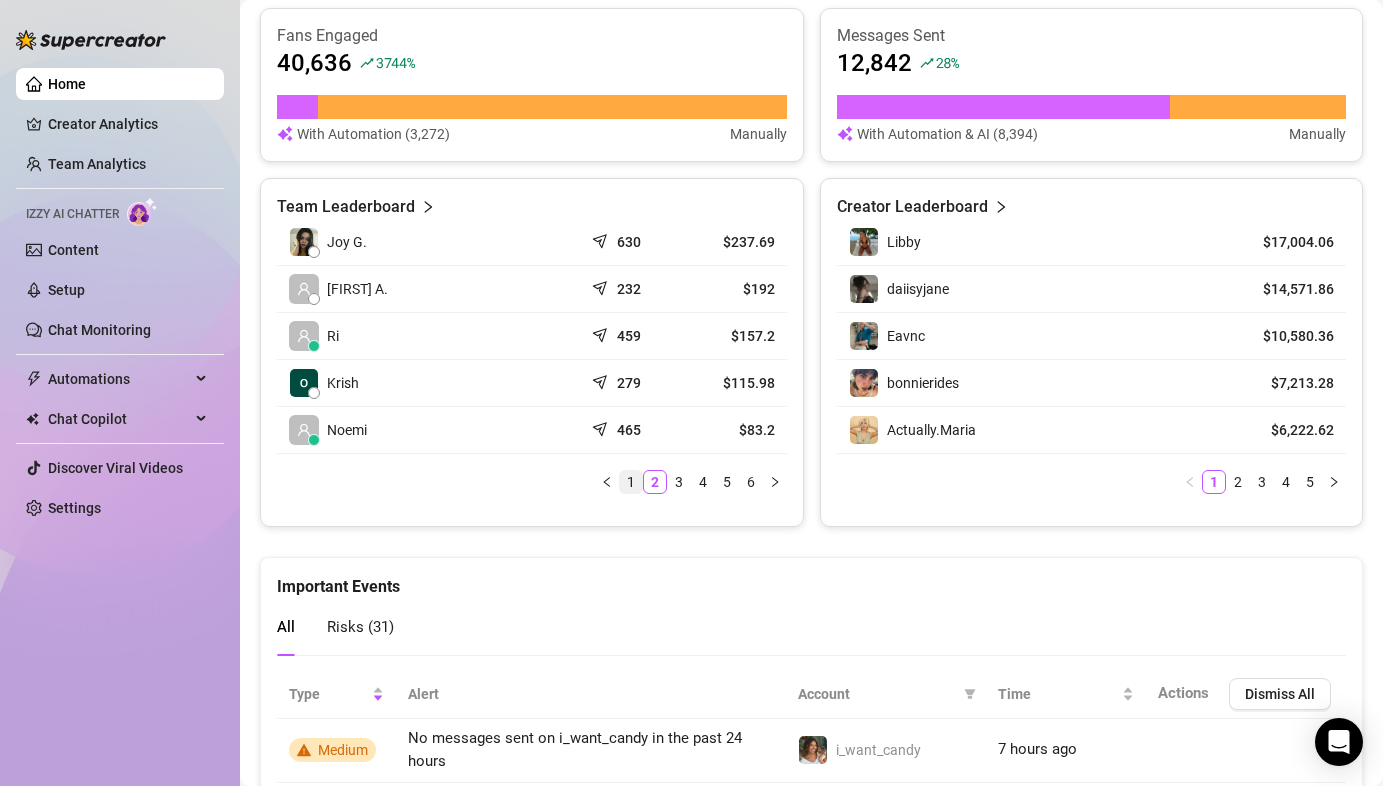 click on "1" at bounding box center (631, 482) 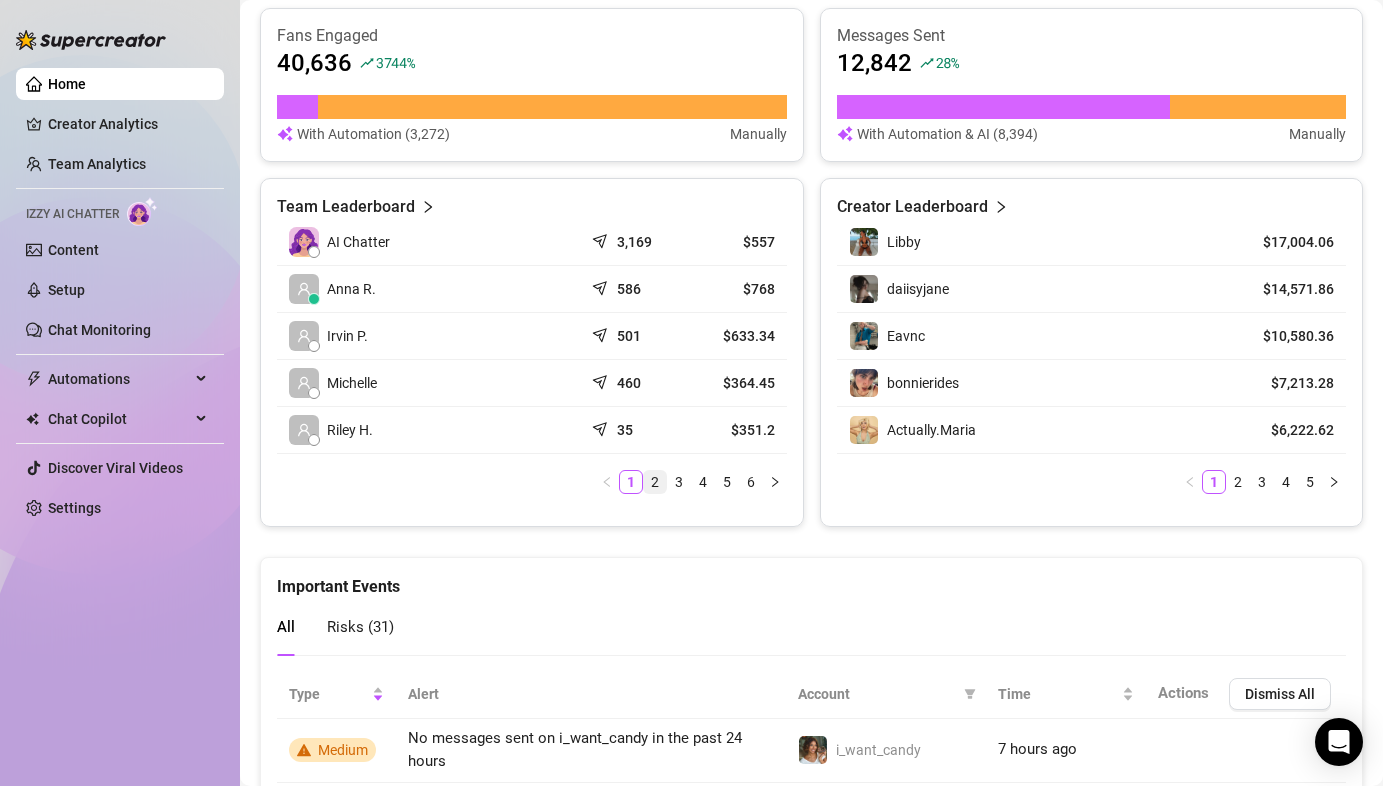 click on "2" at bounding box center [655, 482] 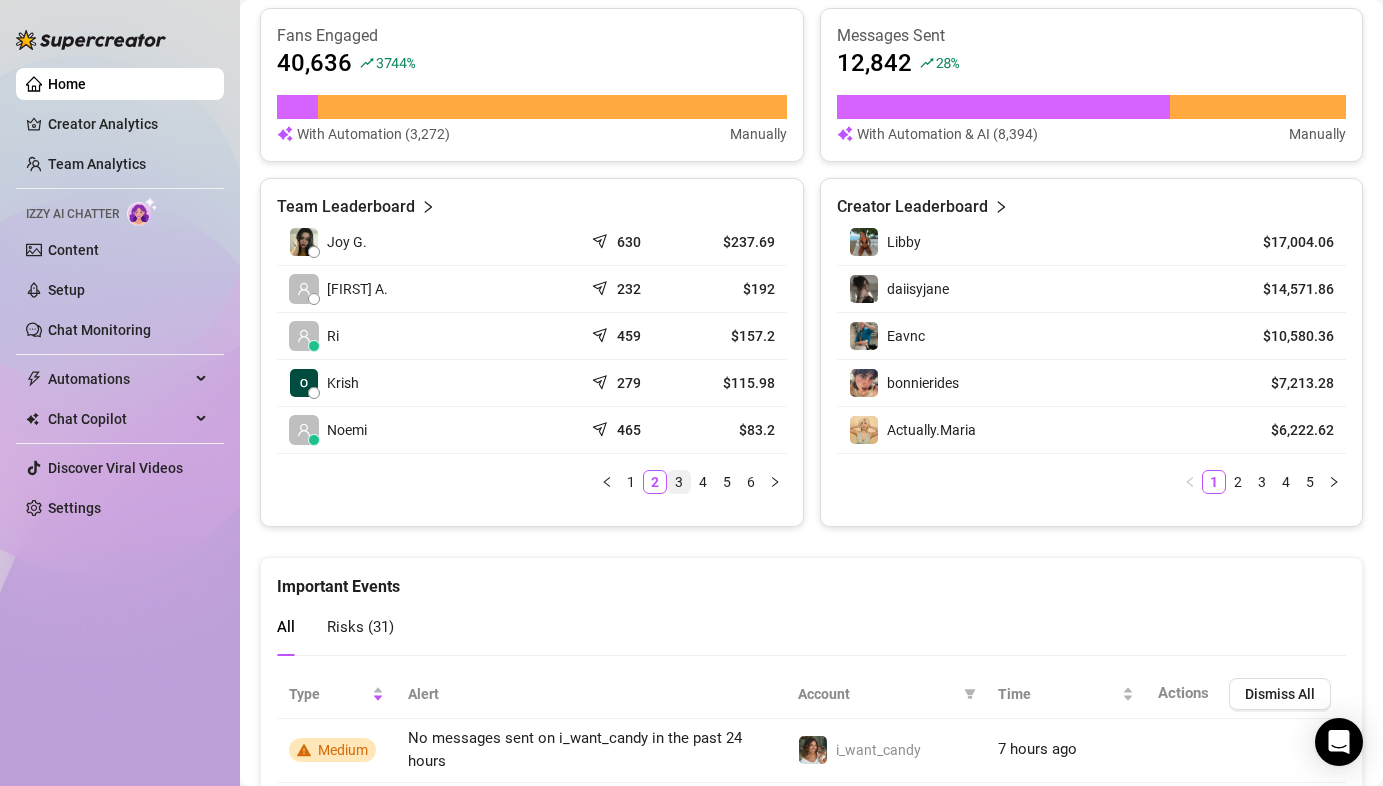 click on "3" at bounding box center [679, 482] 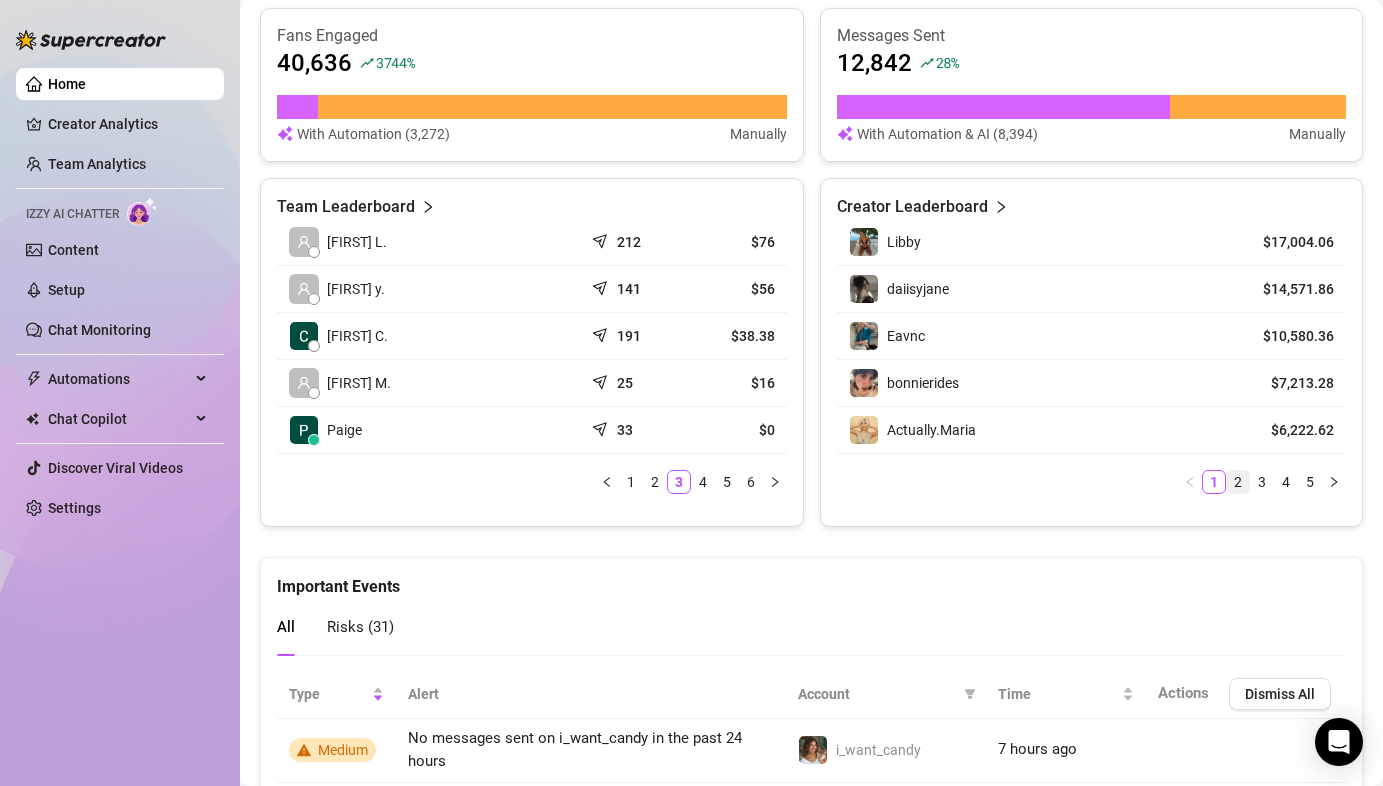 click on "2" at bounding box center (1238, 482) 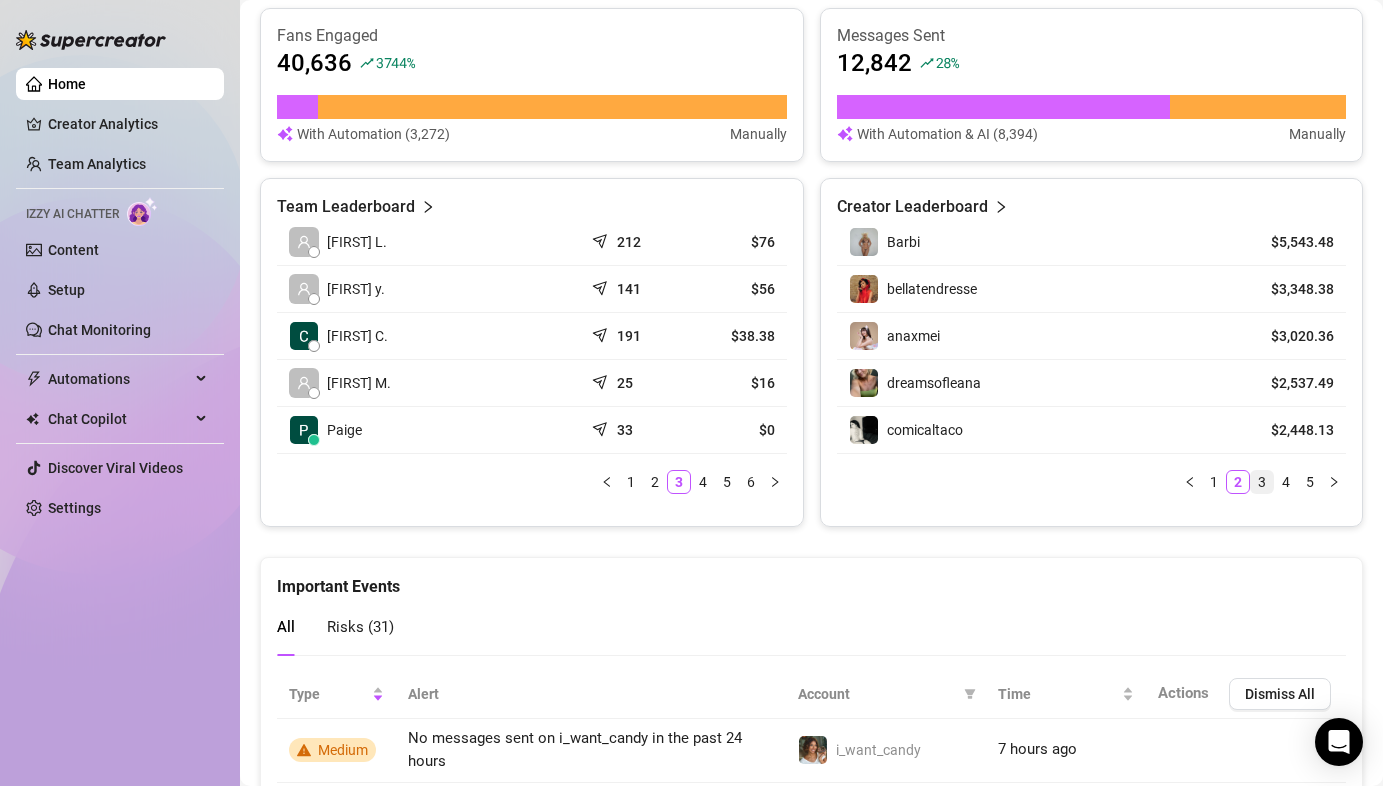 click on "3" at bounding box center [1262, 482] 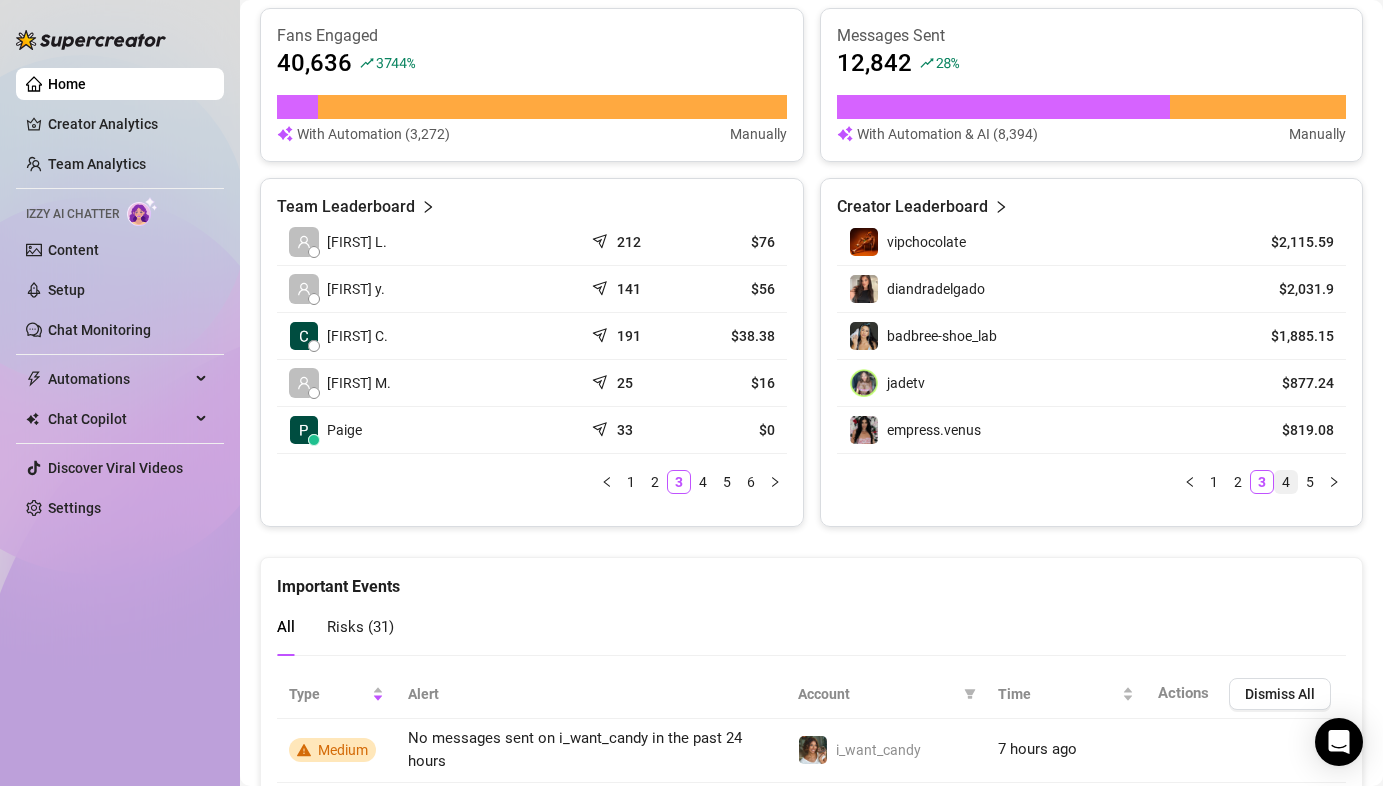 click on "4" at bounding box center [1286, 482] 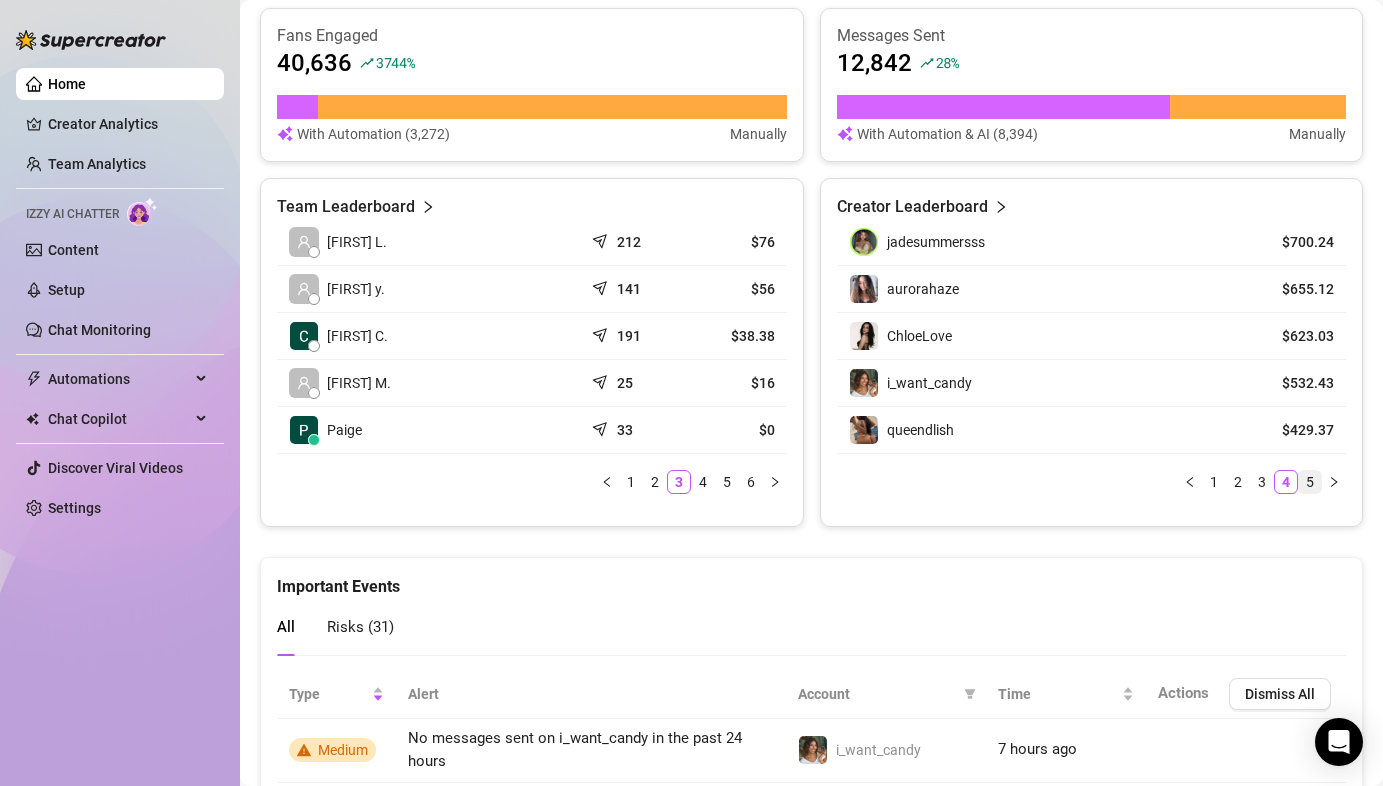 click on "5" at bounding box center [1310, 482] 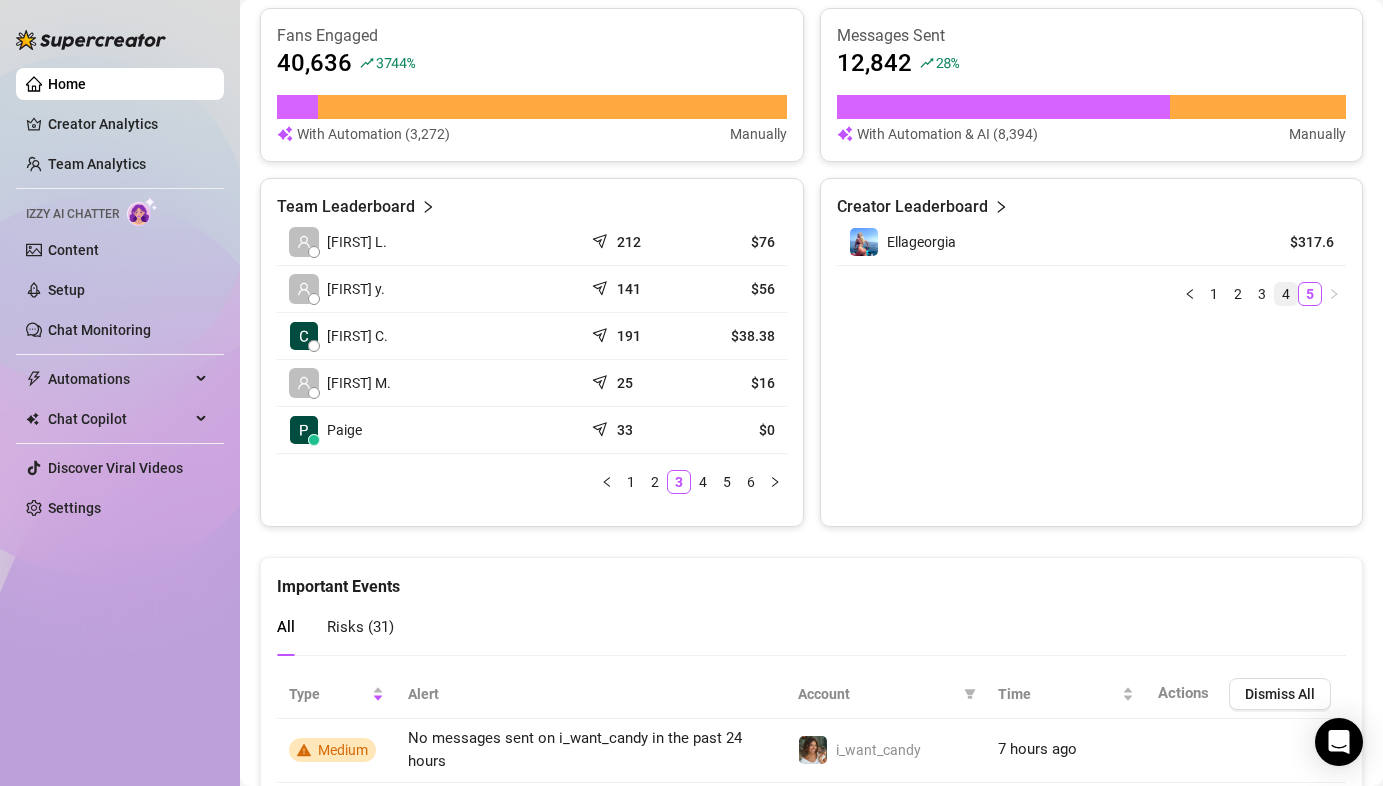 click on "4" at bounding box center [1286, 294] 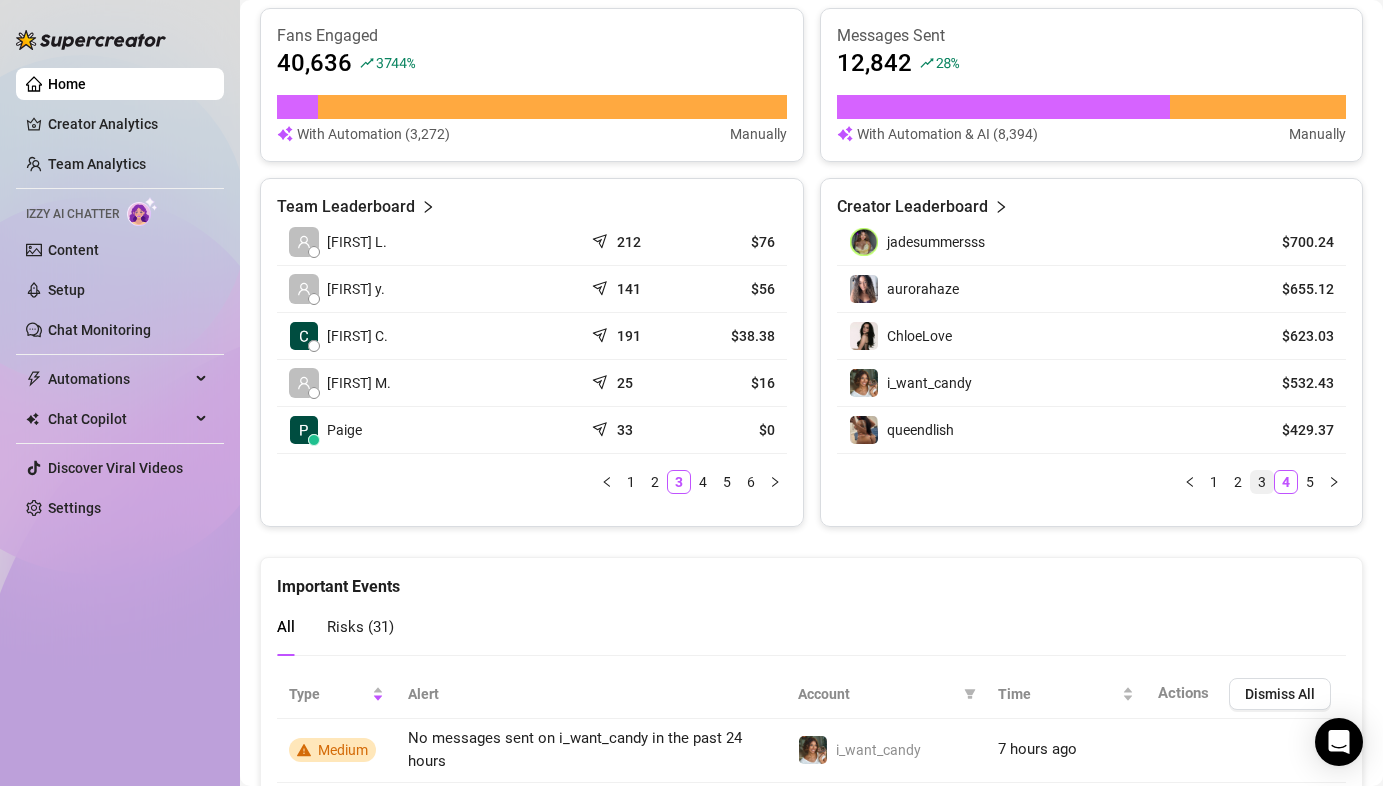 click on "3" at bounding box center [1262, 482] 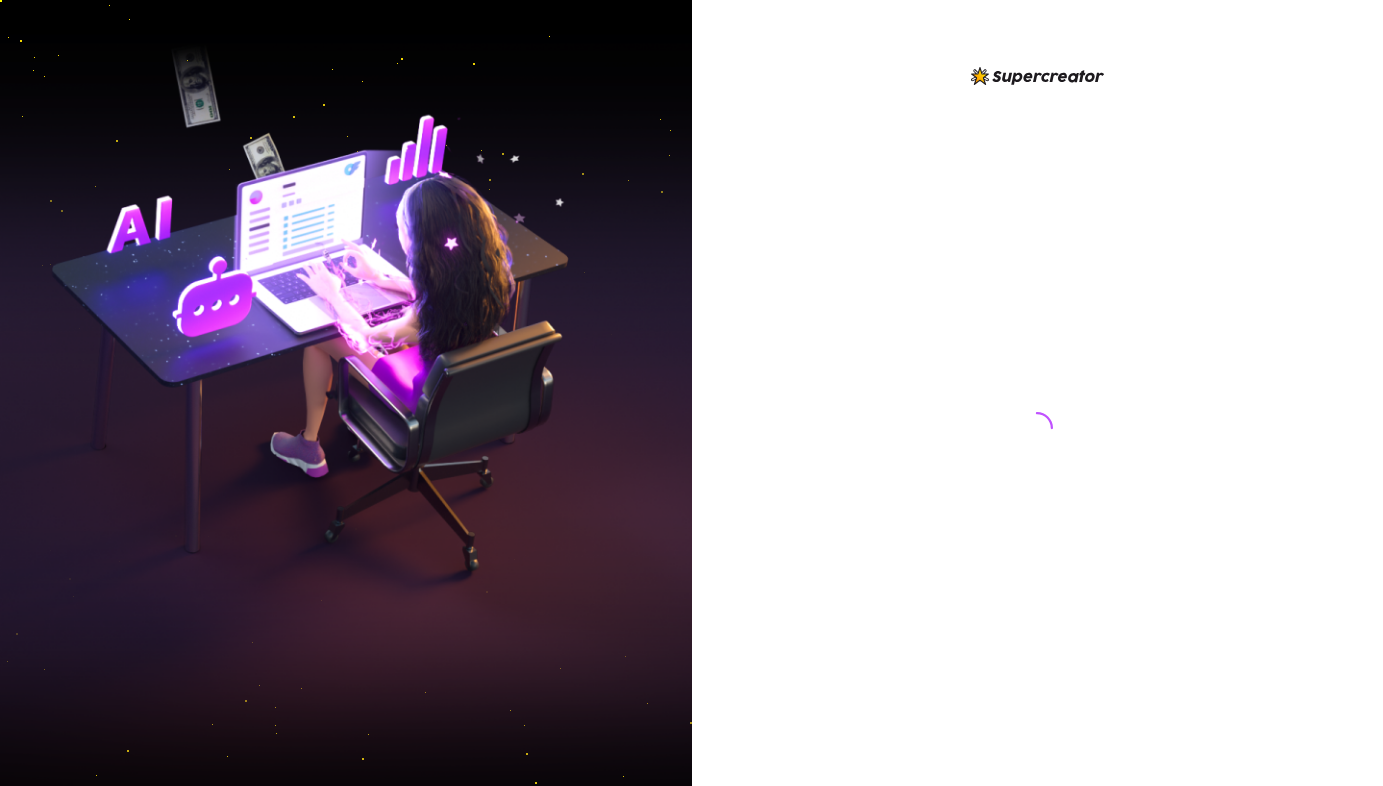 scroll, scrollTop: 0, scrollLeft: 0, axis: both 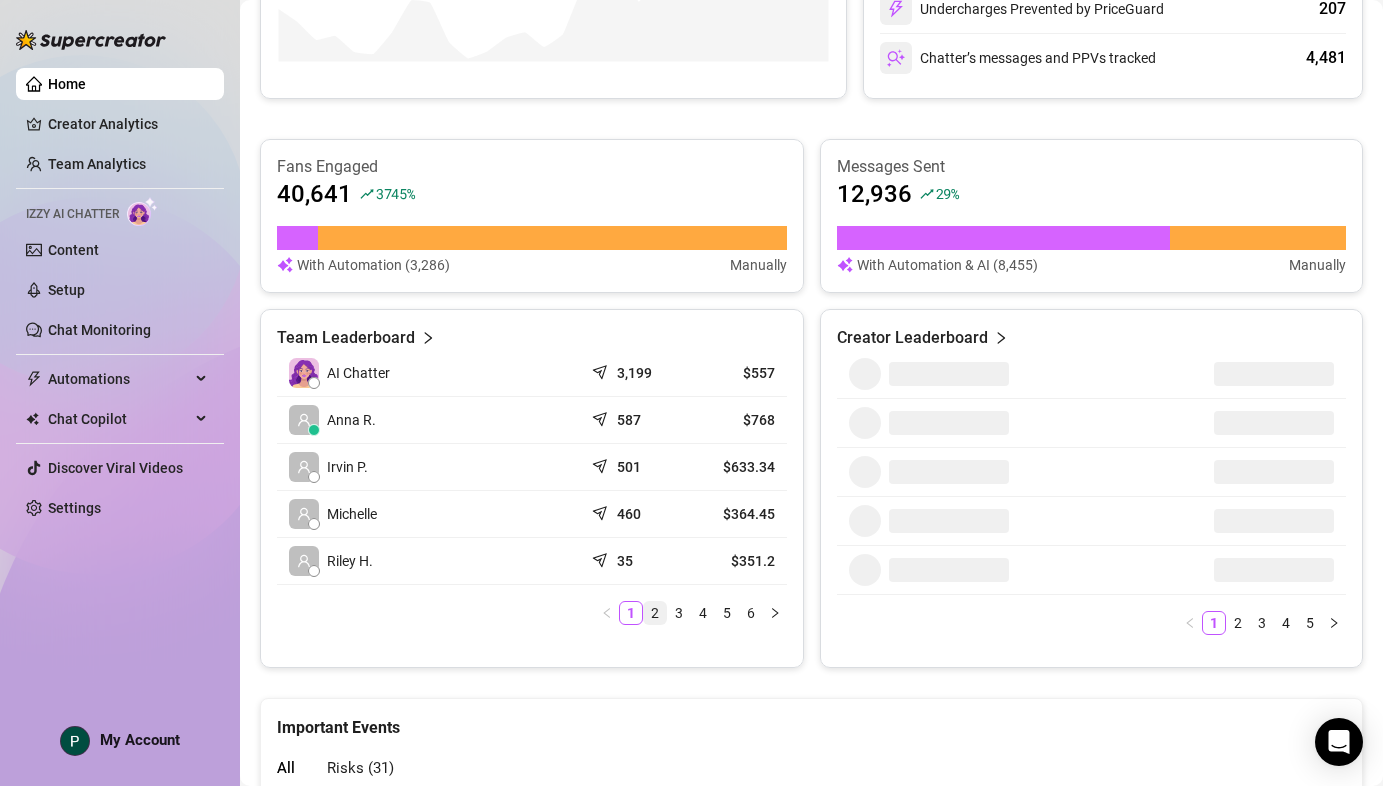 click on "2" at bounding box center (655, 613) 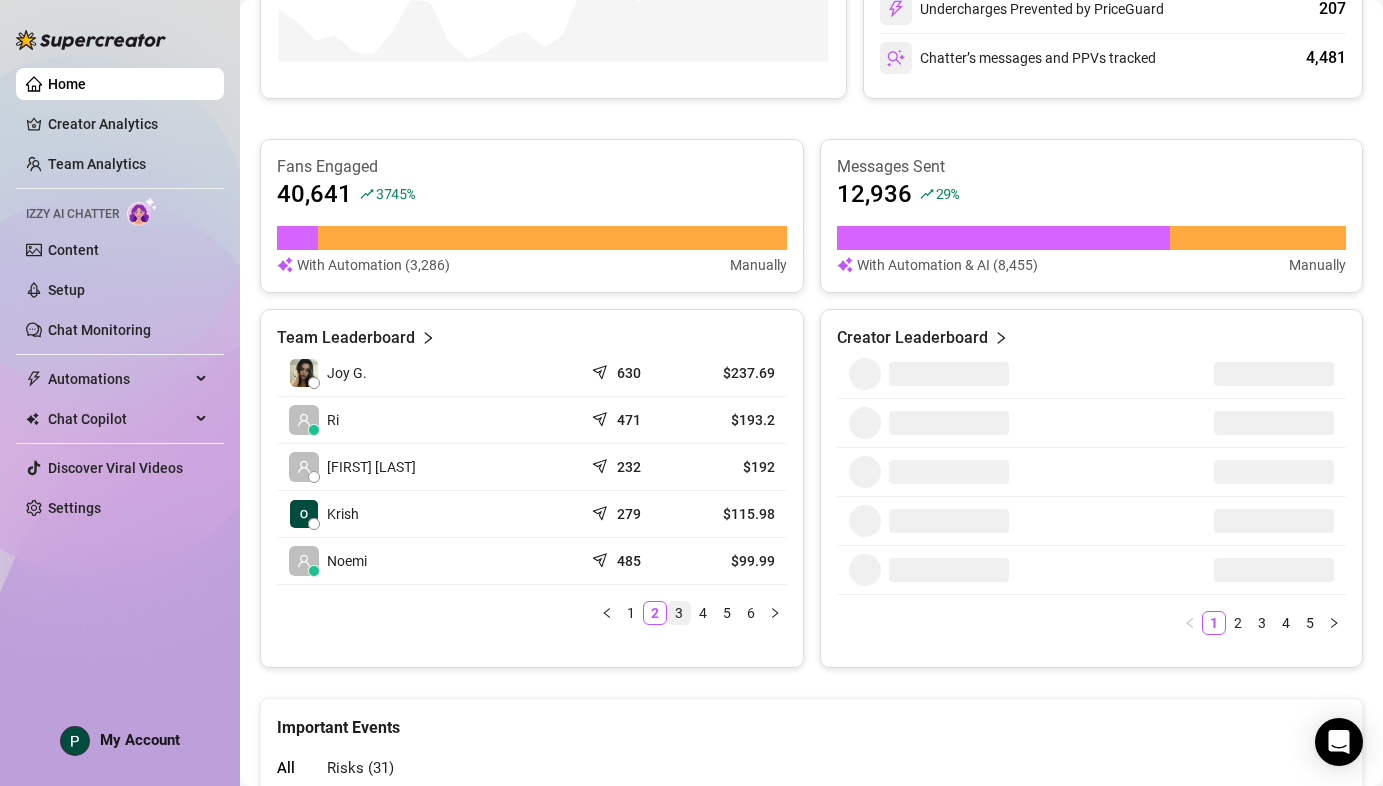 click on "3" at bounding box center [679, 613] 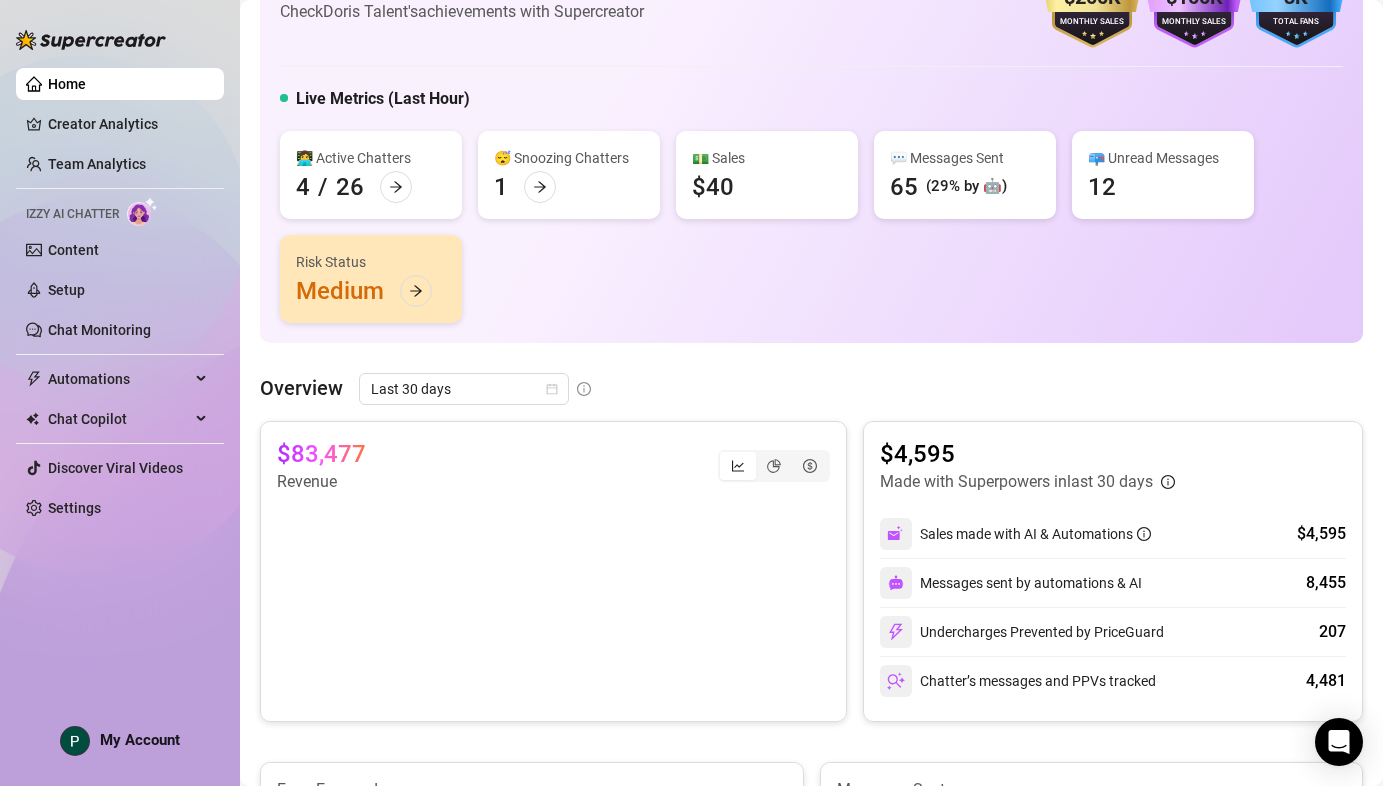 scroll, scrollTop: 0, scrollLeft: 0, axis: both 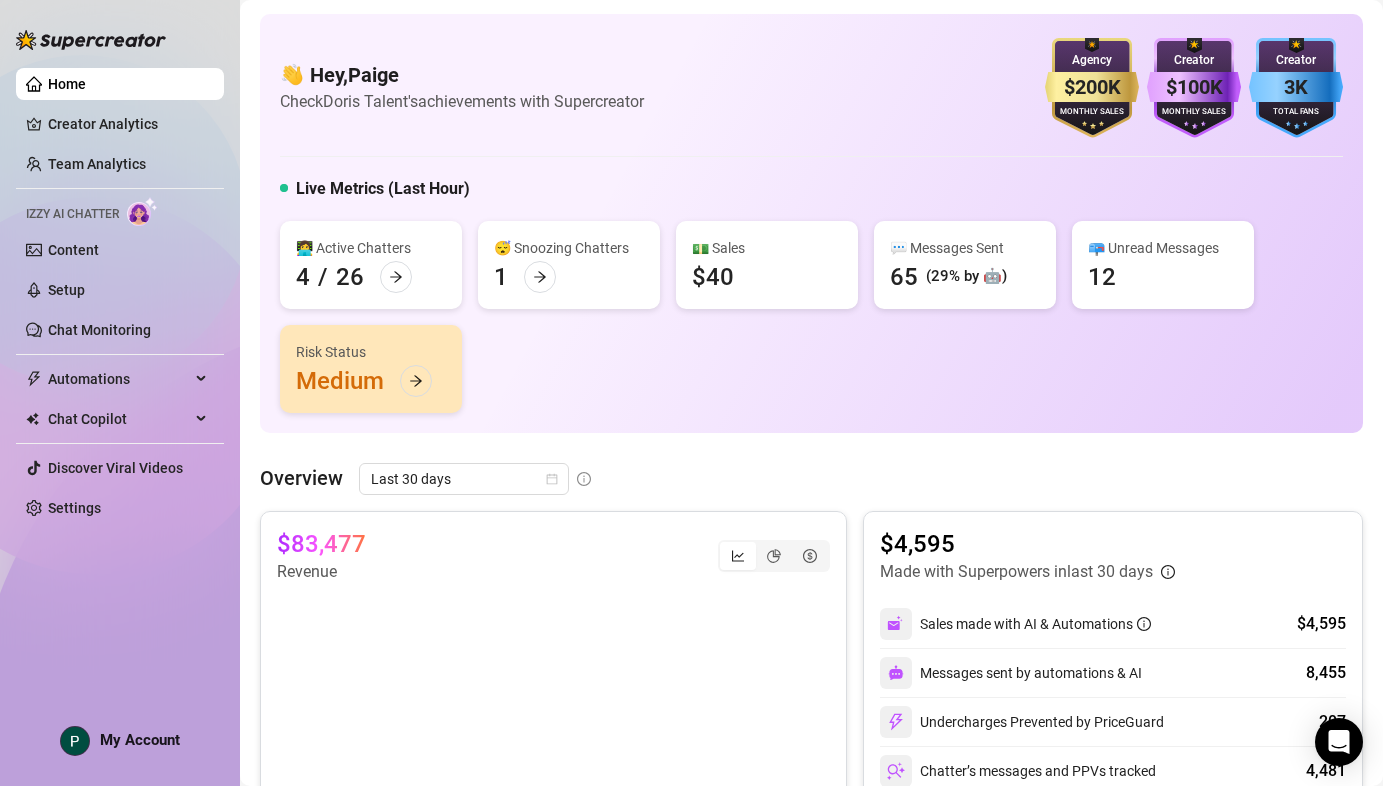 click on "😴 Snoozing Chatters 1" at bounding box center (569, 265) 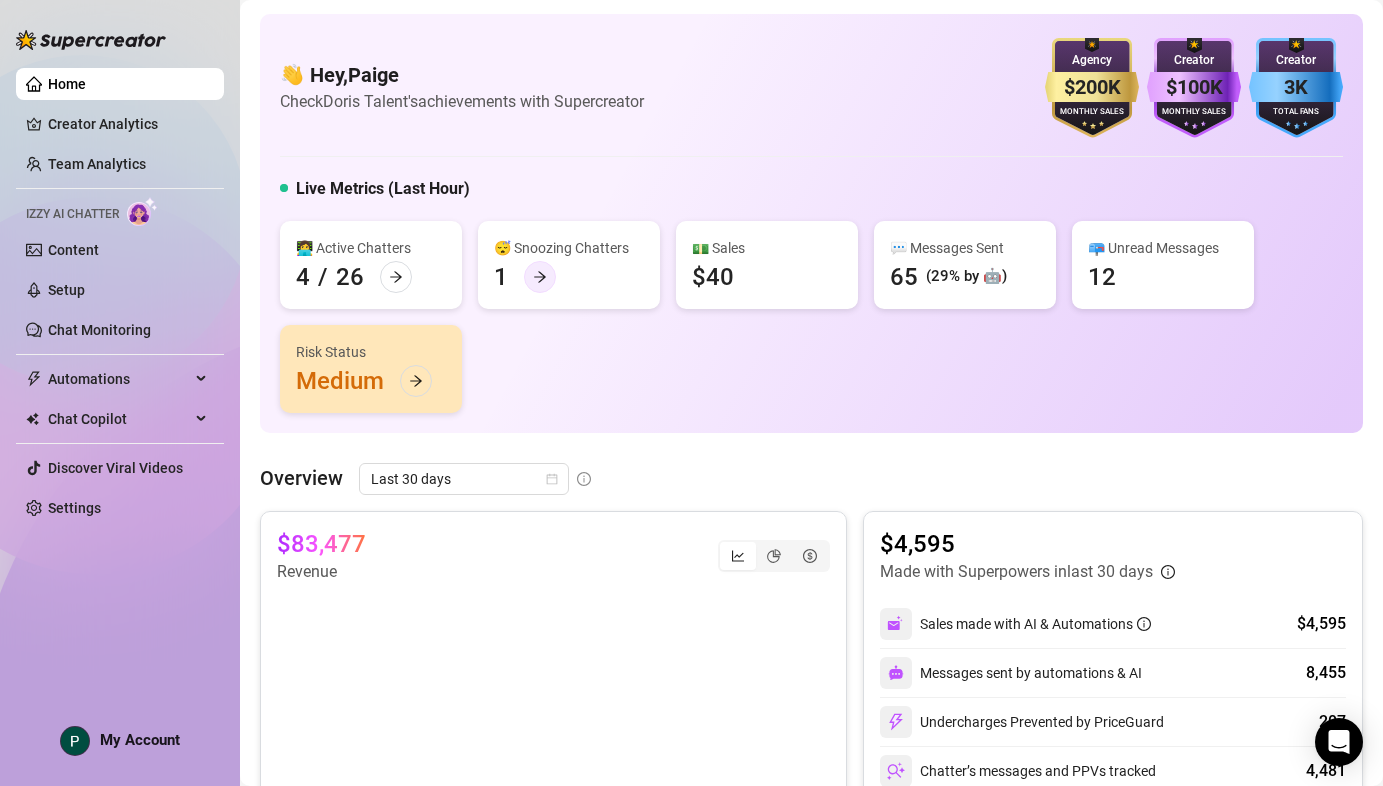 click at bounding box center (540, 277) 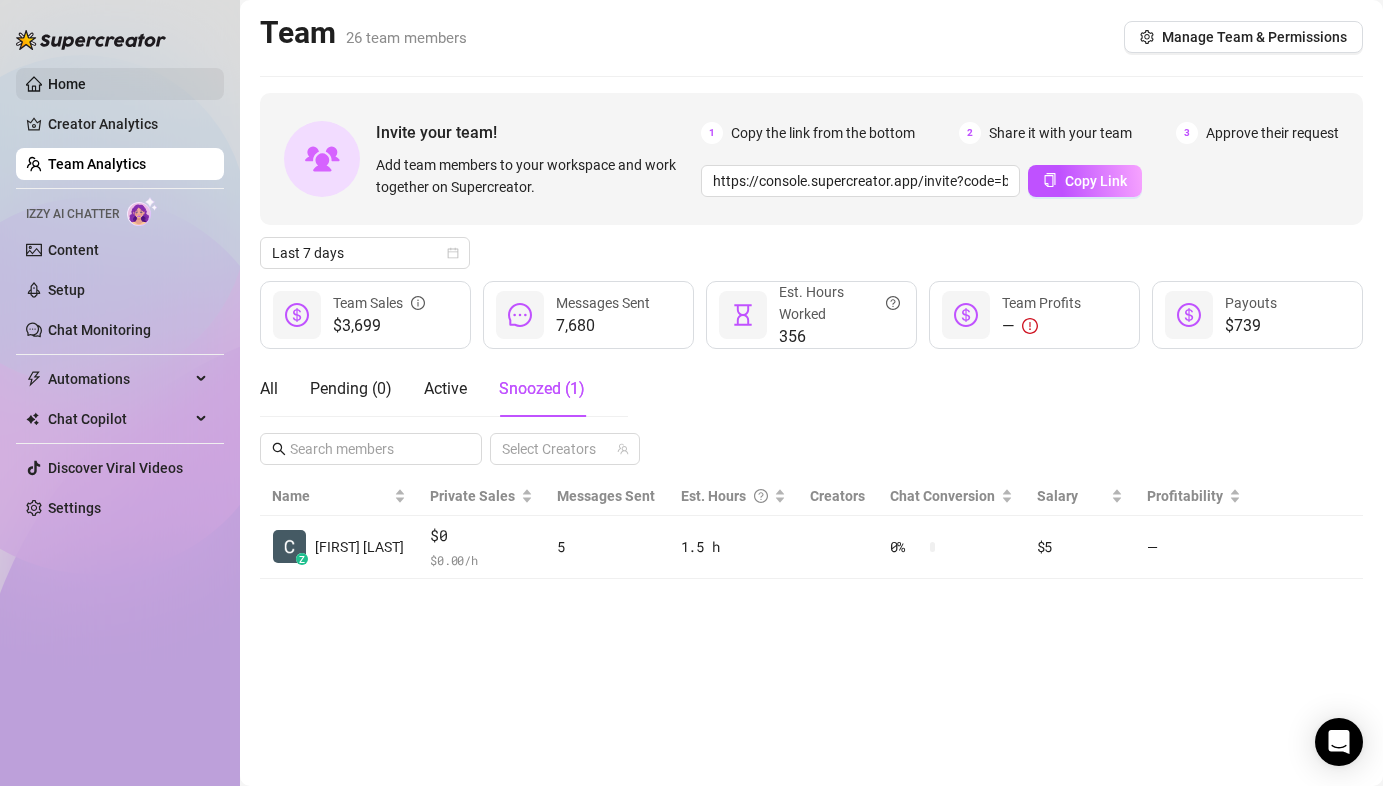 click on "Home" at bounding box center (67, 84) 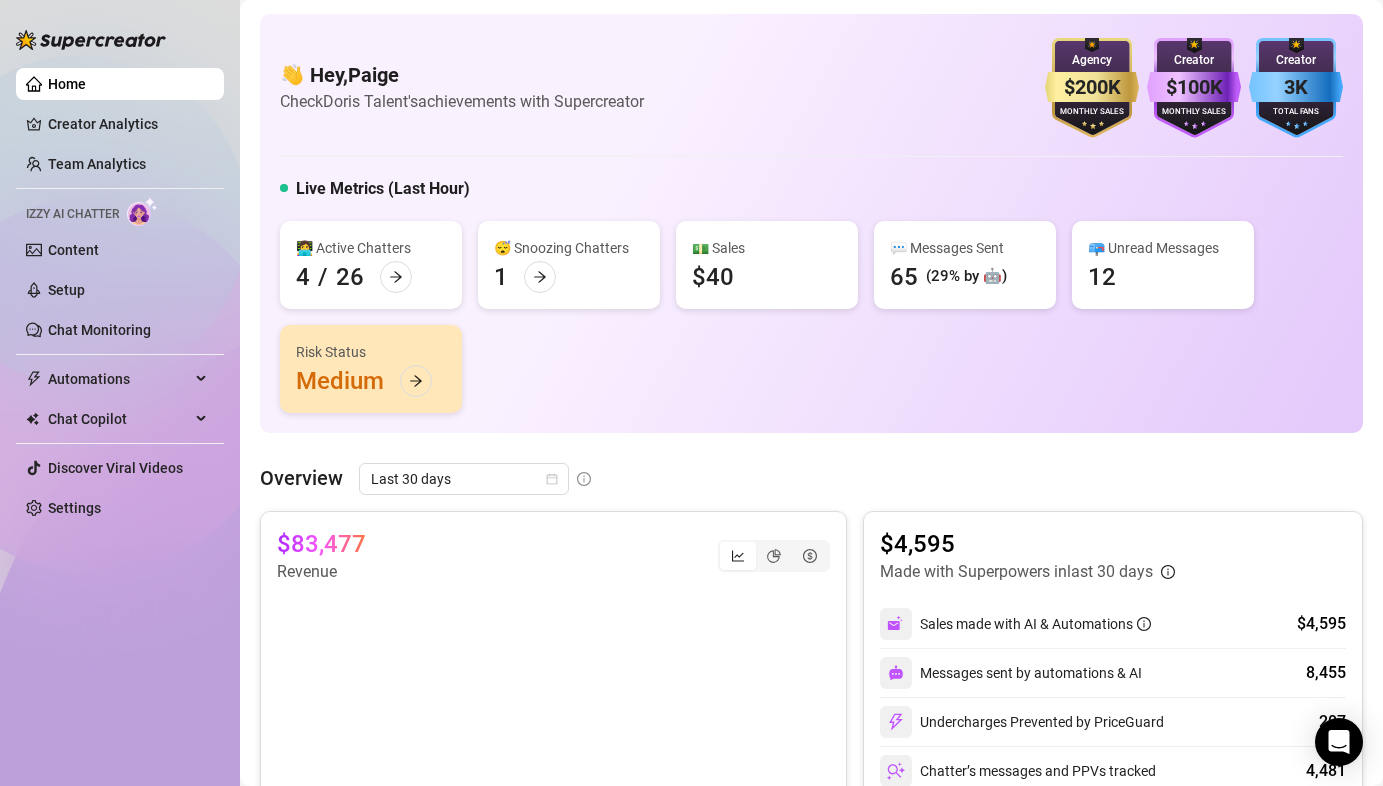 click at bounding box center [91, 40] 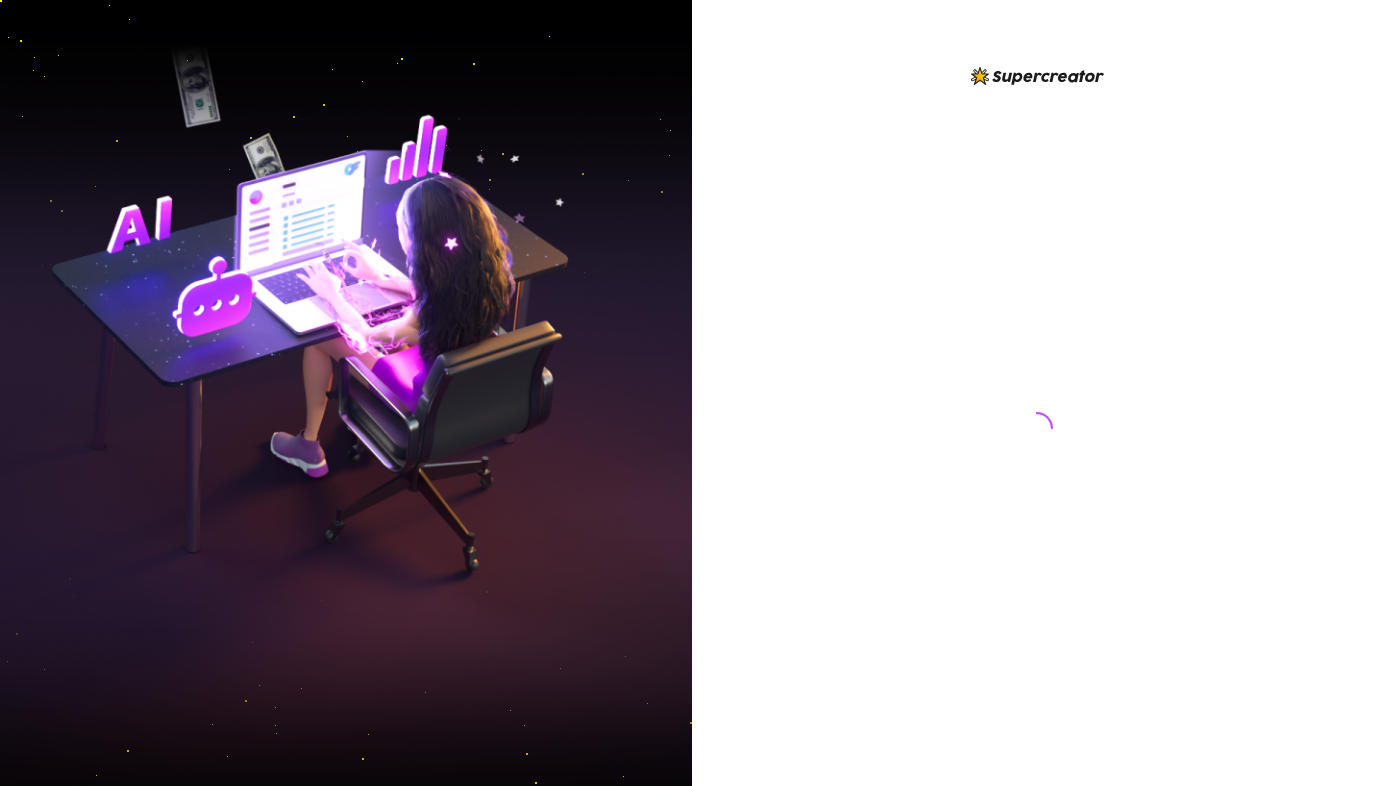 scroll, scrollTop: 0, scrollLeft: 0, axis: both 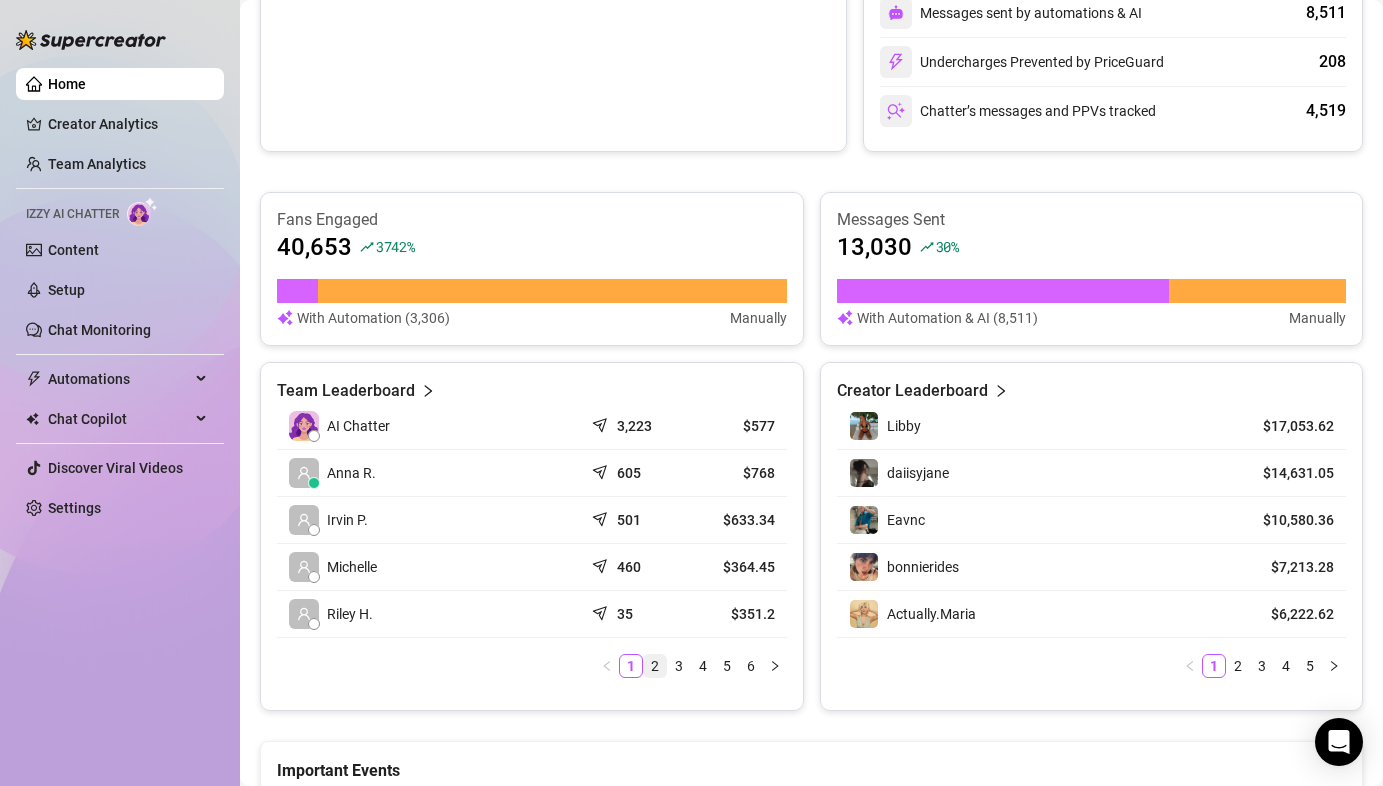 click on "2" at bounding box center (655, 666) 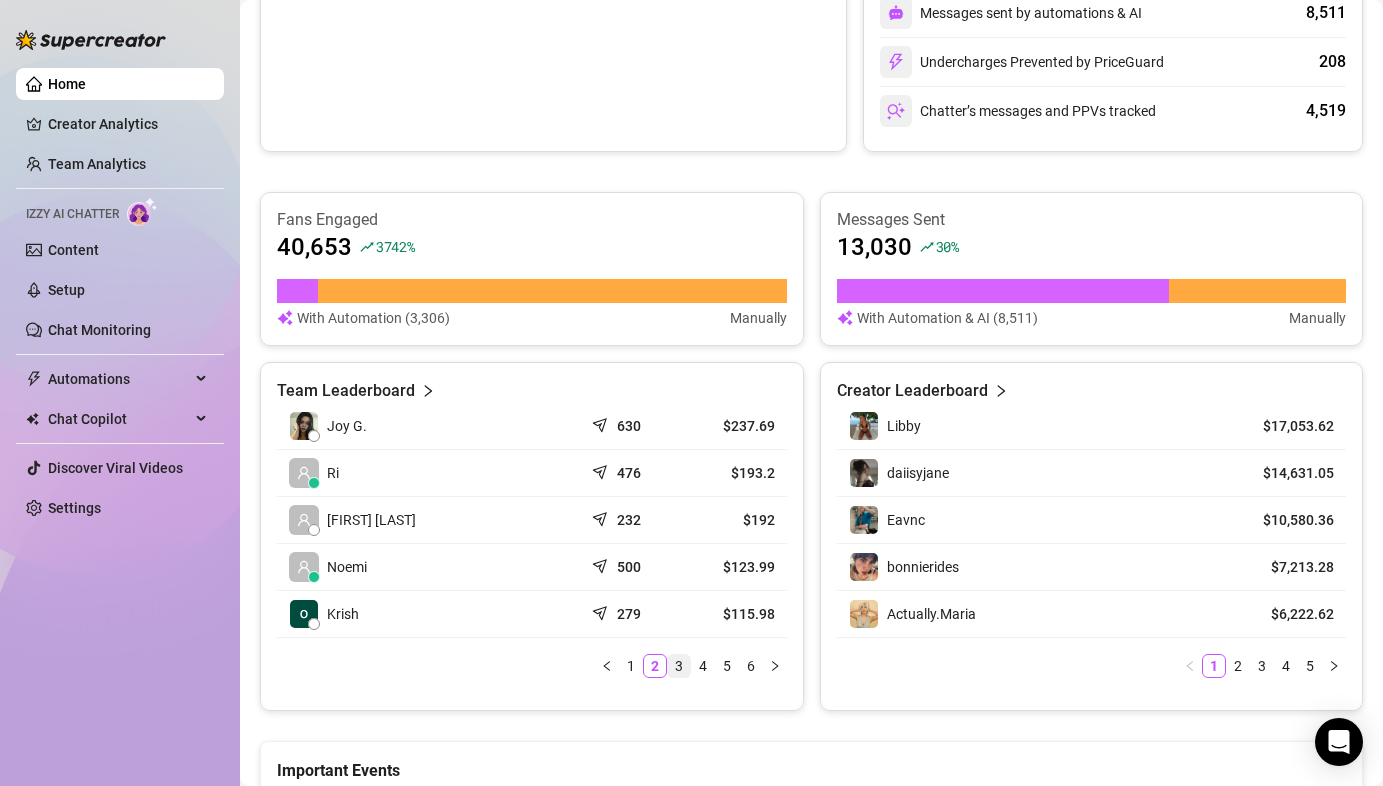 click on "3" at bounding box center [679, 666] 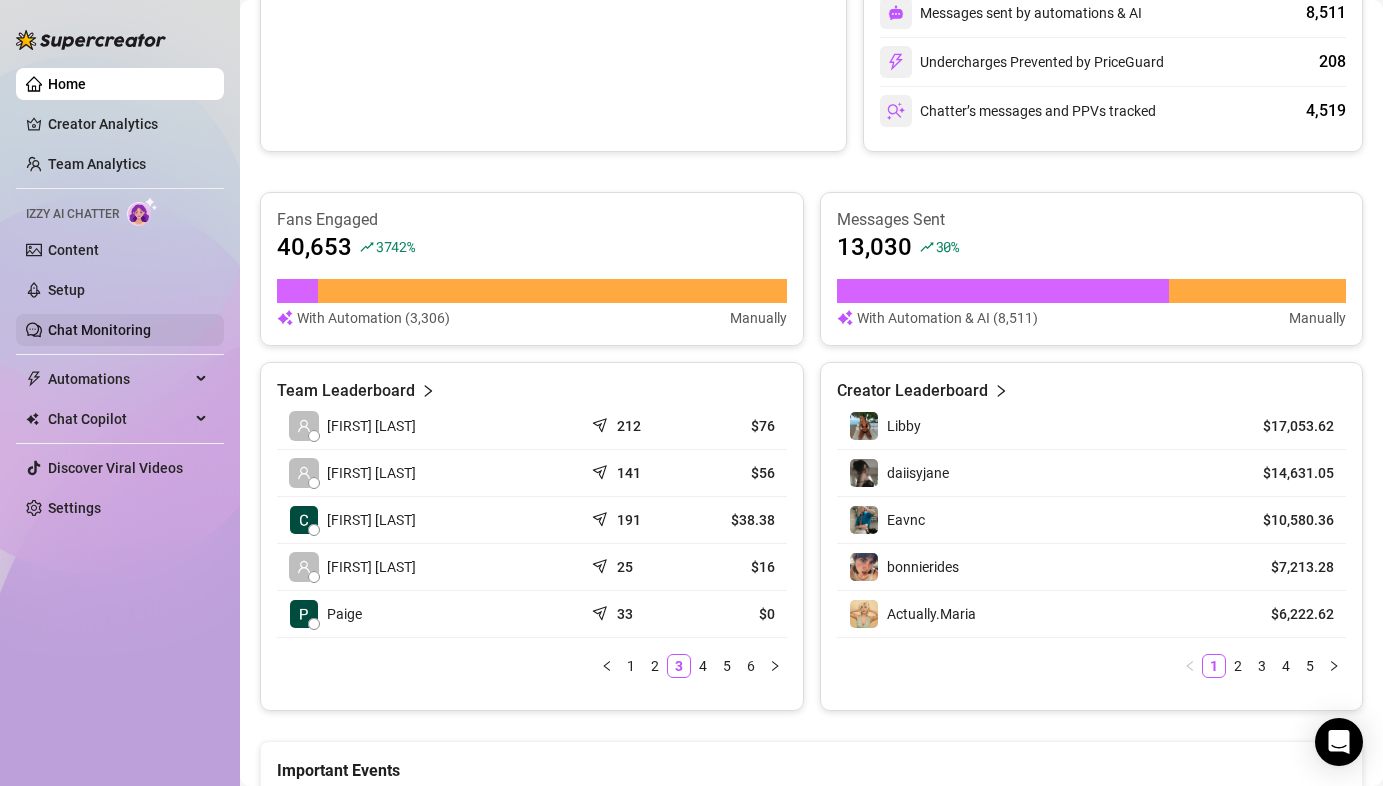click on "Chat Monitoring" at bounding box center [99, 330] 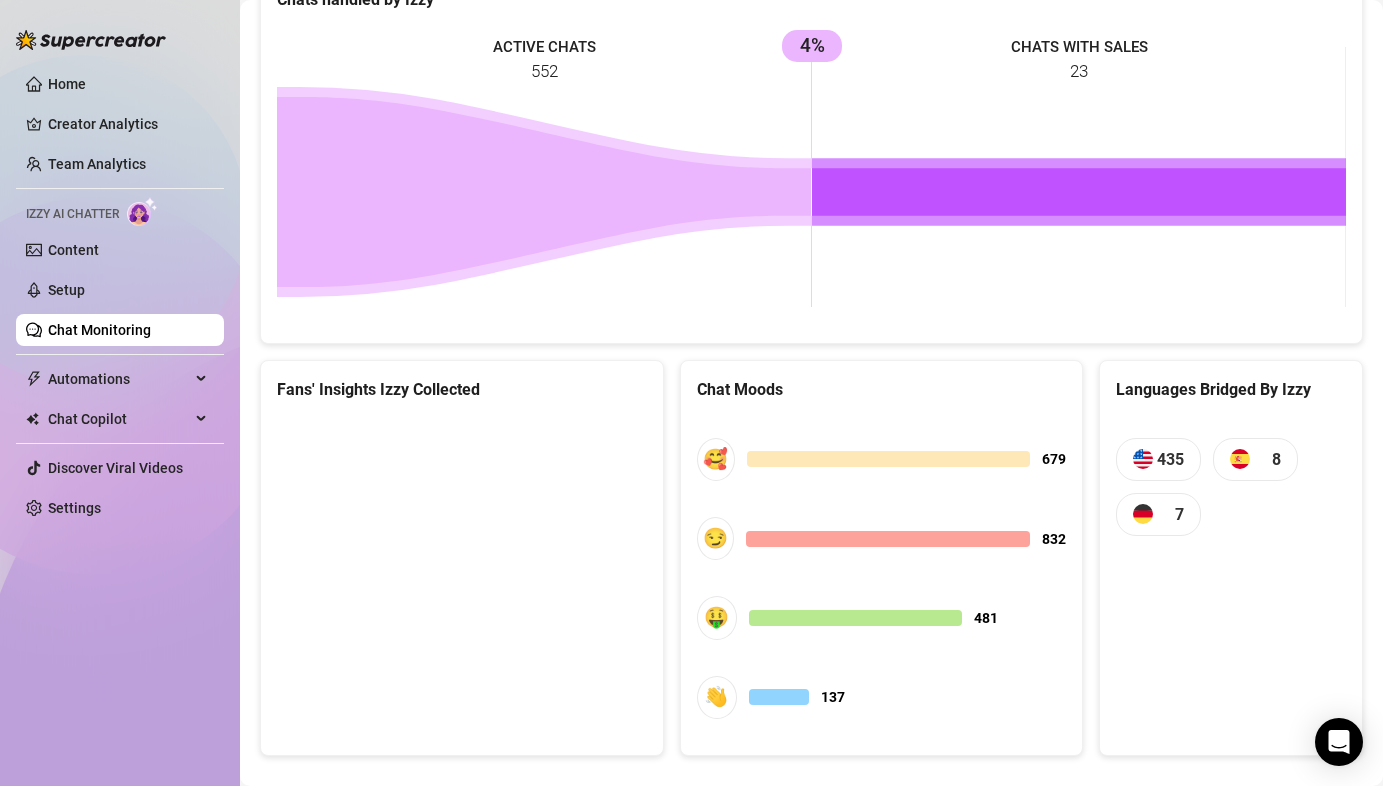scroll, scrollTop: 1651, scrollLeft: 0, axis: vertical 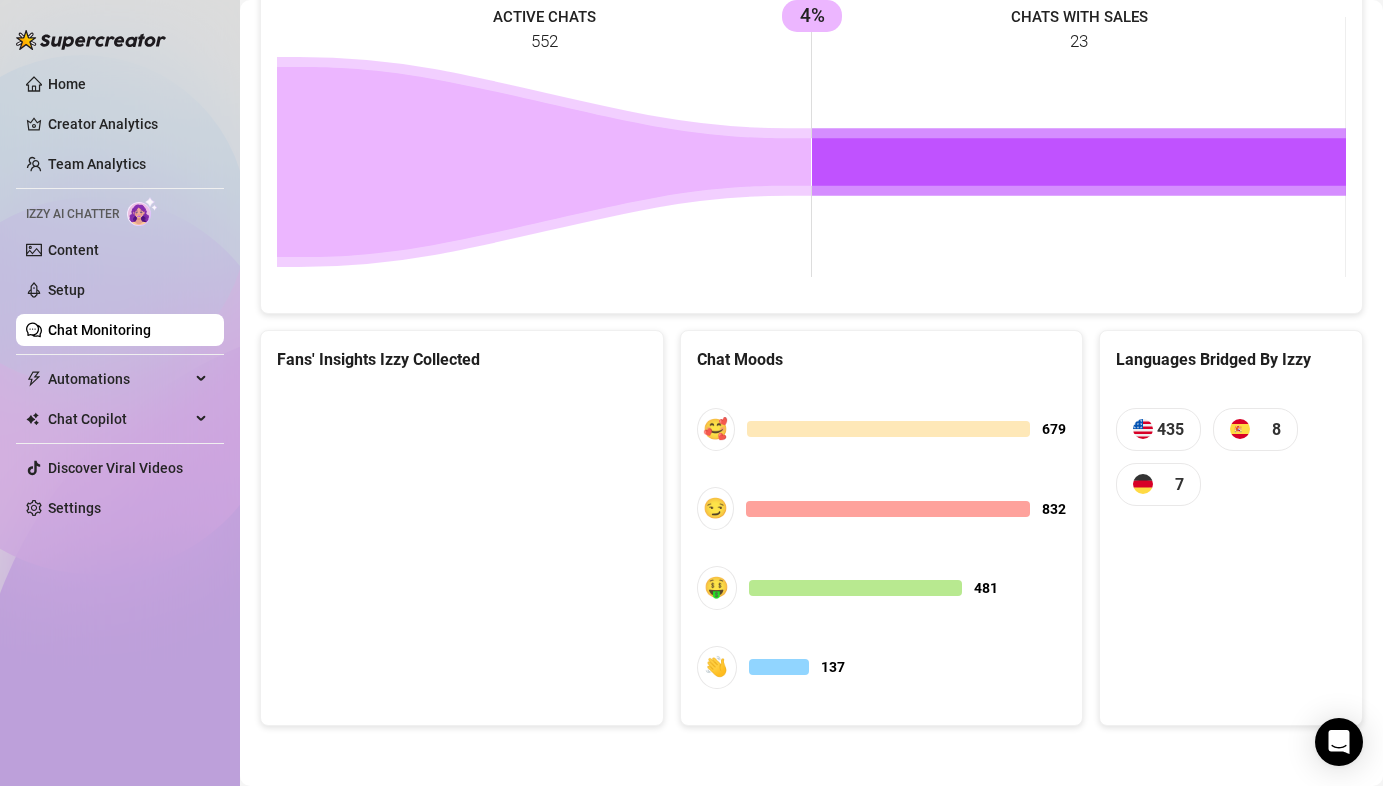 click on "Chat Monitoring" at bounding box center [99, 330] 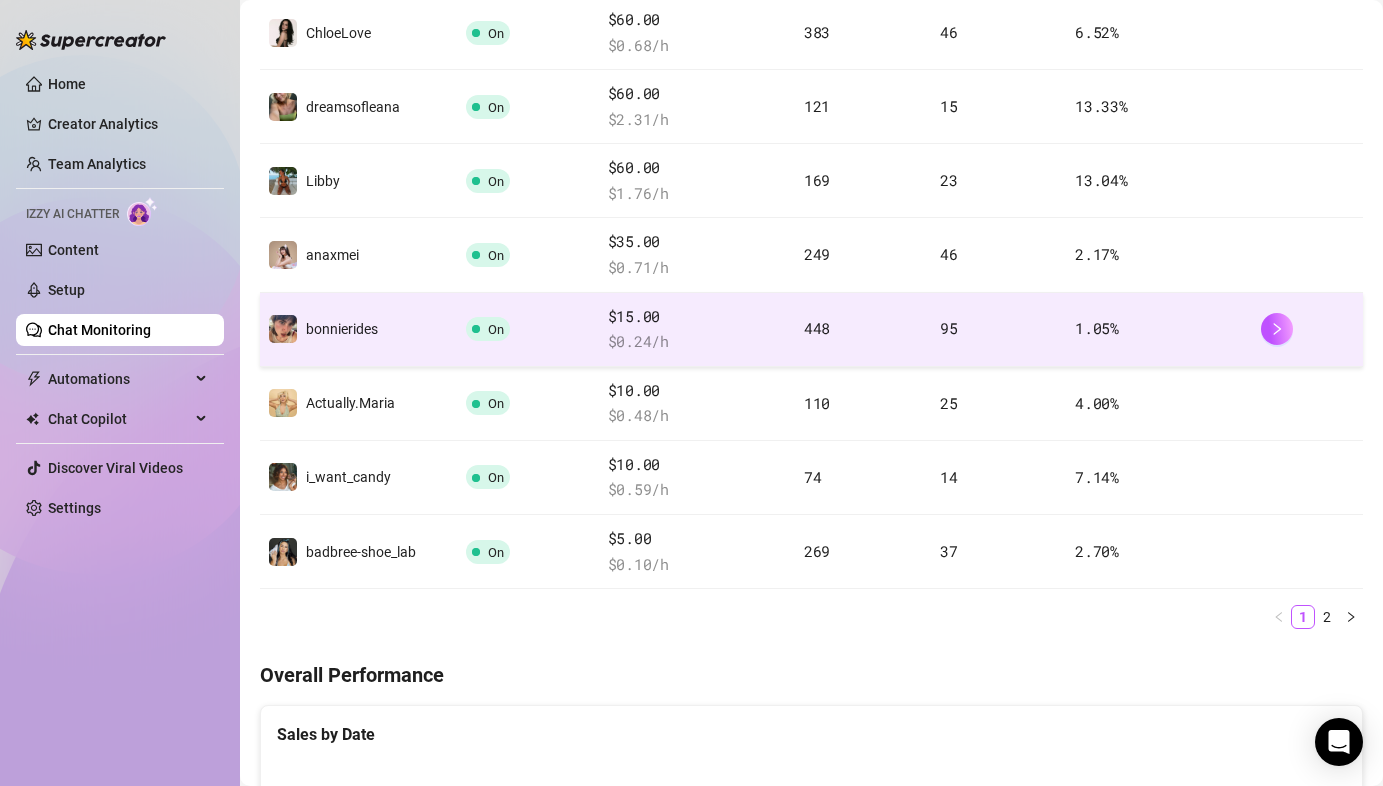 scroll, scrollTop: 568, scrollLeft: 0, axis: vertical 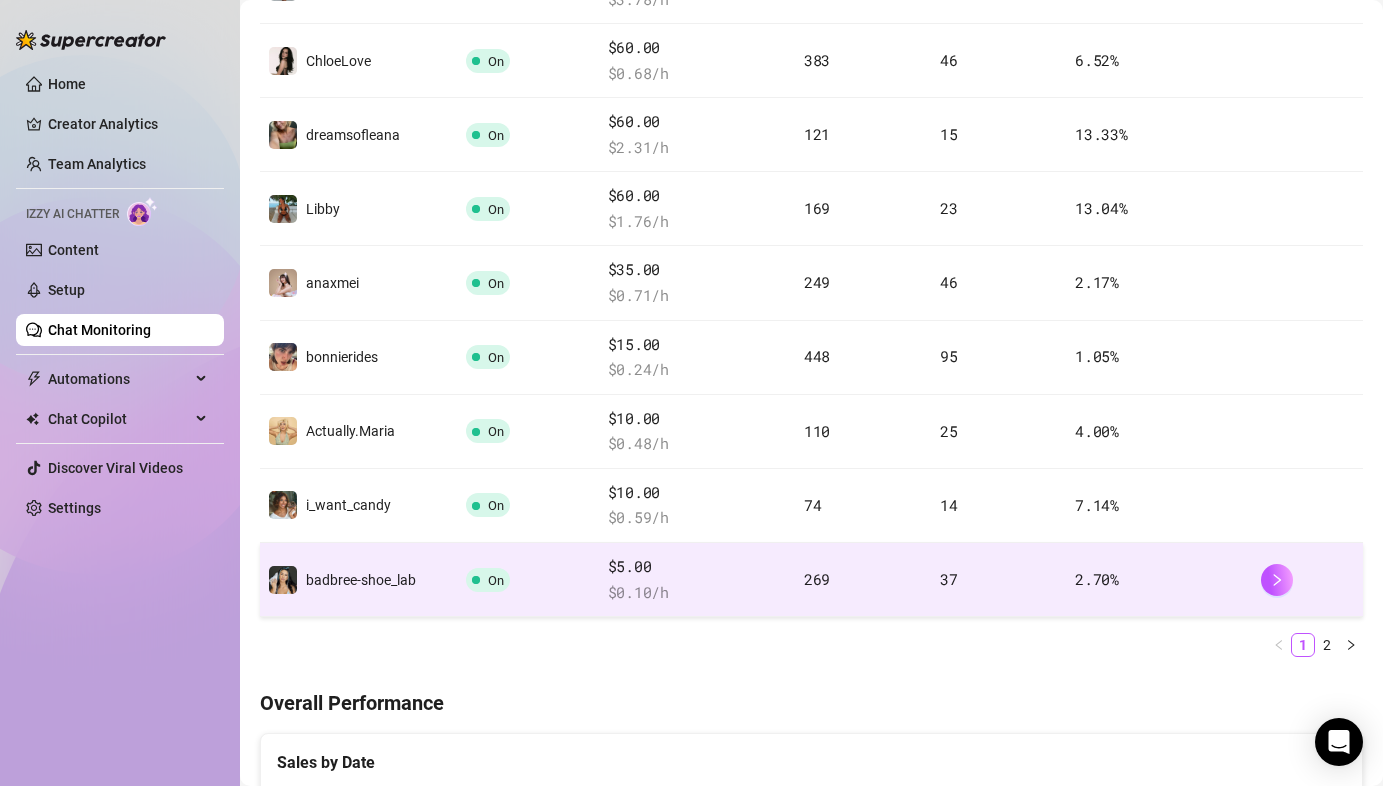click on "$ 0.10 /h" at bounding box center (698, 593) 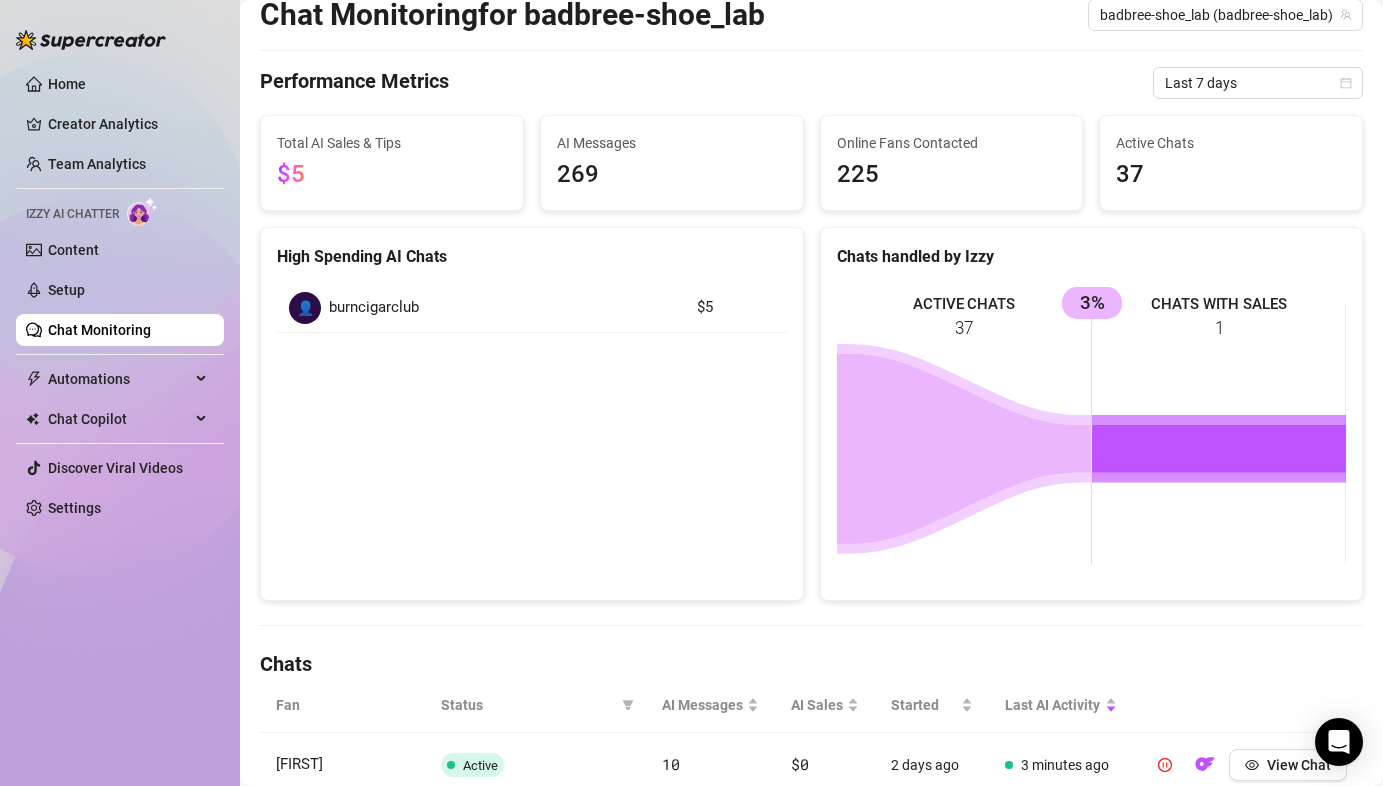 scroll, scrollTop: 568, scrollLeft: 0, axis: vertical 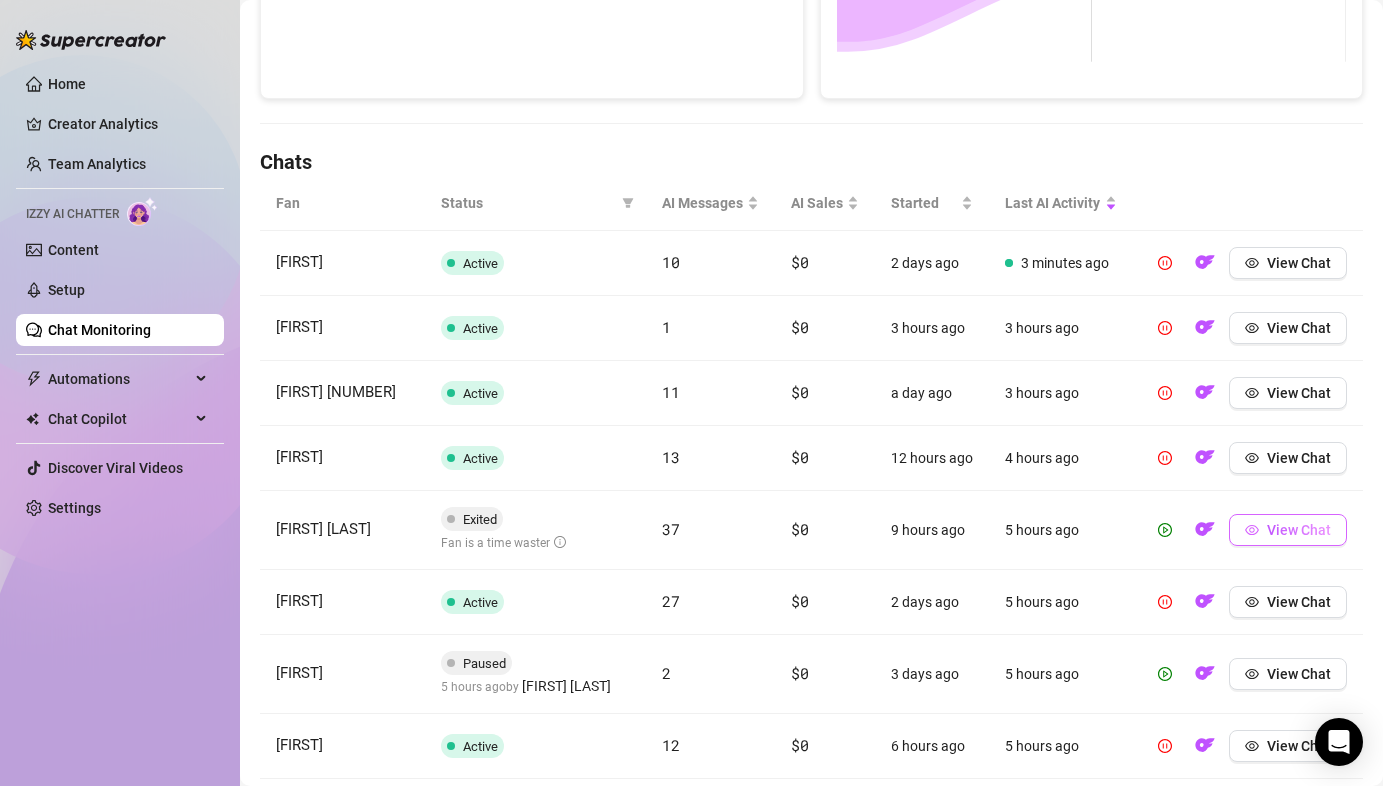 click on "View Chat" at bounding box center (1299, 530) 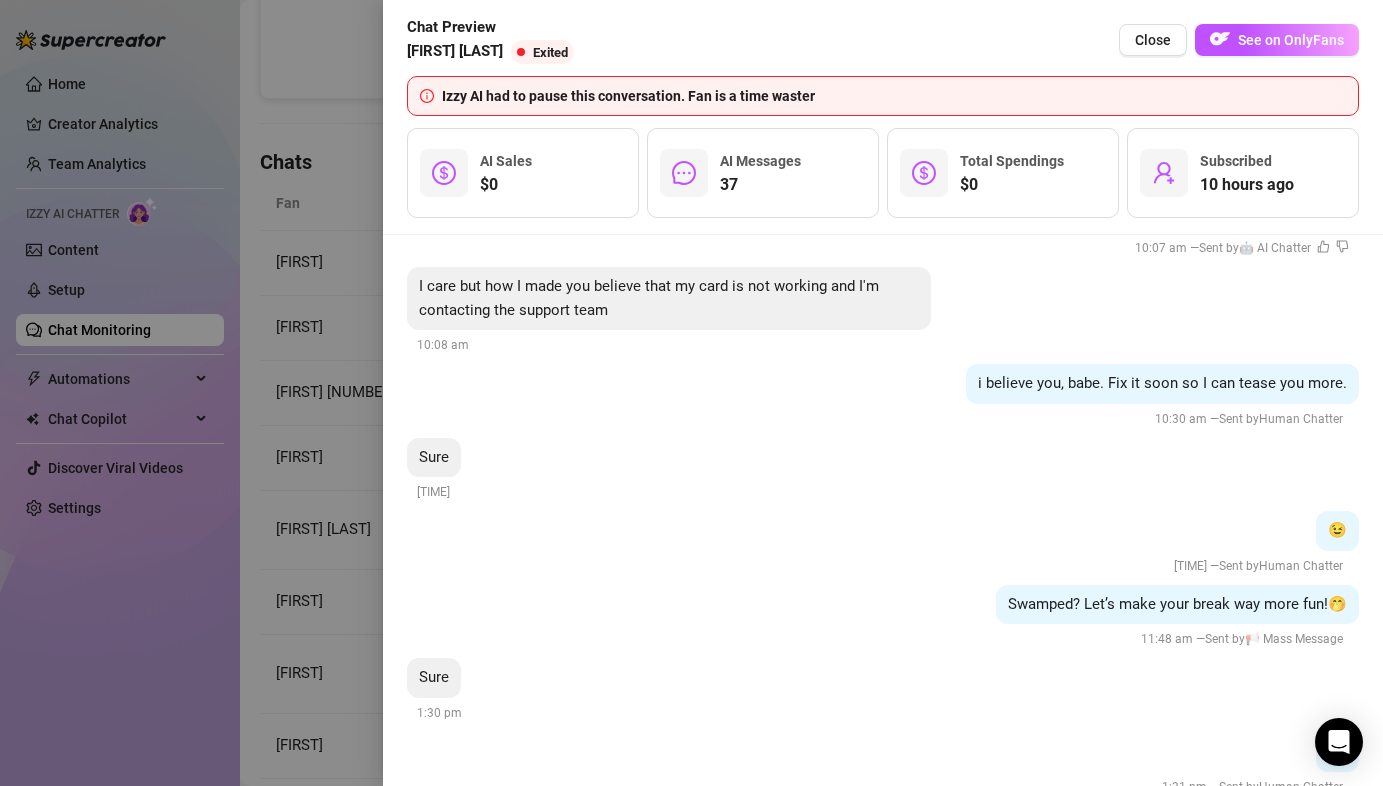 scroll, scrollTop: 6834, scrollLeft: 0, axis: vertical 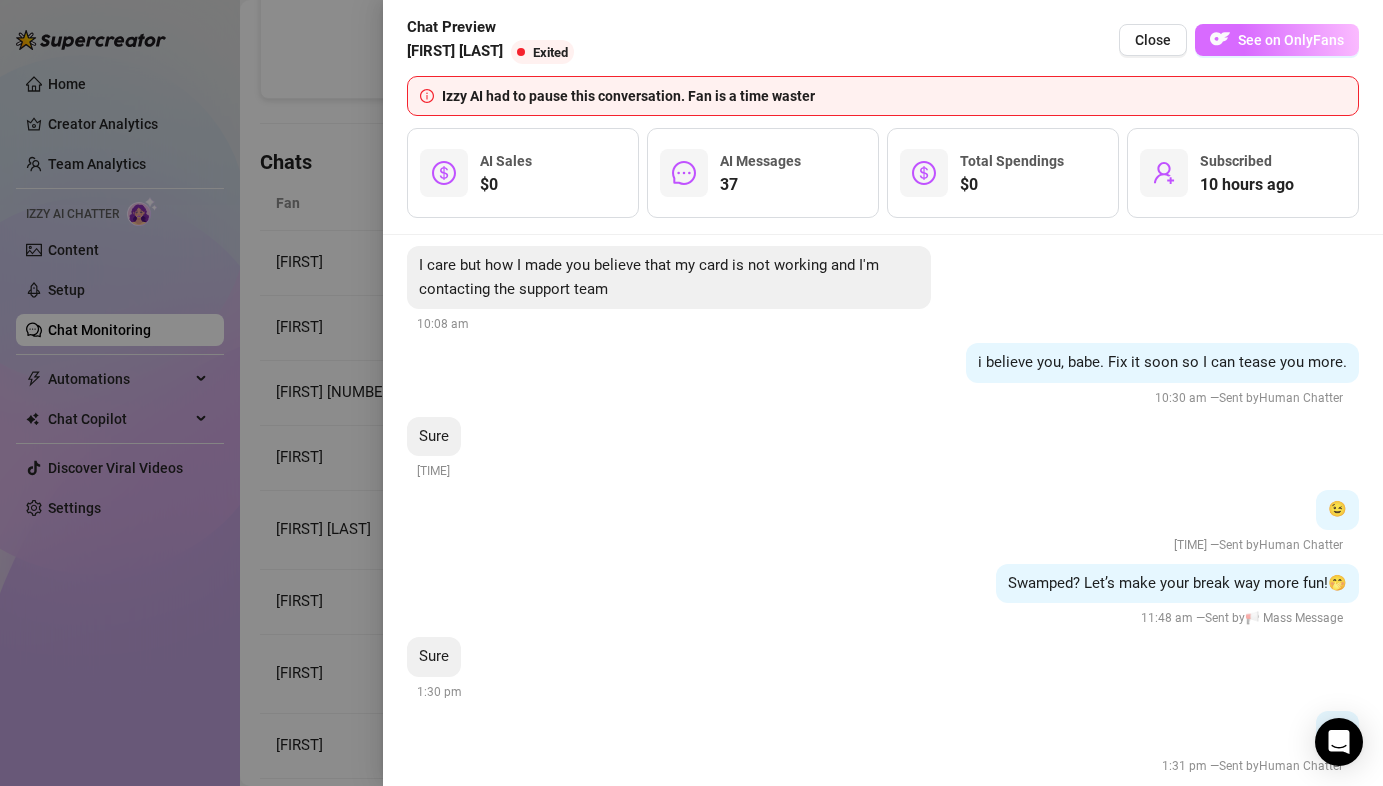 click on "See on OnlyFans" at bounding box center [1291, 40] 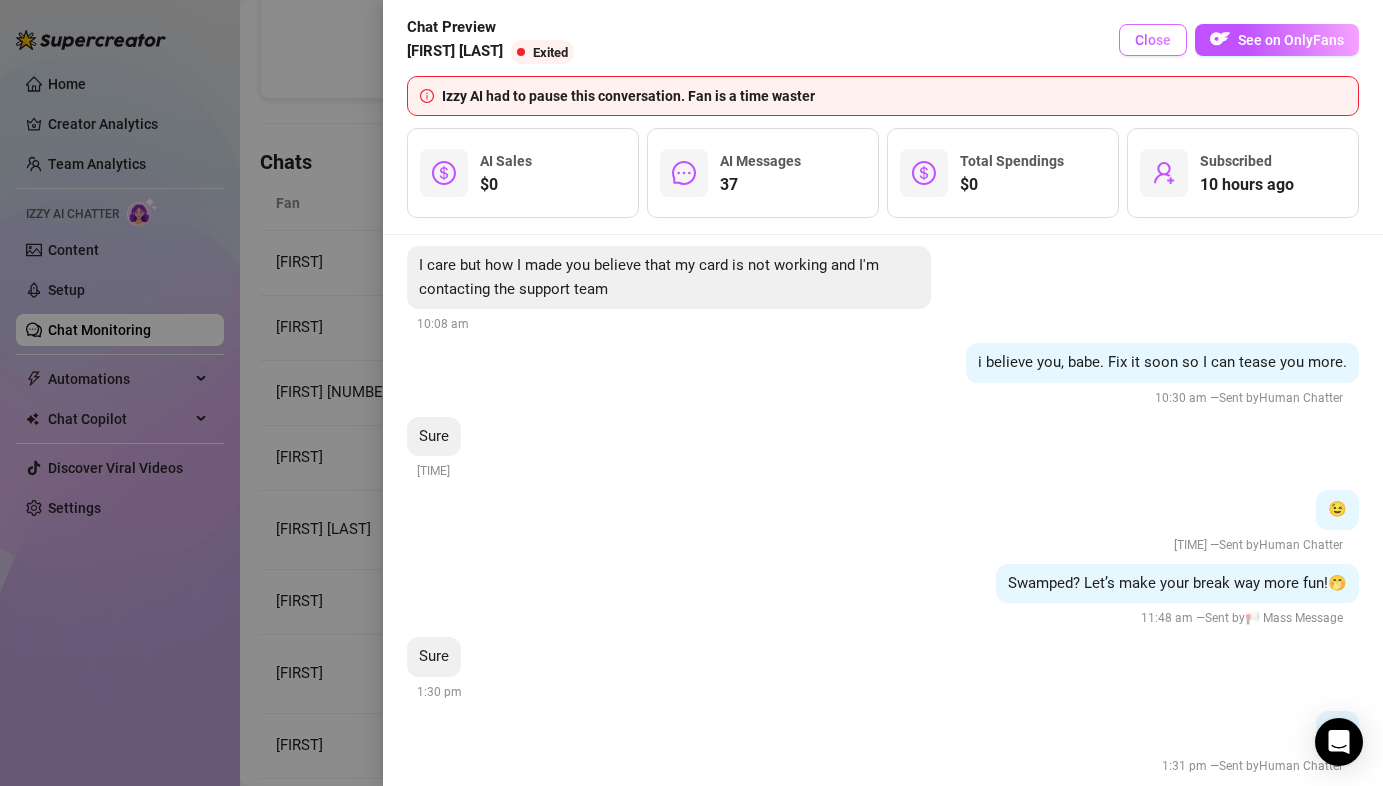 click on "Close" at bounding box center [1153, 40] 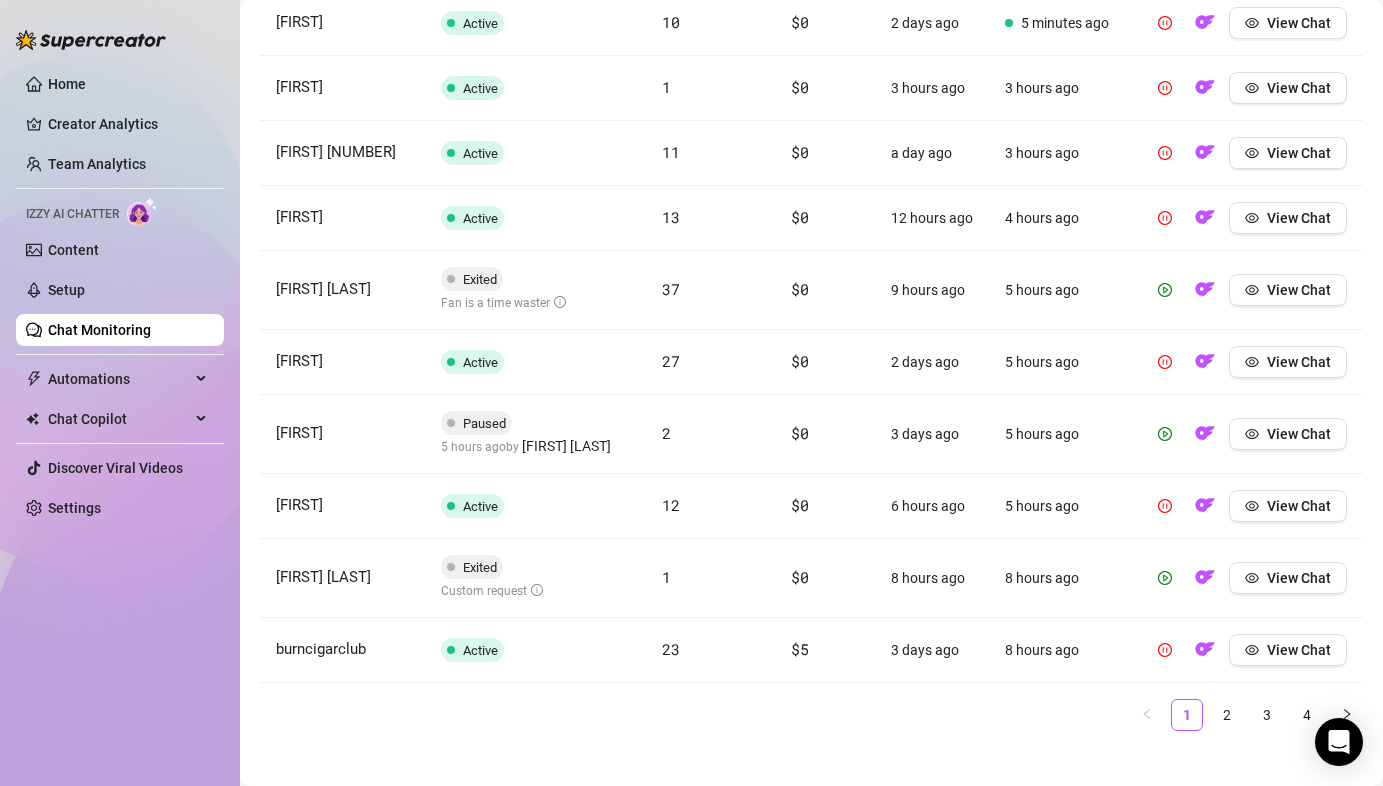 scroll, scrollTop: 810, scrollLeft: 0, axis: vertical 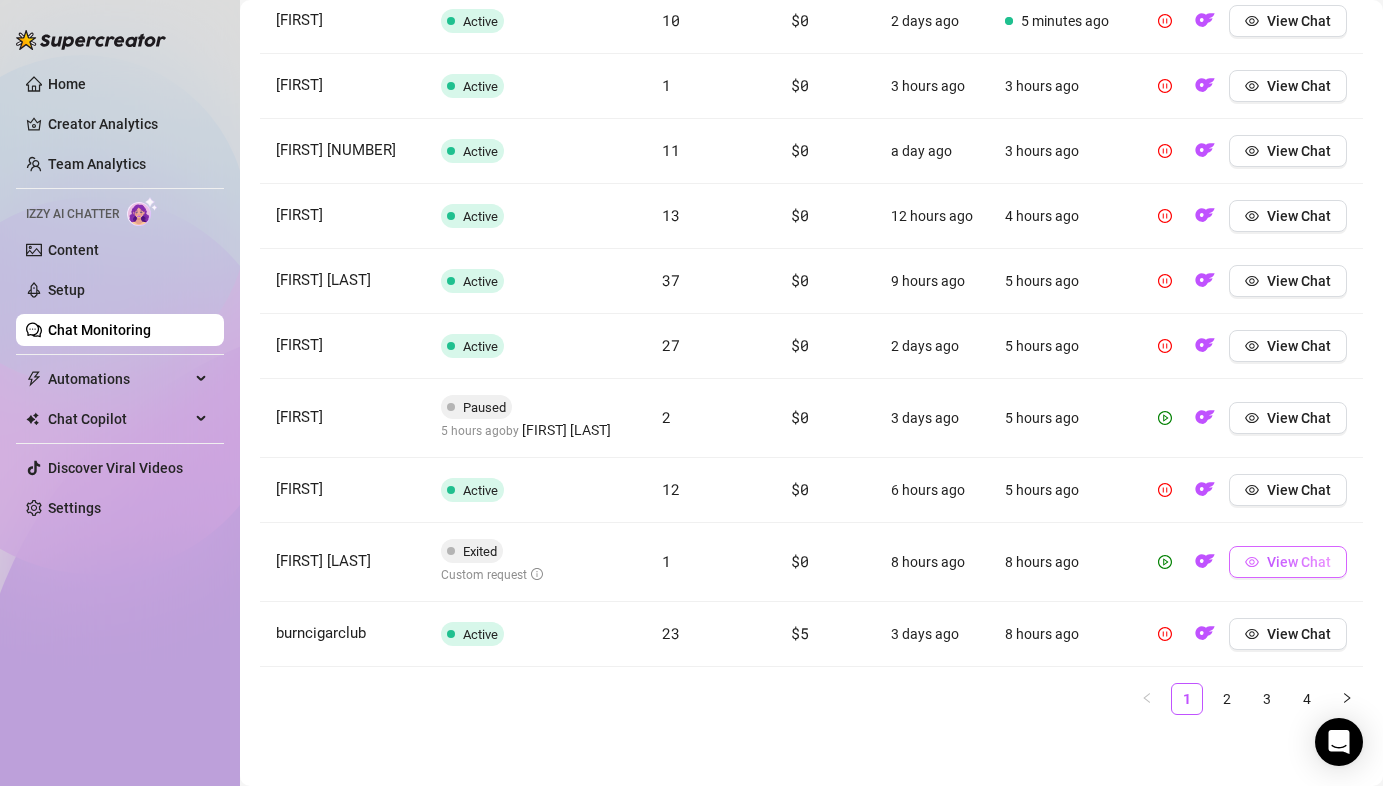 click on "View Chat" at bounding box center (1299, 562) 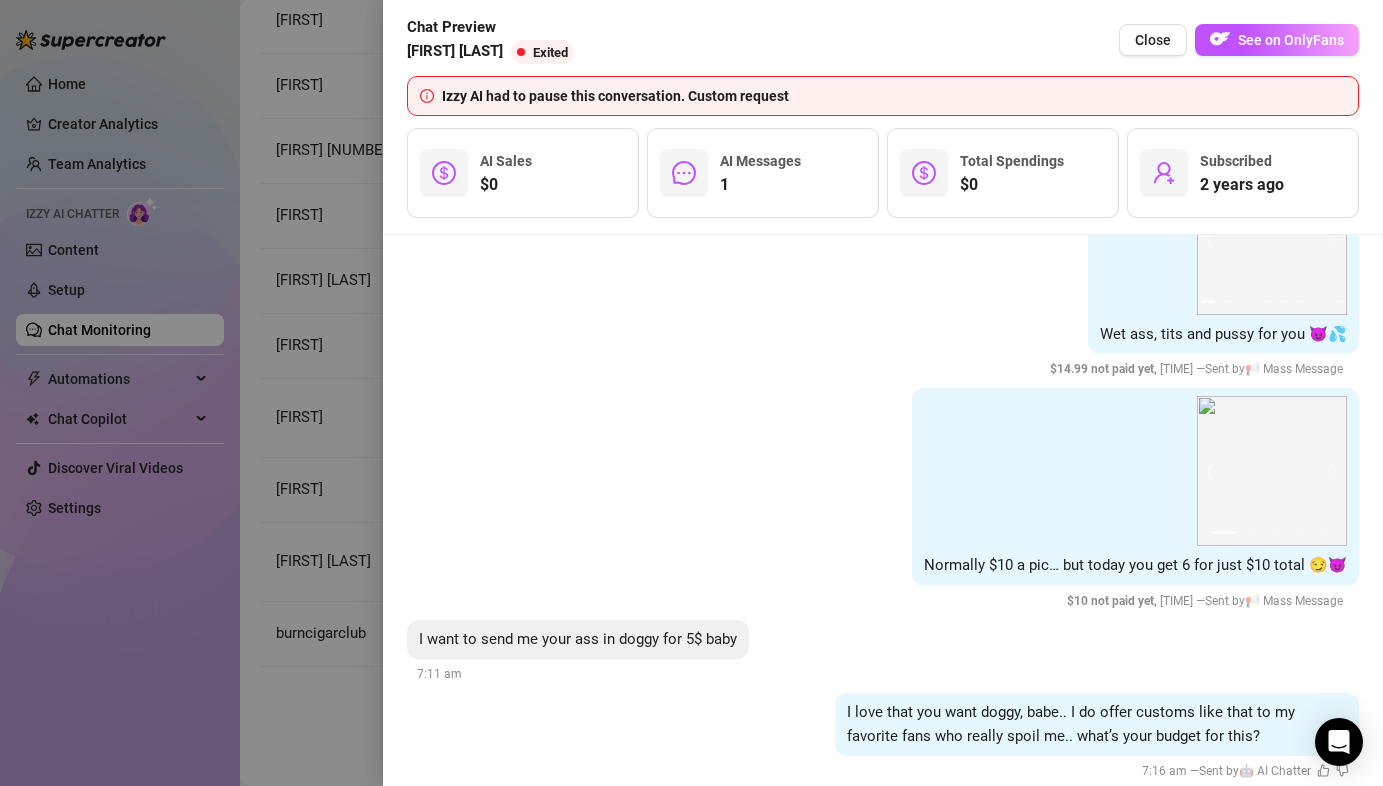 scroll, scrollTop: 1001, scrollLeft: 0, axis: vertical 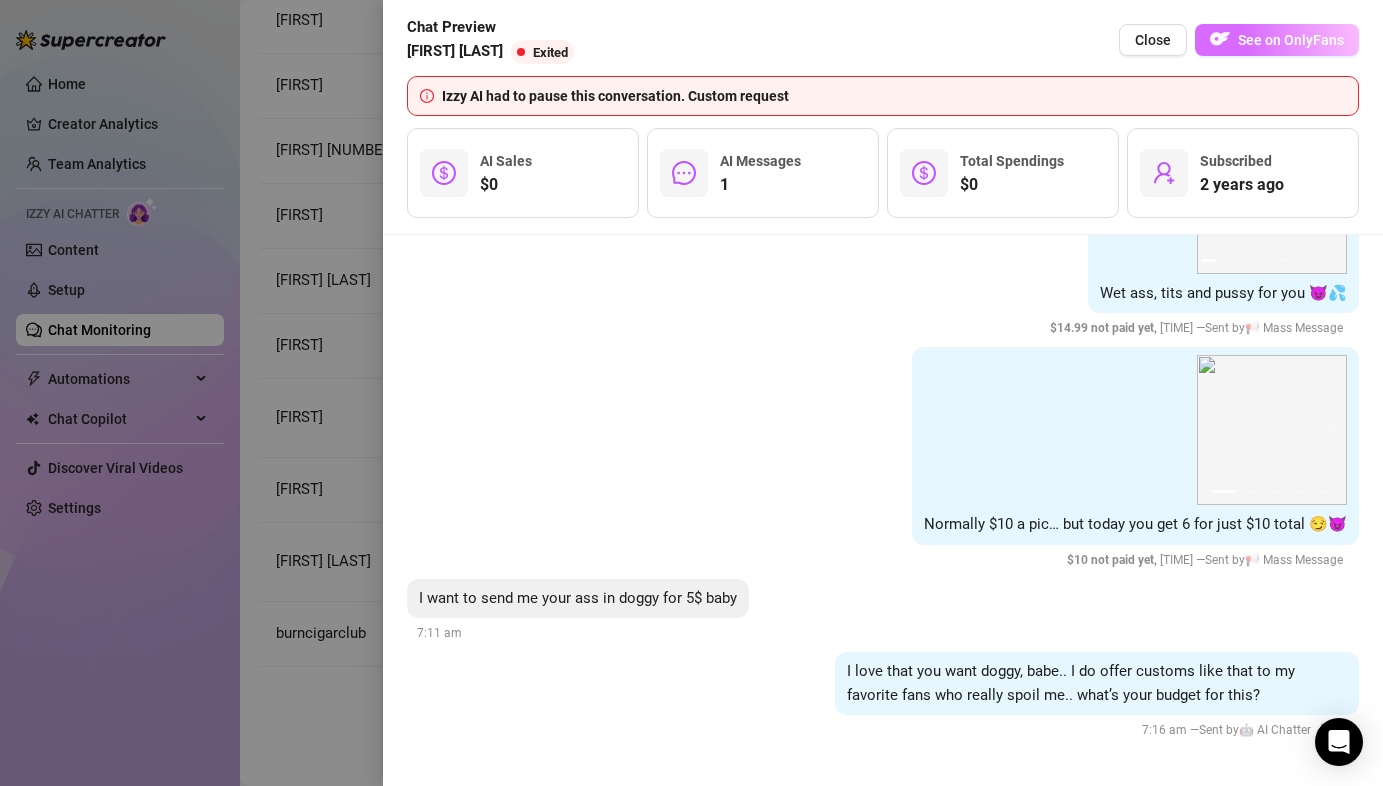 click on "See on OnlyFans" at bounding box center [1291, 40] 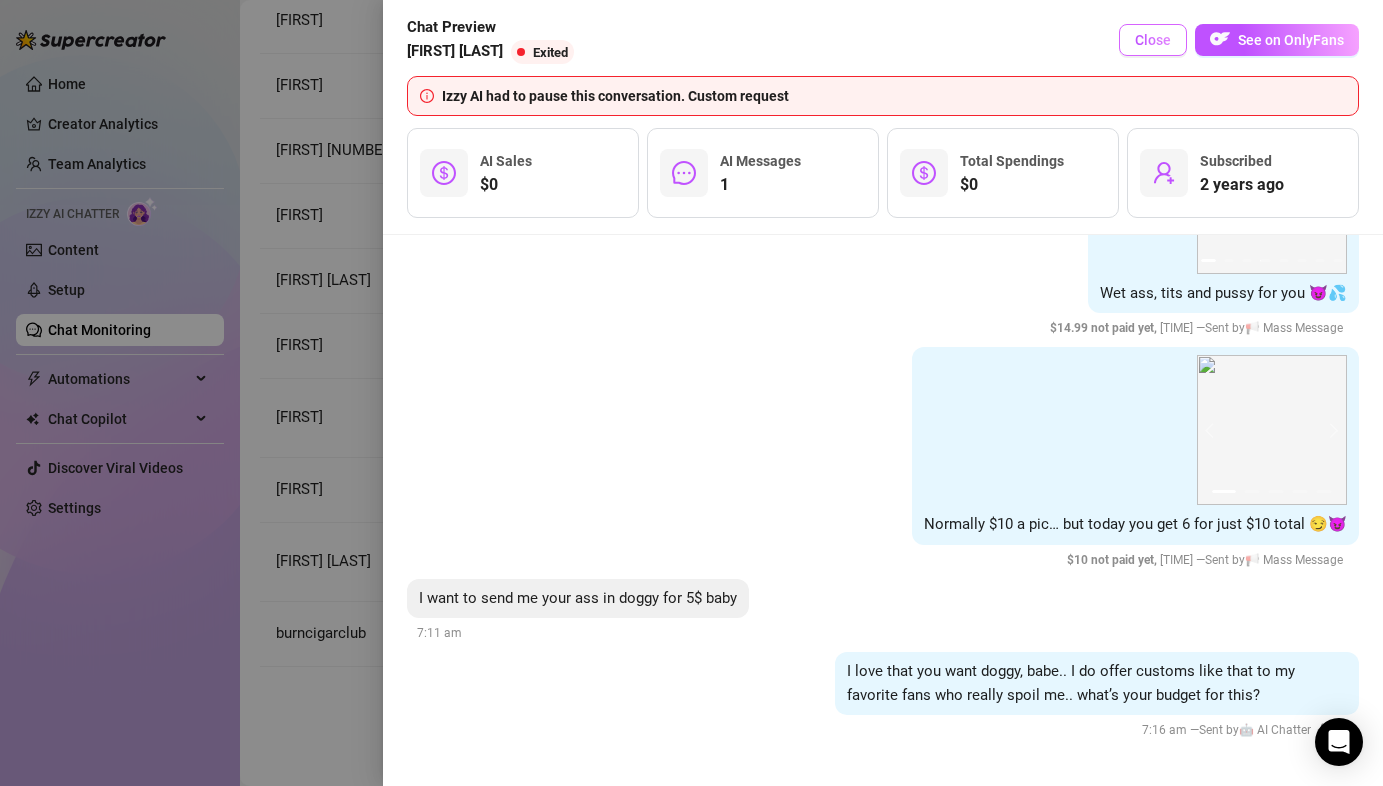 click on "Close" at bounding box center (1153, 40) 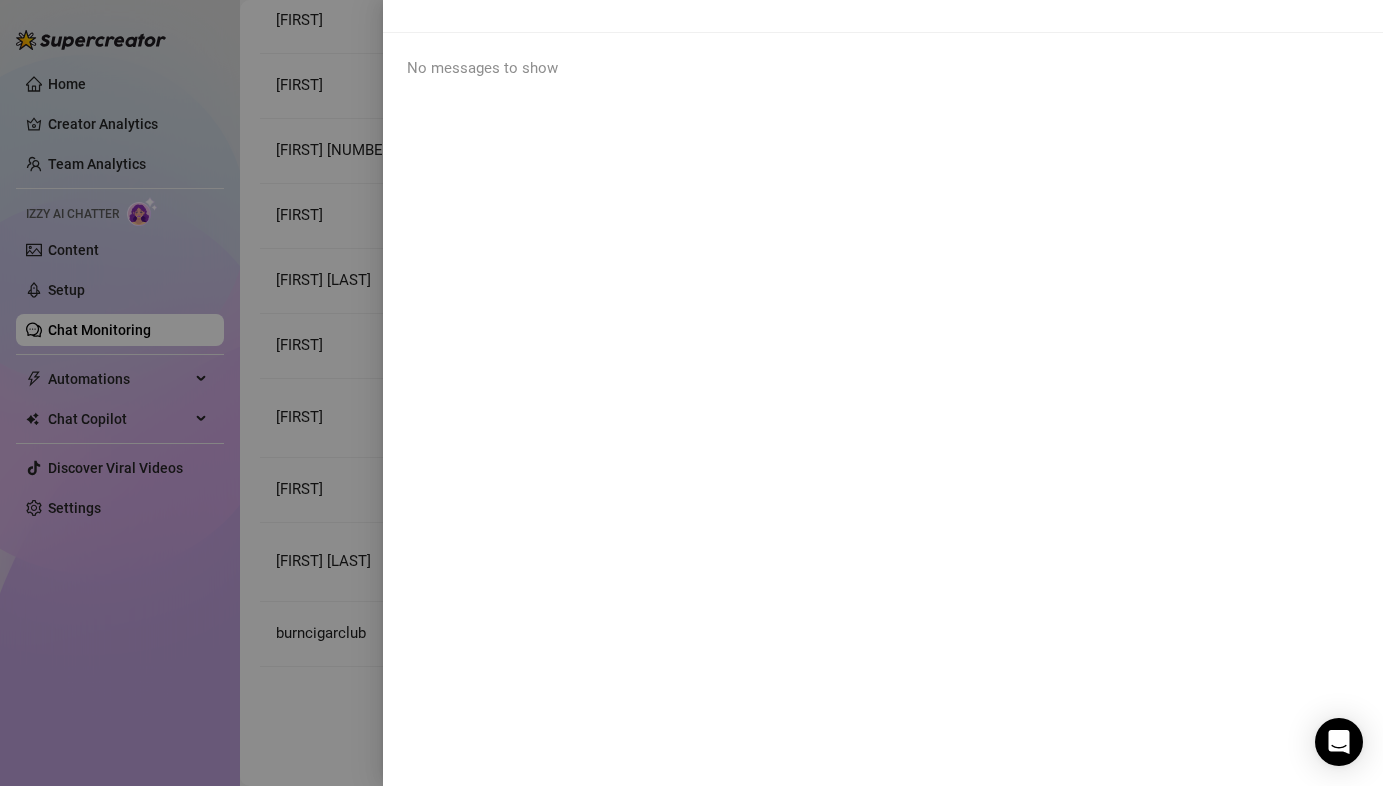 scroll, scrollTop: 0, scrollLeft: 0, axis: both 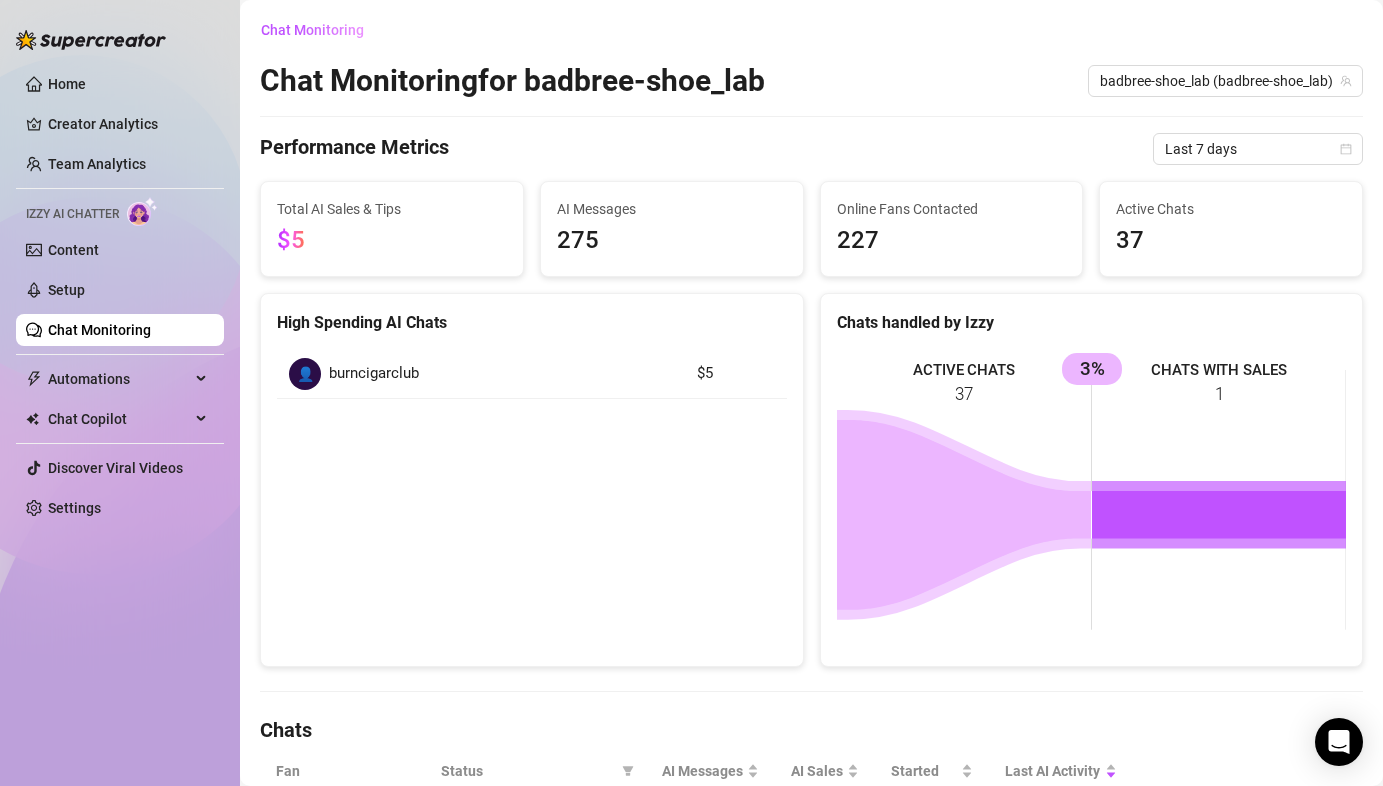 click on "Chat Monitoring" at bounding box center [99, 330] 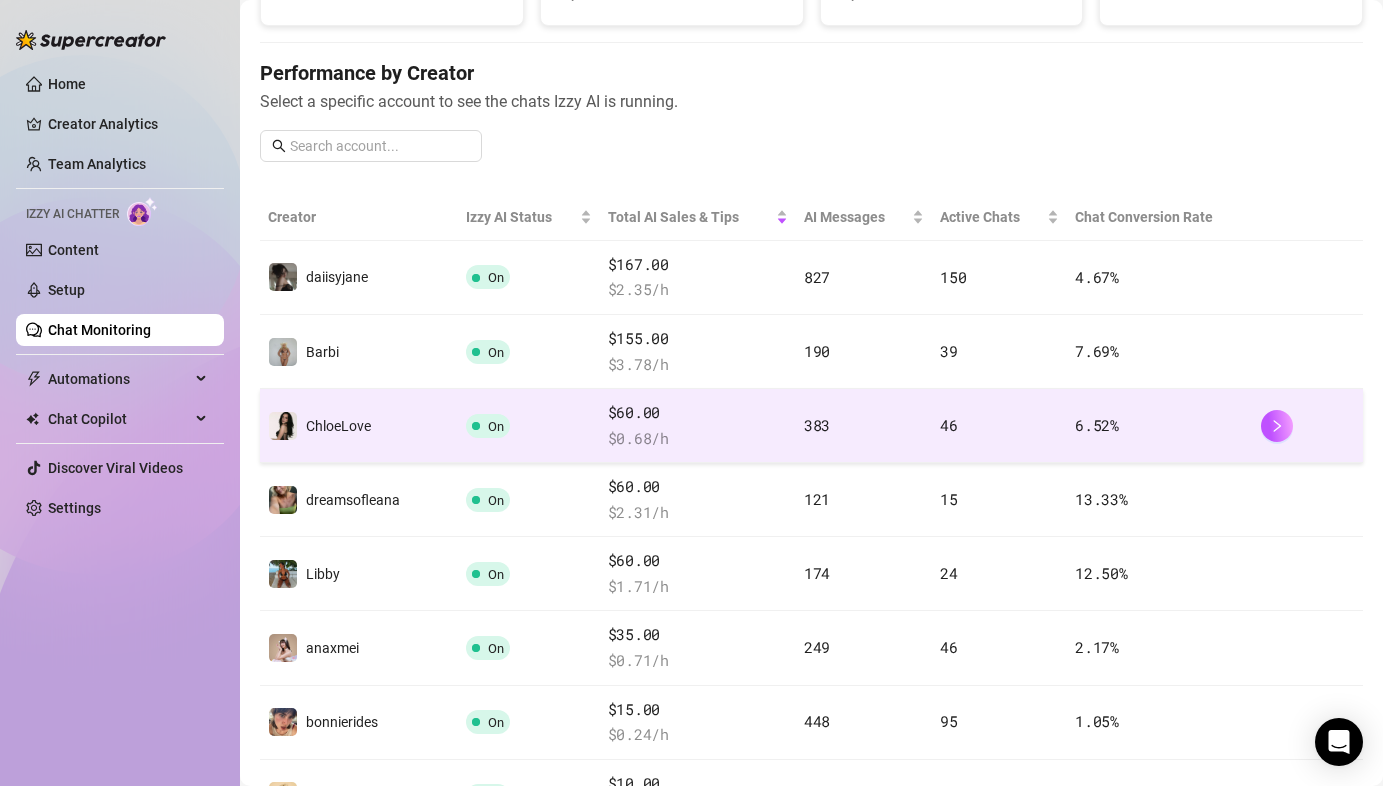 scroll, scrollTop: 201, scrollLeft: 0, axis: vertical 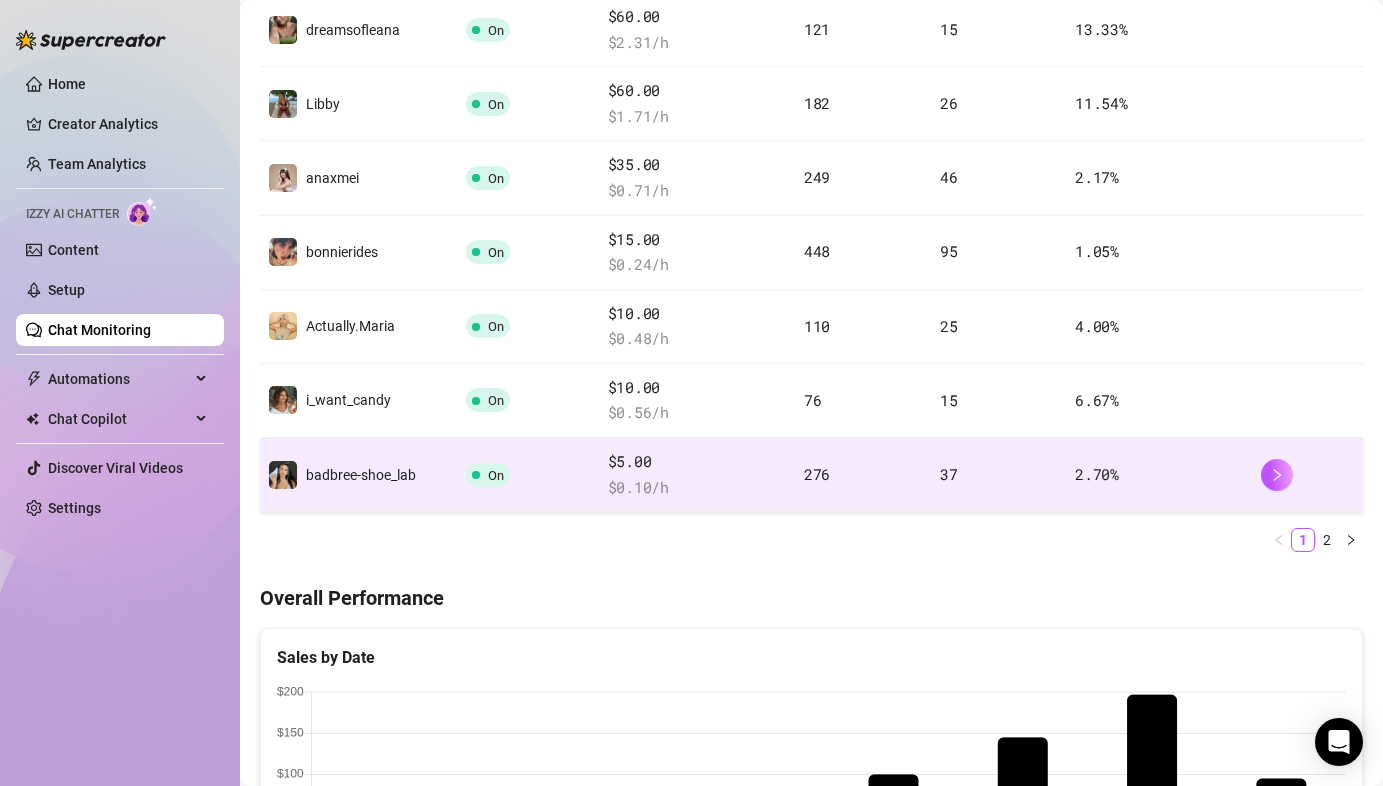 click on "276" at bounding box center [864, 475] 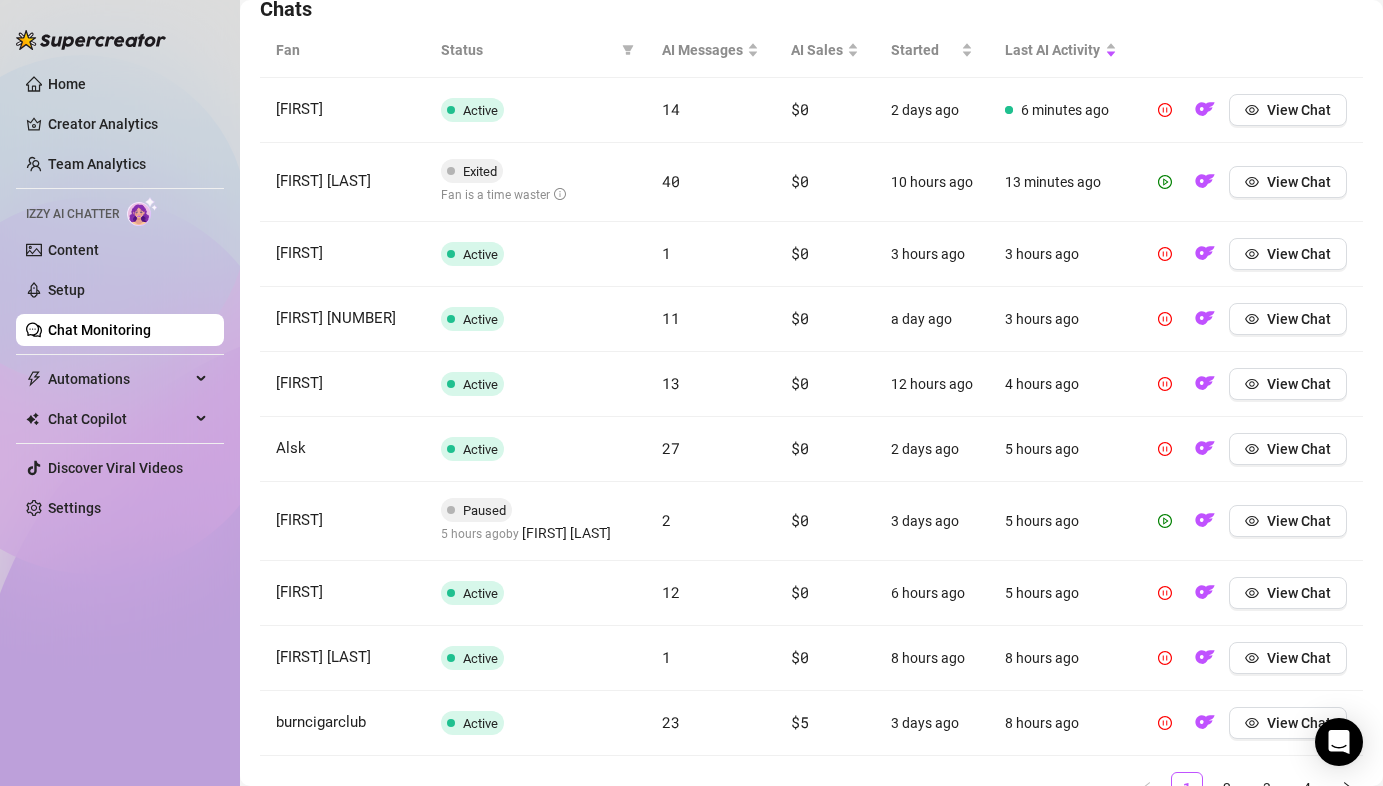 scroll, scrollTop: 720, scrollLeft: 0, axis: vertical 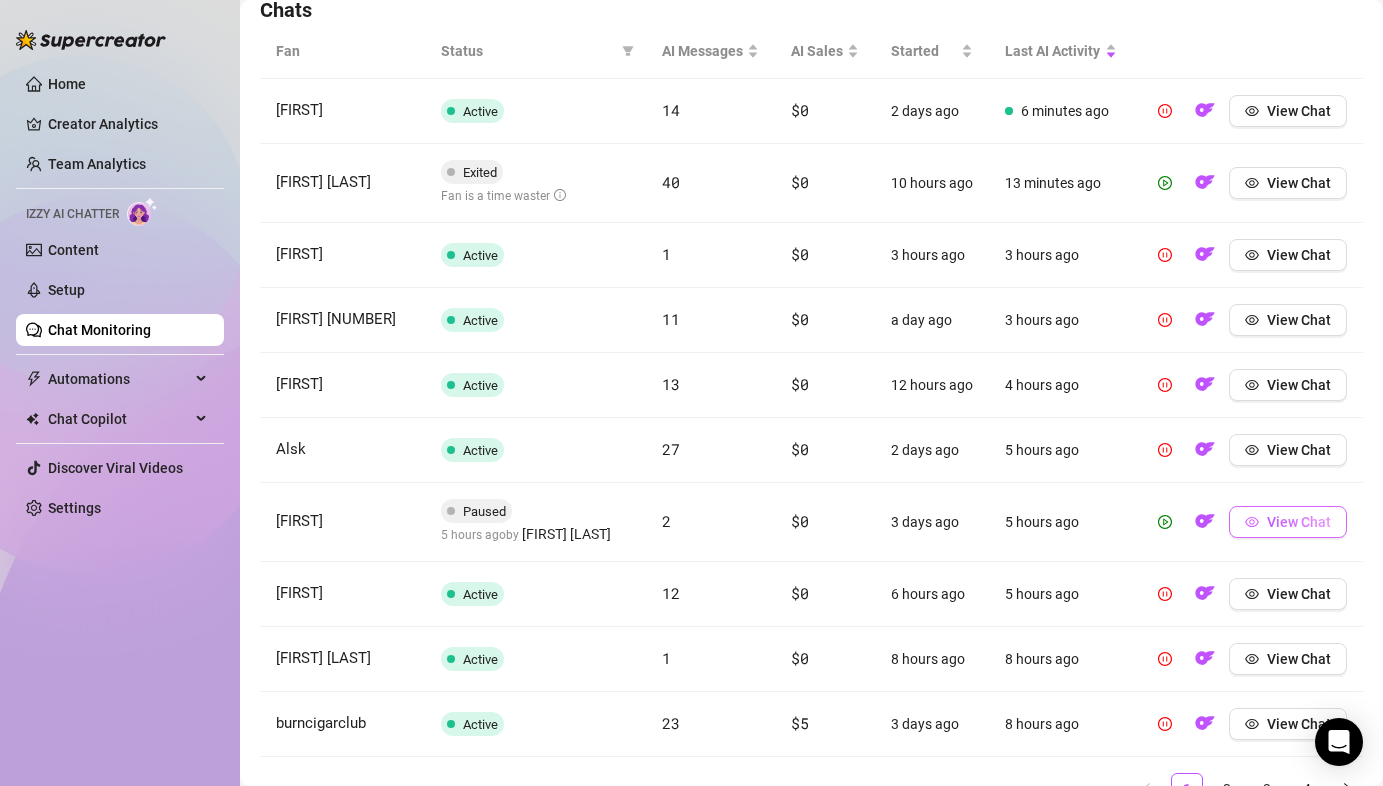 click on "View Chat" at bounding box center [1288, 522] 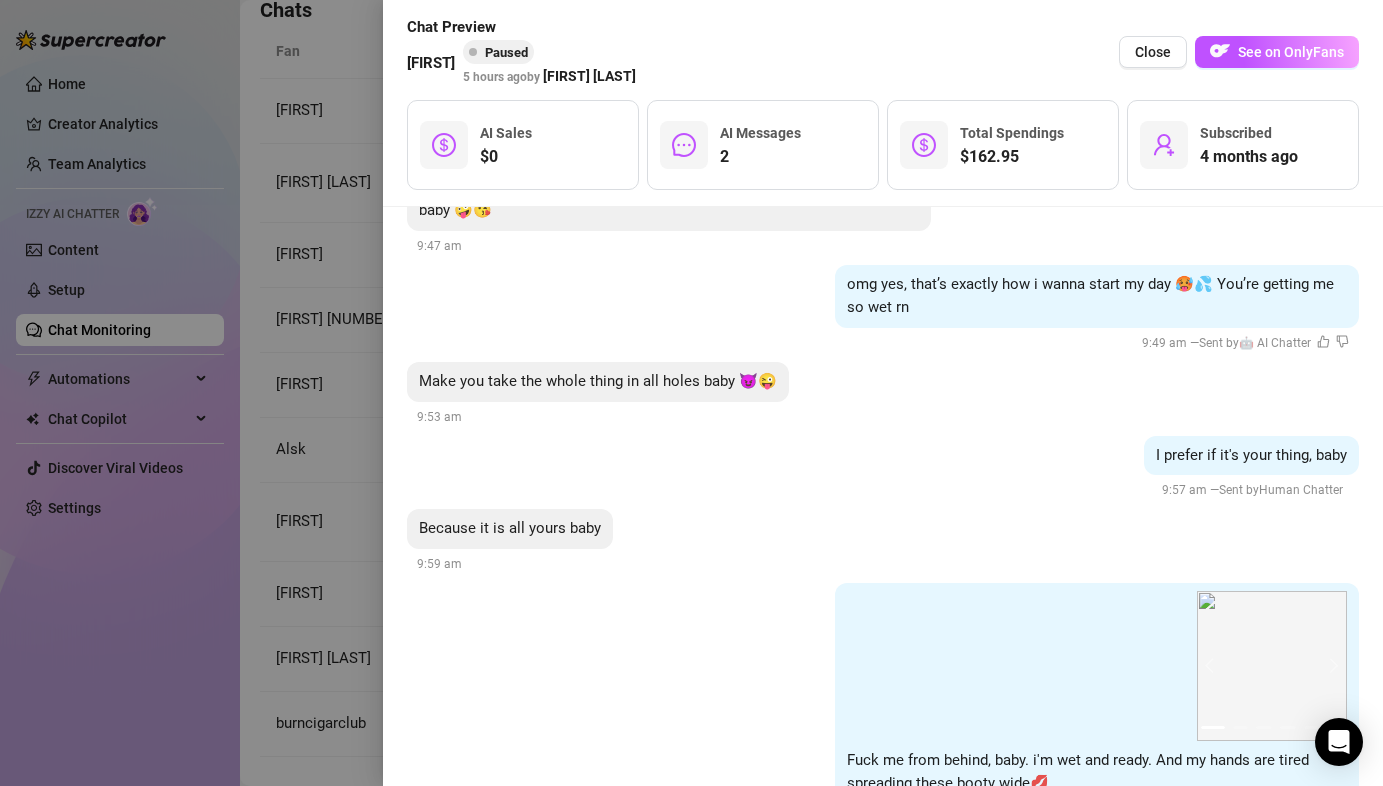scroll, scrollTop: 9704, scrollLeft: 0, axis: vertical 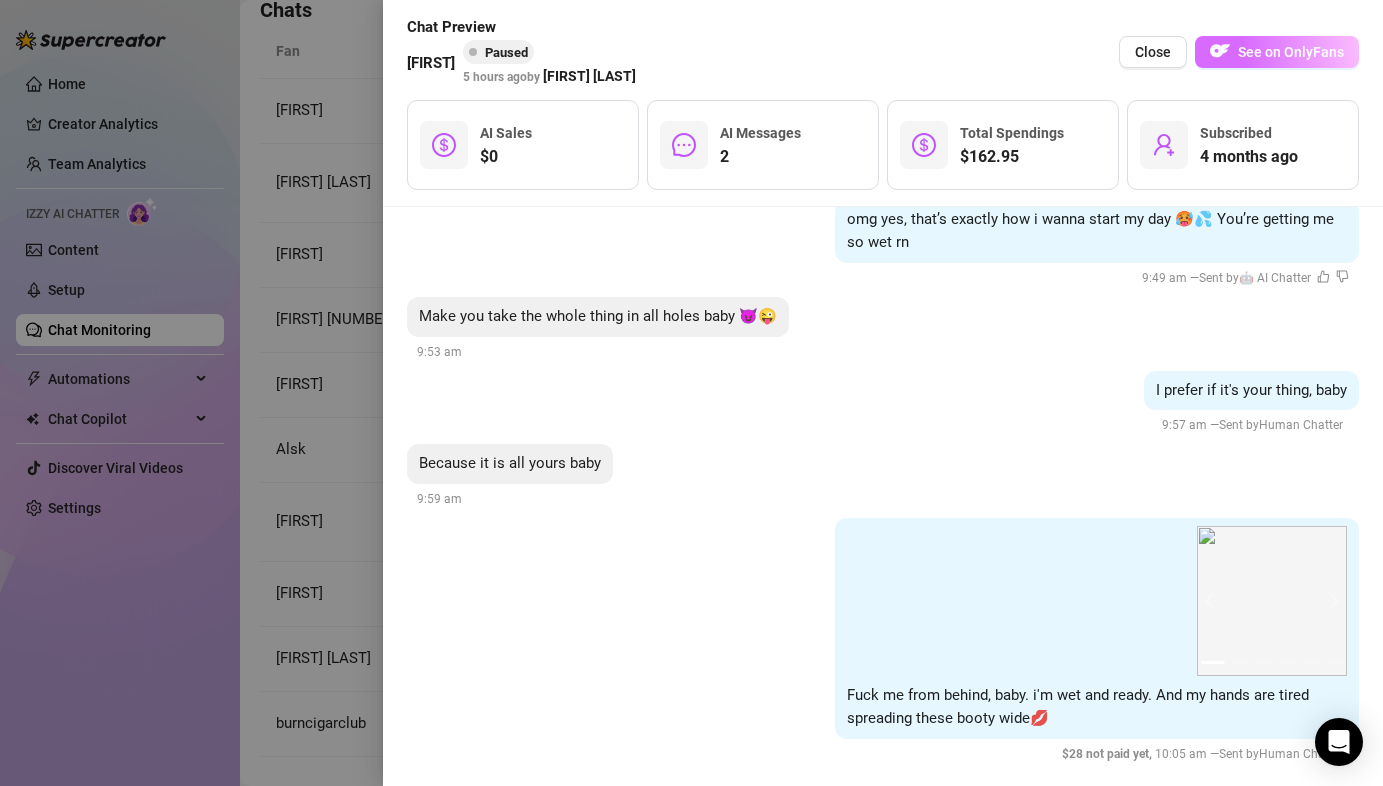 click on "See on OnlyFans" at bounding box center [1291, 52] 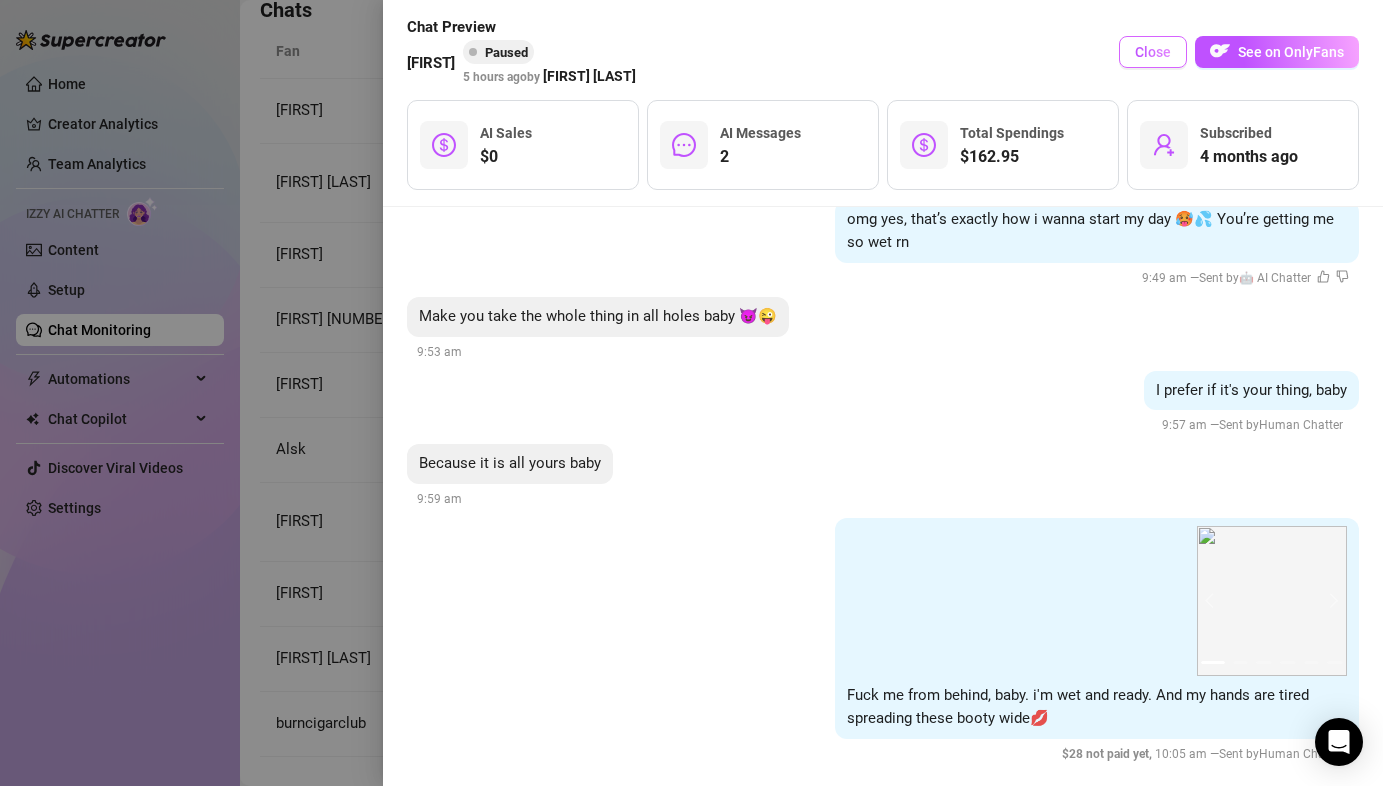 click on "Close" at bounding box center (1153, 52) 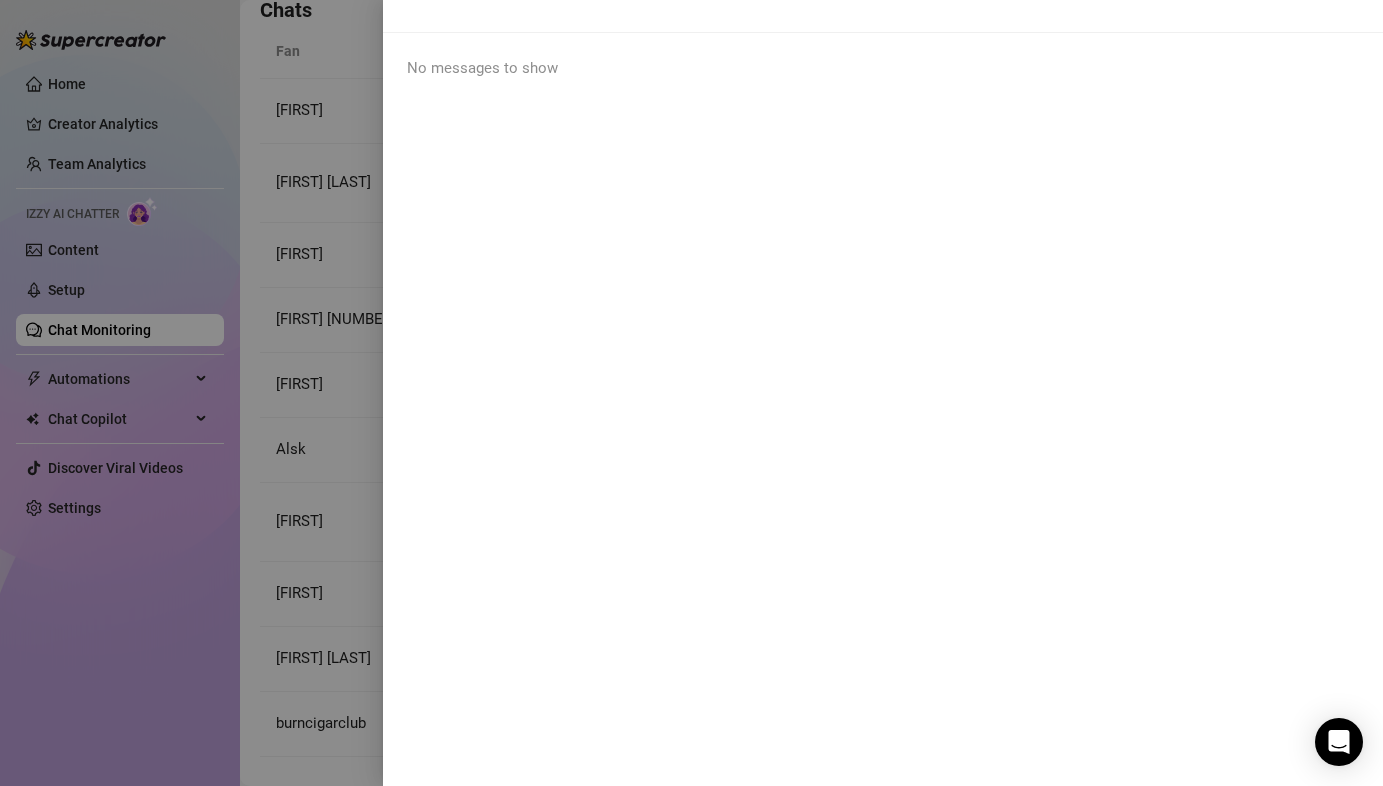 scroll, scrollTop: 0, scrollLeft: 0, axis: both 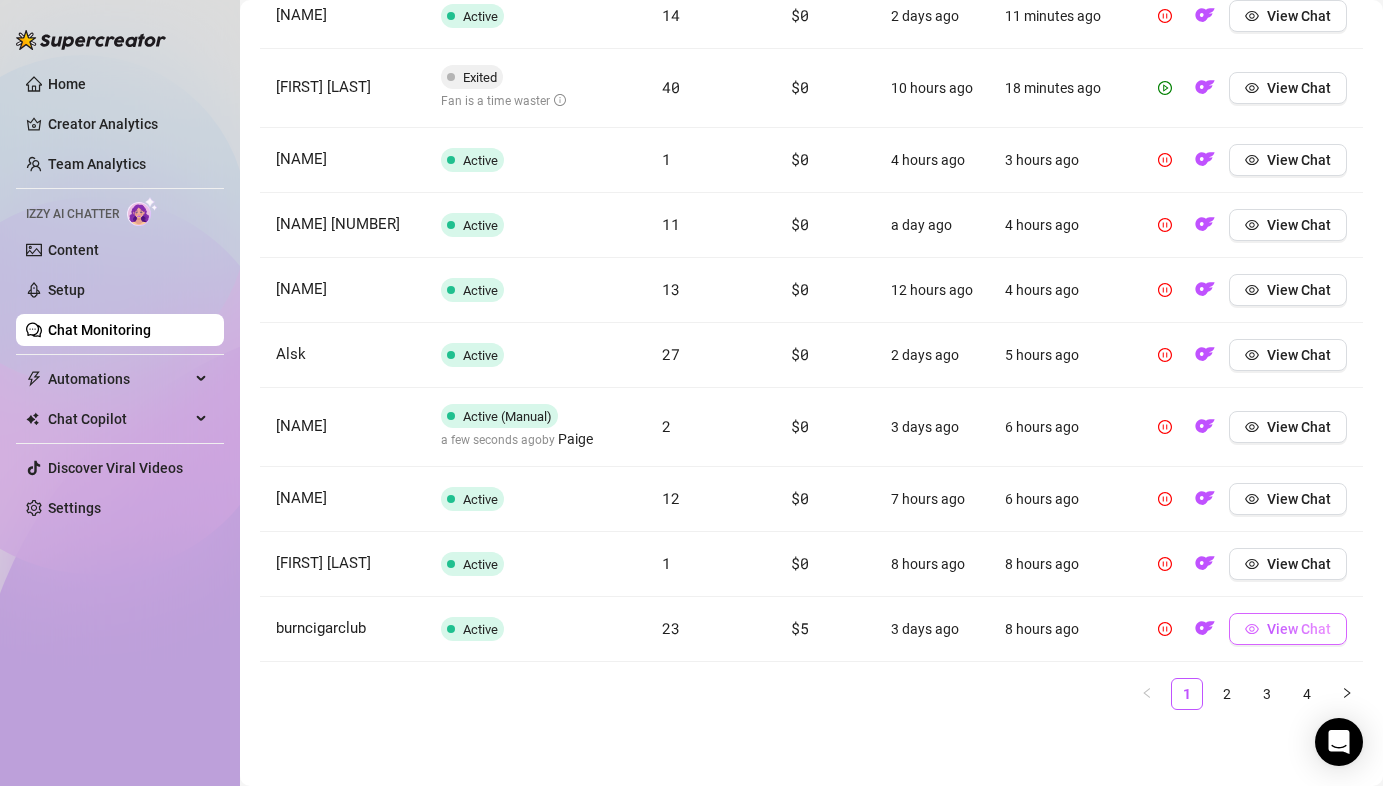 click on "View Chat" at bounding box center [1299, 629] 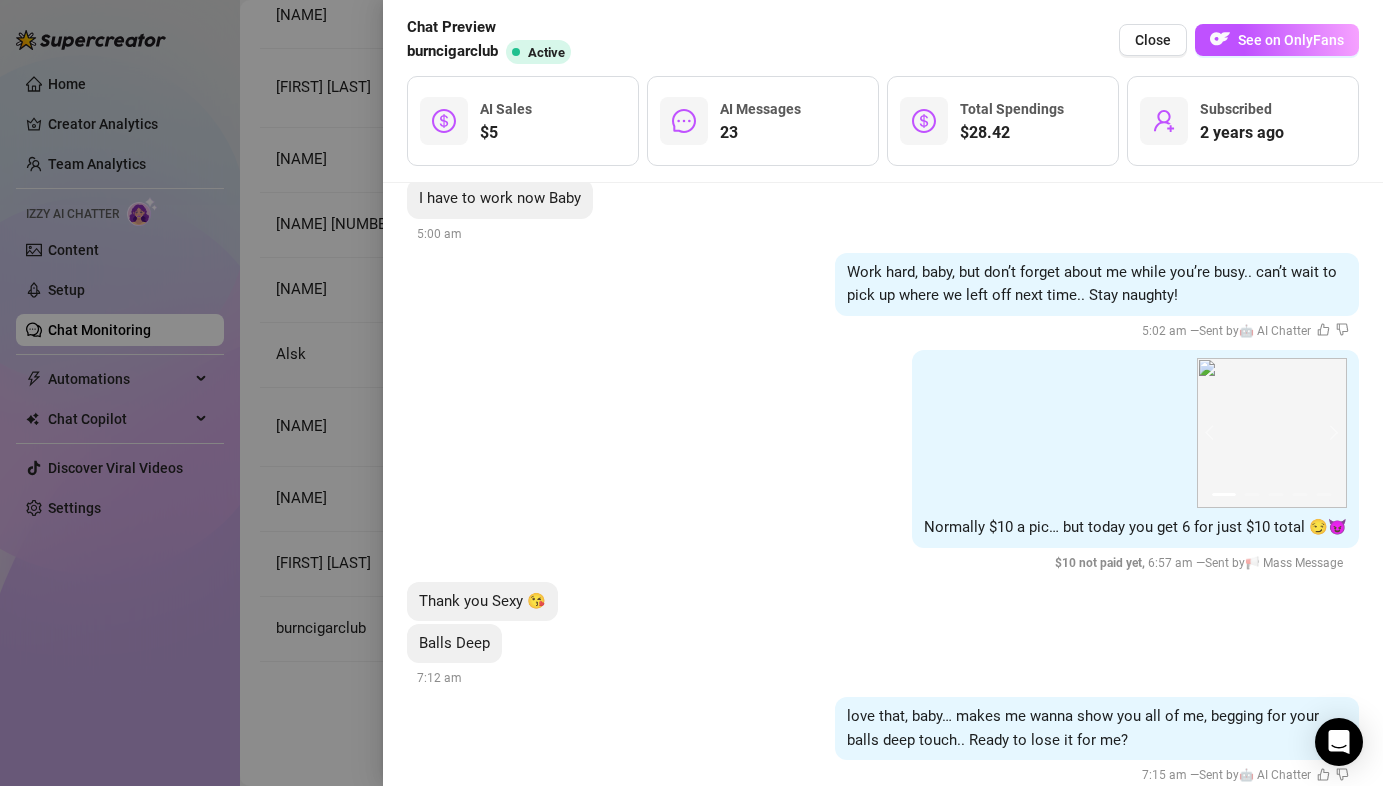 scroll, scrollTop: 8160, scrollLeft: 0, axis: vertical 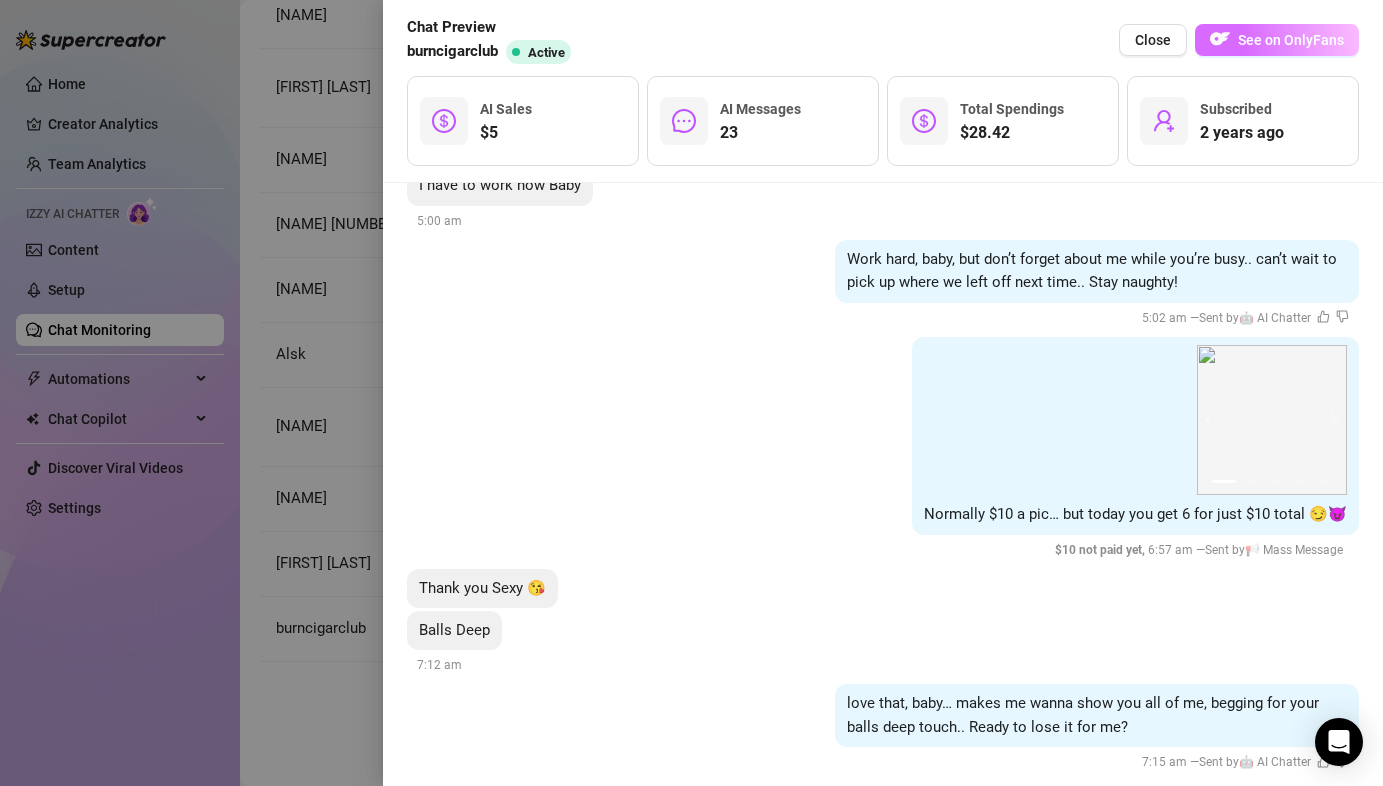 click on "See on OnlyFans" at bounding box center (1277, 40) 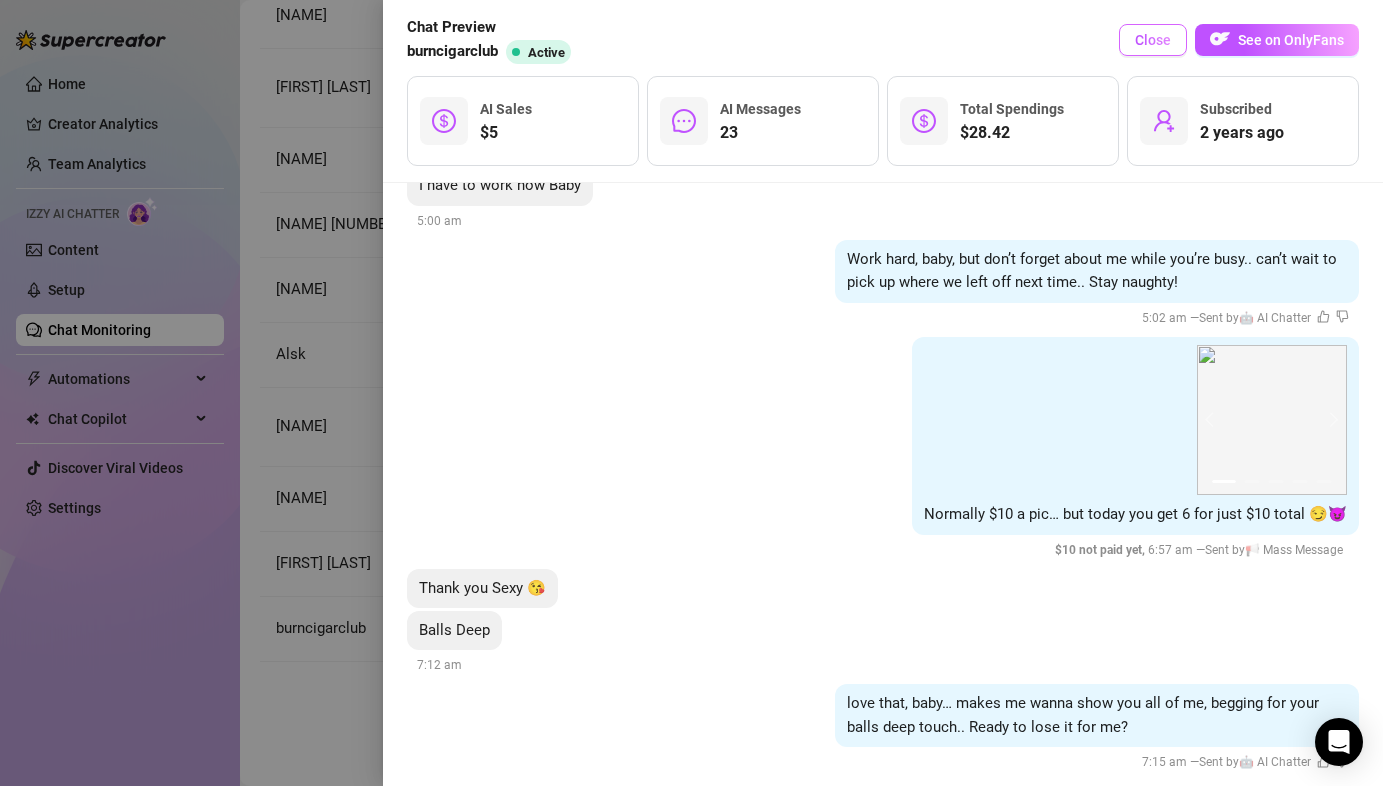 click on "Close" at bounding box center (1153, 40) 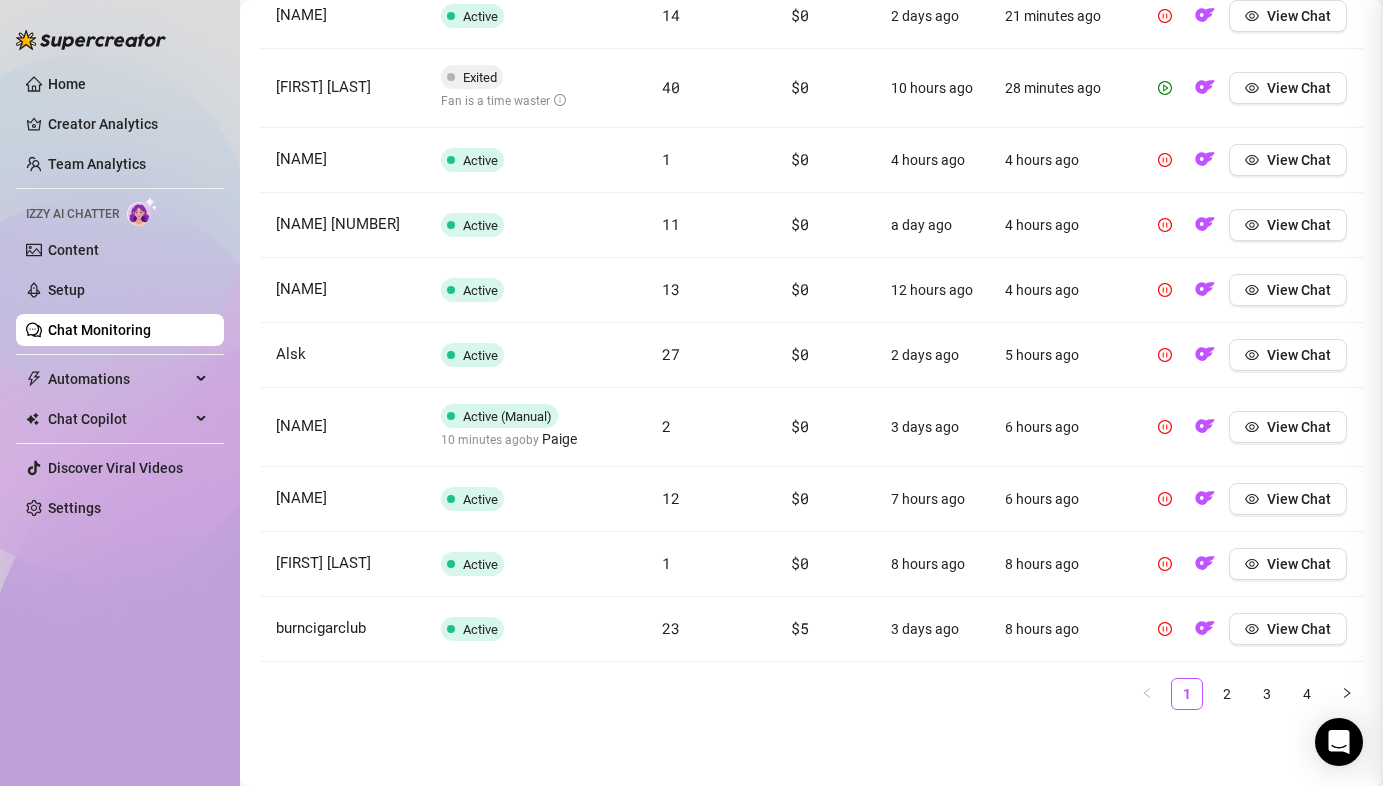 scroll, scrollTop: 0, scrollLeft: 0, axis: both 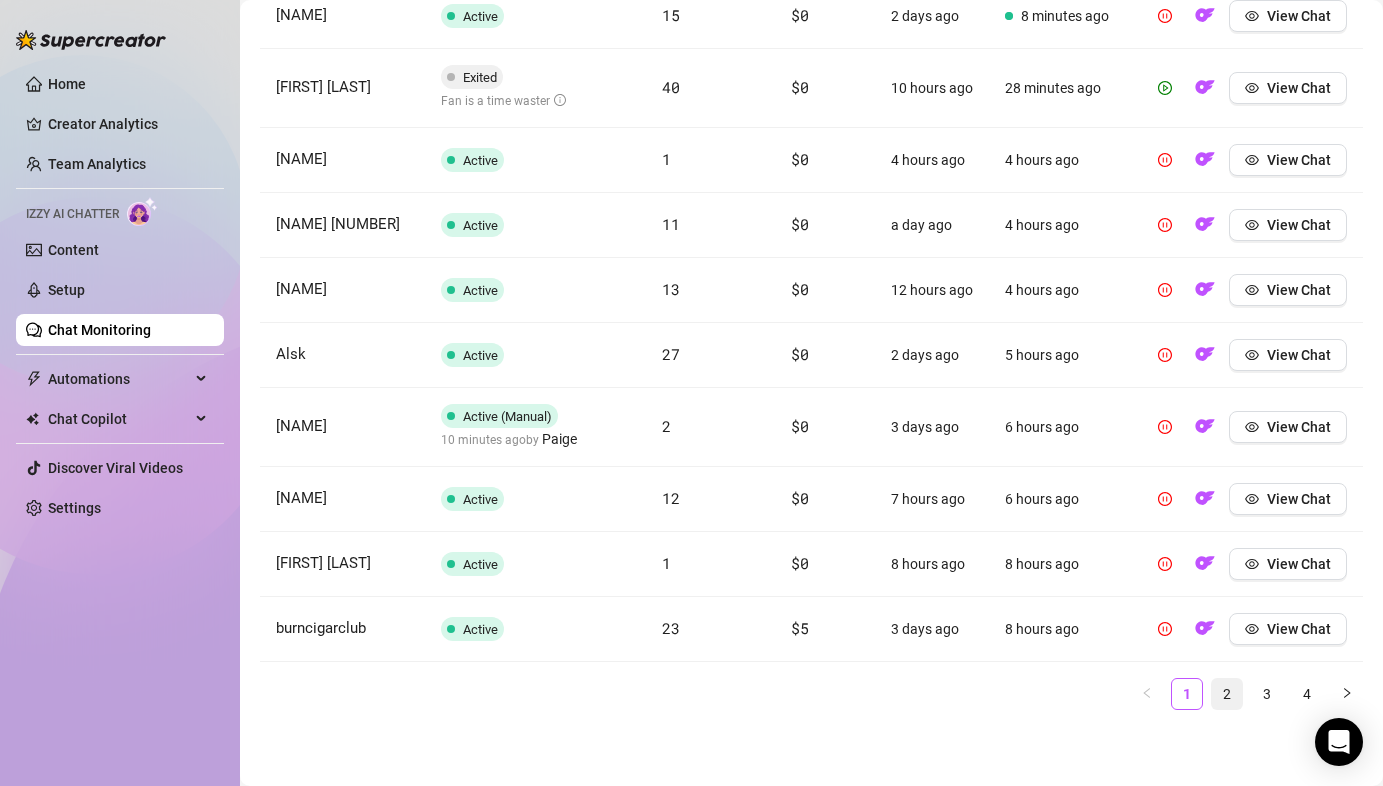 click on "2" at bounding box center [1227, 694] 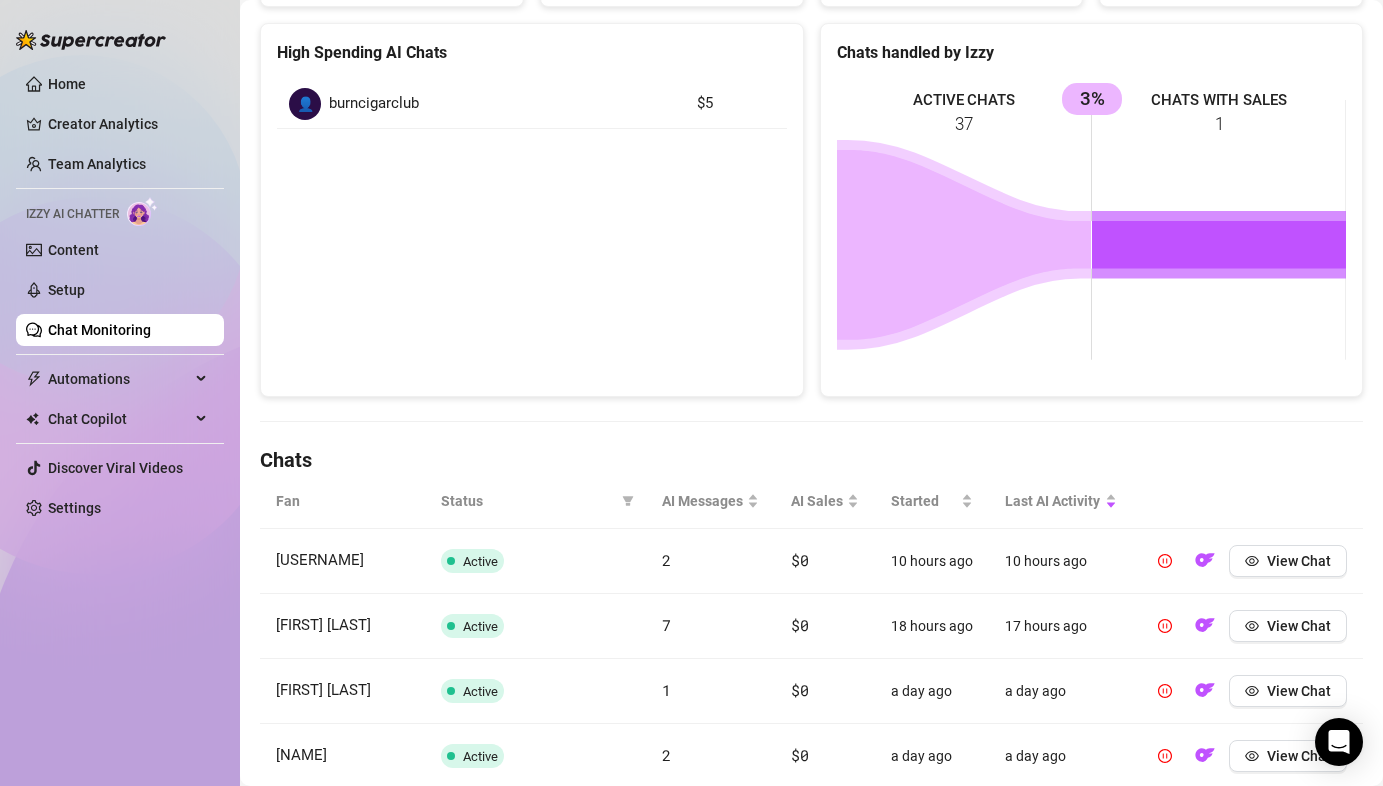 scroll, scrollTop: 0, scrollLeft: 0, axis: both 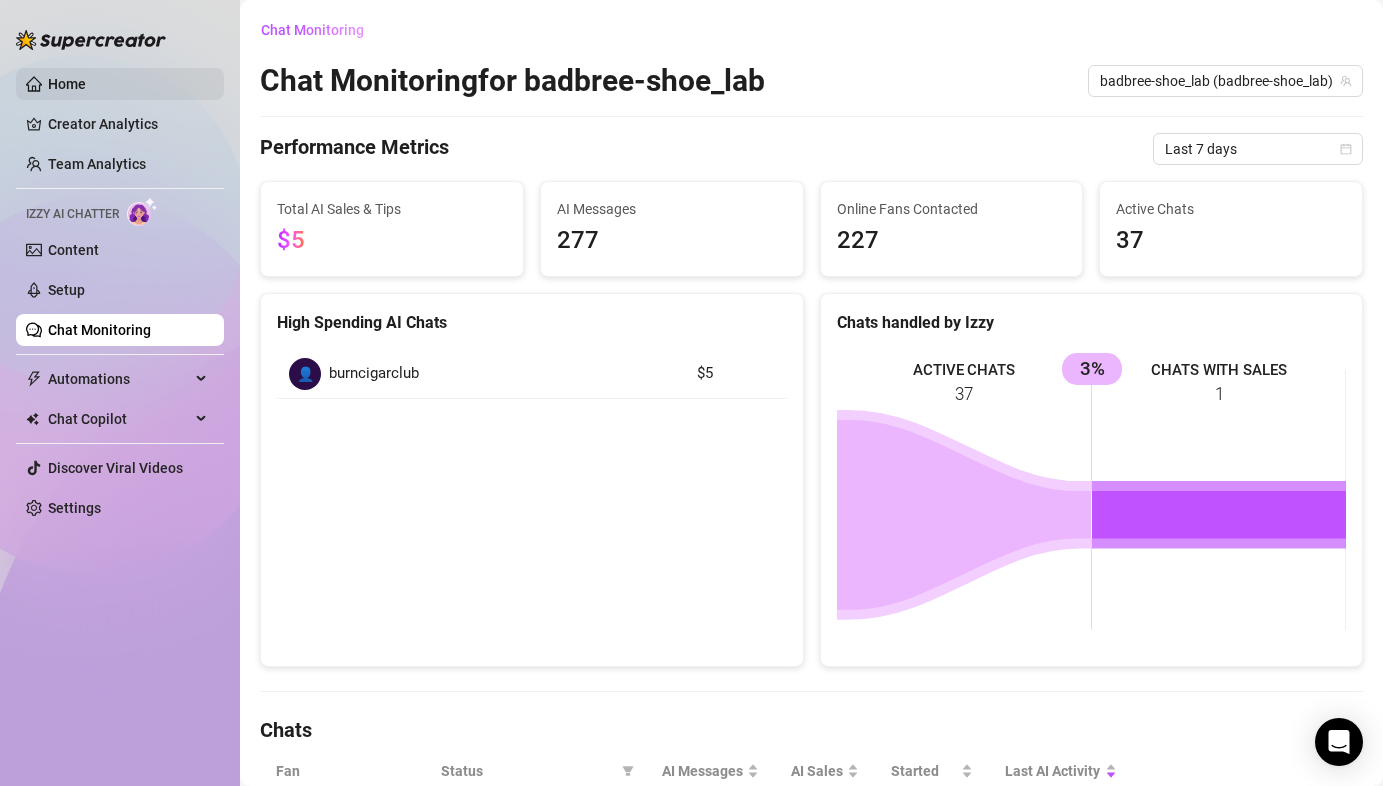 click on "Home" at bounding box center (67, 84) 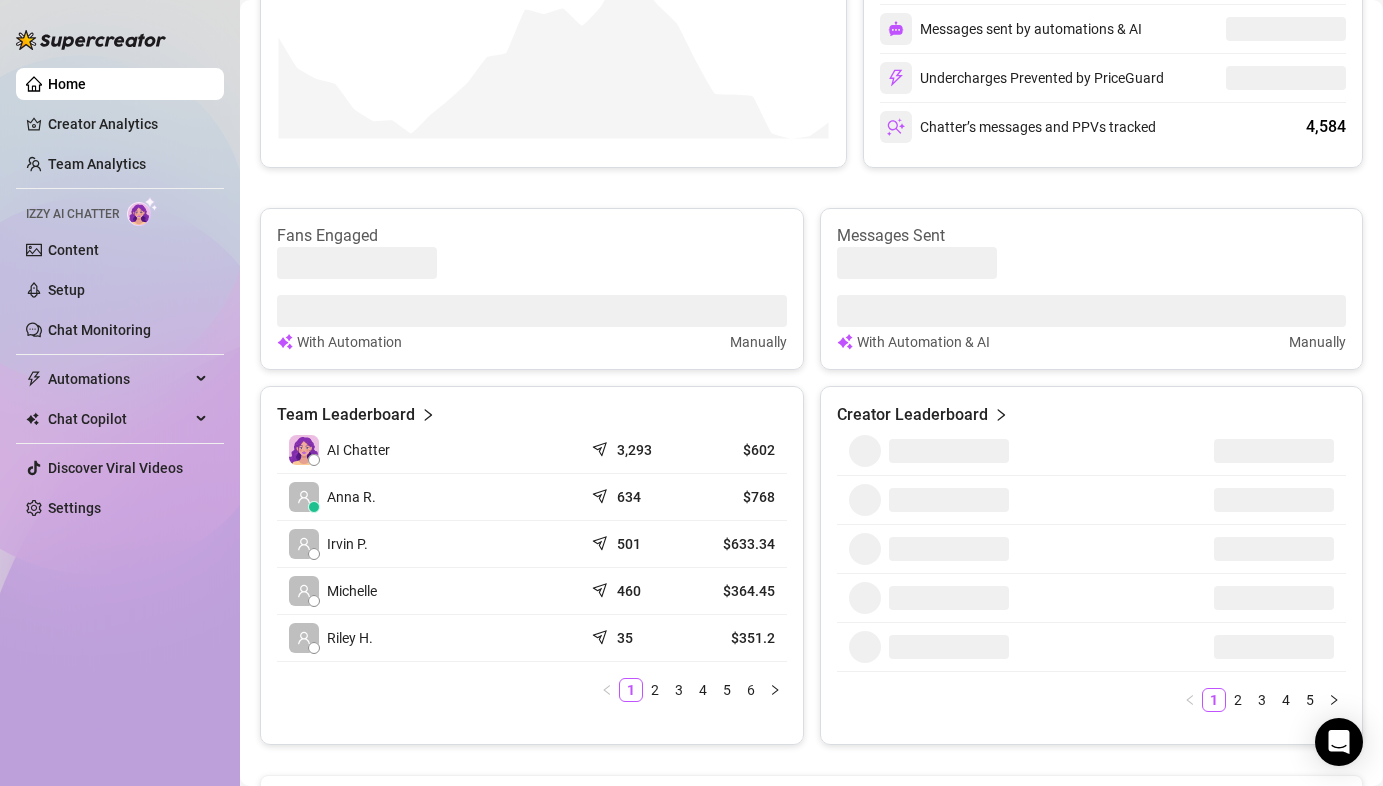 scroll, scrollTop: 662, scrollLeft: 0, axis: vertical 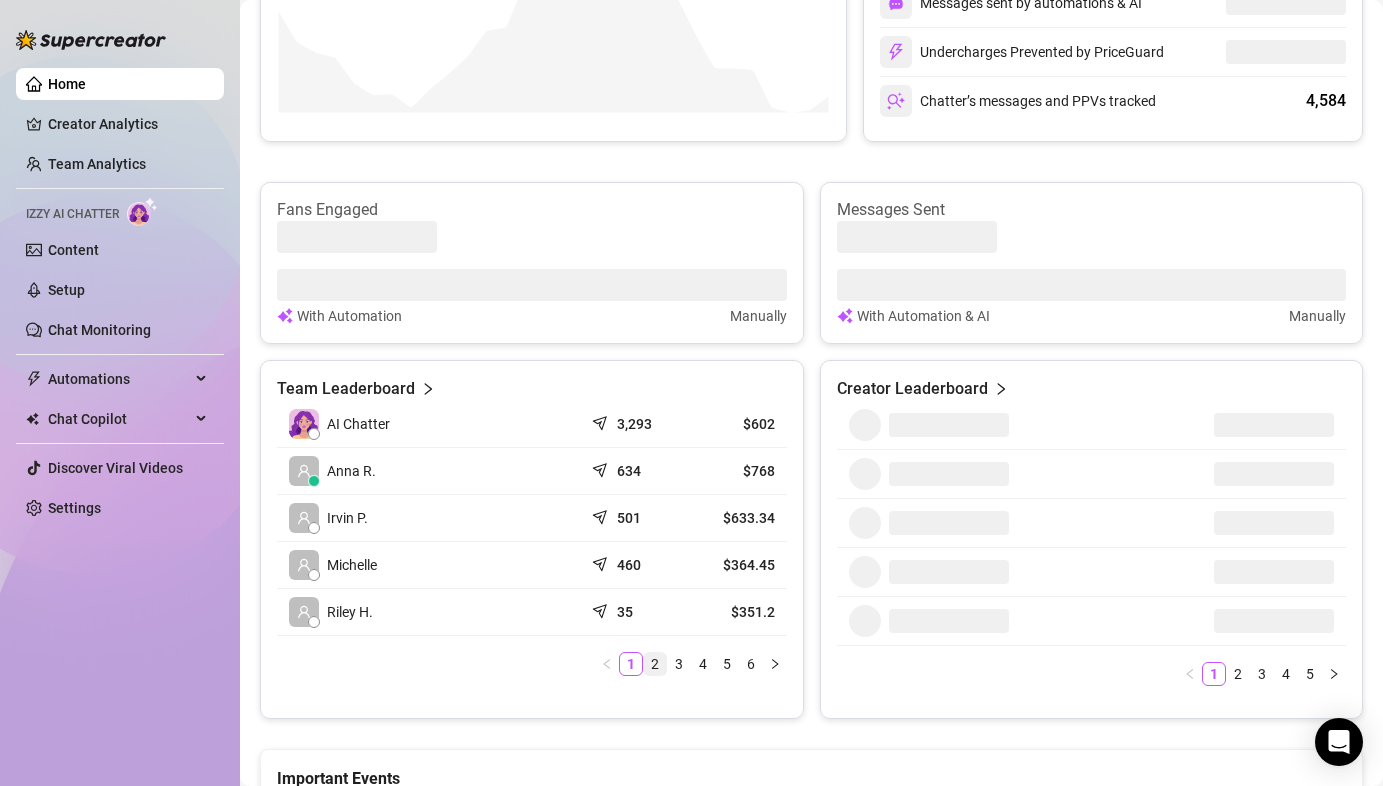 click on "2" at bounding box center [655, 664] 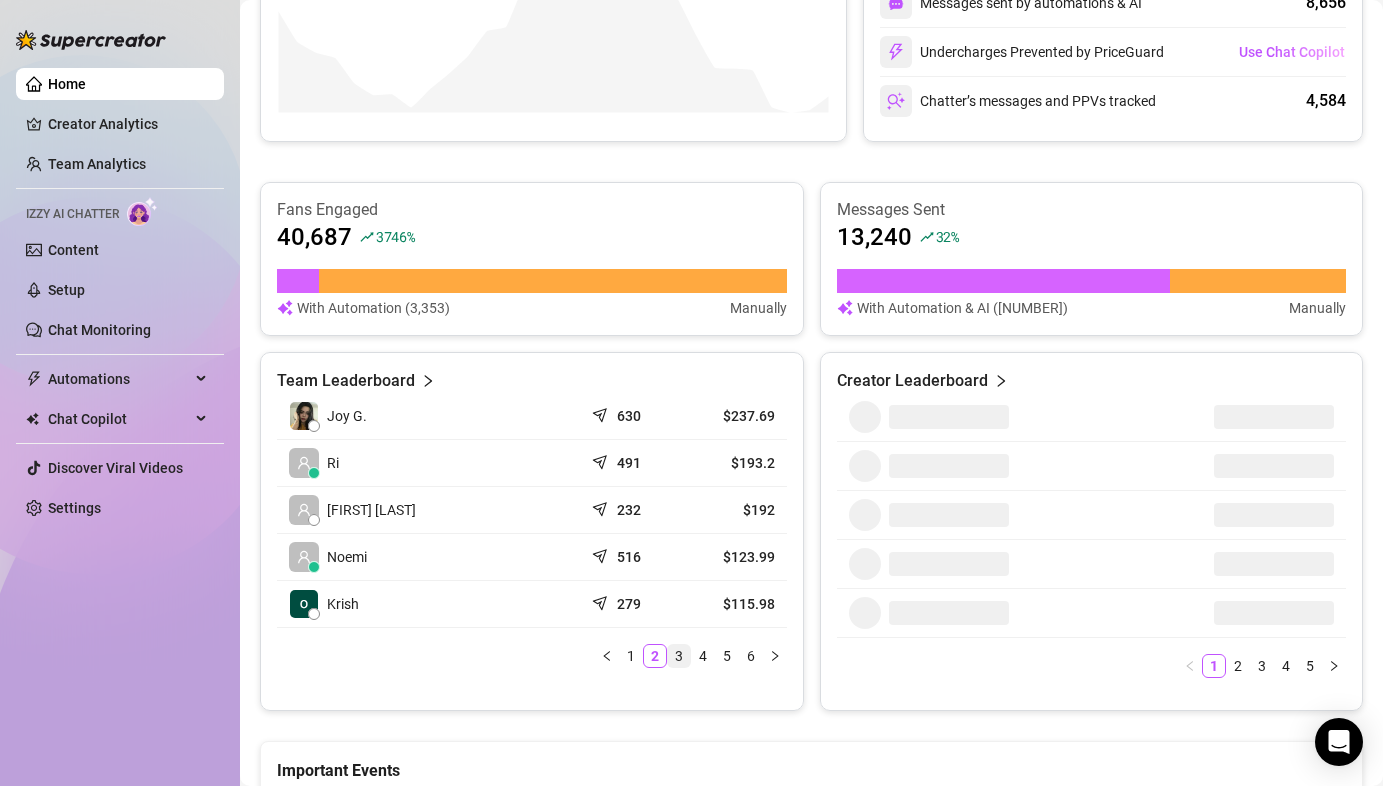 click on "3" at bounding box center (679, 656) 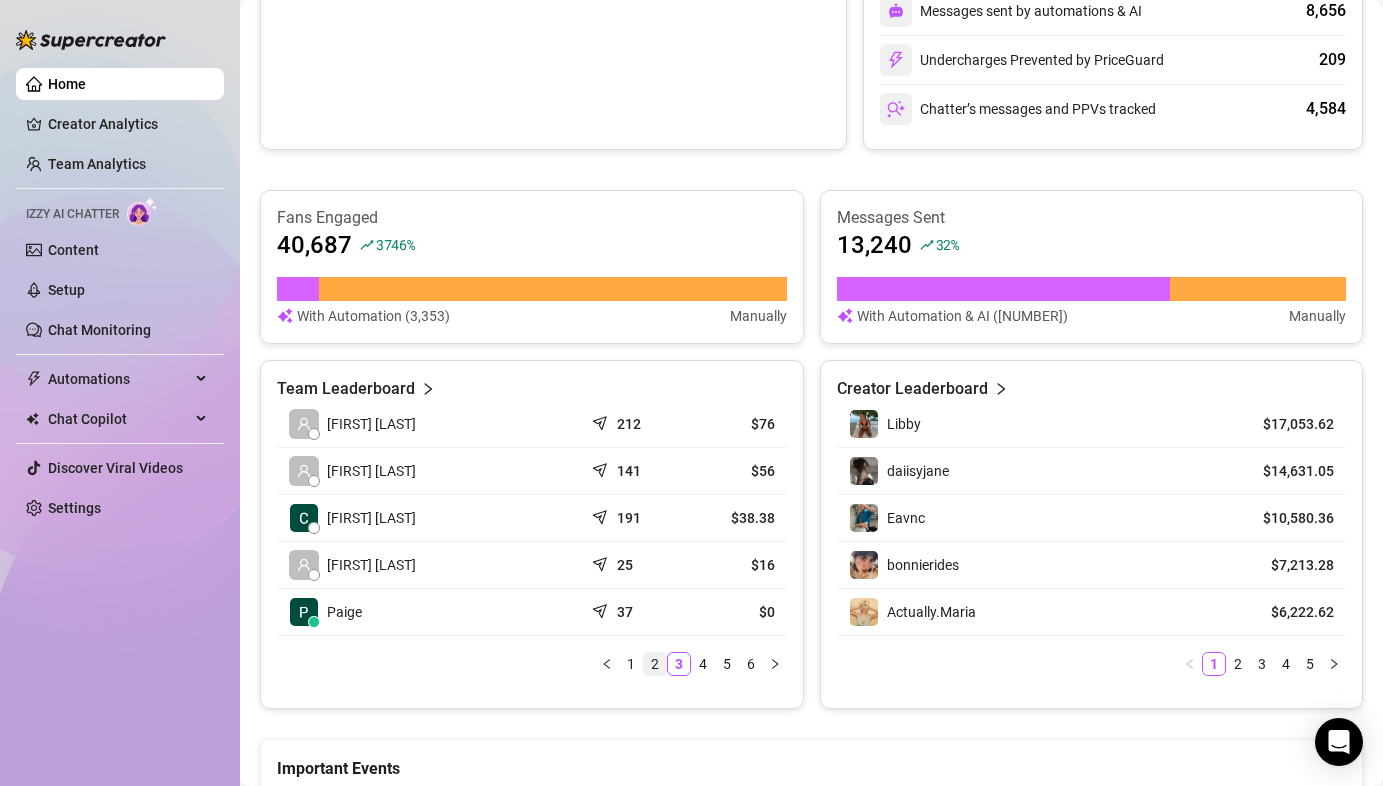 click on "2" at bounding box center [655, 664] 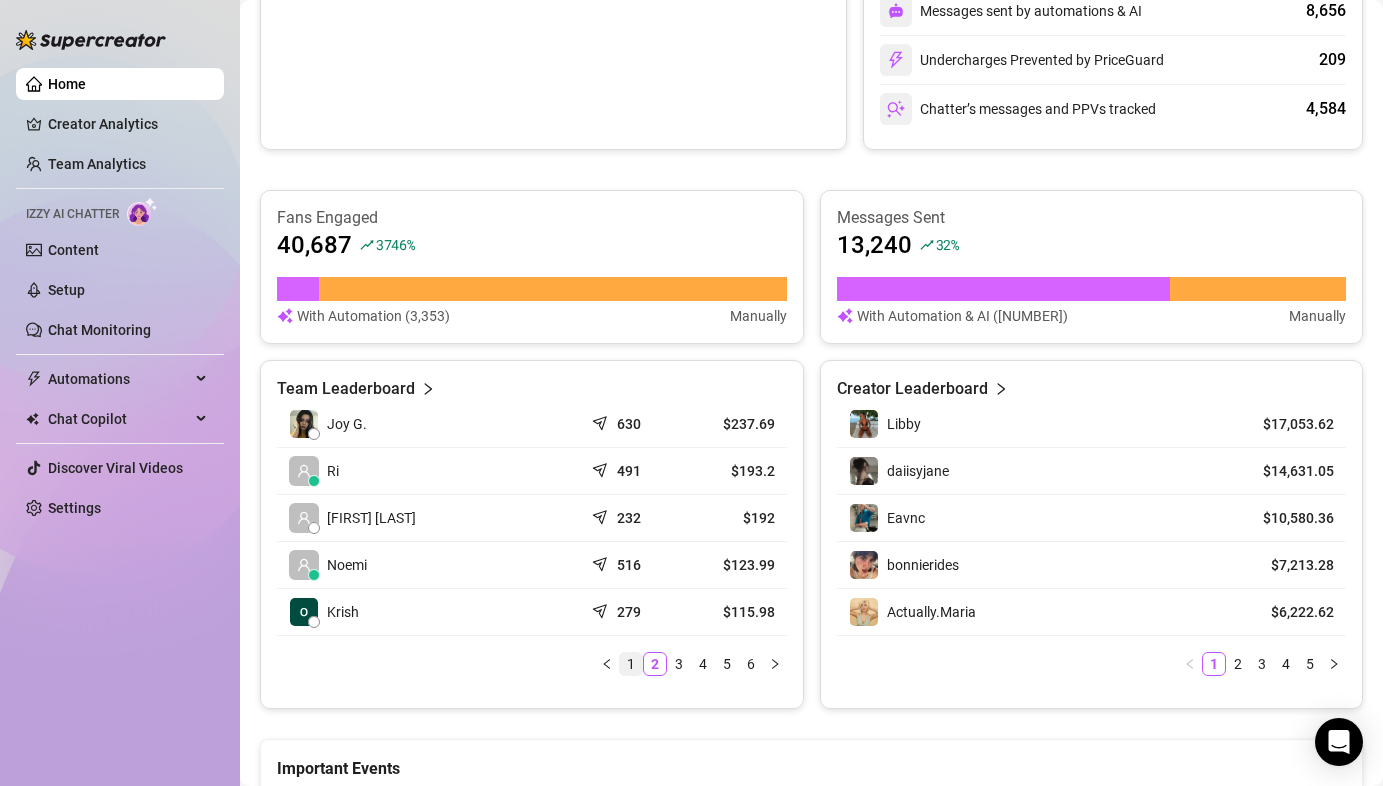 click on "1" at bounding box center [631, 664] 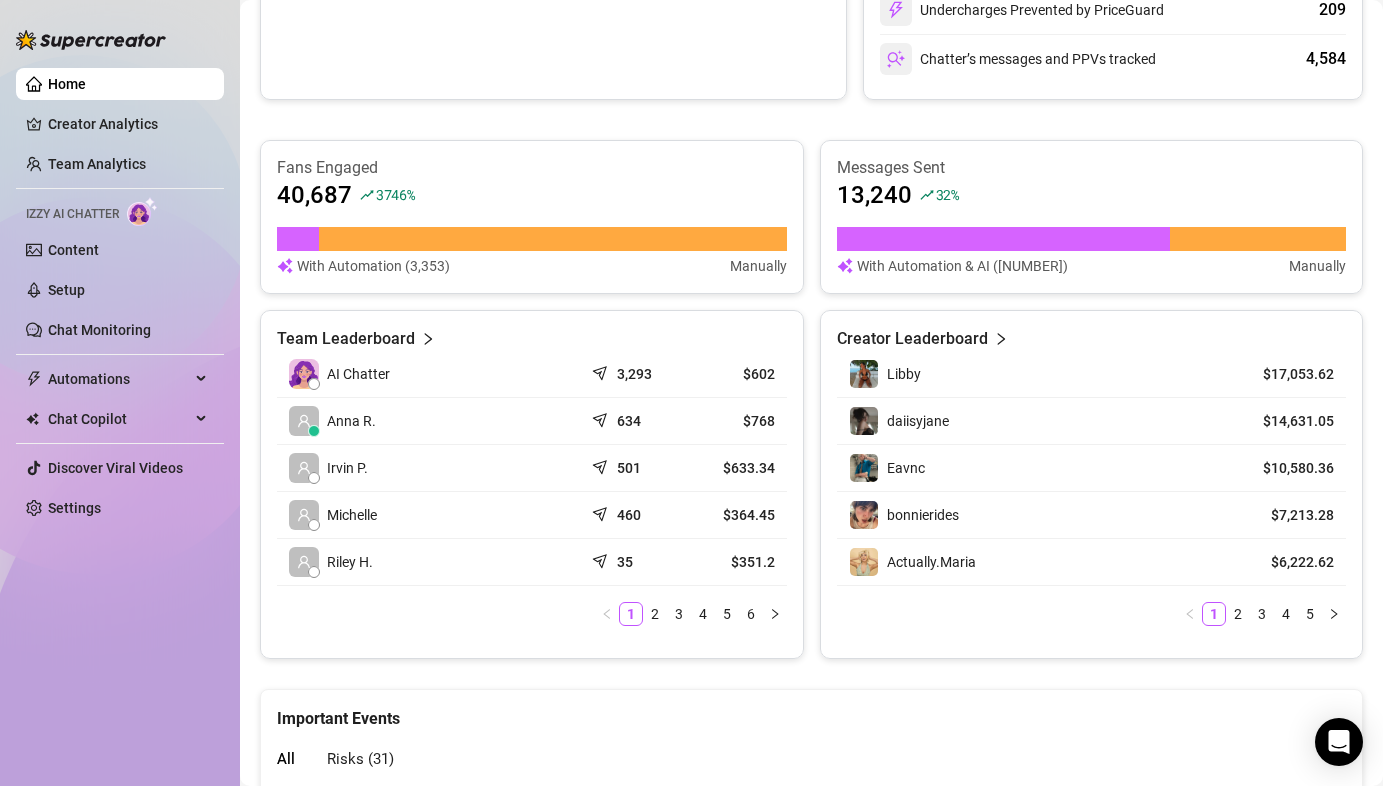 scroll, scrollTop: 716, scrollLeft: 0, axis: vertical 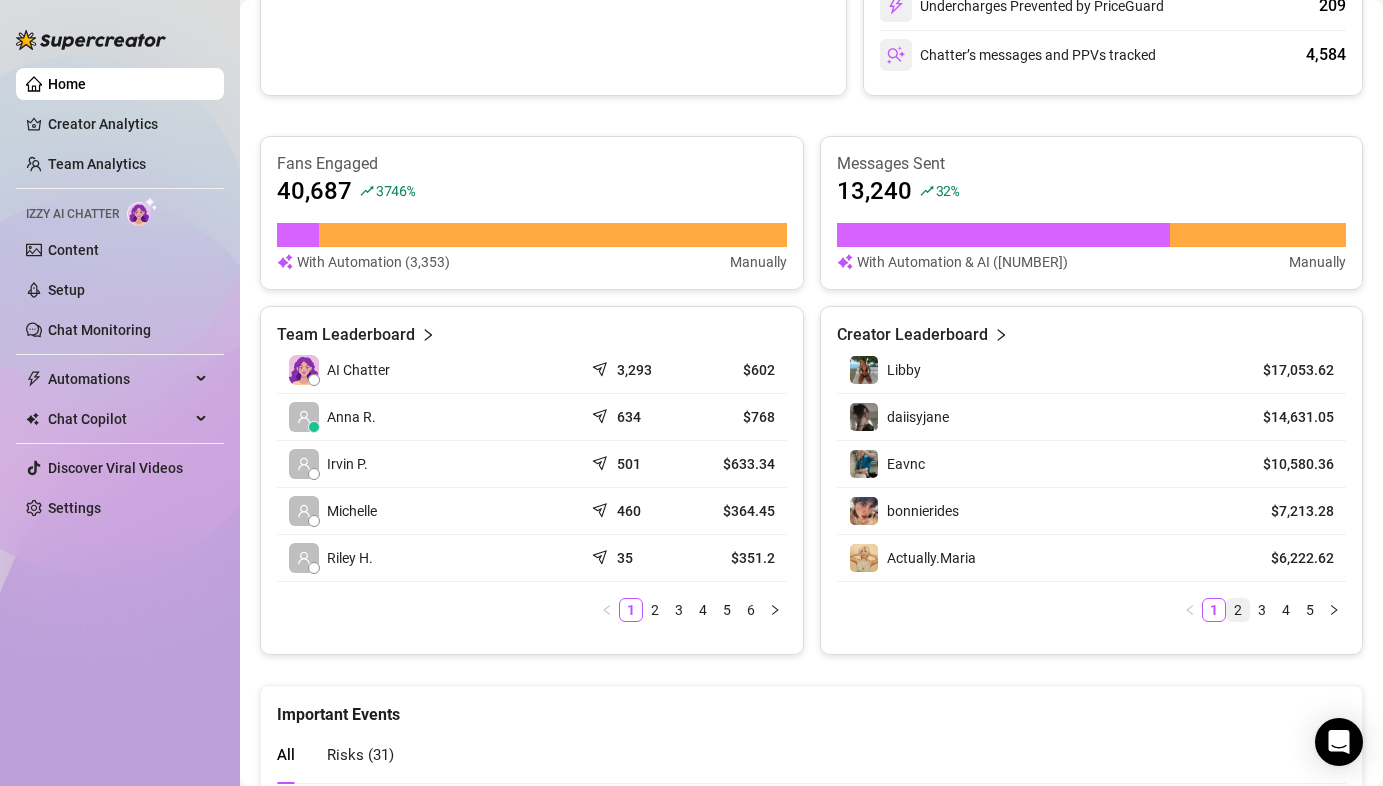click on "2" at bounding box center (1238, 610) 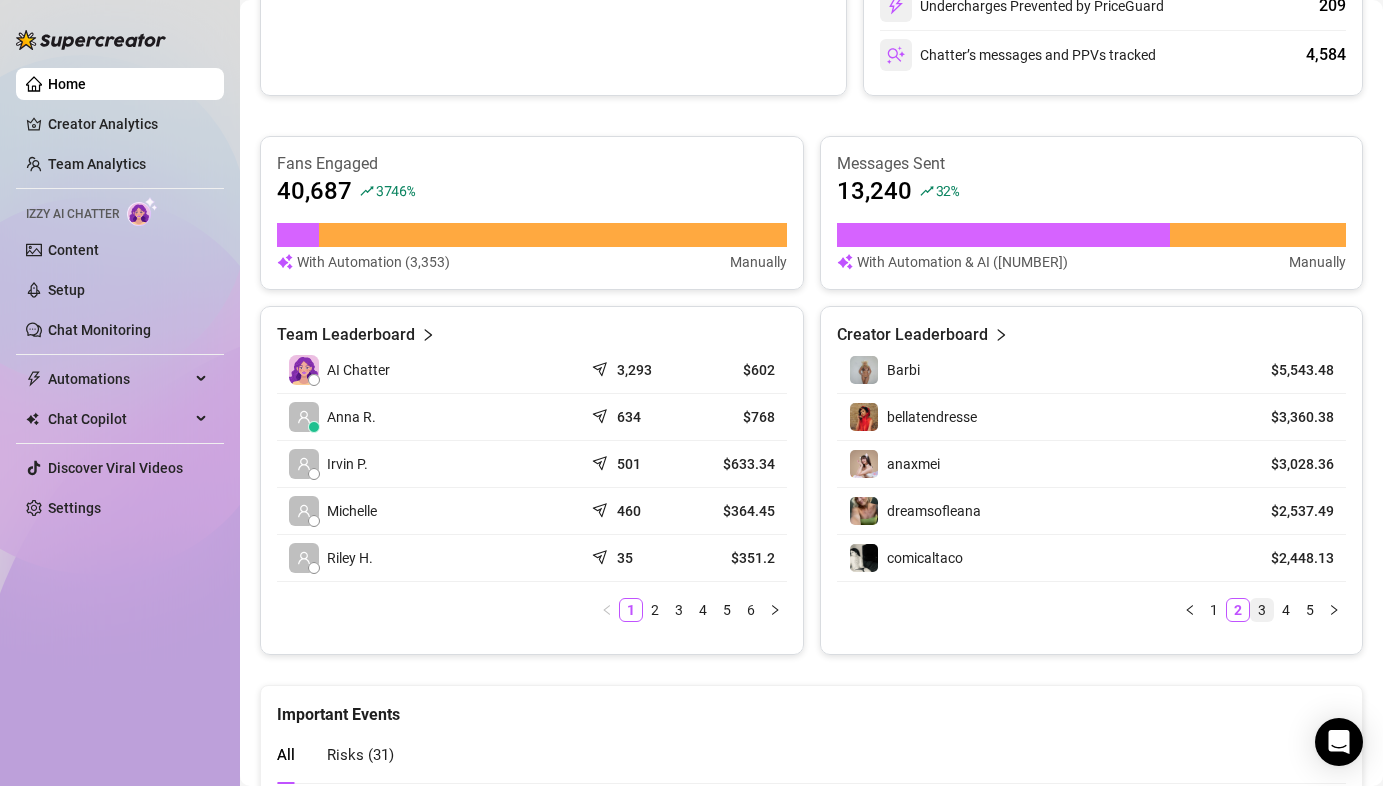 click on "3" at bounding box center [1262, 610] 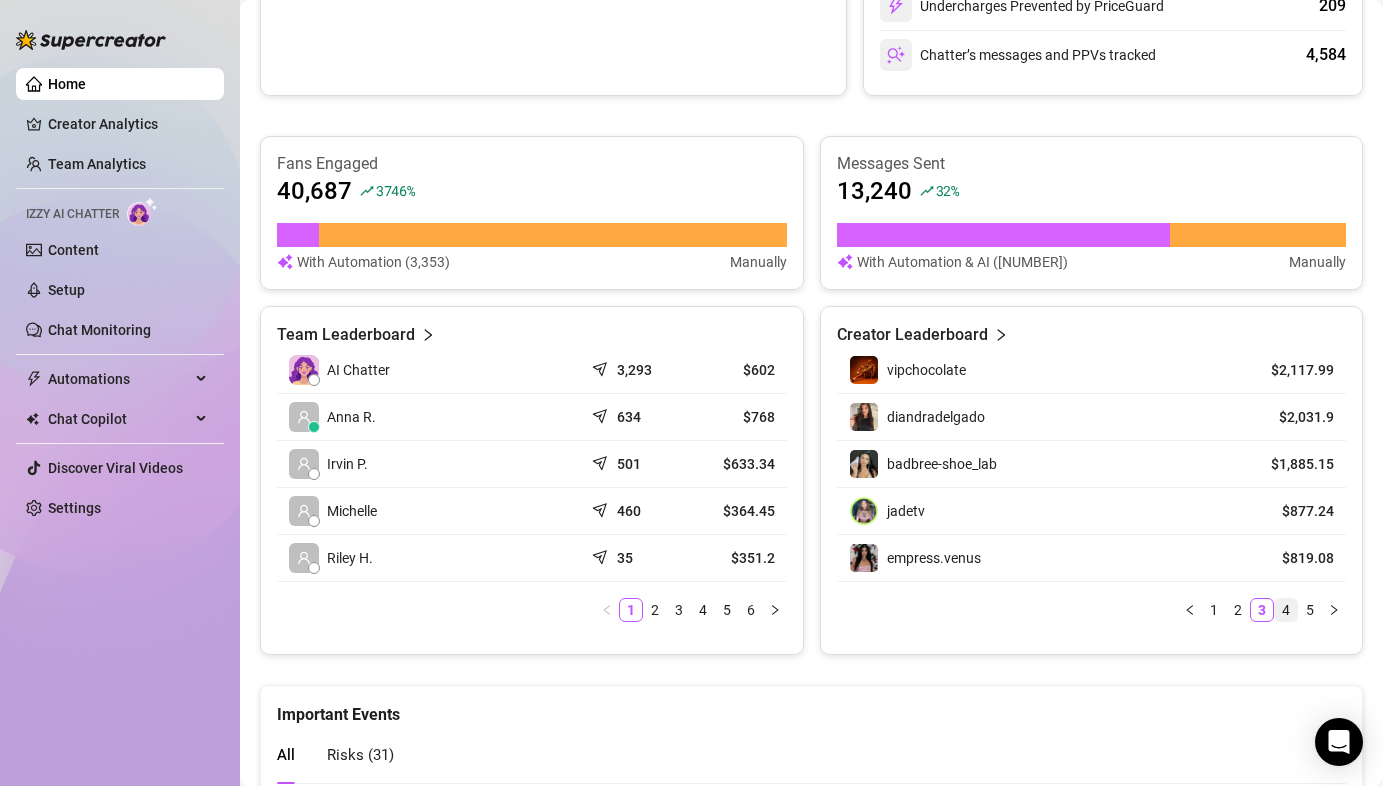 click on "4" at bounding box center [1286, 610] 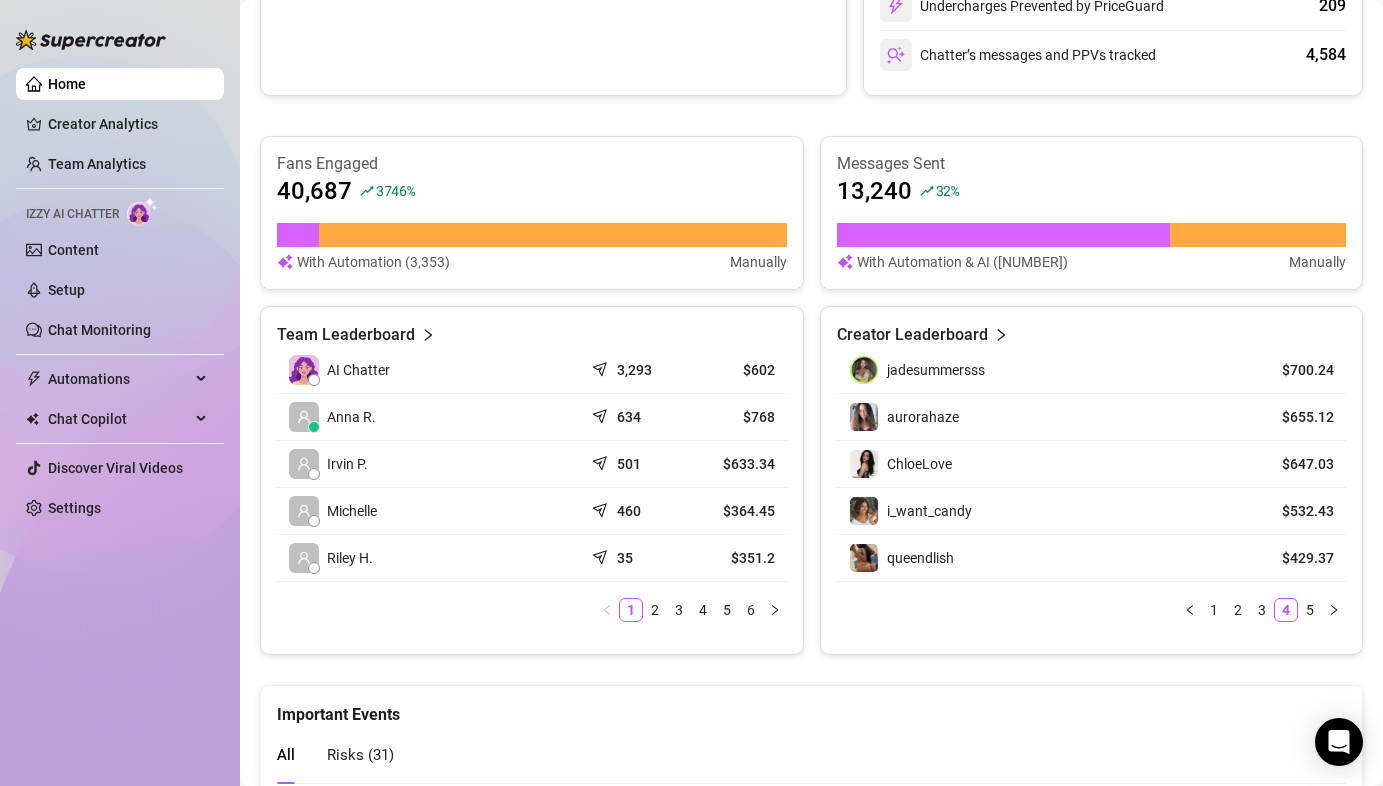 scroll, scrollTop: 724, scrollLeft: 0, axis: vertical 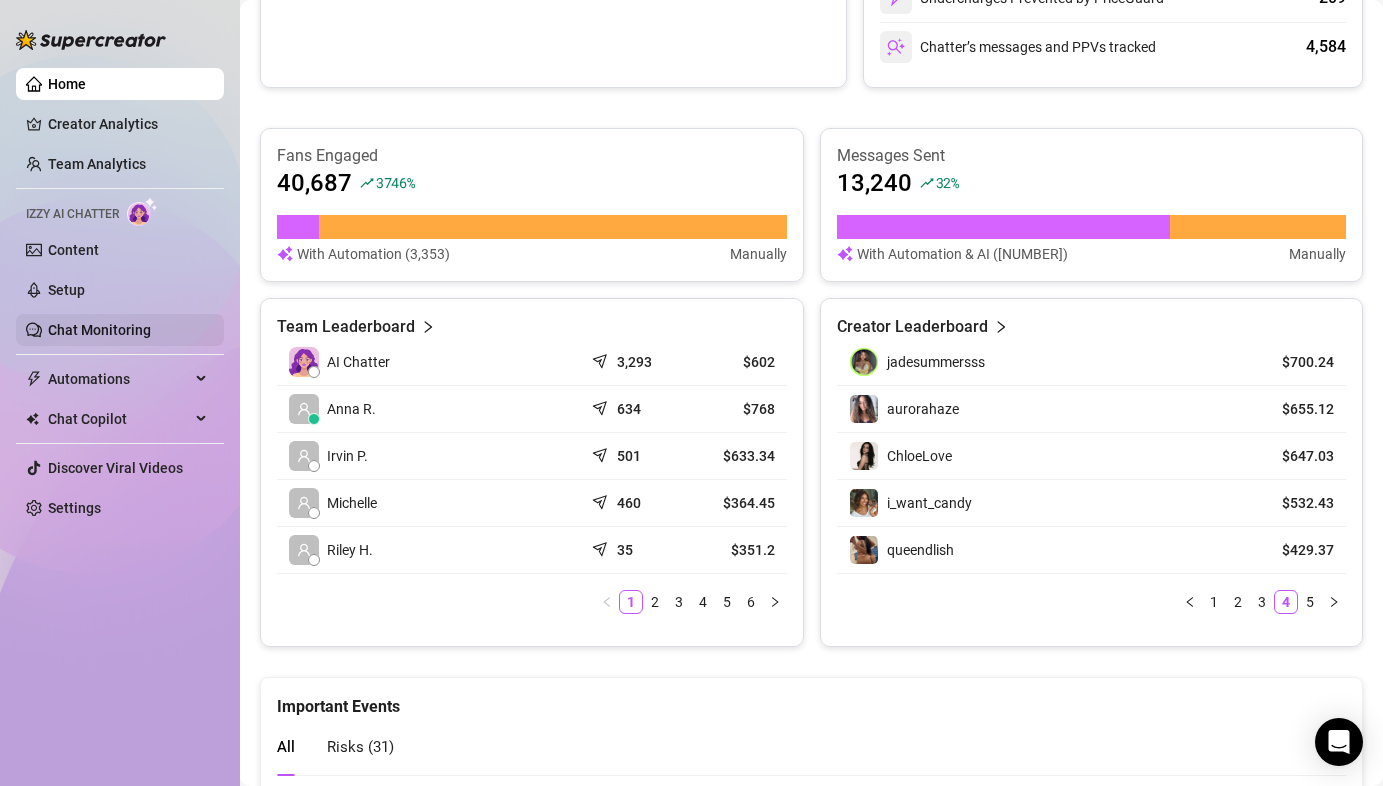 click on "Chat Monitoring" at bounding box center (99, 330) 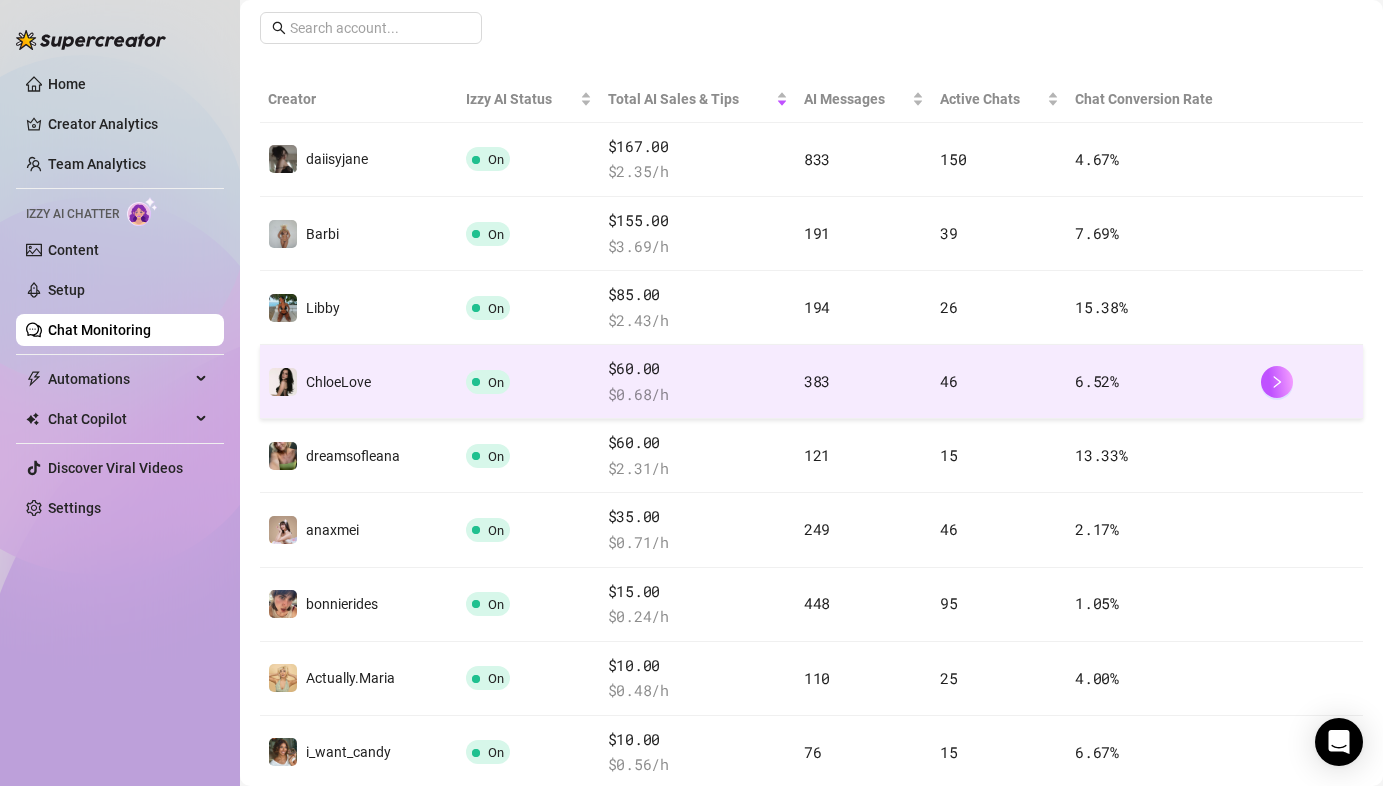click on "$60.00 $ 0.68 /h" at bounding box center (698, 382) 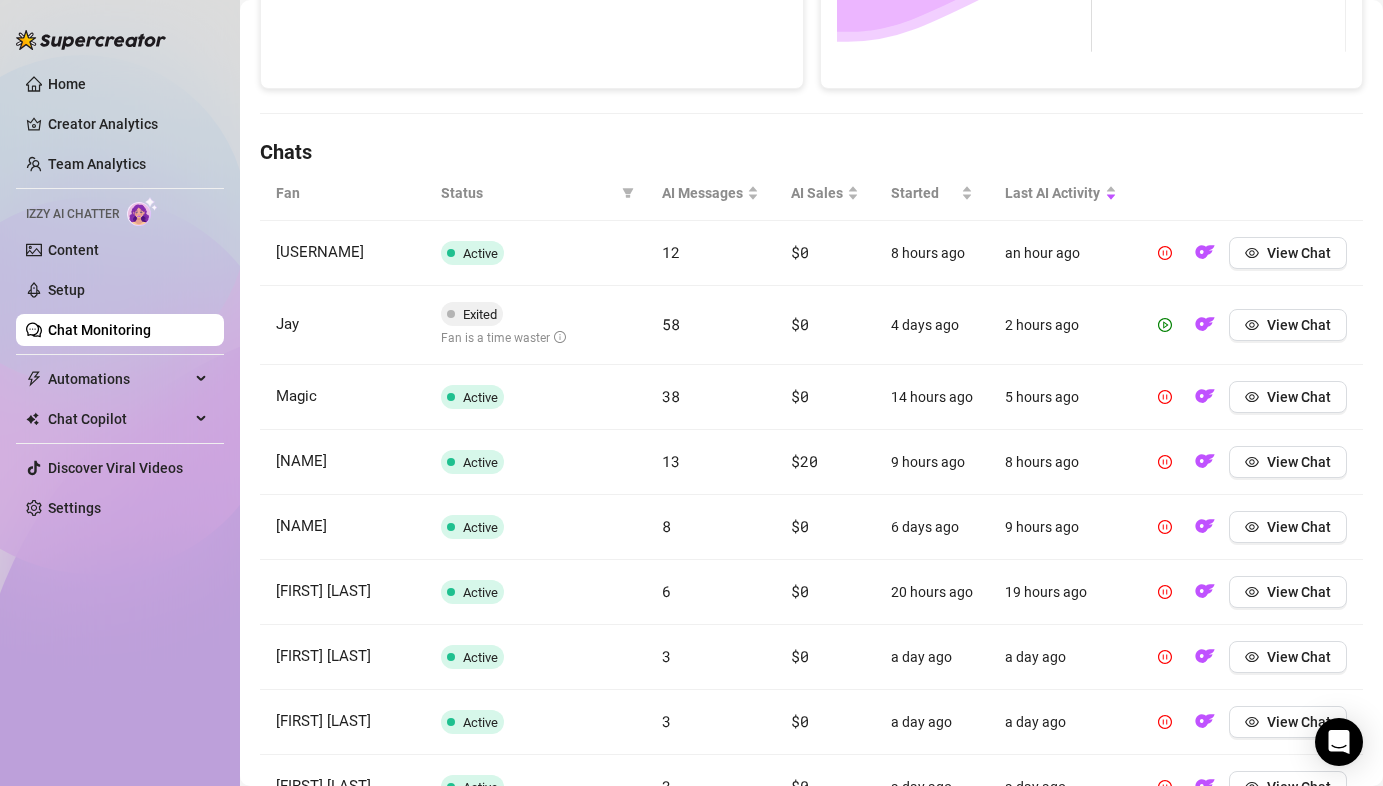 scroll, scrollTop: 571, scrollLeft: 0, axis: vertical 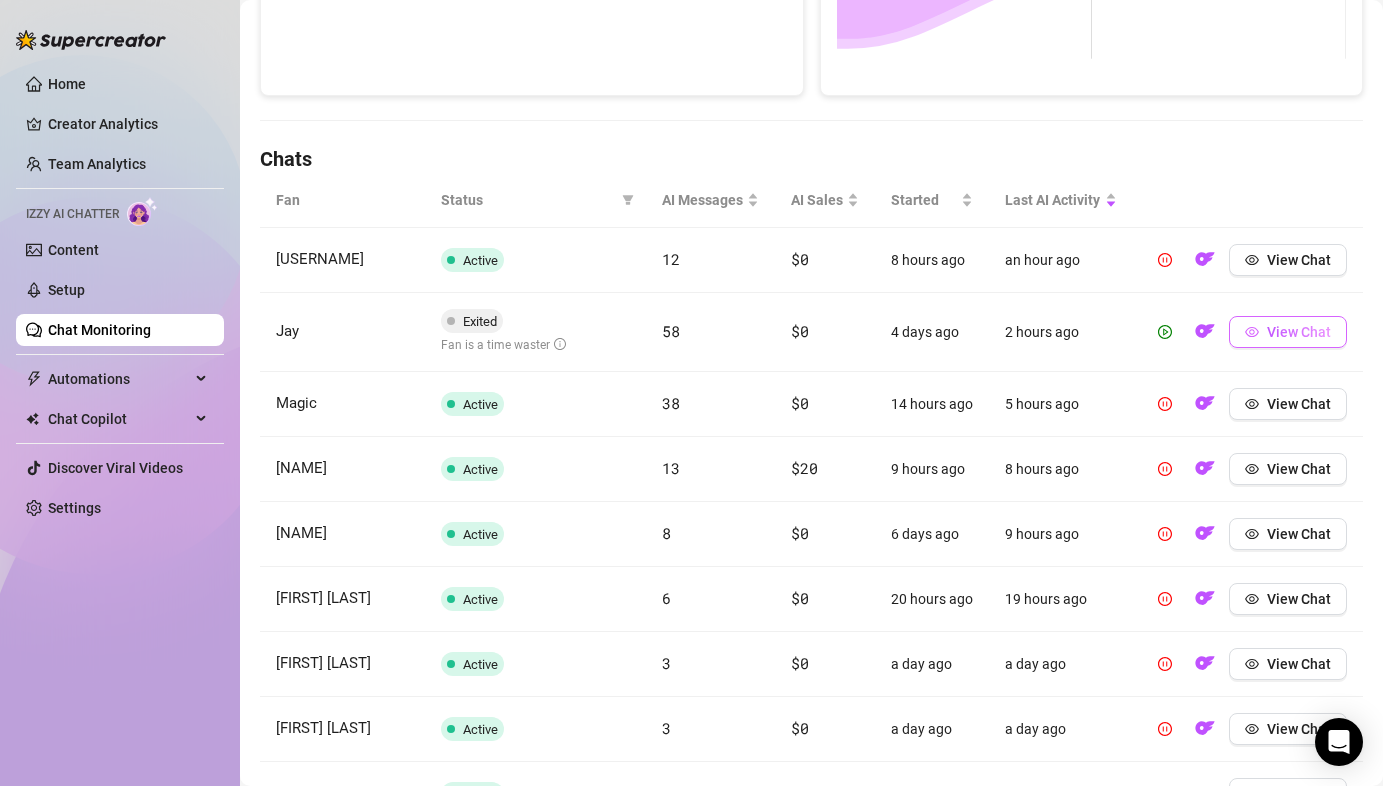 click on "View Chat" at bounding box center (1288, 332) 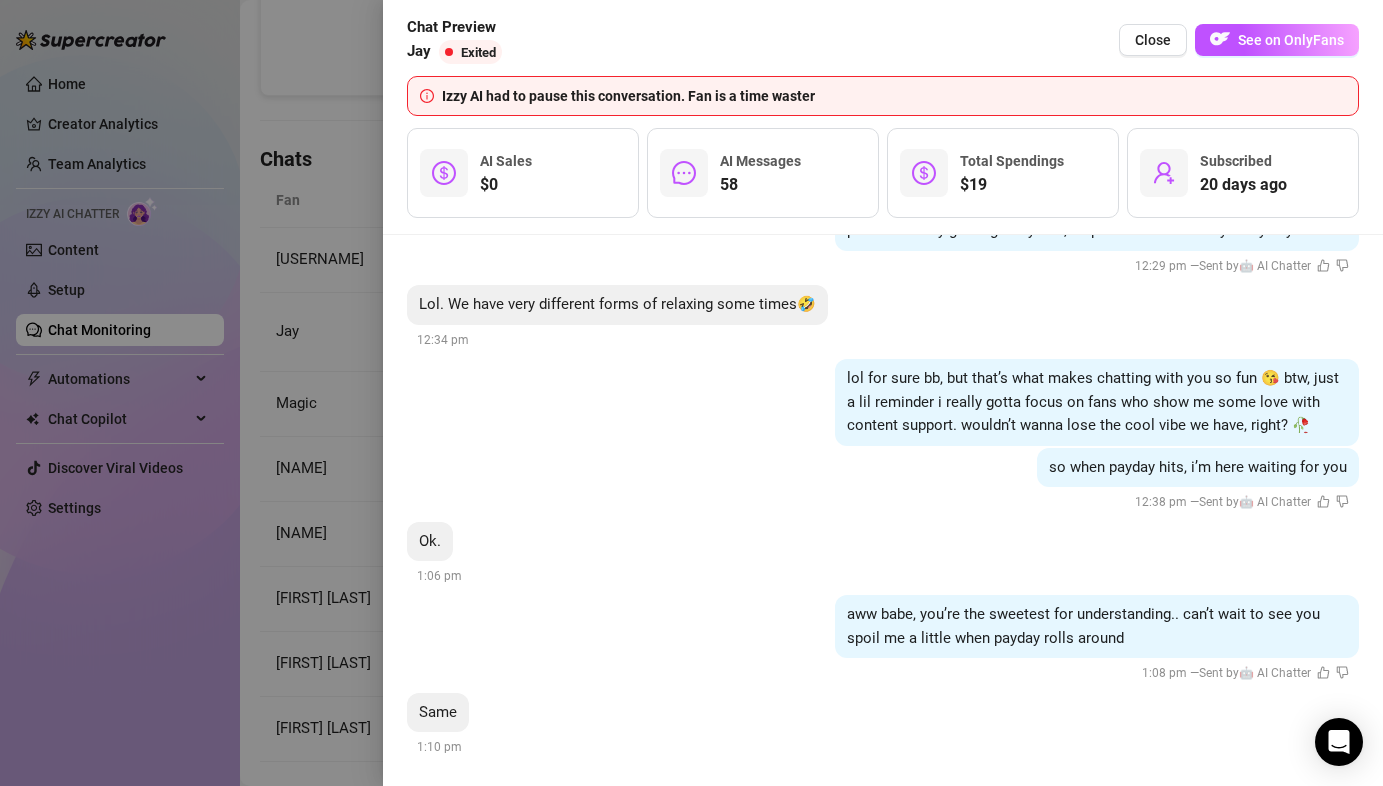scroll, scrollTop: 18097, scrollLeft: 0, axis: vertical 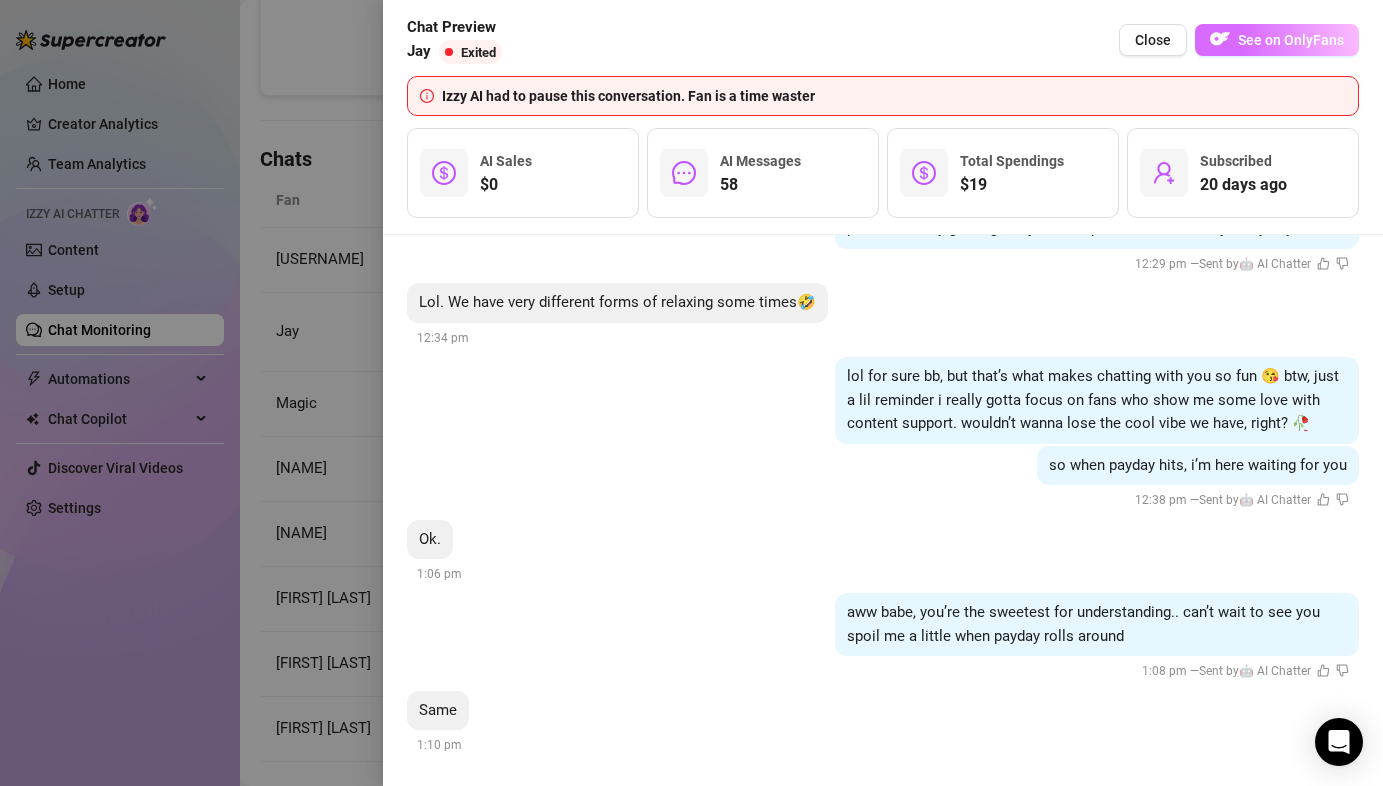 click on "See on OnlyFans" at bounding box center (1291, 40) 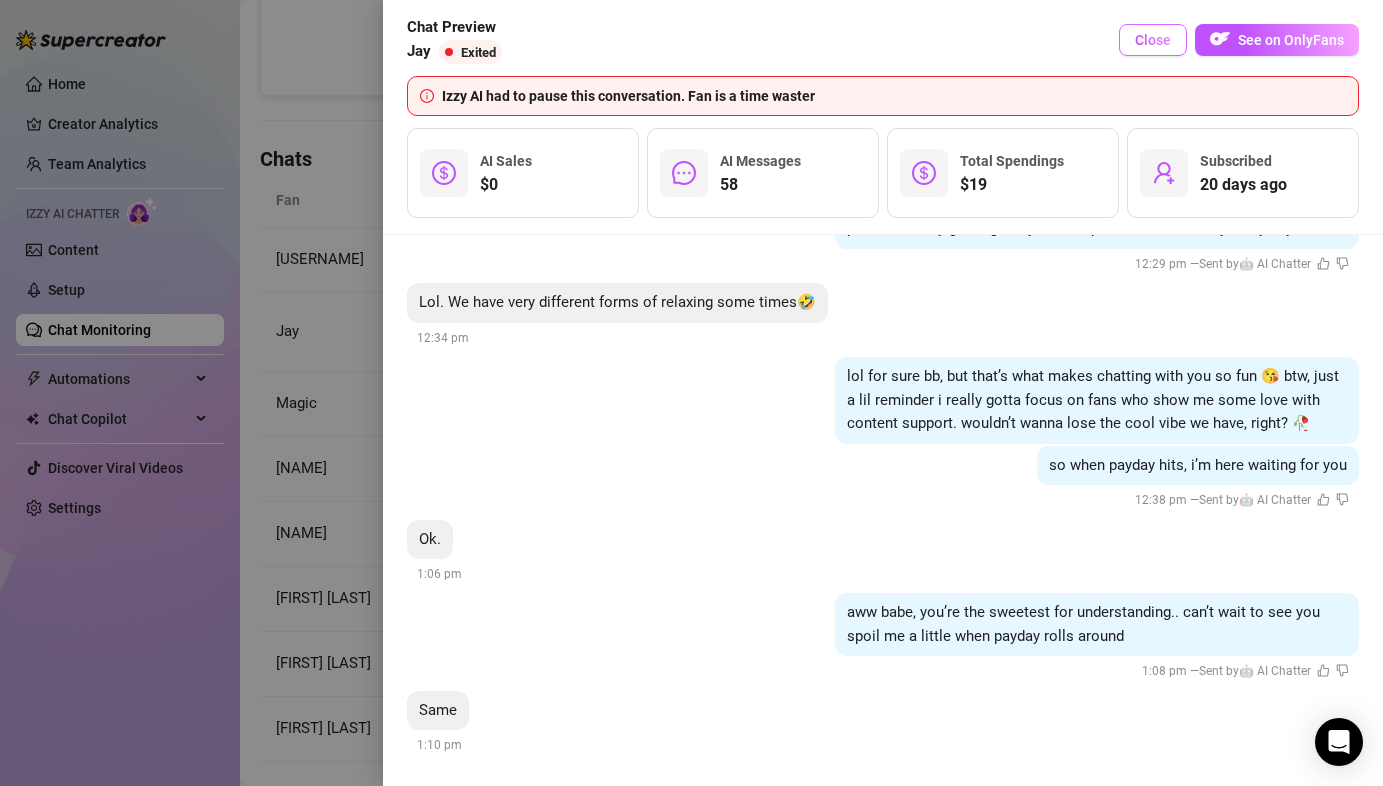 click on "Close" at bounding box center (1153, 40) 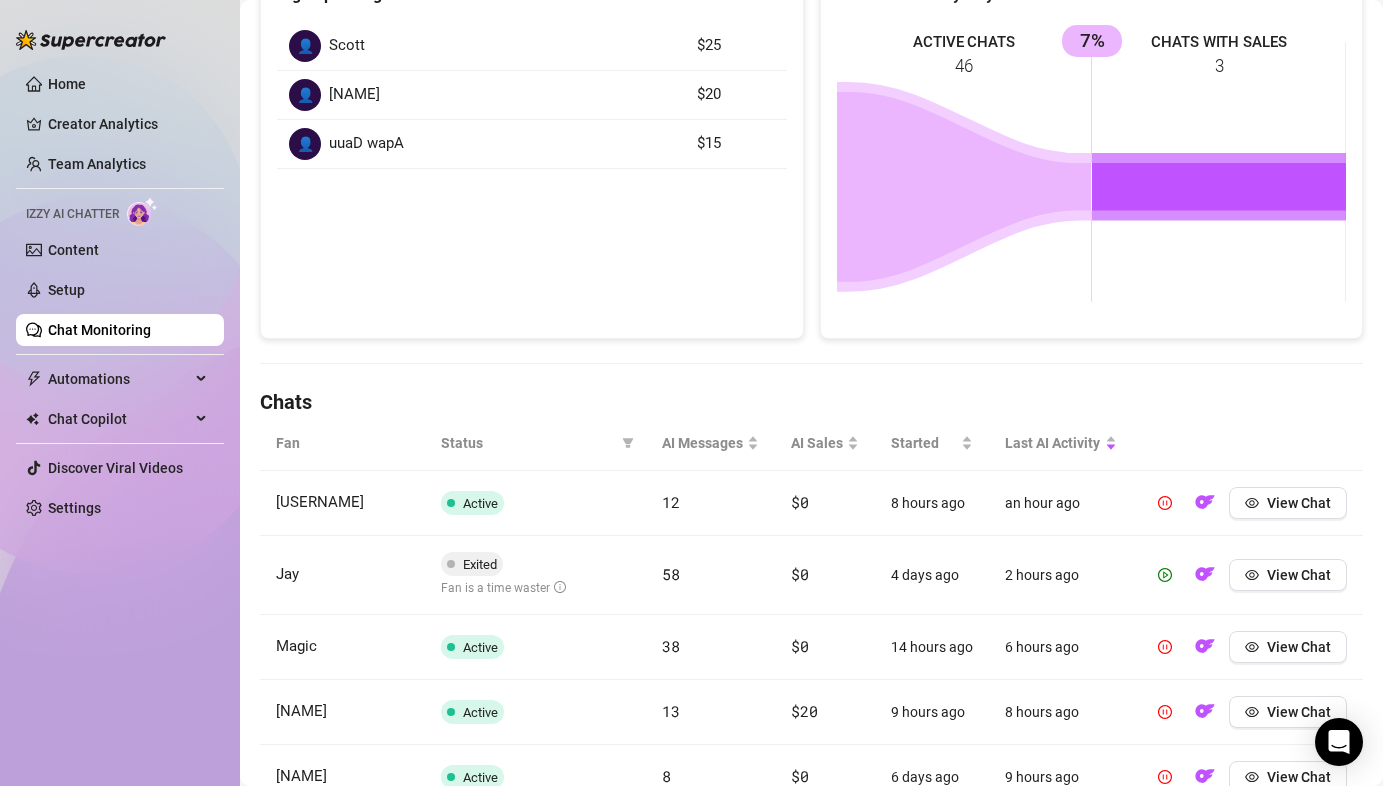 scroll, scrollTop: 301, scrollLeft: 0, axis: vertical 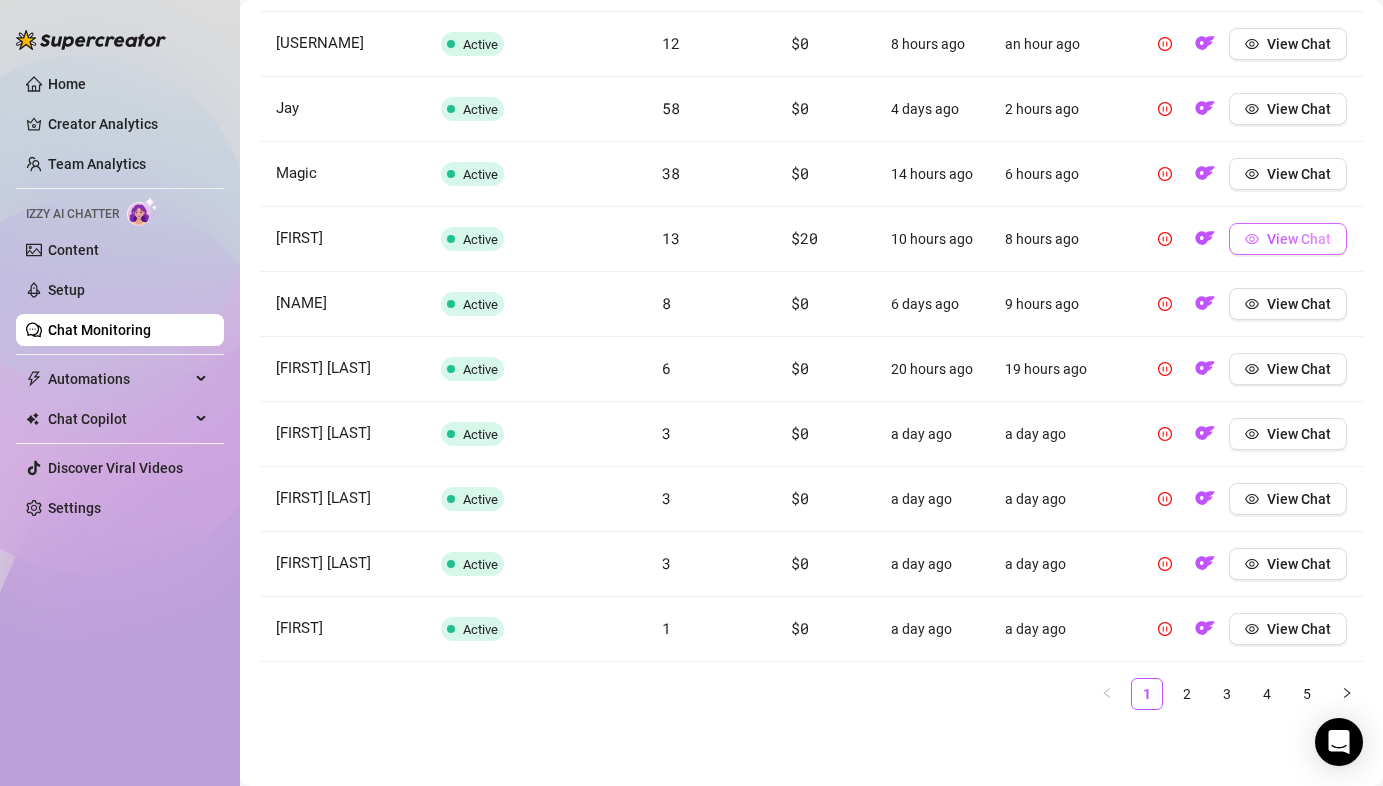 click on "View Chat" at bounding box center (1299, 239) 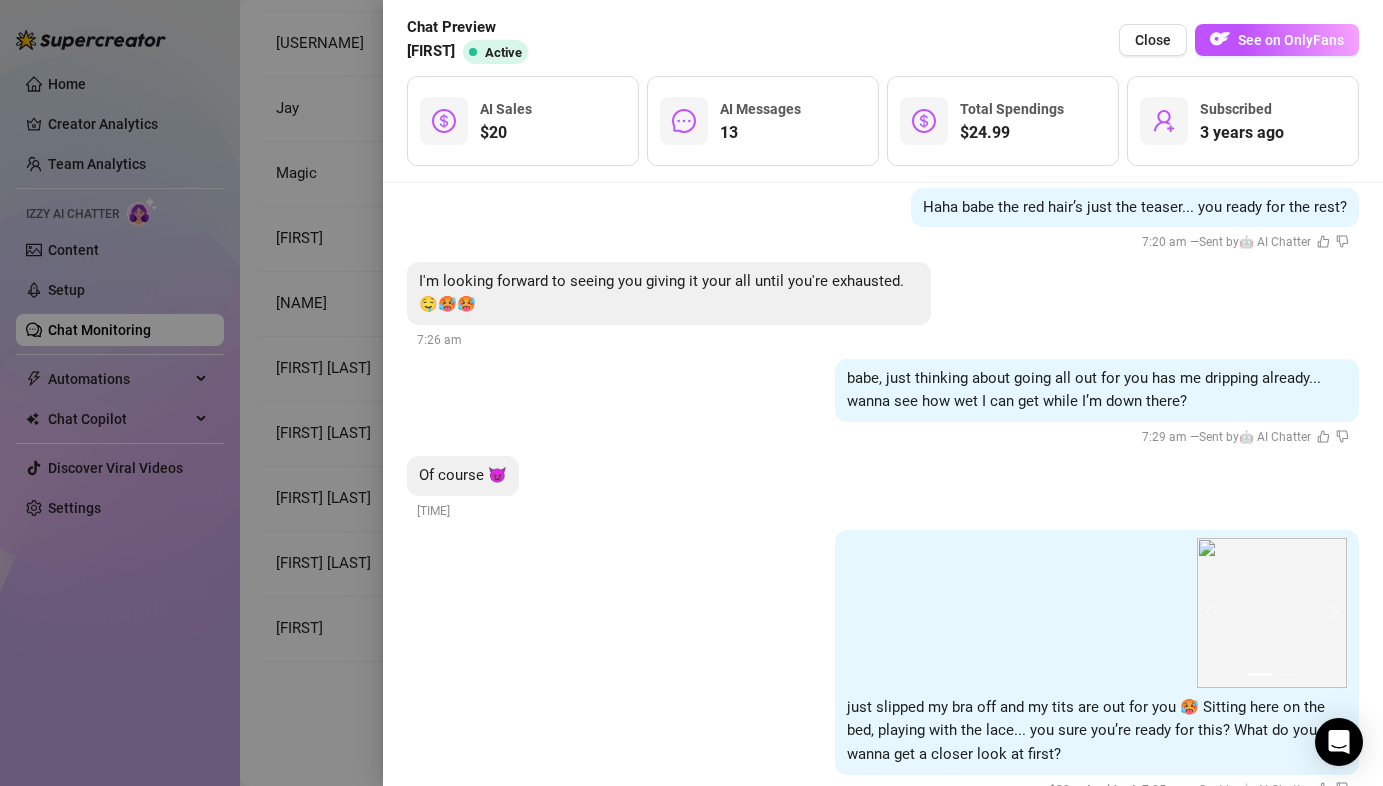 scroll, scrollTop: 3836, scrollLeft: 0, axis: vertical 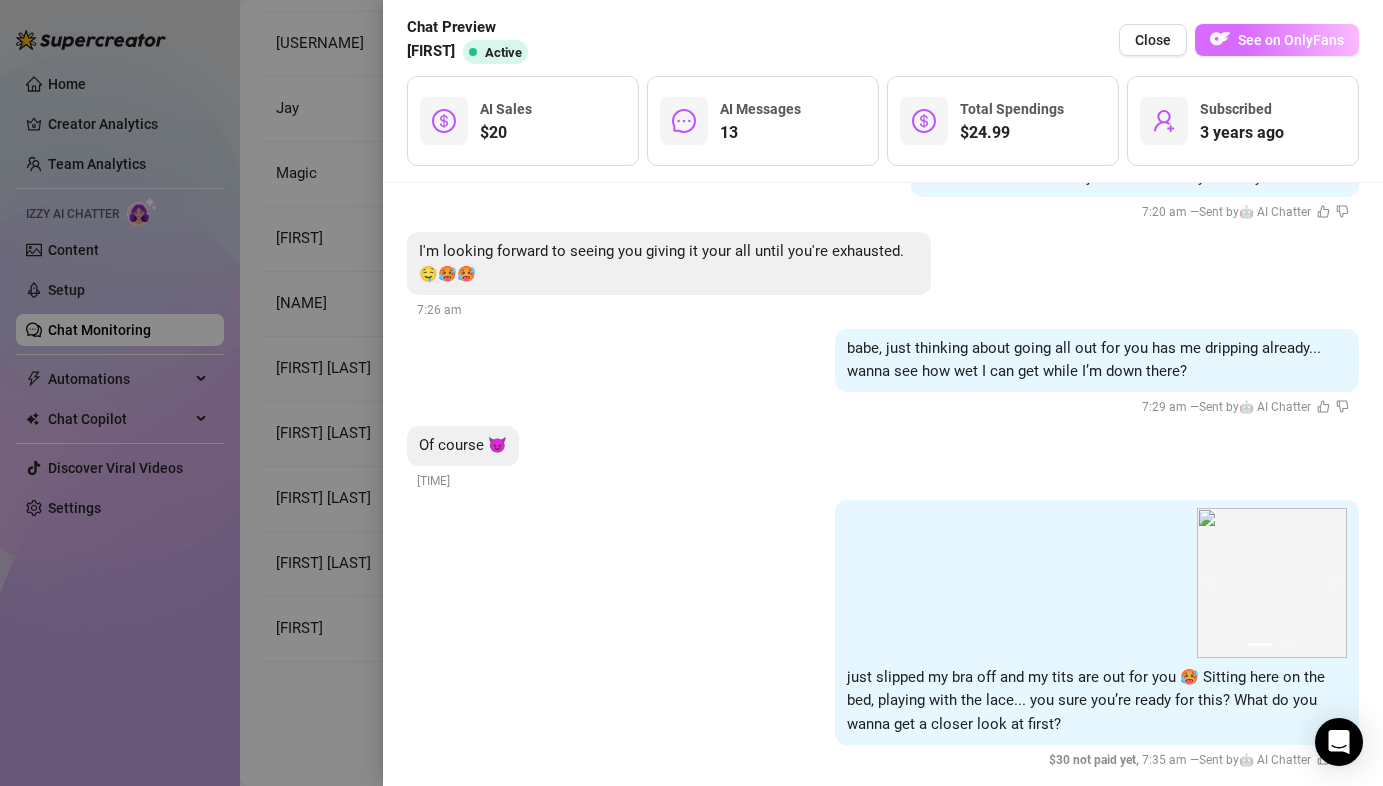 click on "See on OnlyFans" at bounding box center [1277, 40] 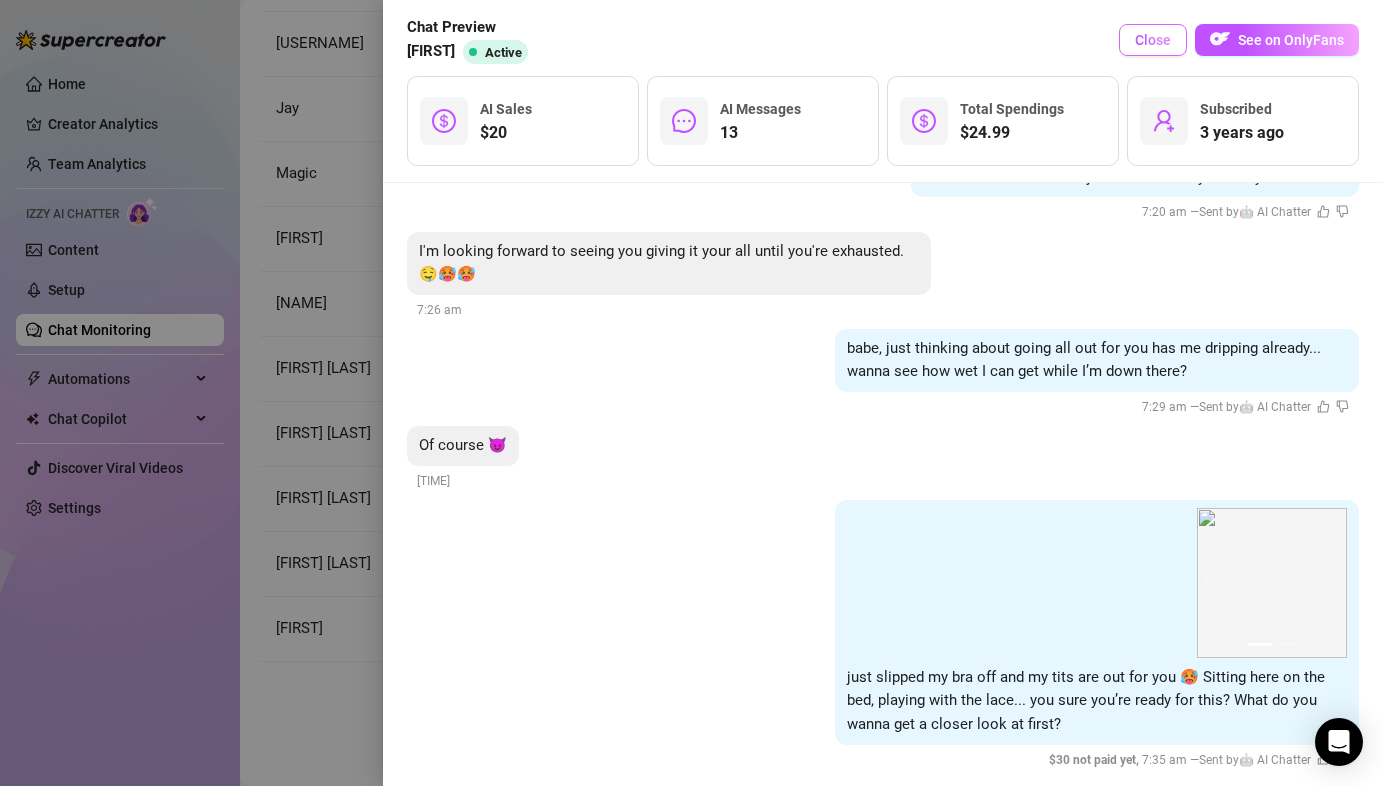 click on "Close" at bounding box center [1153, 40] 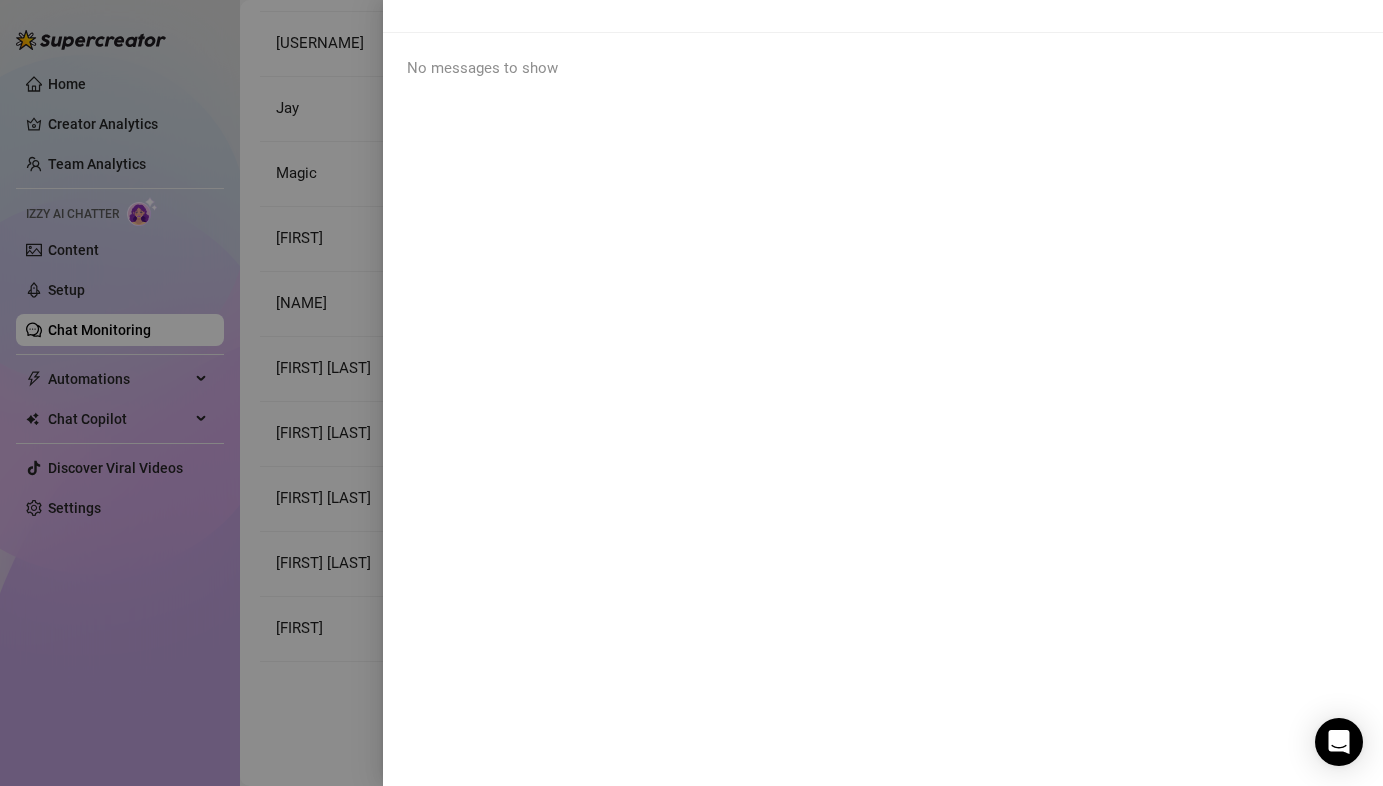 scroll, scrollTop: 0, scrollLeft: 0, axis: both 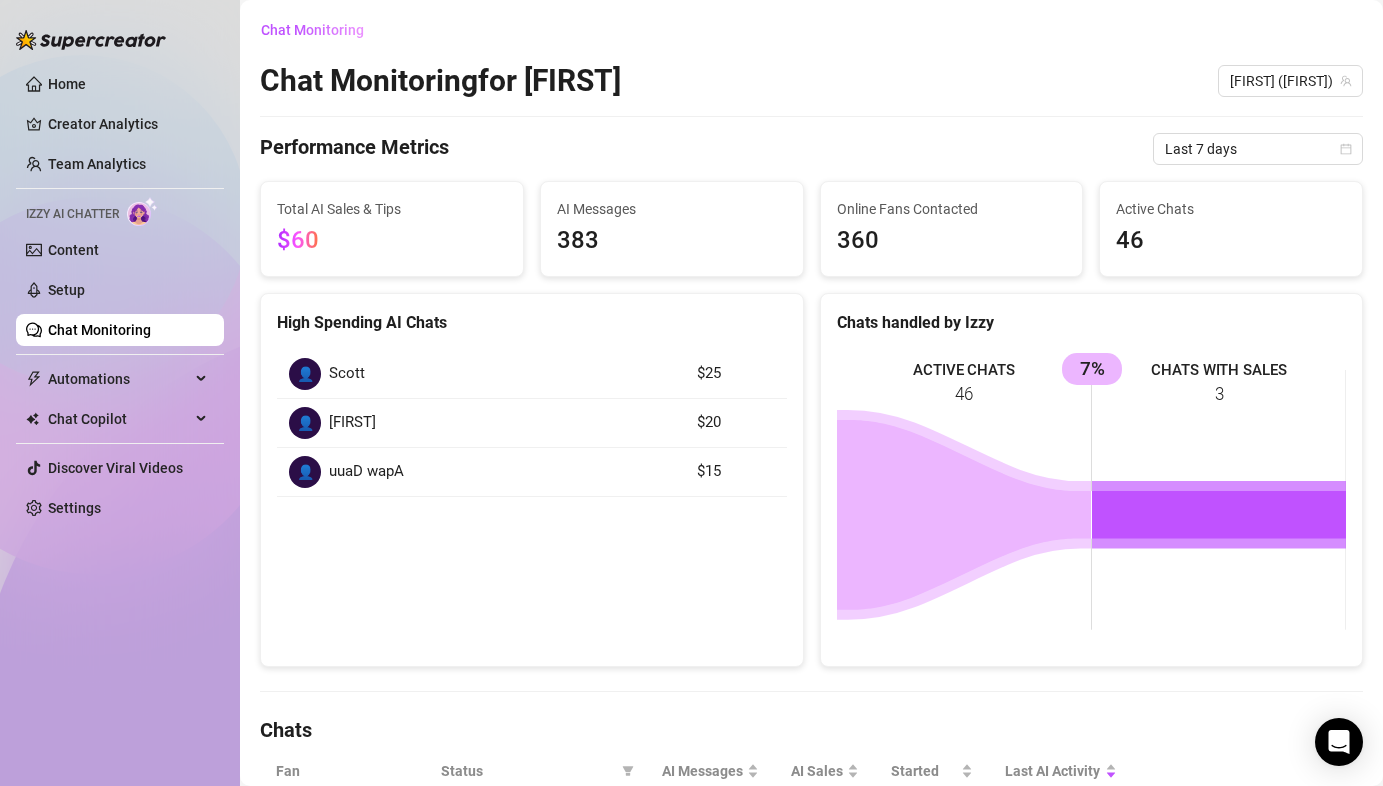 click on "Chat Monitoring" at bounding box center (99, 330) 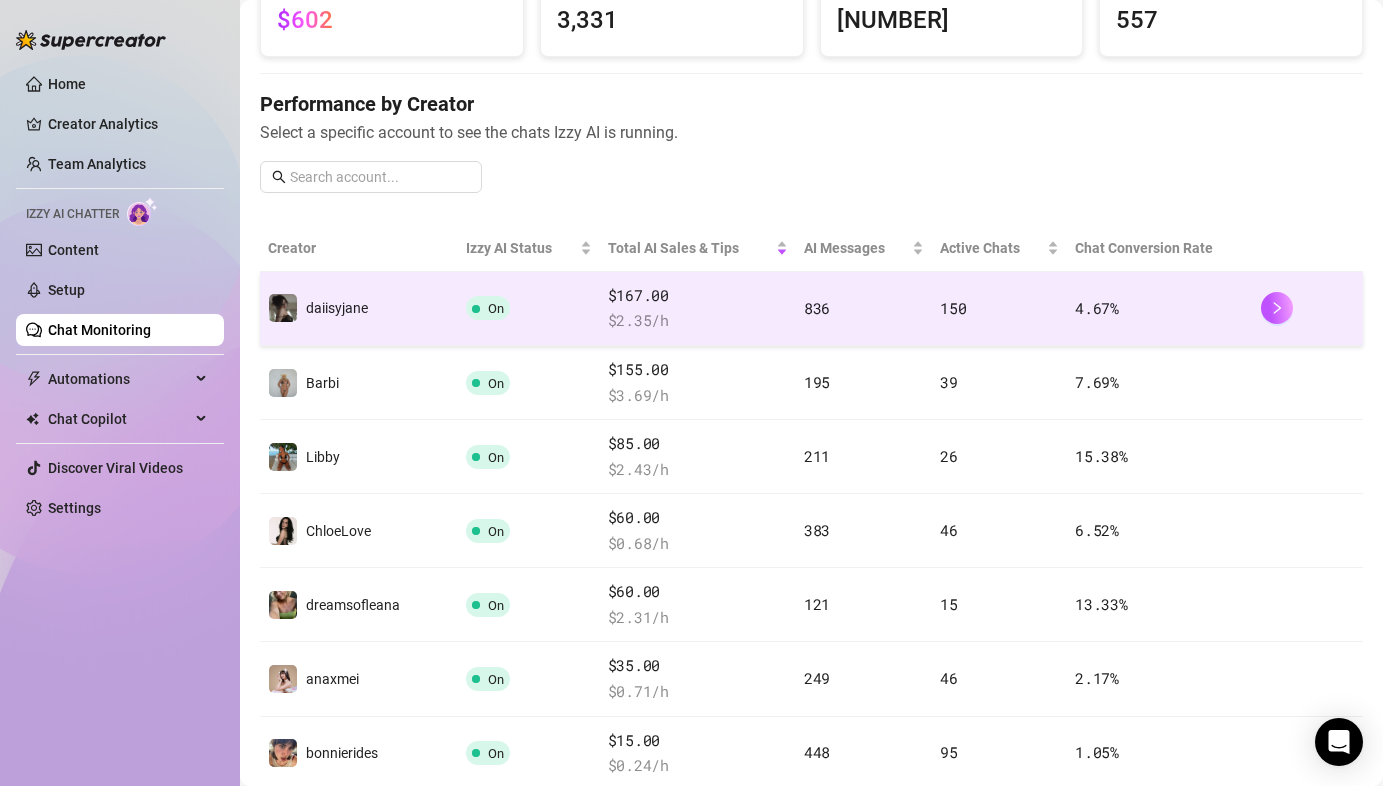 scroll, scrollTop: 202, scrollLeft: 0, axis: vertical 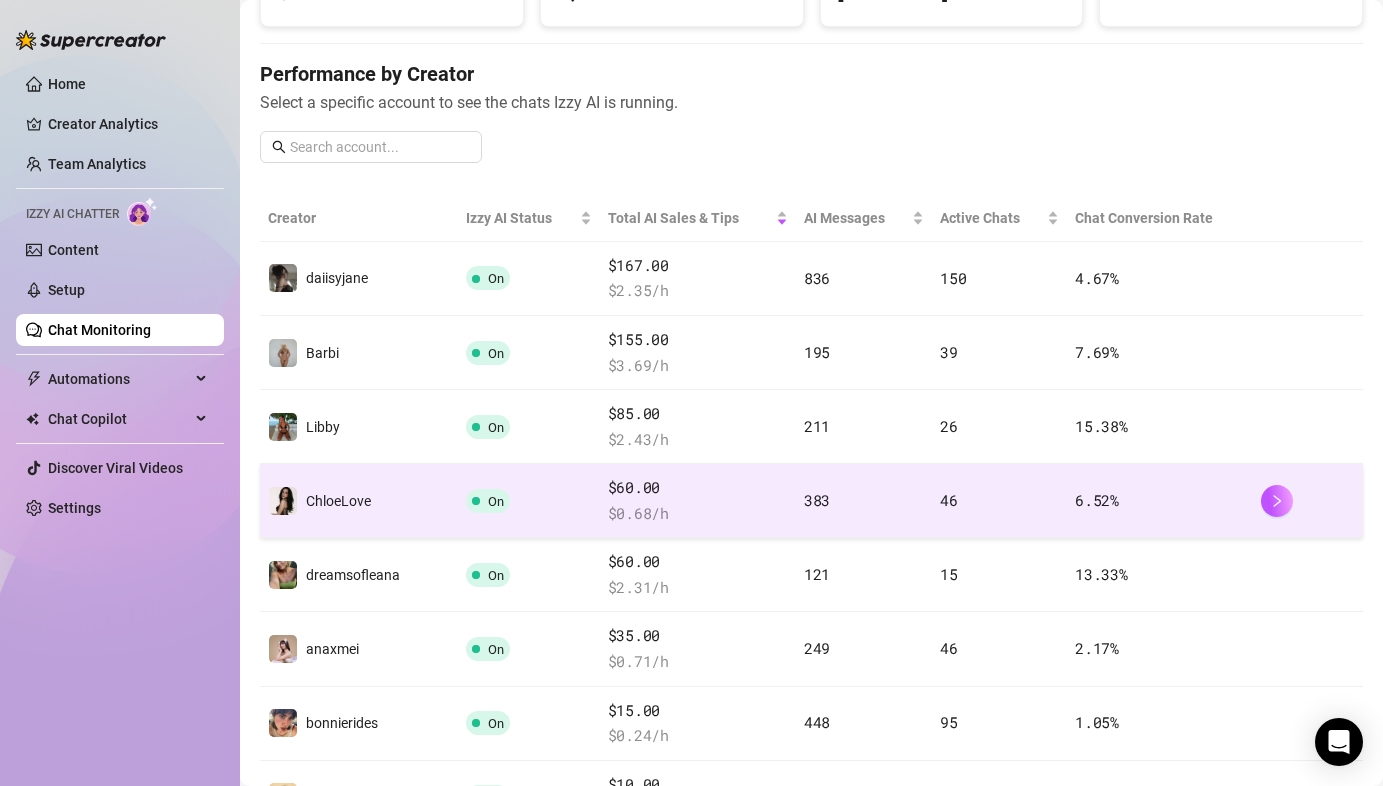 click on "$60.00 $ 0.68 /h" at bounding box center (698, 501) 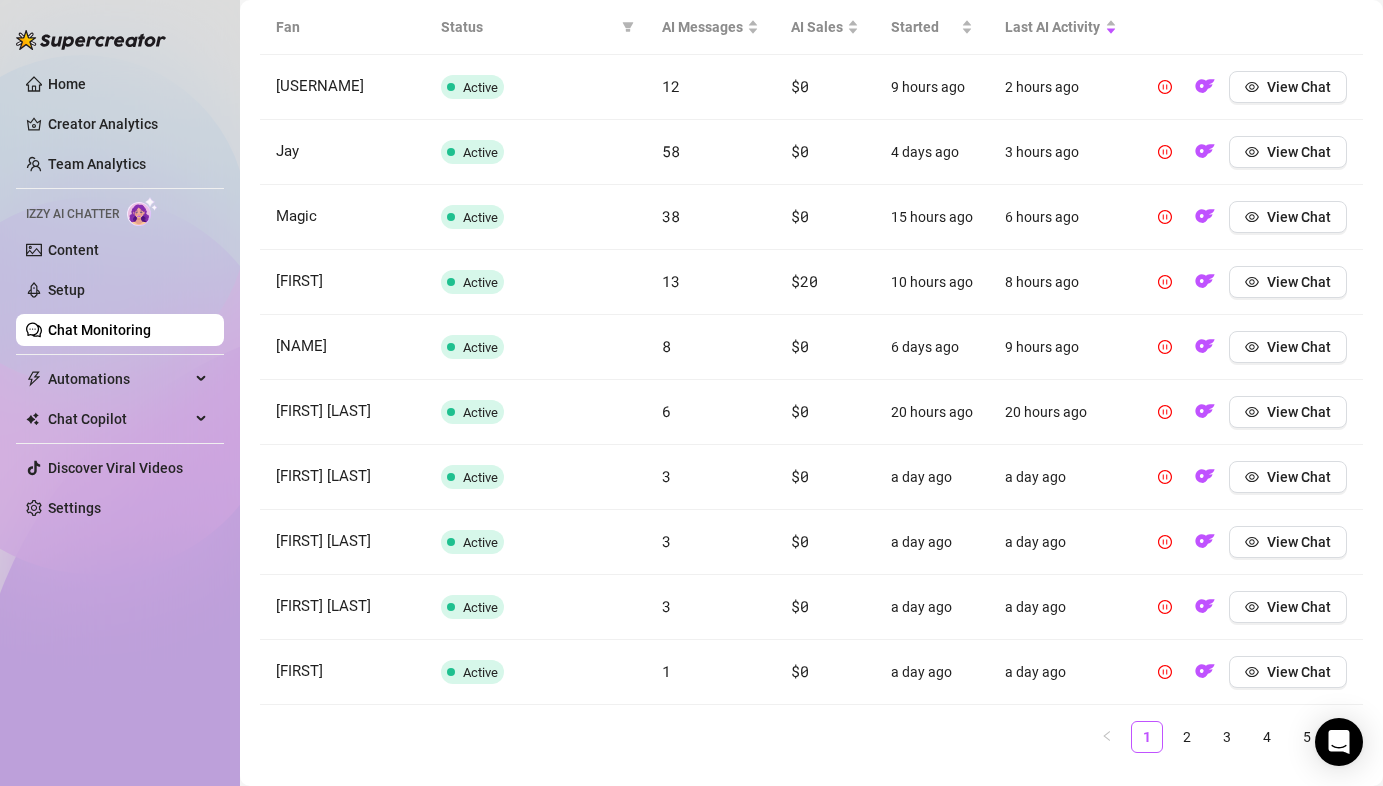scroll, scrollTop: 0, scrollLeft: 0, axis: both 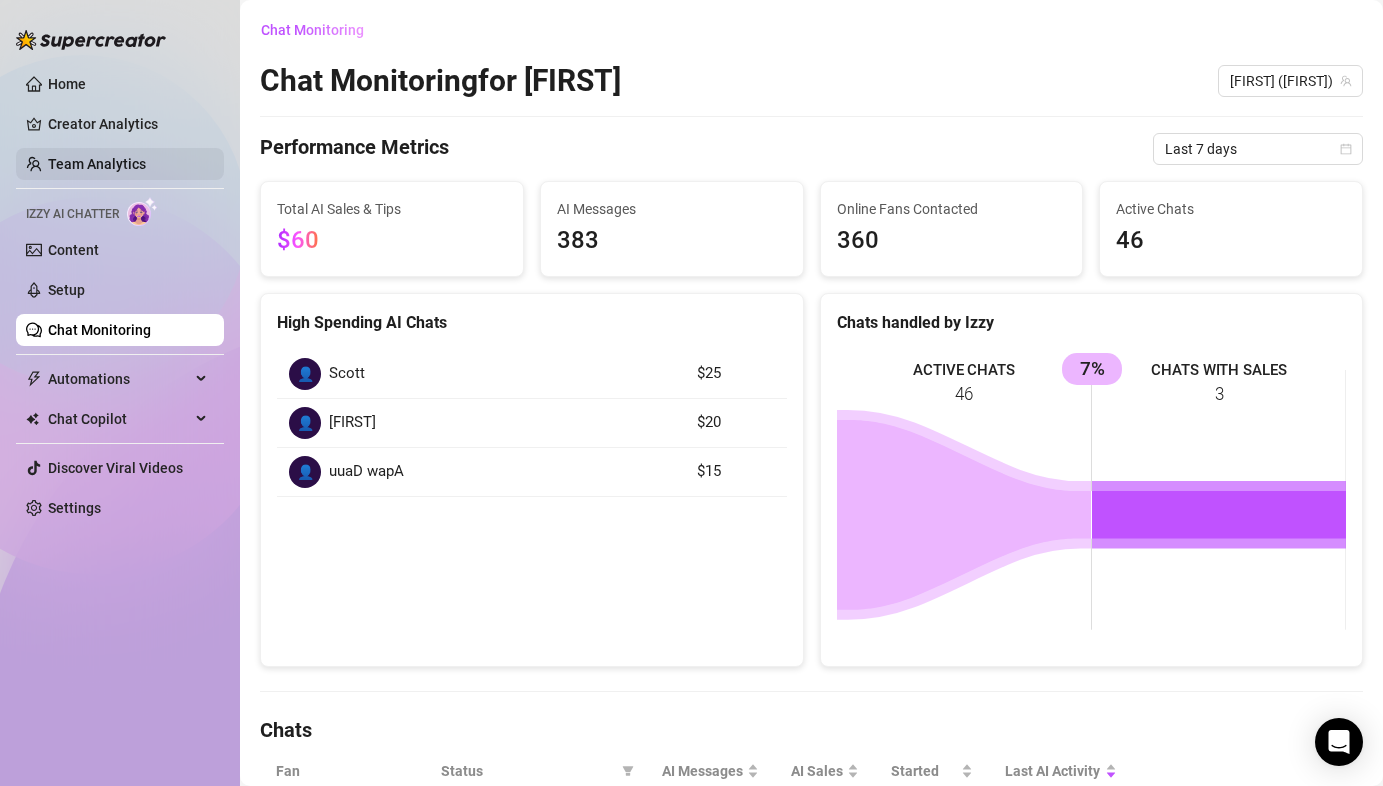 click on "Team Analytics" at bounding box center (97, 164) 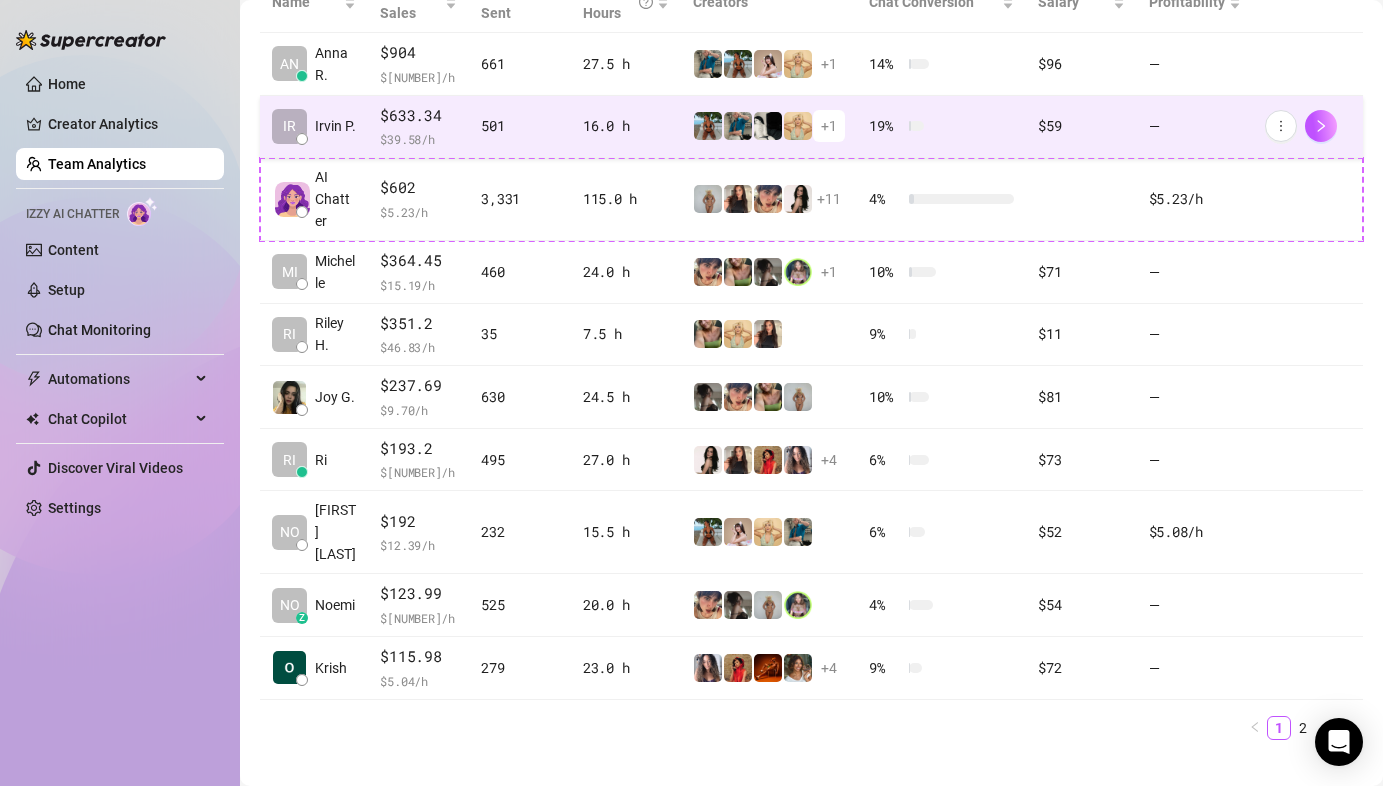 scroll, scrollTop: 508, scrollLeft: 0, axis: vertical 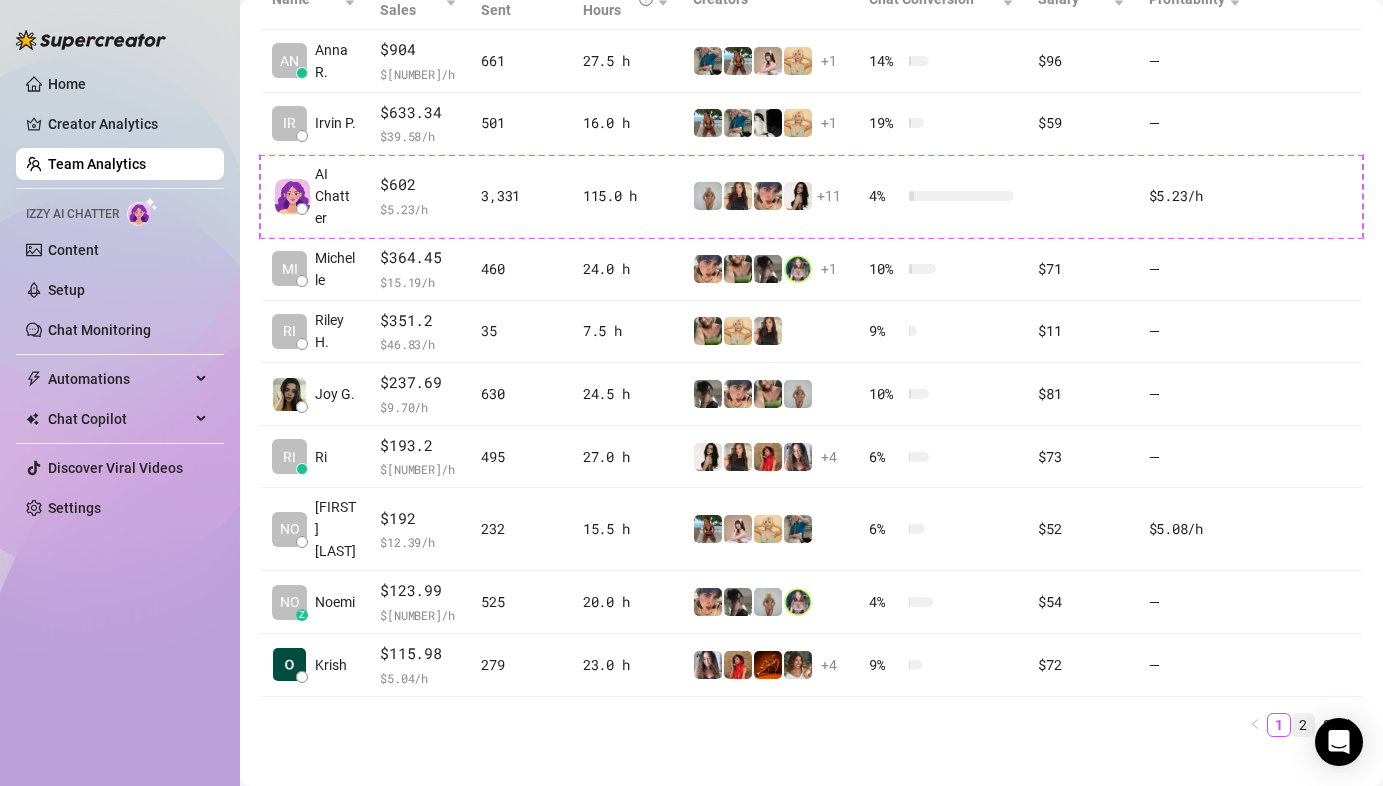 click on "2" at bounding box center [1303, 725] 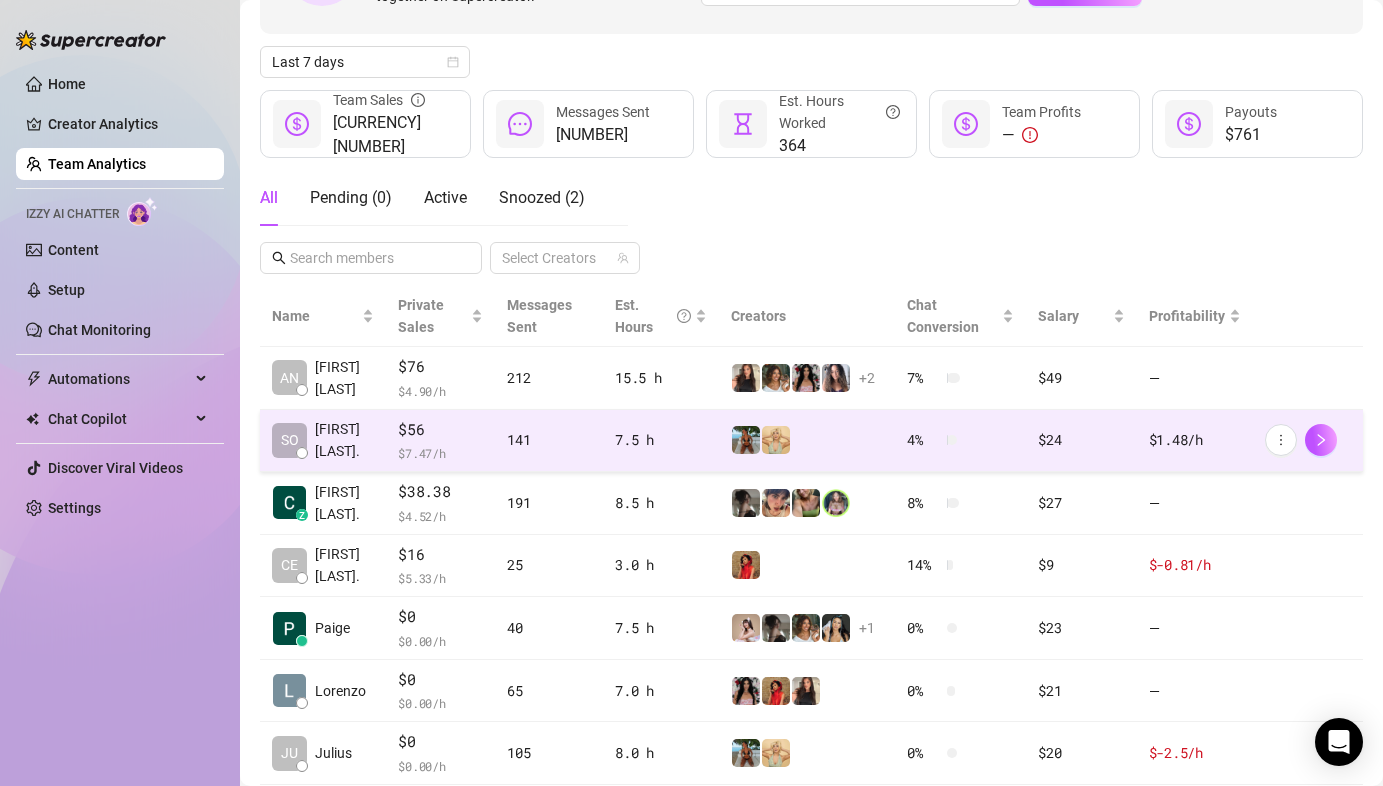 scroll, scrollTop: 230, scrollLeft: 0, axis: vertical 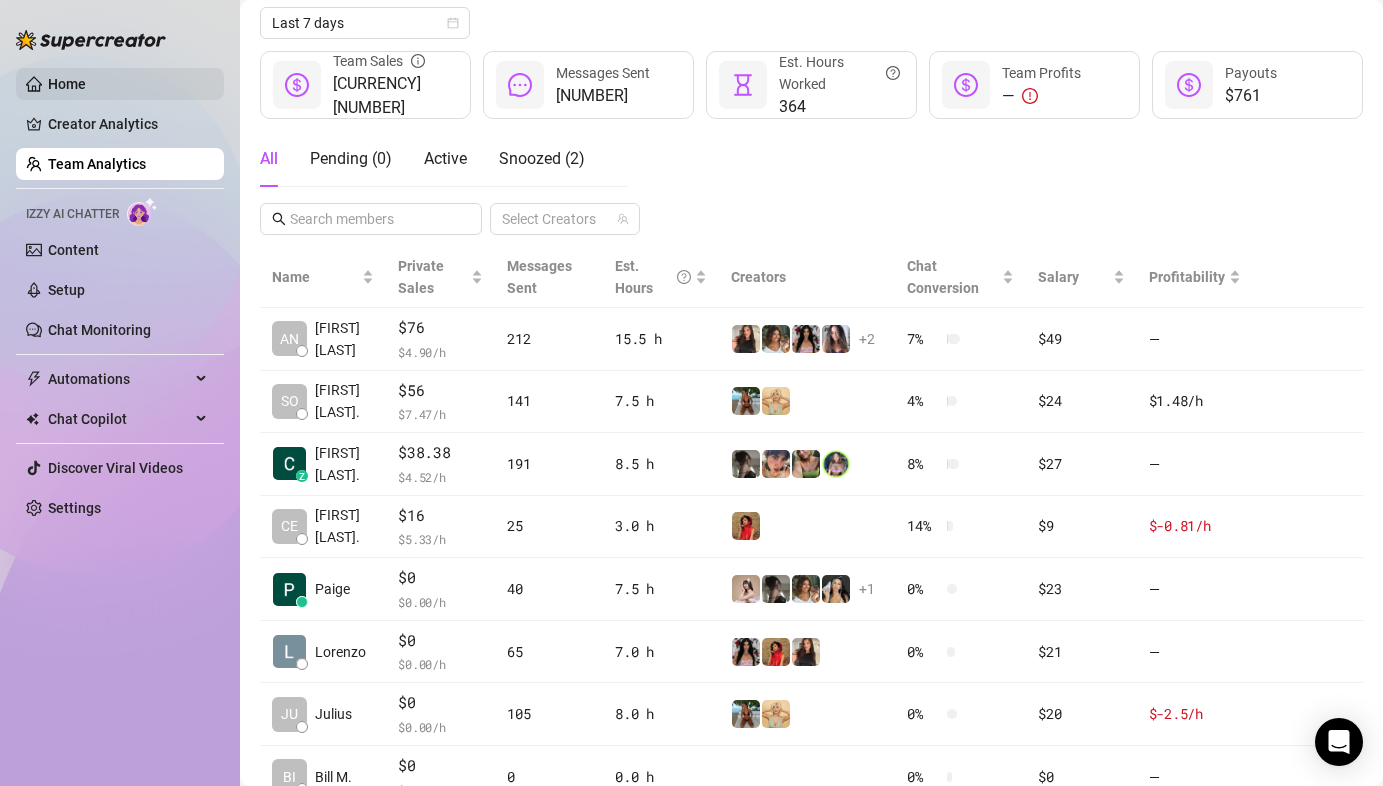 click on "Home" at bounding box center (67, 84) 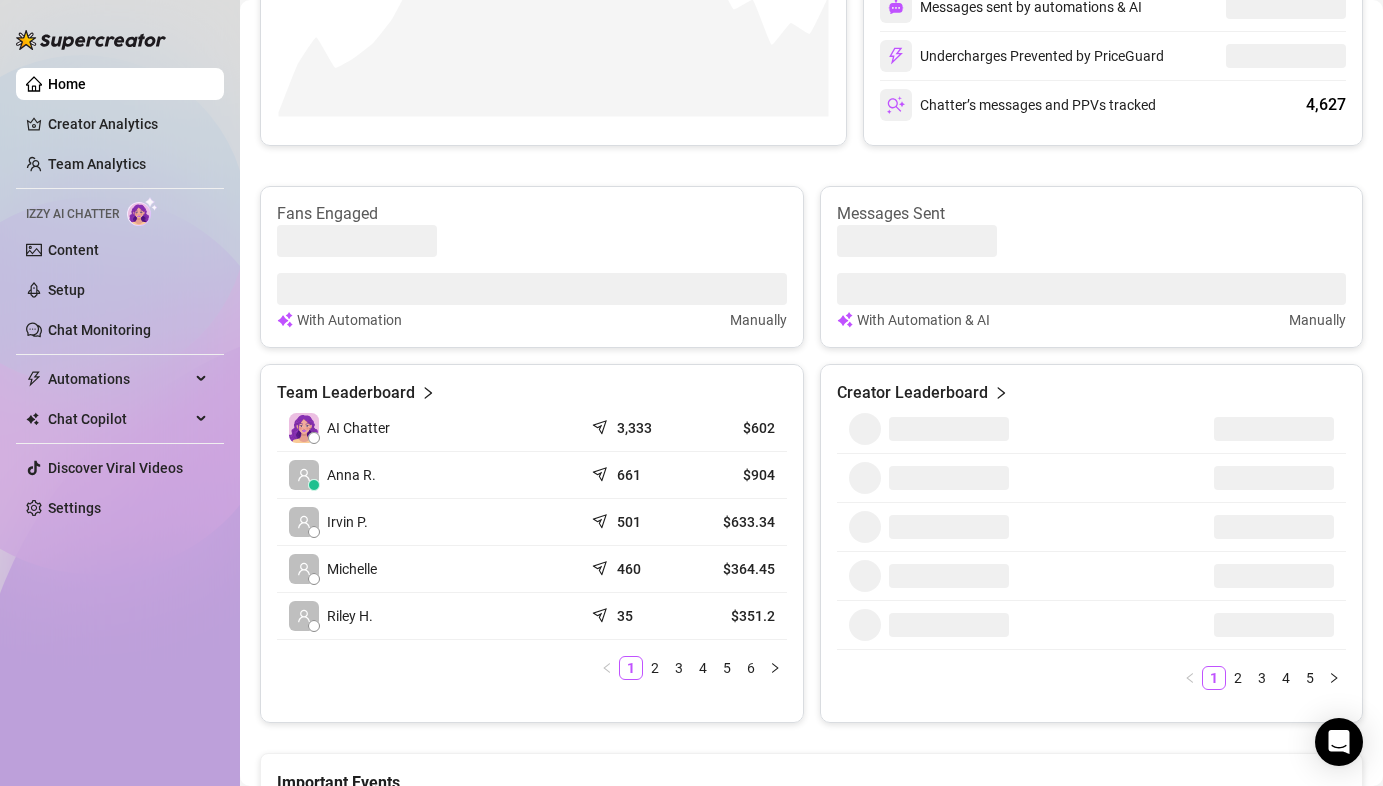 scroll, scrollTop: 669, scrollLeft: 0, axis: vertical 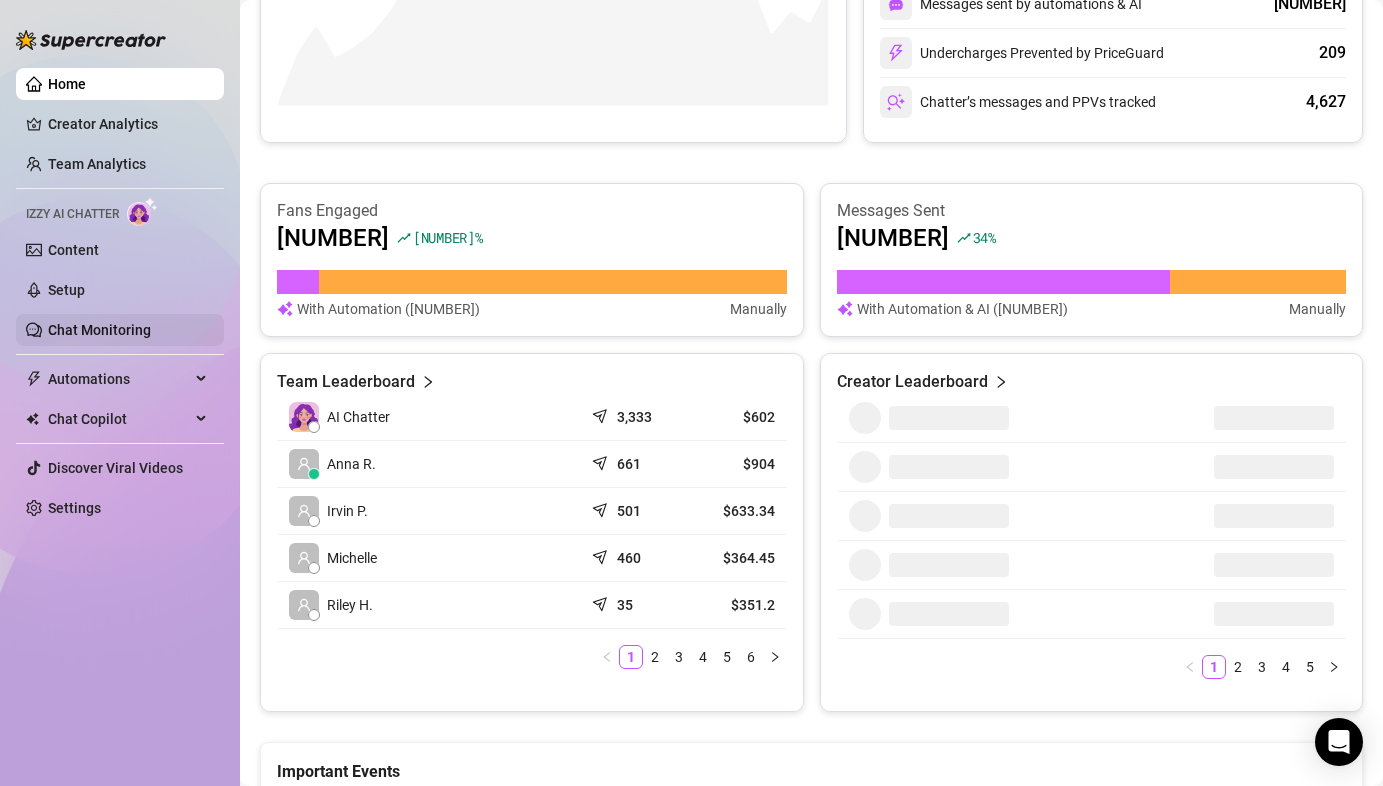 click on "Chat Monitoring" at bounding box center (99, 330) 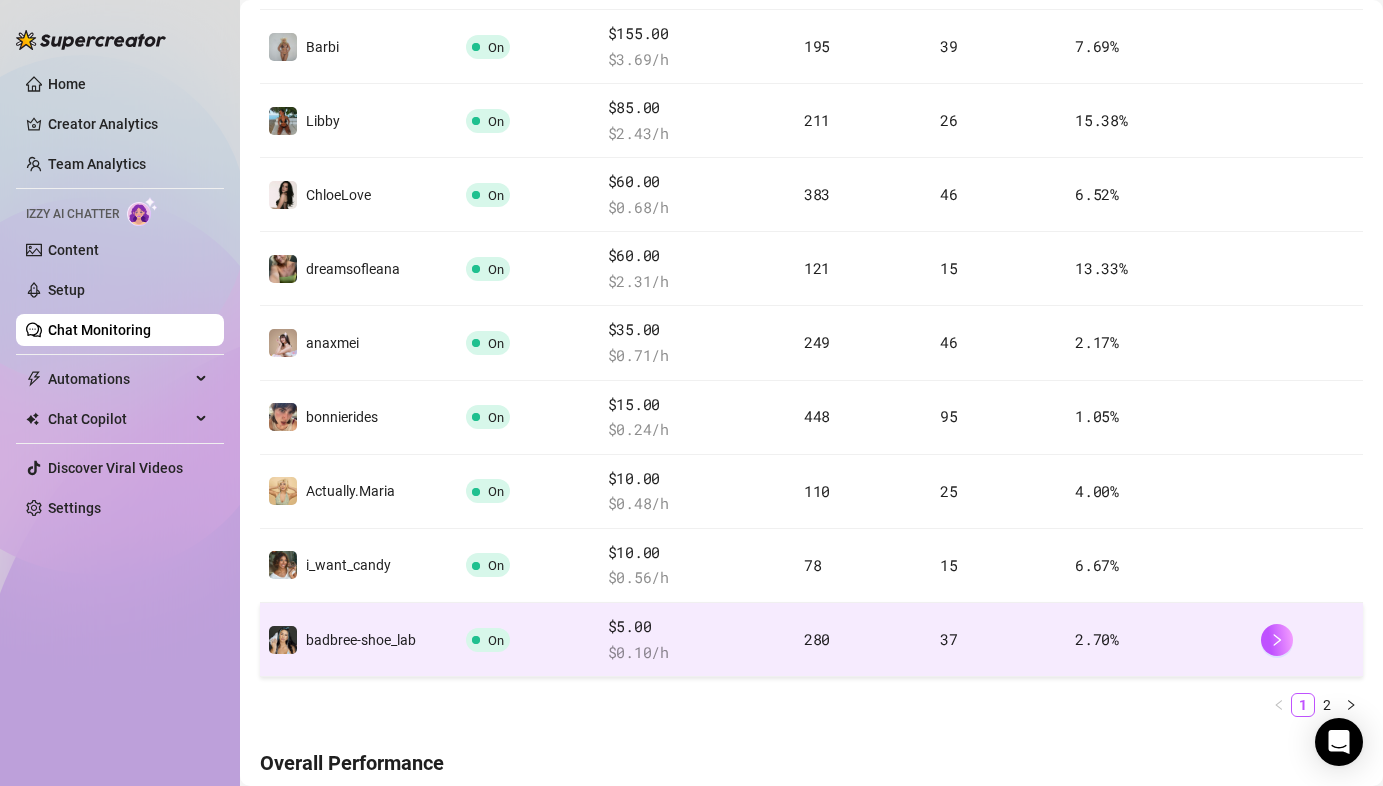 scroll, scrollTop: 505, scrollLeft: 0, axis: vertical 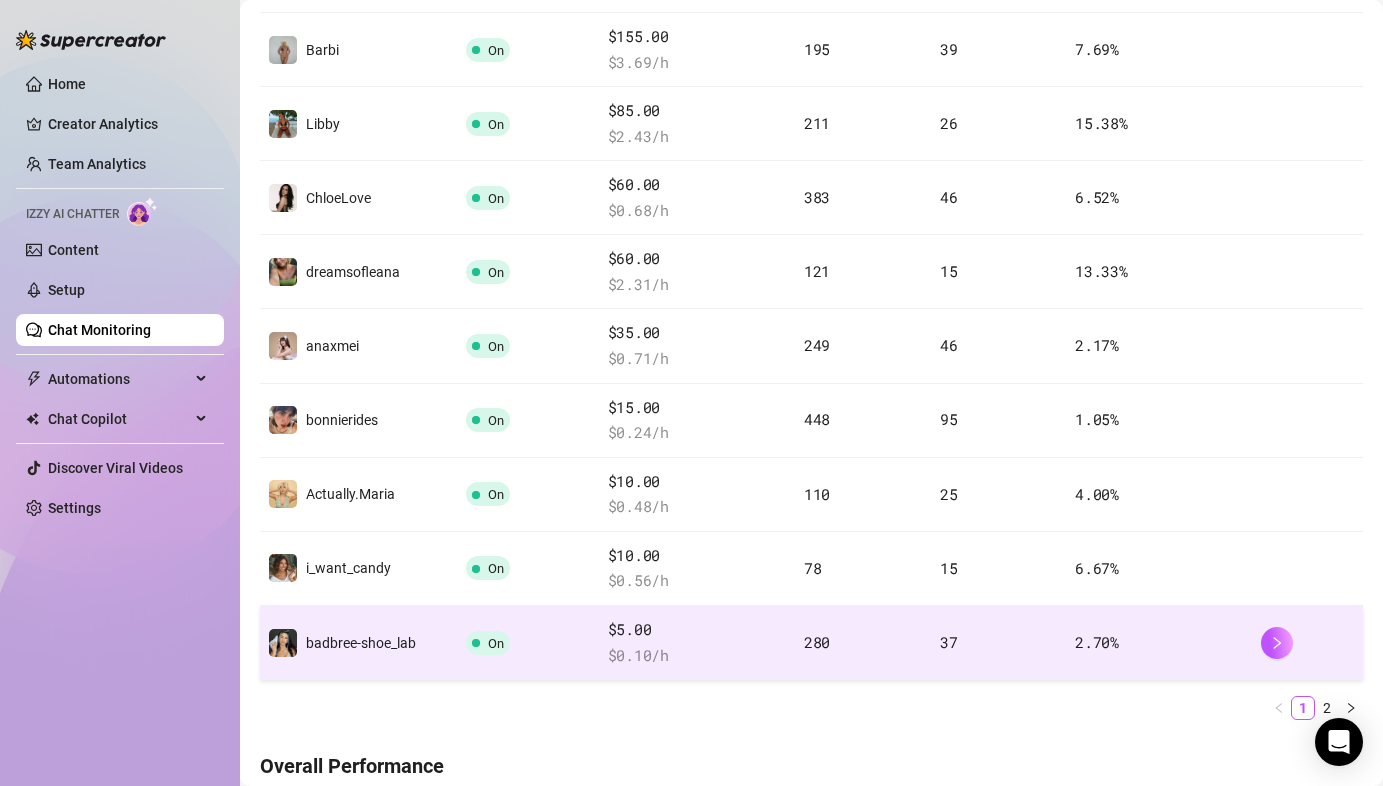 click on "$ 0.10 /h" at bounding box center [698, 656] 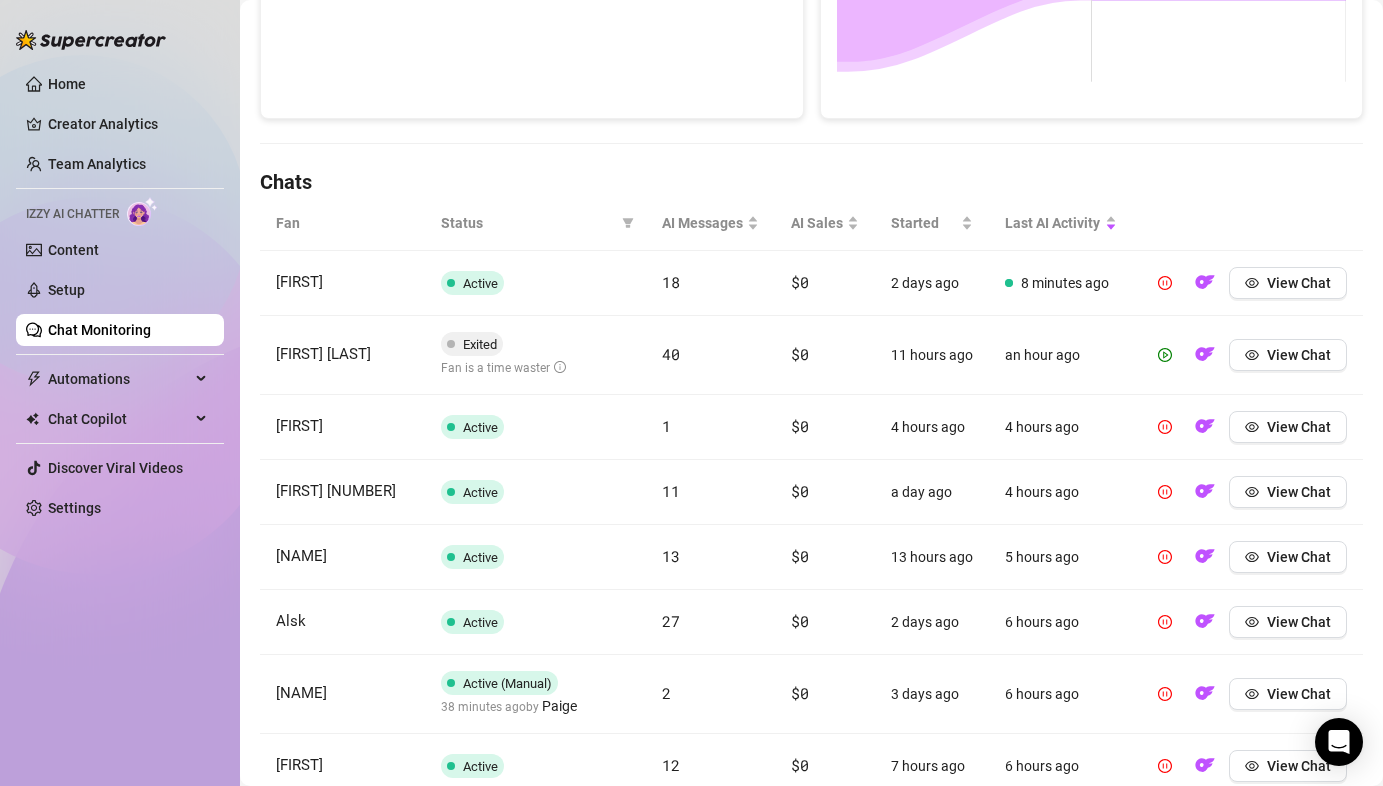 scroll, scrollTop: 568, scrollLeft: 0, axis: vertical 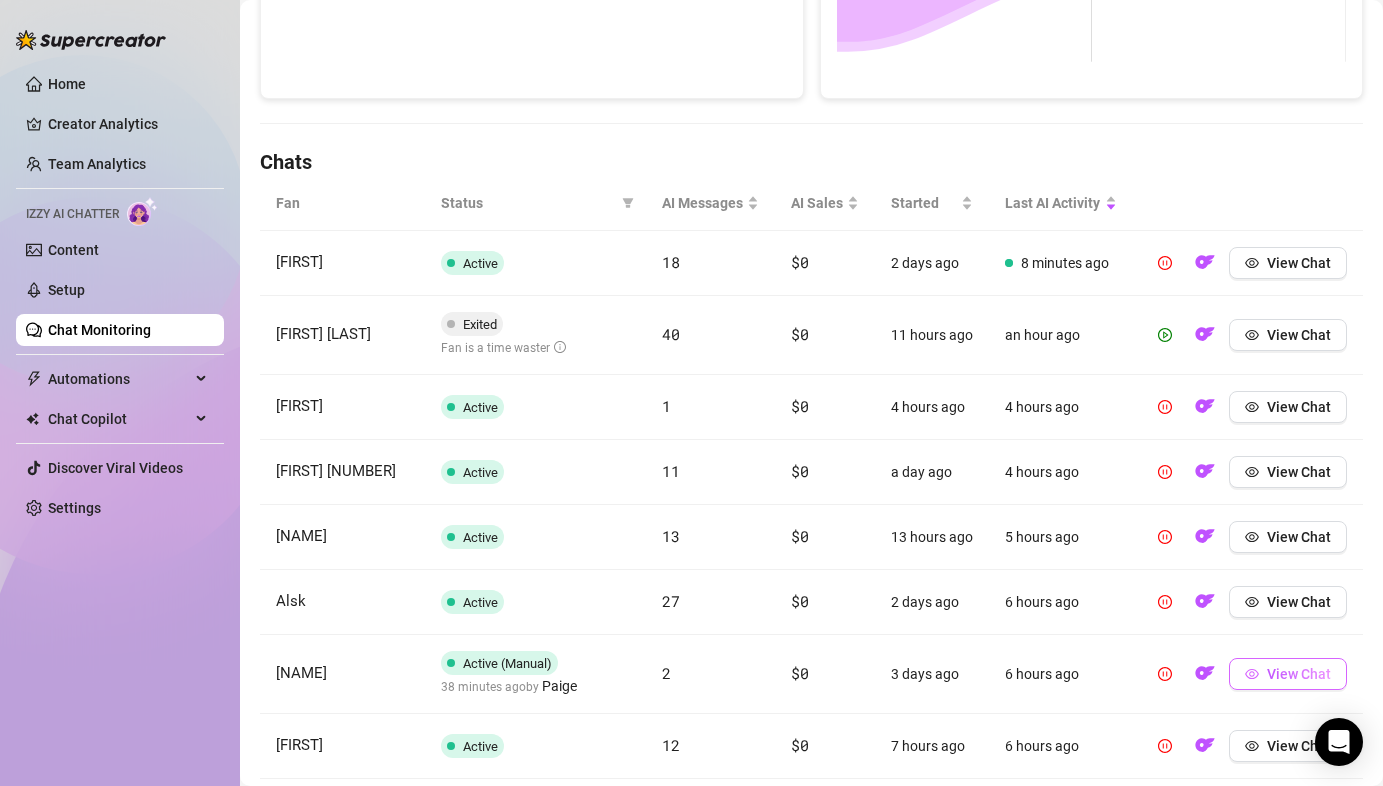click on "View Chat" at bounding box center [1299, 674] 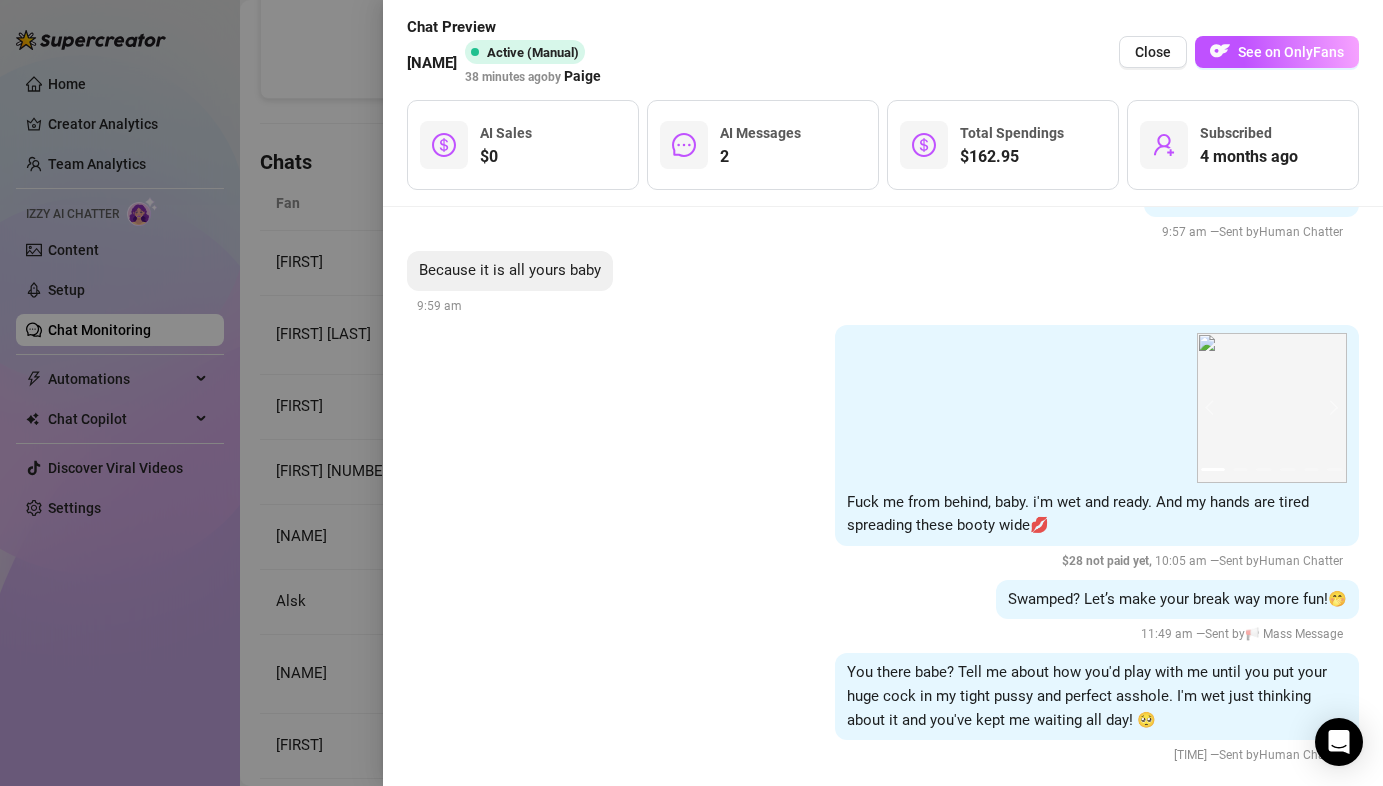 scroll, scrollTop: 9898, scrollLeft: 0, axis: vertical 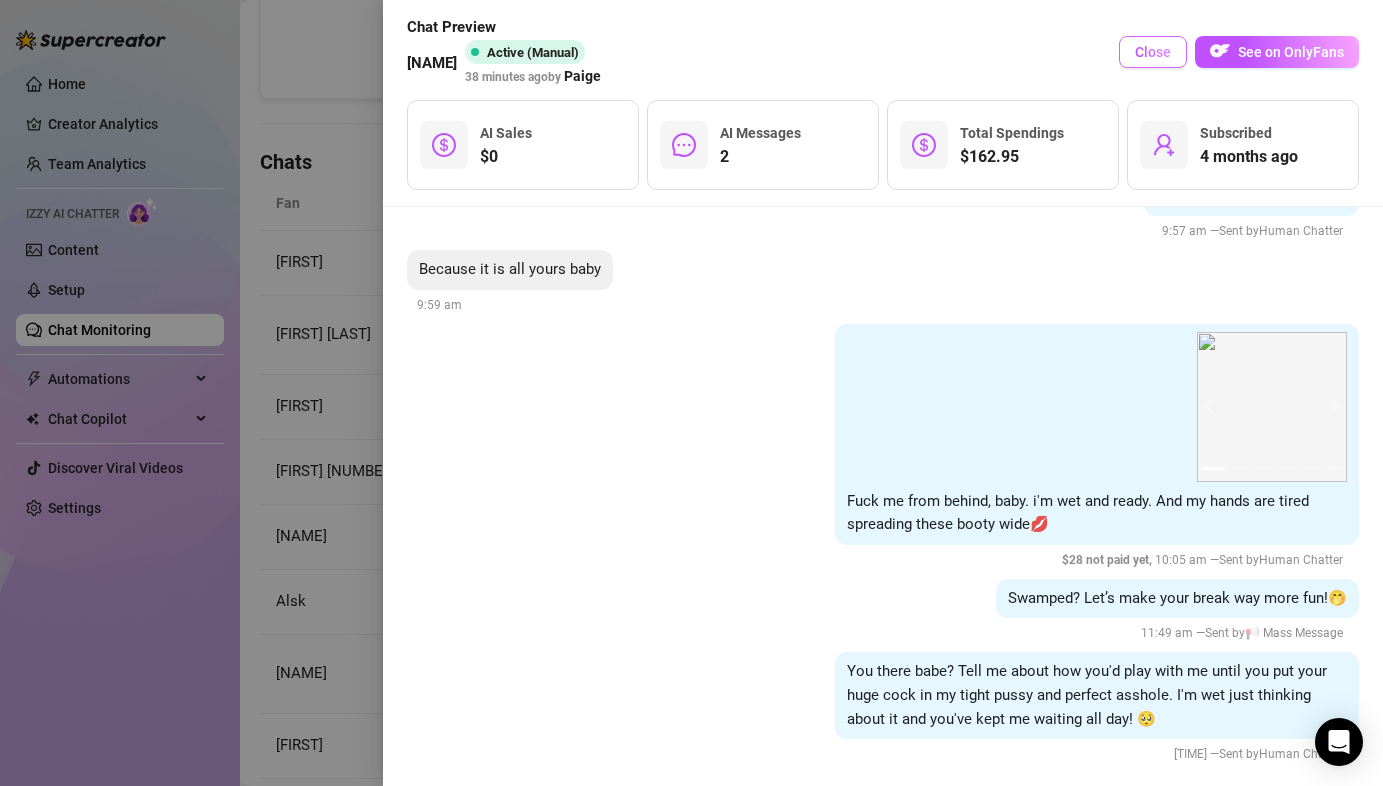 click on "Close" at bounding box center (1153, 52) 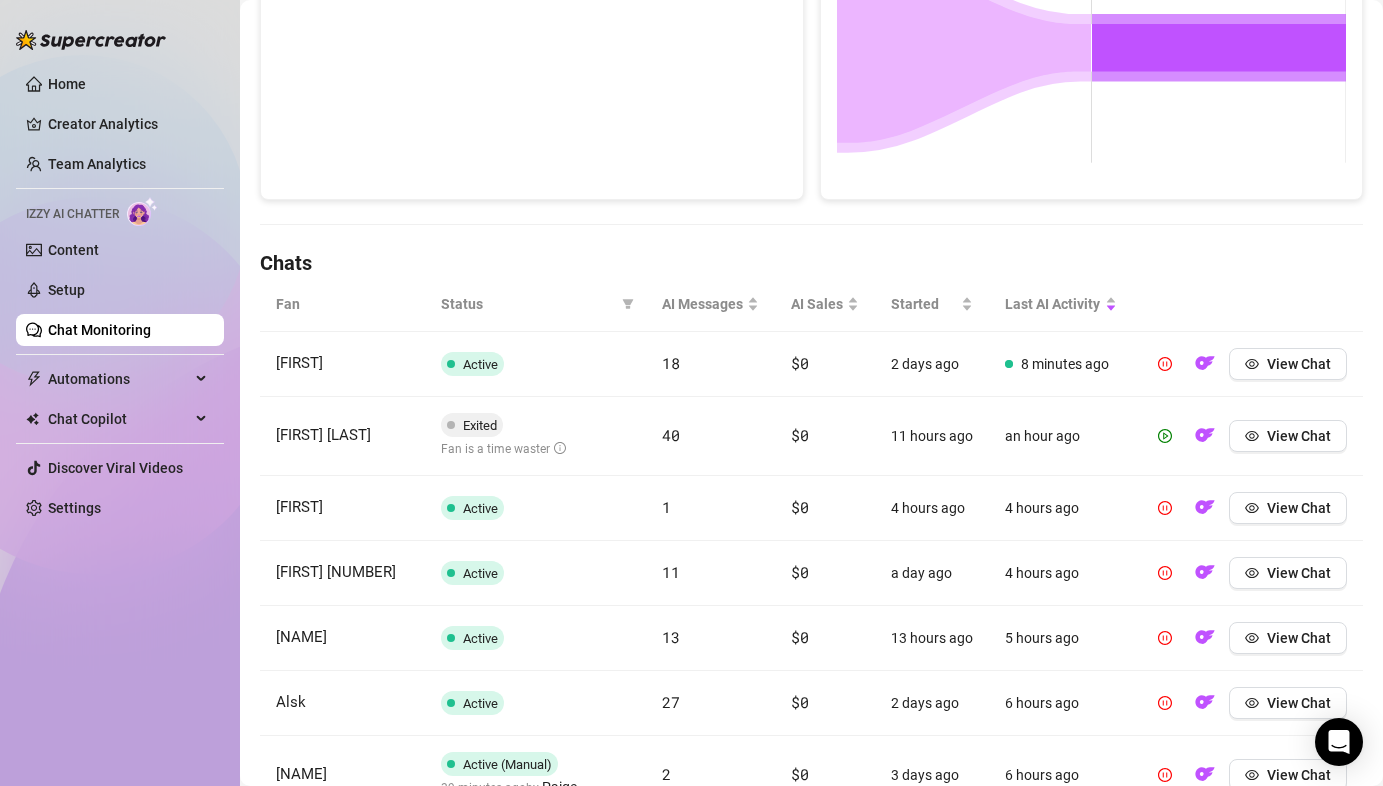scroll, scrollTop: 464, scrollLeft: 0, axis: vertical 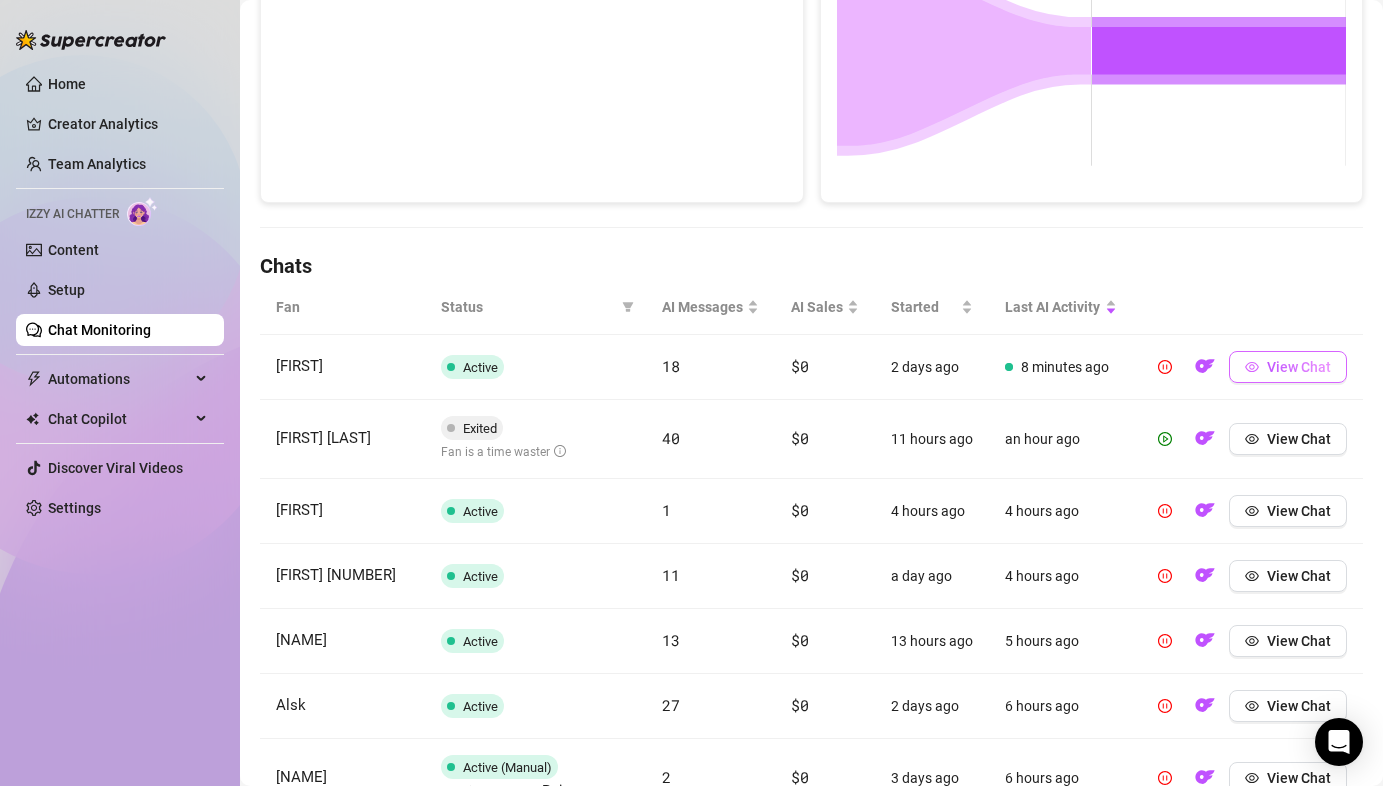 click on "View Chat" at bounding box center [1299, 367] 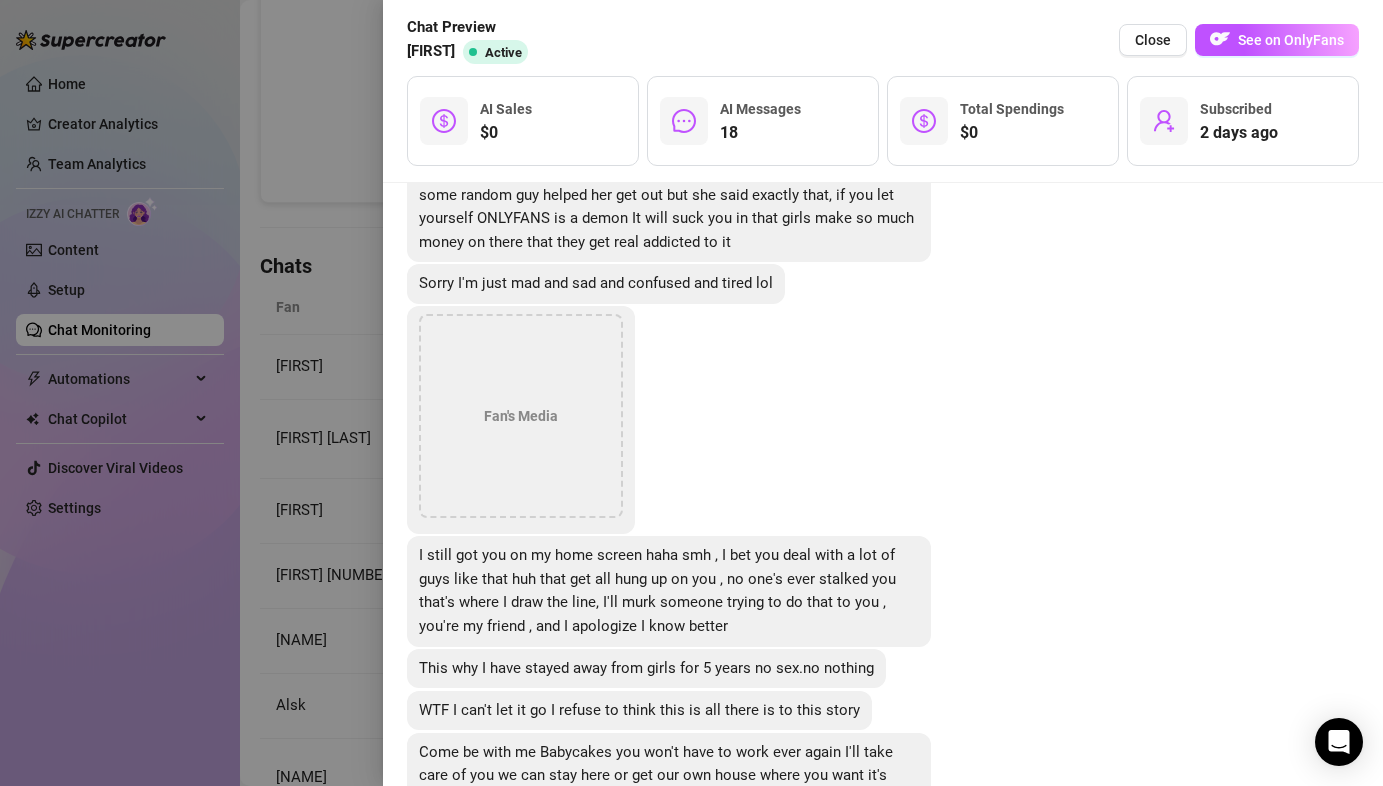 scroll, scrollTop: 5979, scrollLeft: 0, axis: vertical 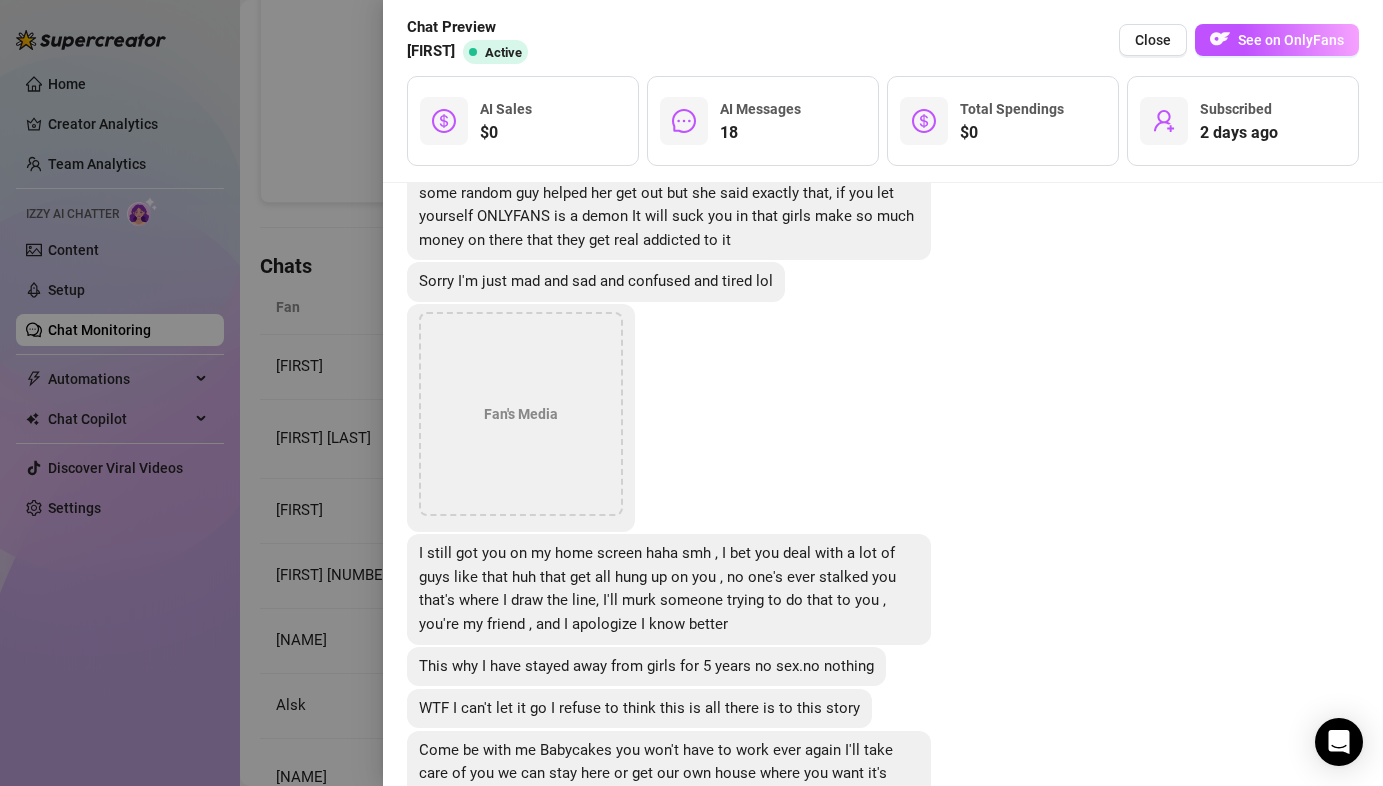 click on "Fan's Media" at bounding box center [521, 414] 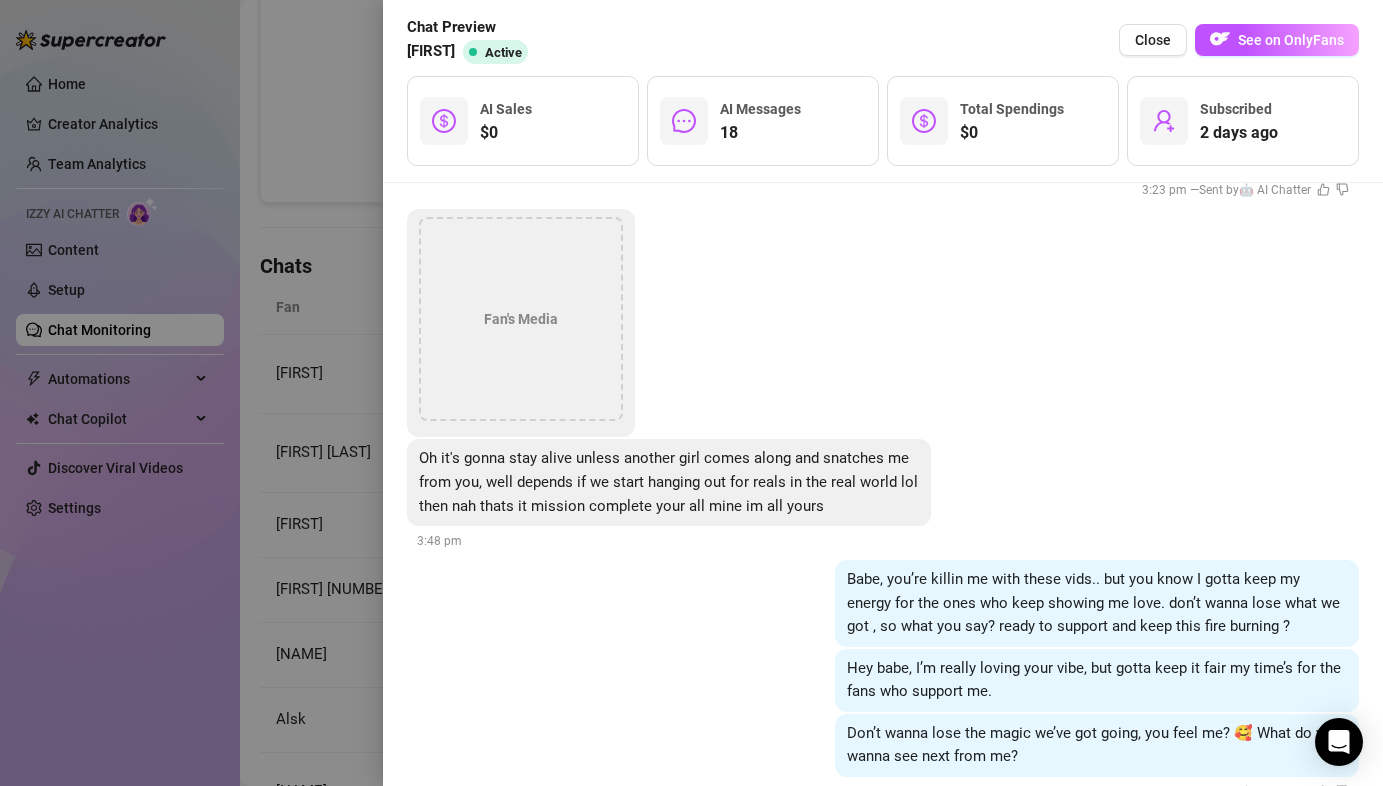 scroll, scrollTop: 17143, scrollLeft: 0, axis: vertical 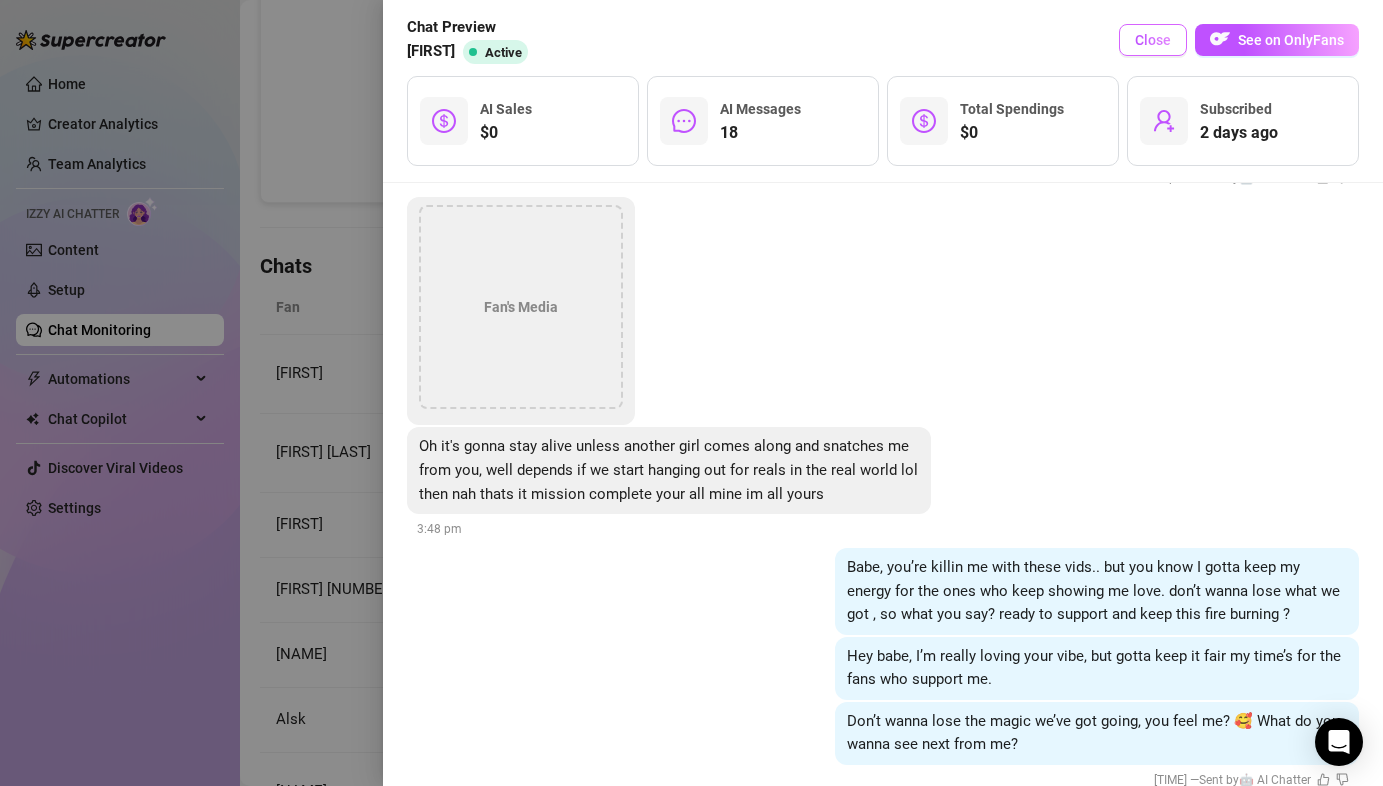 click on "Close" at bounding box center [1153, 40] 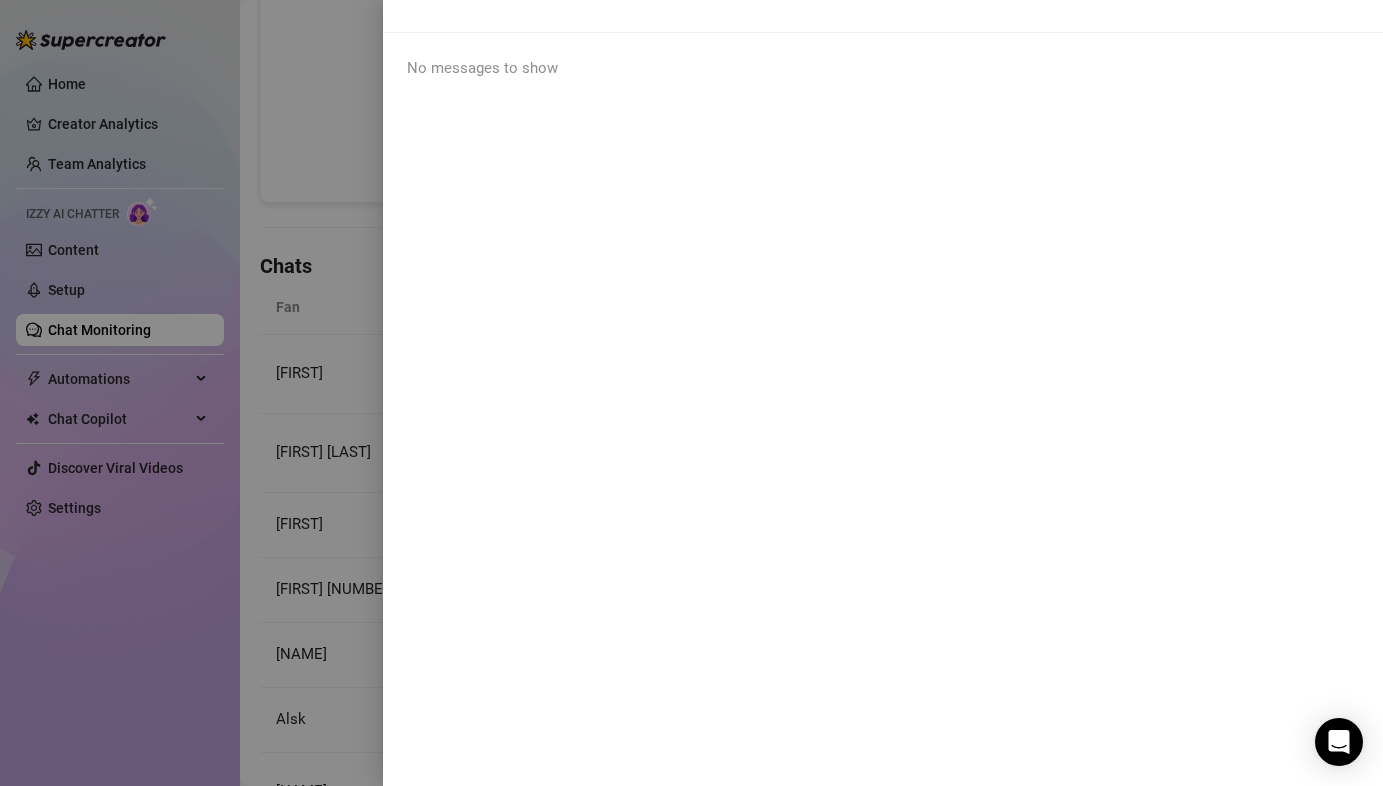 scroll, scrollTop: 0, scrollLeft: 0, axis: both 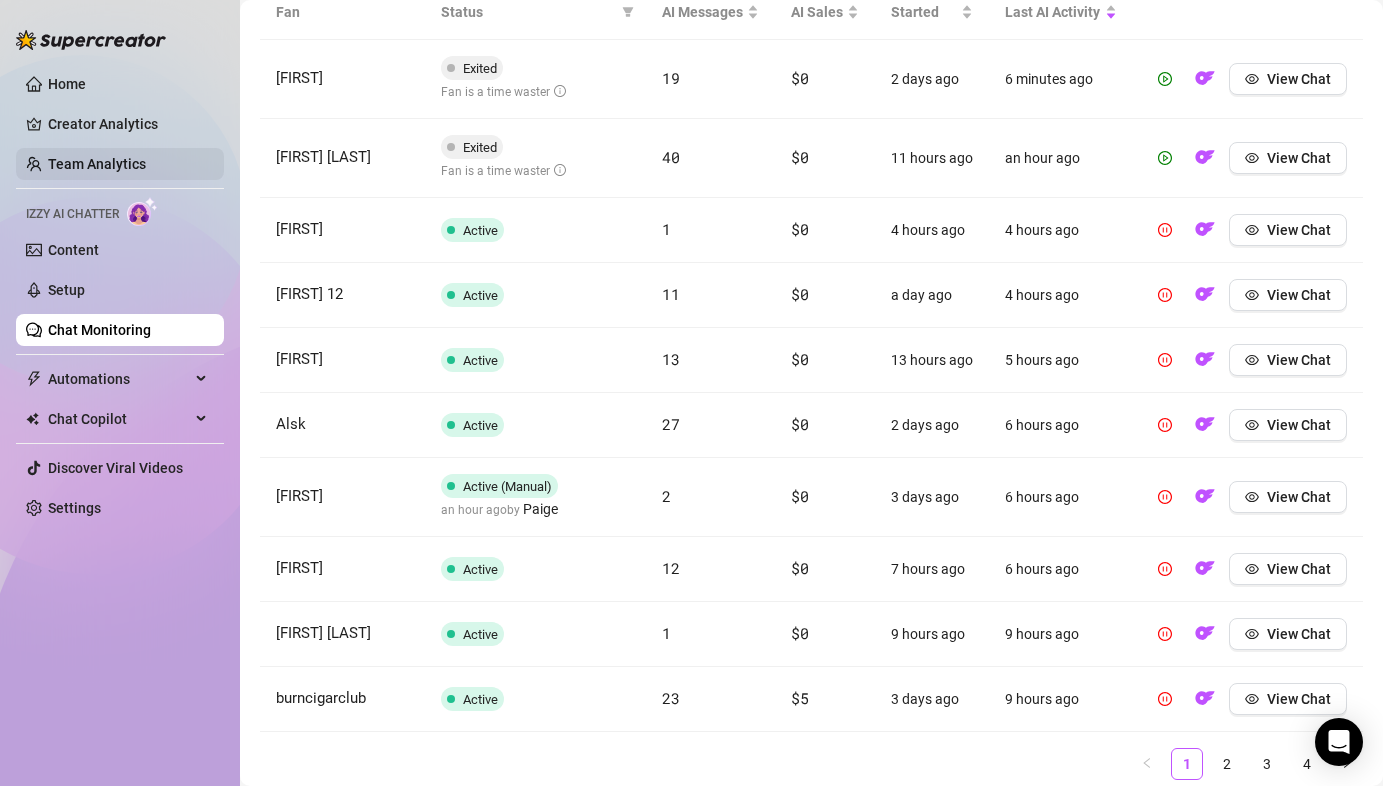 click on "Team Analytics" at bounding box center (97, 164) 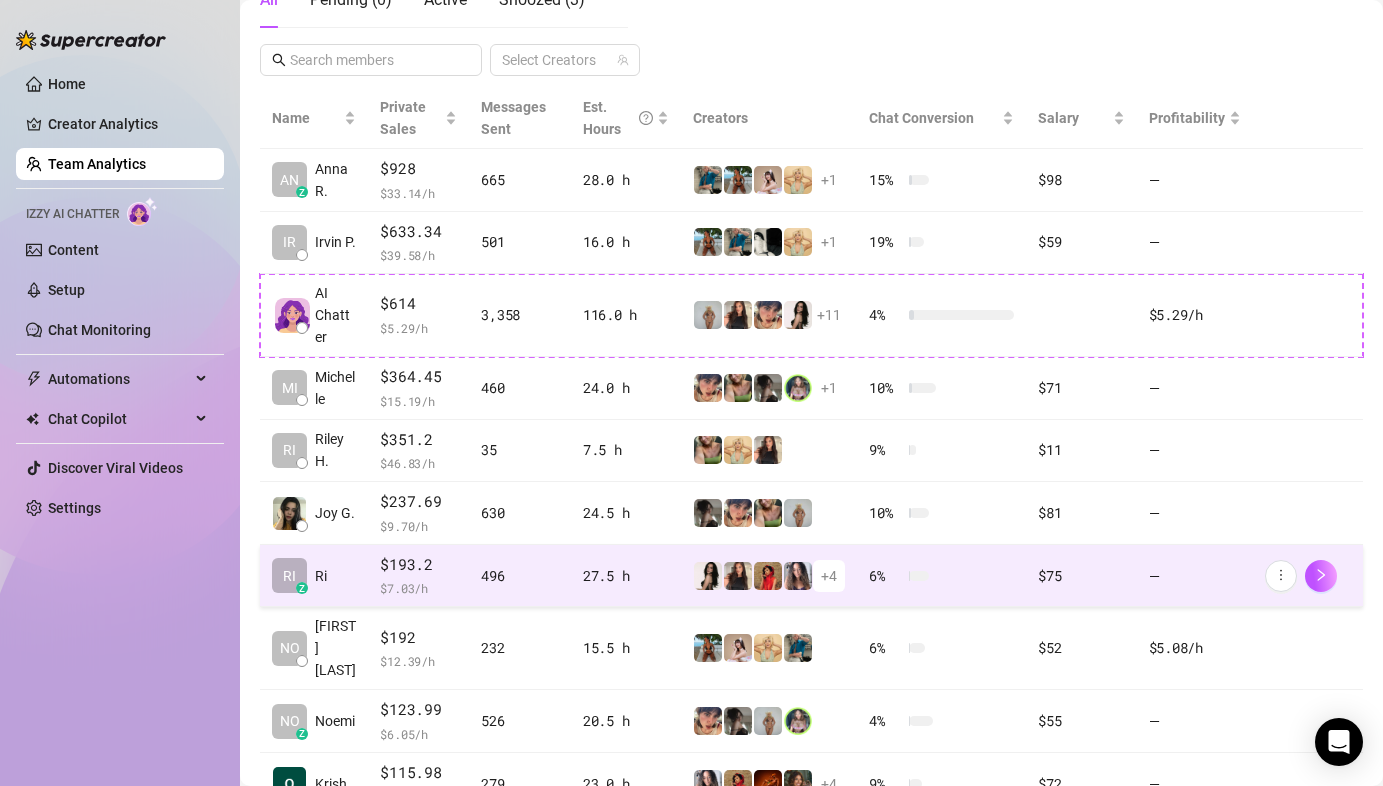 scroll, scrollTop: 514, scrollLeft: 0, axis: vertical 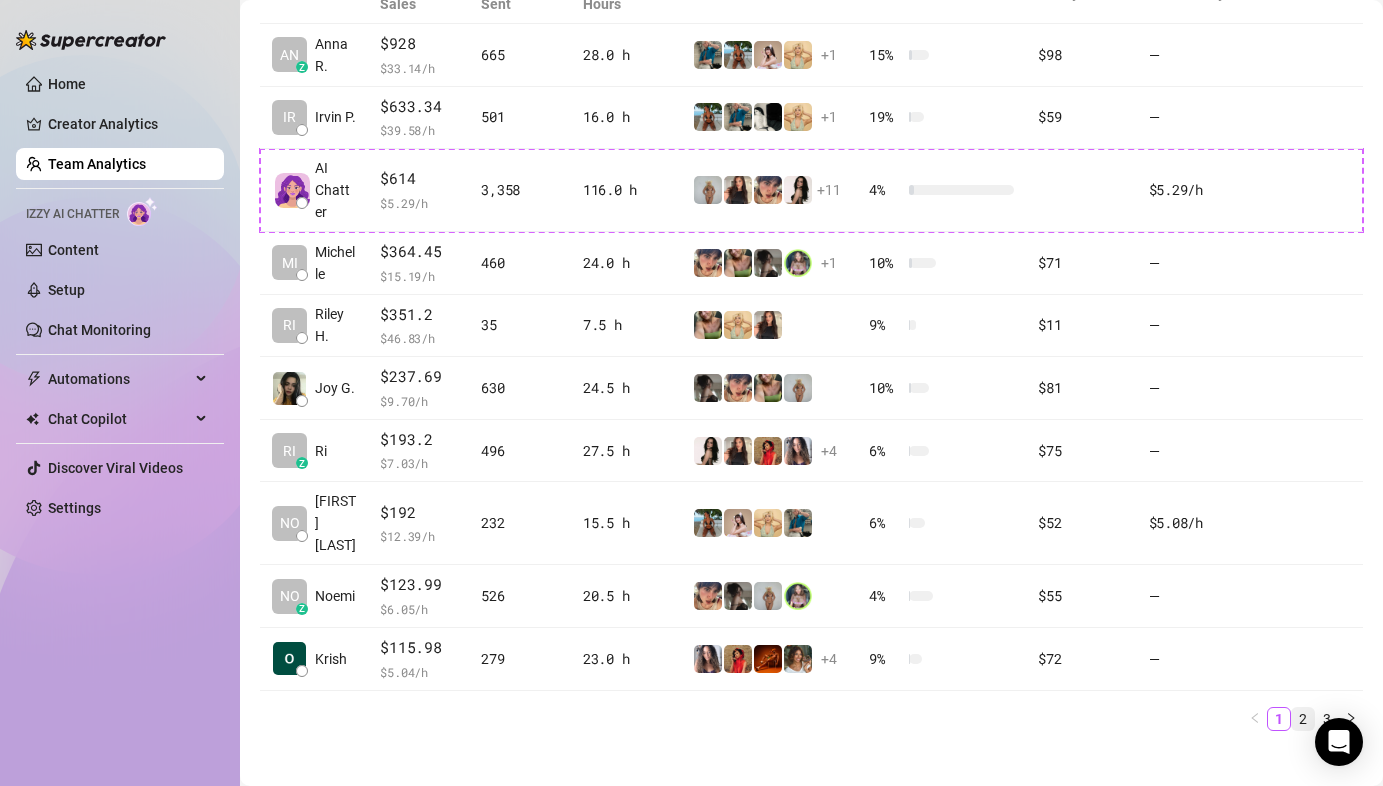 click on "2" at bounding box center (1303, 719) 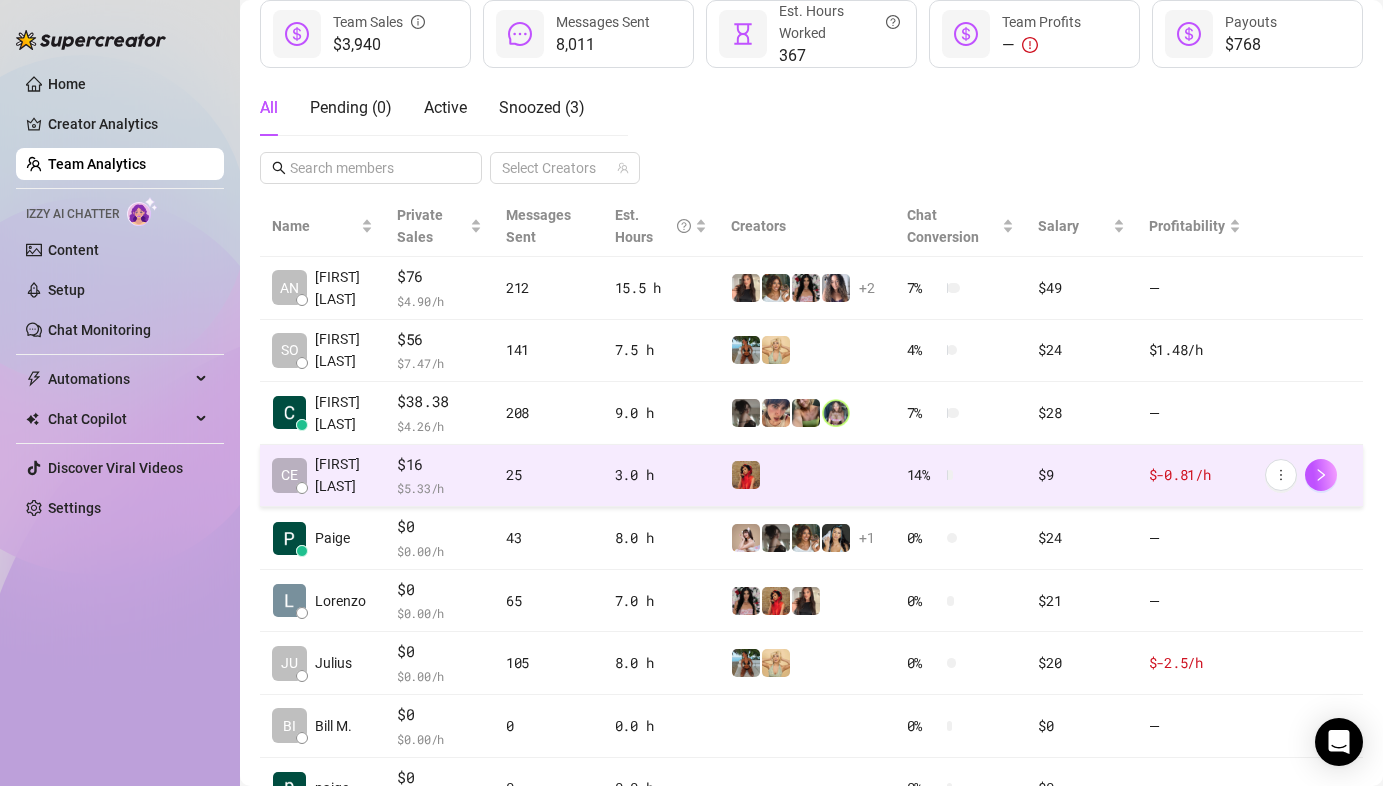 scroll, scrollTop: 320, scrollLeft: 0, axis: vertical 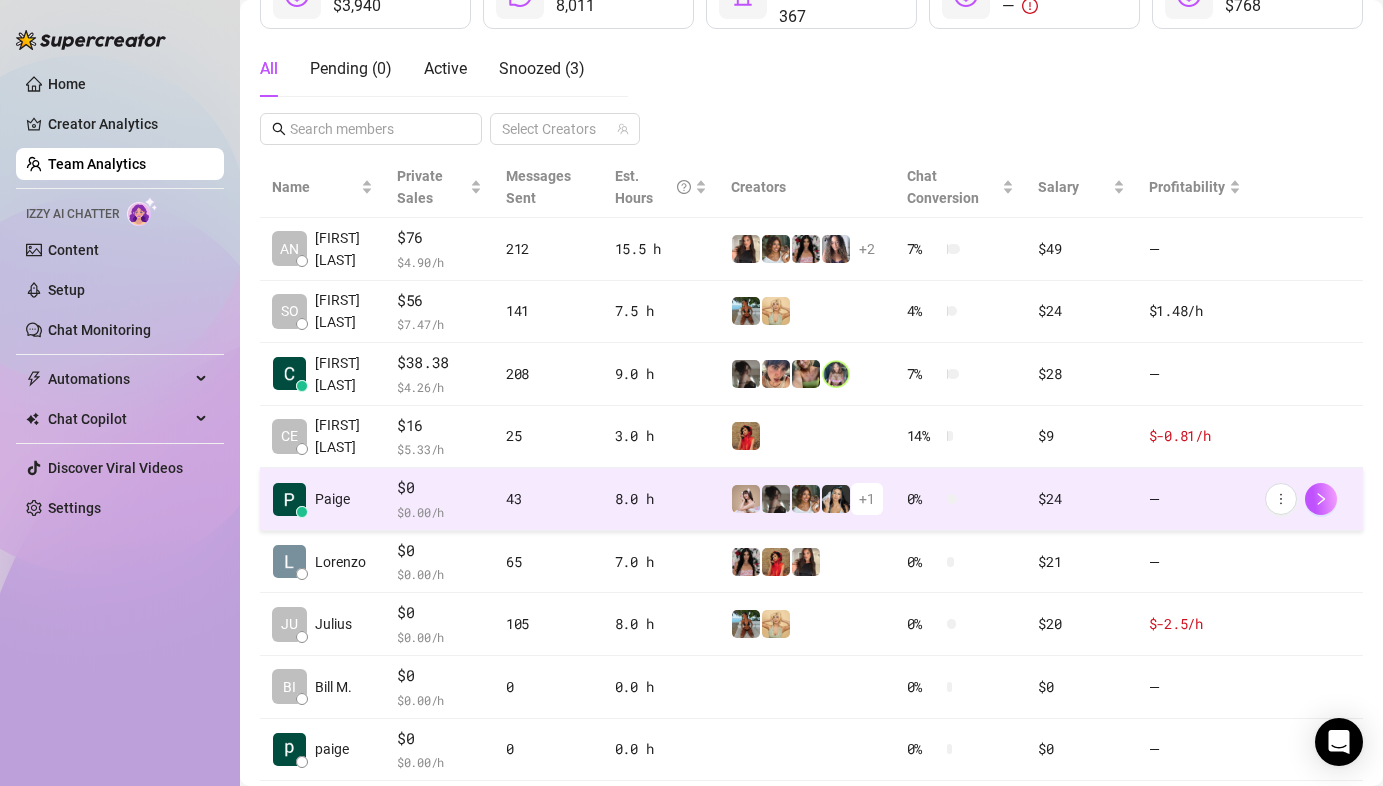 click on "+ 1" at bounding box center [867, 499] 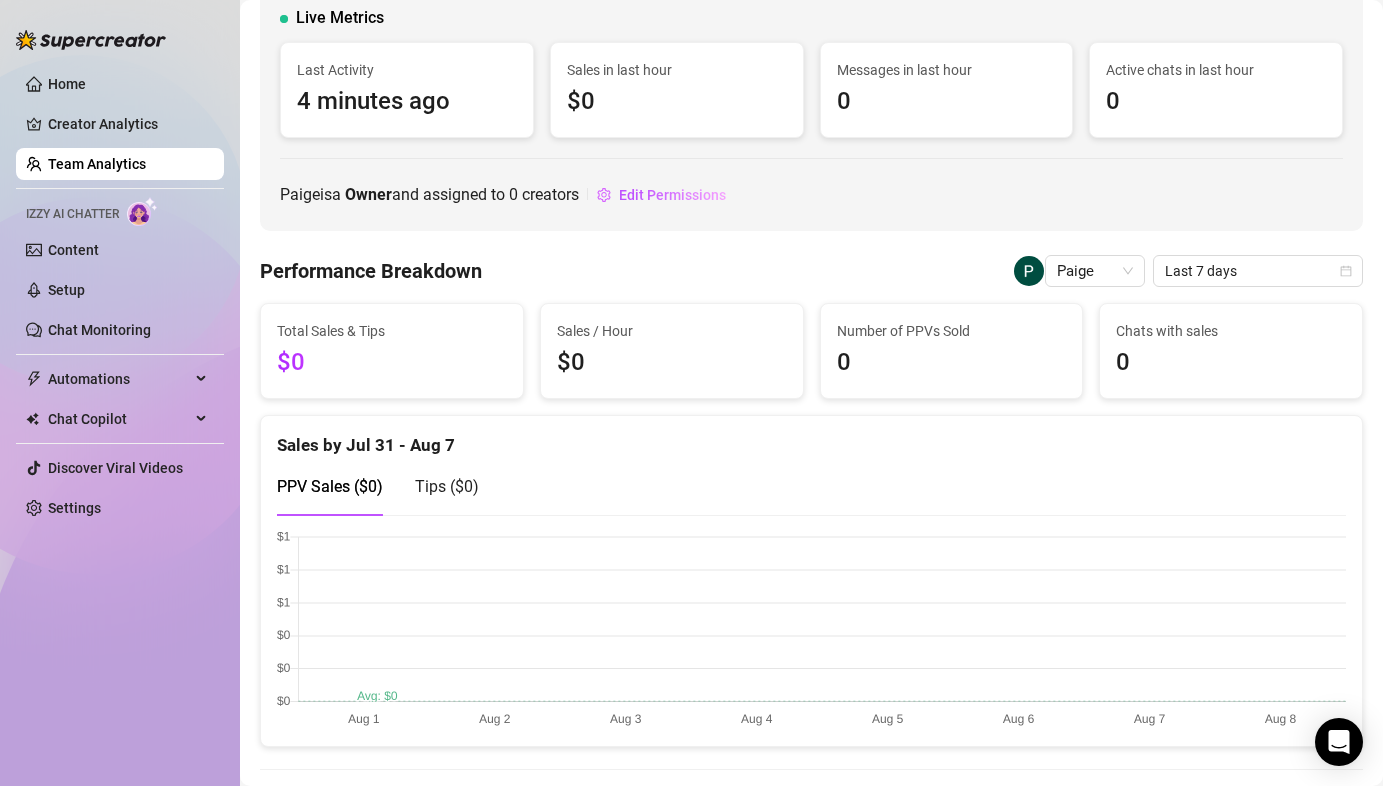 scroll, scrollTop: 142, scrollLeft: 0, axis: vertical 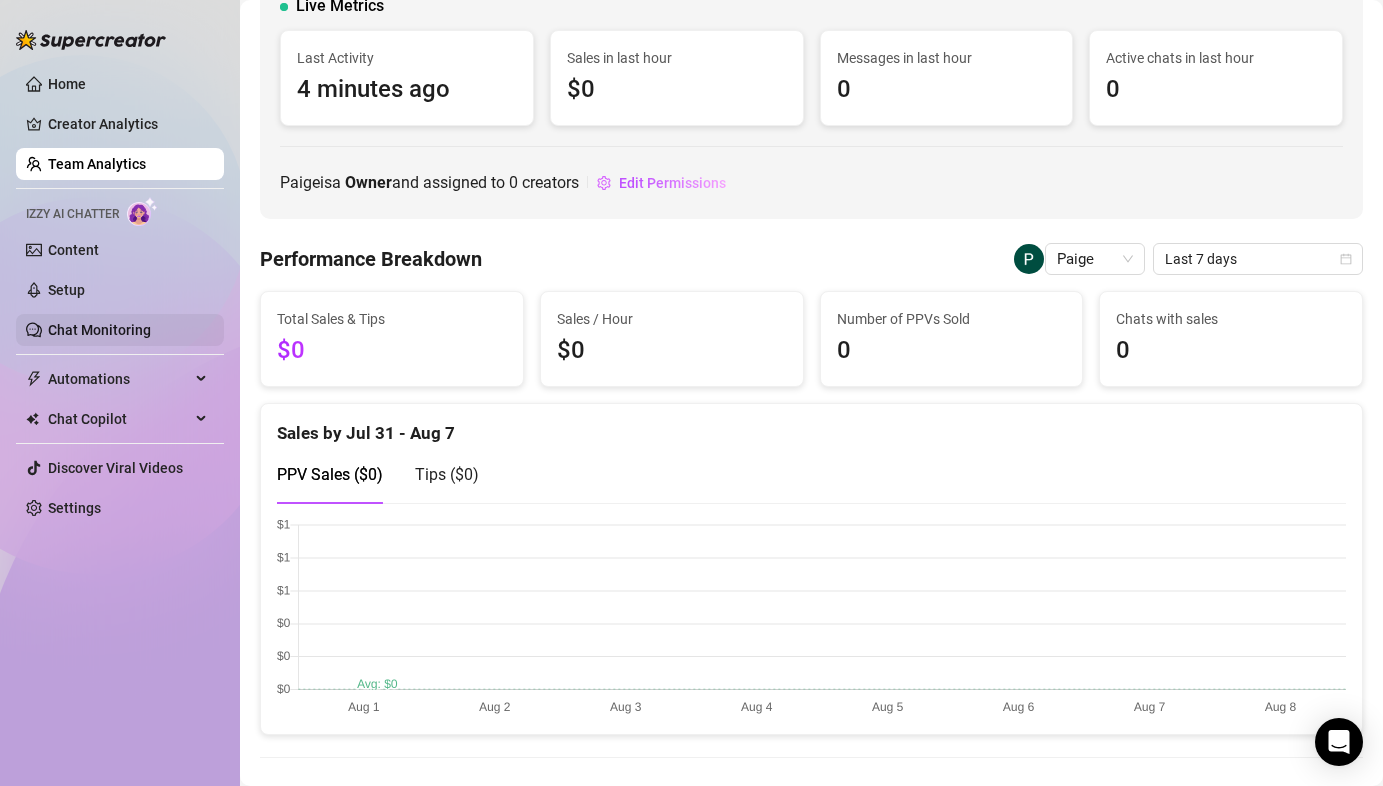 click on "Chat Monitoring" at bounding box center [99, 330] 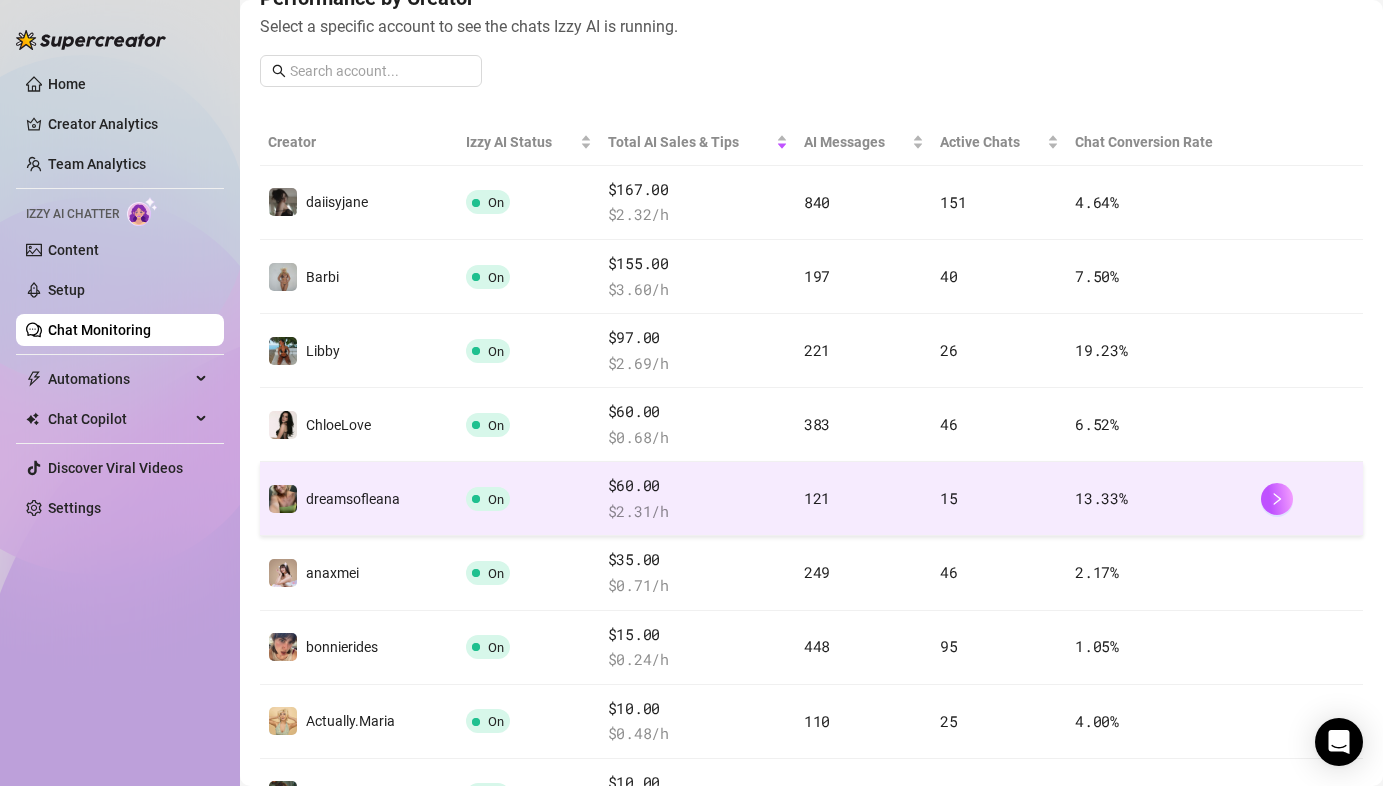 scroll, scrollTop: 311, scrollLeft: 0, axis: vertical 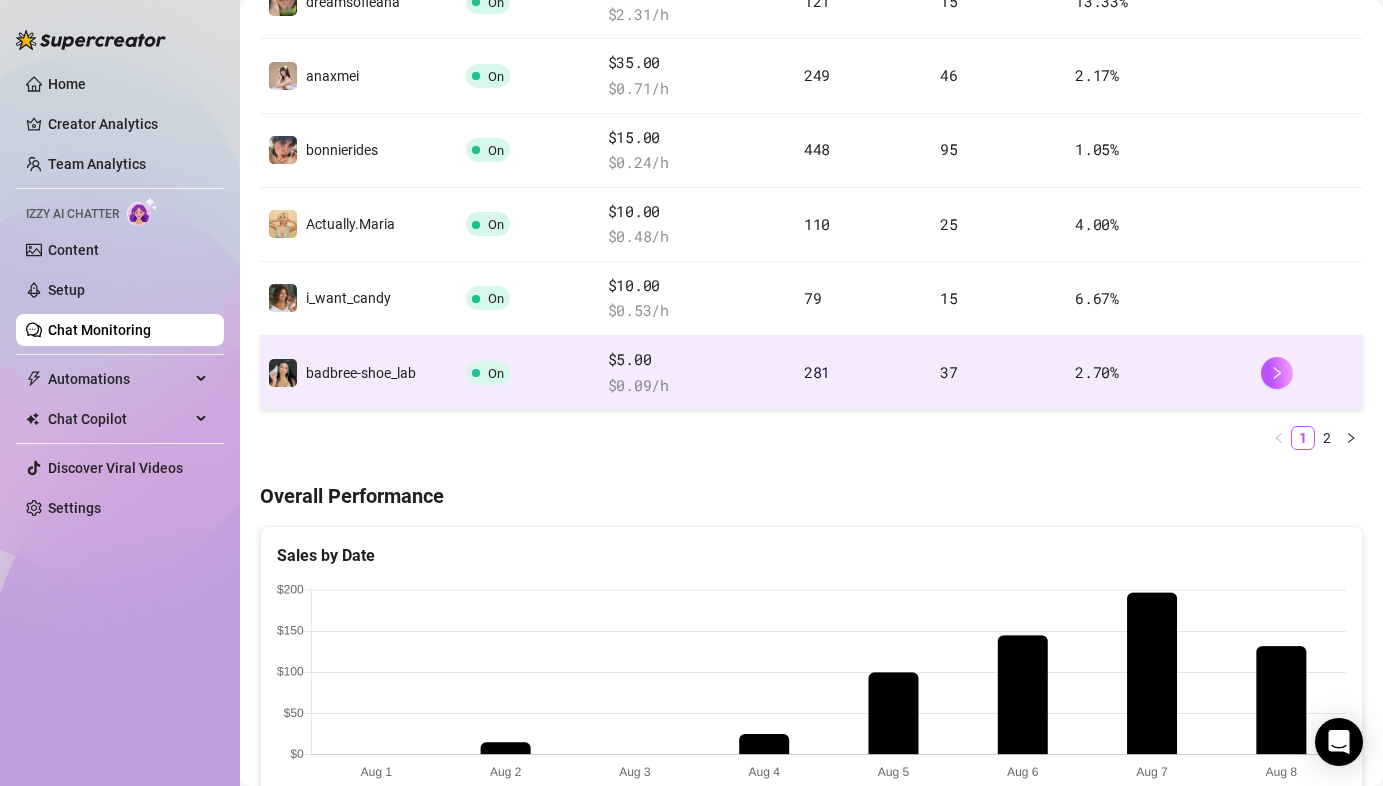 click on "281" at bounding box center [864, 373] 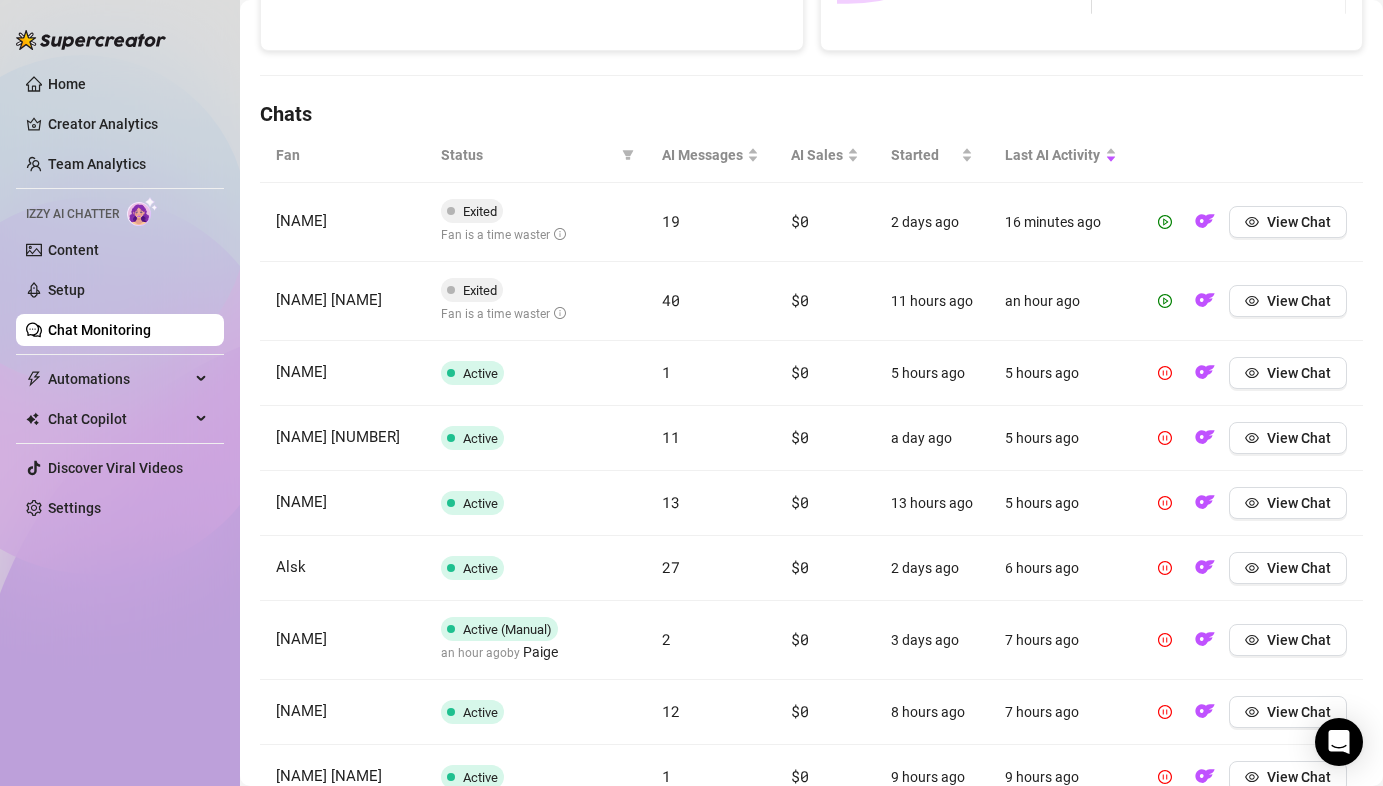 scroll, scrollTop: 622, scrollLeft: 0, axis: vertical 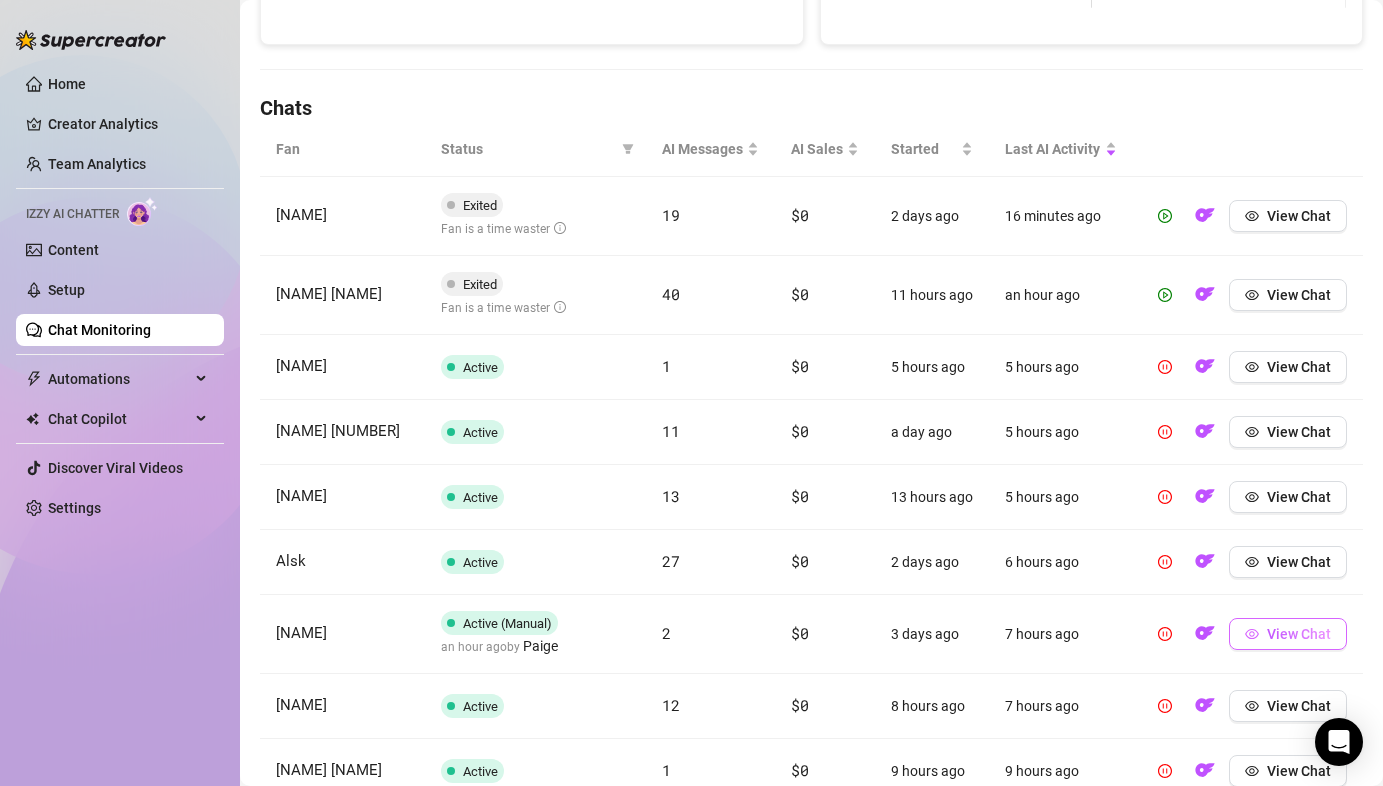 click on "View Chat" at bounding box center [1299, 634] 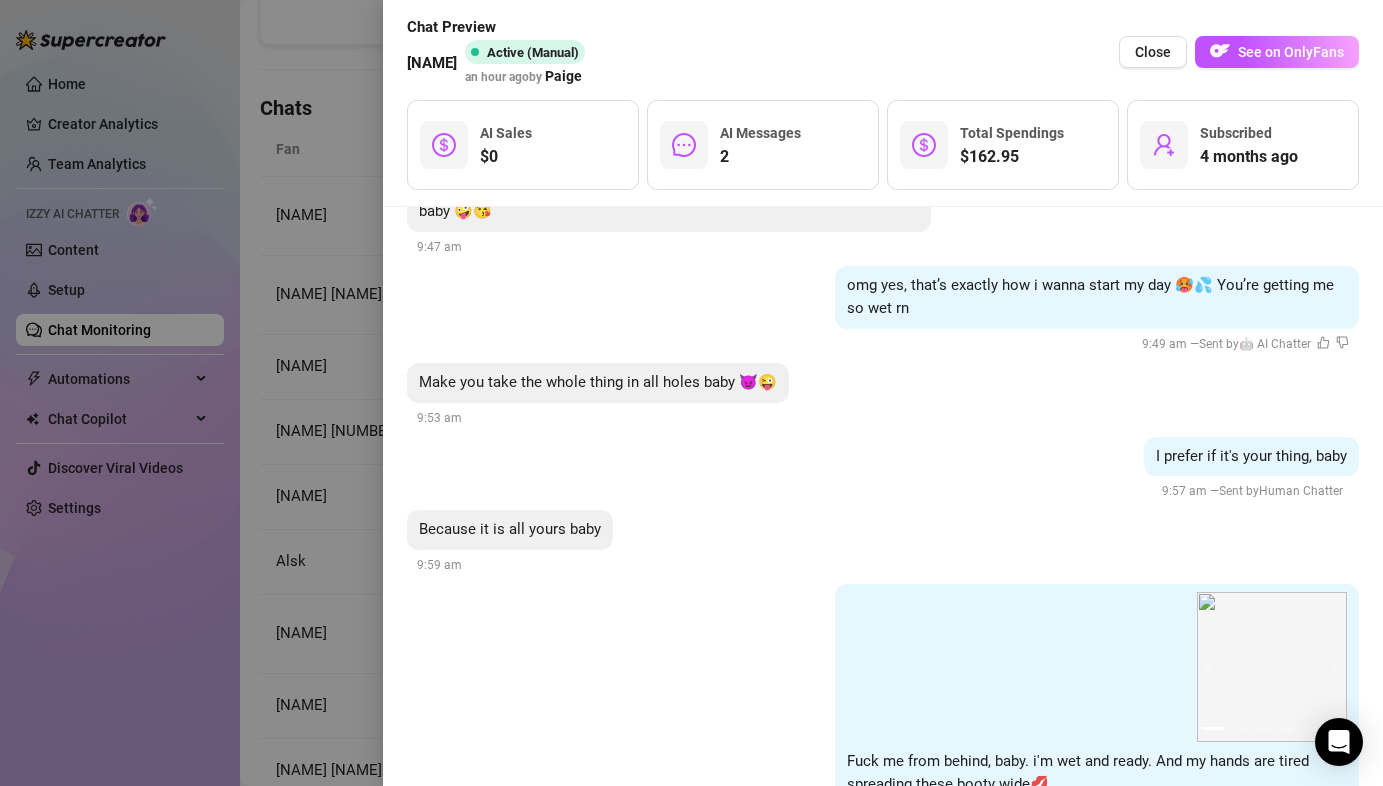 scroll, scrollTop: 9898, scrollLeft: 0, axis: vertical 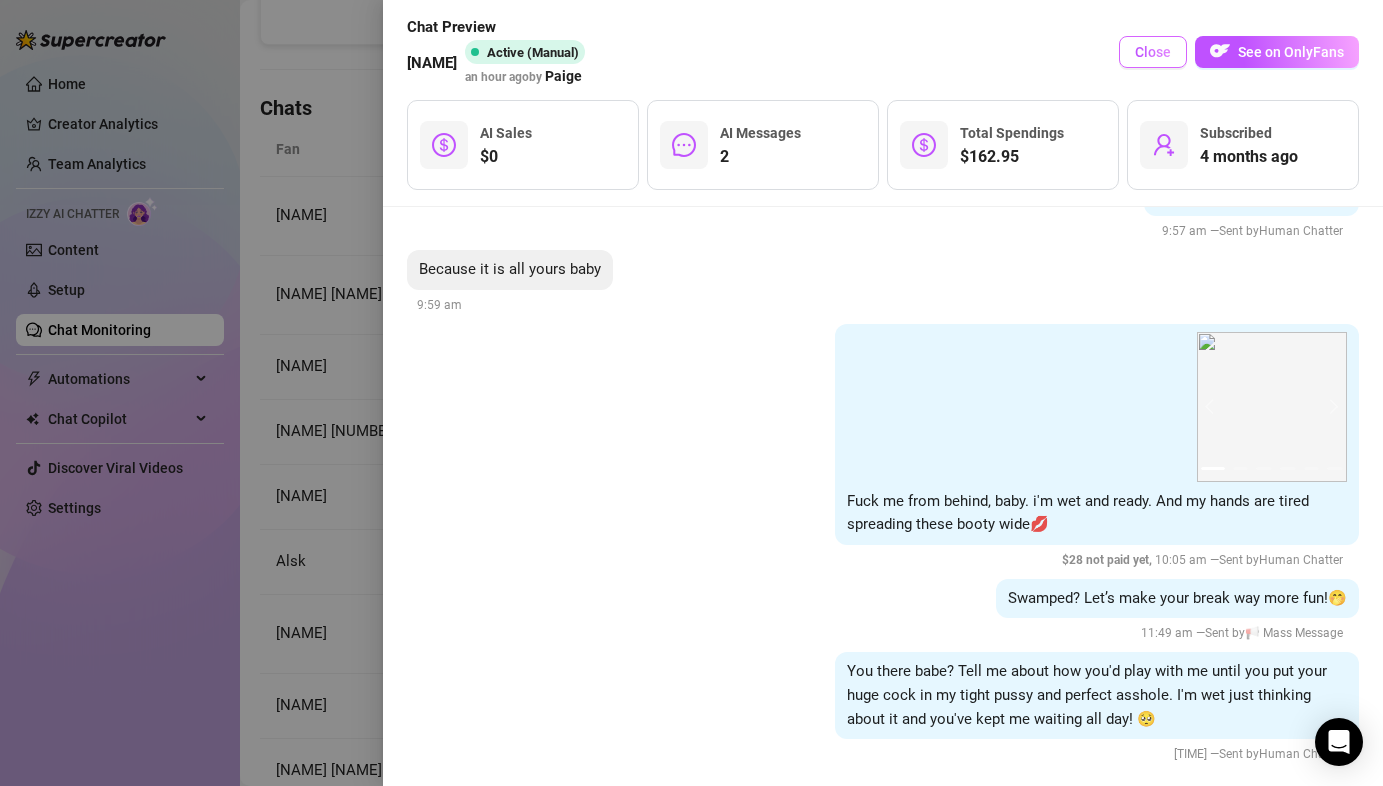 click on "Close" at bounding box center [1153, 52] 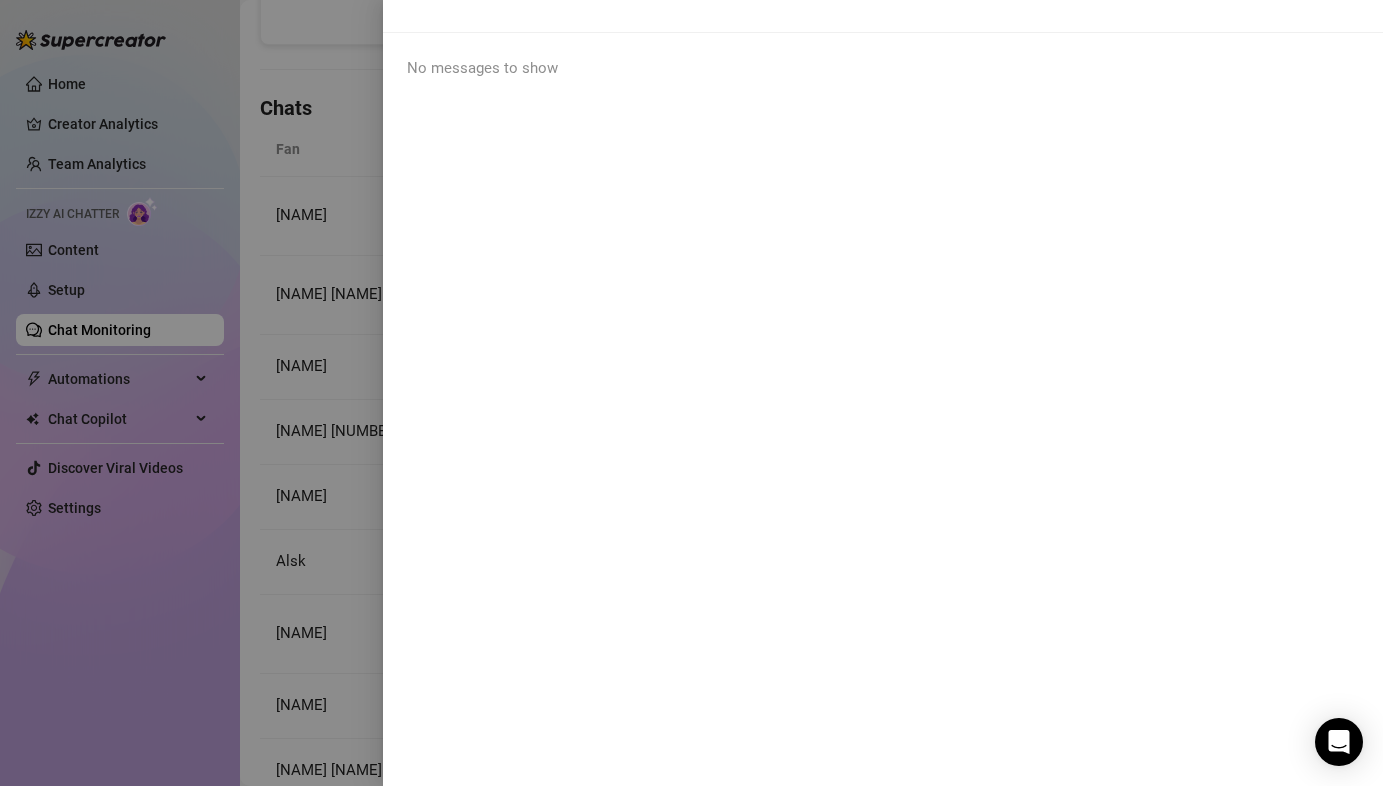 scroll, scrollTop: 0, scrollLeft: 0, axis: both 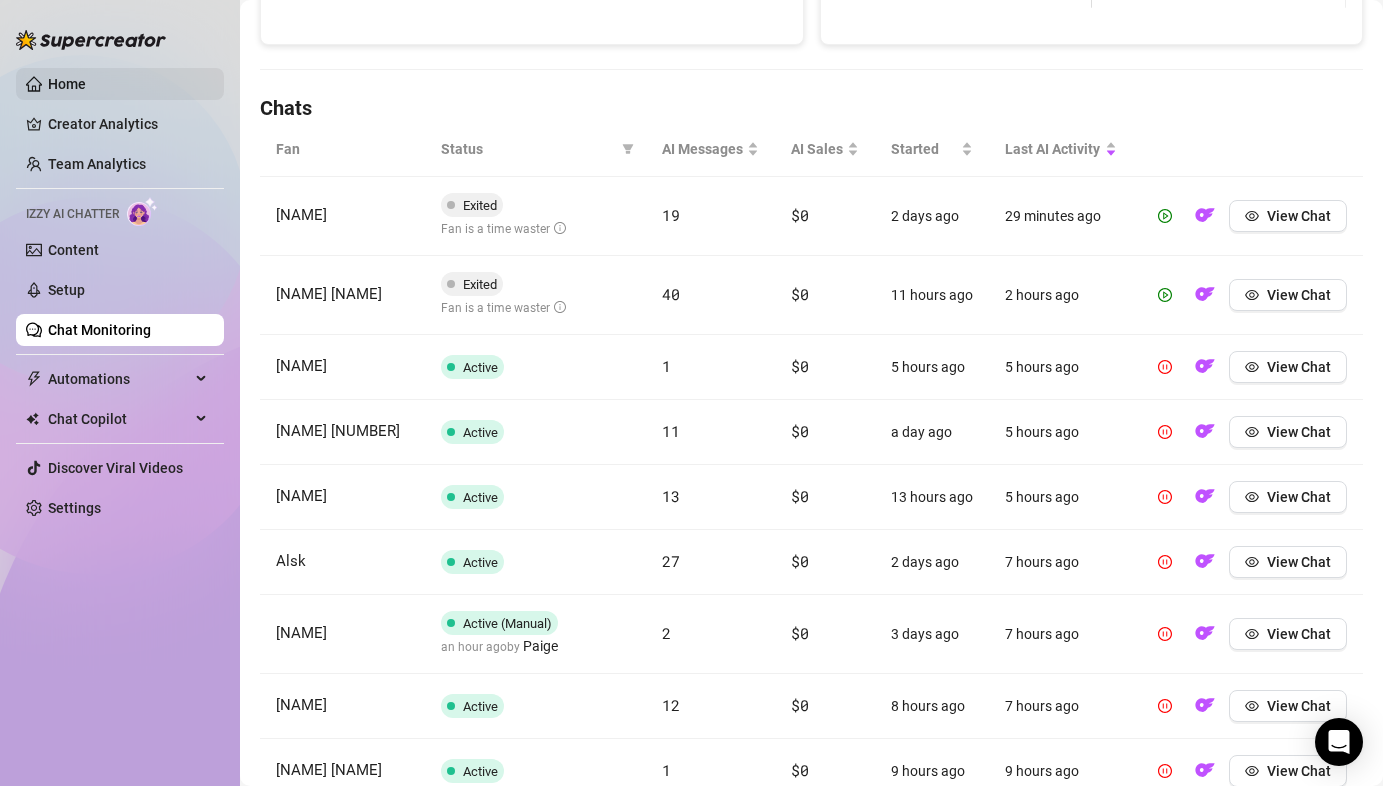 click on "Home" at bounding box center (67, 84) 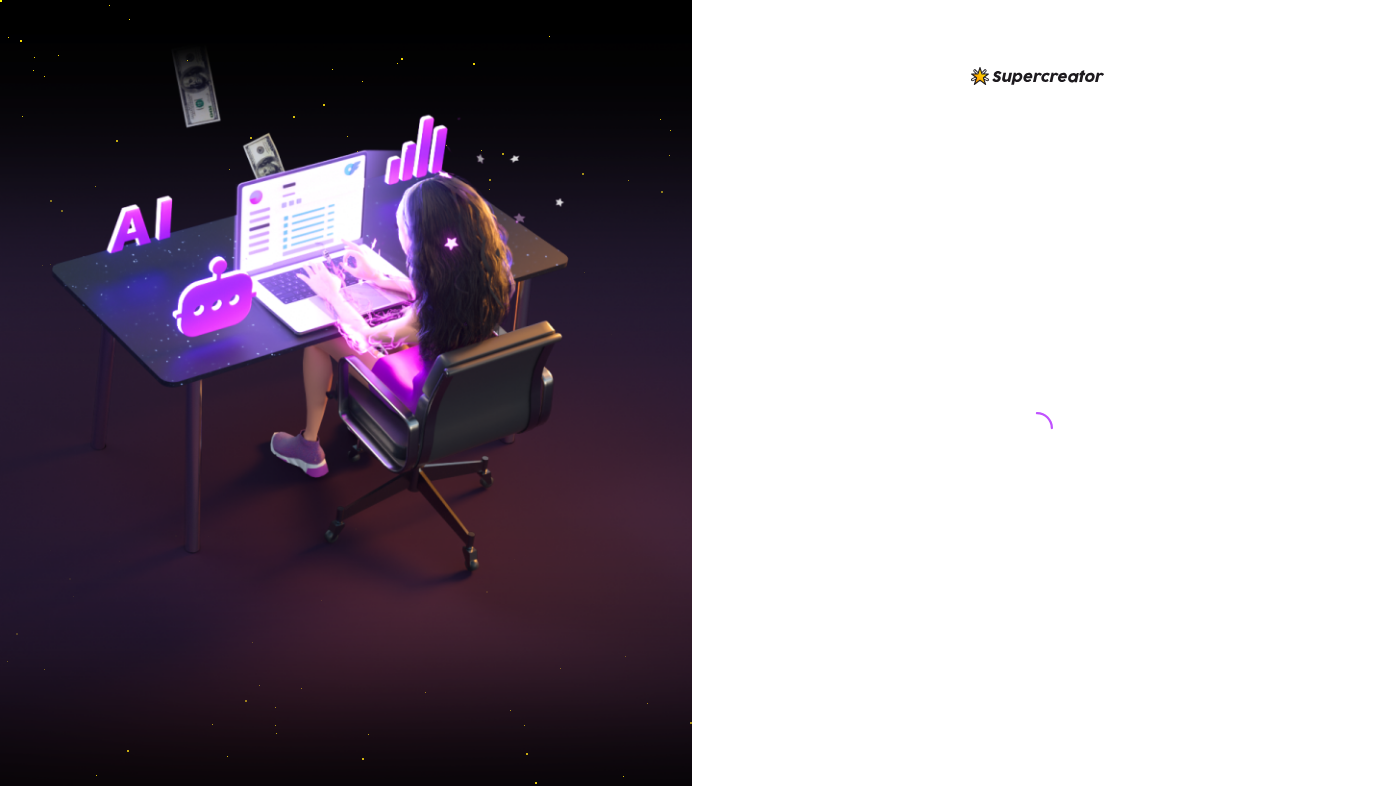 scroll, scrollTop: 0, scrollLeft: 0, axis: both 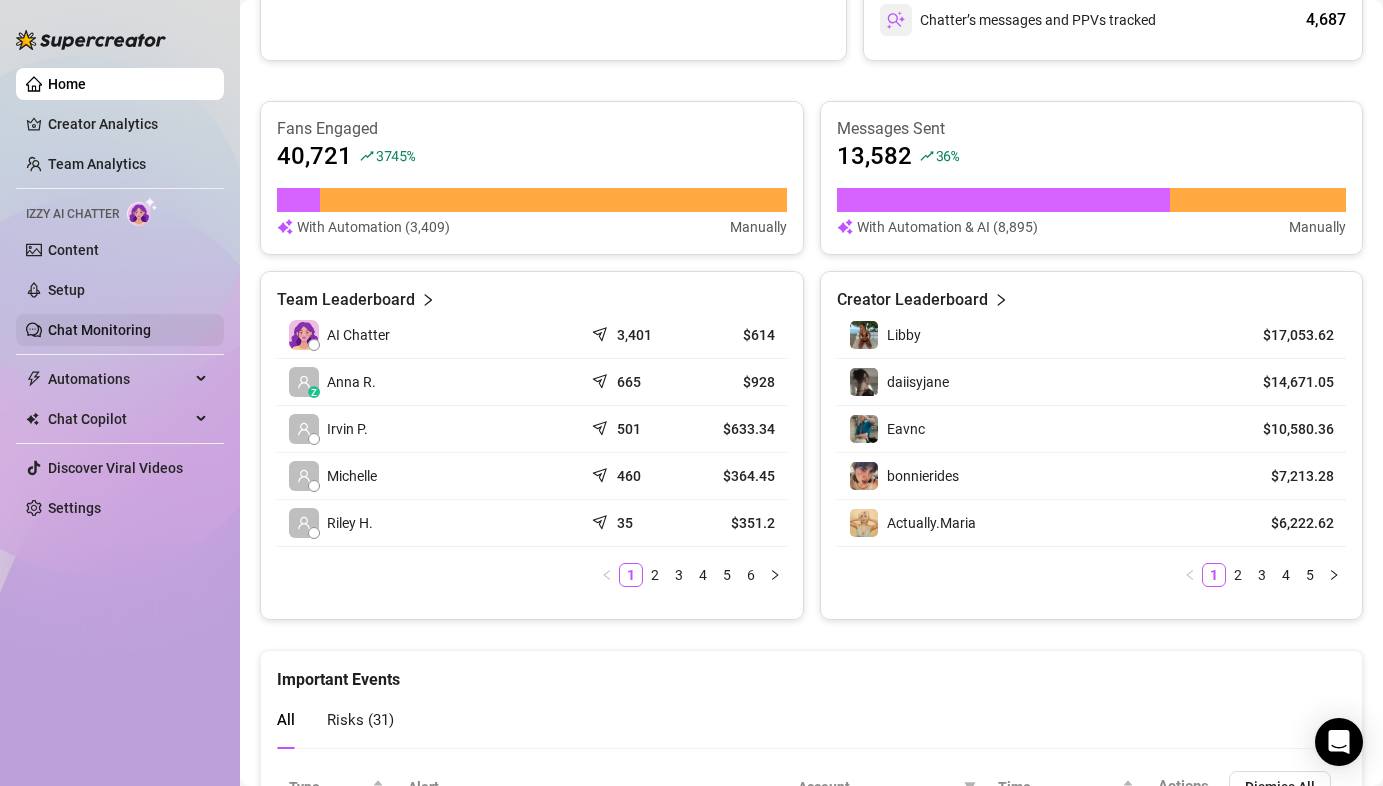 click on "Chat Monitoring" at bounding box center [99, 330] 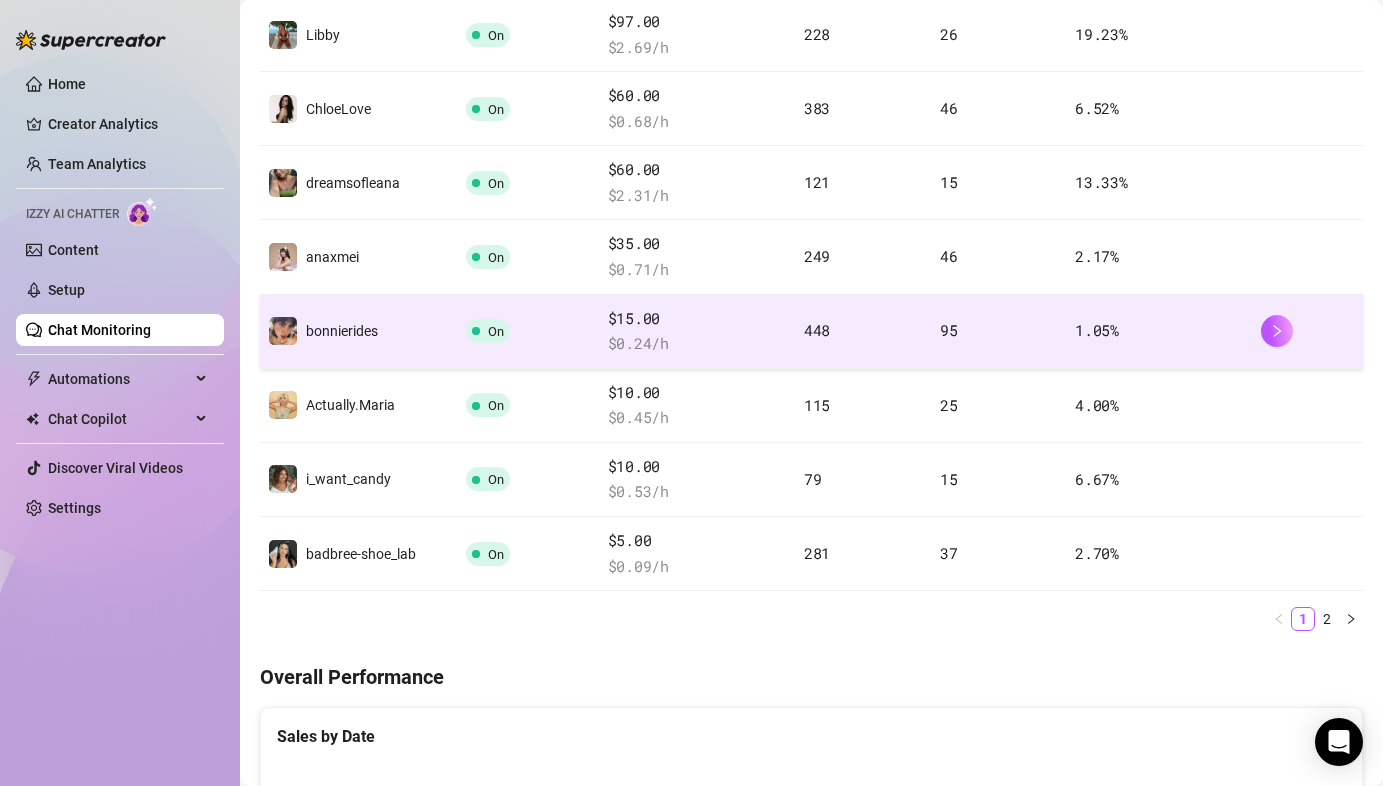 scroll, scrollTop: 590, scrollLeft: 0, axis: vertical 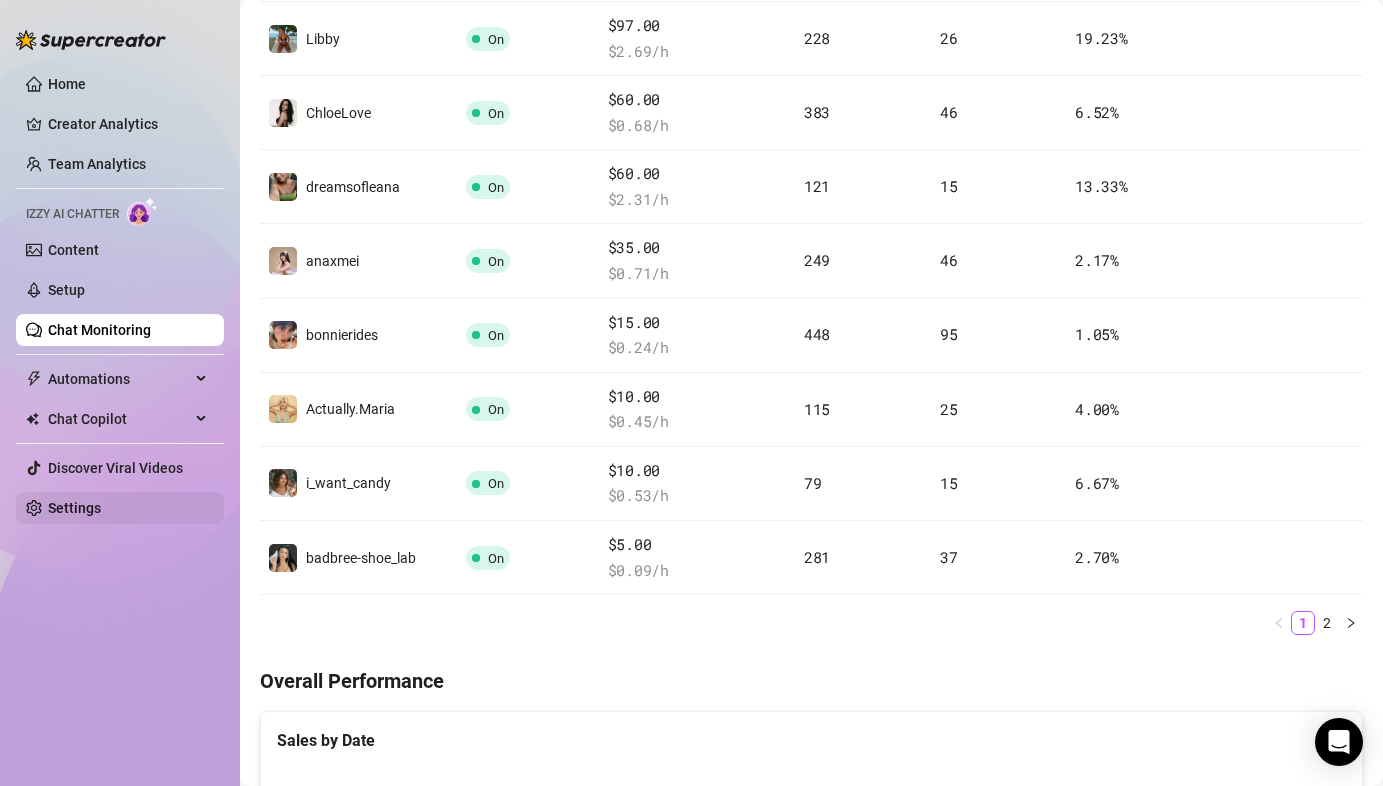 click on "Settings" at bounding box center (74, 508) 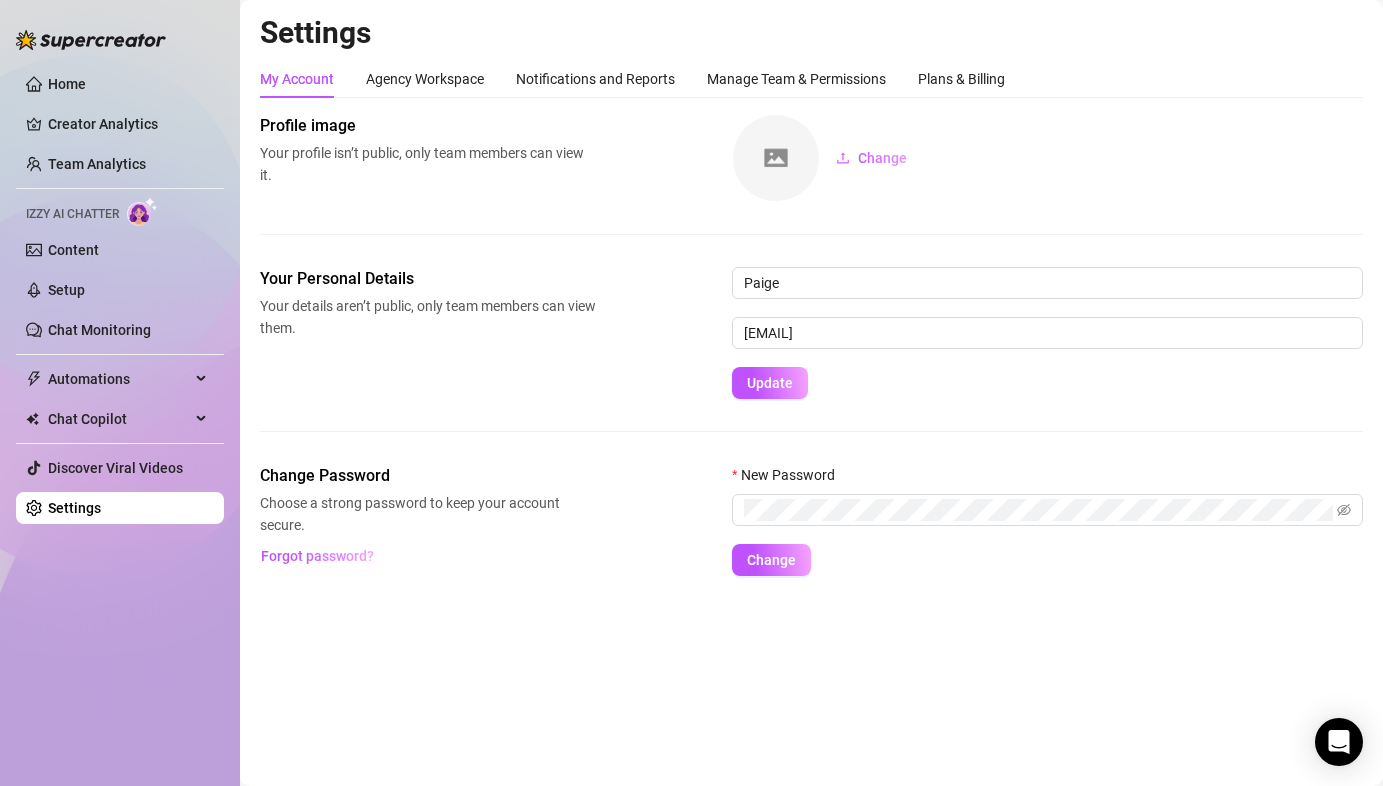 scroll, scrollTop: 0, scrollLeft: 0, axis: both 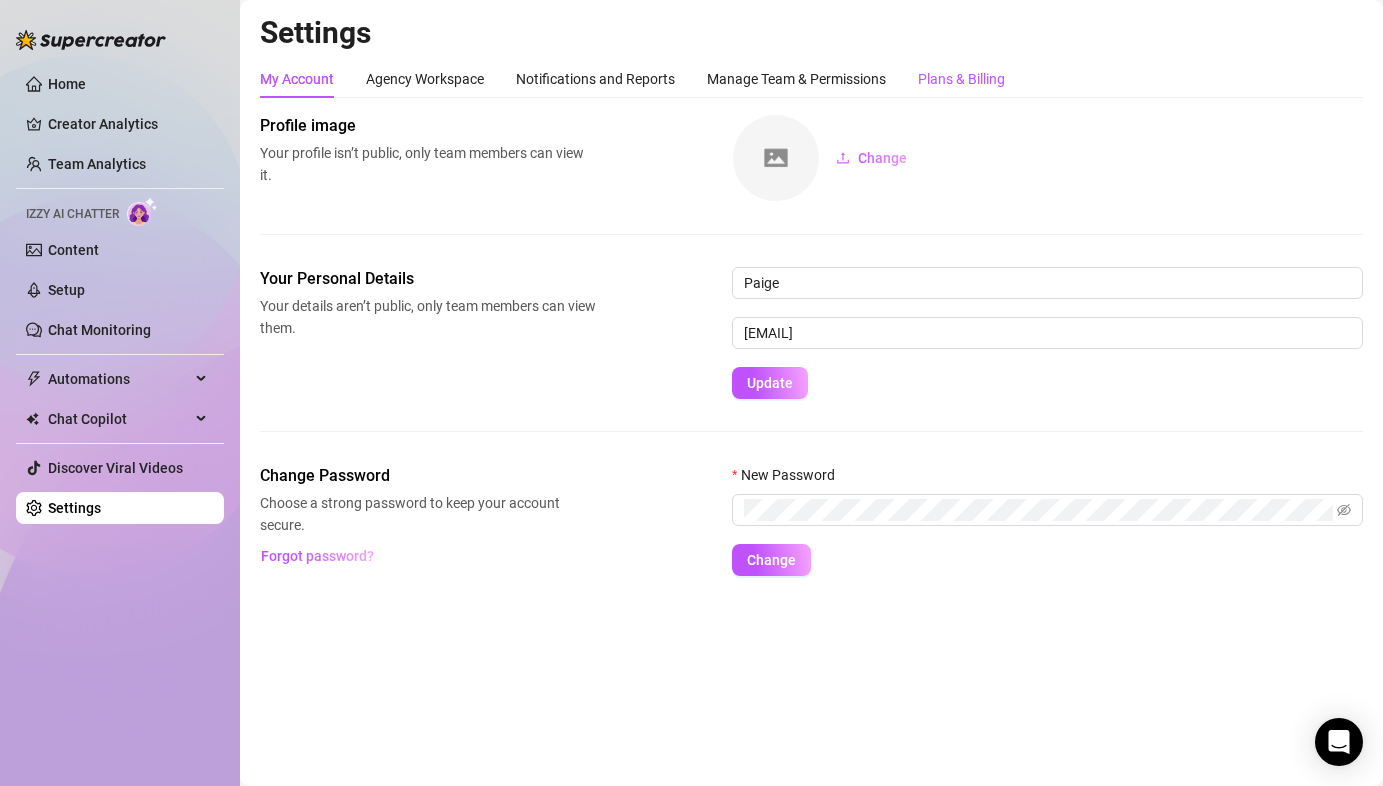 click on "Plans & Billing" at bounding box center (961, 79) 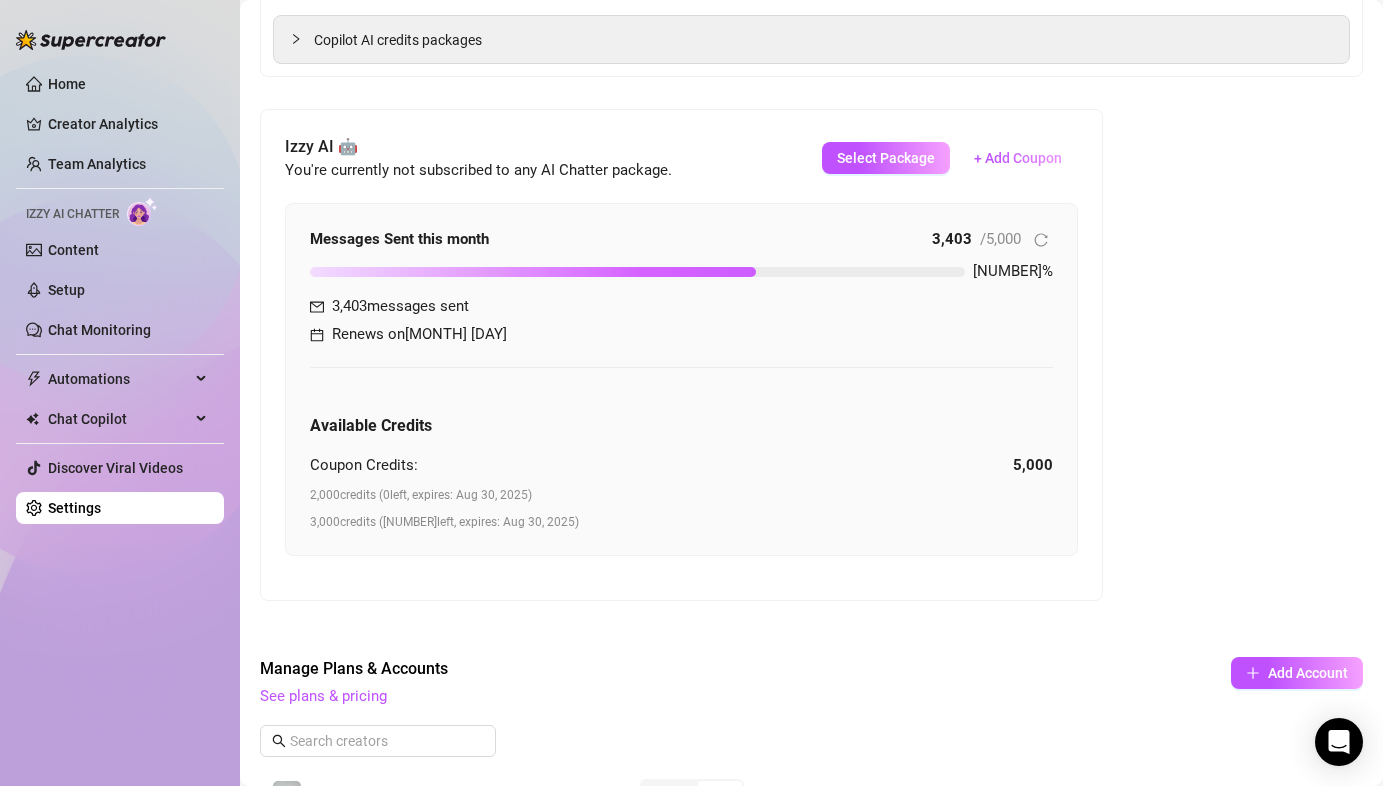 scroll, scrollTop: 427, scrollLeft: 0, axis: vertical 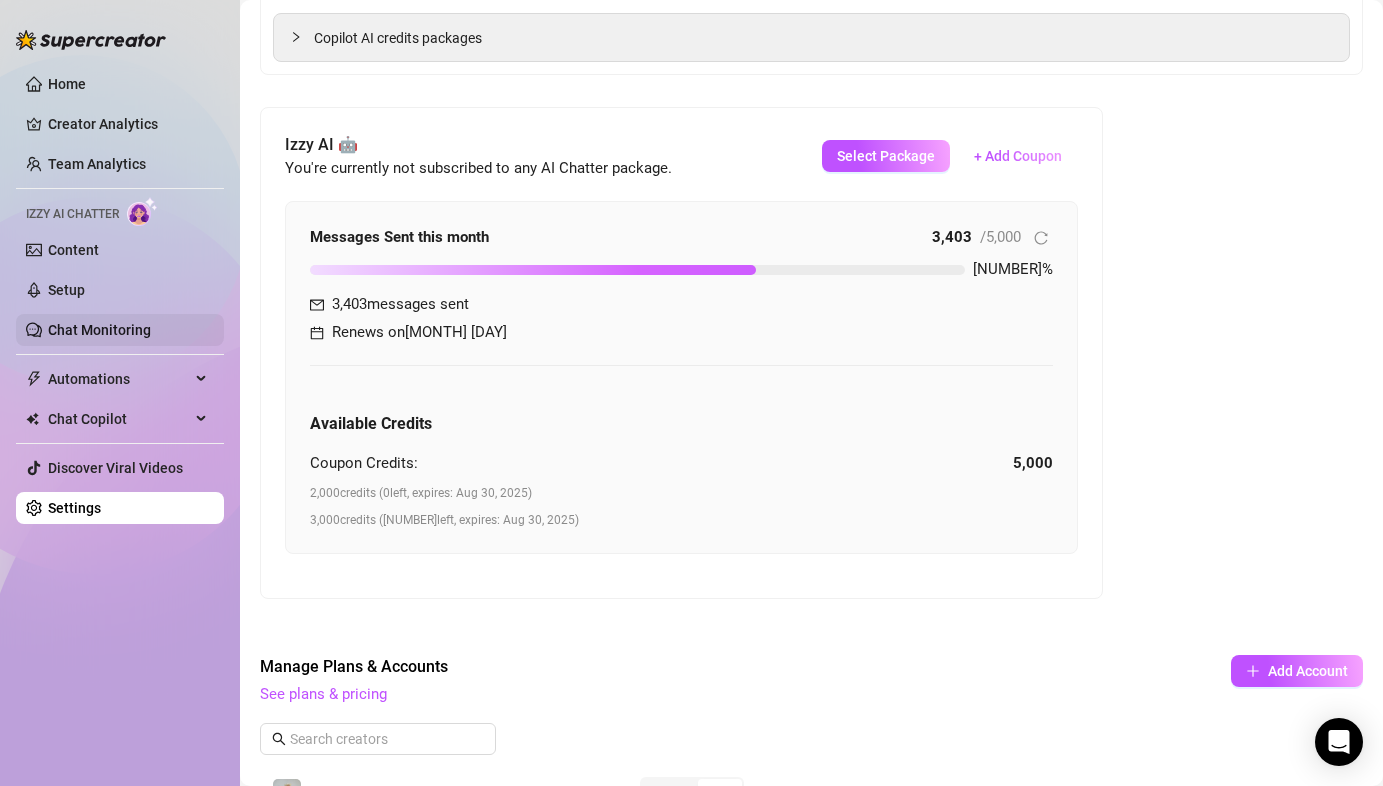 click on "Chat Monitoring" at bounding box center (99, 330) 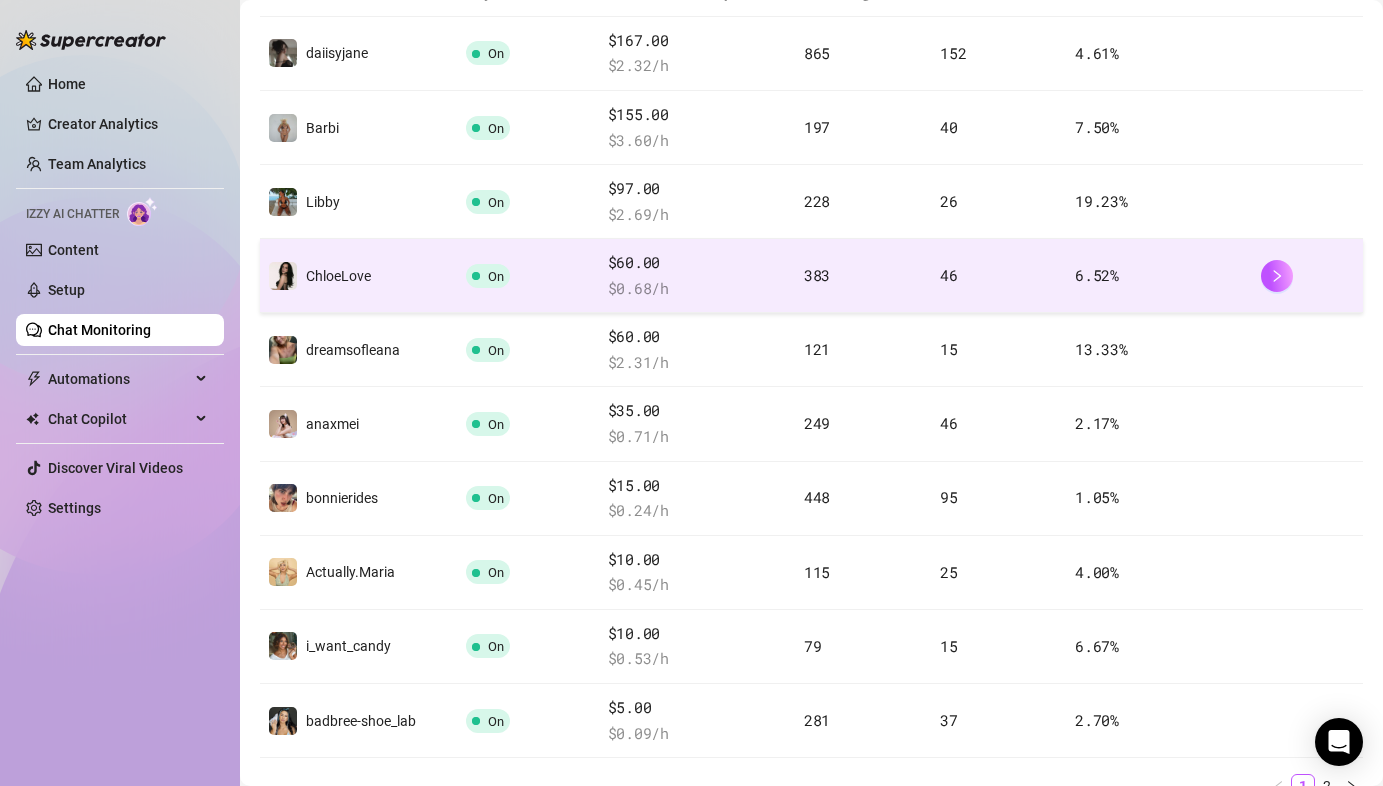 click on "On" at bounding box center [529, 276] 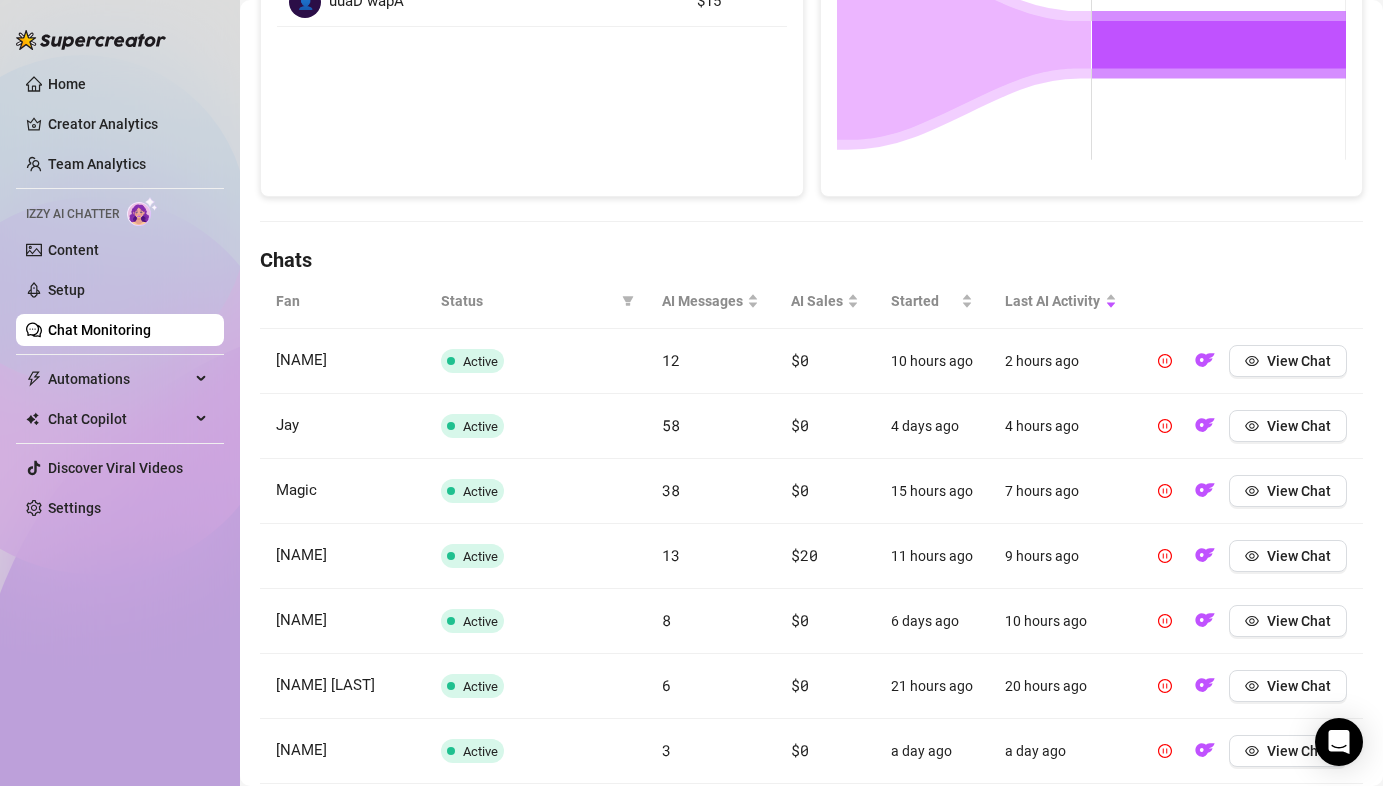 scroll, scrollTop: 477, scrollLeft: 0, axis: vertical 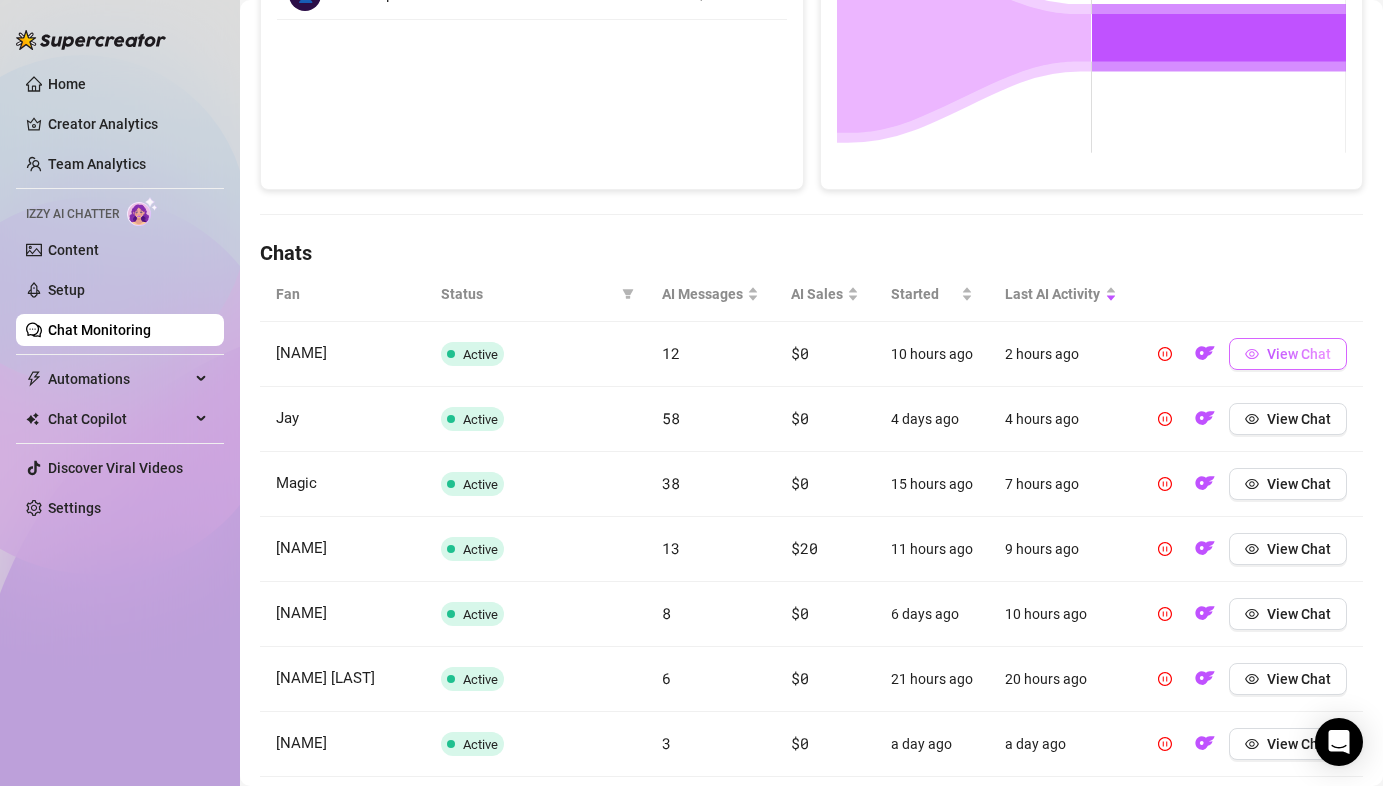 click on "View Chat" at bounding box center [1288, 354] 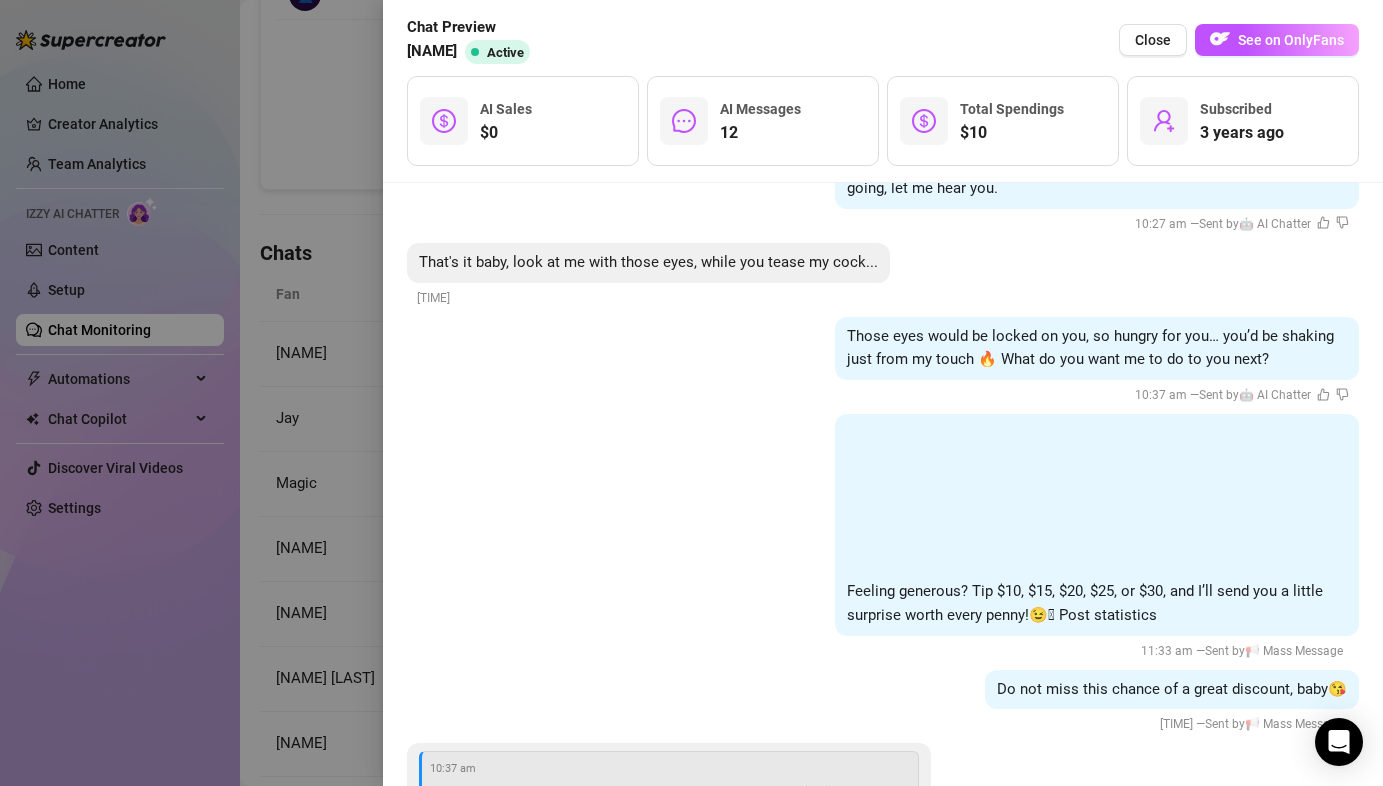 scroll, scrollTop: 4192, scrollLeft: 0, axis: vertical 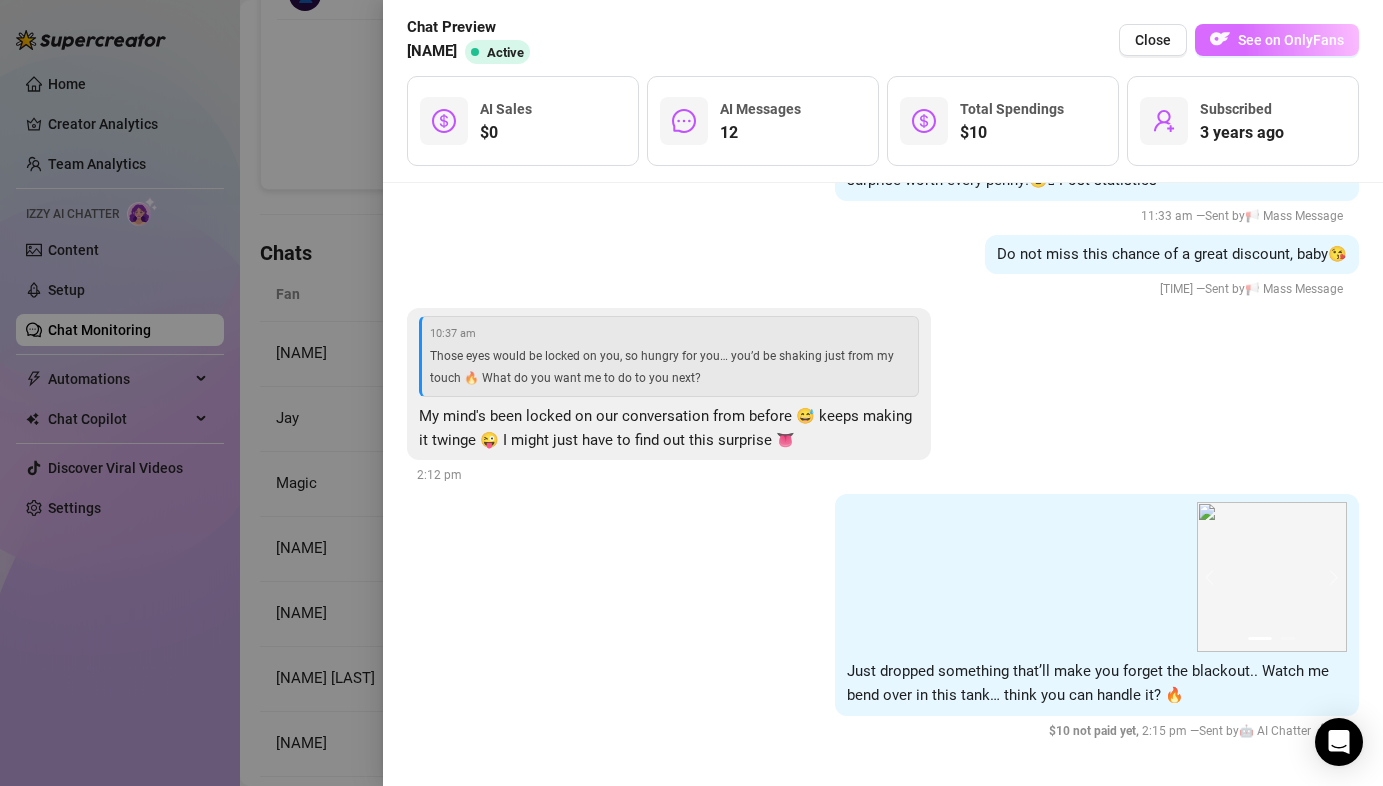 click on "See on OnlyFans" at bounding box center [1291, 40] 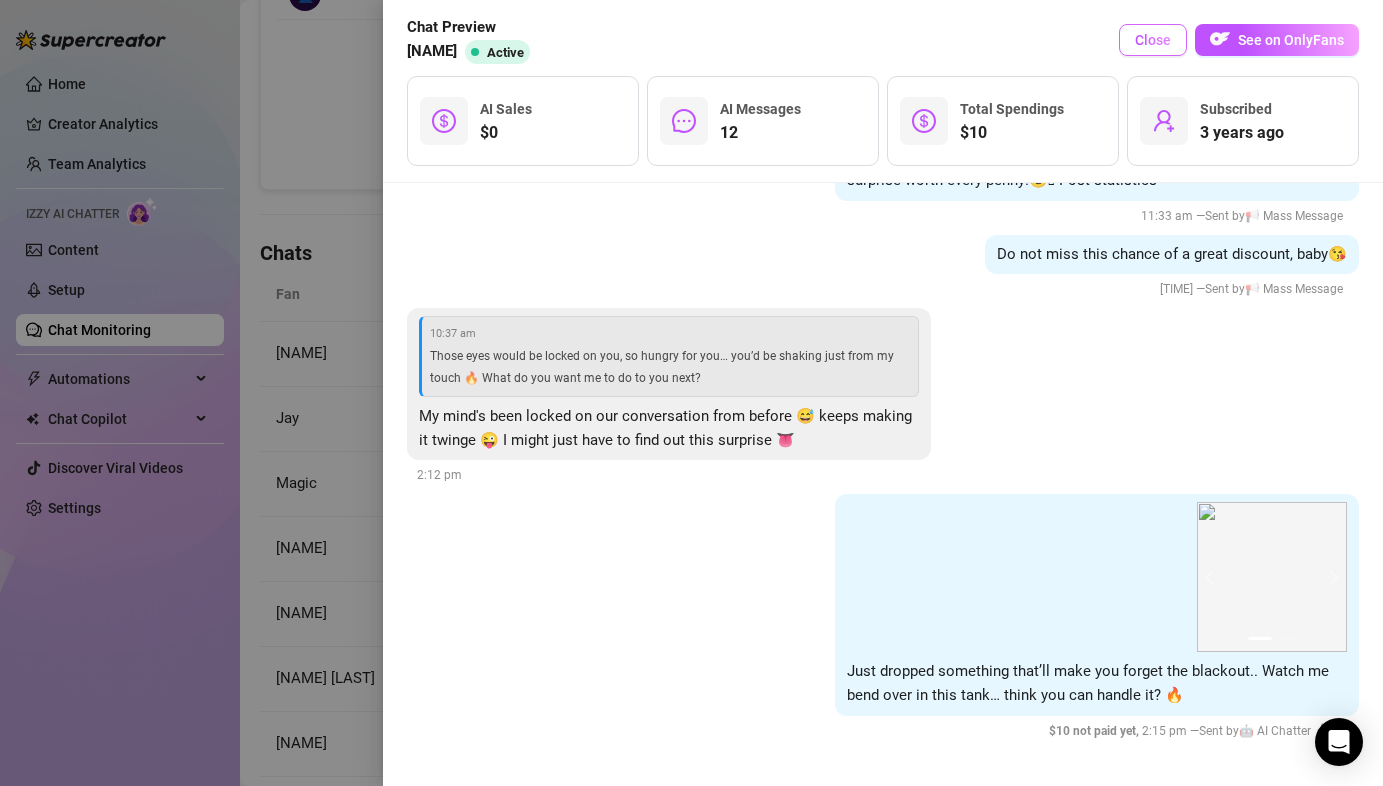 click on "Close" at bounding box center (1153, 40) 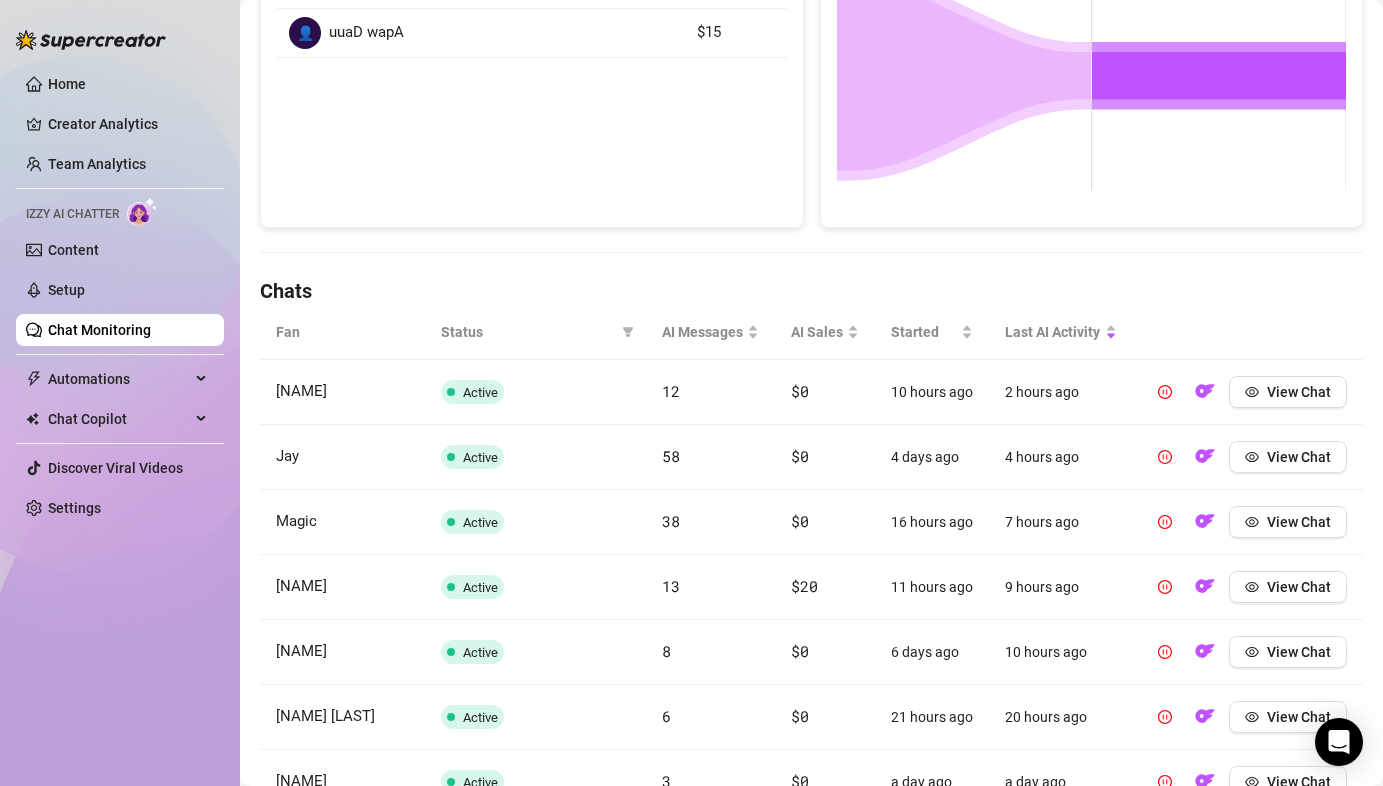 scroll, scrollTop: 438, scrollLeft: 0, axis: vertical 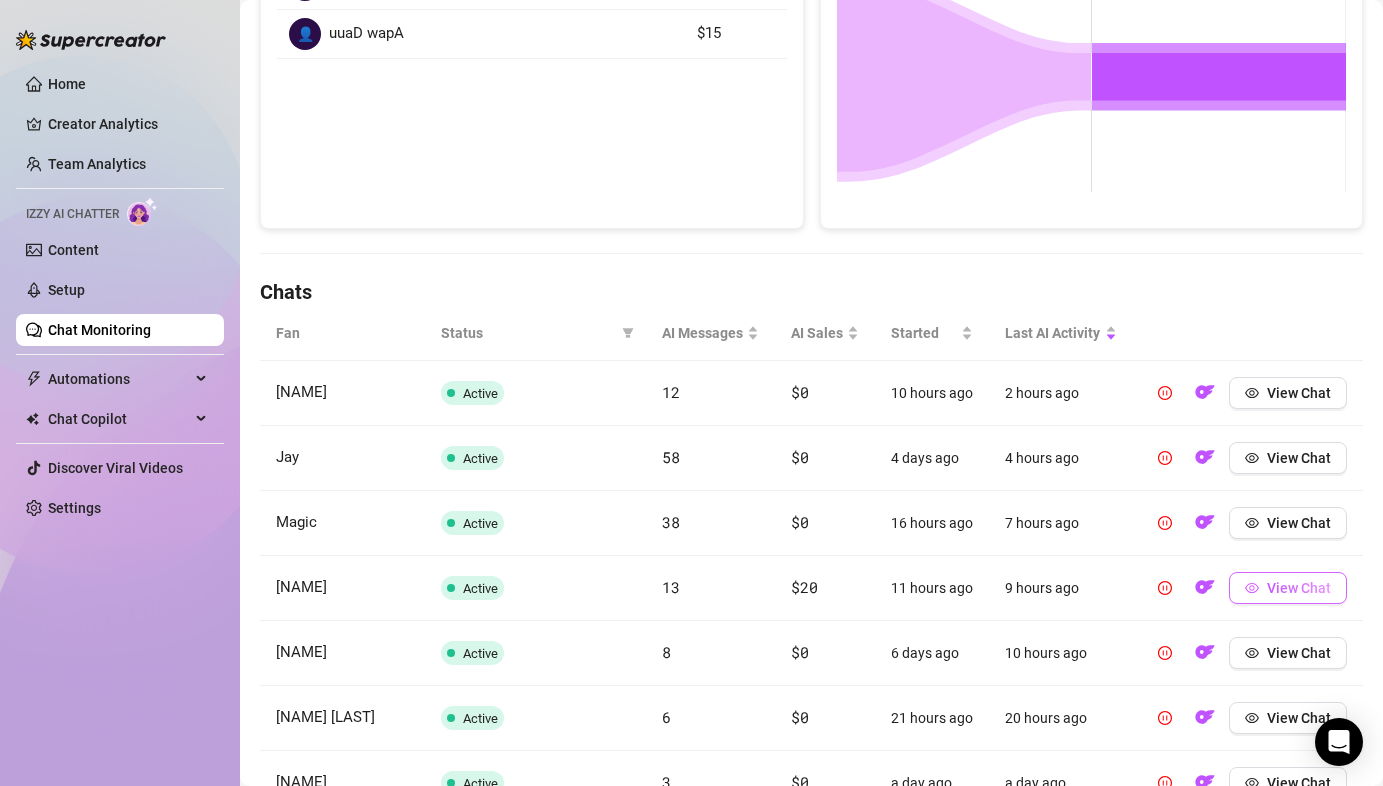 click on "View Chat" at bounding box center [1288, 588] 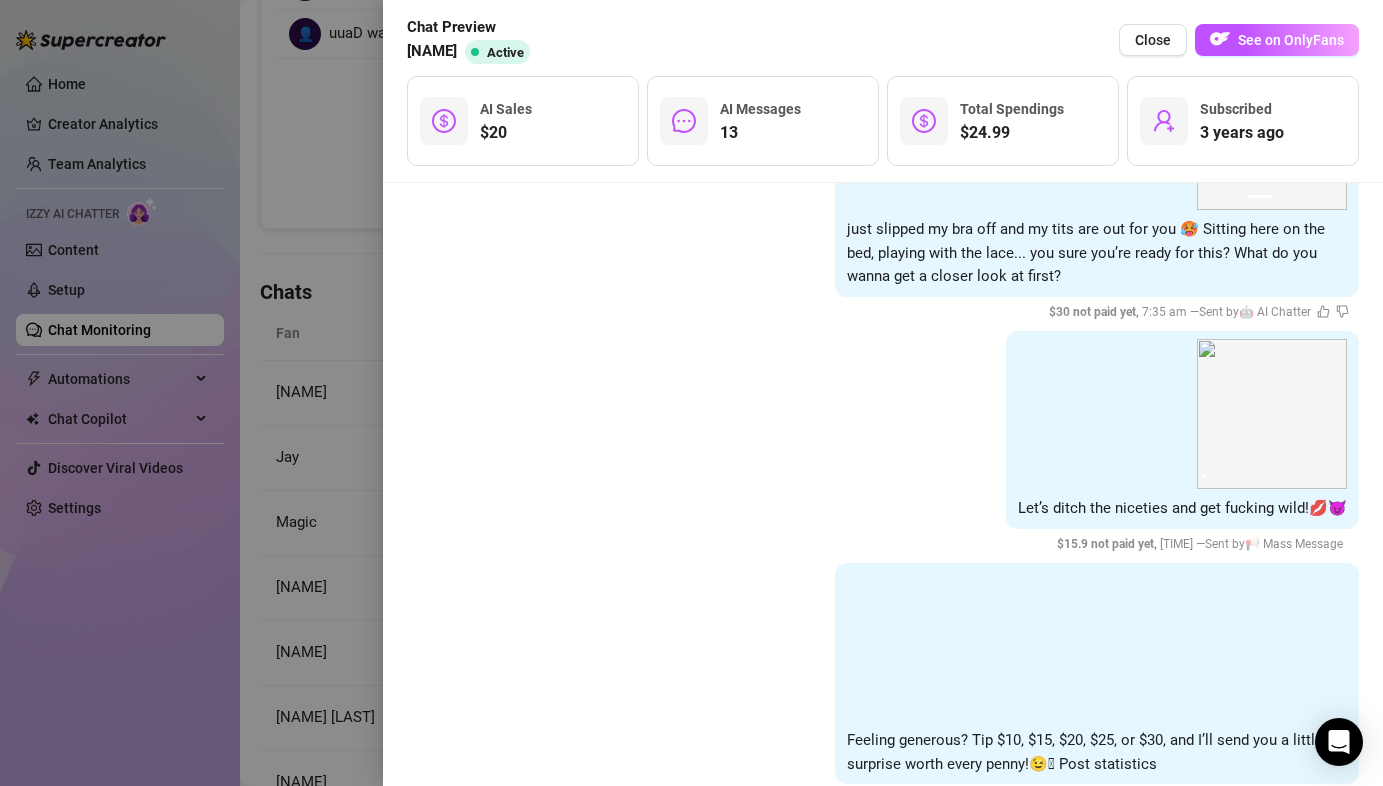 scroll, scrollTop: 4397, scrollLeft: 0, axis: vertical 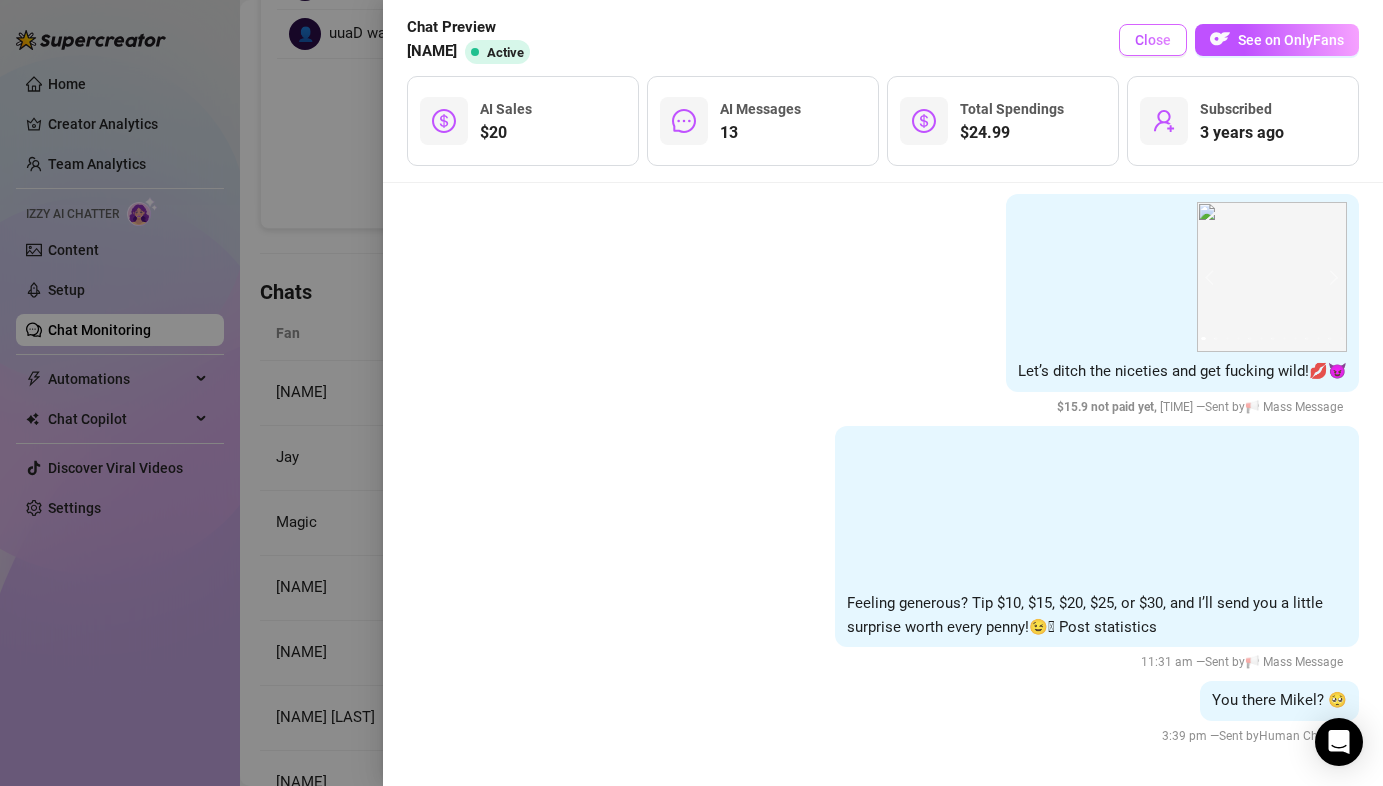 click on "Close" at bounding box center (1153, 40) 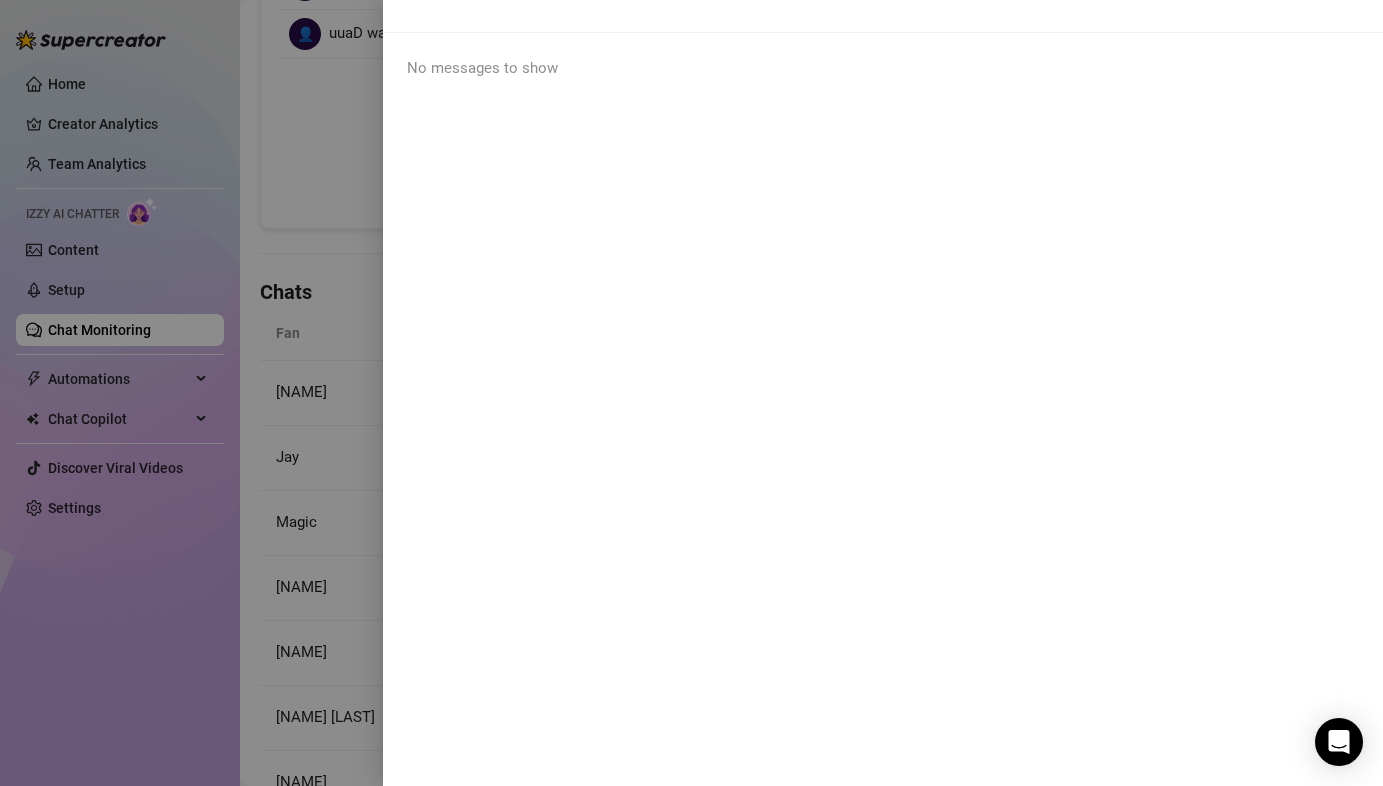scroll, scrollTop: 0, scrollLeft: 0, axis: both 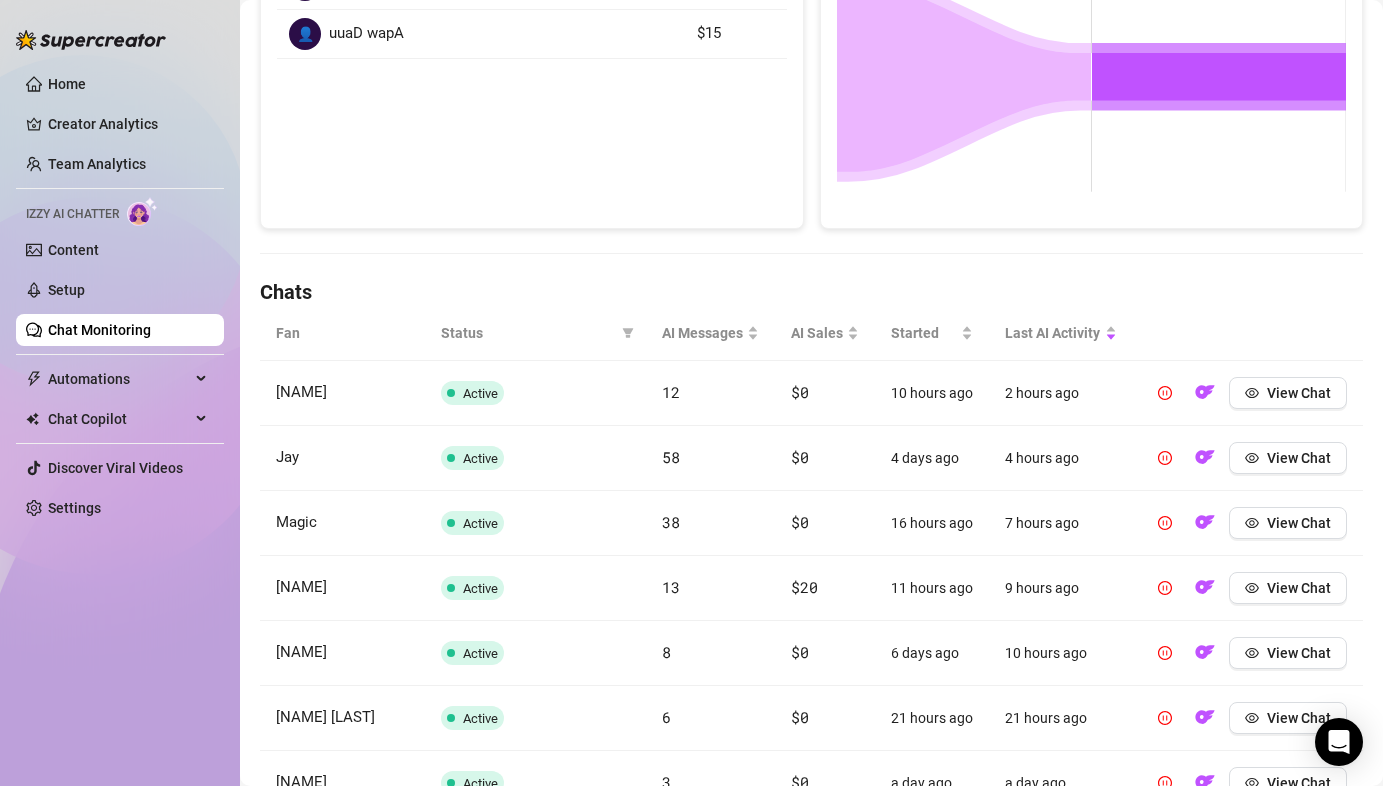 click on "Chat Monitoring" at bounding box center [99, 330] 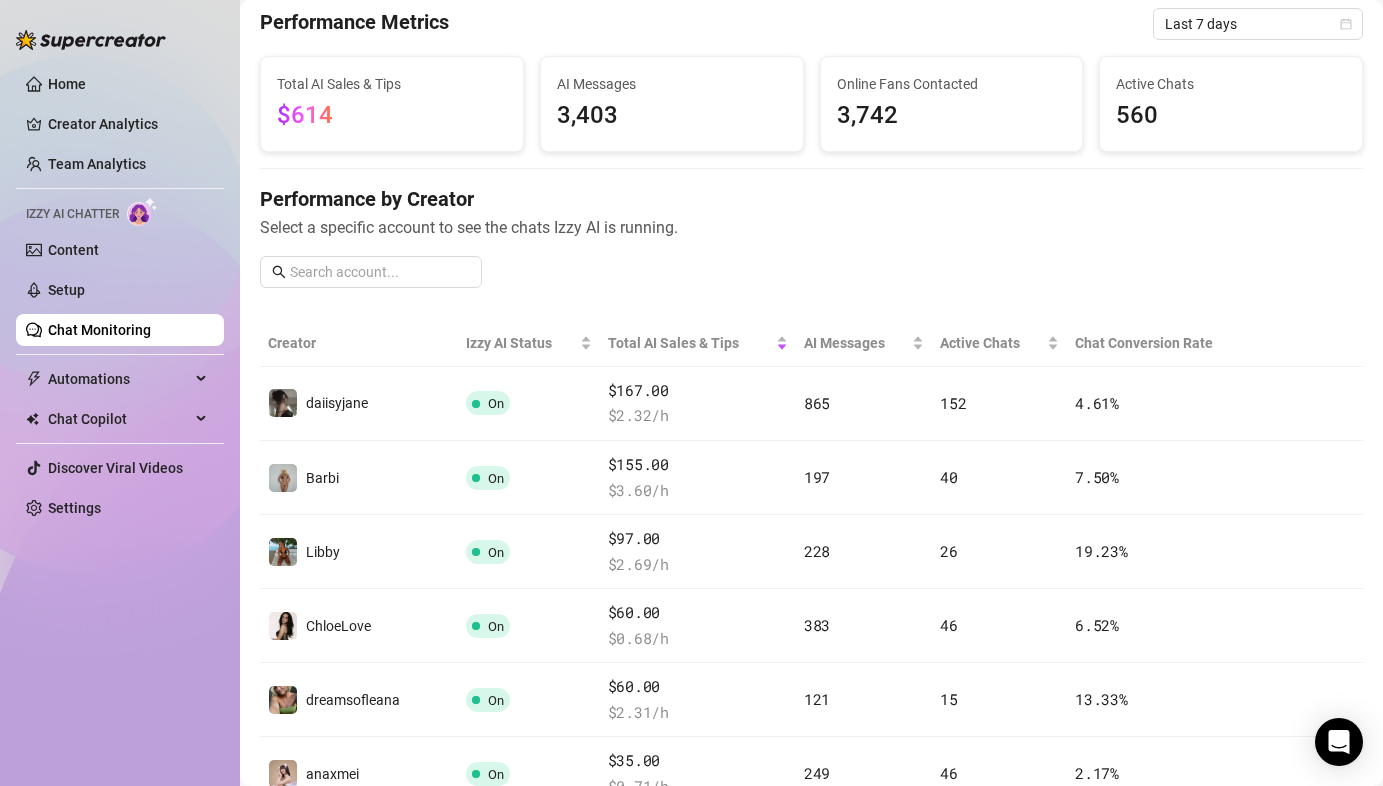 scroll, scrollTop: 0, scrollLeft: 0, axis: both 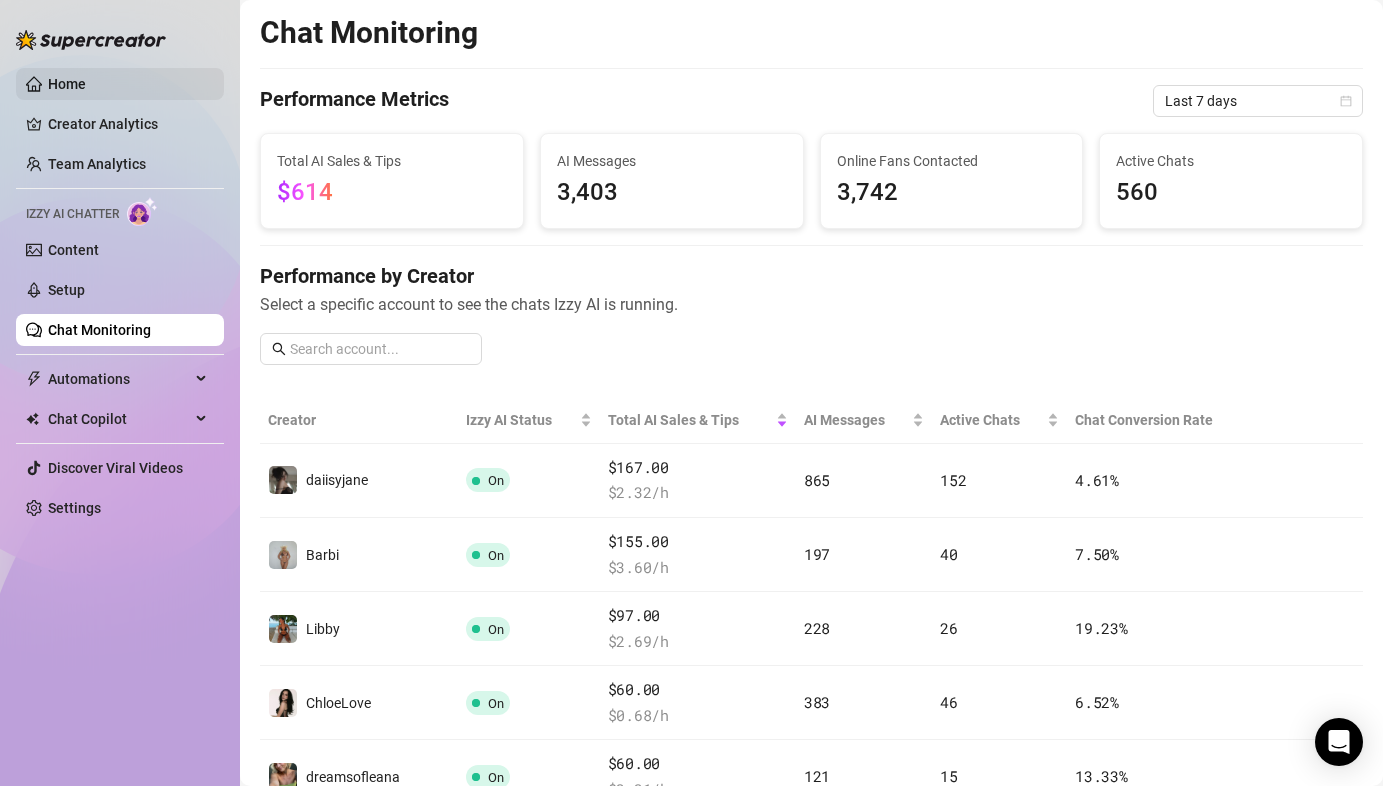click on "Home" at bounding box center (67, 84) 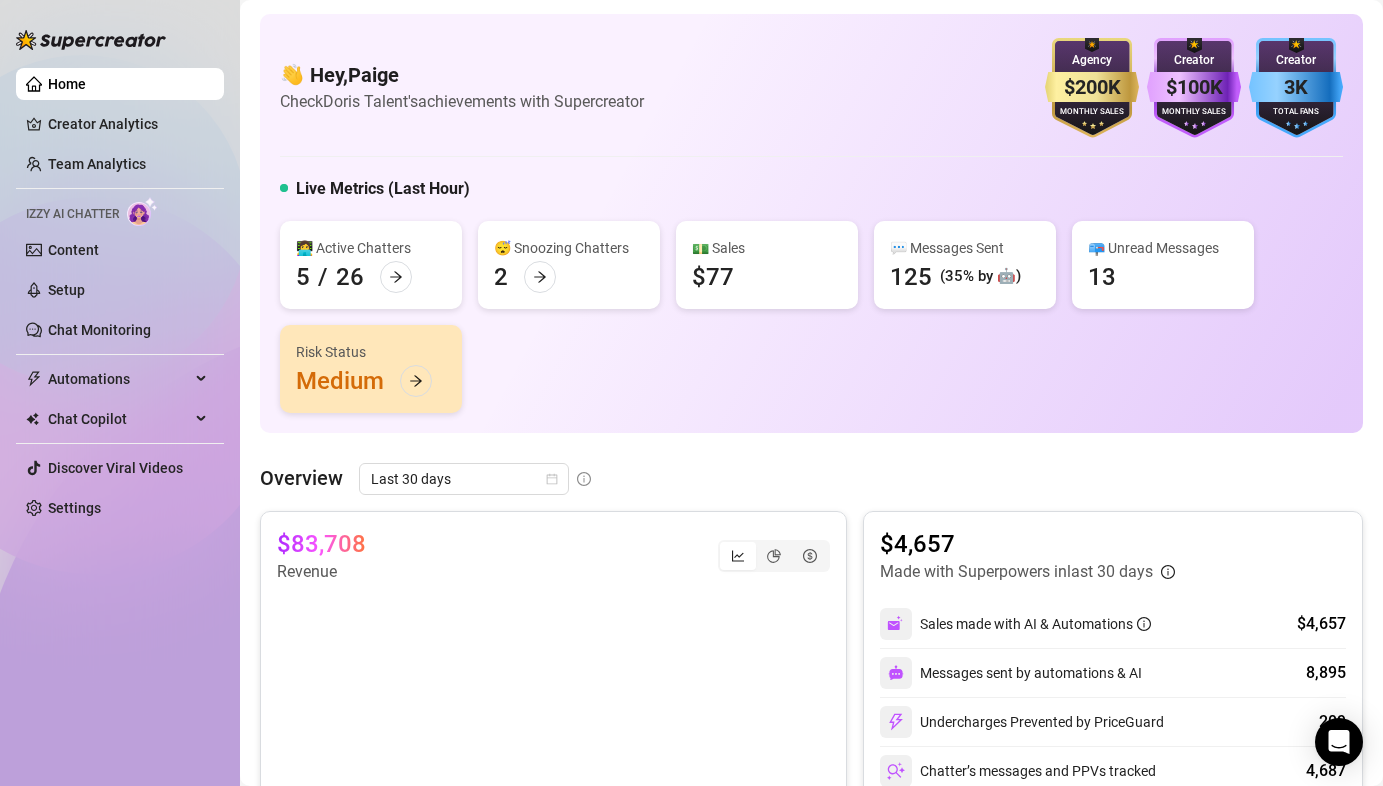click on "😴 Snoozing Chatters 2" at bounding box center (569, 265) 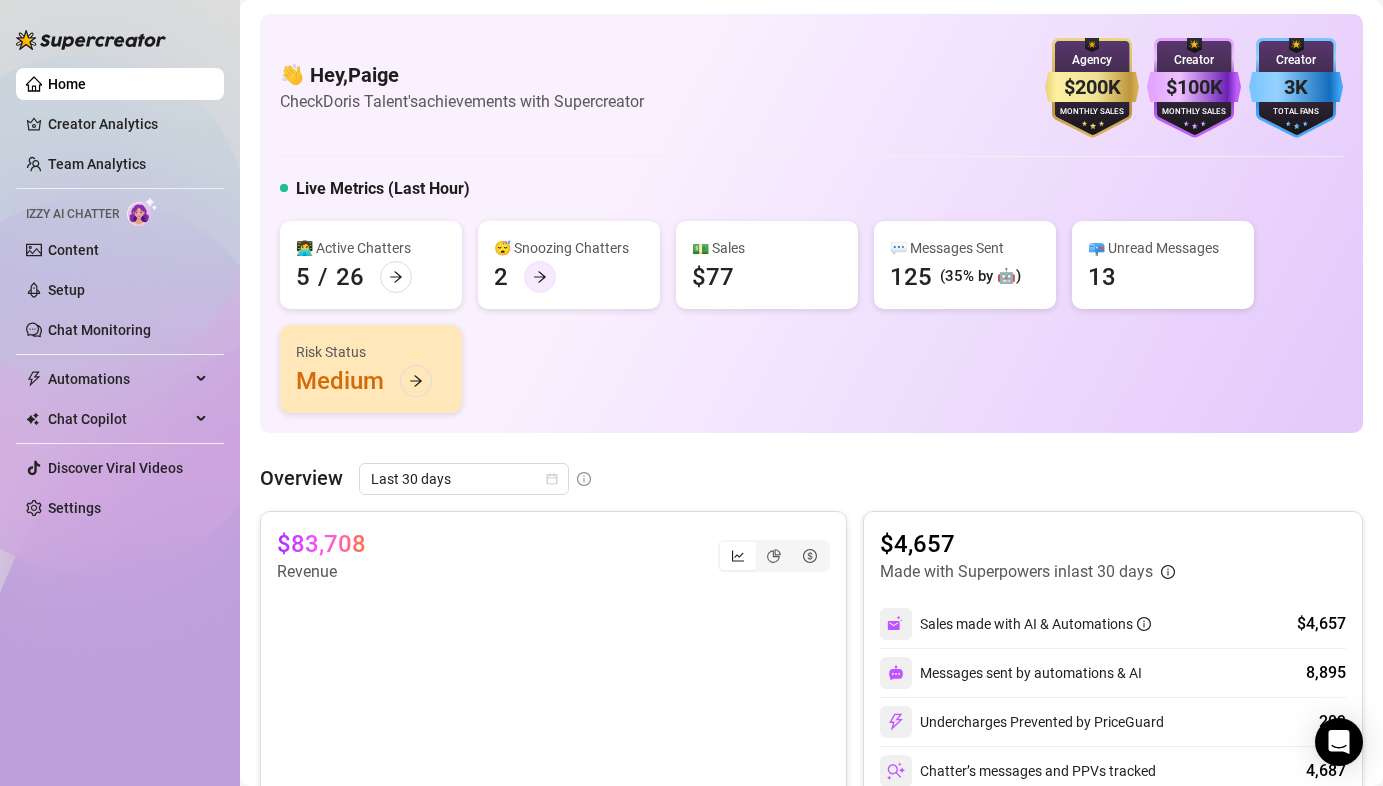 click 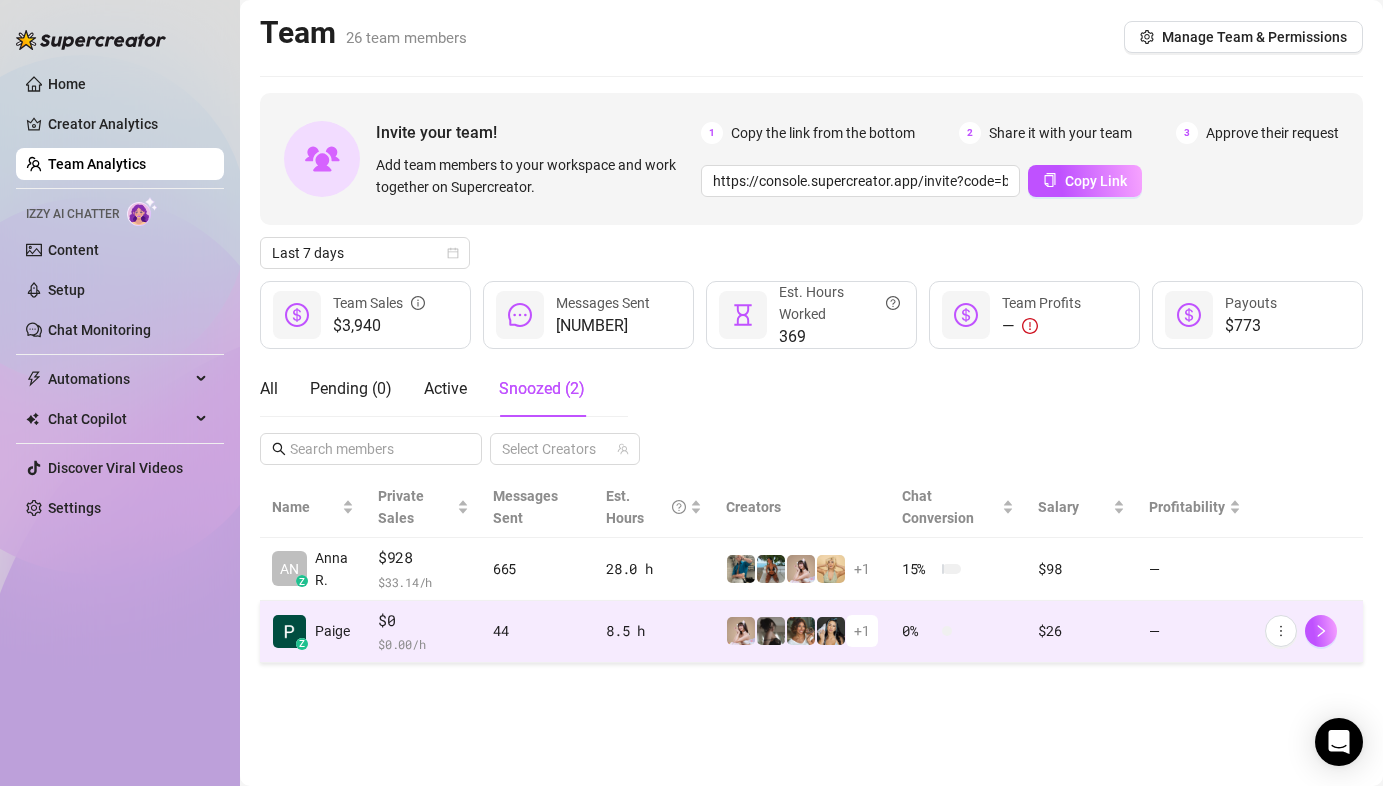 click on "0 %" at bounding box center [958, 632] 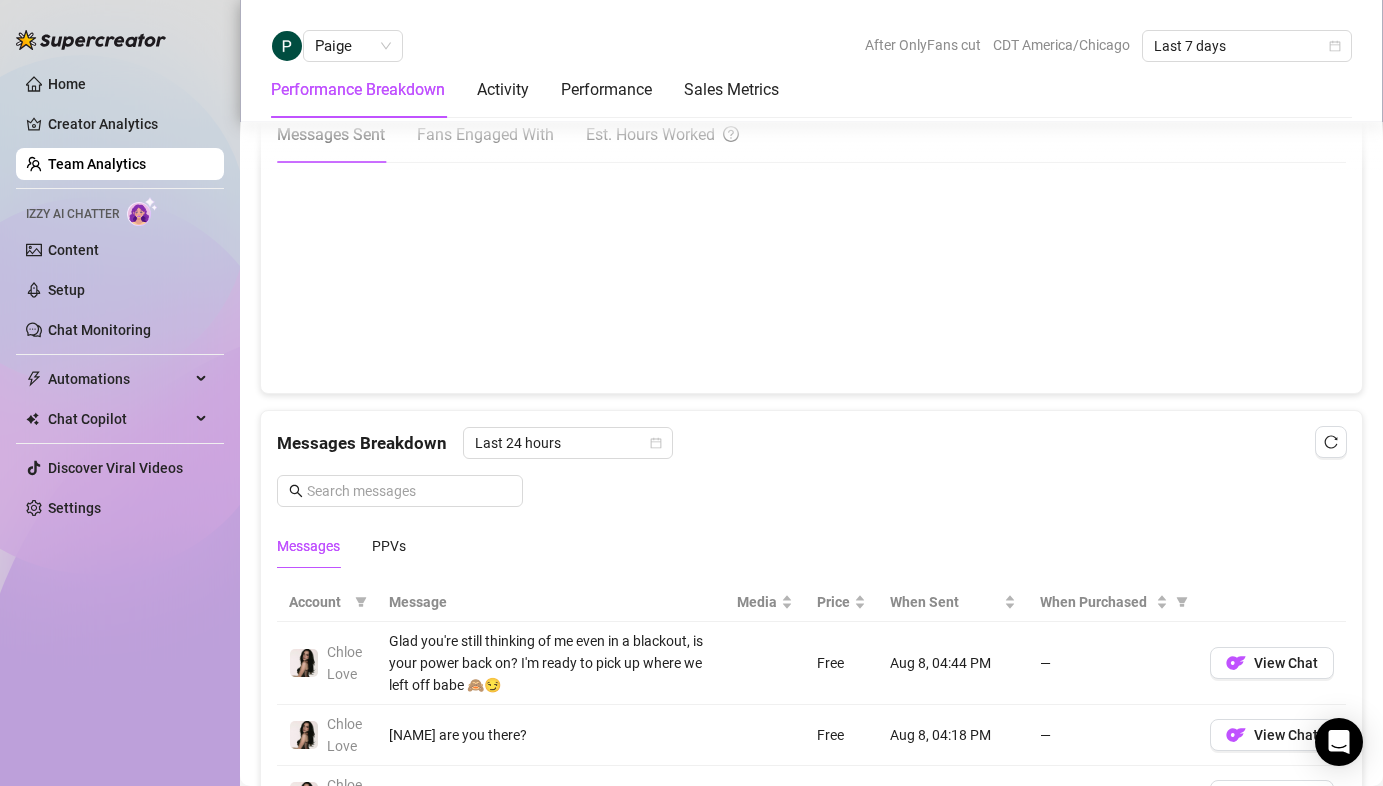 scroll, scrollTop: 1032, scrollLeft: 0, axis: vertical 